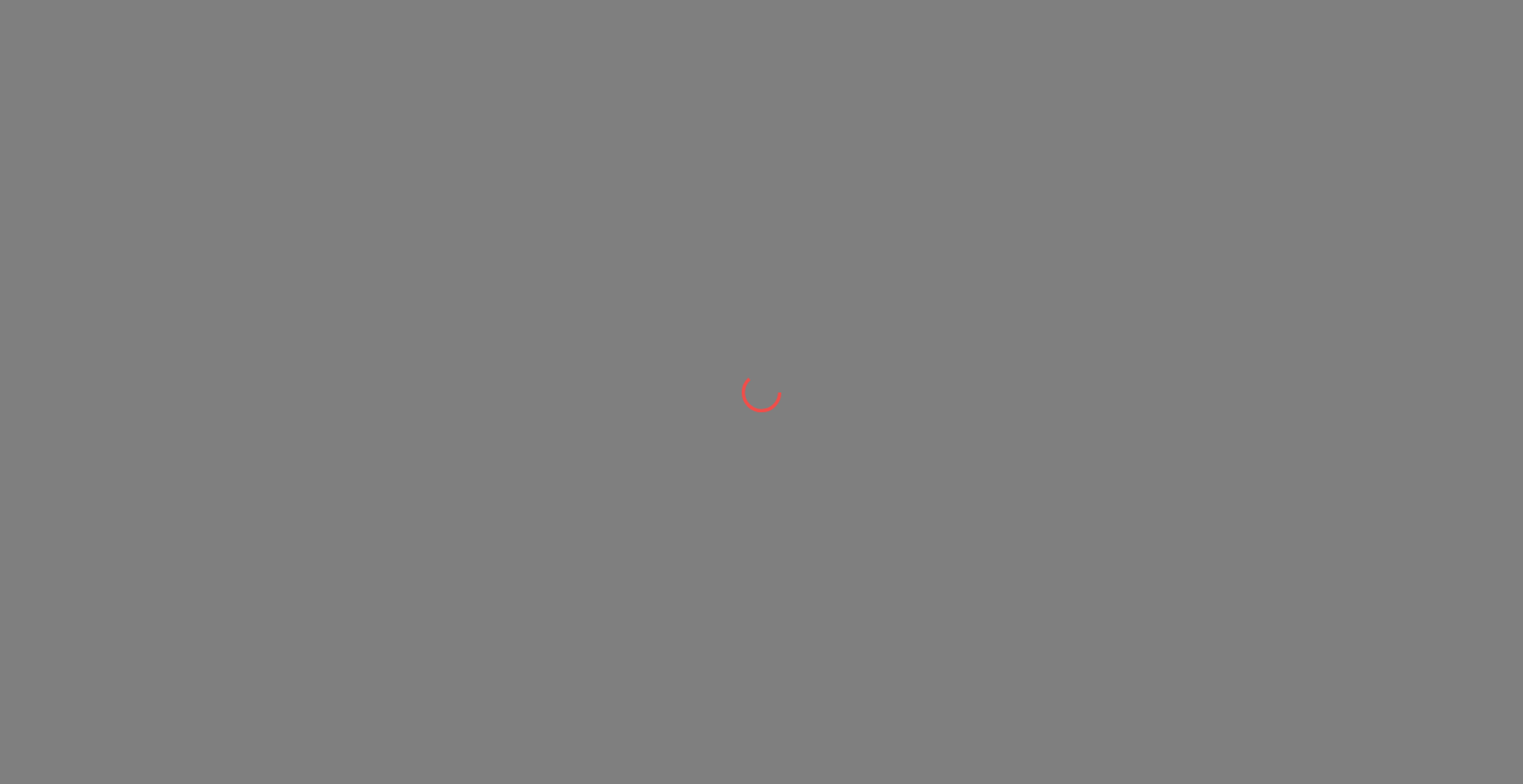scroll, scrollTop: 0, scrollLeft: 0, axis: both 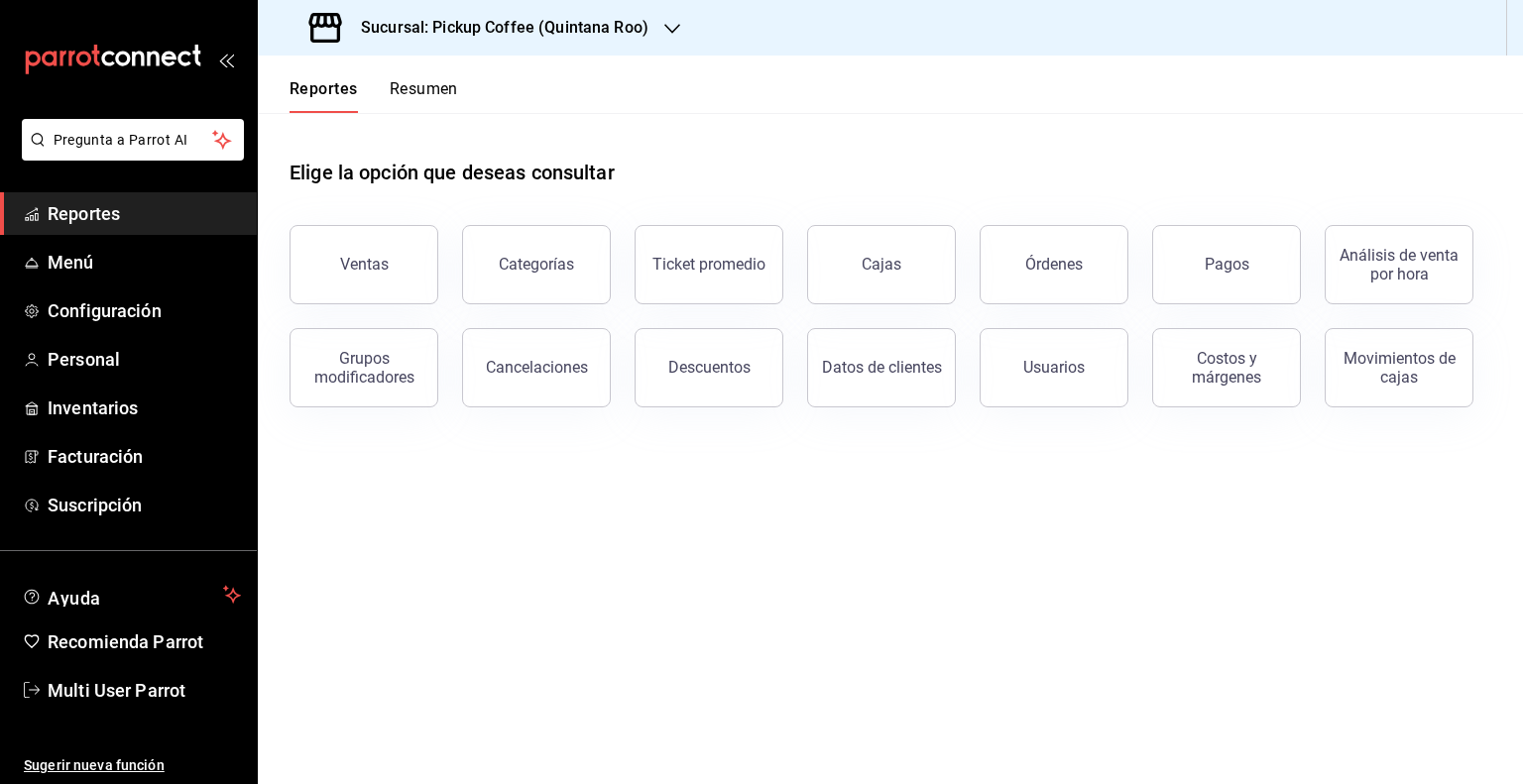 click 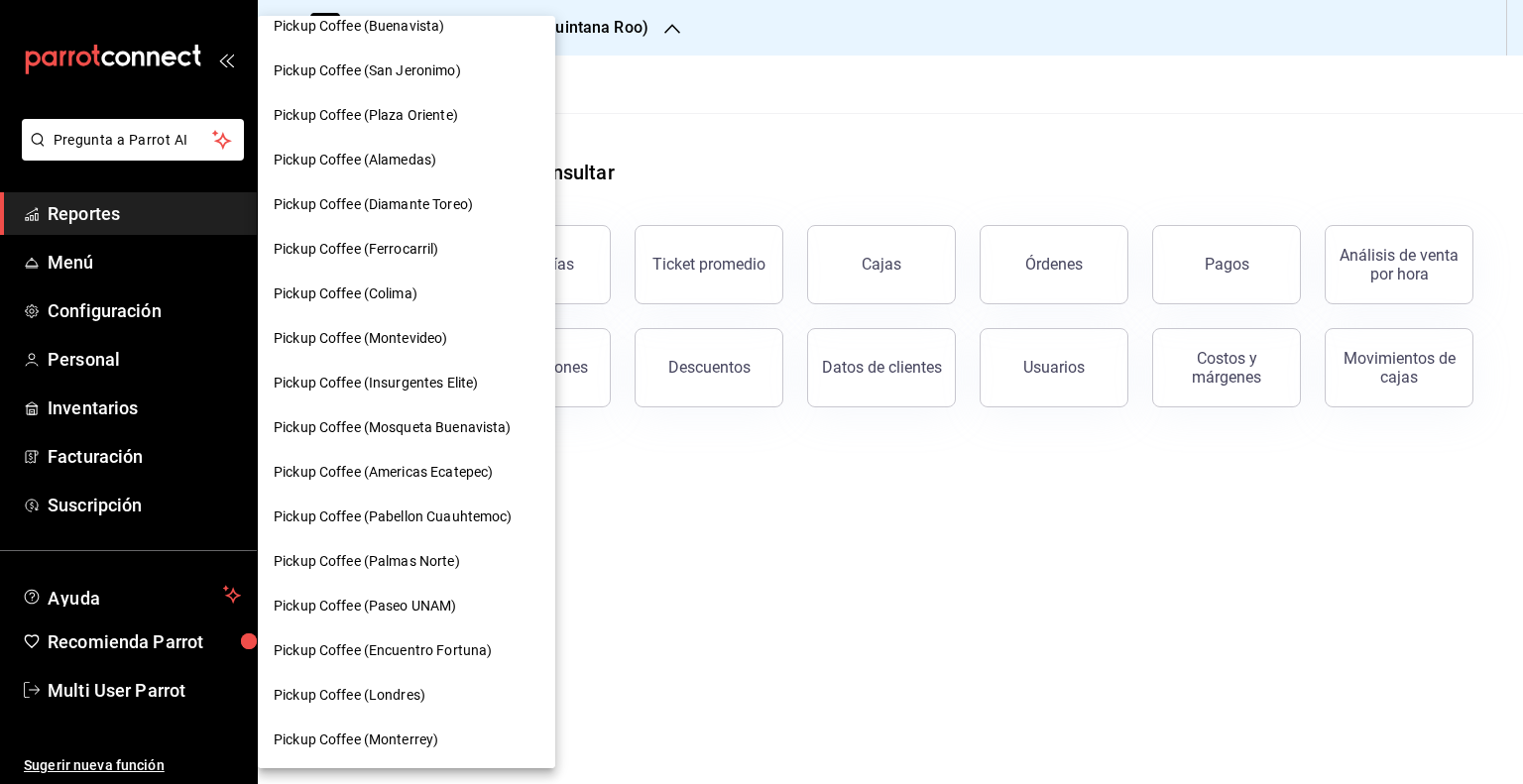 scroll, scrollTop: 911, scrollLeft: 0, axis: vertical 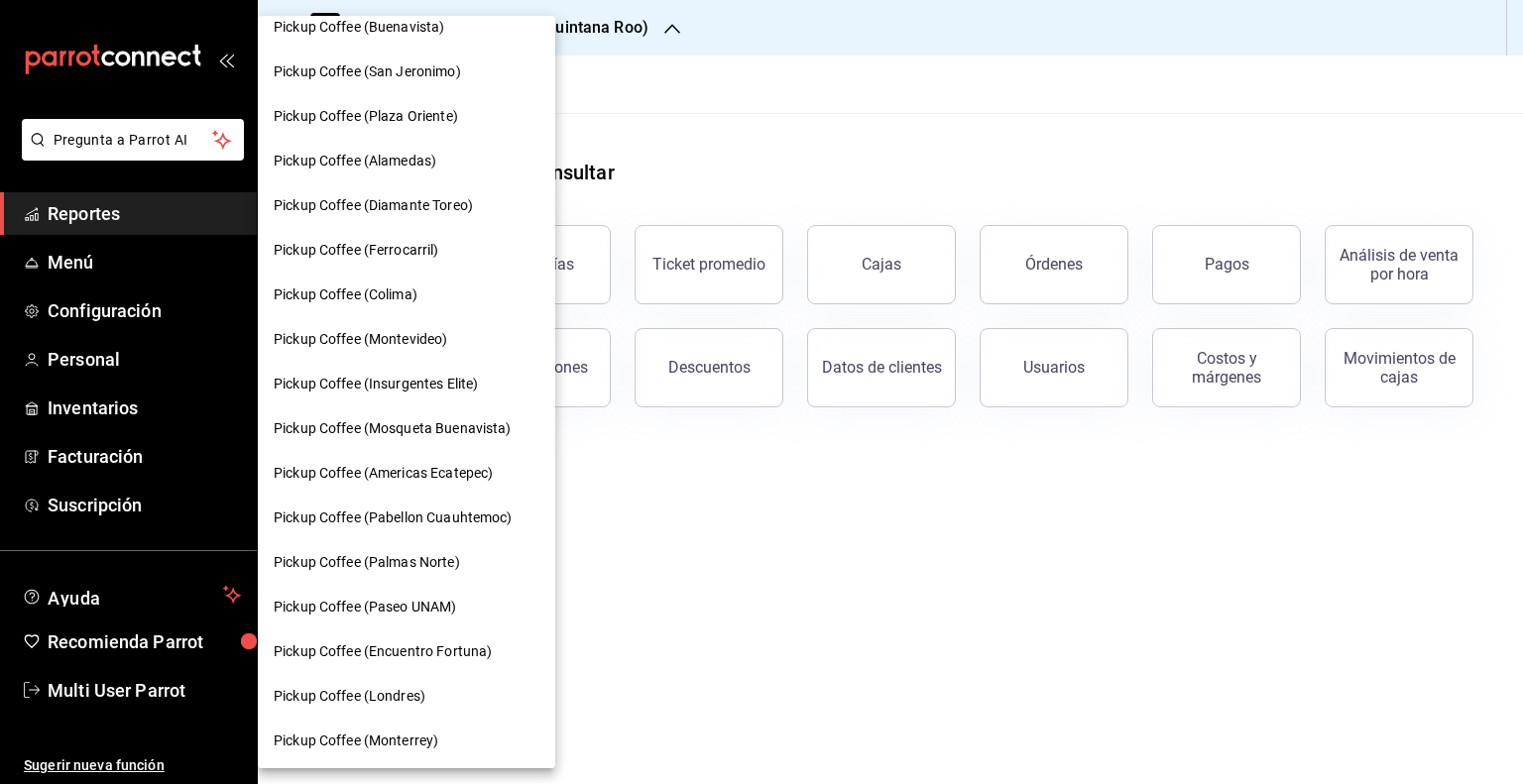click on "Pickup Coffee (Insurgentes Elite)" at bounding box center [376, 384] 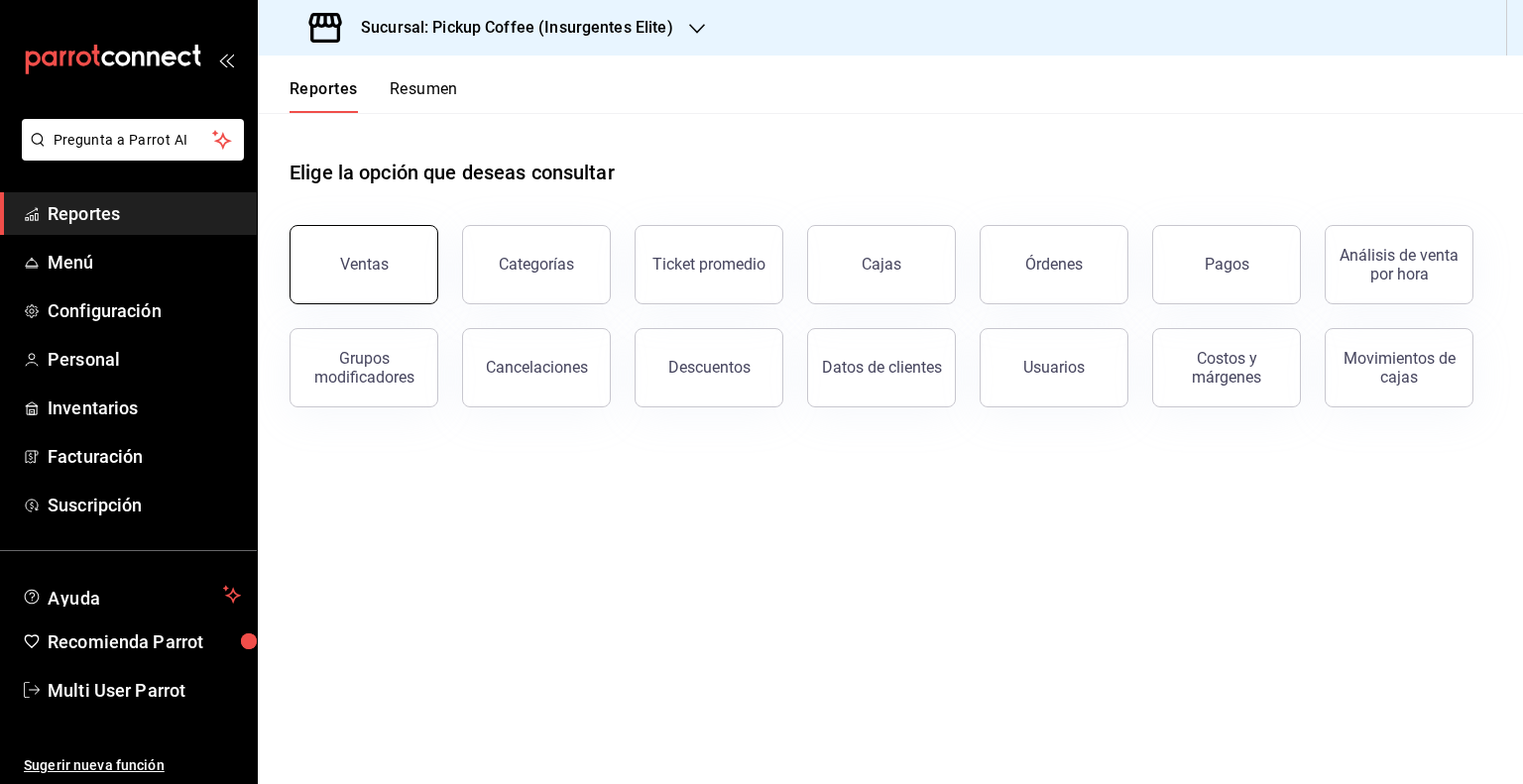 click on "Ventas" at bounding box center [364, 265] 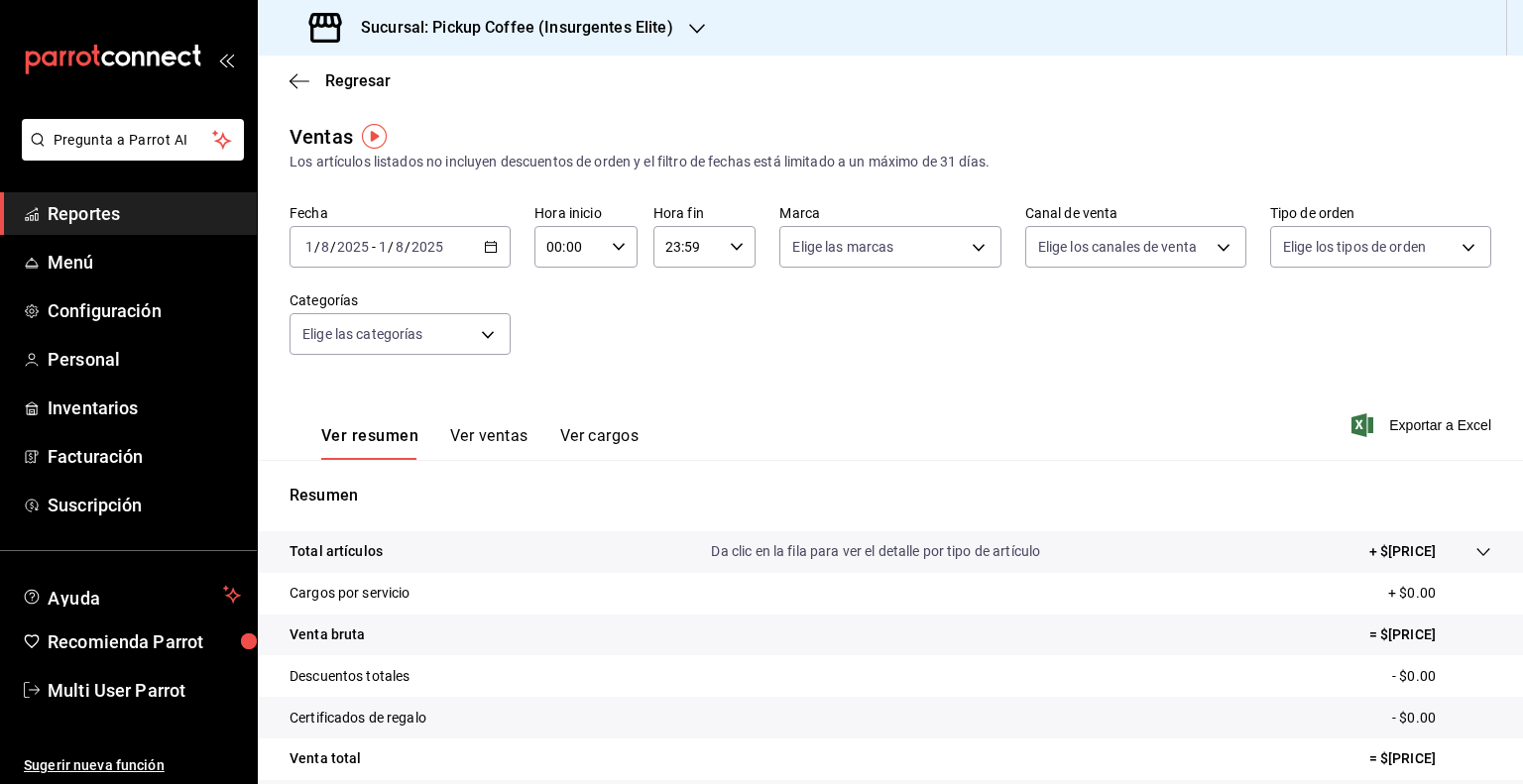scroll, scrollTop: 0, scrollLeft: 0, axis: both 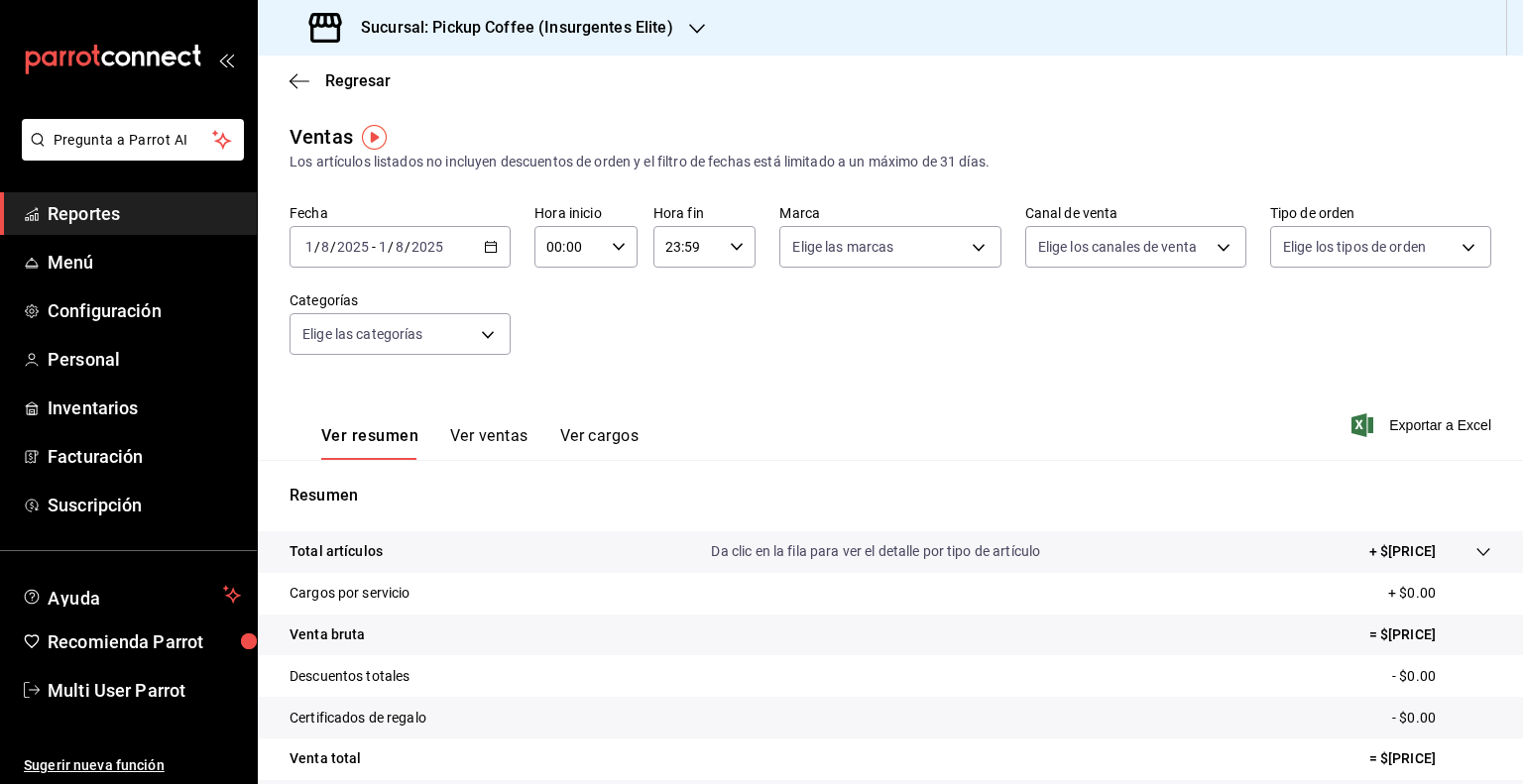 click on "Ver ventas" at bounding box center [489, 443] 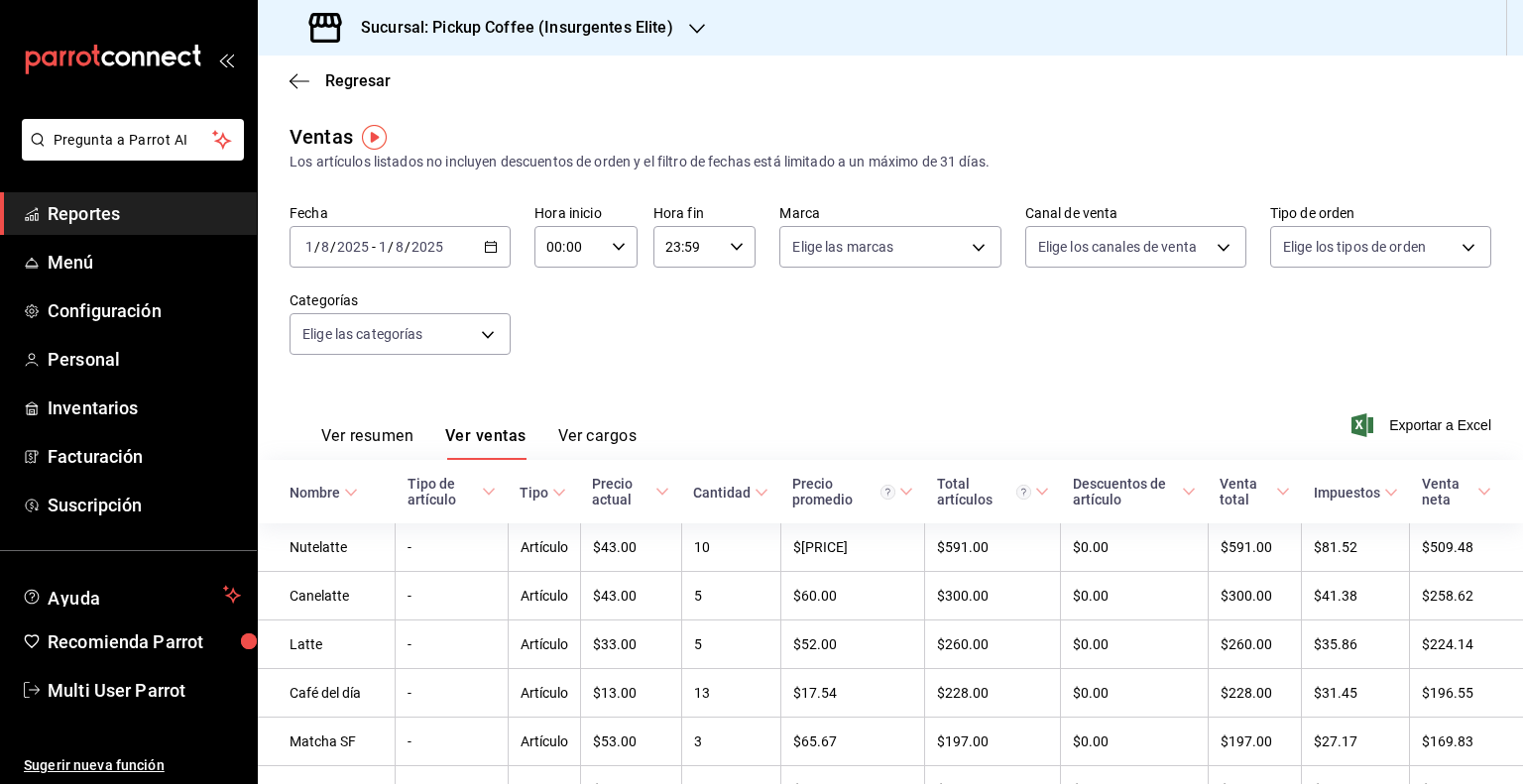 click on "Ver resumen" at bounding box center [367, 443] 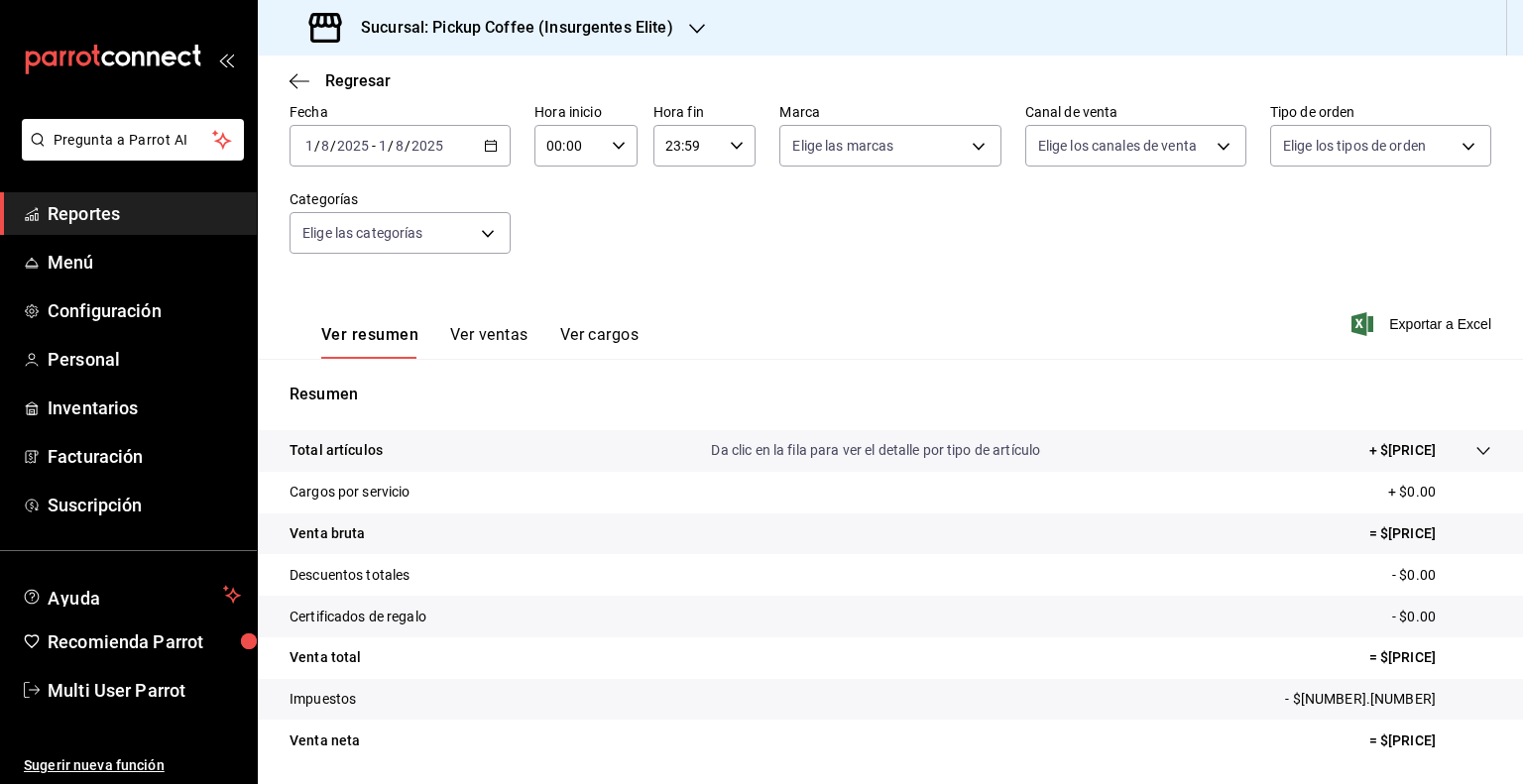 scroll, scrollTop: 102, scrollLeft: 0, axis: vertical 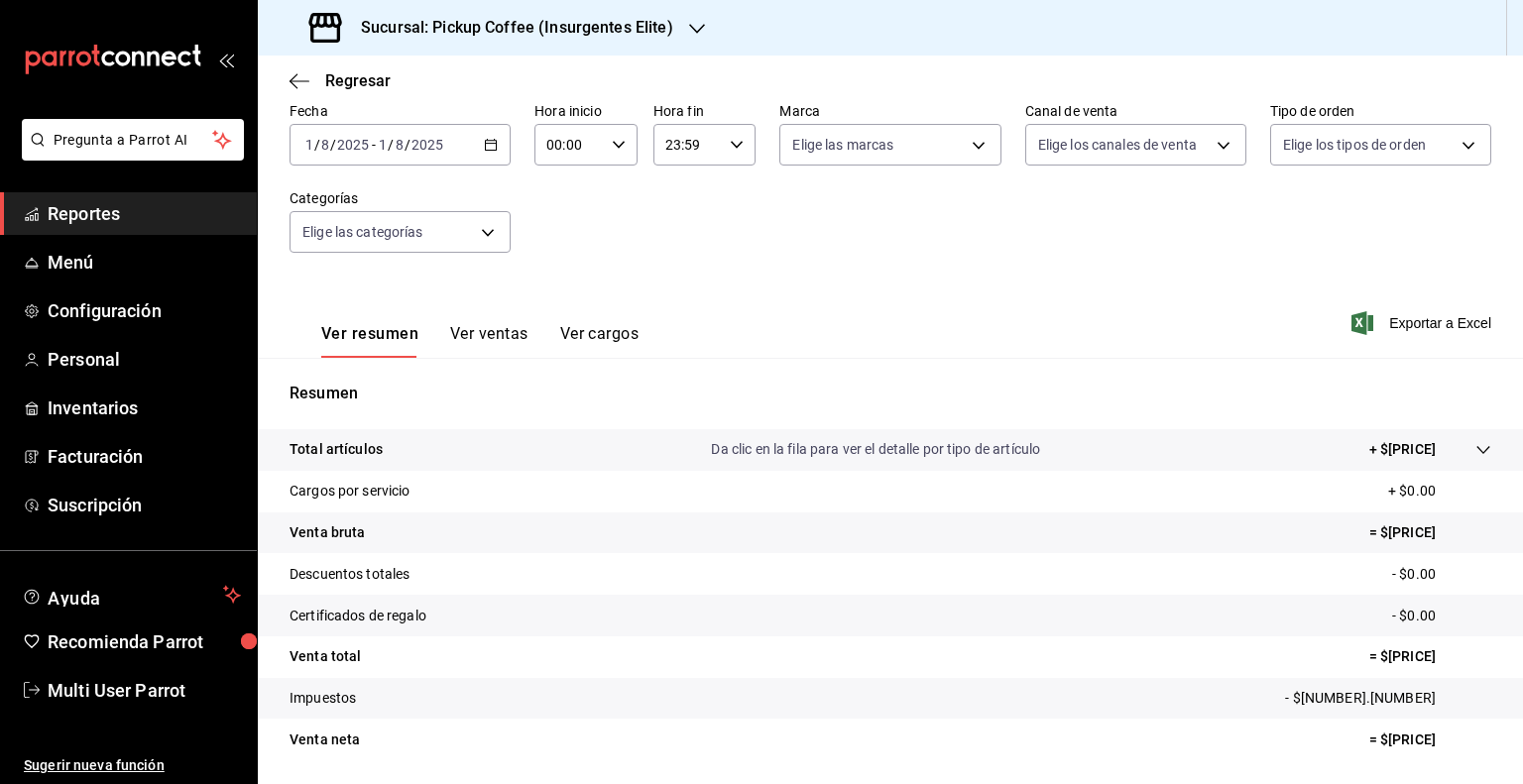 type 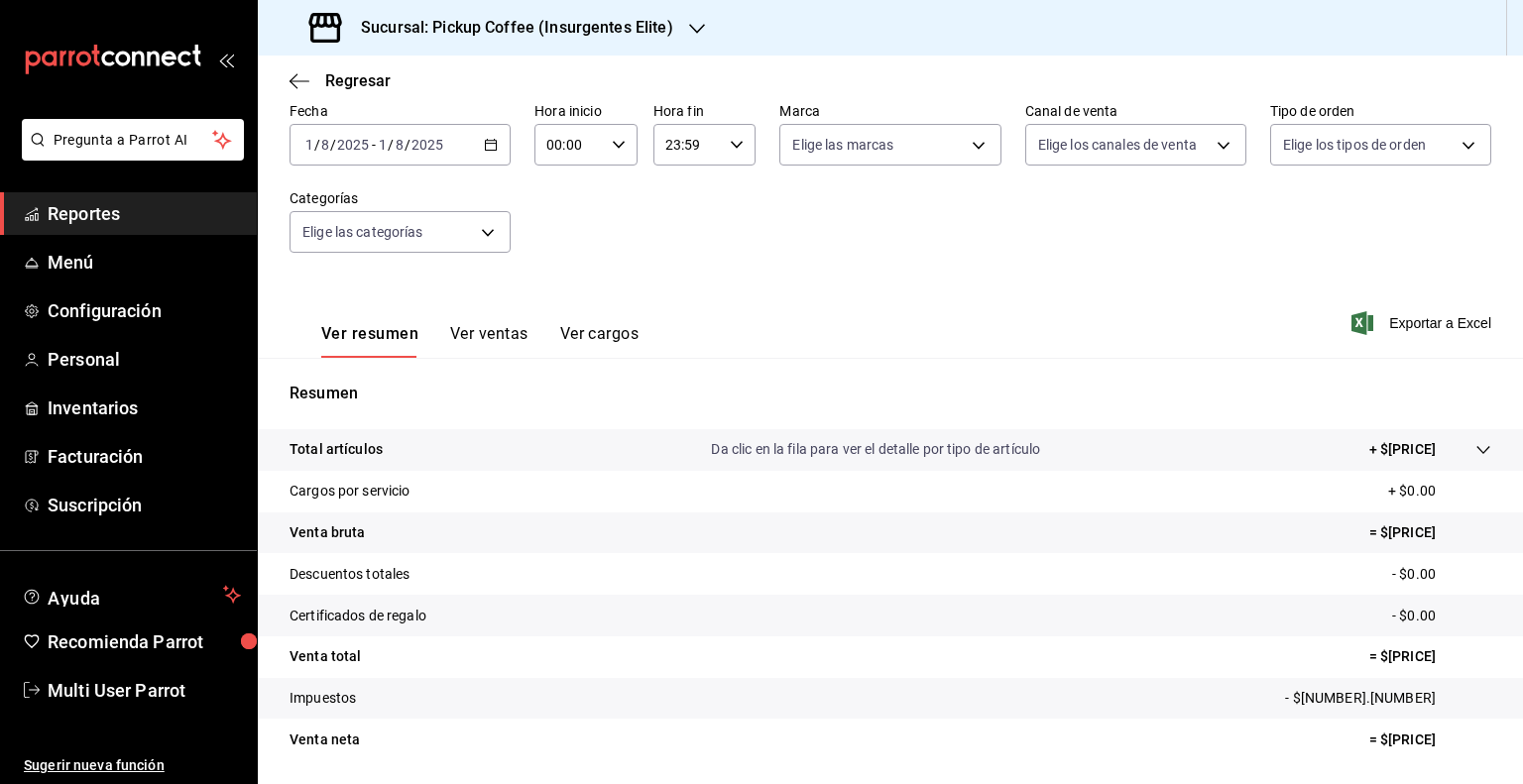 click on "Sucursal: Pickup Coffee (Insurgentes Elite)" at bounding box center (509, 28) 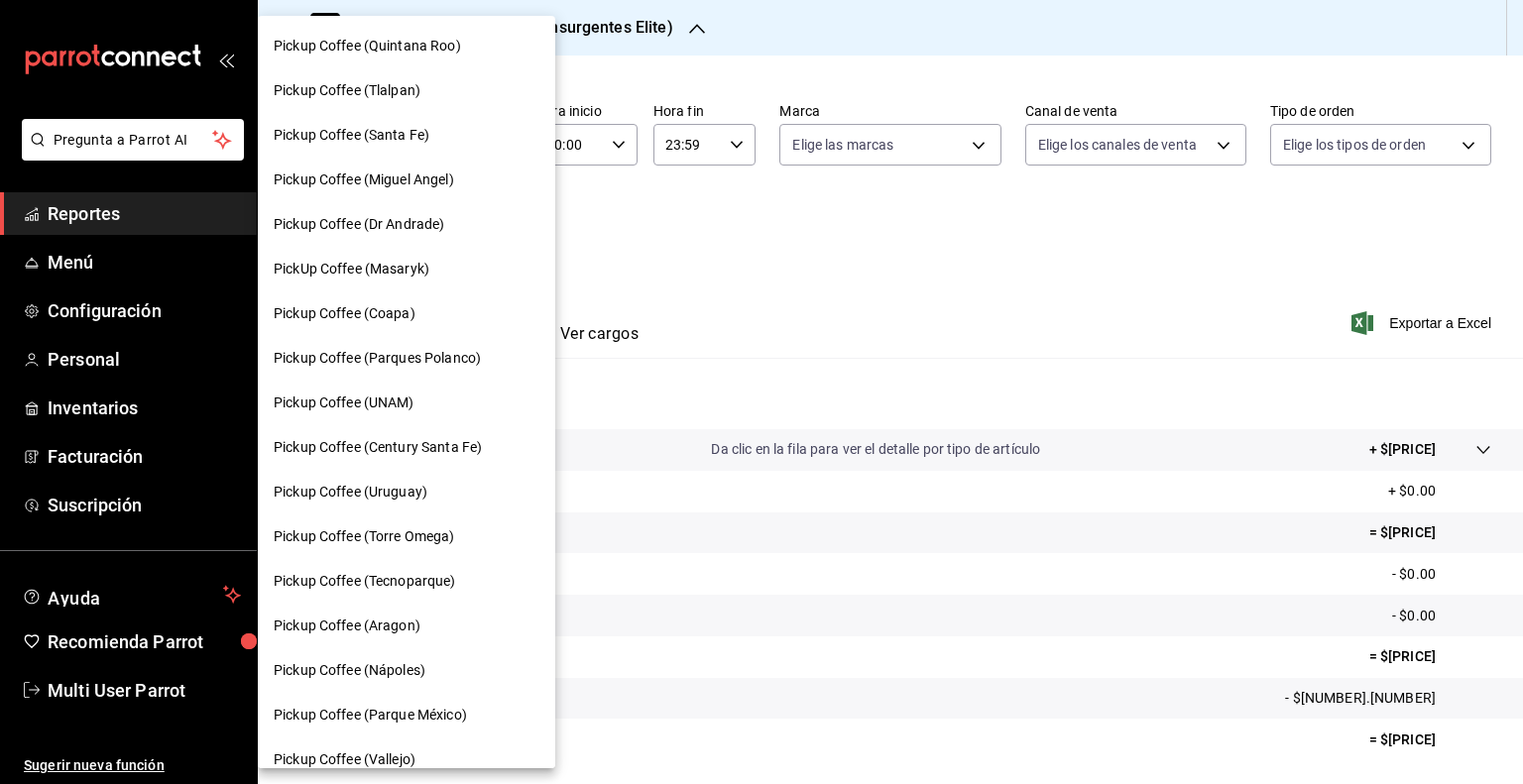 click at bounding box center [762, 392] 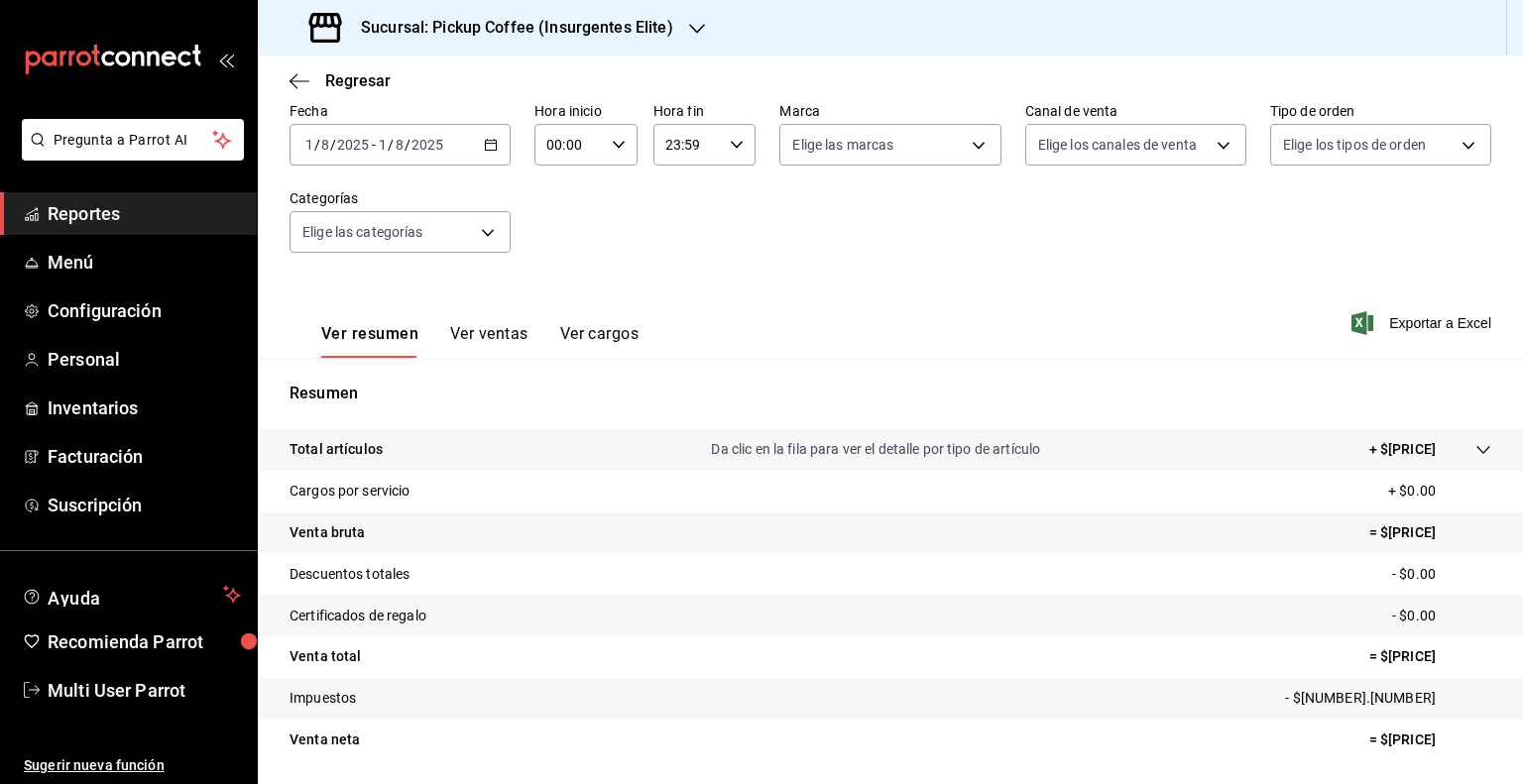 click on "Reportes" at bounding box center [144, 213] 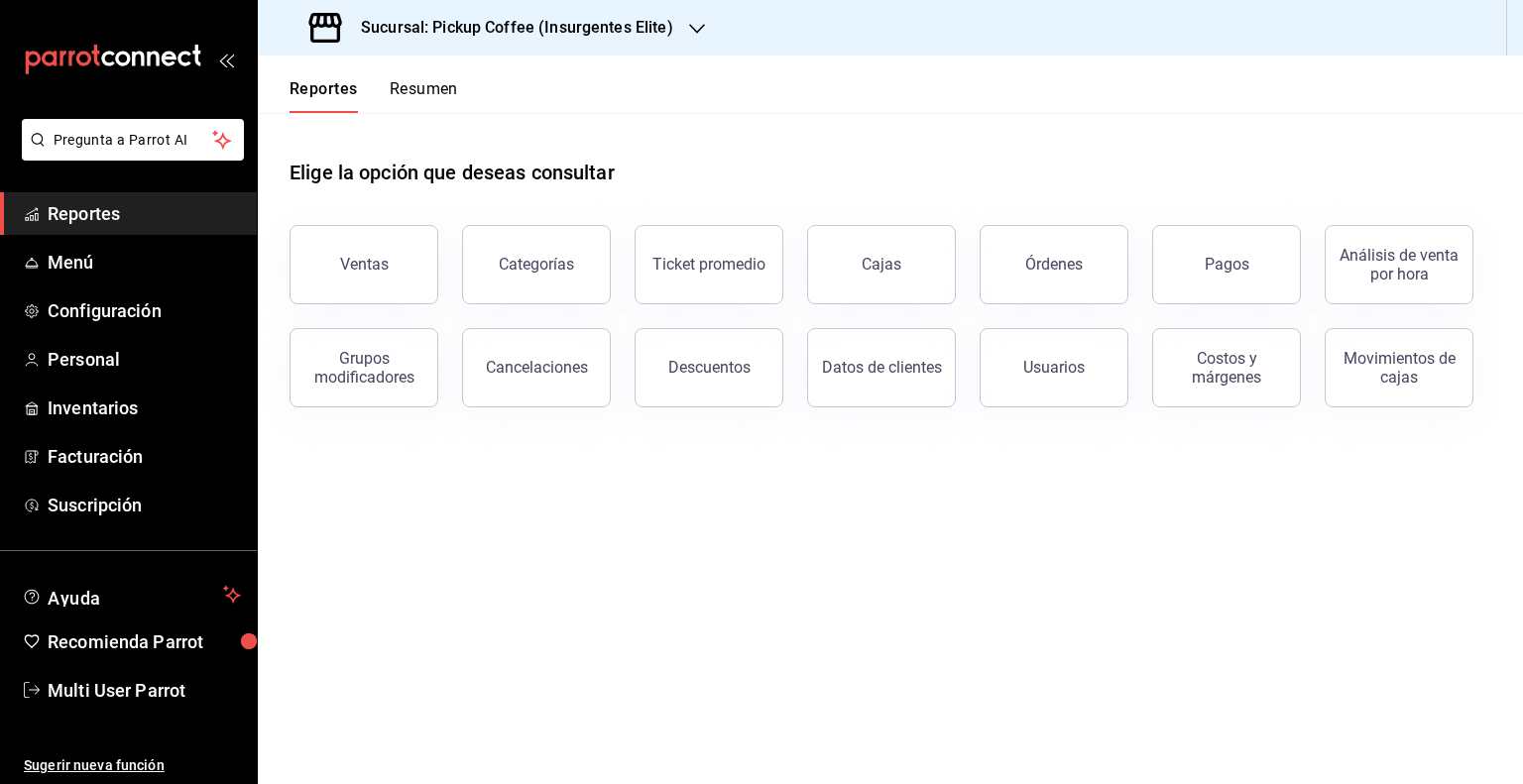 click on "Resumen" at bounding box center (423, 96) 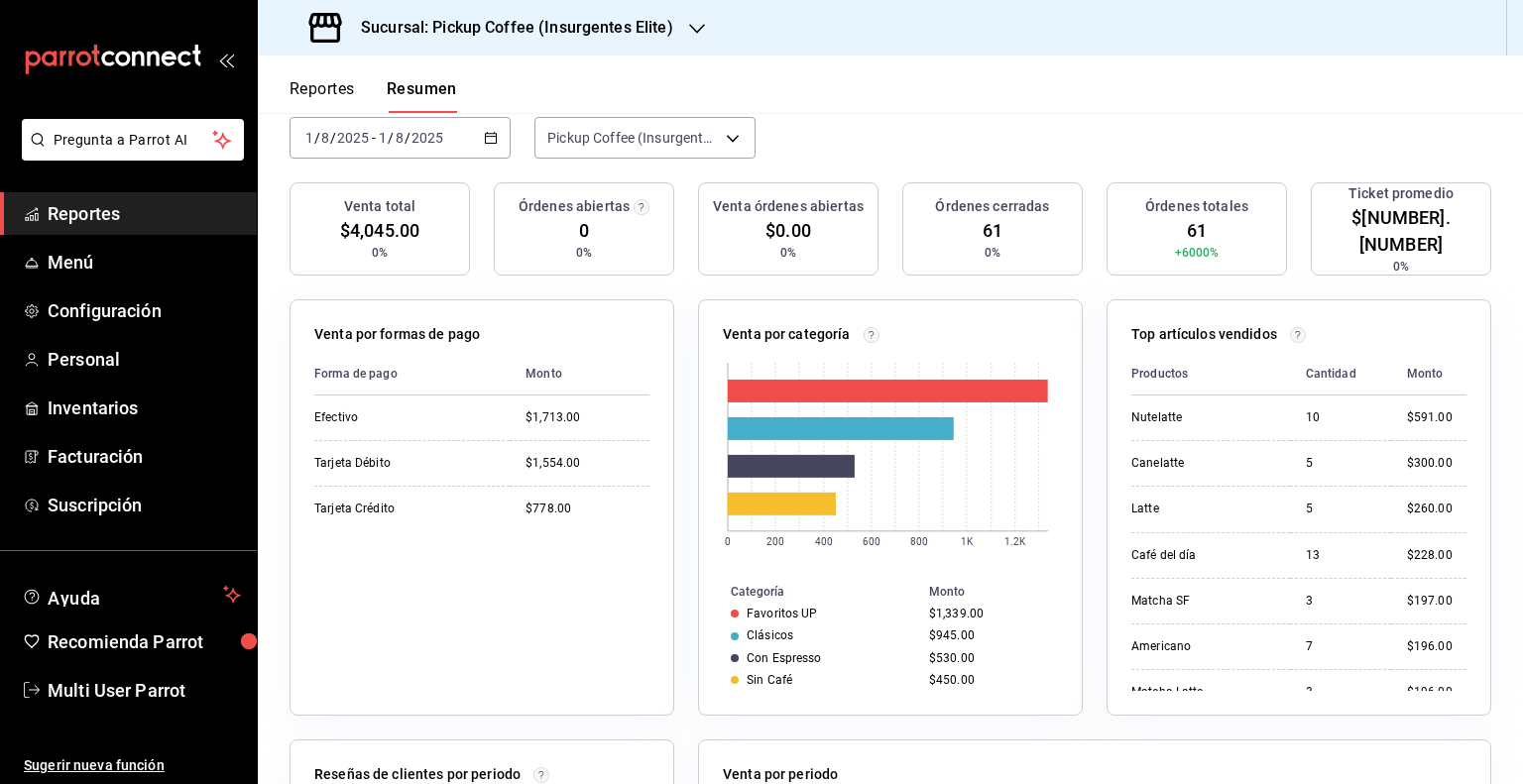 scroll, scrollTop: 147, scrollLeft: 0, axis: vertical 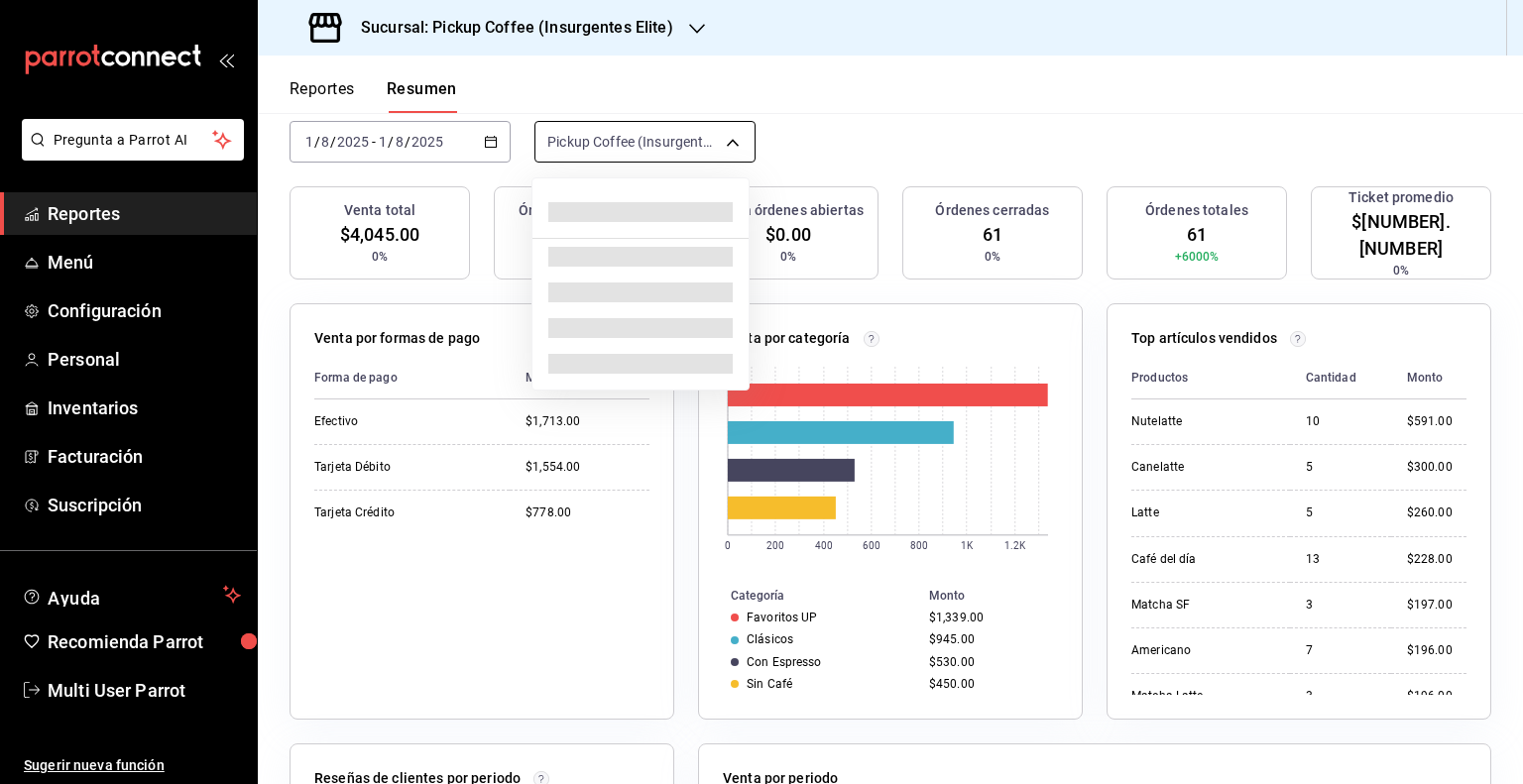 click on "Pregunta a Parrot AI Reportes   Menú   Configuración   Personal   Inventarios   Facturación   Suscripción   Ayuda Recomienda Parrot   Multi User Parrot   Sugerir nueva función   Sucursal: Pickup Coffee (Insurgentes Elite) Reportes Resumen Resumen El porcentaje se calcula comparando el período actual con el anterior, ej. semana actual vs. semana anterior. Las gráficas muestran los datos más relevantes.  Las gráficas de 'Top artículos vendidos' y 'Venta por categoría' no incluyen descuentos de pedidos. Fecha 2025-08-01 1 / 8 / 2025 - 2025-08-01 1 / 8 / 2025 Sucursales Pickup Coffee (Insurgentes Elite) [object Object] Venta total $4,045.00 0% Órdenes abiertas 0 0% Venta órdenes abiertas $0.00 0% Órdenes cerradas 61 0% Órdenes totales 61 +6000% Ticket promedio $66.31 0% Venta por formas de pago Forma de pago Monto Efectivo $1,713.00 Tarjeta Débito $1,554.00 Tarjeta Crédito $778.00 Venta por categoría   0 200 400 600 800 1K 1.2K Categoría Monto Favoritos UP $1,339.00 Clásicos $945.00 $530.00" at bounding box center [762, 392] 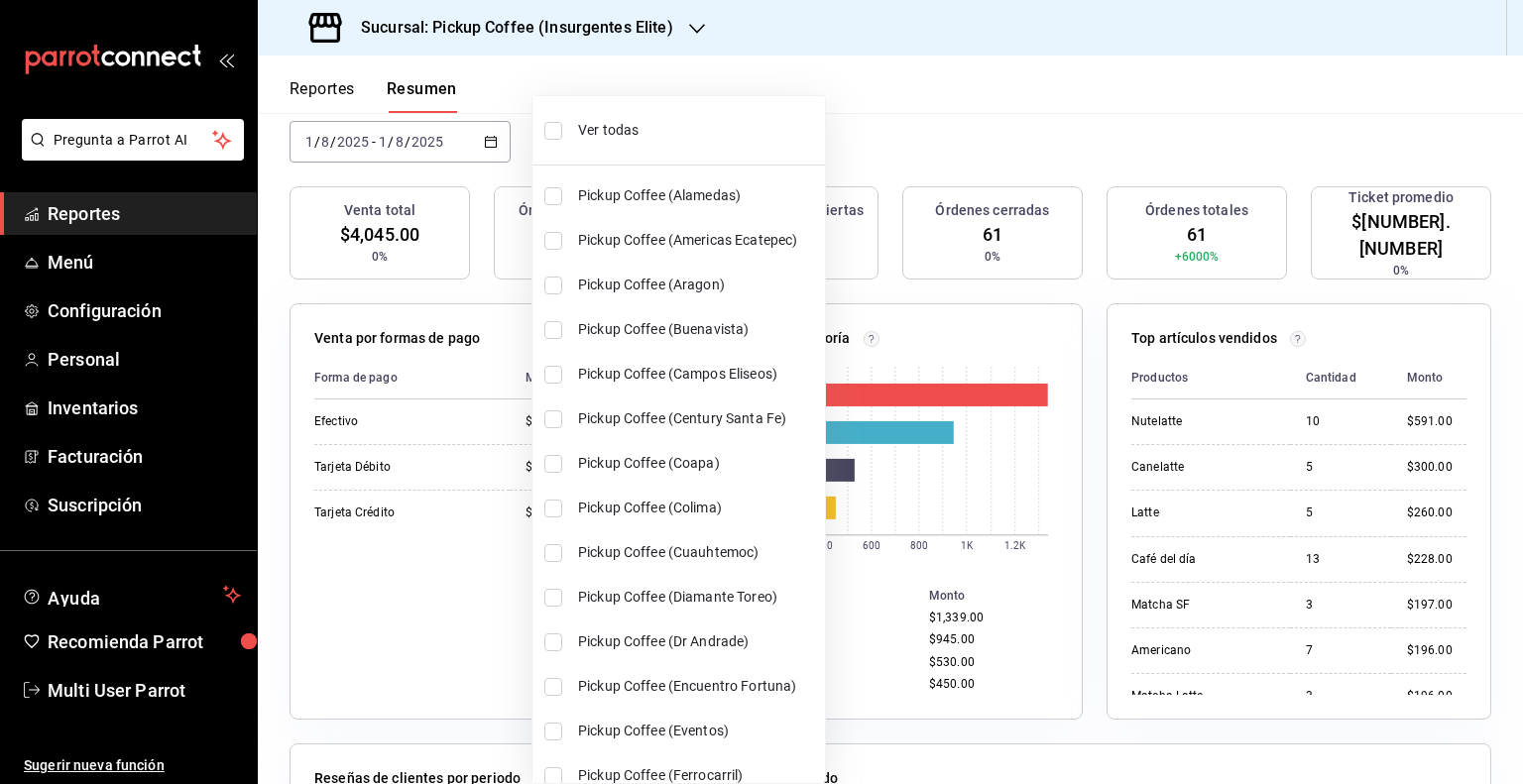 click at bounding box center (762, 392) 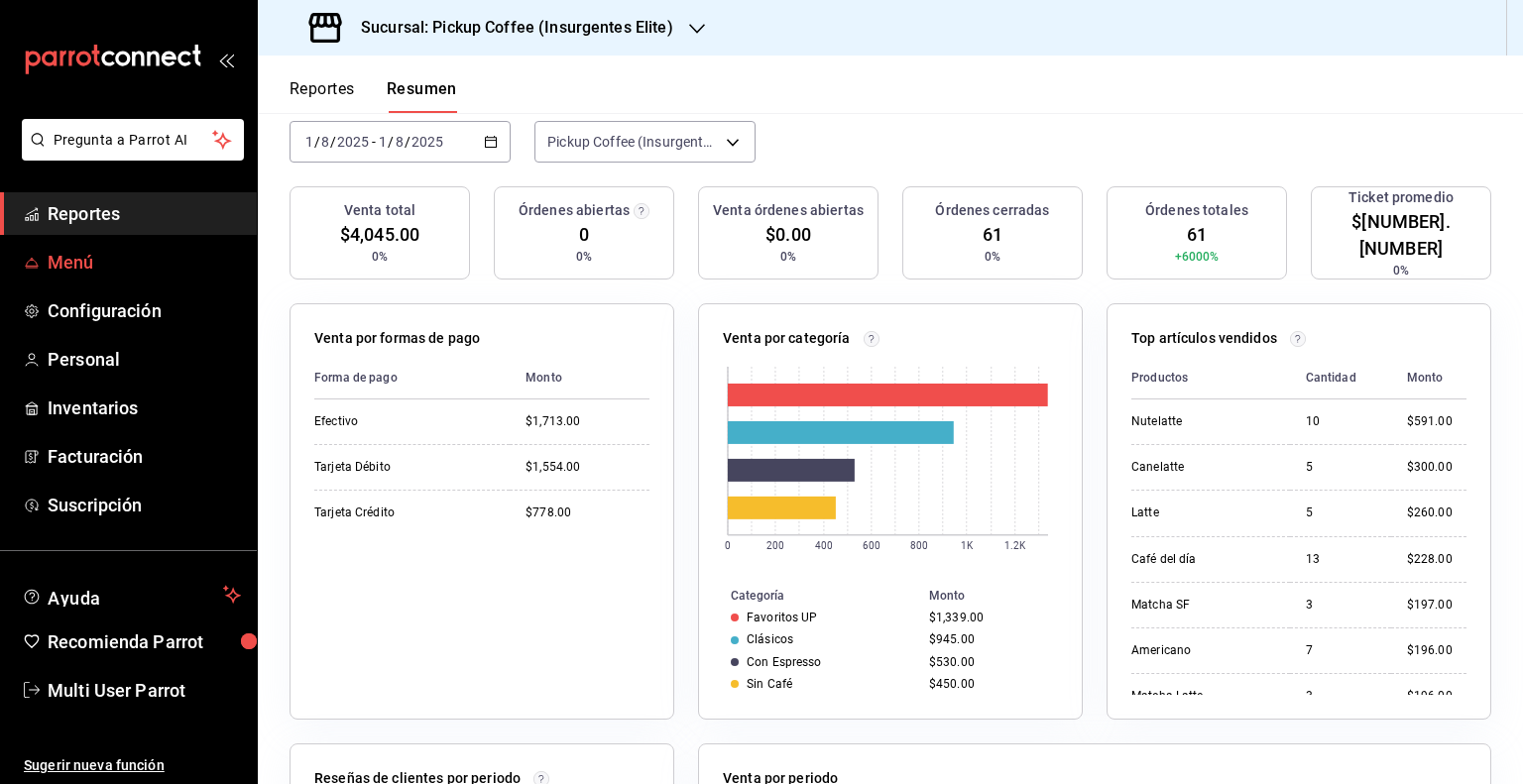 click on "Menú" at bounding box center [144, 262] 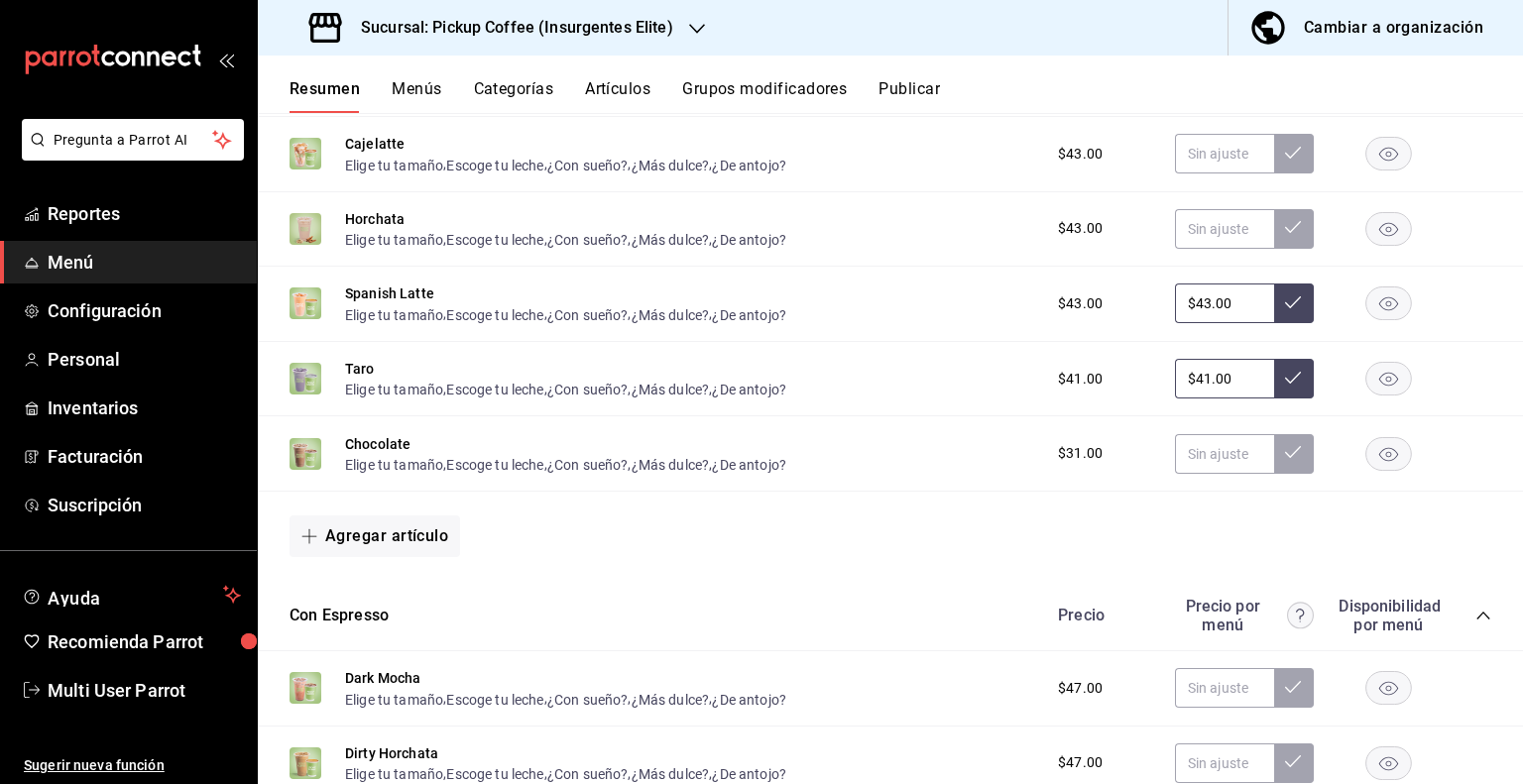 scroll, scrollTop: 702, scrollLeft: 0, axis: vertical 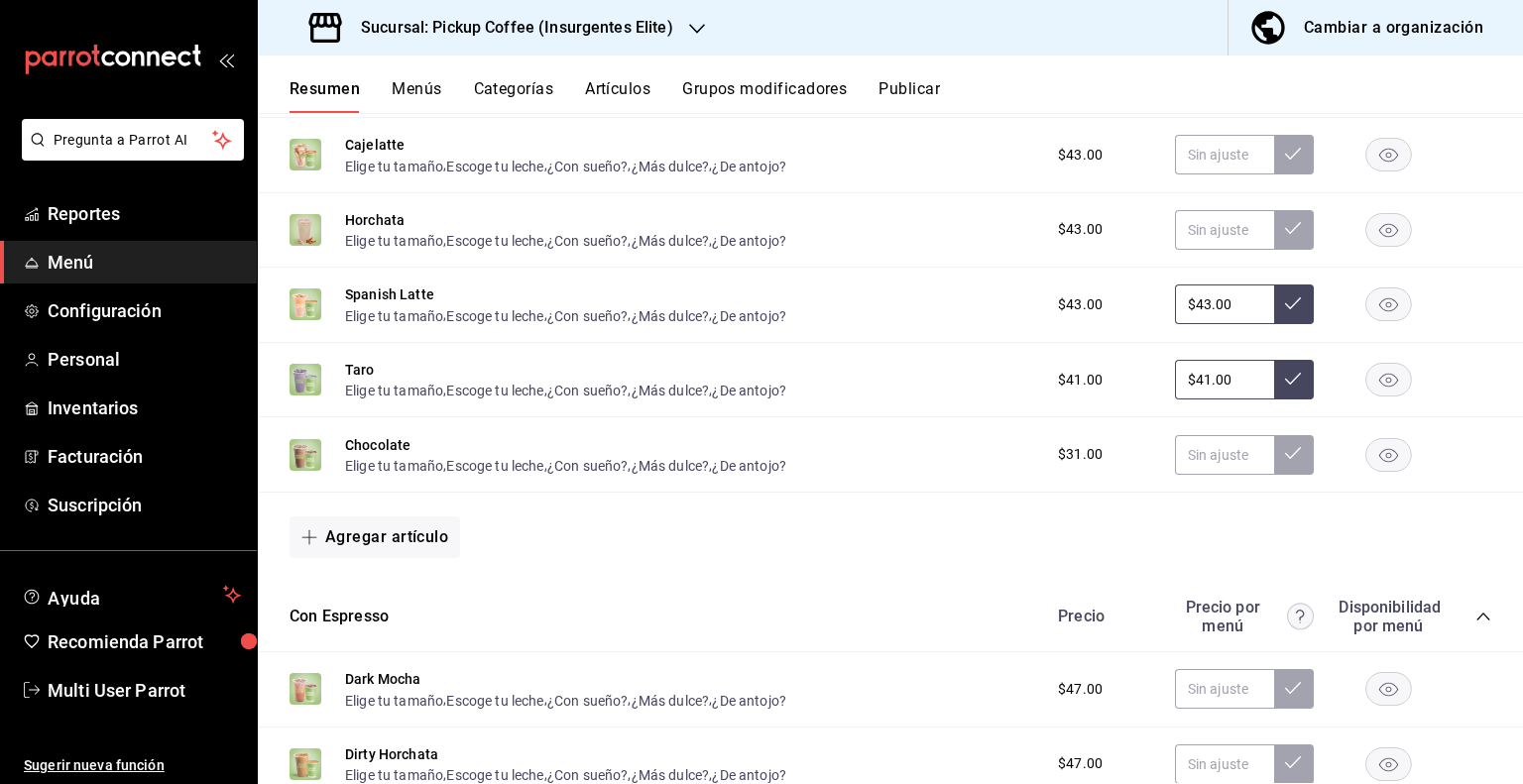click on "Cambiar a organización" at bounding box center [1393, 28] 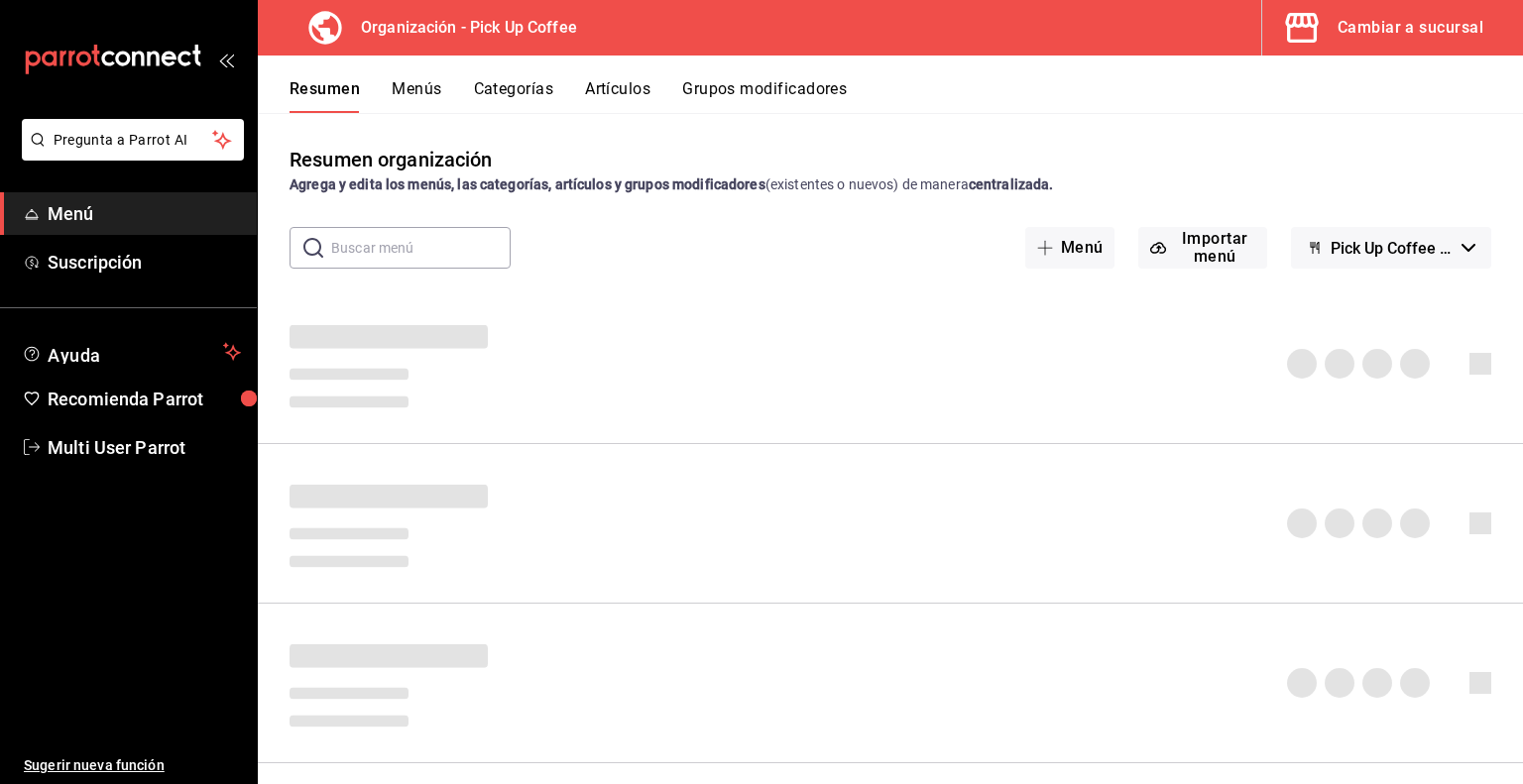 click on "Menús" at bounding box center [416, 96] 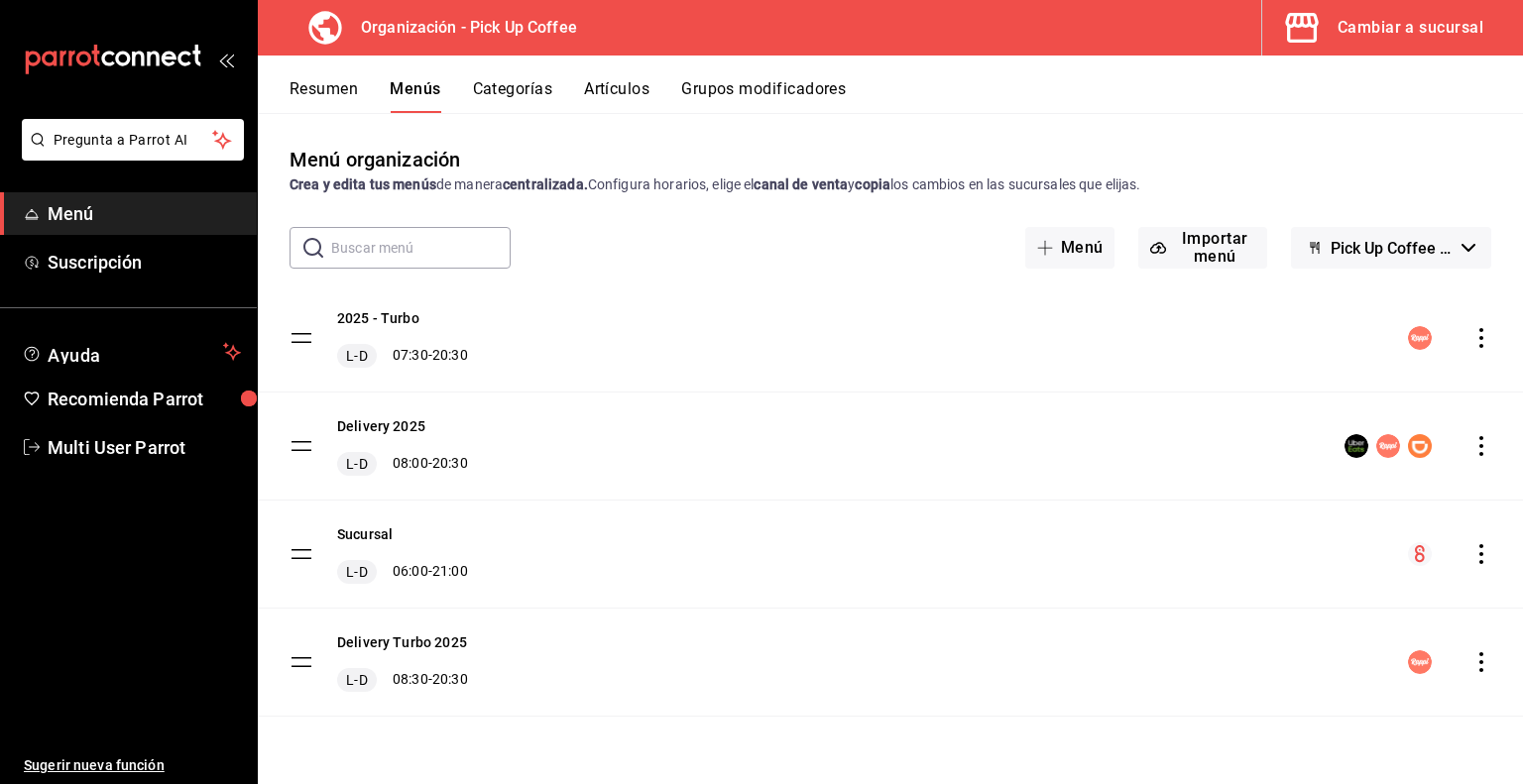 click on "Artículos" at bounding box center [617, 96] 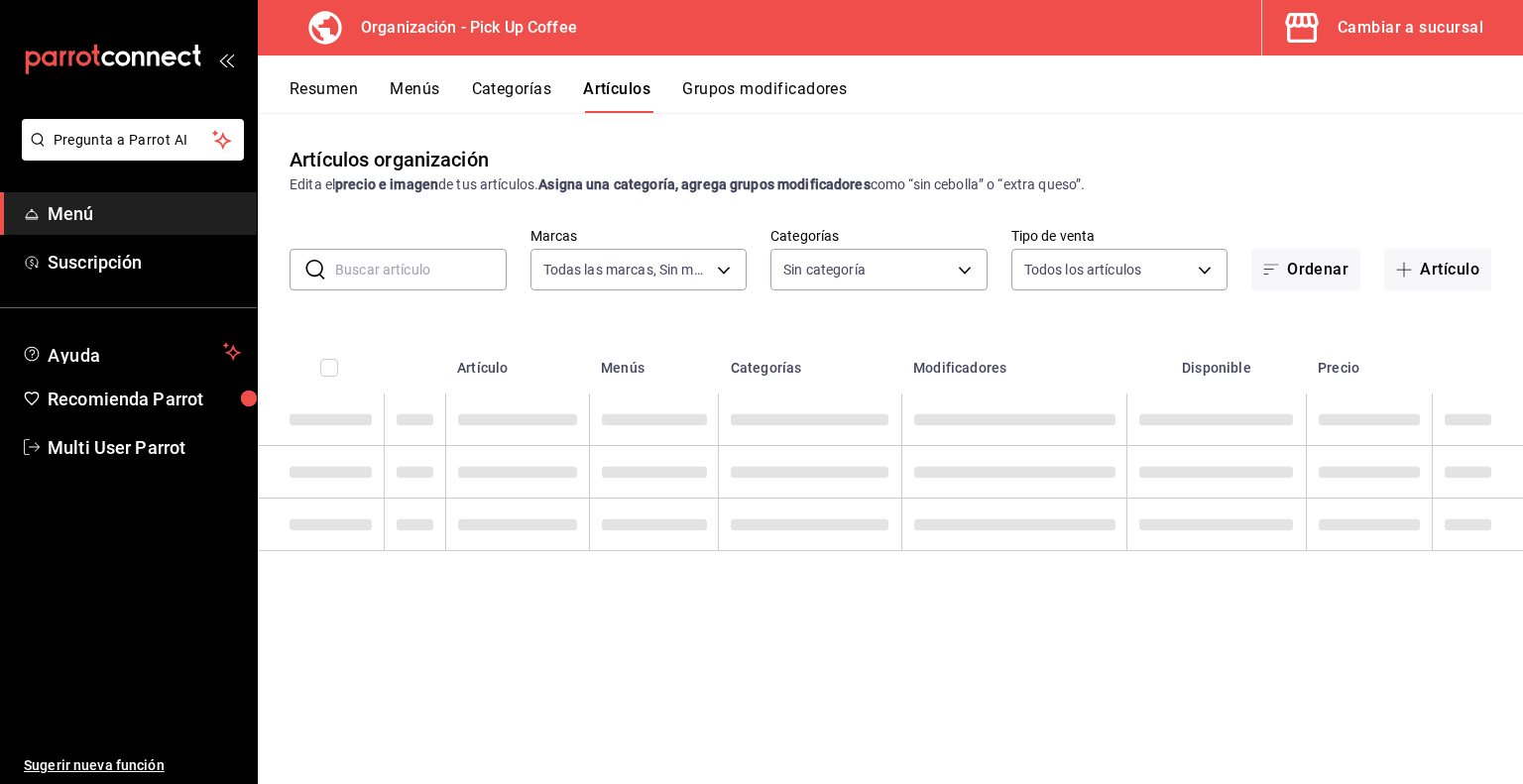 type on "be2dd662-c872-4fc9-aaab-377dbd4a662e" 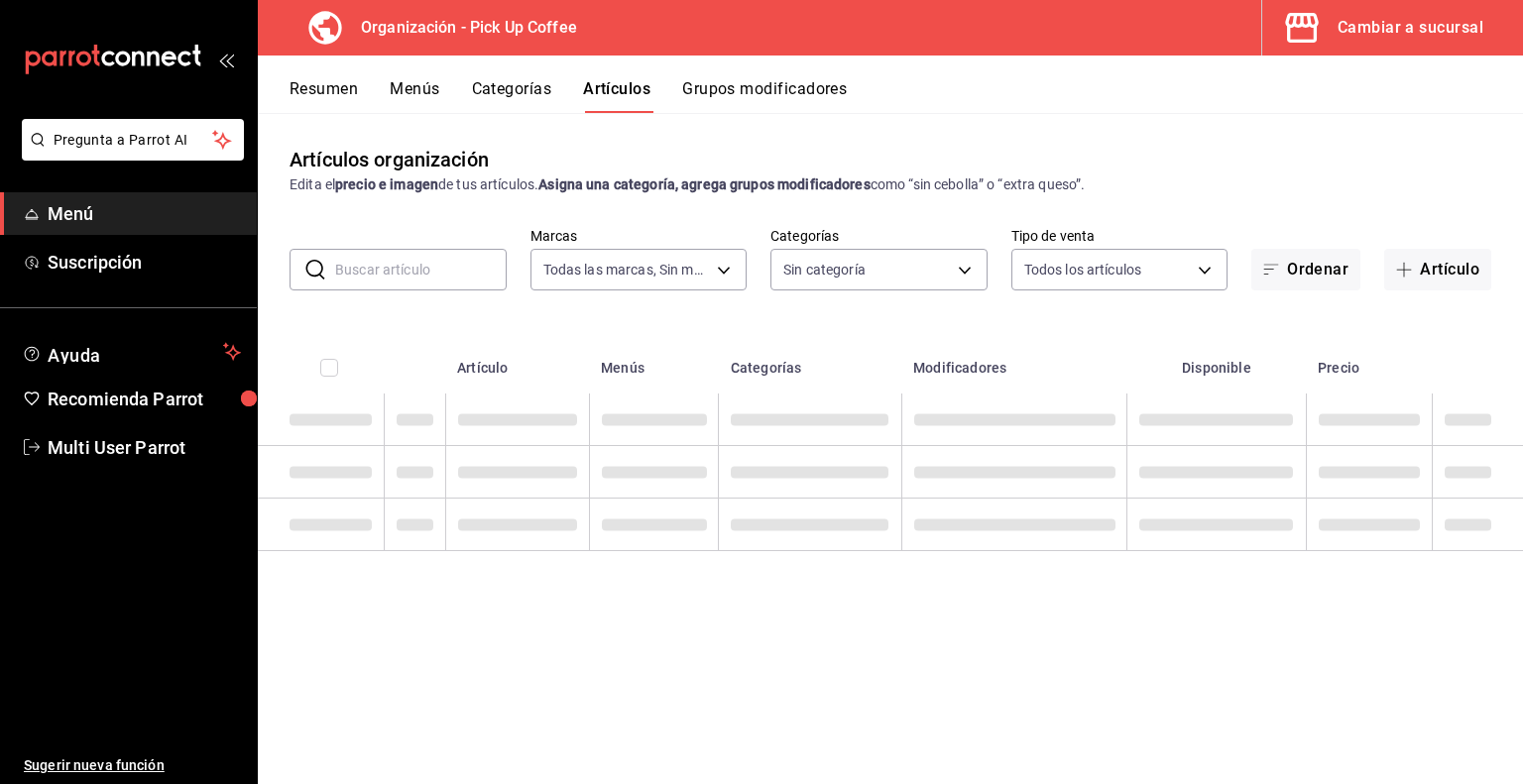 type on "351994fb-20bc-4931-a533-31b0a68b2a08,1879ea74-7a6a-4e80-84a4-f7c027db92c7,d8d32dfa-f7d9-4a3e-a287-c8c77f422c41,c8643f8b-5a0a-4fd0-bd31-d1f7a9725839,c59e58fa-3379-40a6-8b3a-024136b5d0f3,ea570318-765c-4e18-991d-f0c2f7c9dc9b,bc9c5e1b-f52f-4b6a-bade-481eb536dd09,39d77ce6-074c-445c-8121-634826855357,9d509601-ce12-4432-9992-9613c7cfe8c5,a36167ee-6459-438b-8ad1-3ececeae37a7,91c5672d-89c3-4388-988f-d2f6bac0e55d,fc4ec394-c0fa-42de-be96-11da602004ed,ce12ddd6-66ef-4810-aea8-c82a138d5b8d,14cff3e2-ee98-4fb4-8432-0ccd224511cb,80f88978-1766-41da-9458-83bb9d9e6229,e7e70a2d-5091-4c0c-b12f-d52ea5dcefaa,953f42a1-7cc6-4961-918a-47d313c58a52" 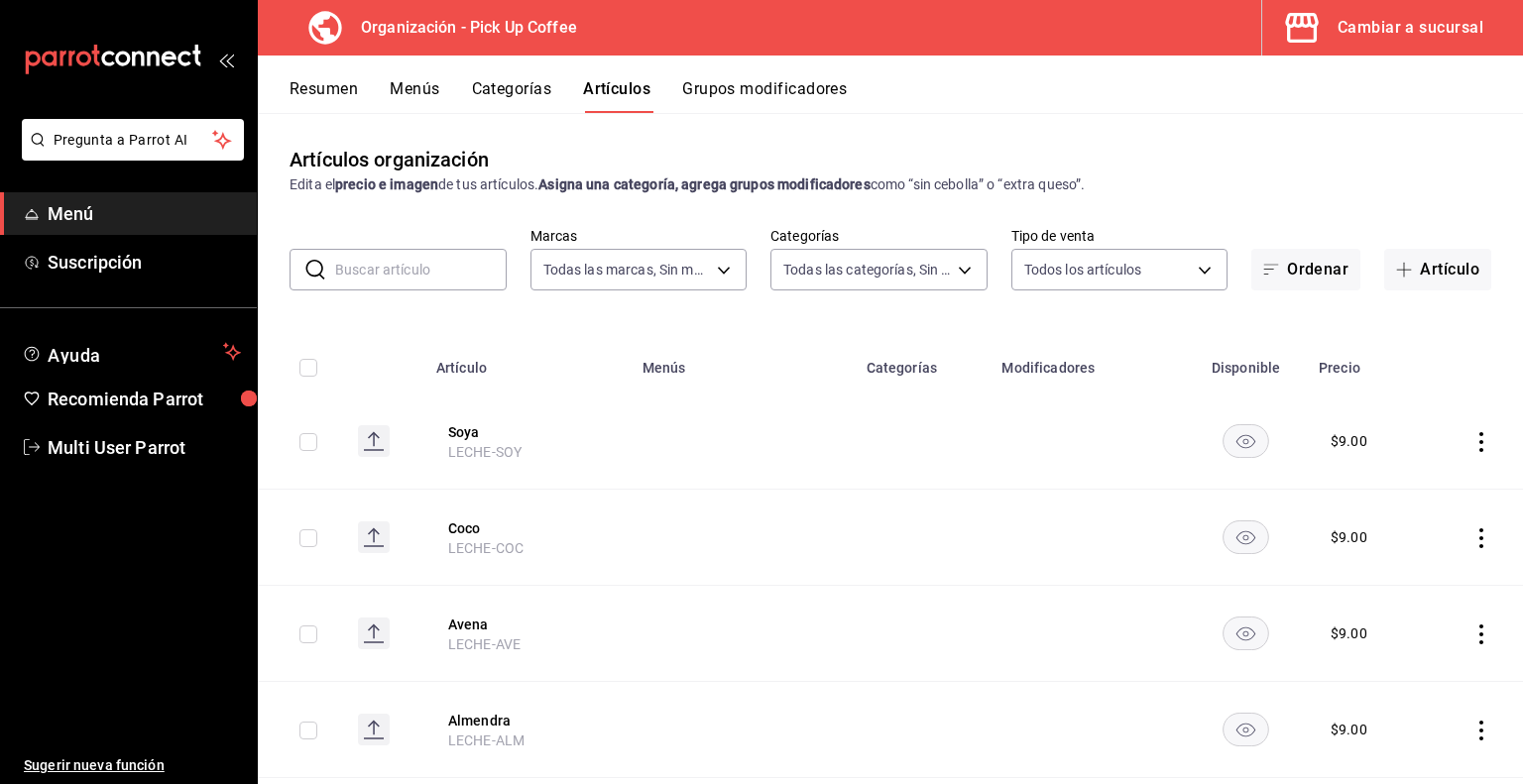 click at bounding box center [420, 270] 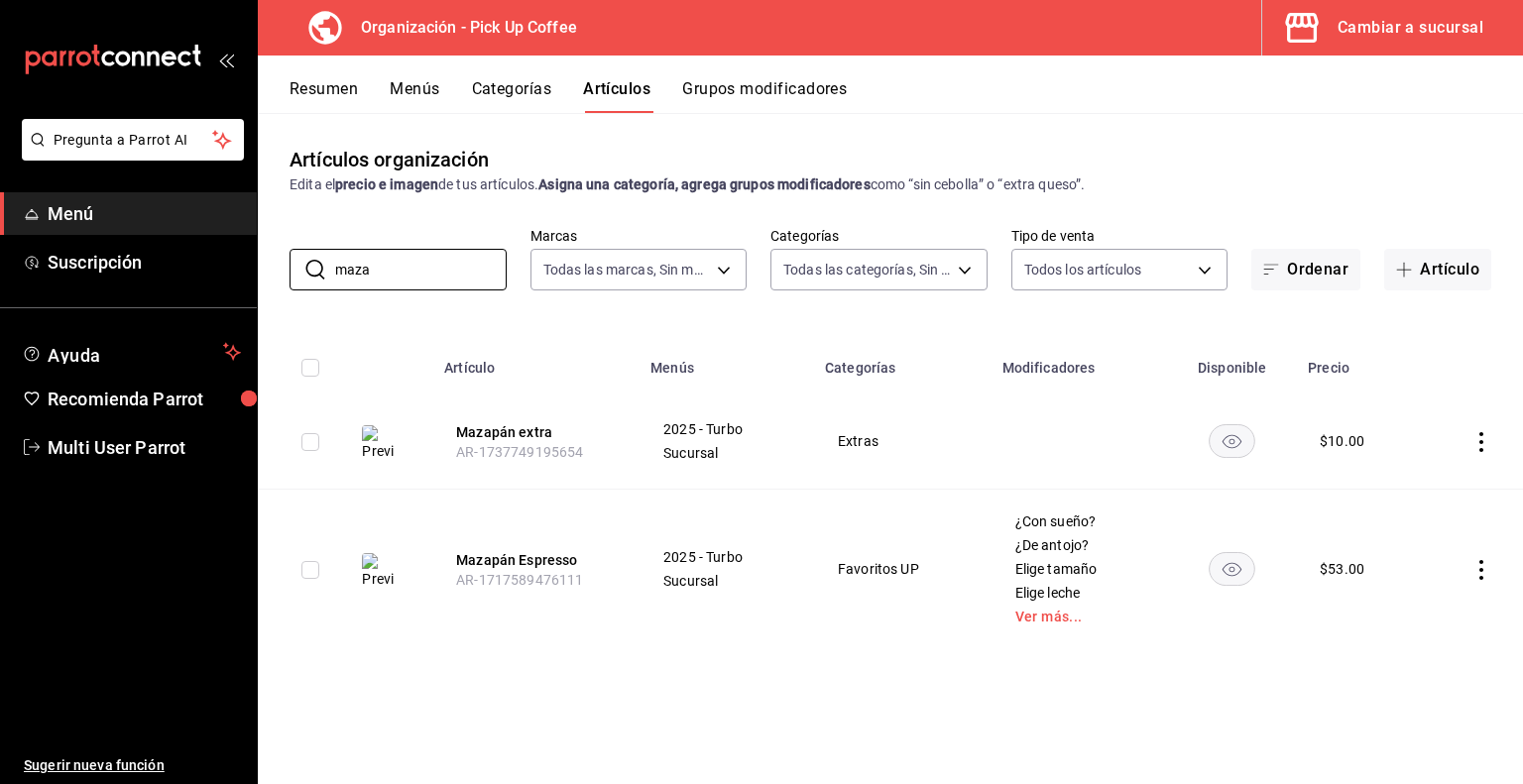 type on "maza" 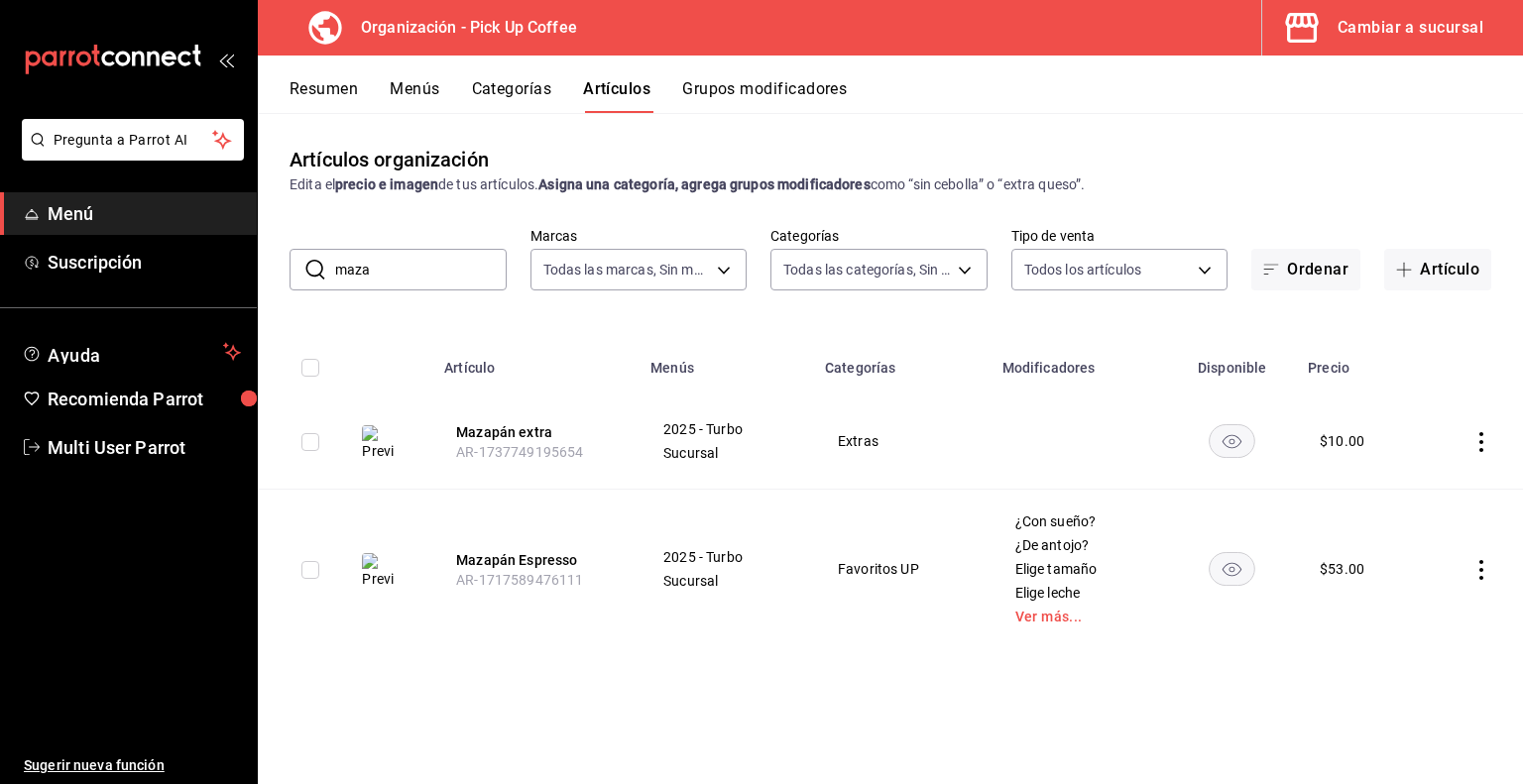 click on "Artículos organización Edita el  precio e imagen  de tus artículos.  Asigna una categoría, agrega grupos modificadores  como “sin cebolla” o “extra queso”. ​ maza ​ Marcas Todas las marcas, Sin marca be2dd662-c872-4fc9-aaab-377dbd4a662e Categorías Todas las categorías, Sin categoría 351994fb-20bc-4931-a533-31b0a68b2a08,1879ea74-7a6a-4e80-84a4-f7c027db92c7,d8d32dfa-f7d9-4a3e-a287-c8c77f422c41,c8643f8b-5a0a-4fd0-bd31-d1f7a9725839,c59e58fa-3379-40a6-8b3a-024136b5d0f3,ea570318-765c-4e18-991d-f0c2f7c9dc9b,bc9c5e1b-f52f-4b6a-bade-481eb536dd09,39d77ce6-074c-445c-8121-634826855357,9d509601-ce12-4432-9992-9613c7cfe8c5,a36167ee-6459-438b-8ad1-3ececeae37a7,91c5672d-89c3-4388-988f-d2f6bac0e55d,fc4ec394-c0fa-42de-be96-11da602004ed,ce12ddd6-66ef-4810-aea8-c82a138d5b8d,14cff3e2-ee98-4fb4-8432-0ccd224511cb,80f88978-1766-41da-9458-83bb9d9e6229,e7e70a2d-5091-4c0c-b12f-d52ea5dcefaa,953f42a1-7cc6-4961-918a-47d313c58a52 Tipo de venta Todos los artículos ALL Ordenar Artículo Artículo Menús Categorías Precio" at bounding box center (890, 448) 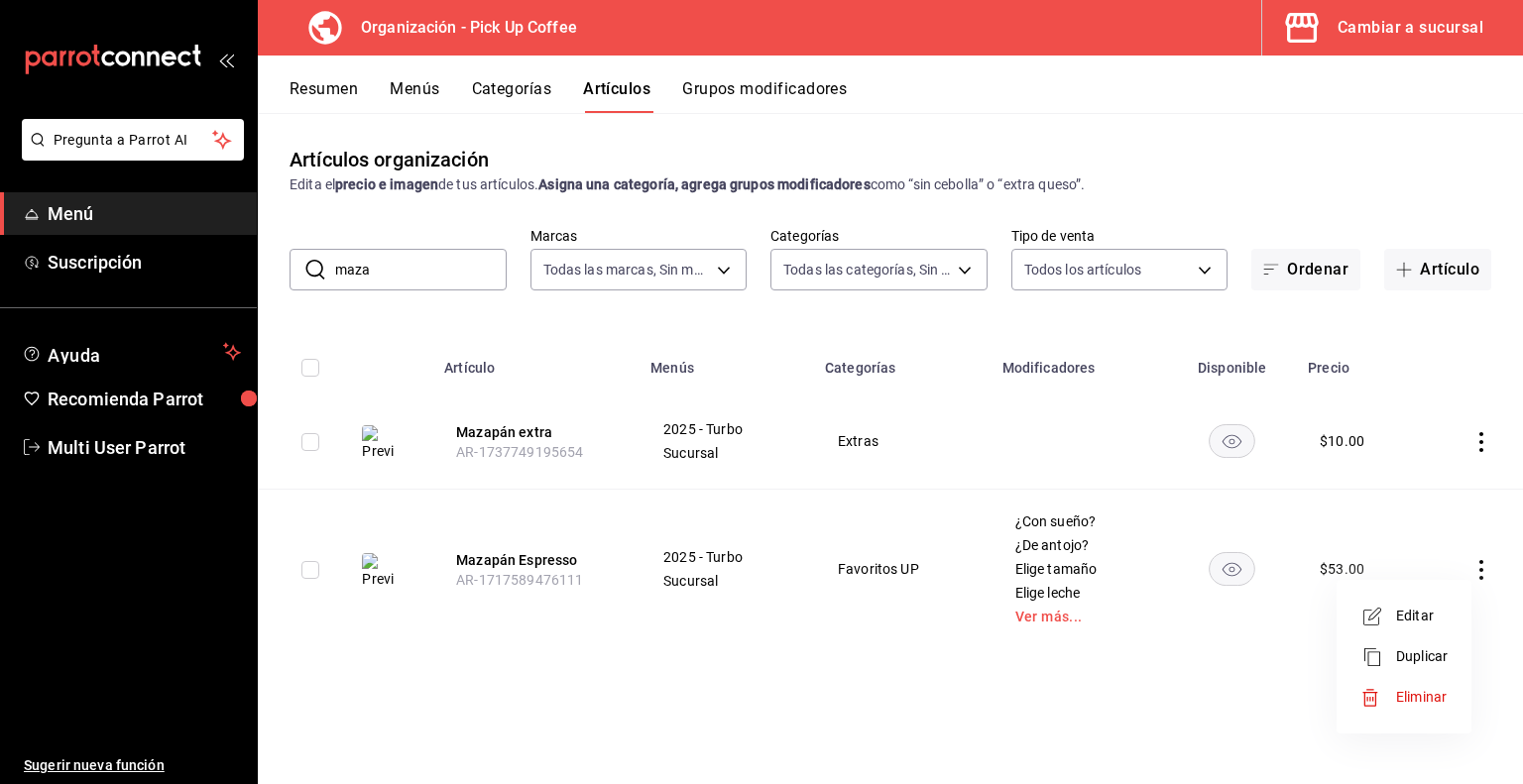 click on "Duplicar" at bounding box center [1422, 656] 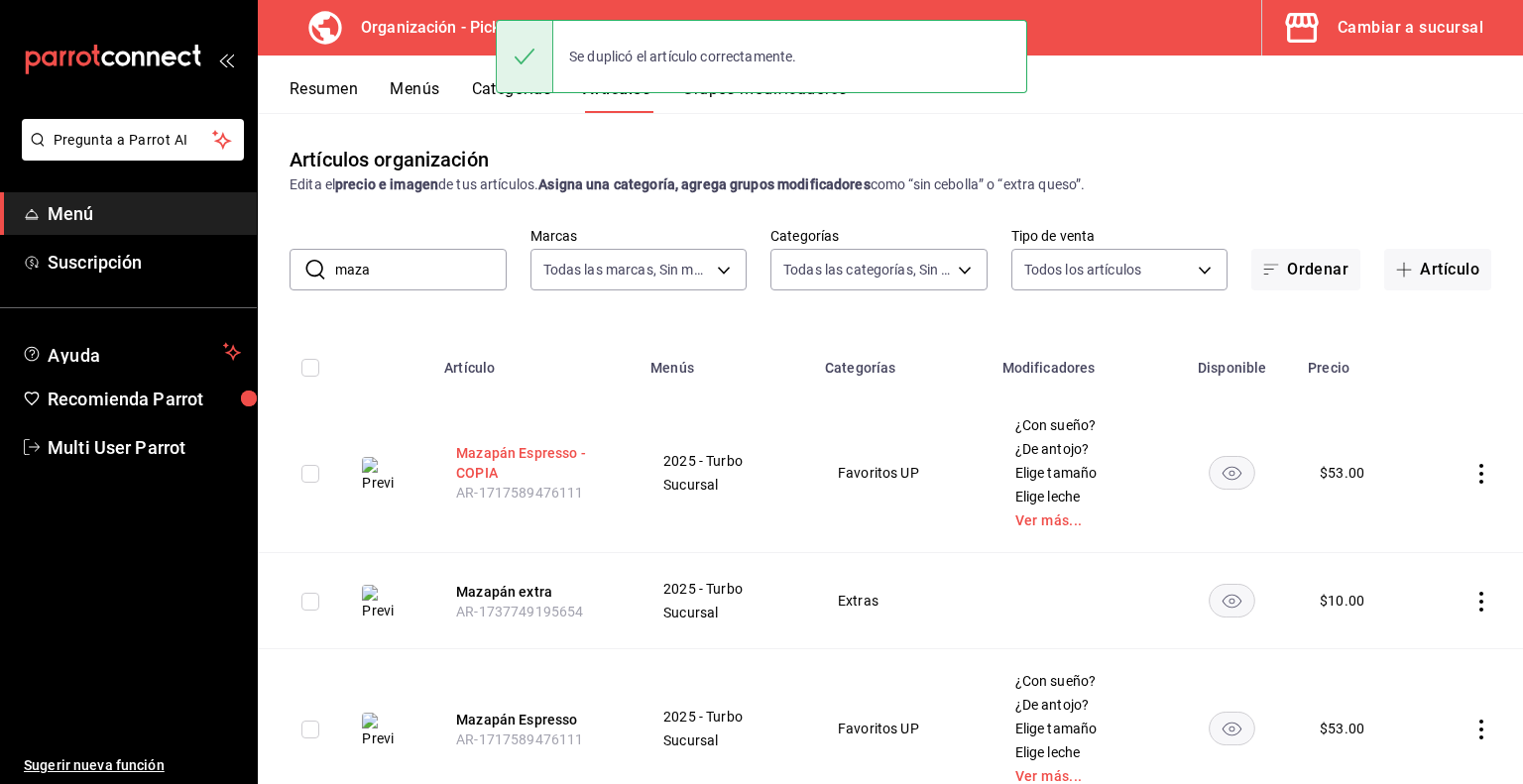 click on "Mazapán Espresso - COPIA" at bounding box center [535, 463] 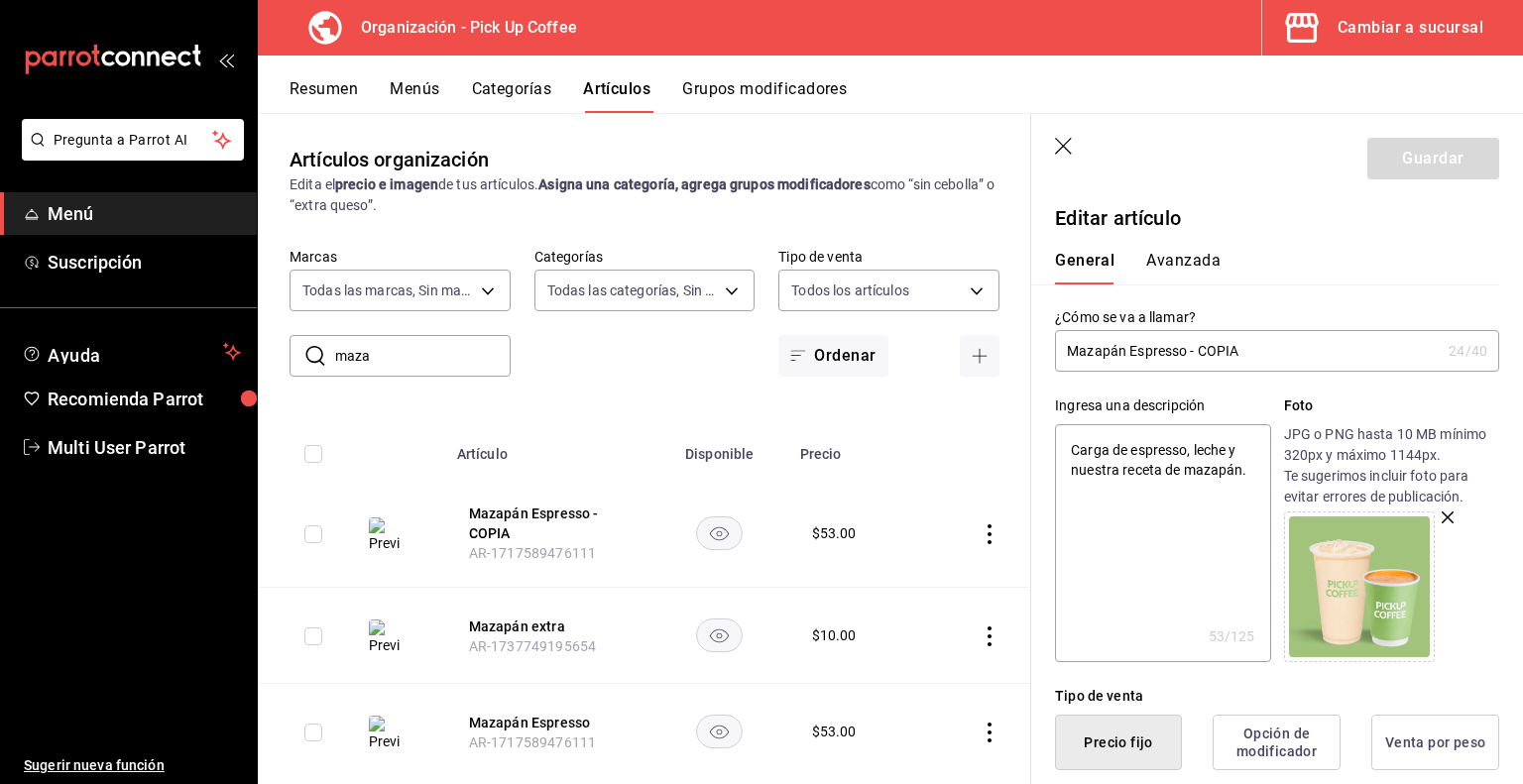 click on "Mazapán Espresso - COPIA" at bounding box center (1247, 351) 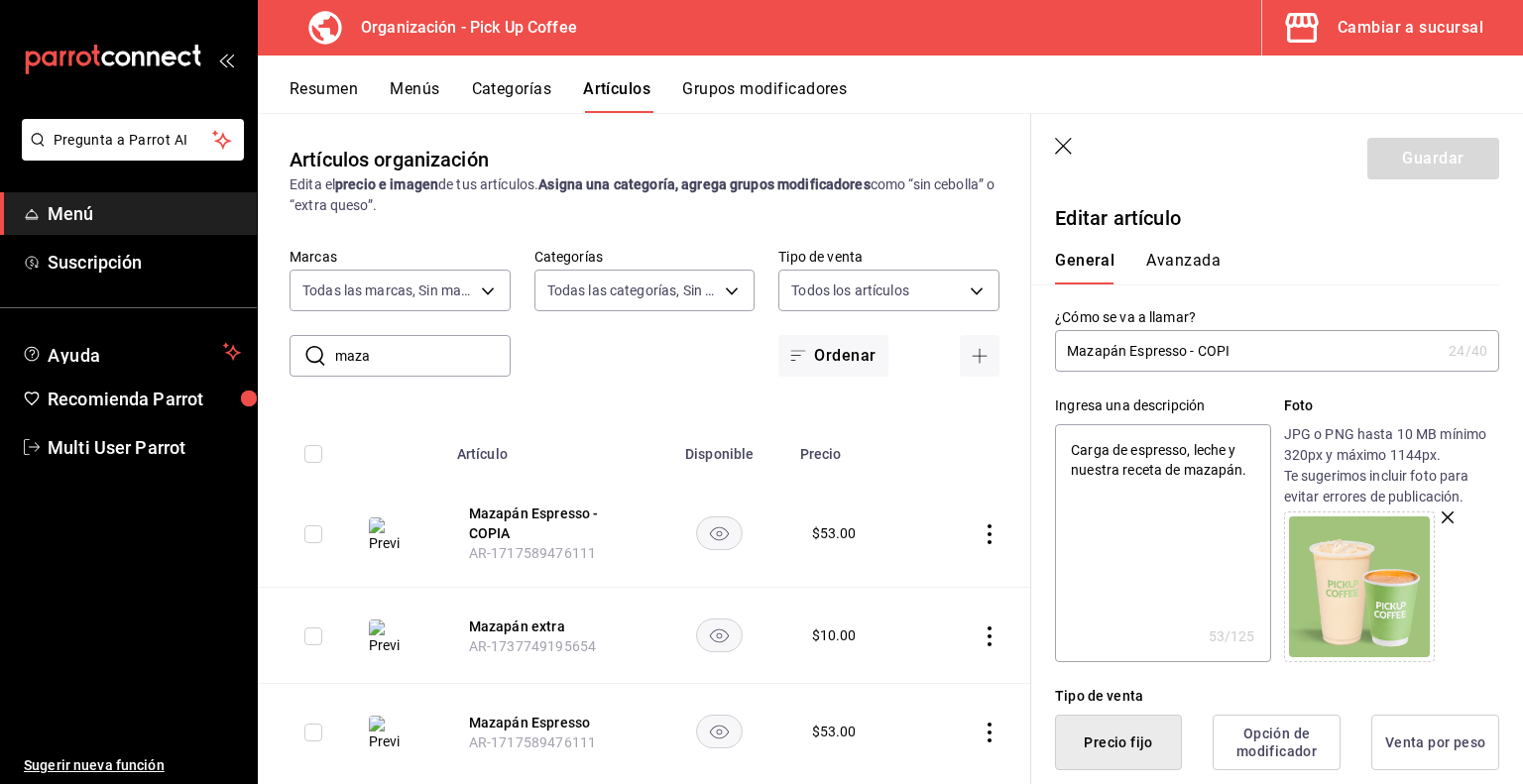 type on "x" 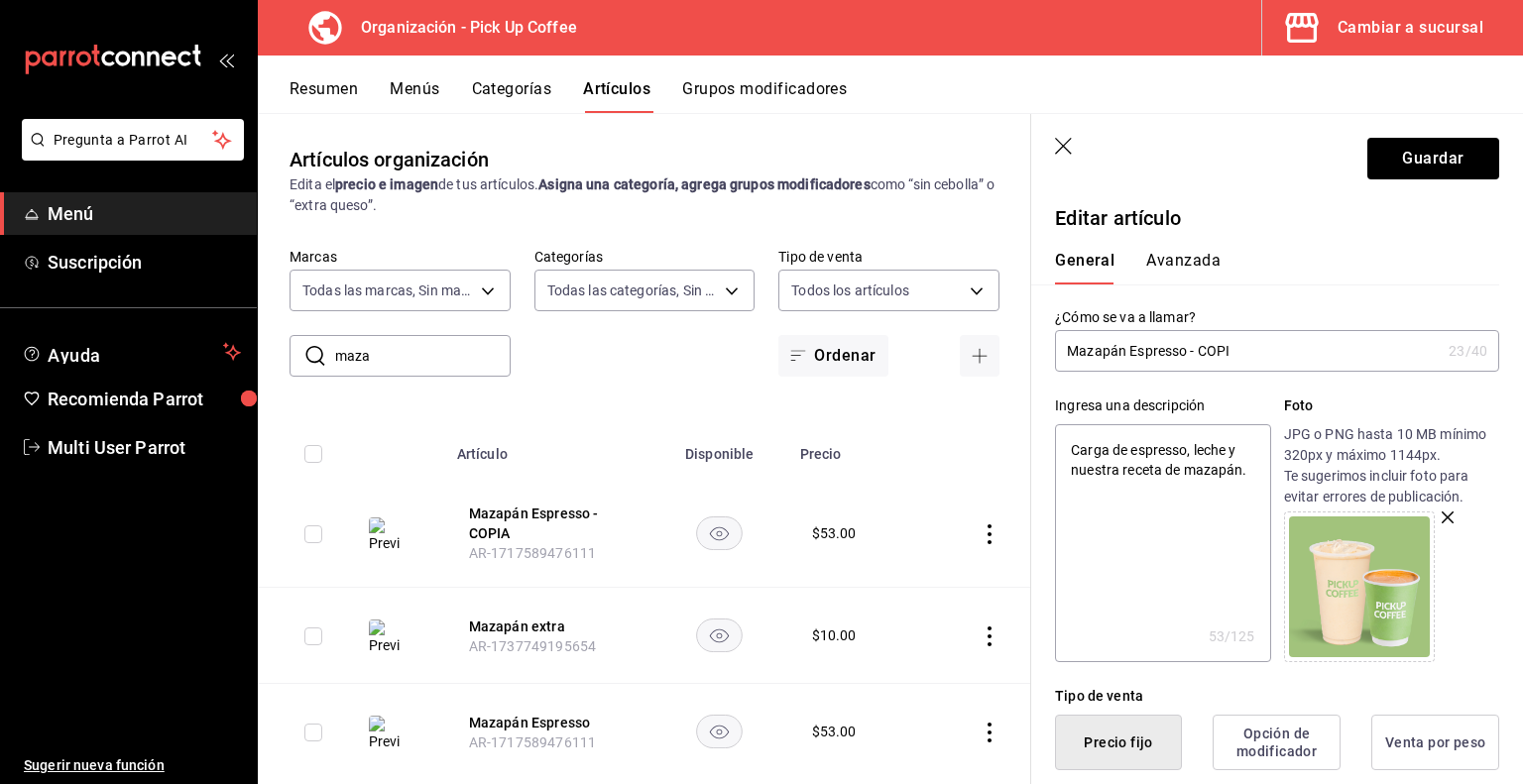 type on "Mazapán Espresso - COP" 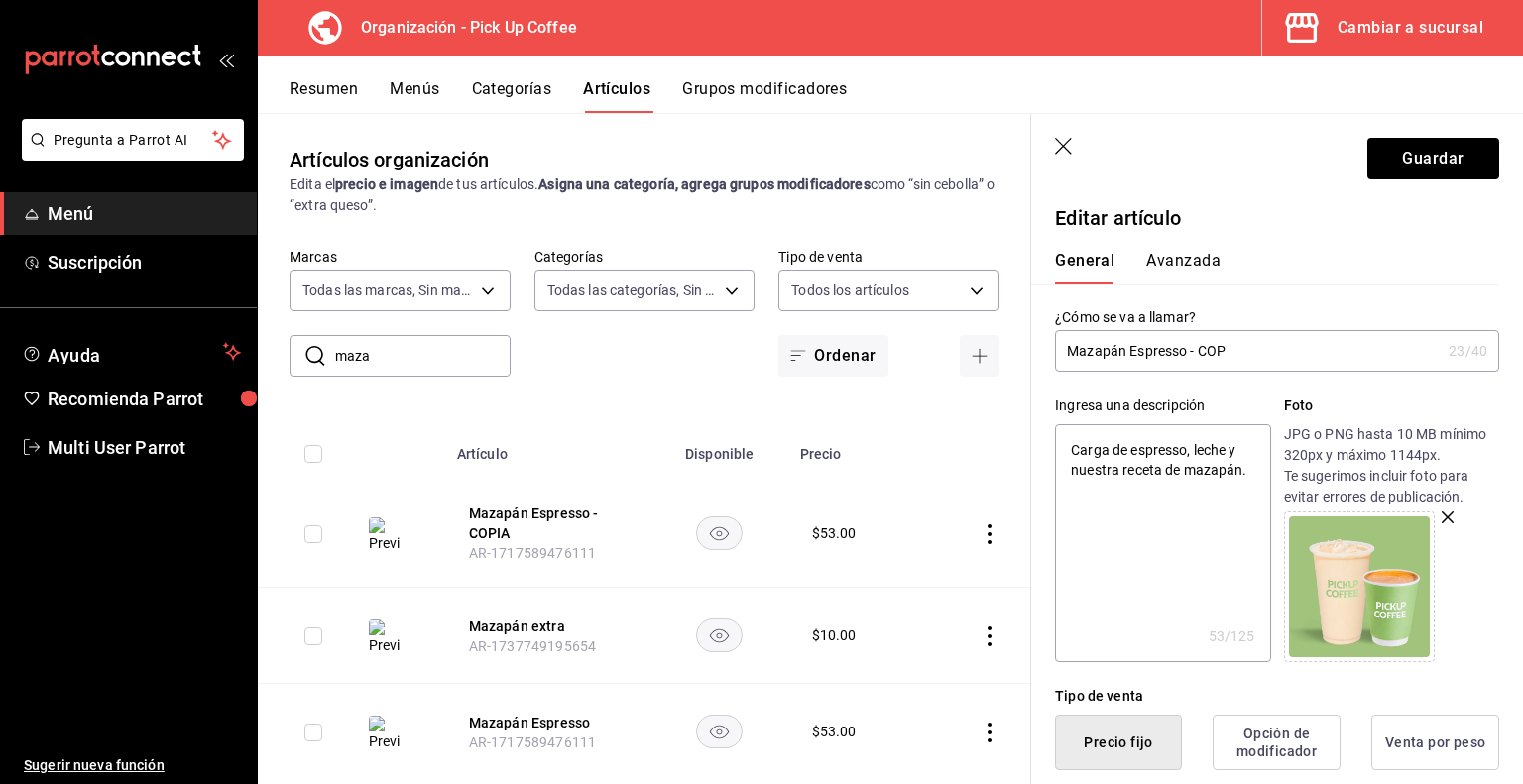 type on "x" 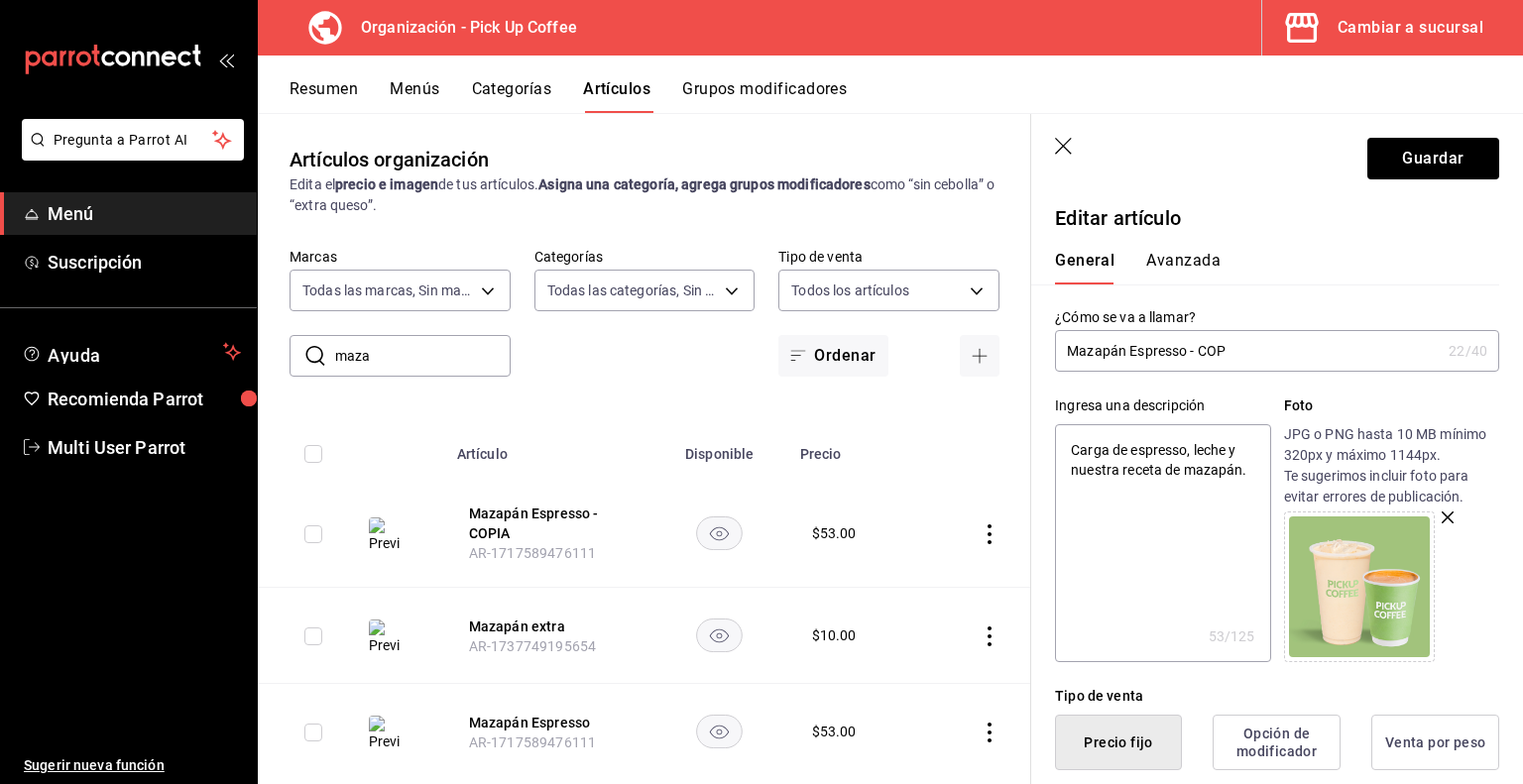 type on "Mazapán Espresso - CO" 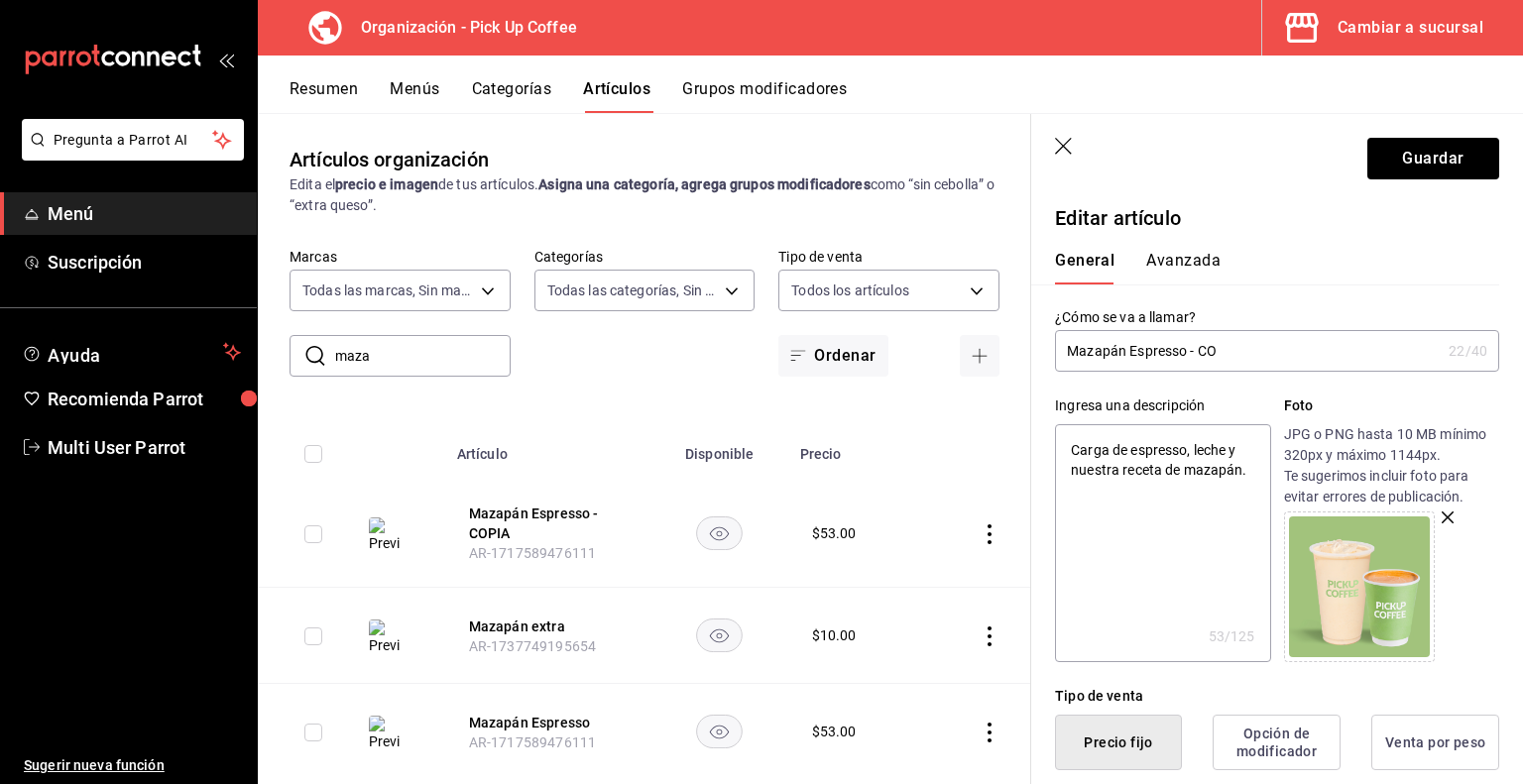 type on "Mazapán Espresso - C" 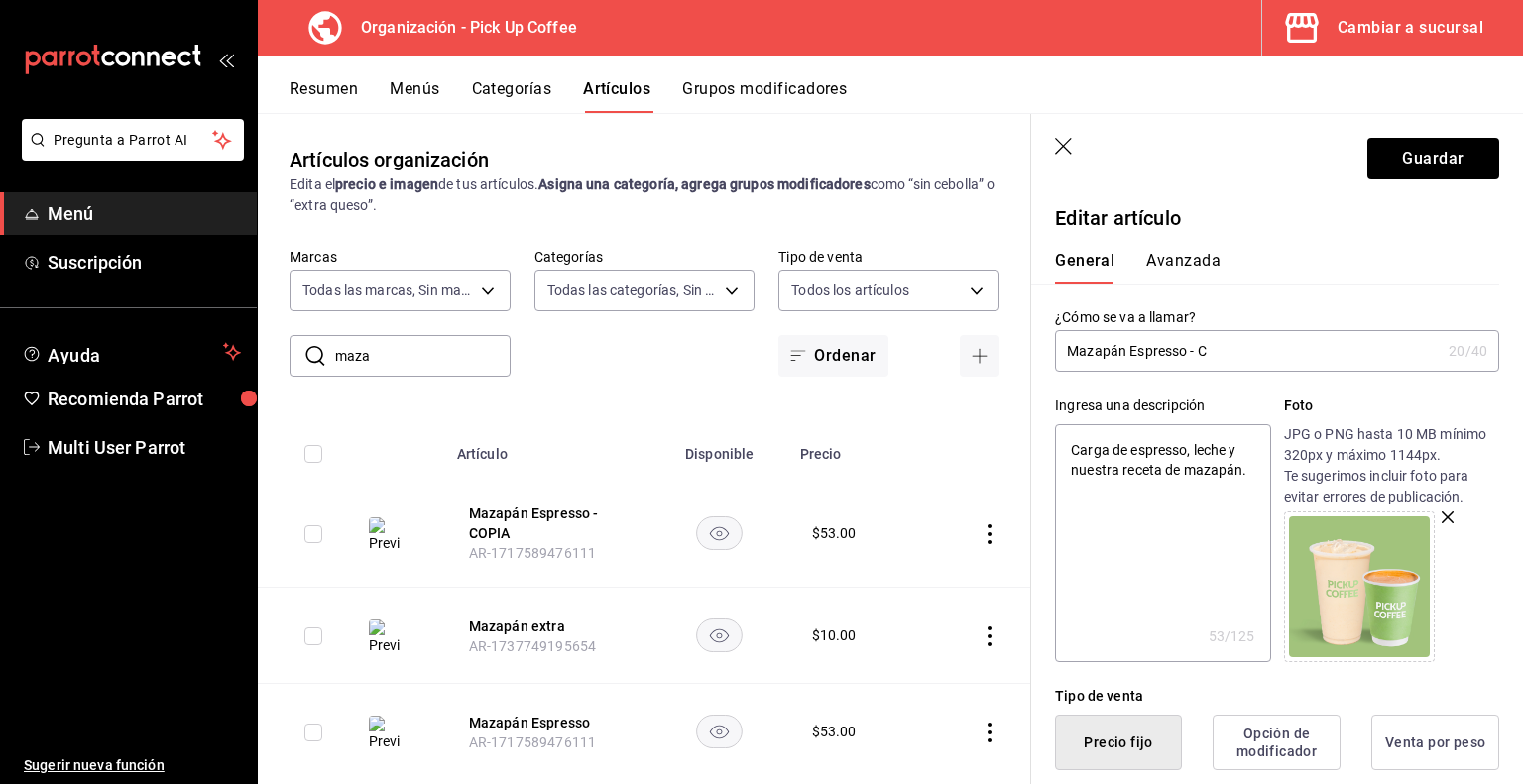 type on "Mazapán Espresso -" 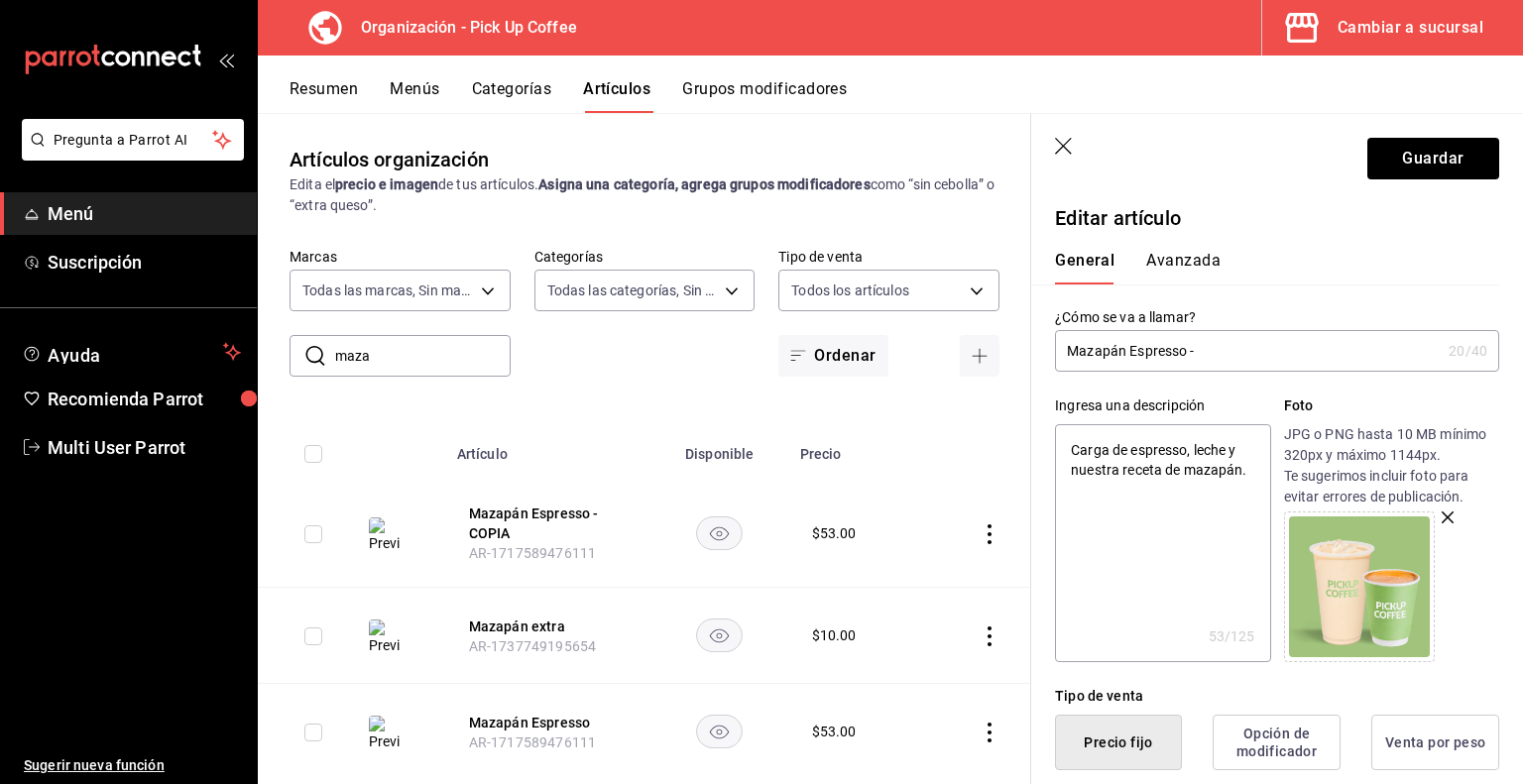 type on "Mazapán Espresso -" 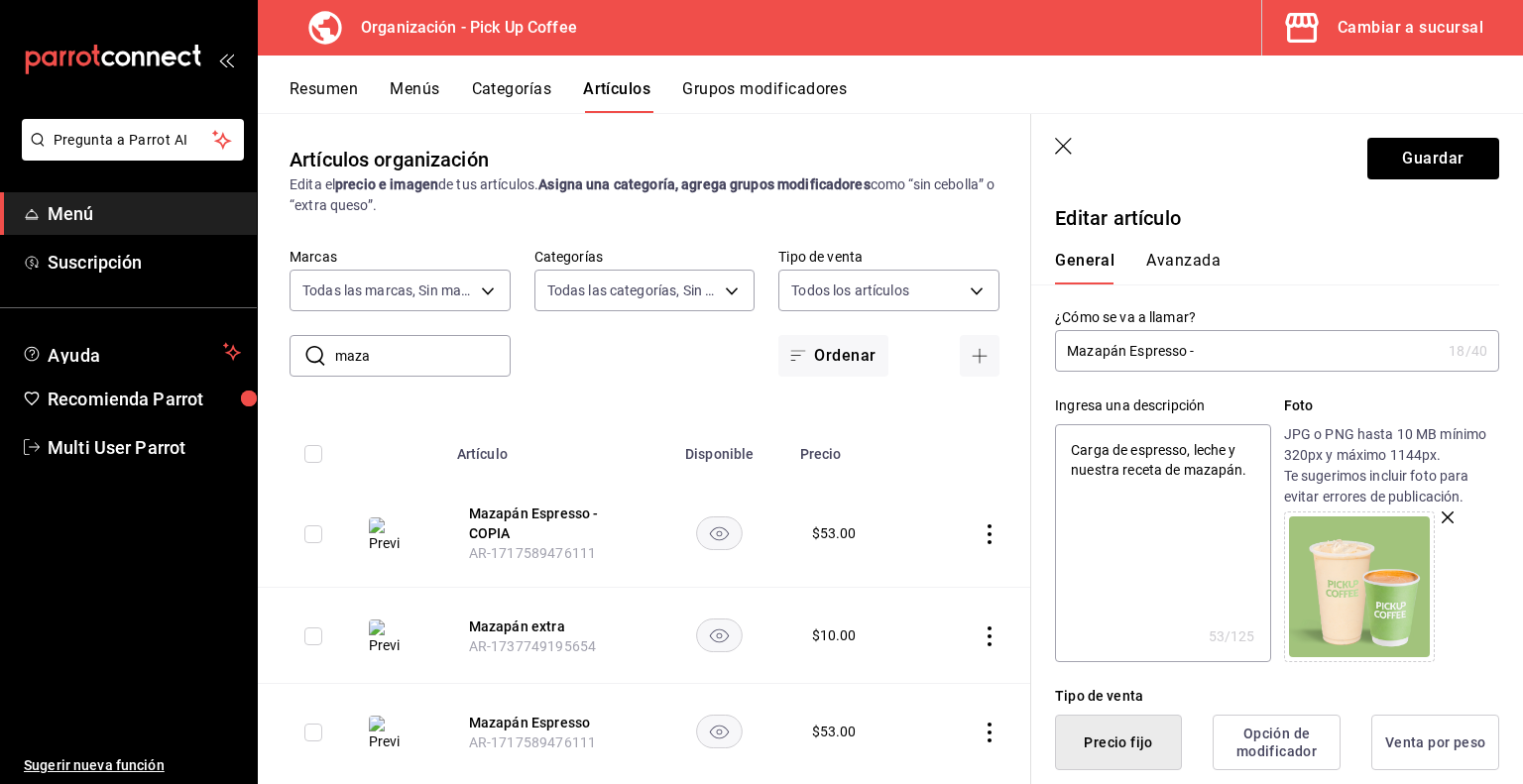 type on "Mazapán Espresso" 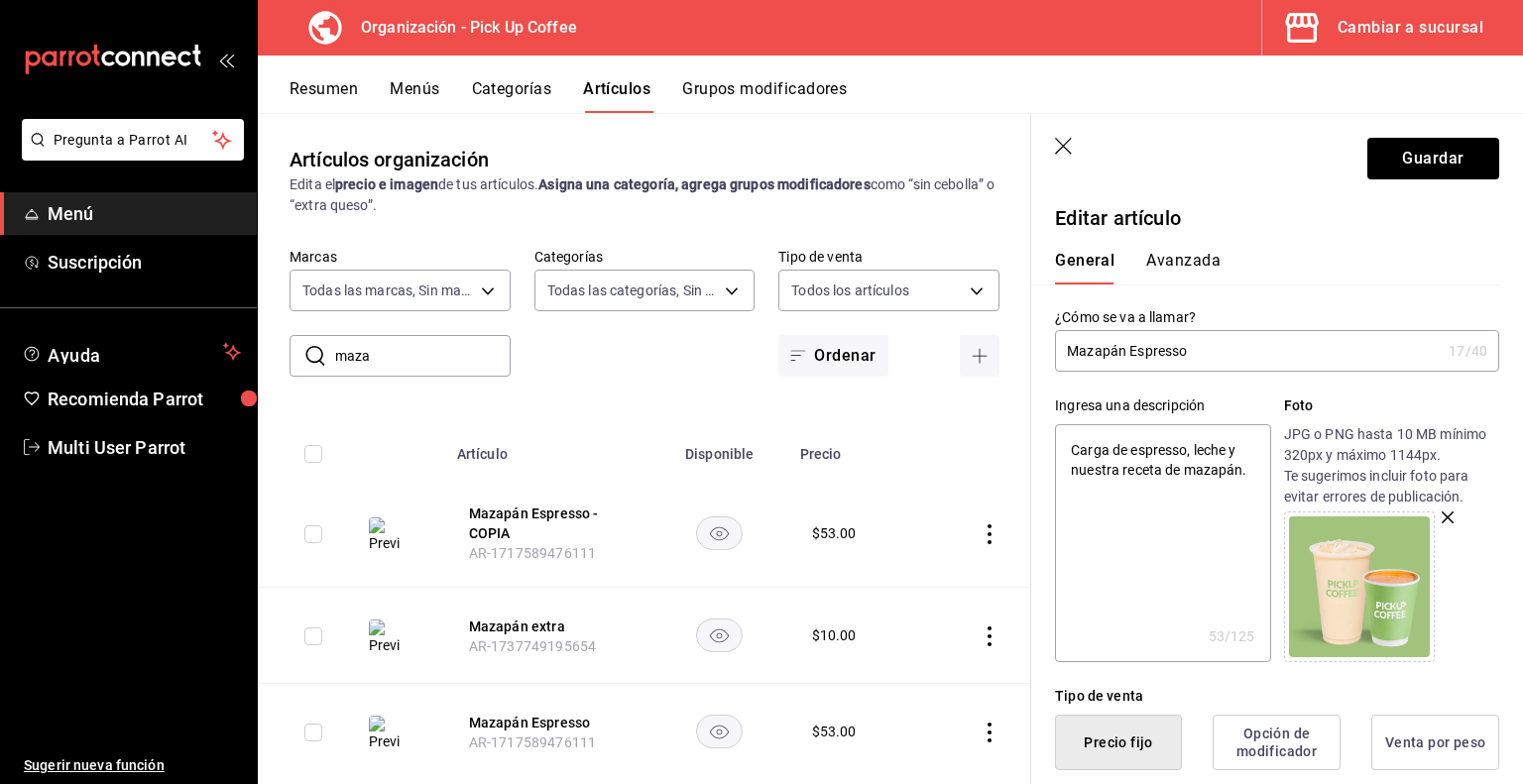 type on "Mazapán Espresso" 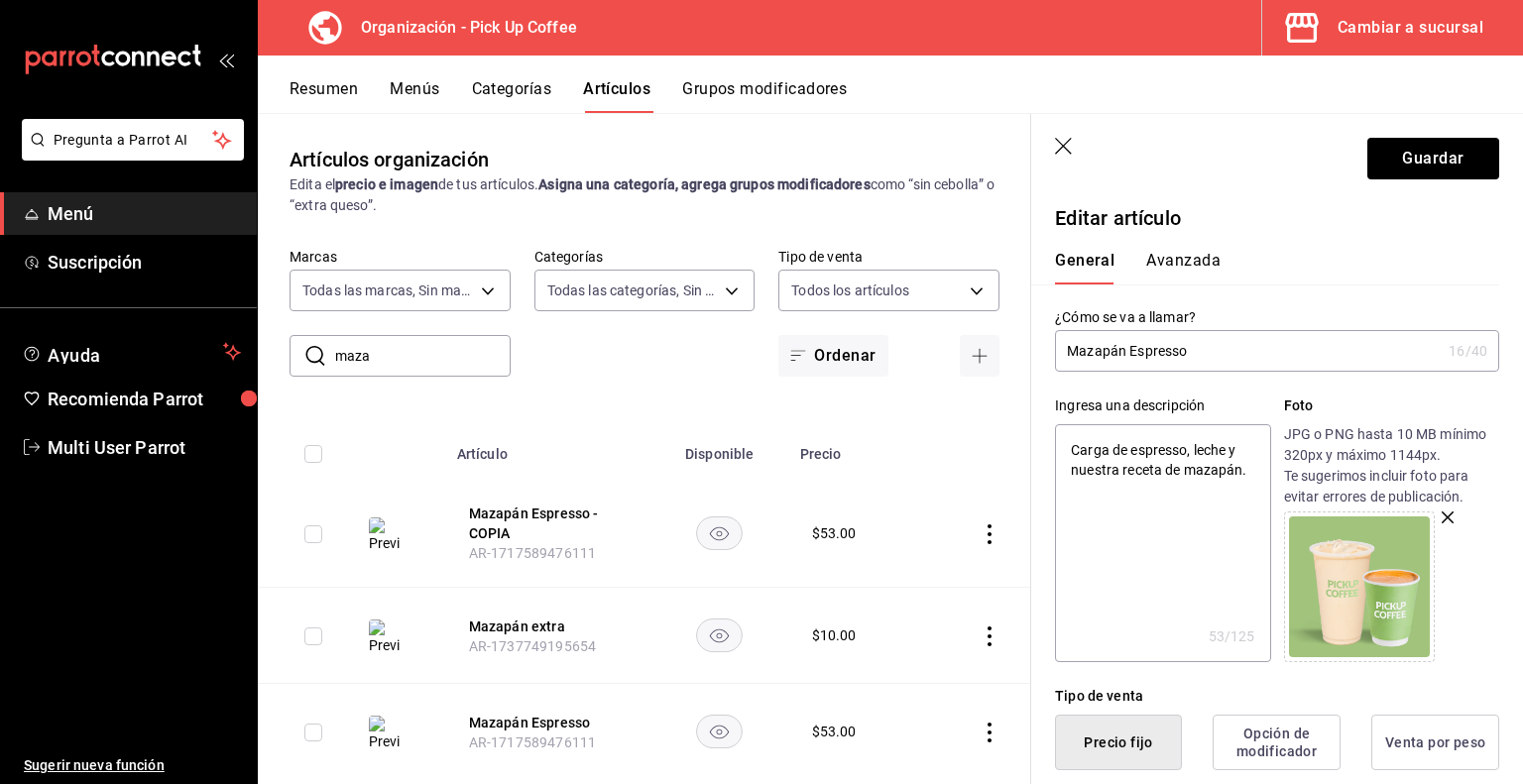 type on "Mazapán Espresso." 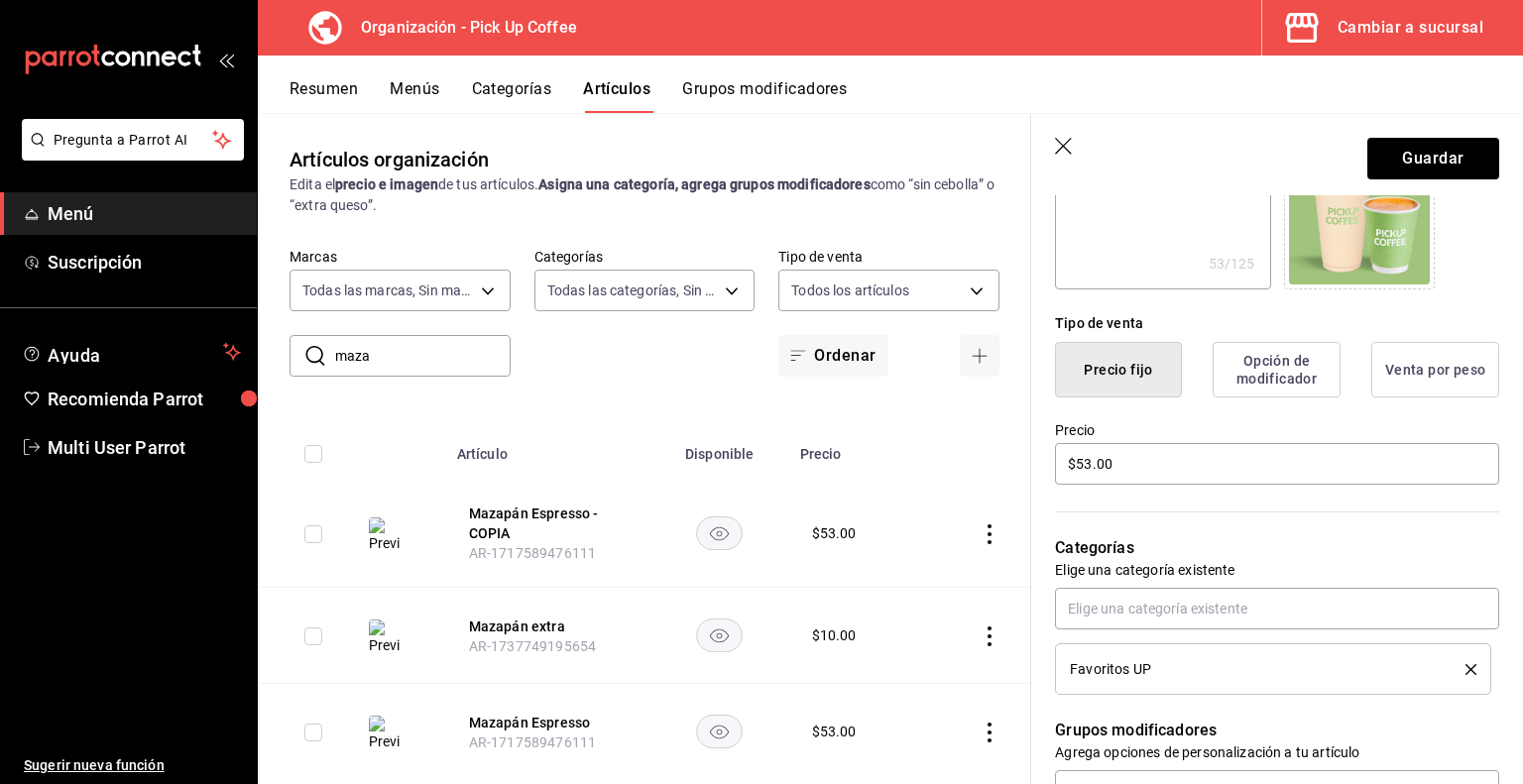 scroll, scrollTop: 373, scrollLeft: 0, axis: vertical 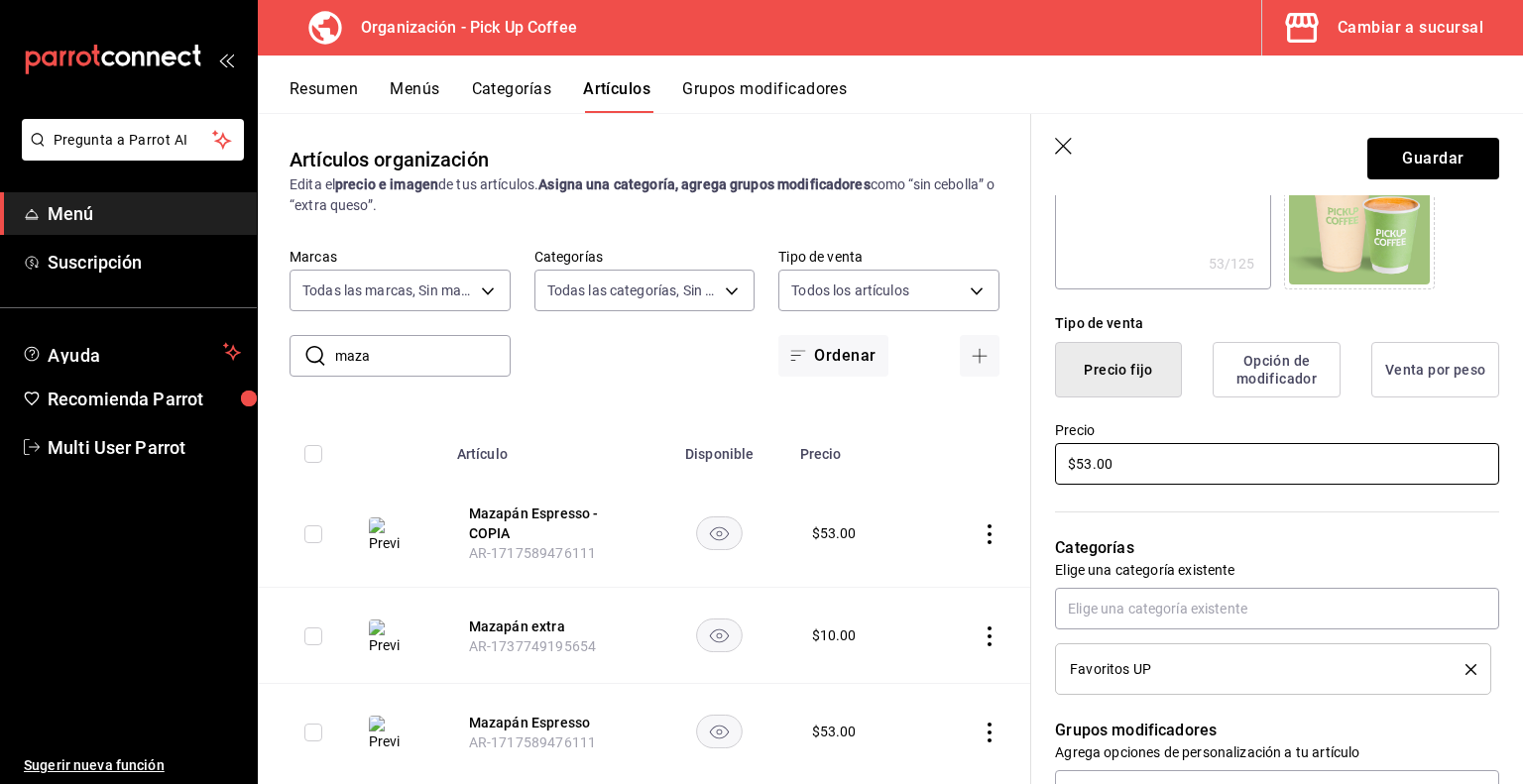 drag, startPoint x: 1131, startPoint y: 470, endPoint x: 892, endPoint y: 472, distance: 239.0084 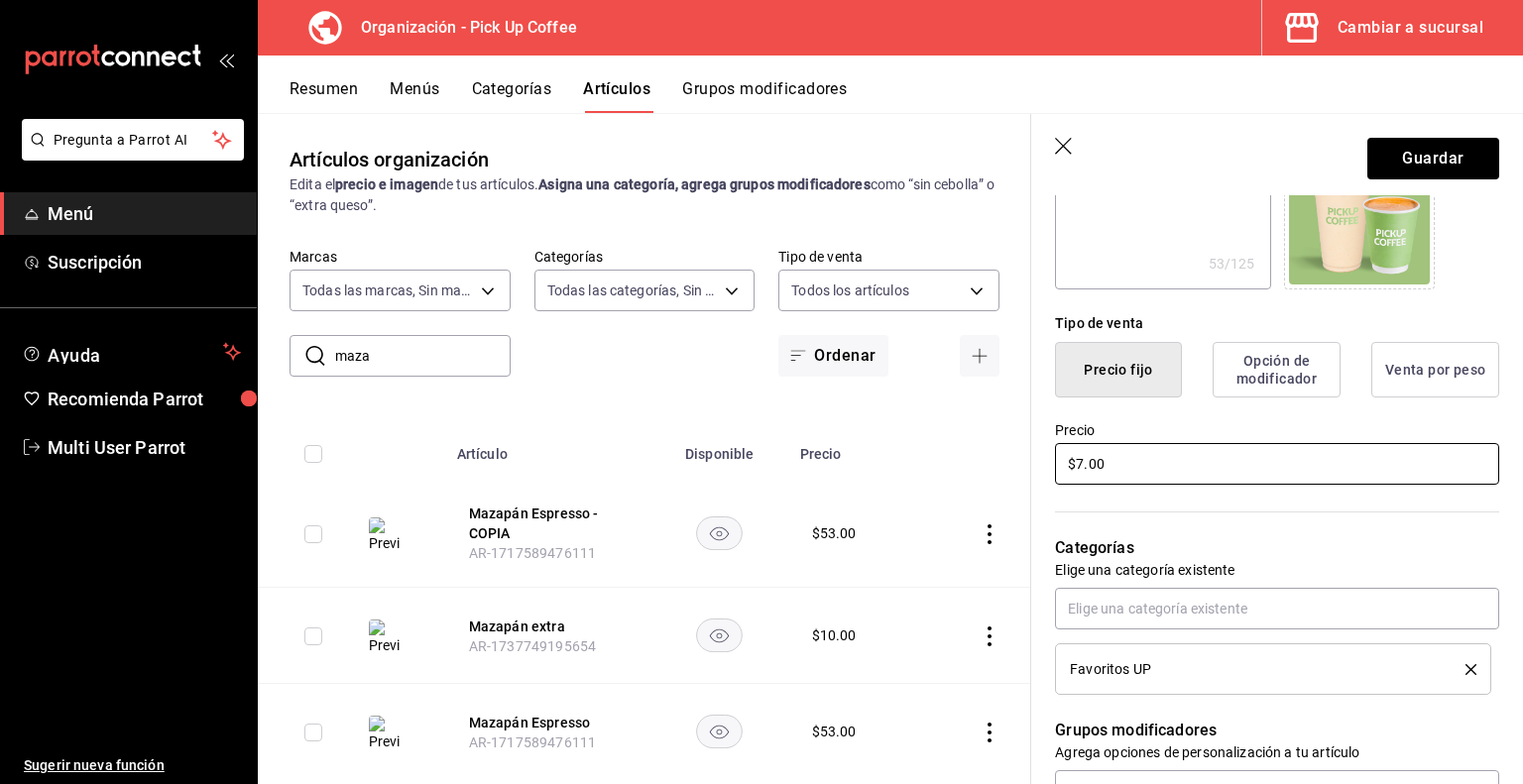type on "$71.00" 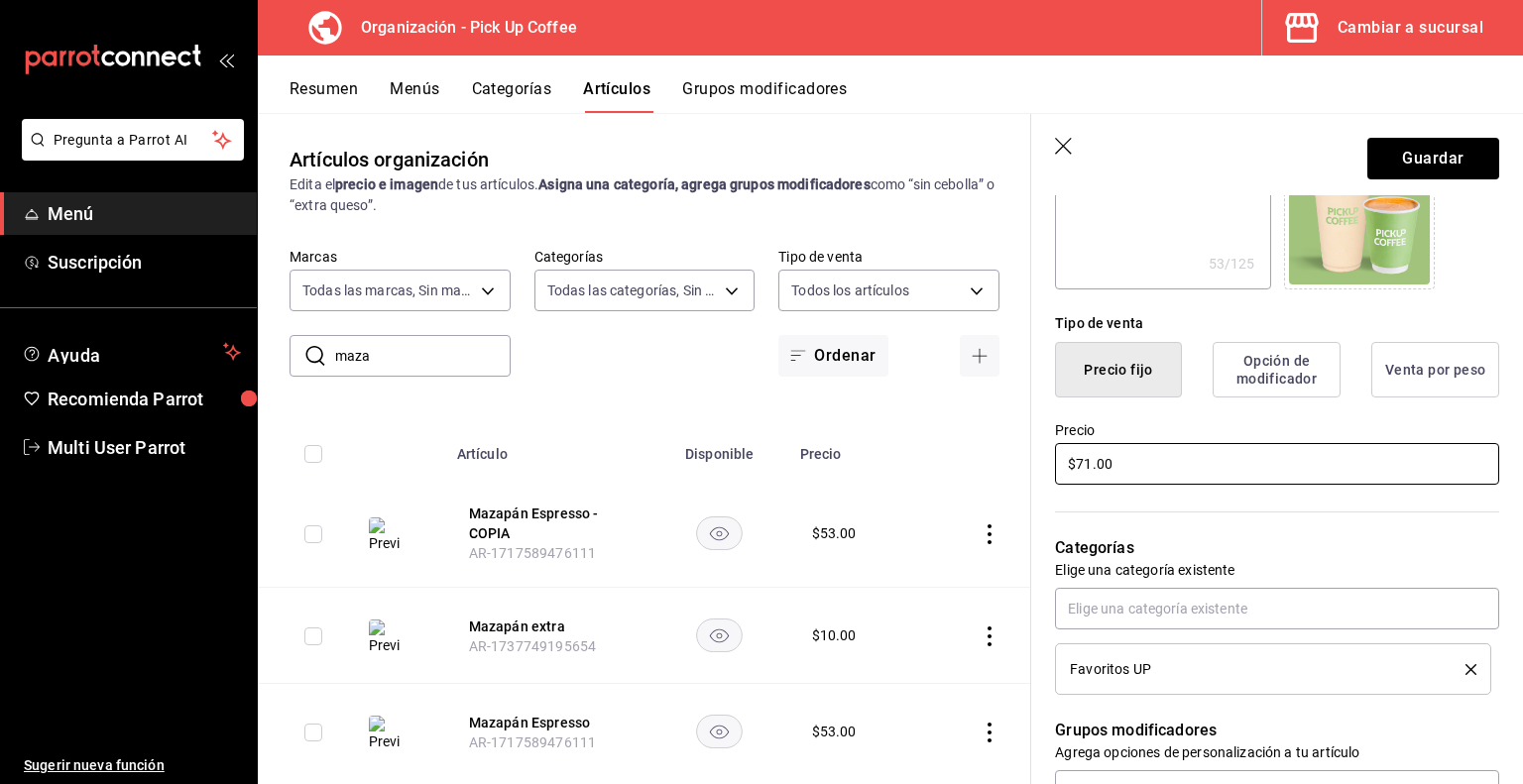 type on "x" 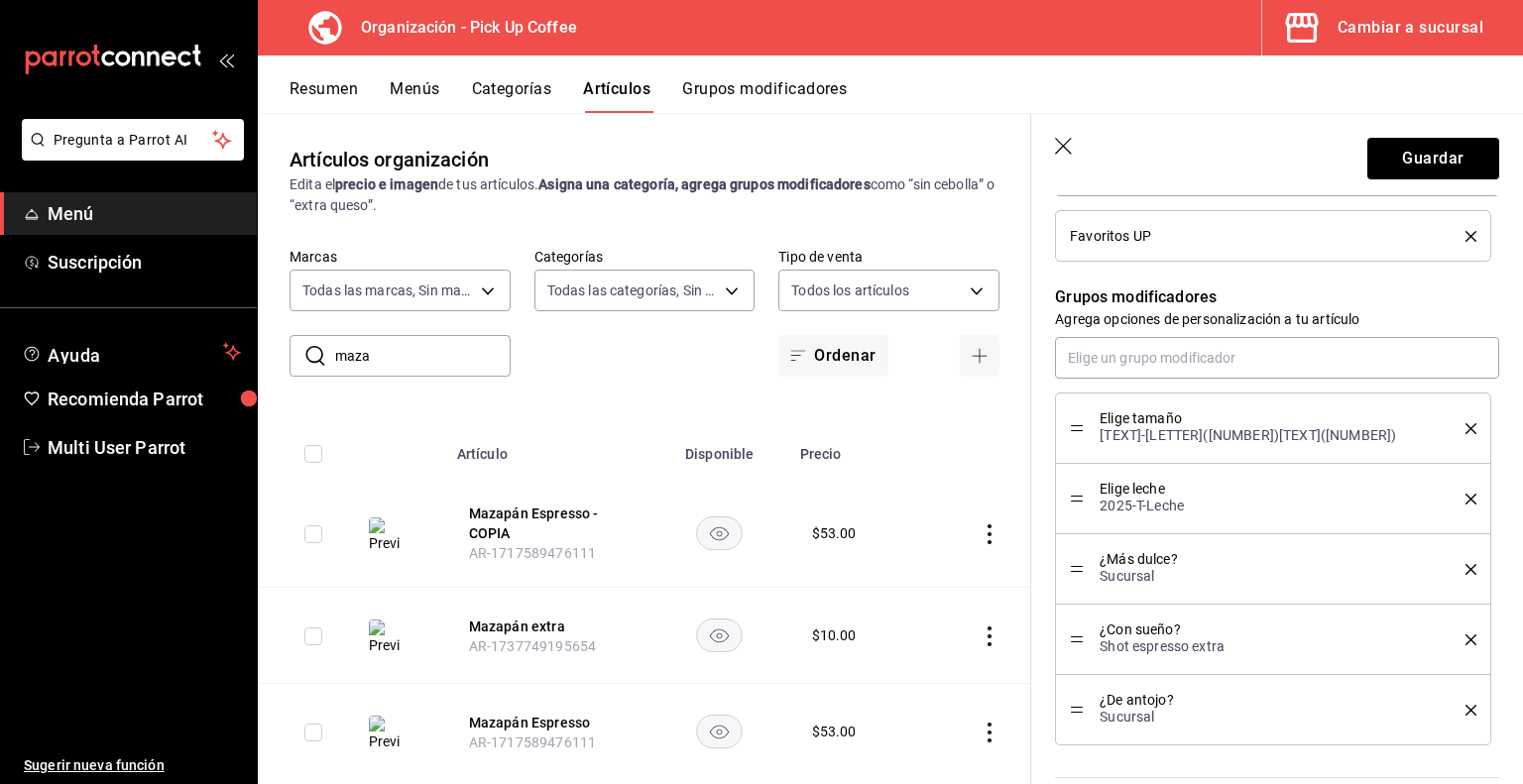 scroll, scrollTop: 807, scrollLeft: 0, axis: vertical 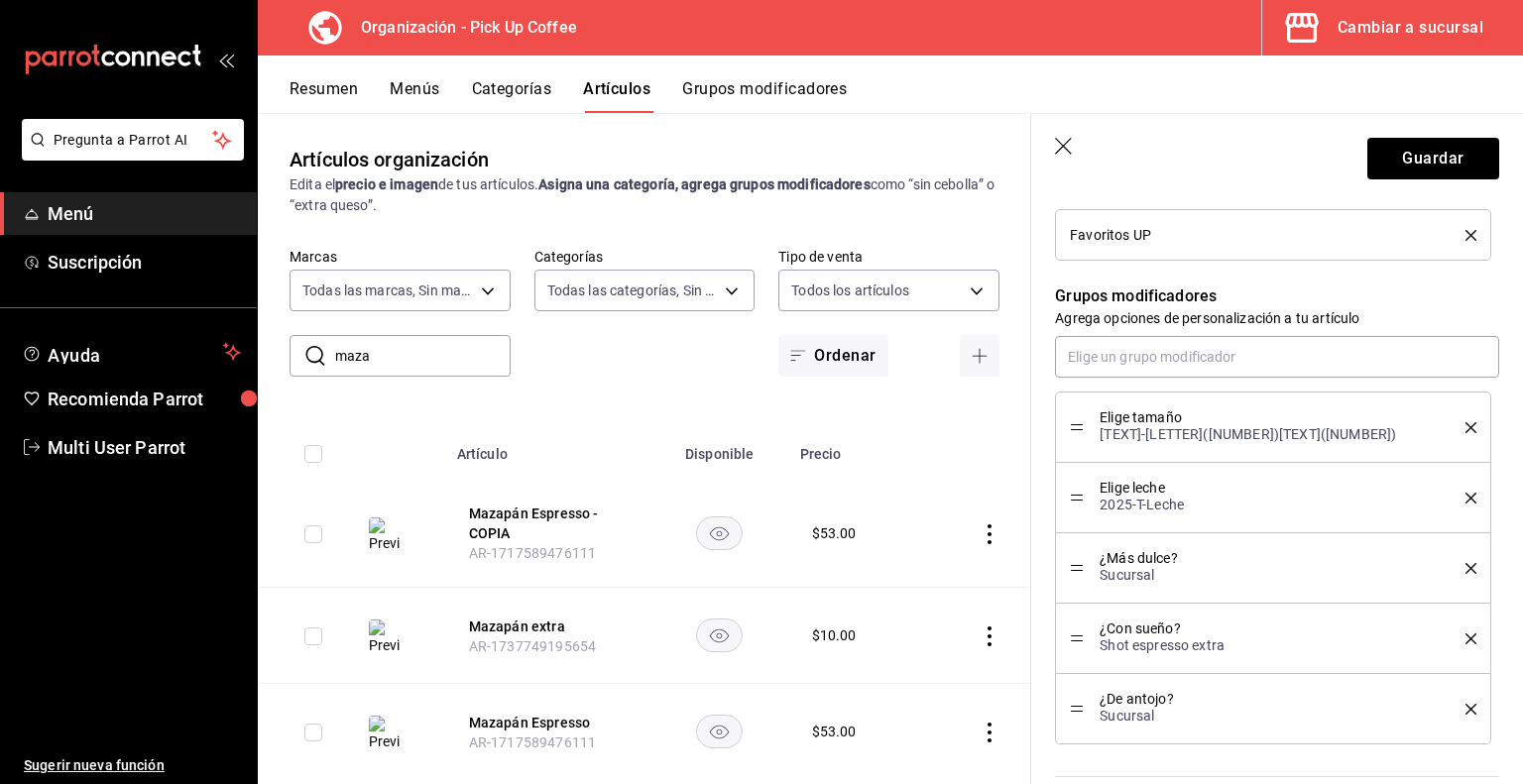 type on "$71.00" 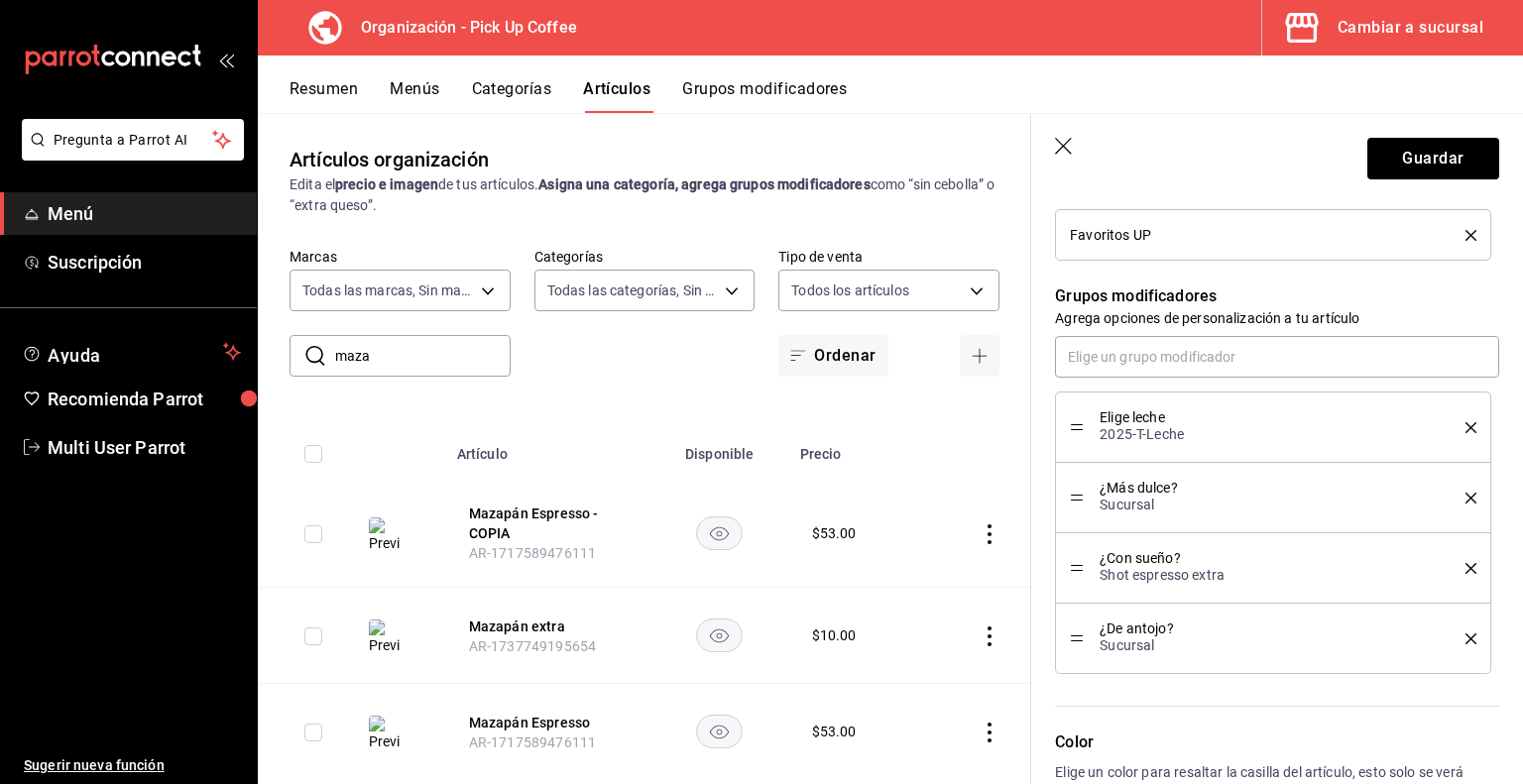 click 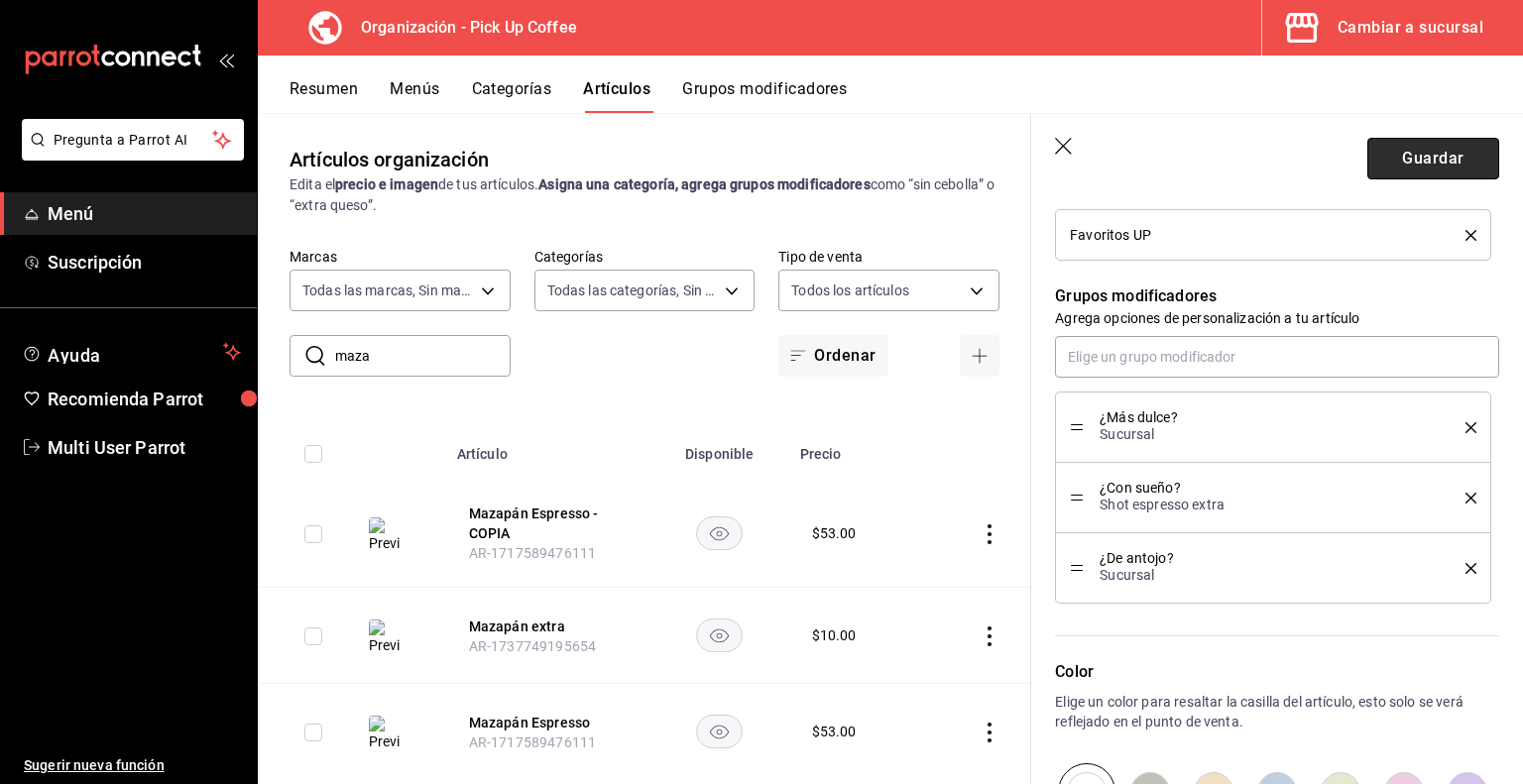 click on "Guardar" at bounding box center [1433, 159] 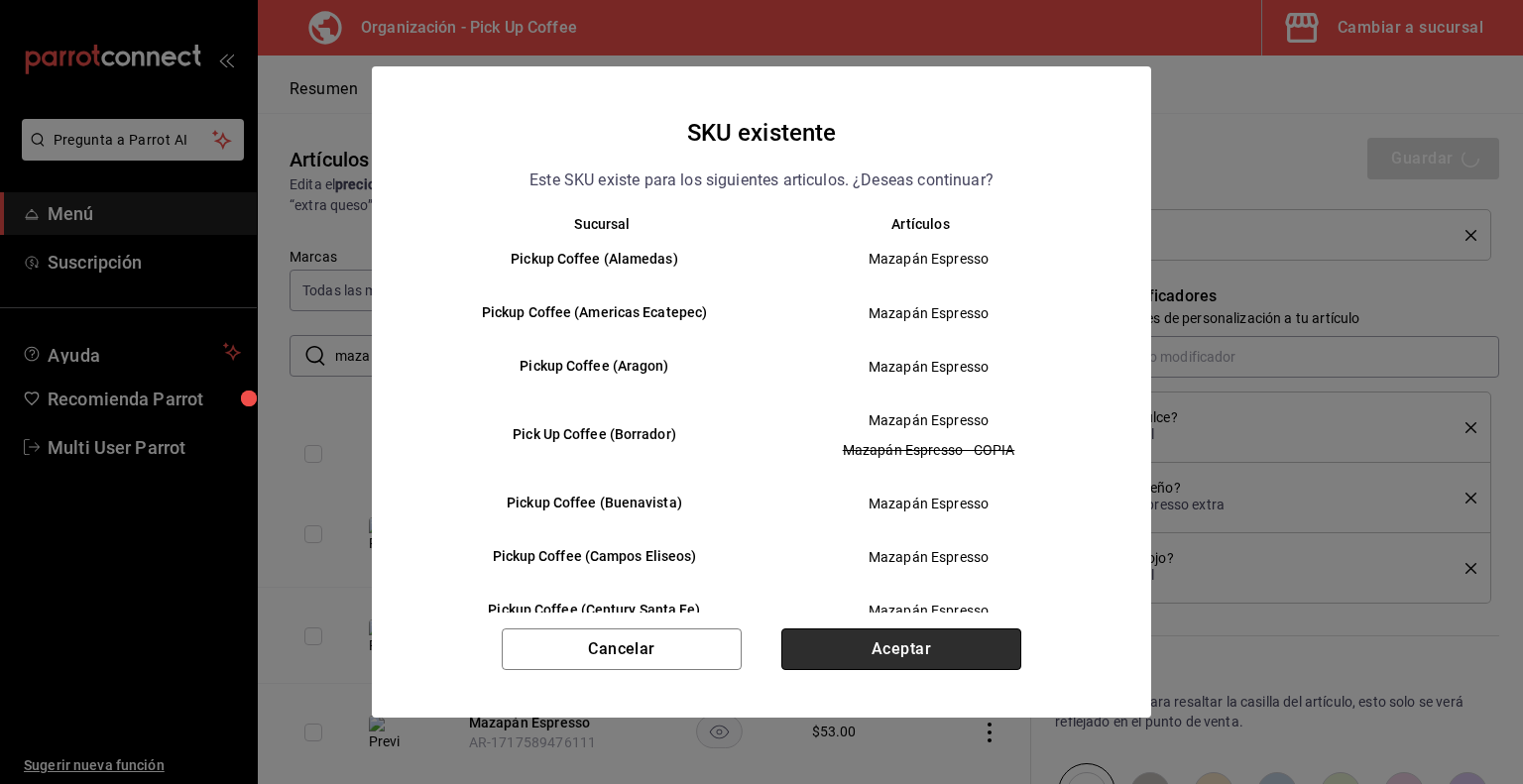 click on "Aceptar" at bounding box center [901, 649] 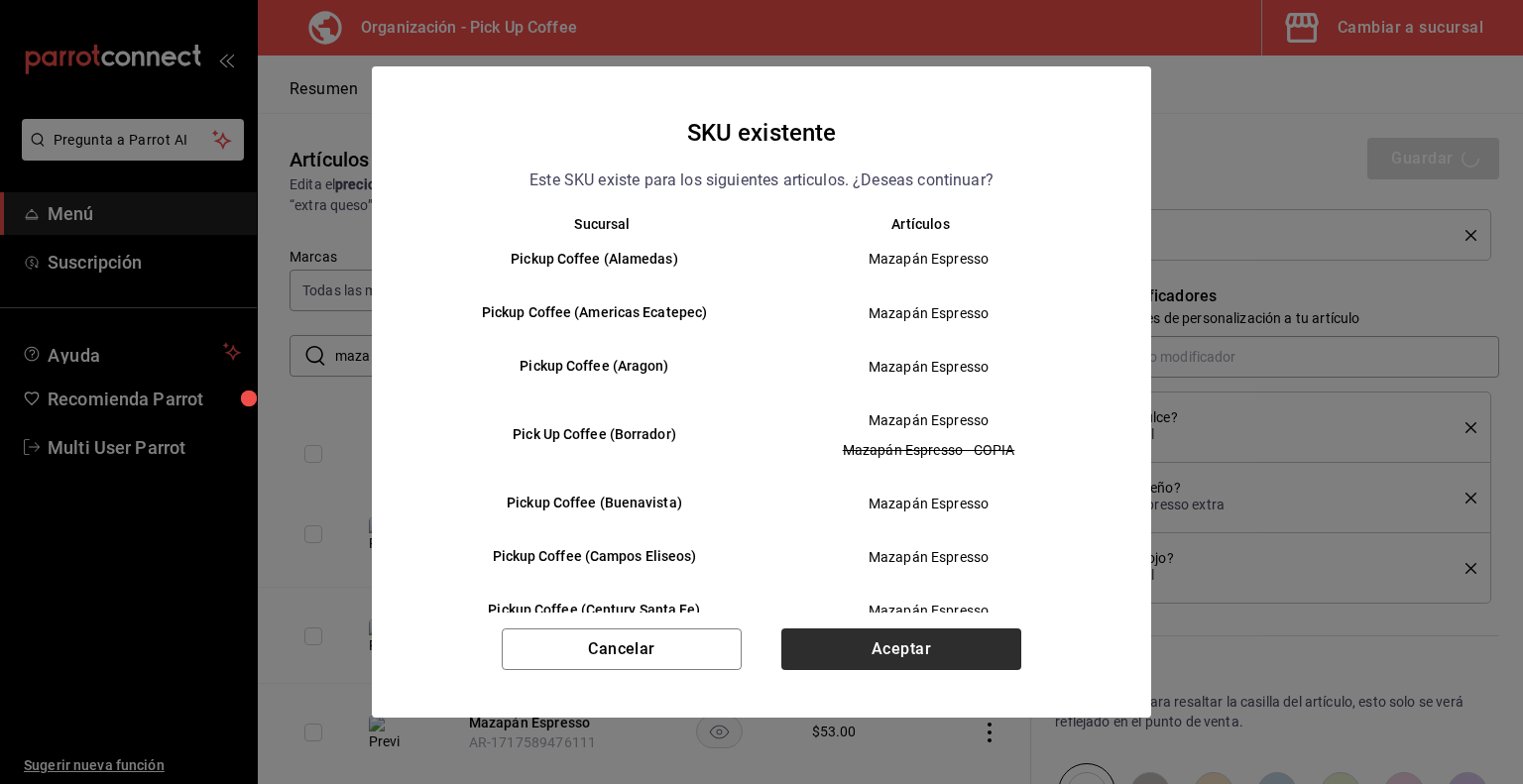 type on "x" 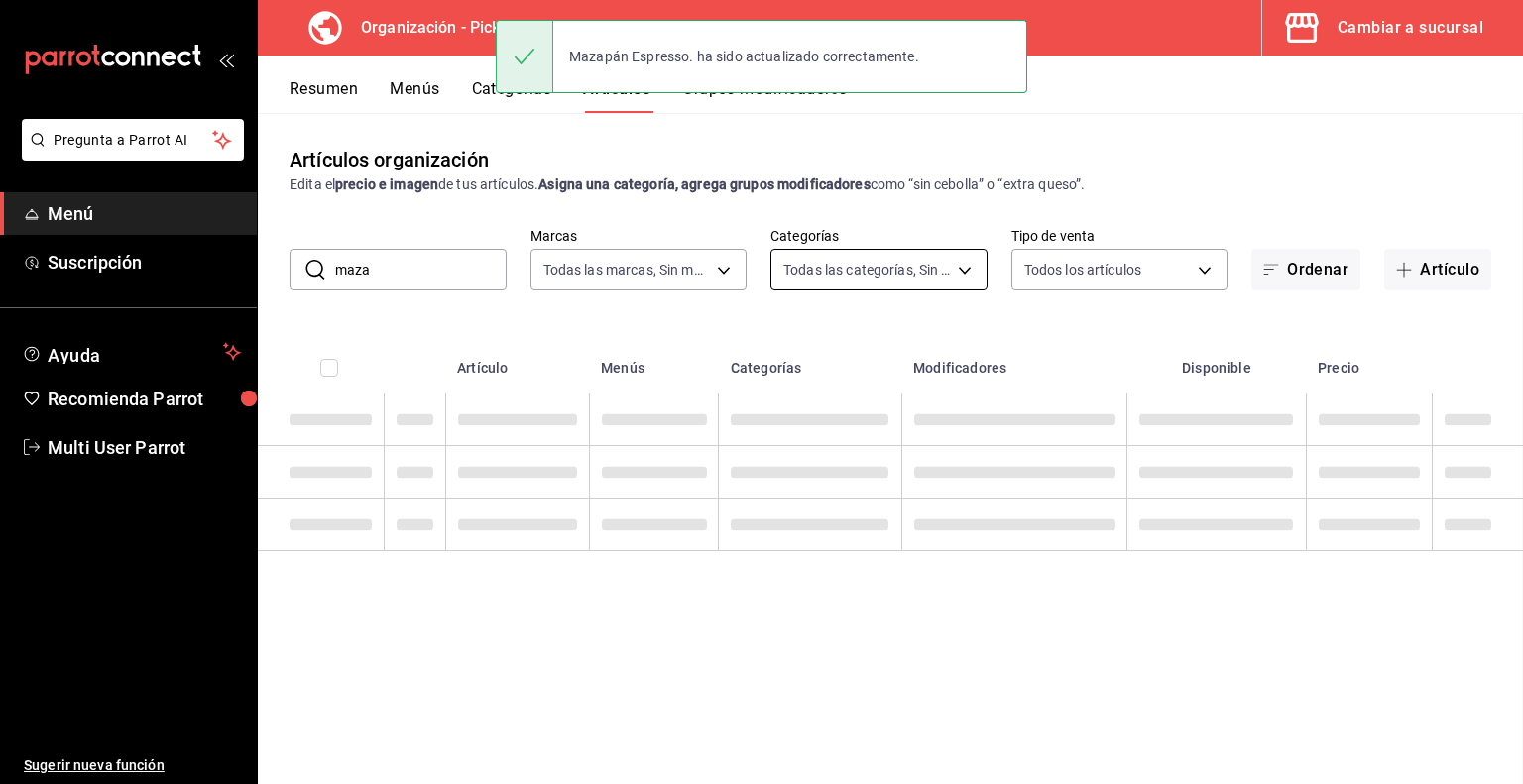 scroll, scrollTop: 0, scrollLeft: 0, axis: both 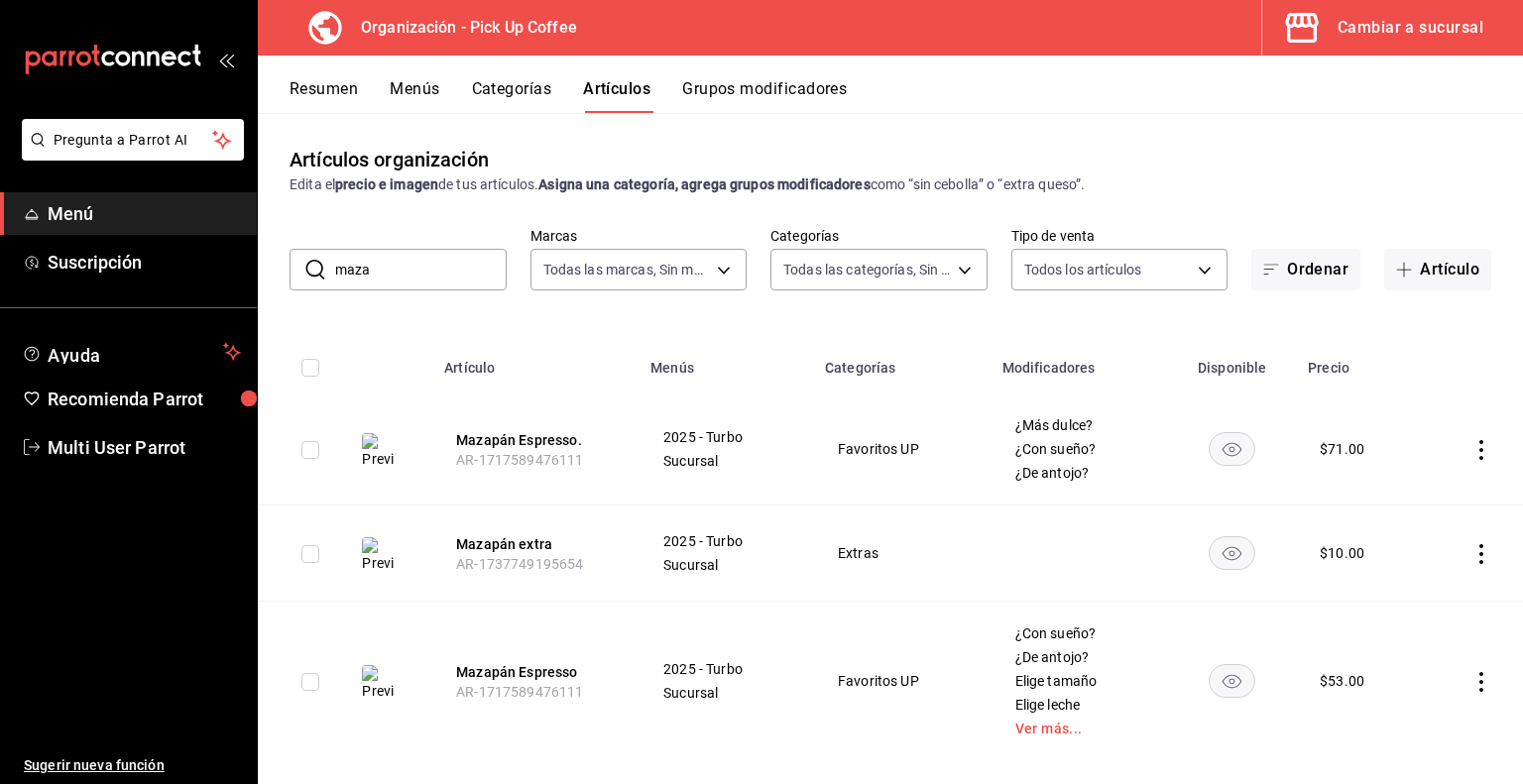 click 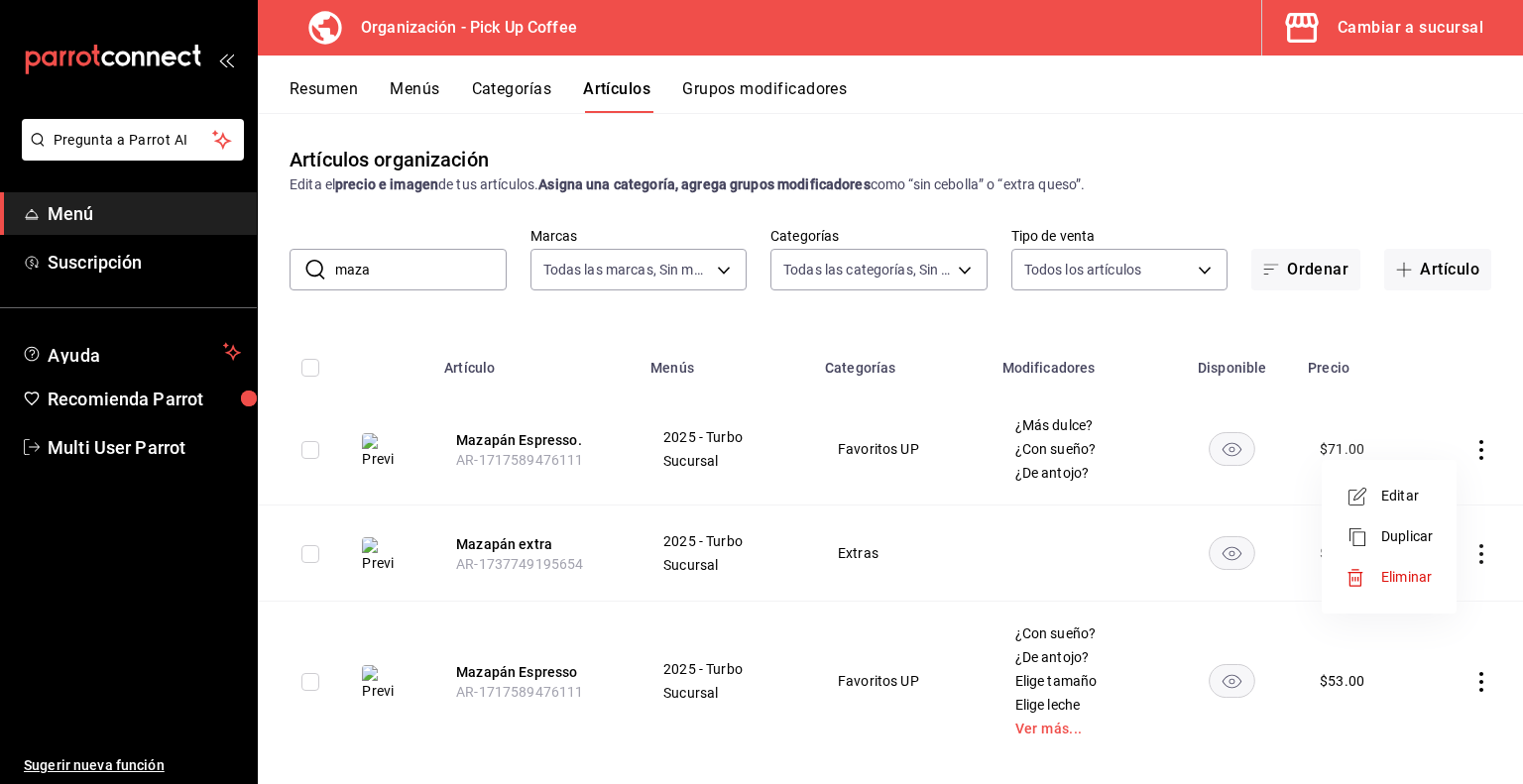 click at bounding box center [1363, 578] 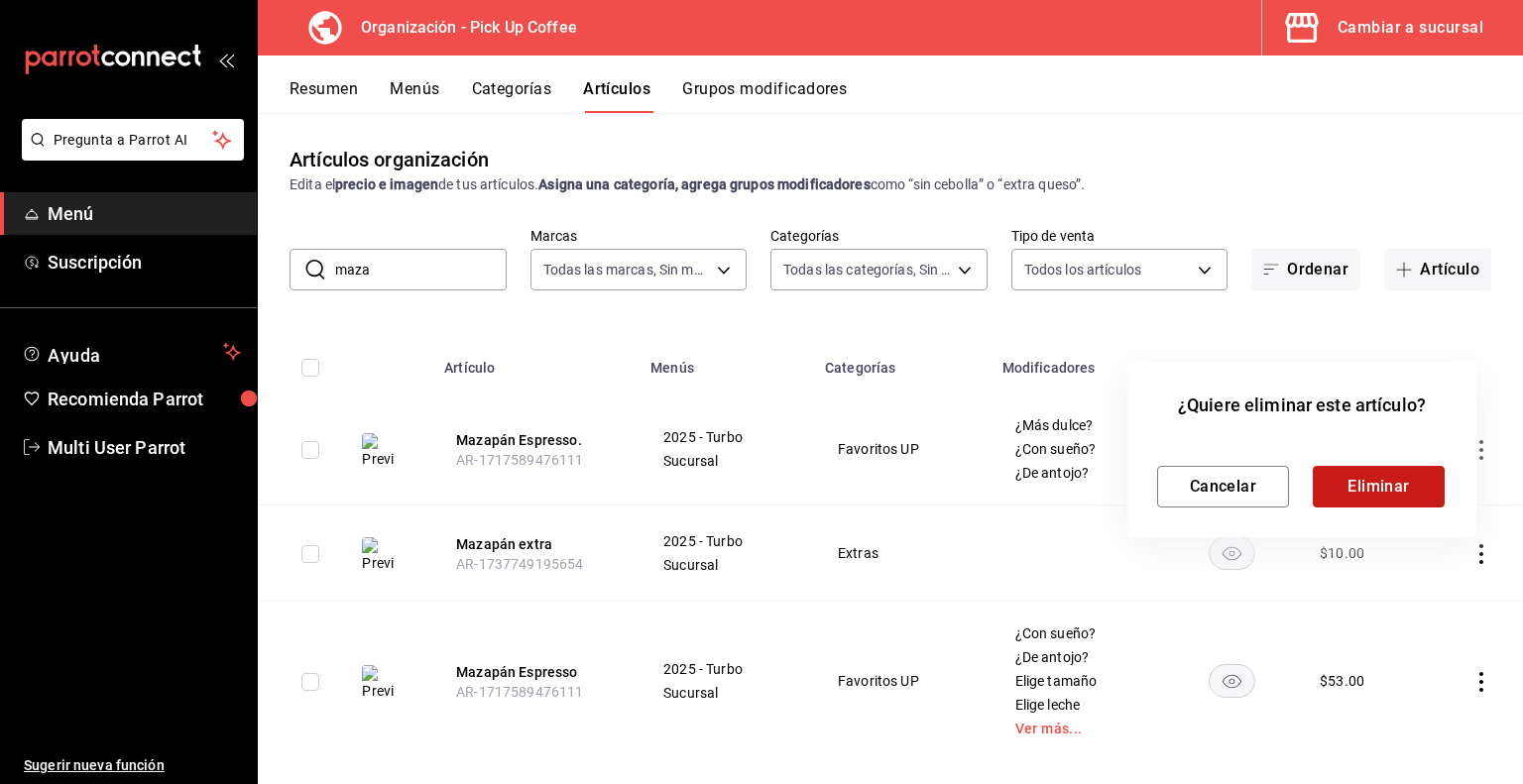 click on "Eliminar" at bounding box center (1378, 487) 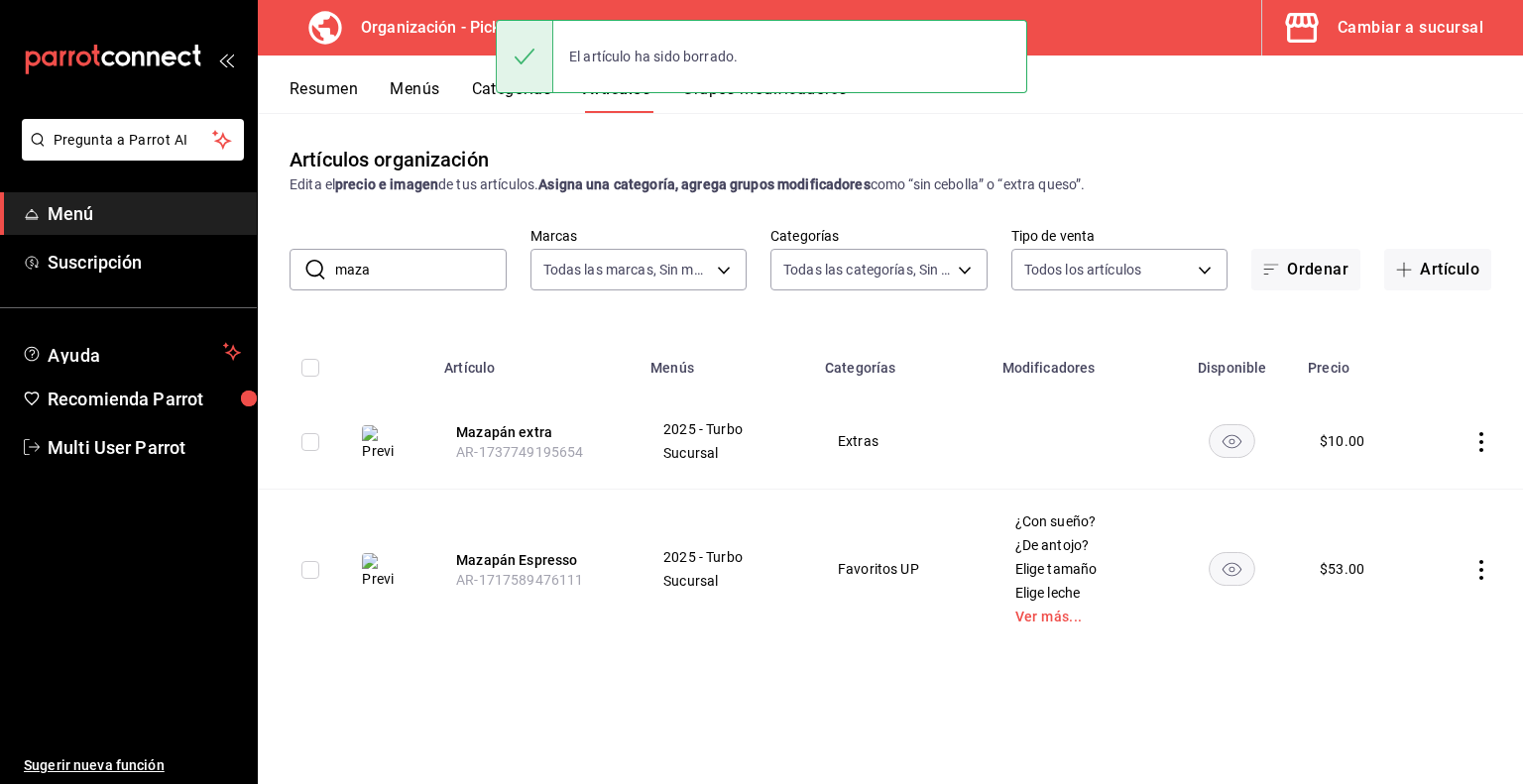 click on "Grupos modificadores" at bounding box center [764, 96] 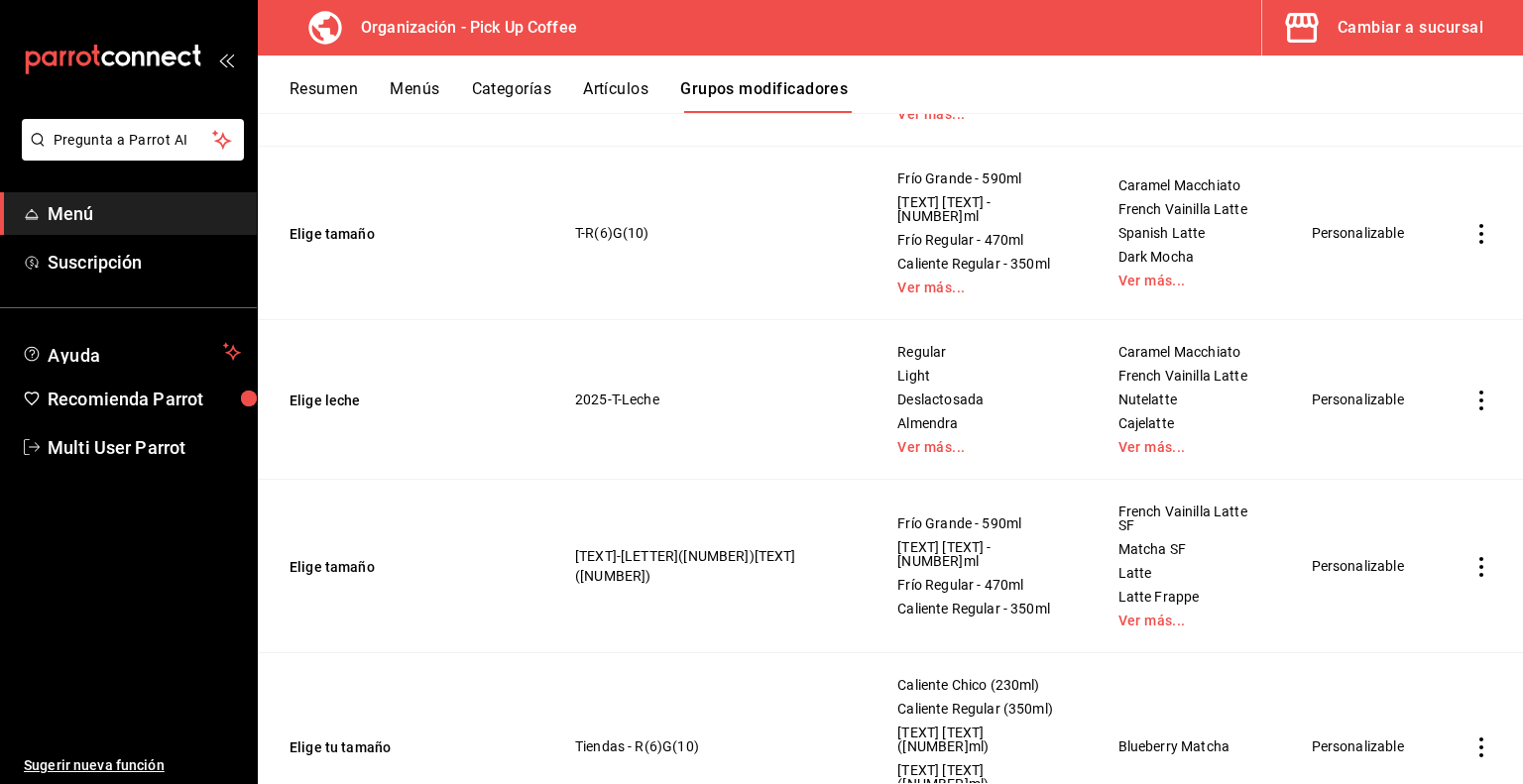 scroll, scrollTop: 987, scrollLeft: 0, axis: vertical 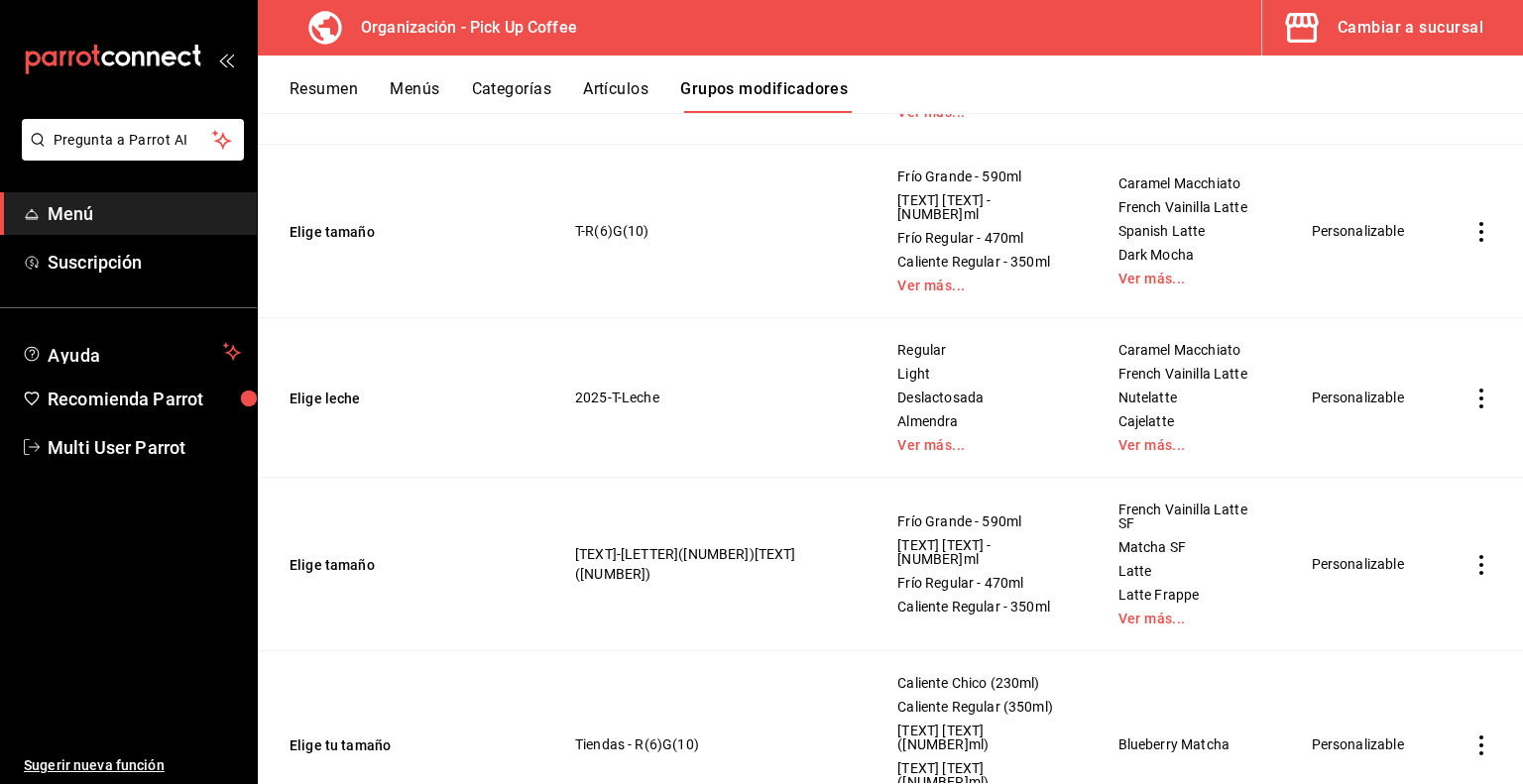 click 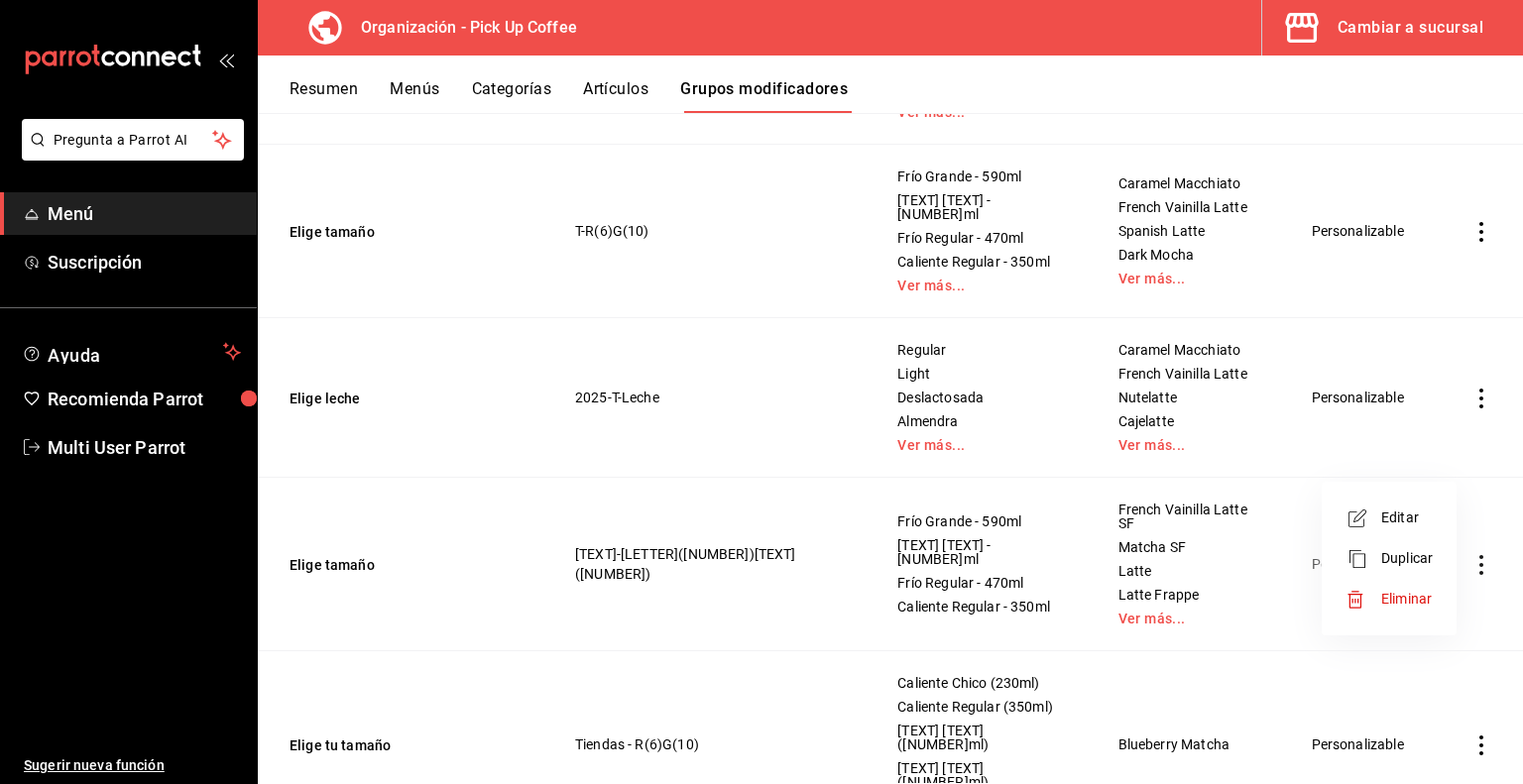 click on "Duplicar" at bounding box center [1407, 558] 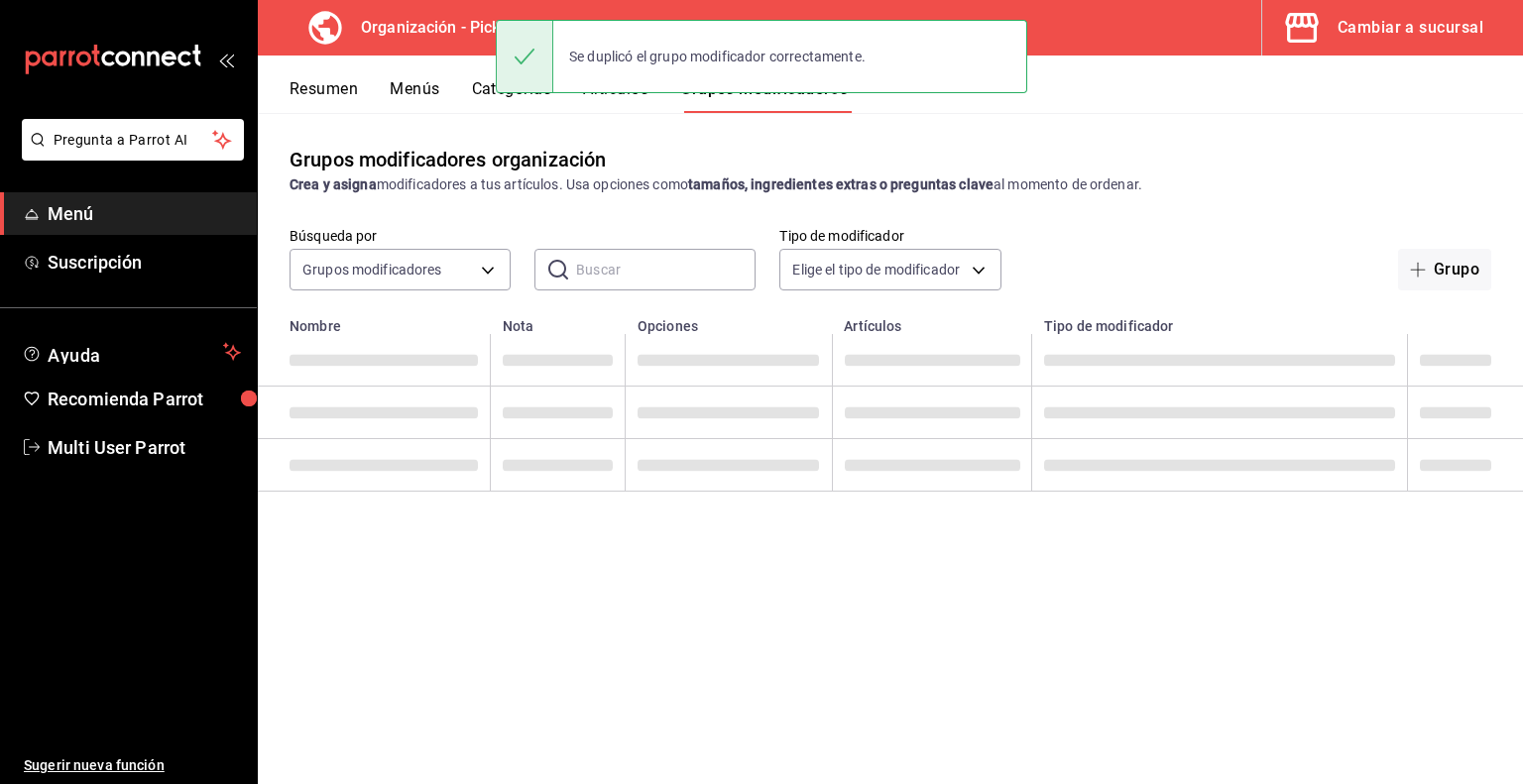 scroll, scrollTop: 0, scrollLeft: 0, axis: both 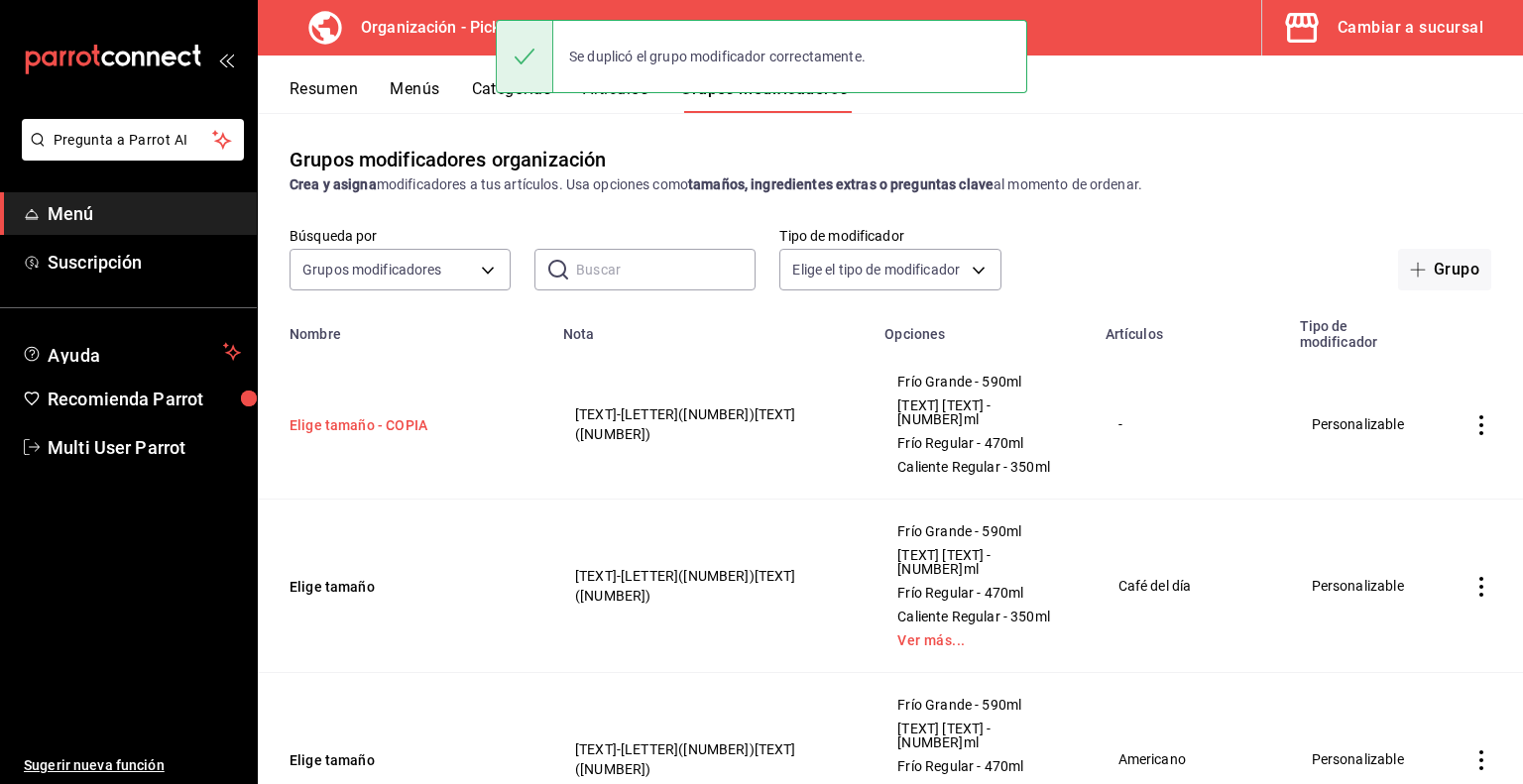 click on "Elige tamaño - COPIA" at bounding box center [409, 425] 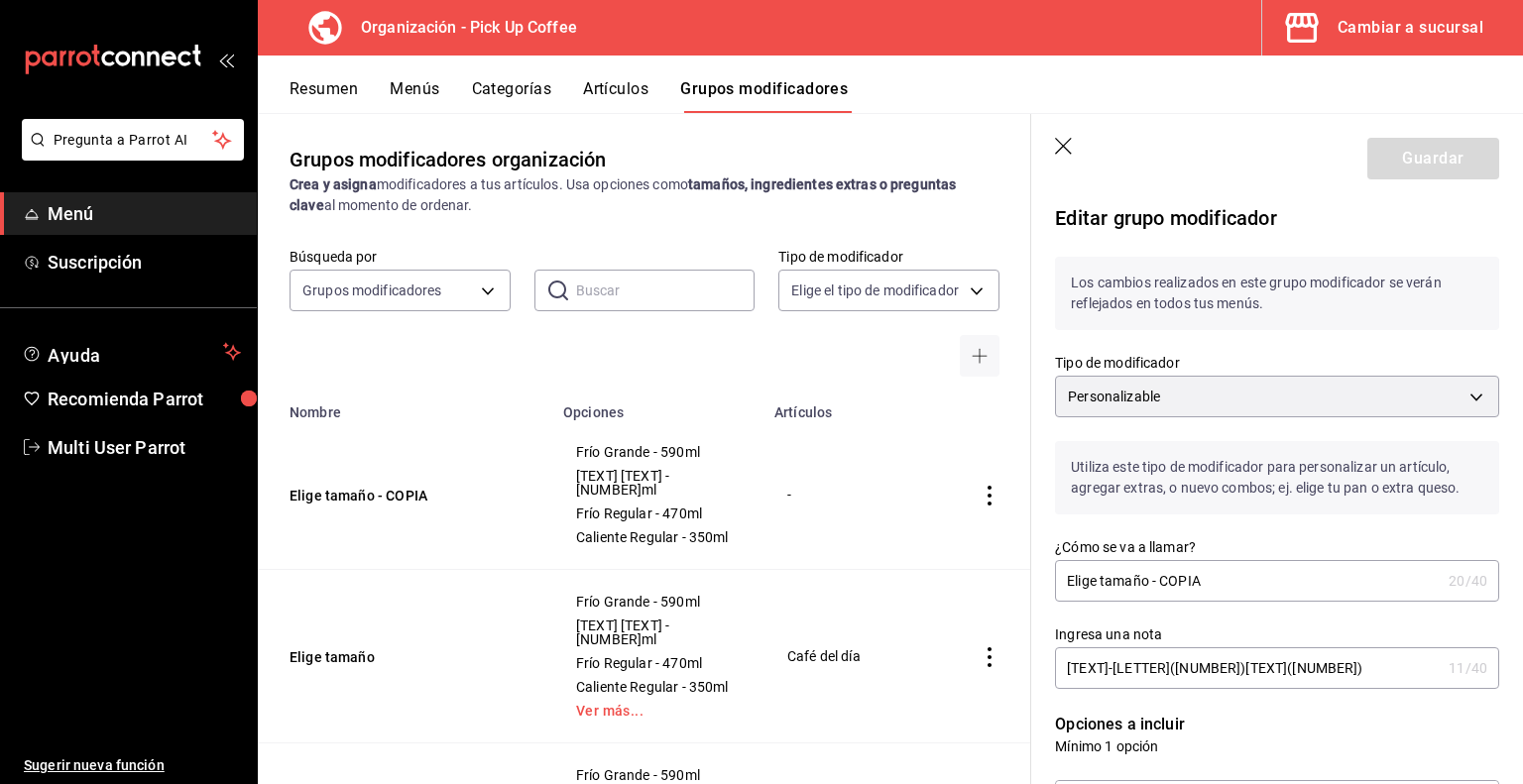 click on "Elige tamaño - COPIA" at bounding box center [1247, 581] 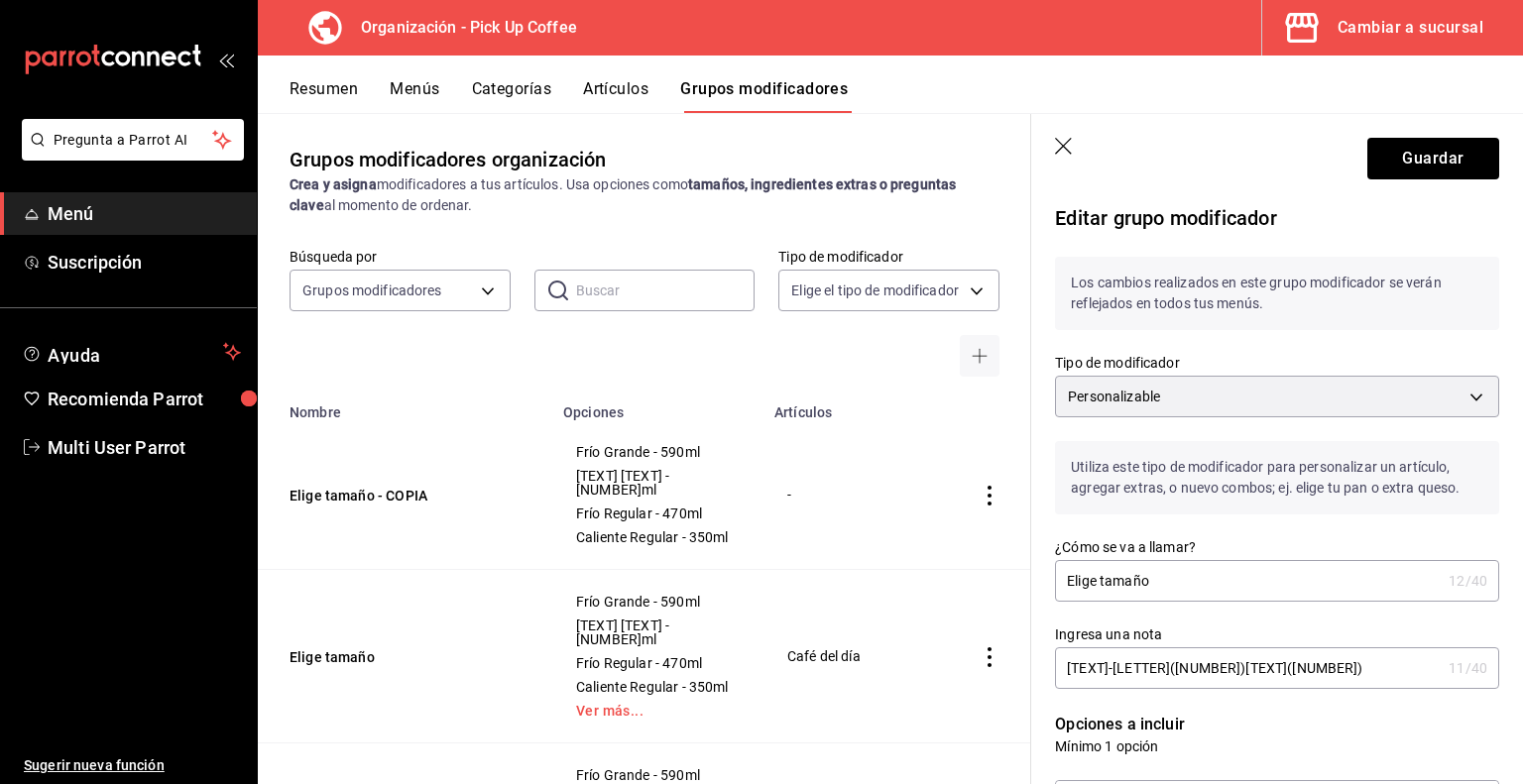 scroll, scrollTop: 163, scrollLeft: 0, axis: vertical 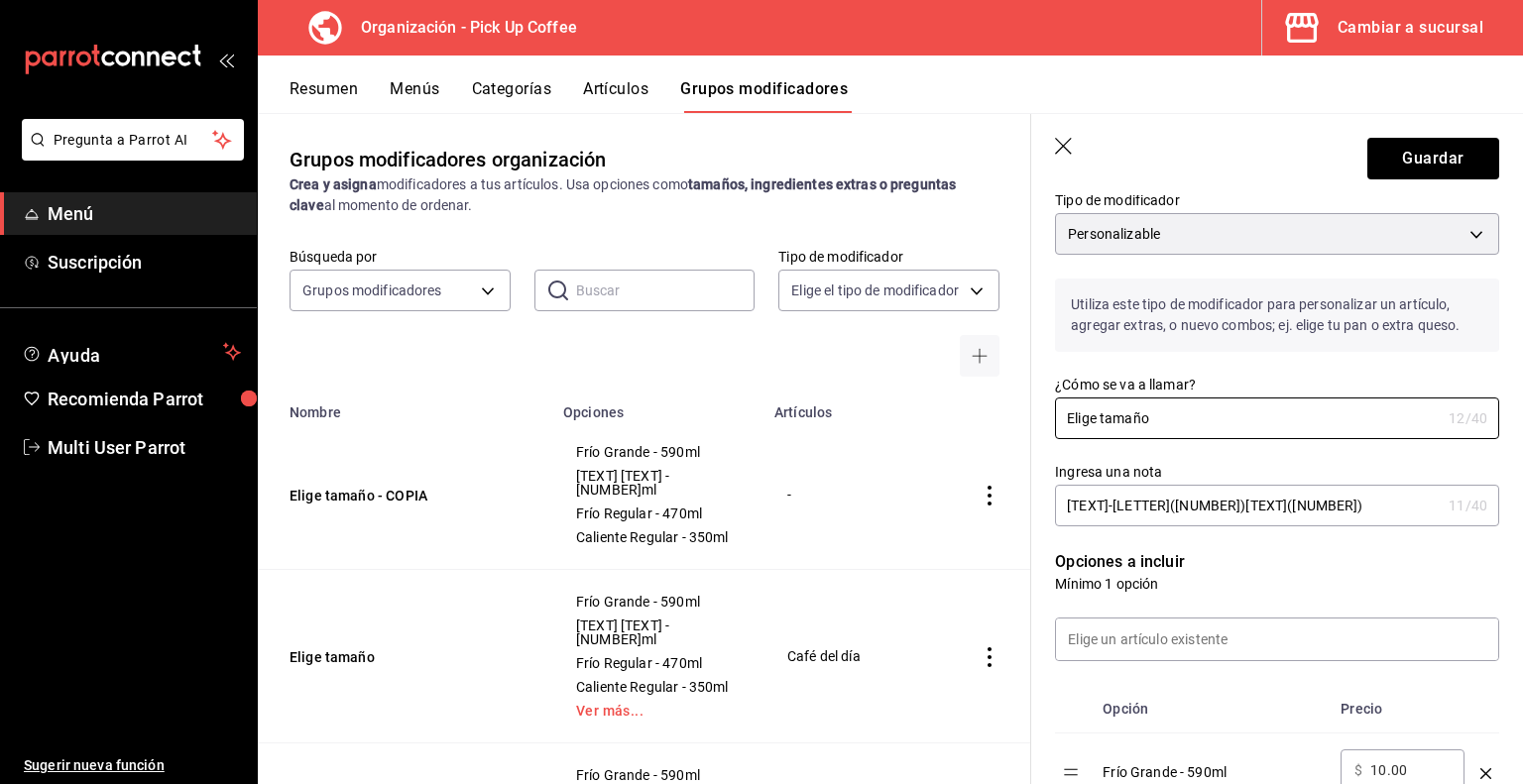 type on "Elige tamaño" 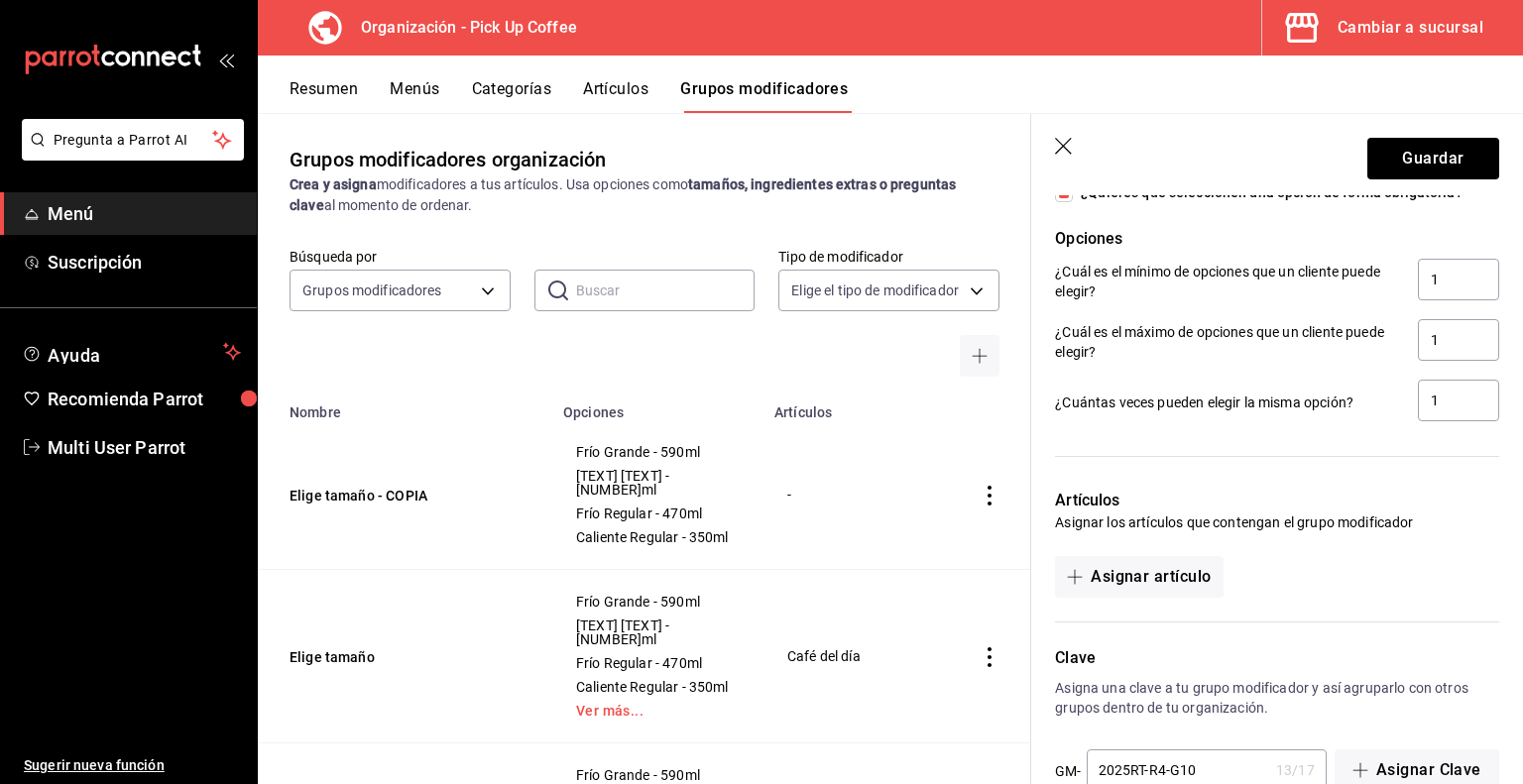 scroll, scrollTop: 1197, scrollLeft: 0, axis: vertical 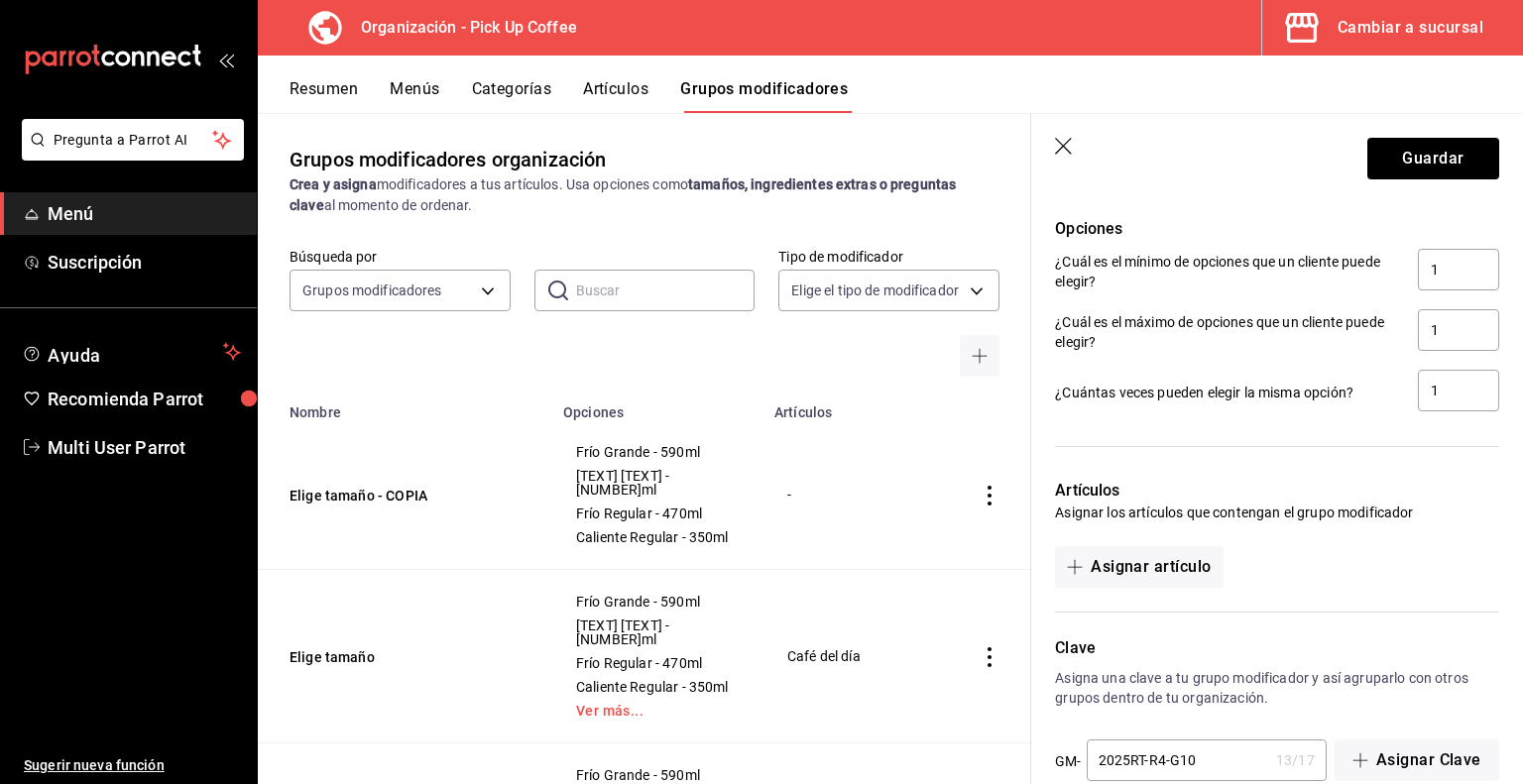 type on "T-D(4)G(10)" 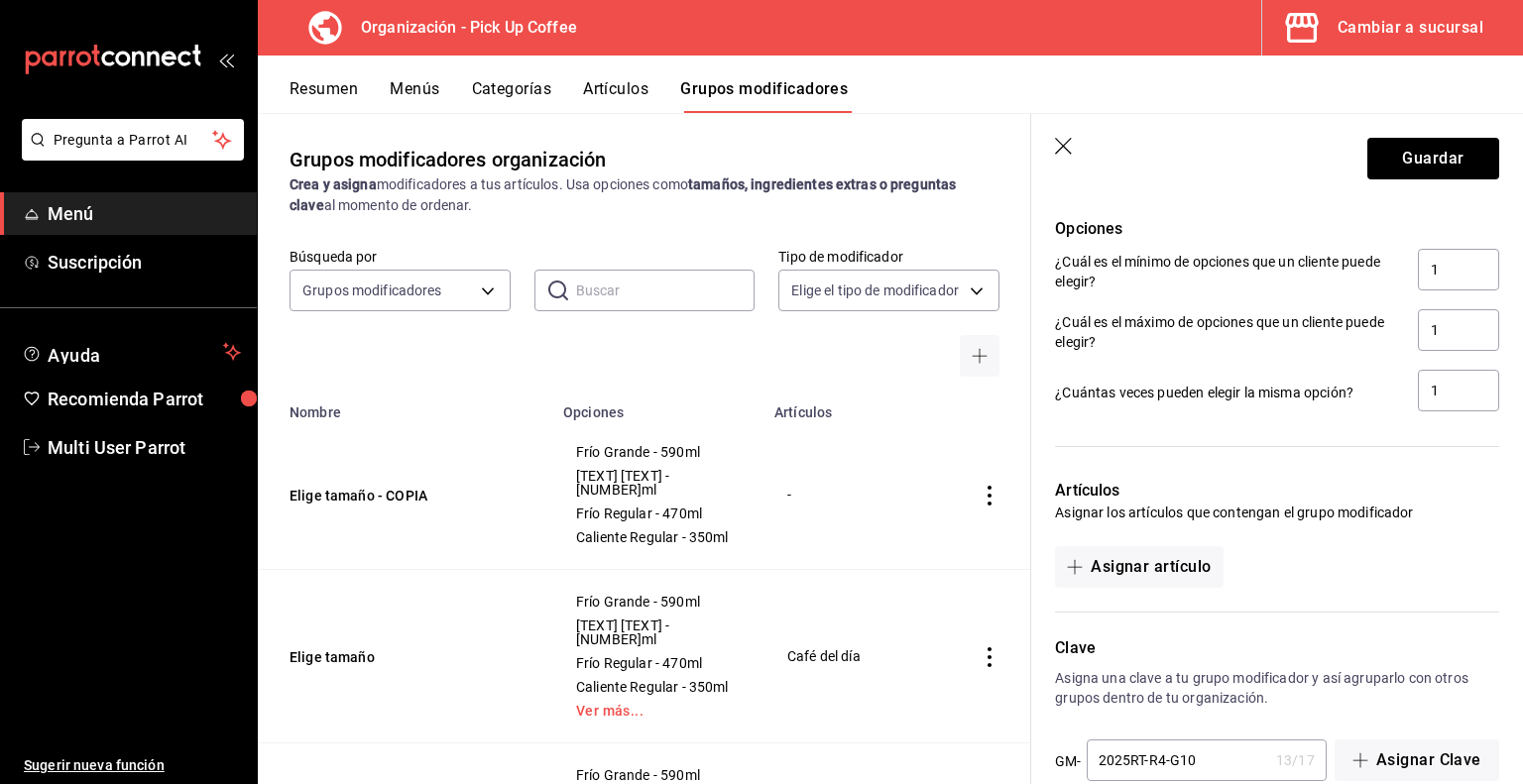 scroll, scrollTop: 1234, scrollLeft: 0, axis: vertical 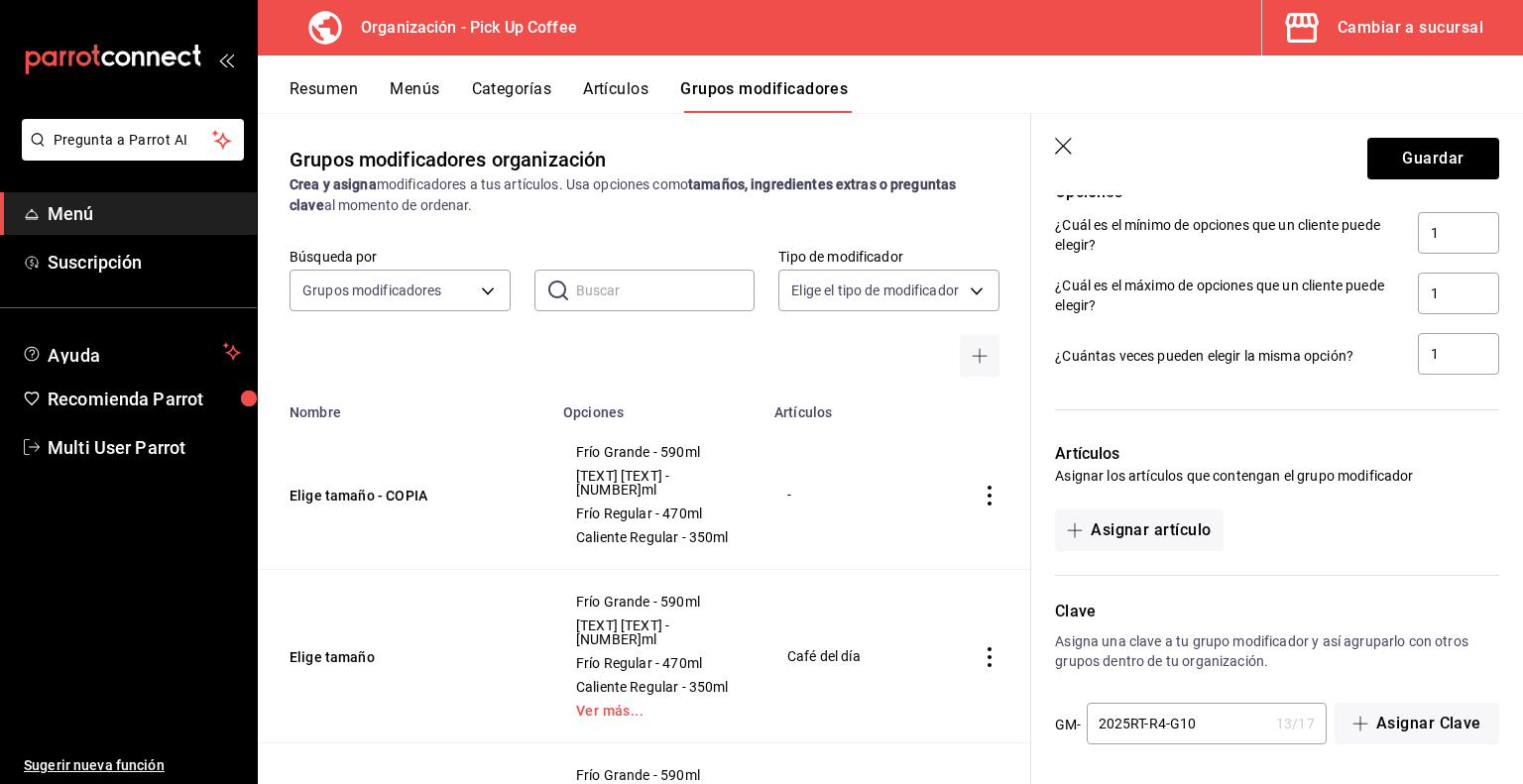 click on "2025RT-R4-G10" at bounding box center (1177, 724) 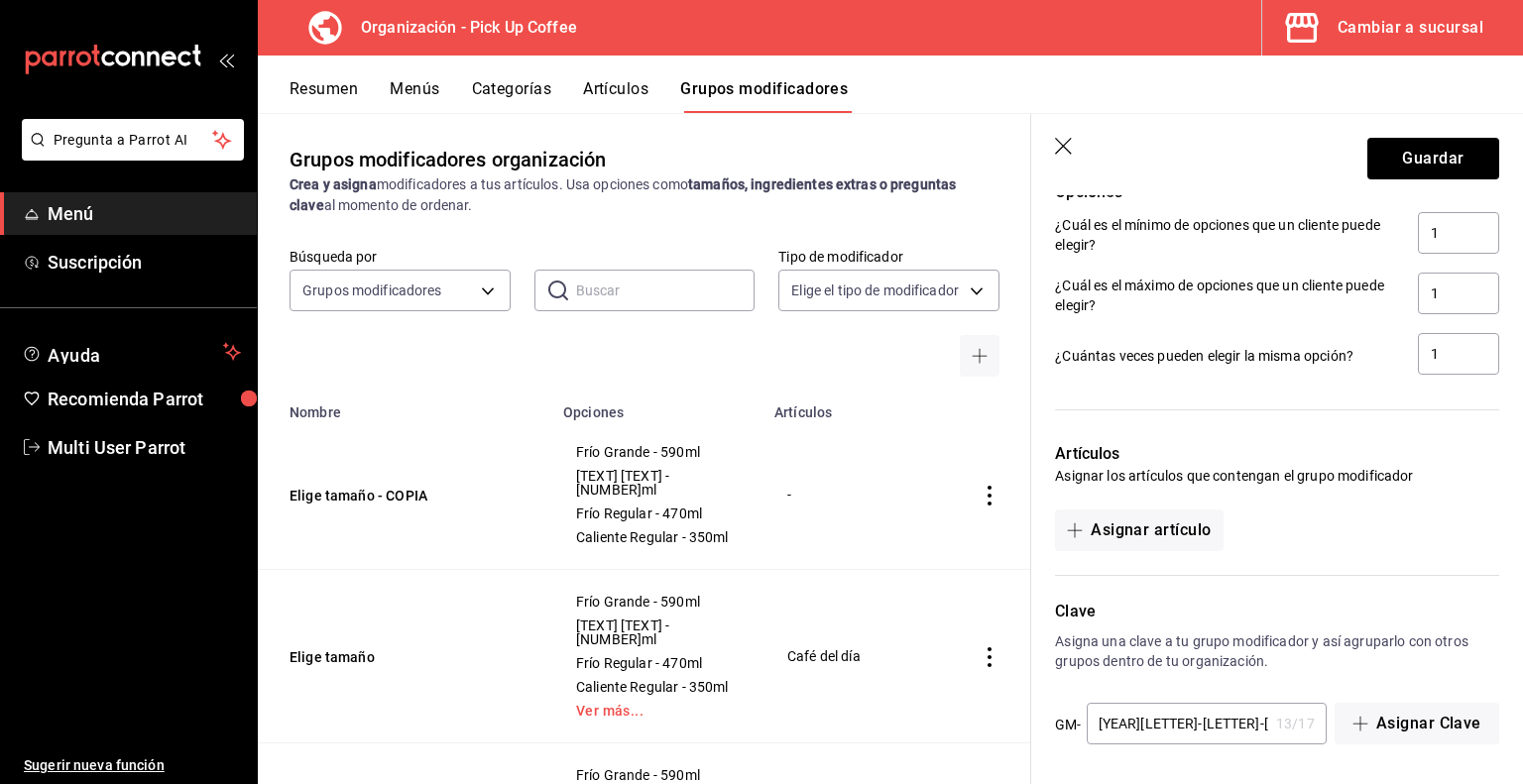 drag, startPoint x: 1206, startPoint y: 723, endPoint x: 1086, endPoint y: 720, distance: 120.037494 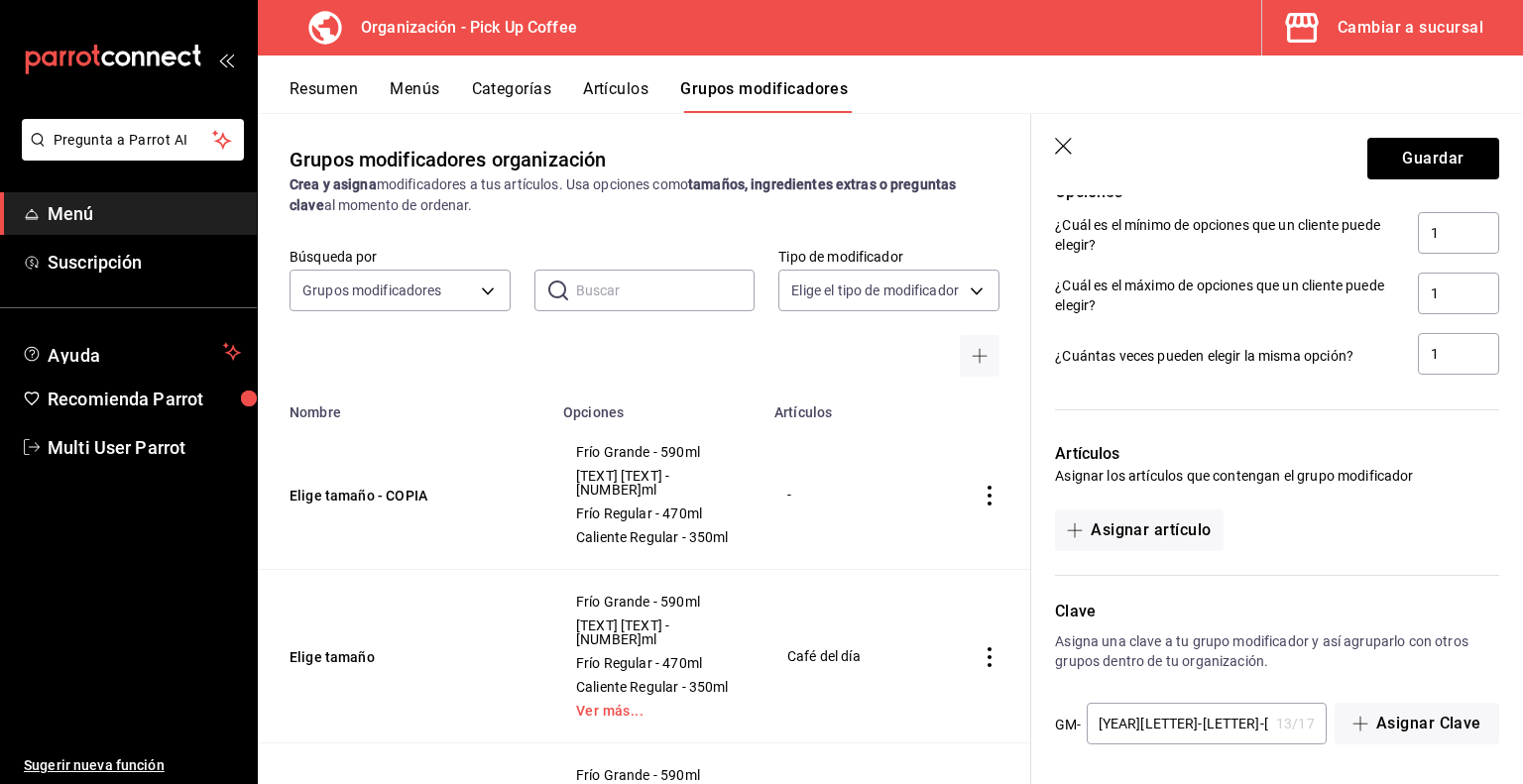 click 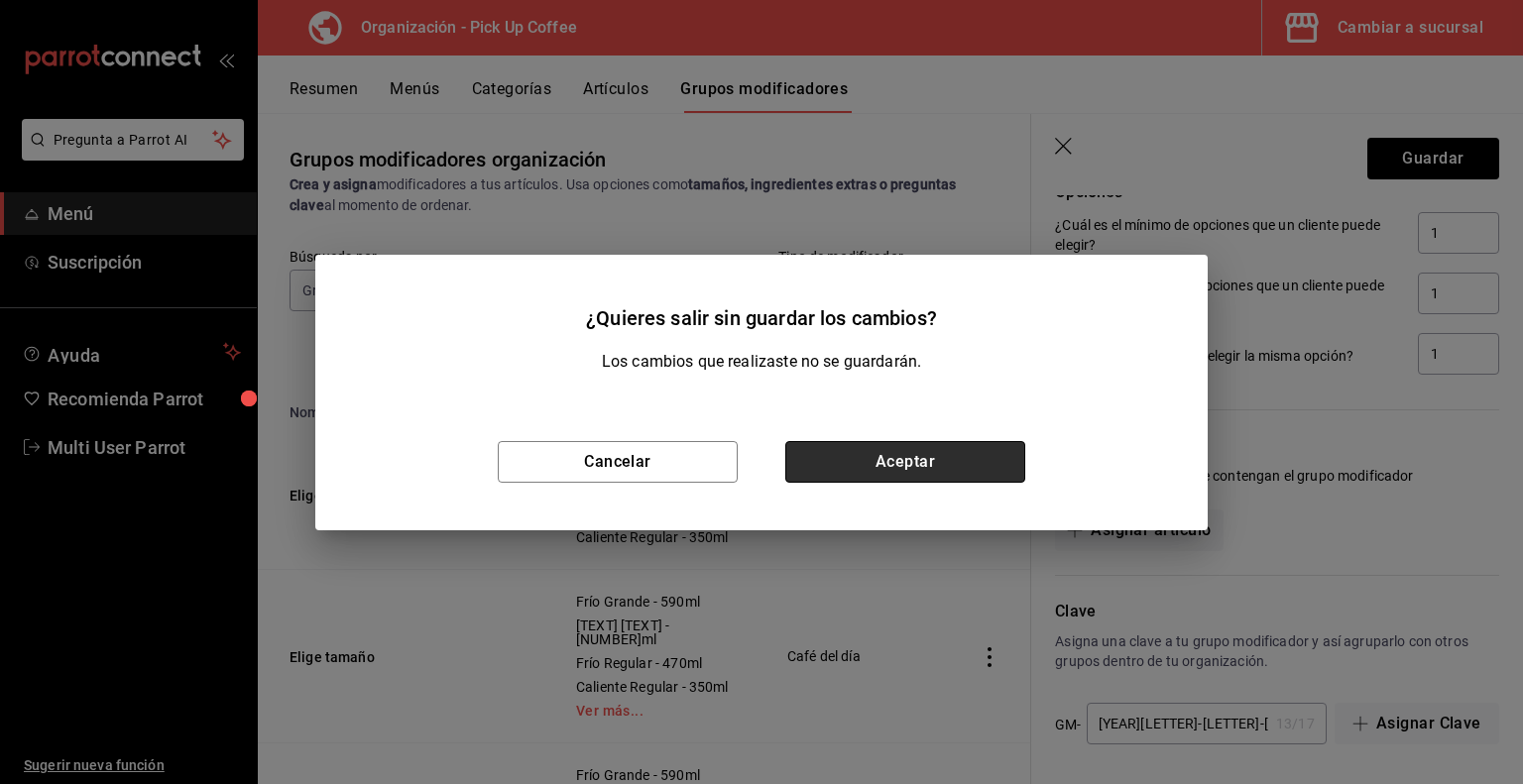 click on "Aceptar" at bounding box center [905, 462] 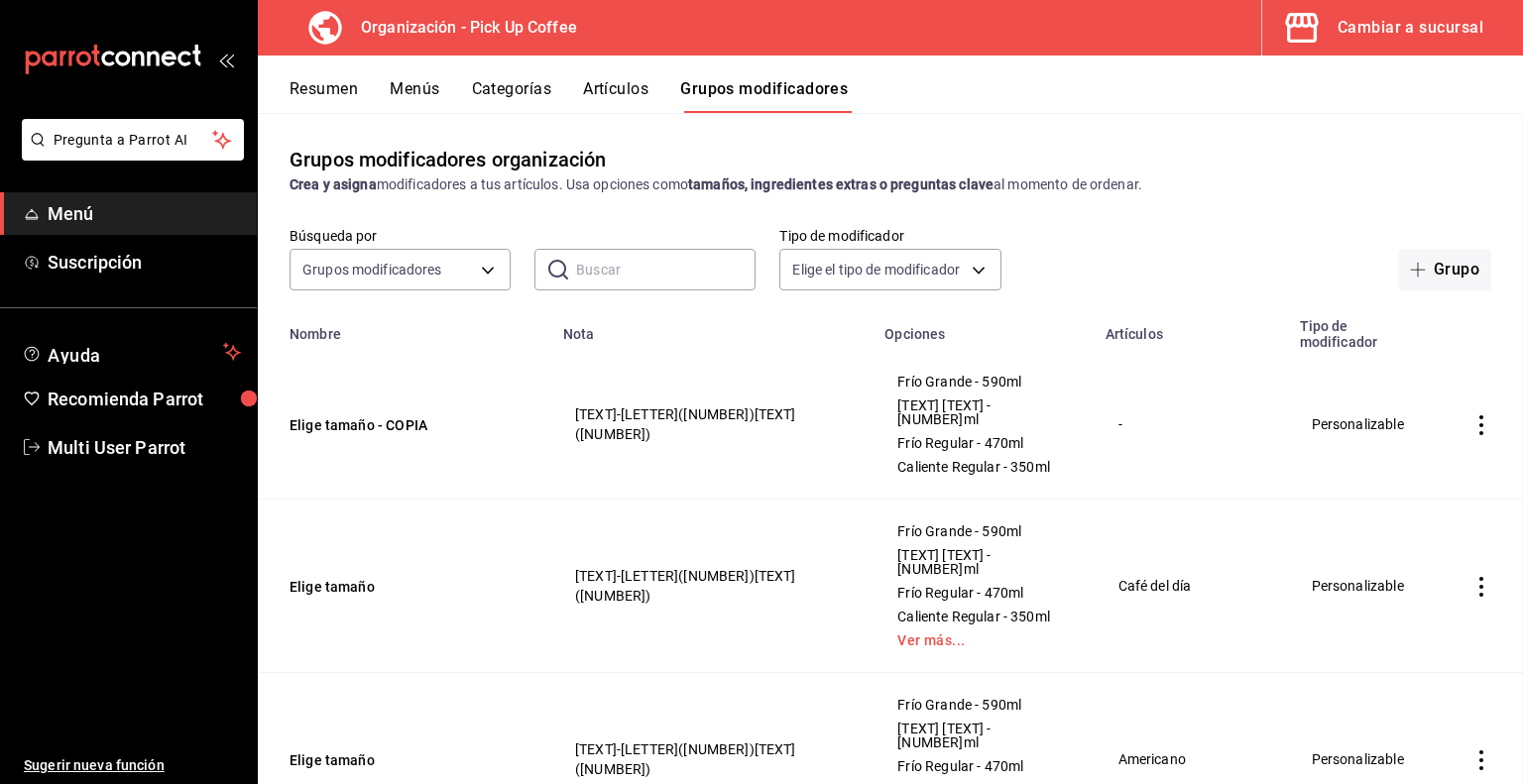 scroll, scrollTop: 0, scrollLeft: 0, axis: both 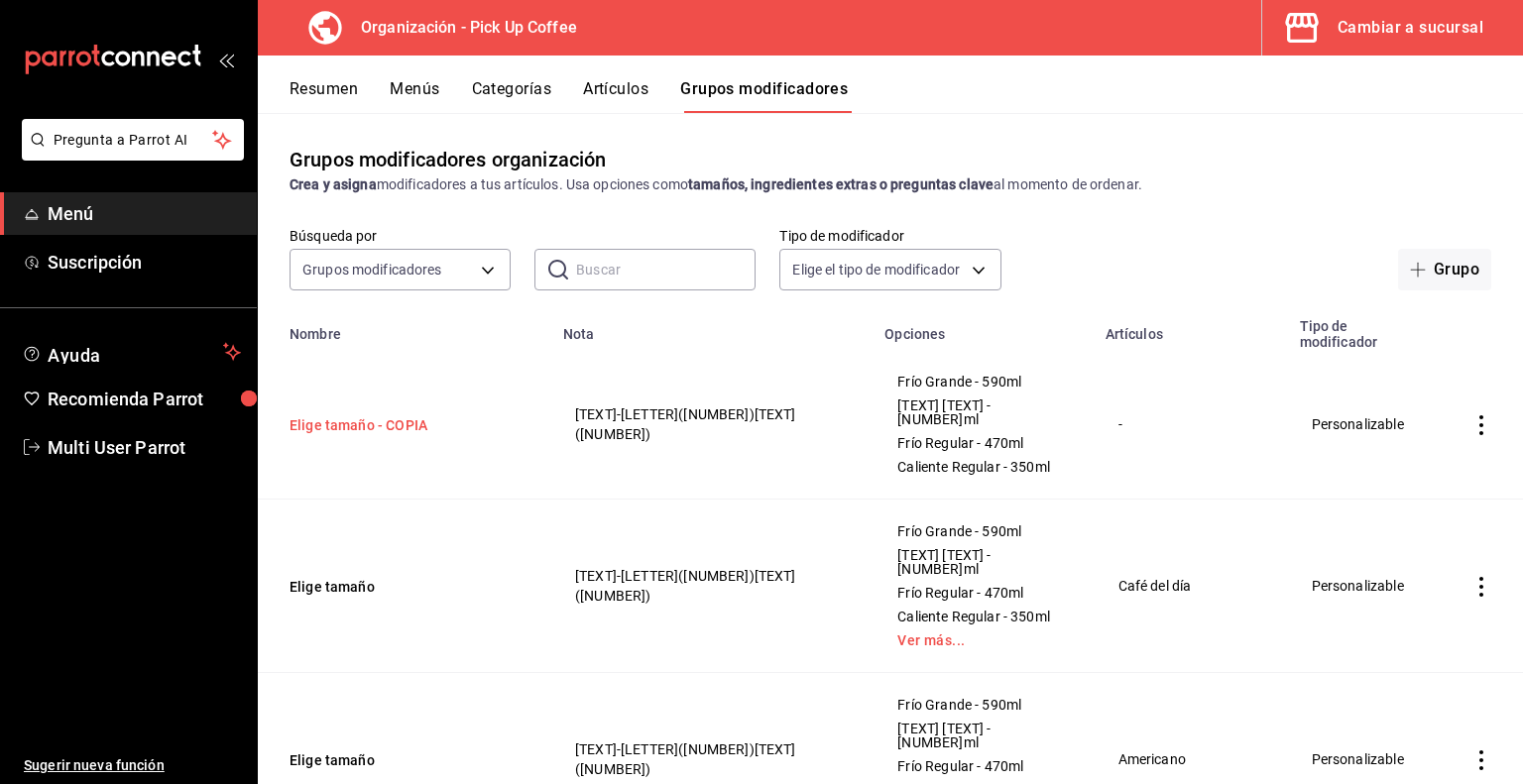 click on "Elige tamaño - COPIA" at bounding box center (409, 425) 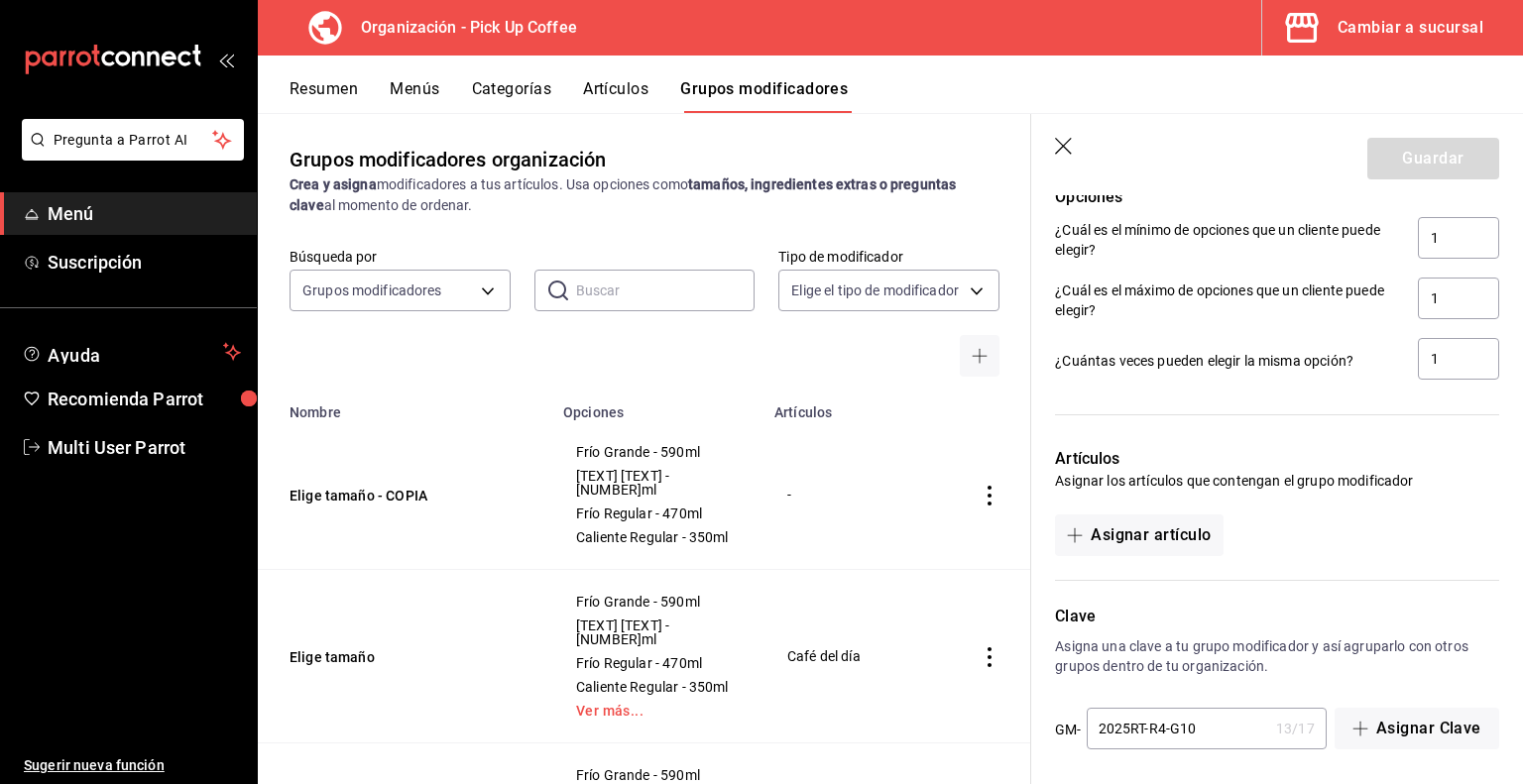 scroll, scrollTop: 1234, scrollLeft: 0, axis: vertical 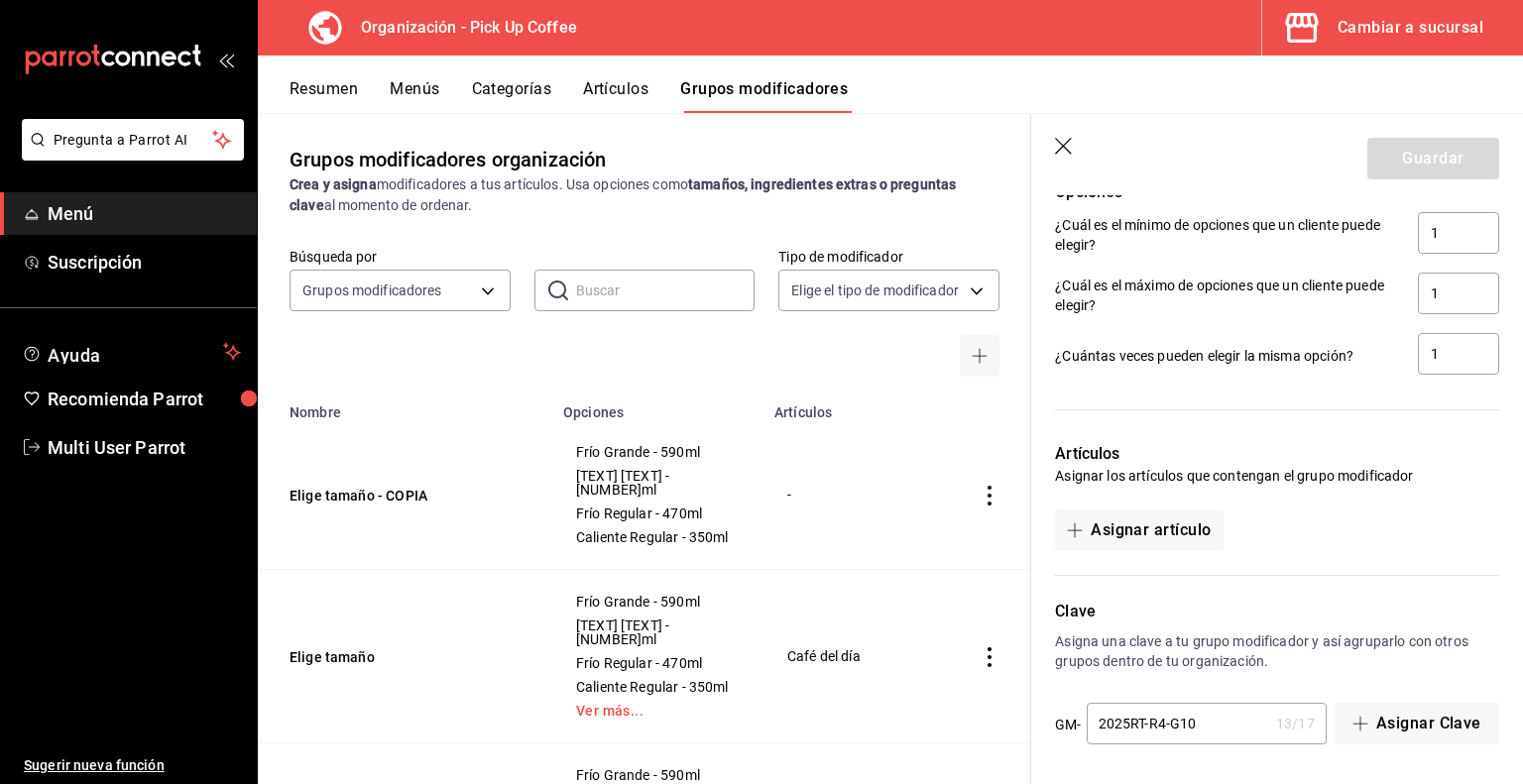 click on "2025RT-R4-G10" at bounding box center (1177, 724) 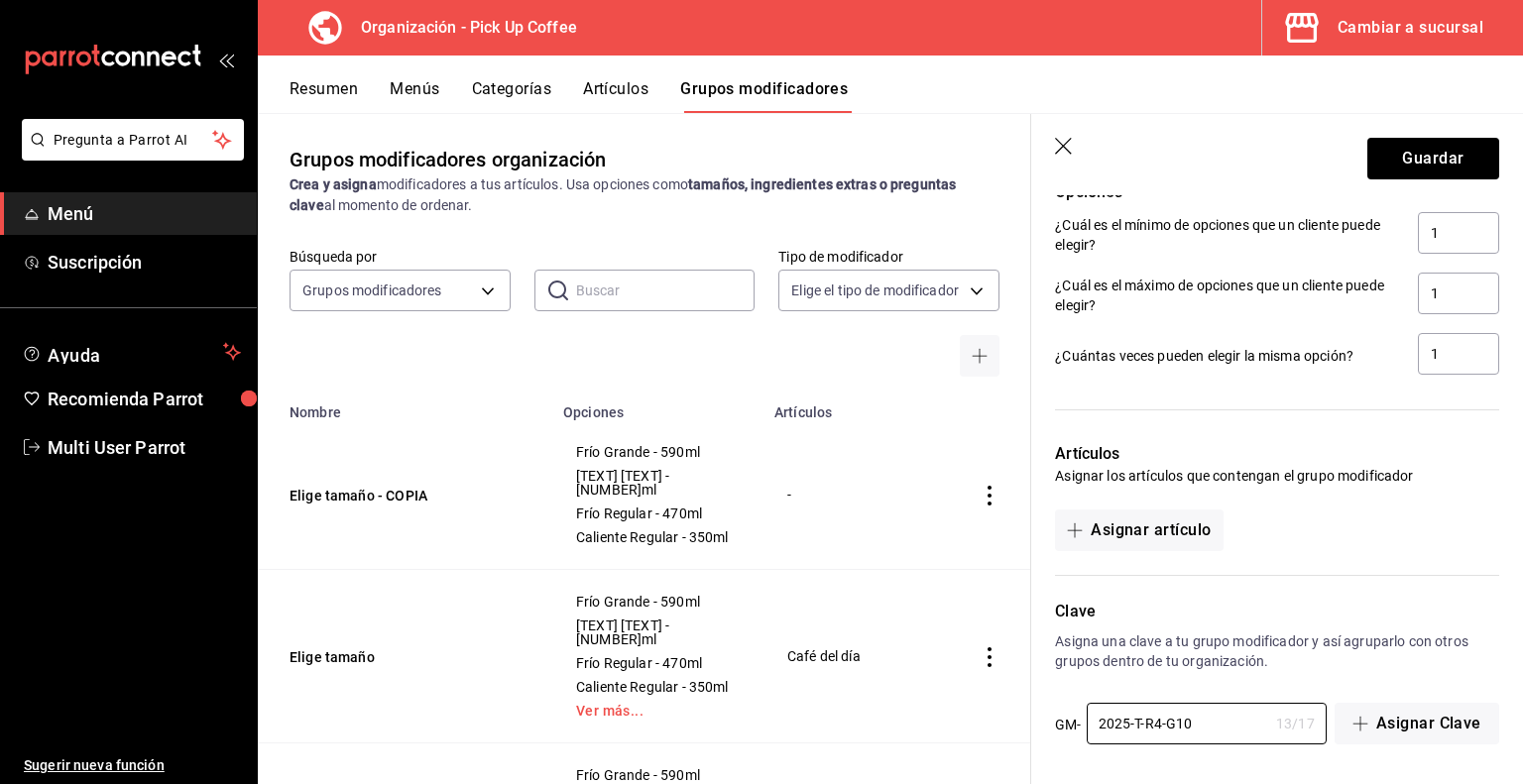 drag, startPoint x: 1210, startPoint y: 714, endPoint x: 1036, endPoint y: 707, distance: 174.14075 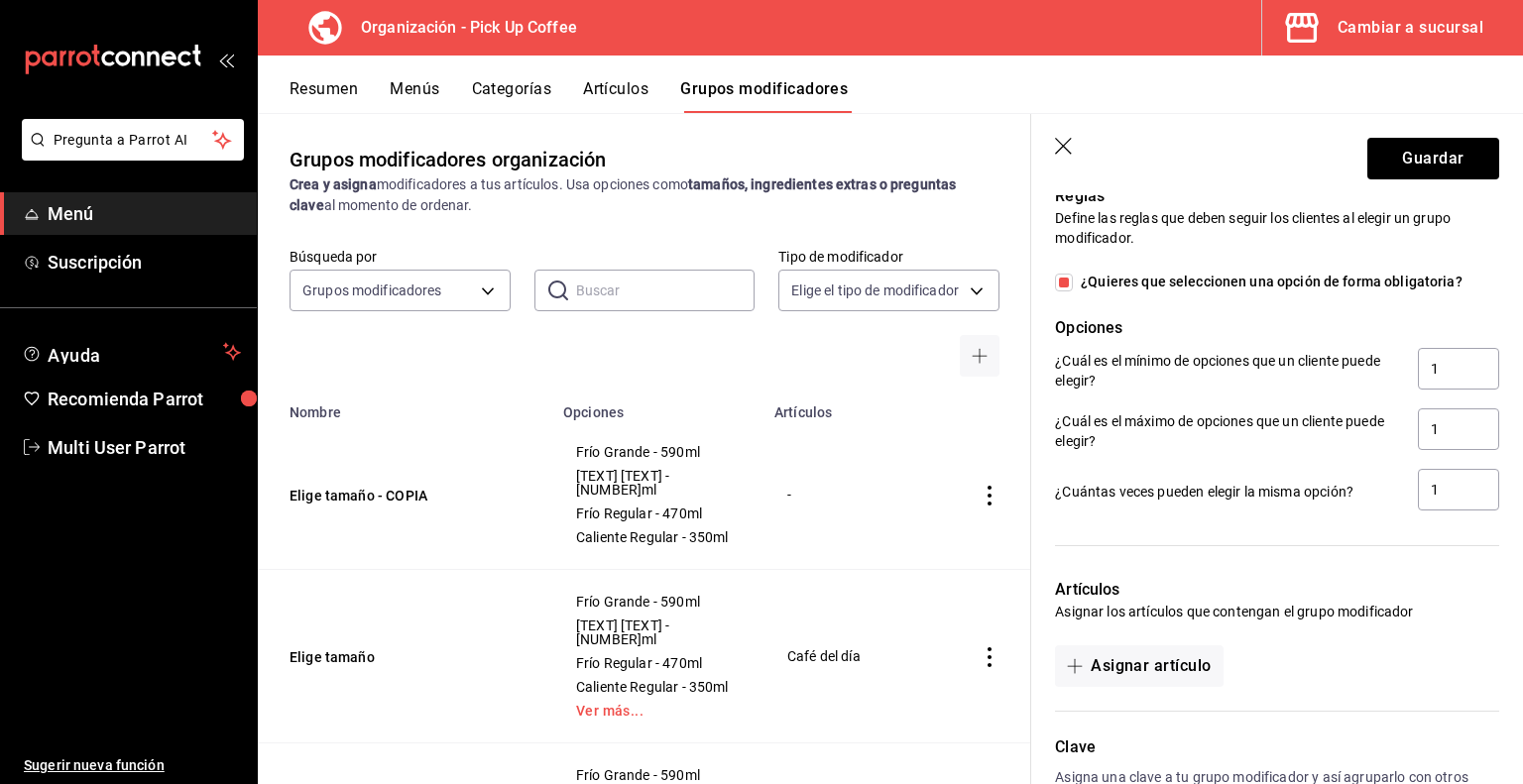 scroll, scrollTop: 1234, scrollLeft: 0, axis: vertical 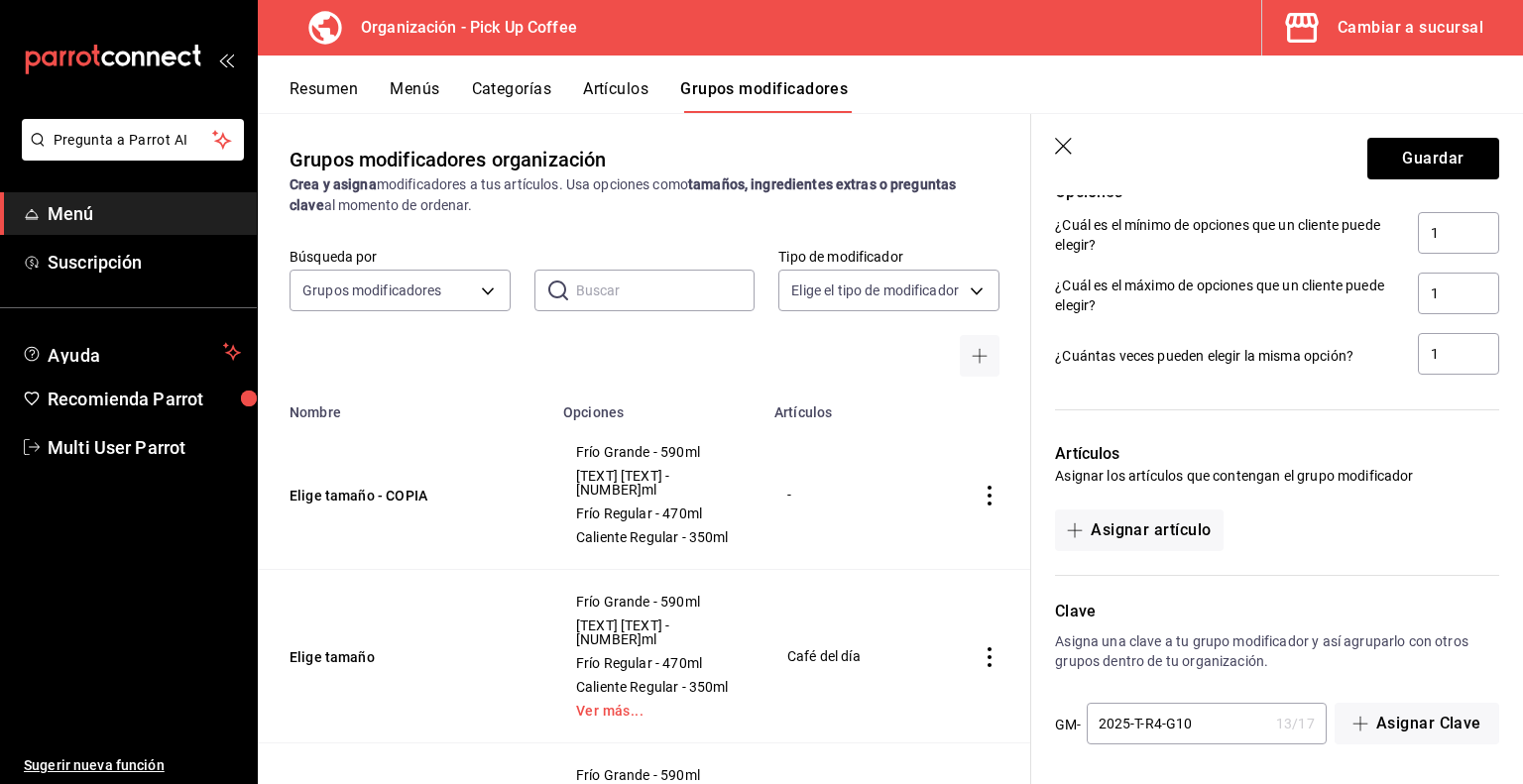 click on "[YEAR]-T-R4-G10" at bounding box center (1177, 724) 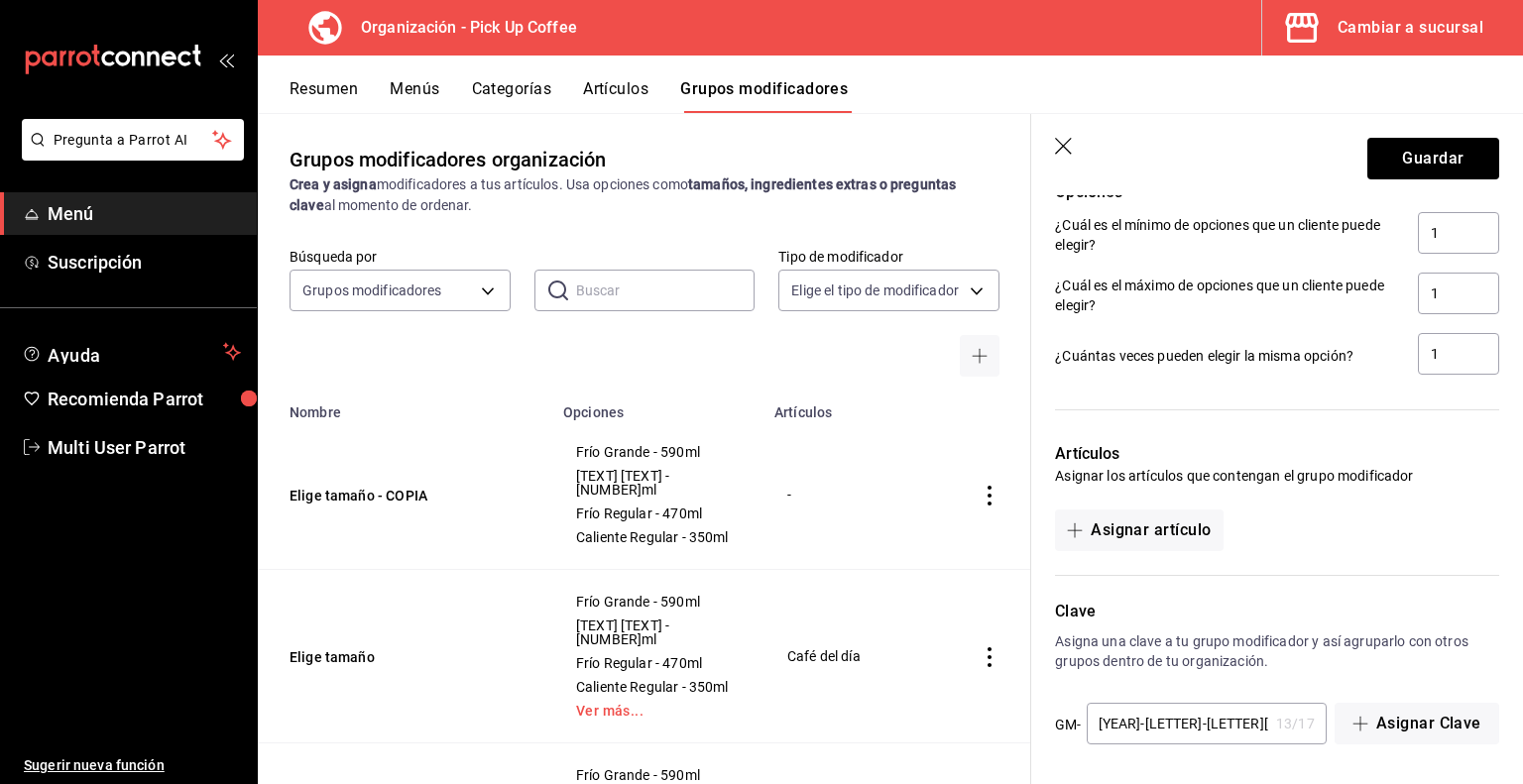 click on "[YEAR]-D-R4-G10" at bounding box center (1177, 724) 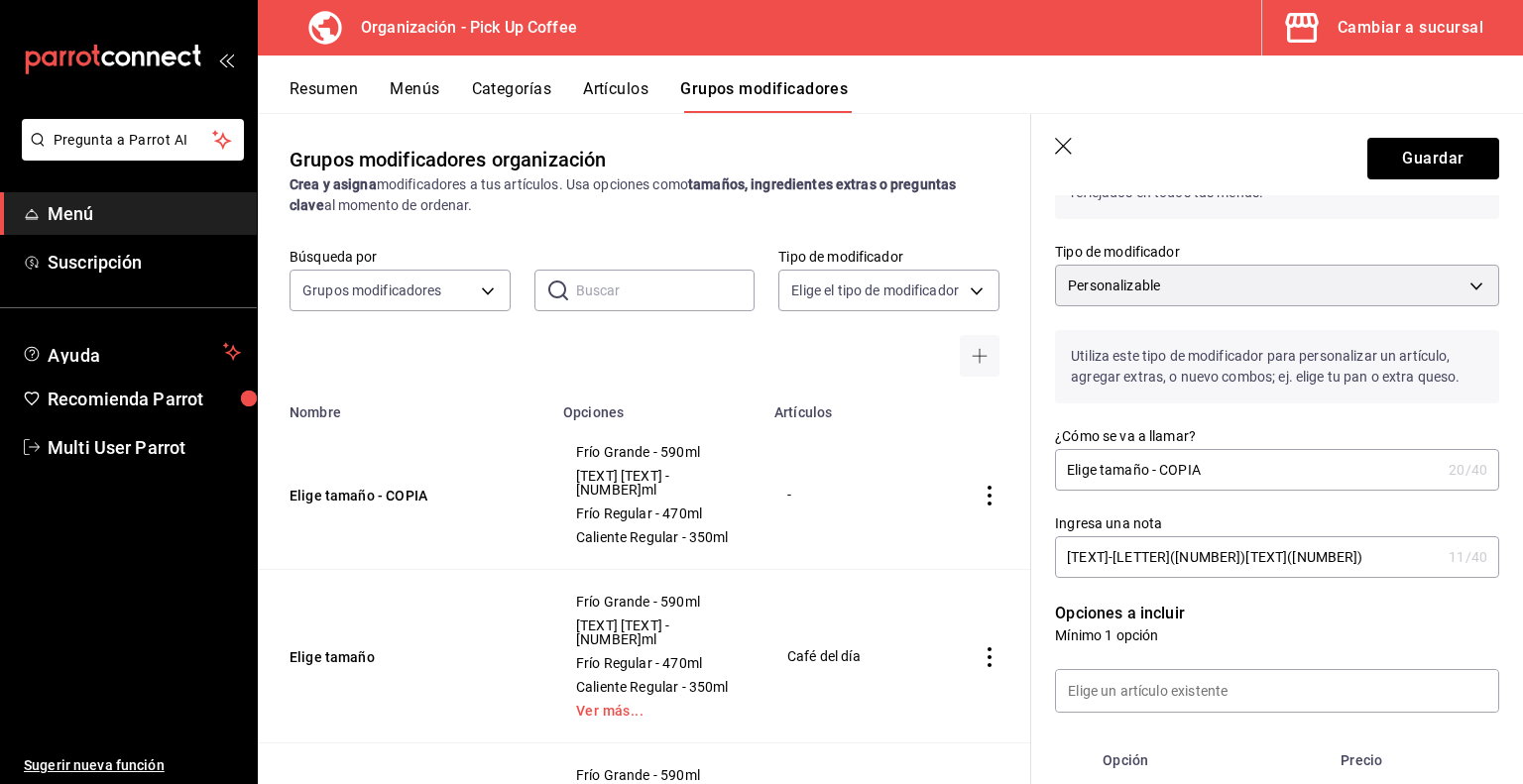 scroll, scrollTop: 16, scrollLeft: 0, axis: vertical 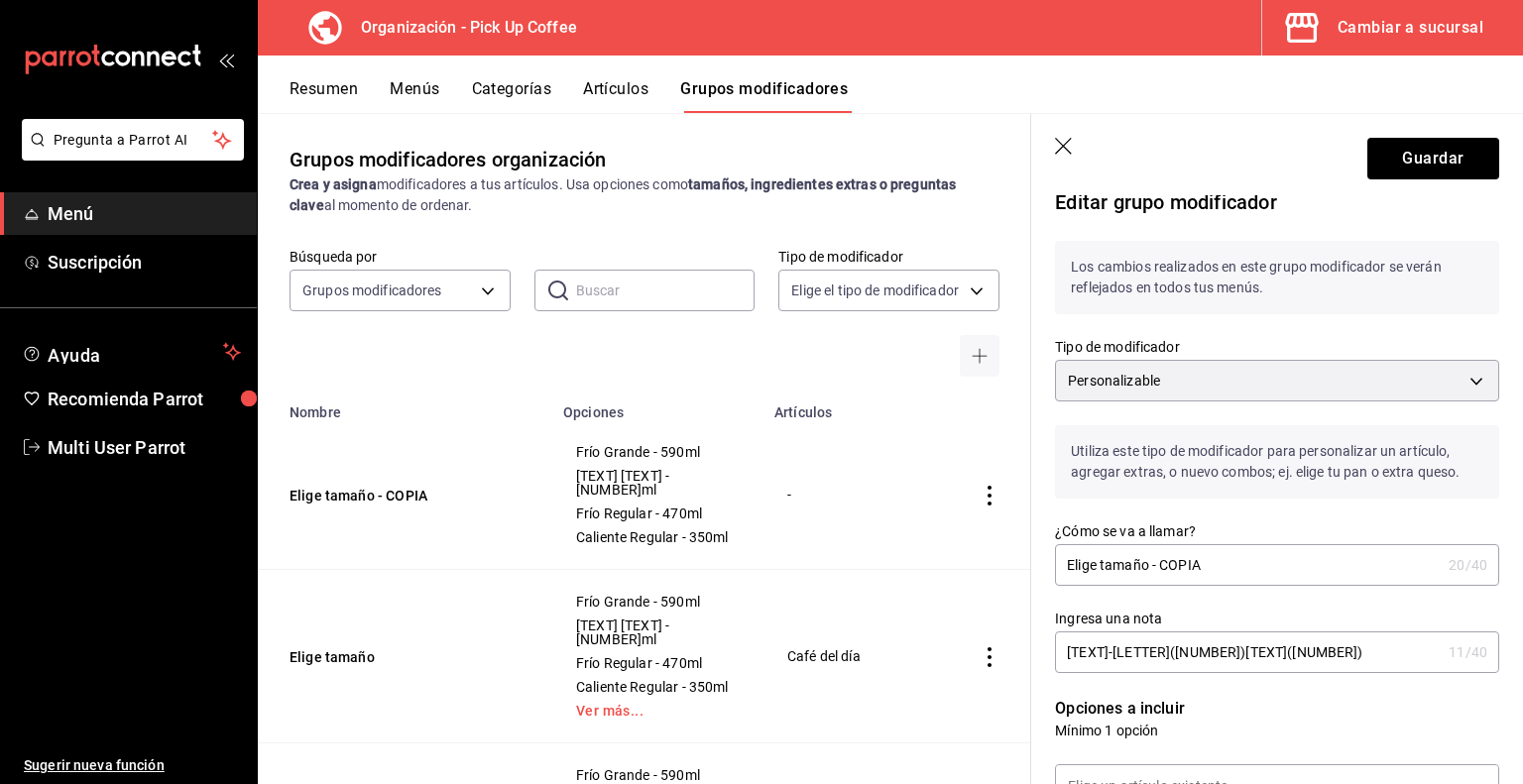 click on "Elige tamaño - COPIA" at bounding box center [1247, 565] 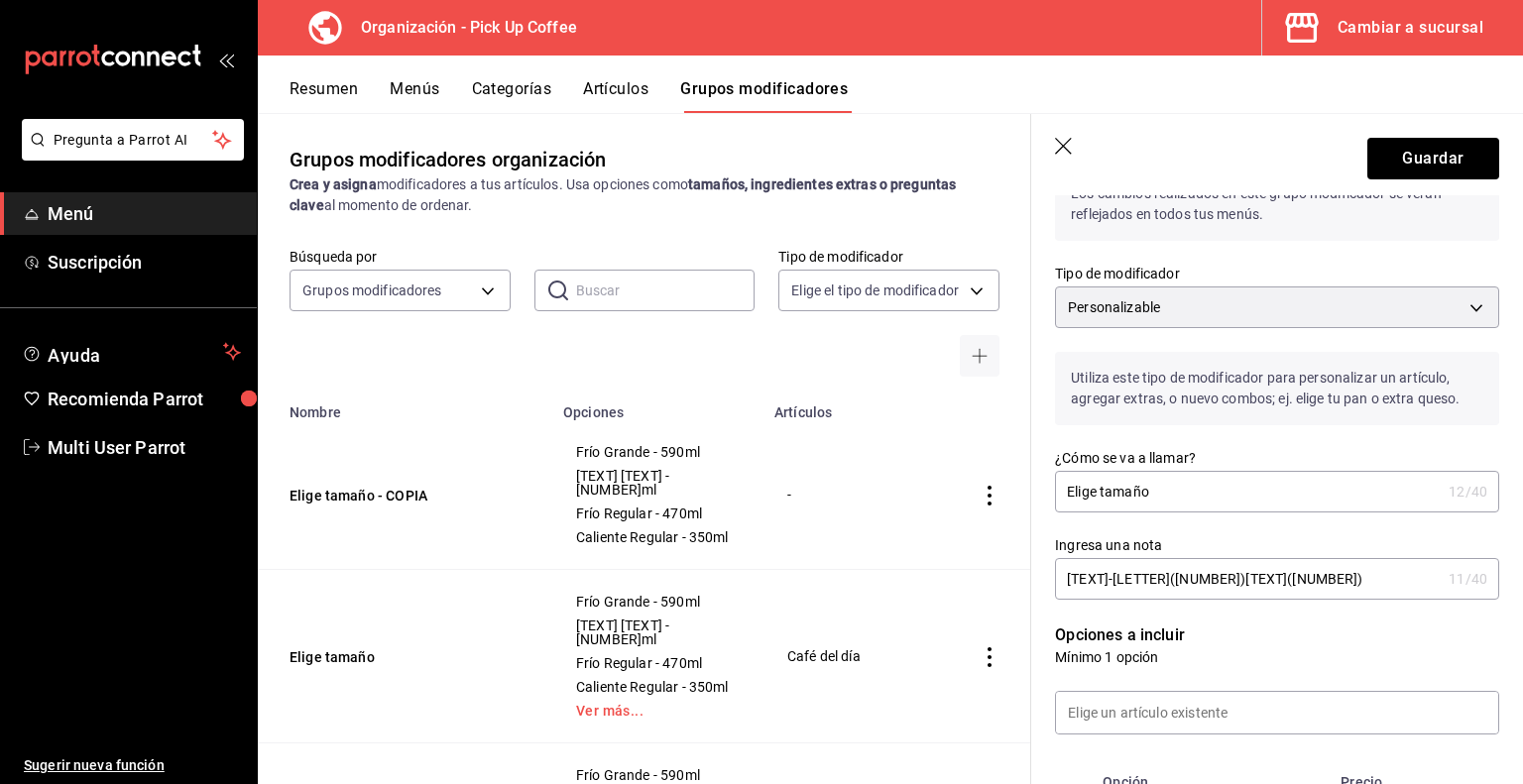 scroll, scrollTop: 95, scrollLeft: 0, axis: vertical 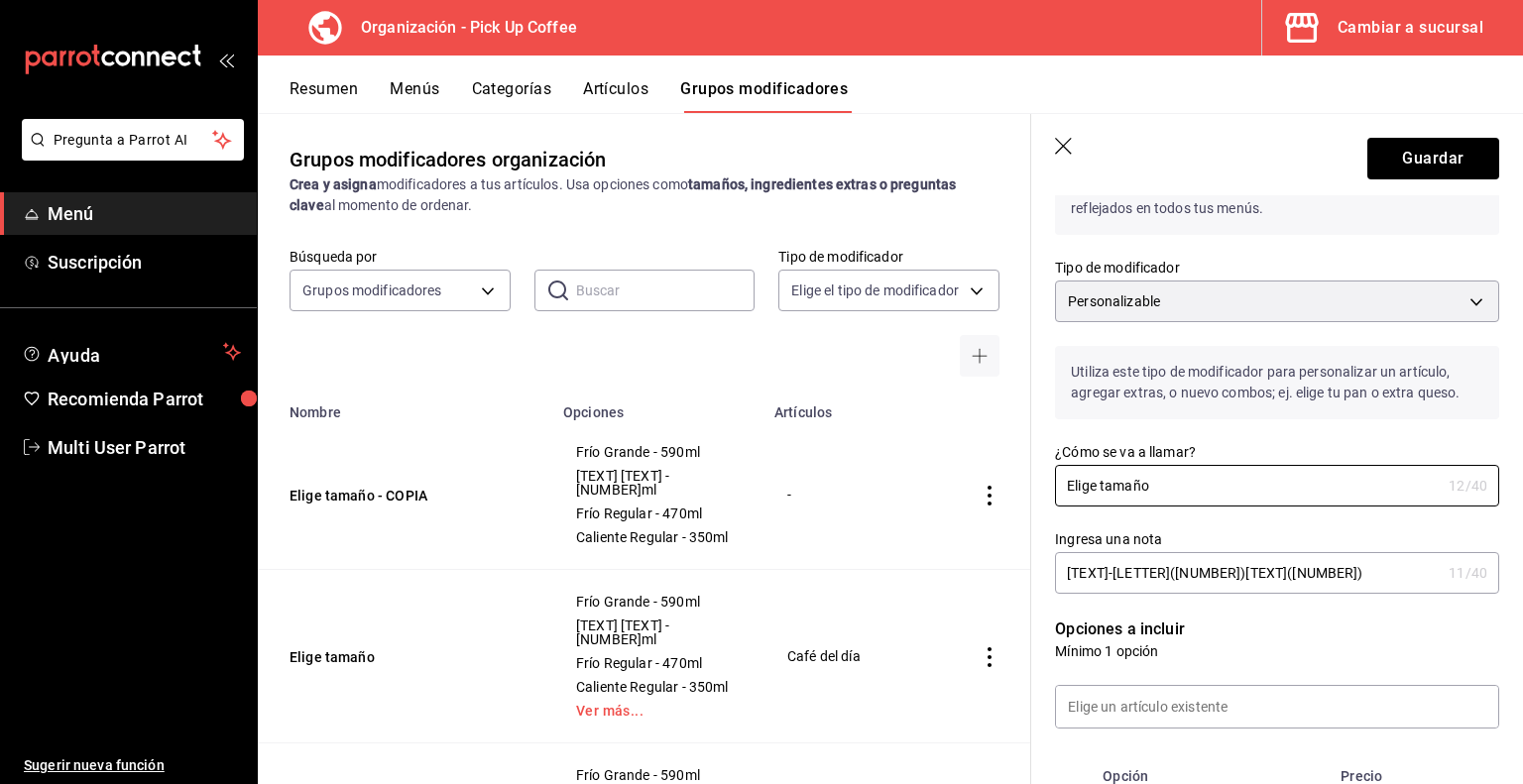 type on "Elige tamaño" 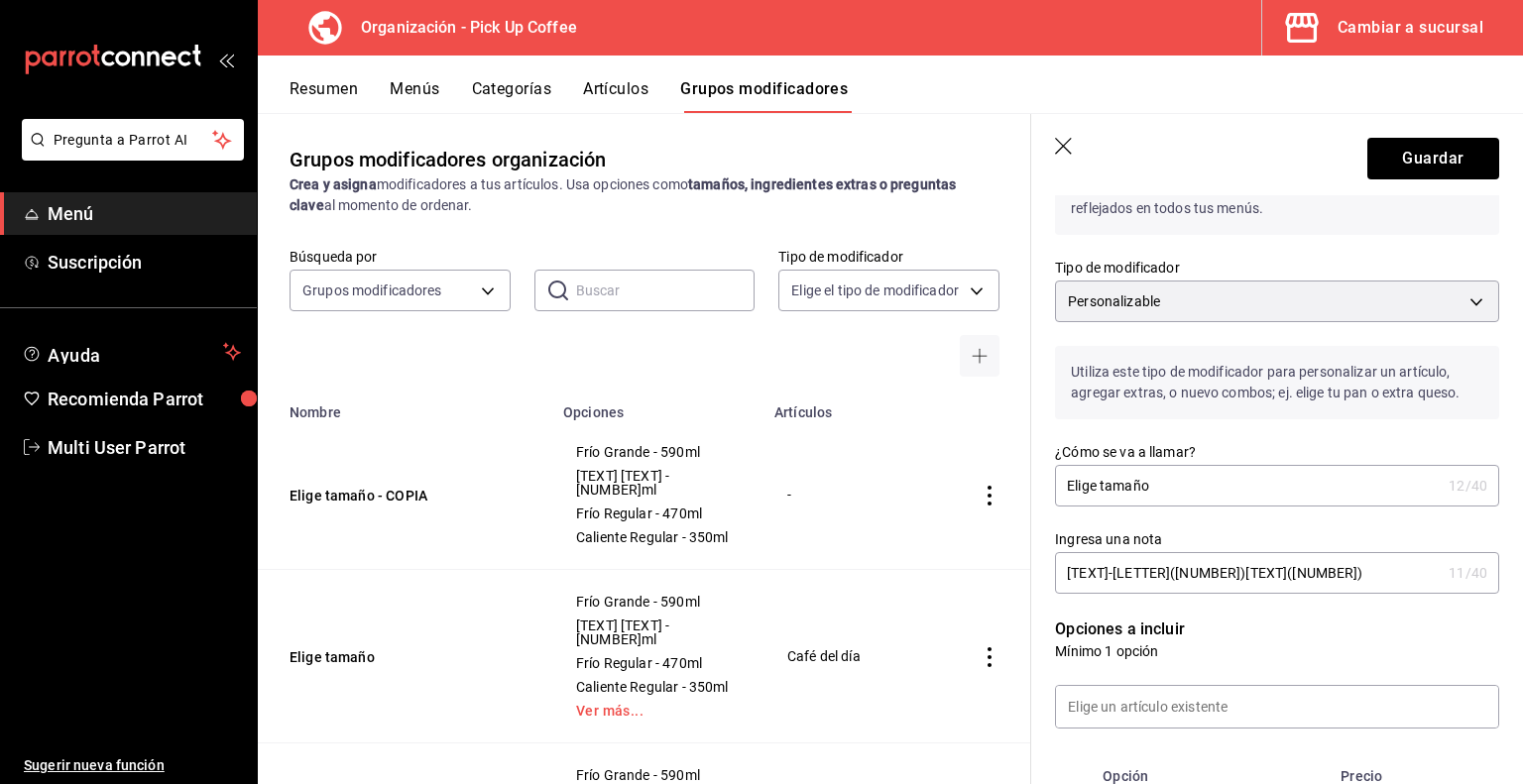 click on "T-R(4)G(10)" at bounding box center [1247, 573] 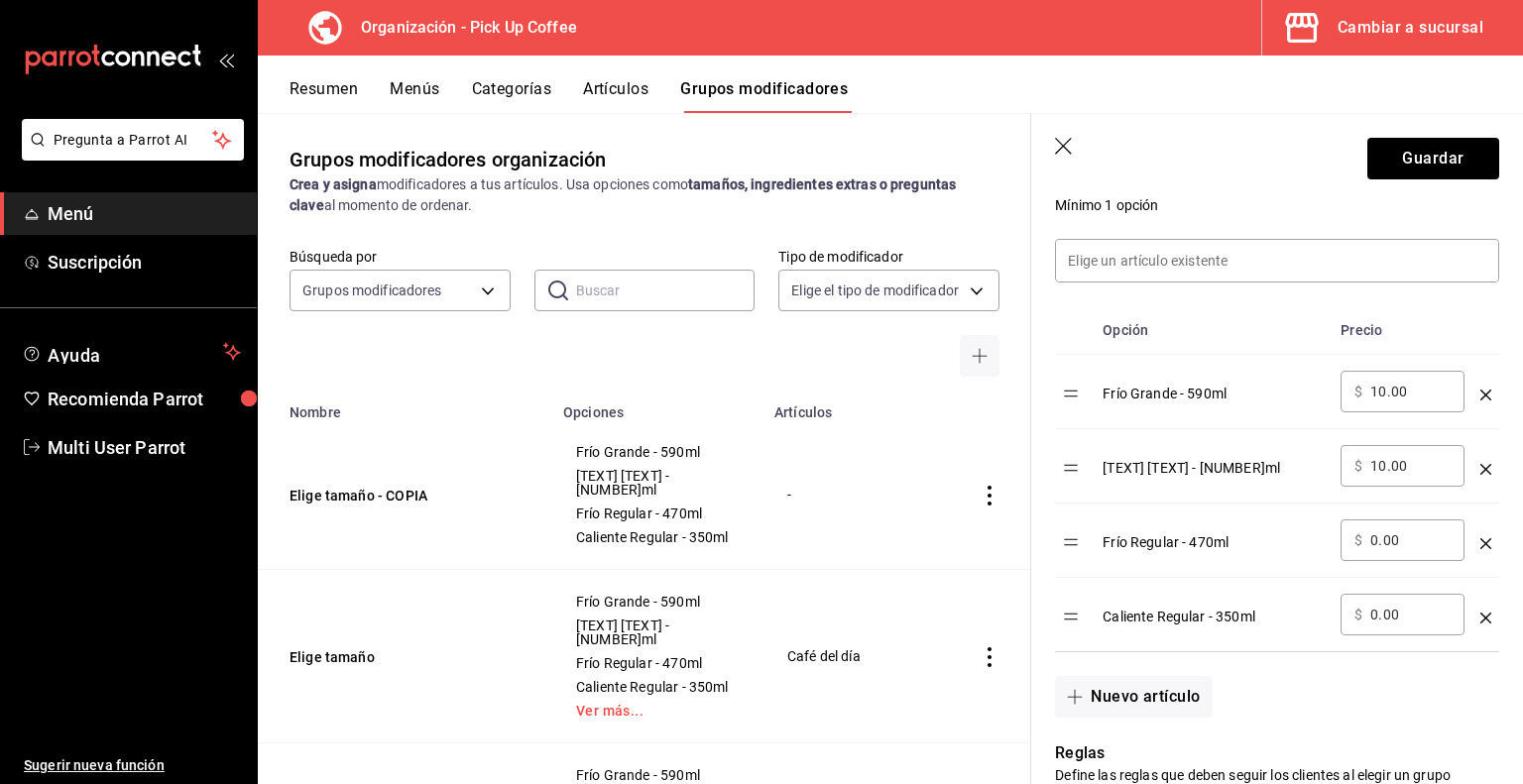 scroll, scrollTop: 543, scrollLeft: 0, axis: vertical 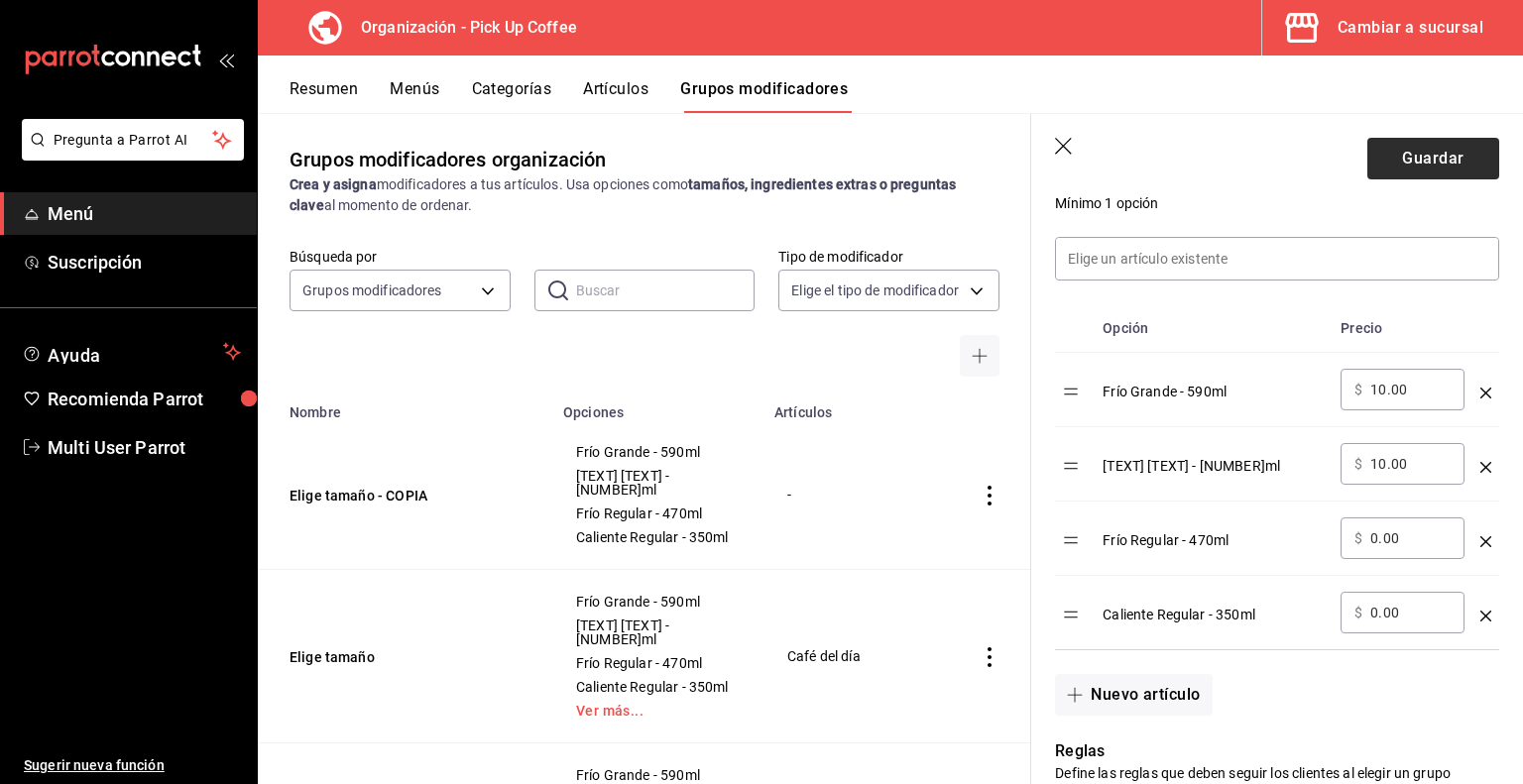 type on "T-D(4)G(10)" 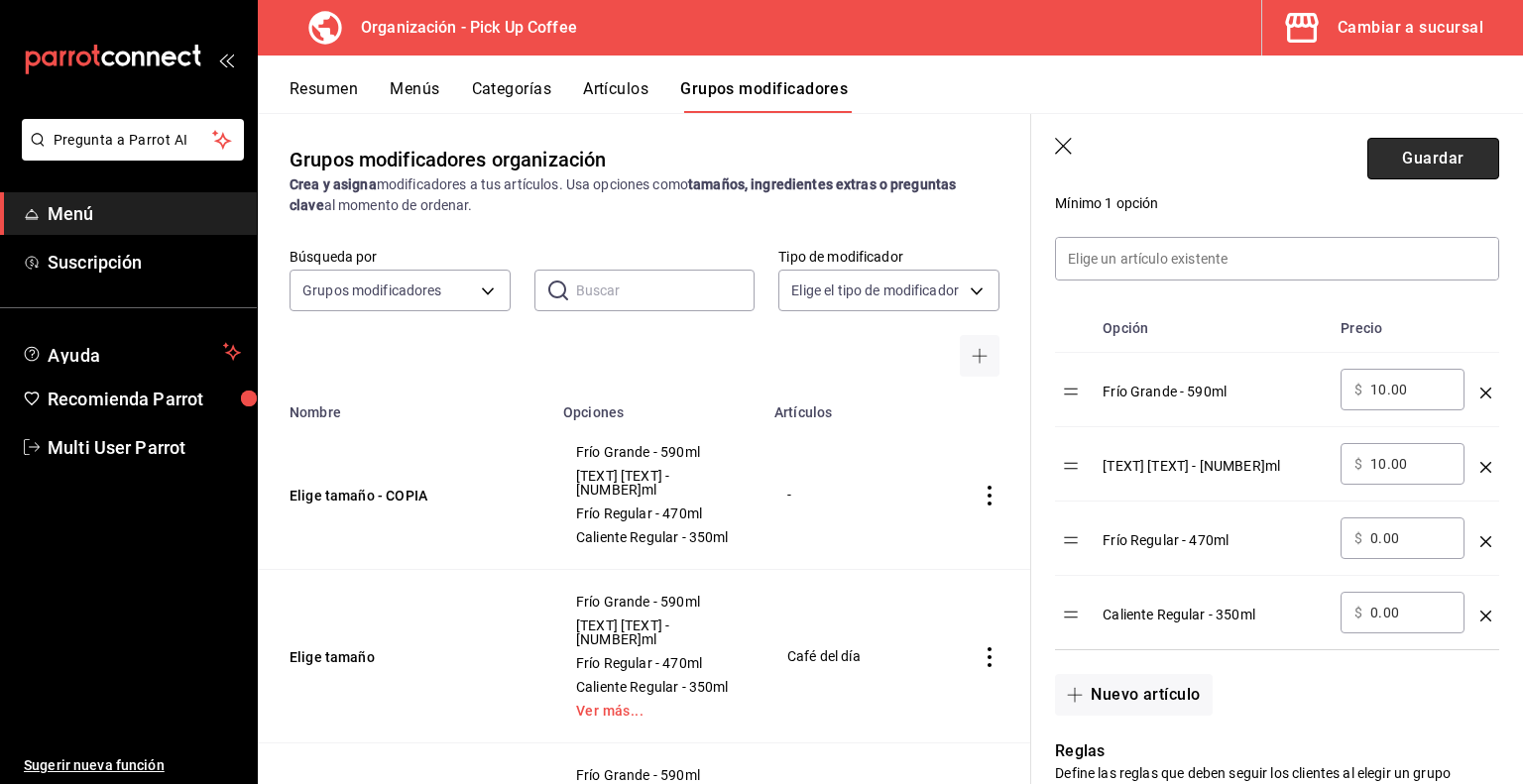 click on "Guardar" at bounding box center (1433, 159) 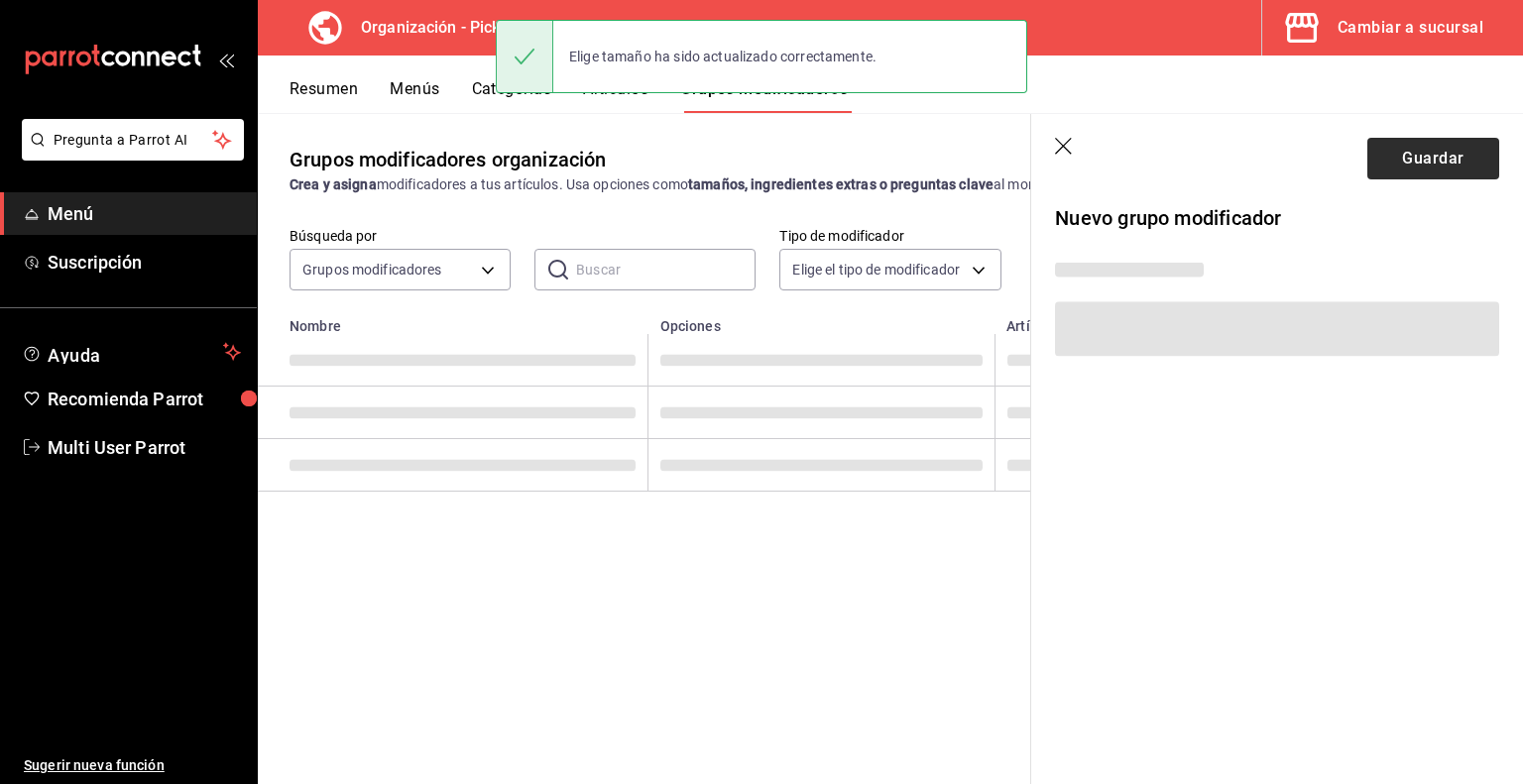 scroll, scrollTop: 0, scrollLeft: 0, axis: both 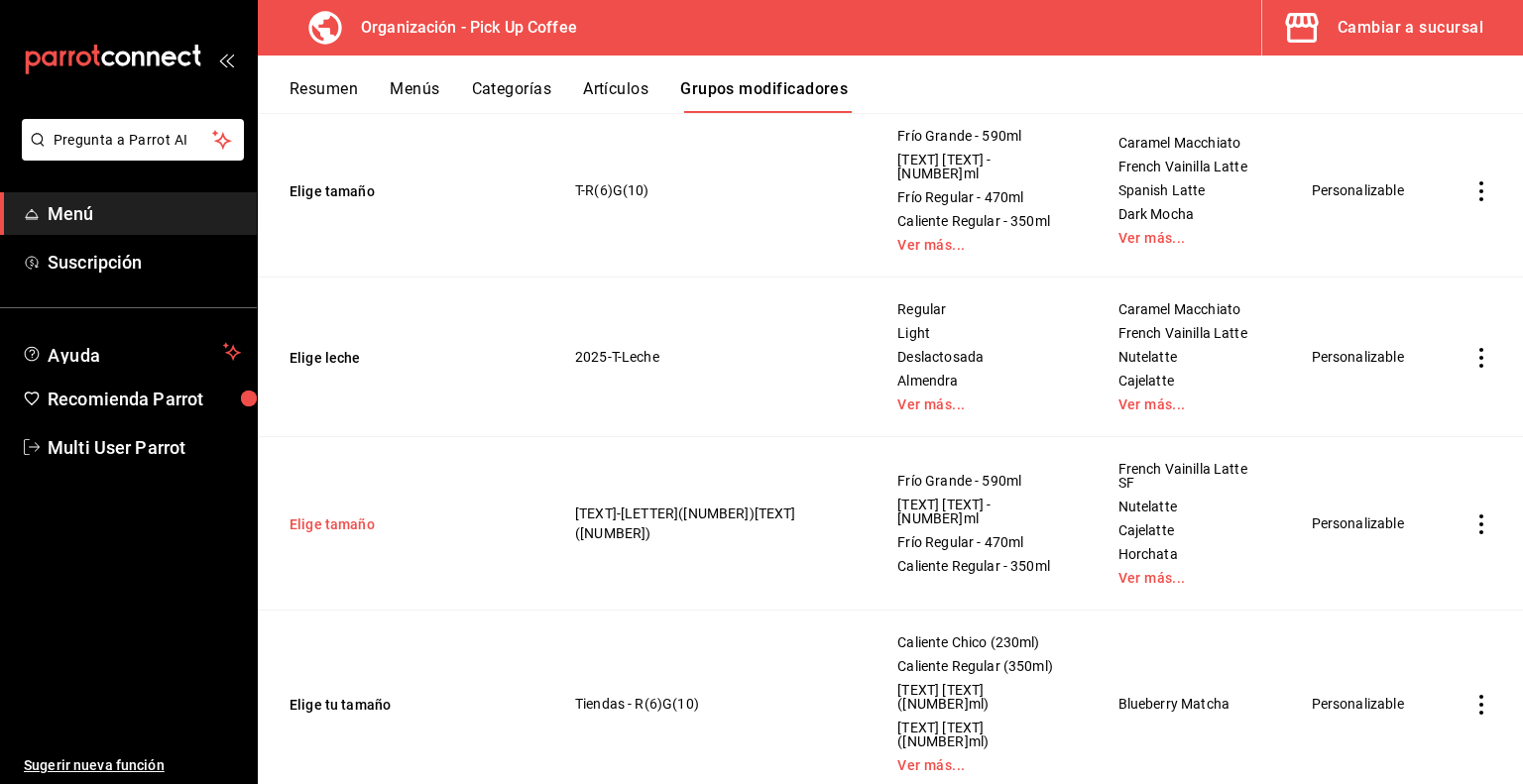click on "Elige tamaño" at bounding box center (409, 524) 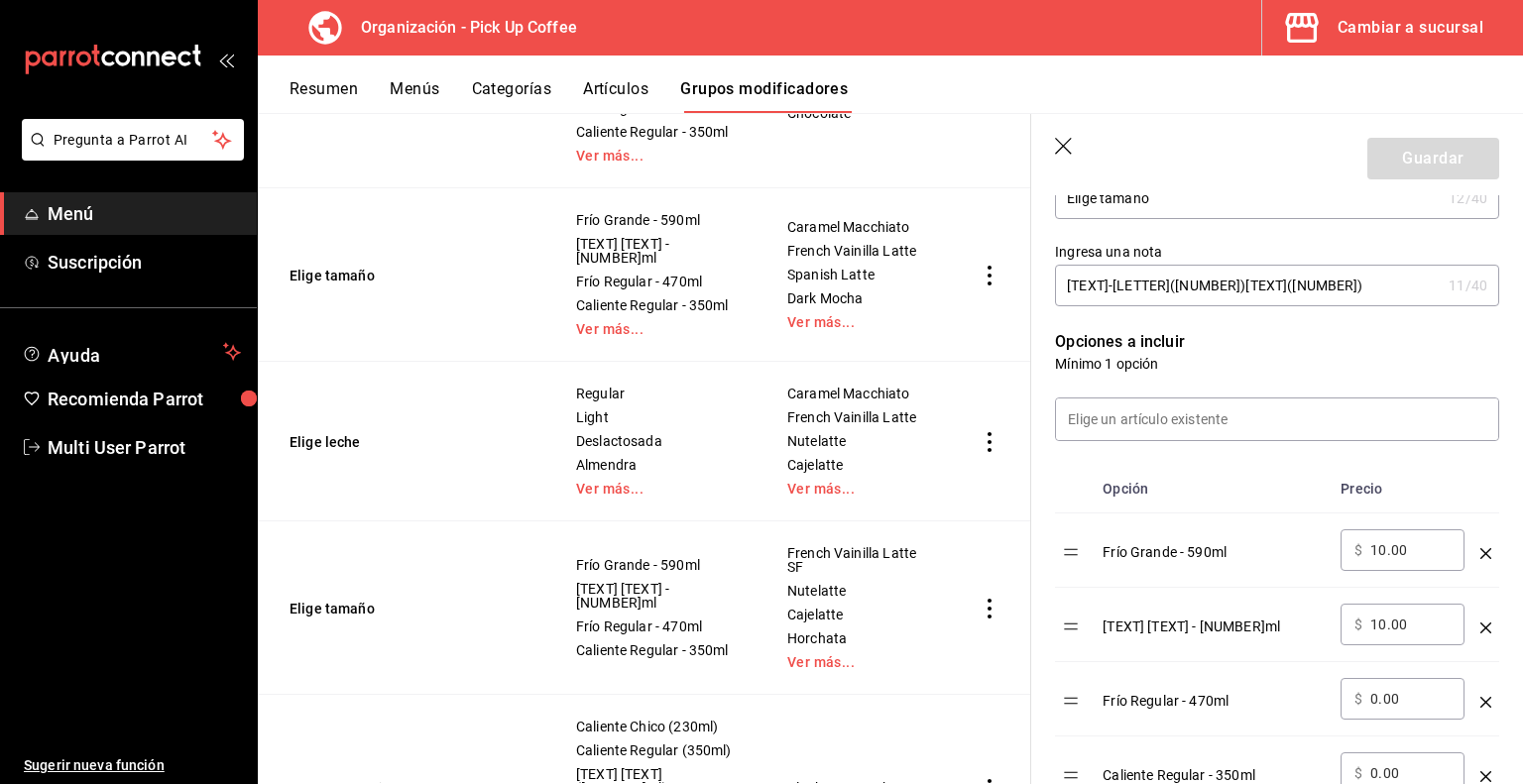 scroll, scrollTop: 511, scrollLeft: 0, axis: vertical 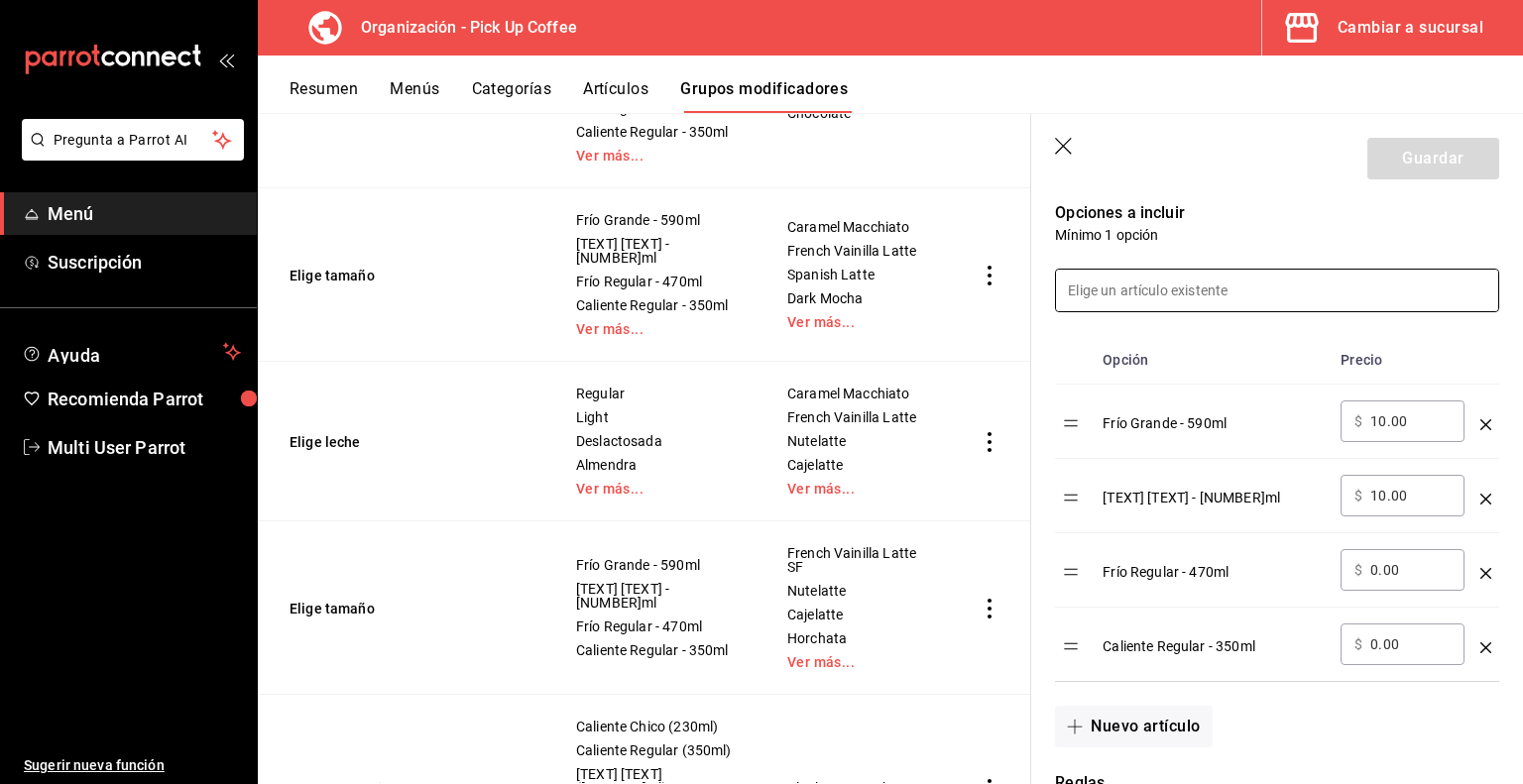 click at bounding box center (1277, 290) 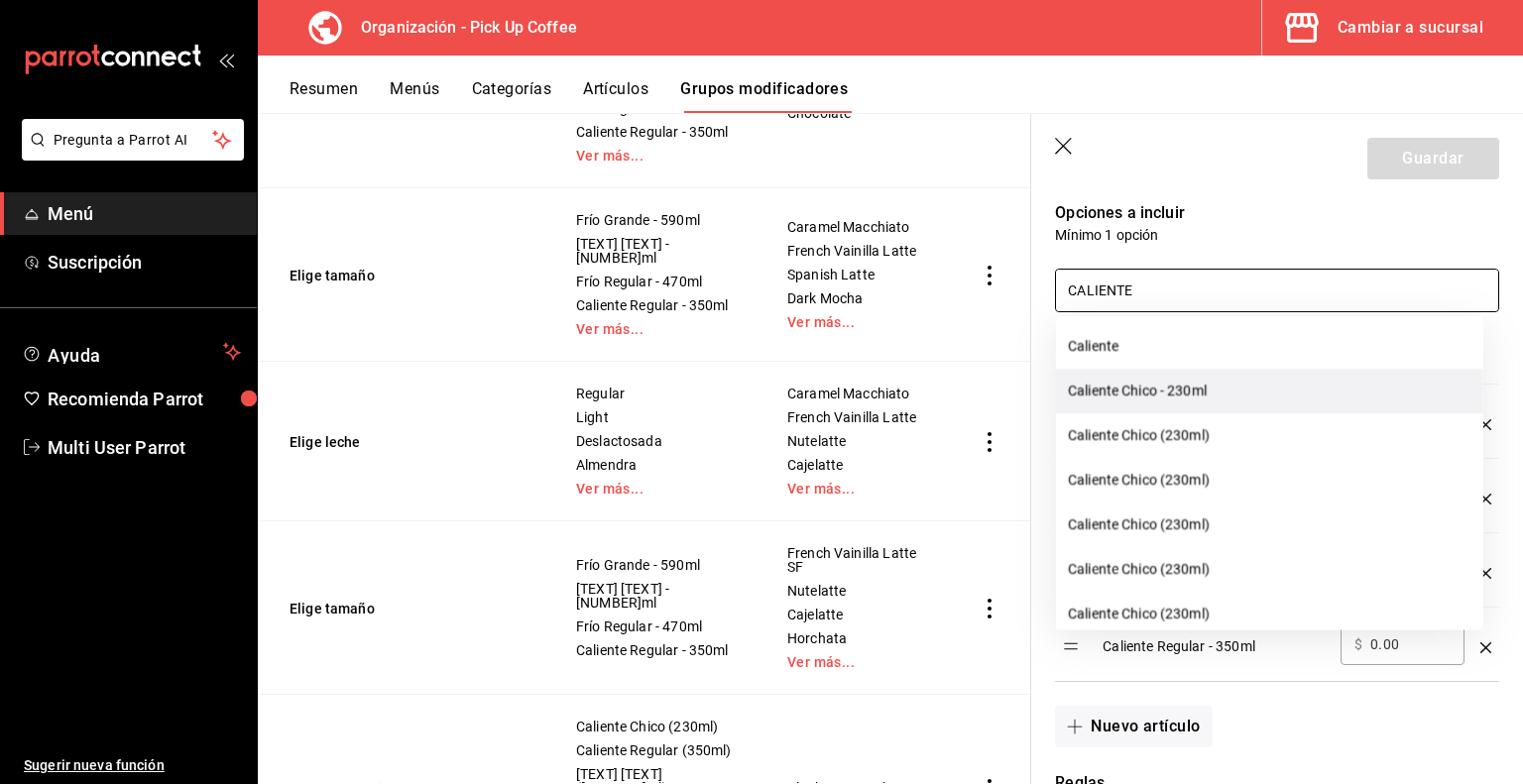 click on "Caliente Chico - 230ml" at bounding box center (1269, 391) 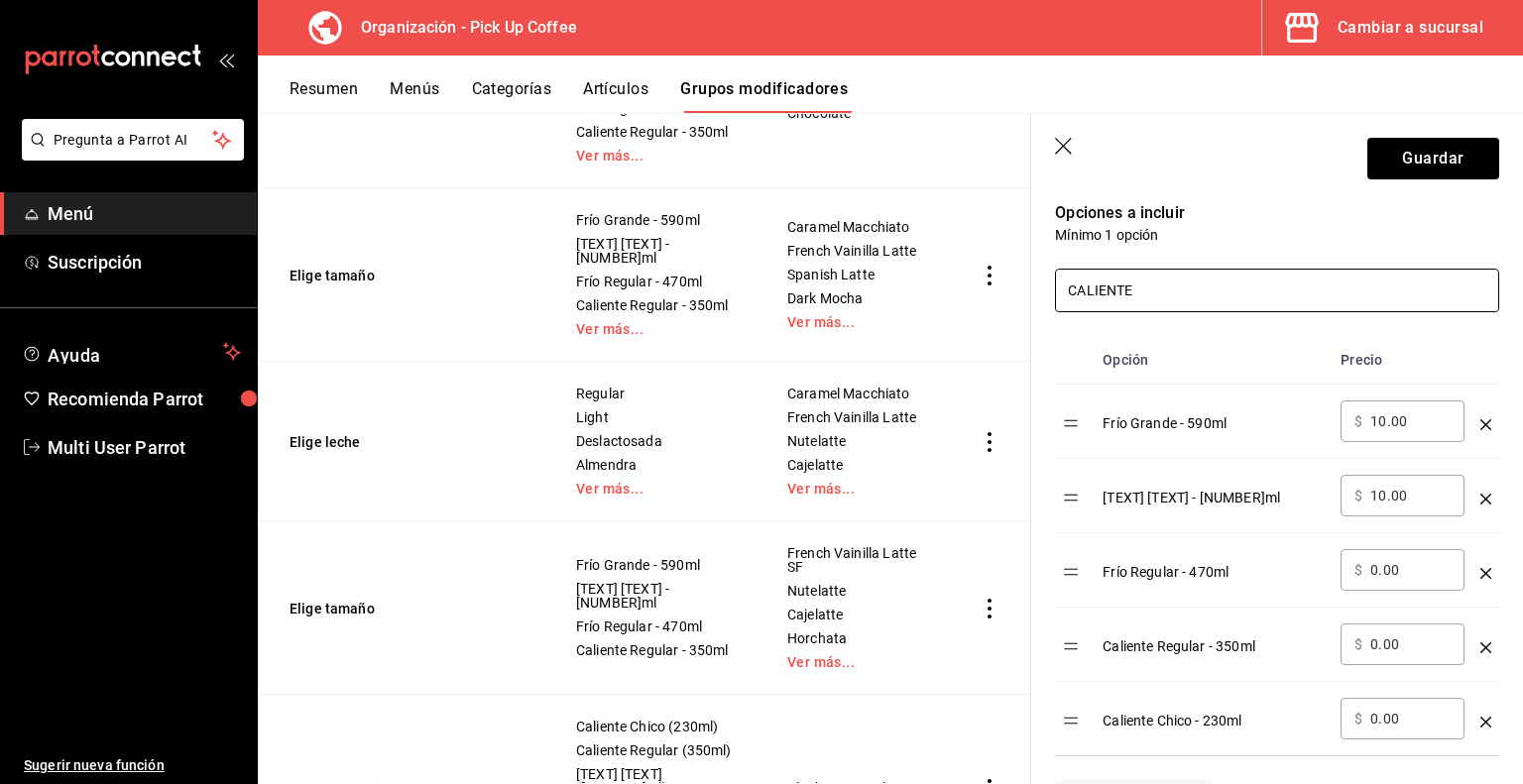scroll, scrollTop: 607, scrollLeft: 0, axis: vertical 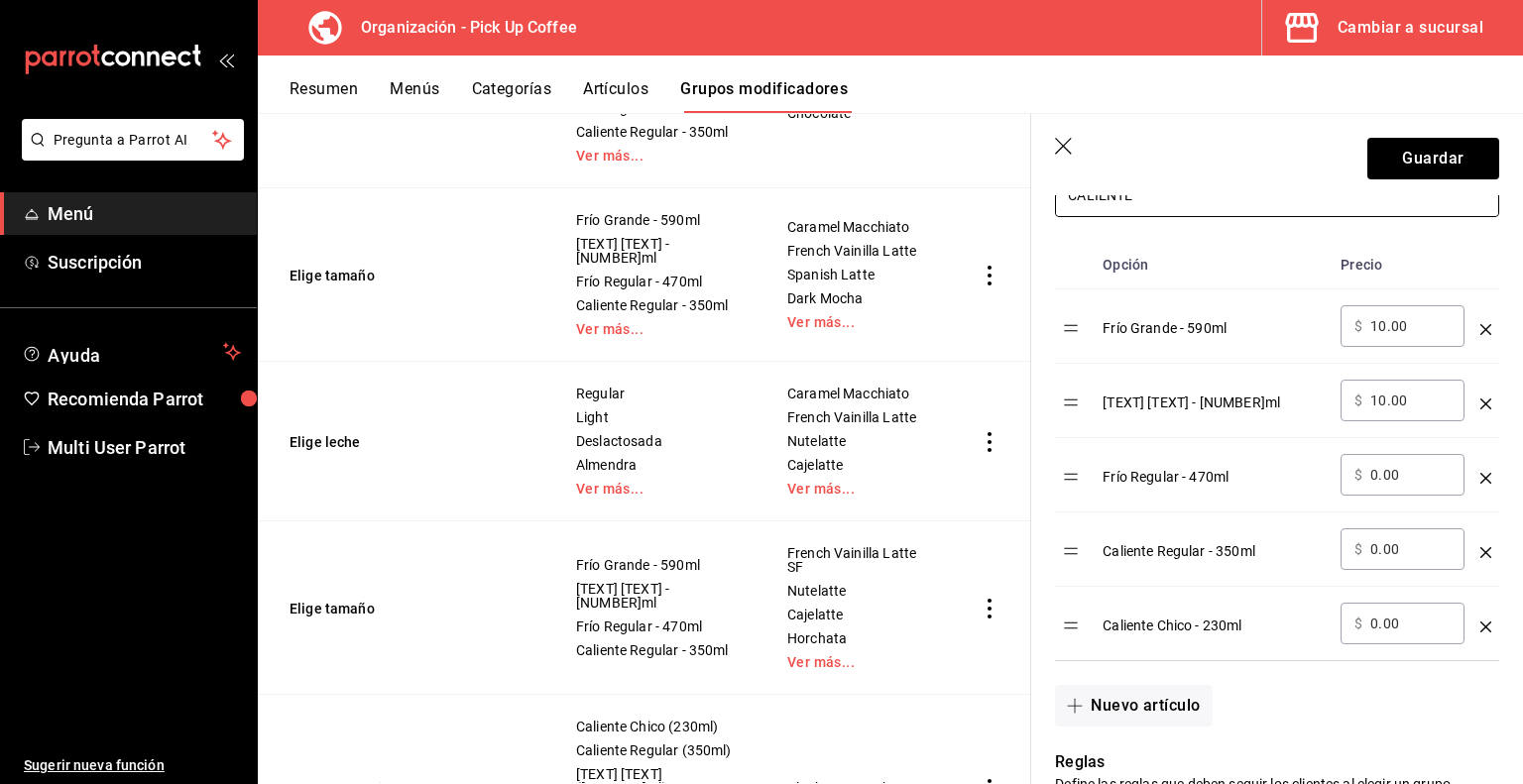 type on "CALIENTE" 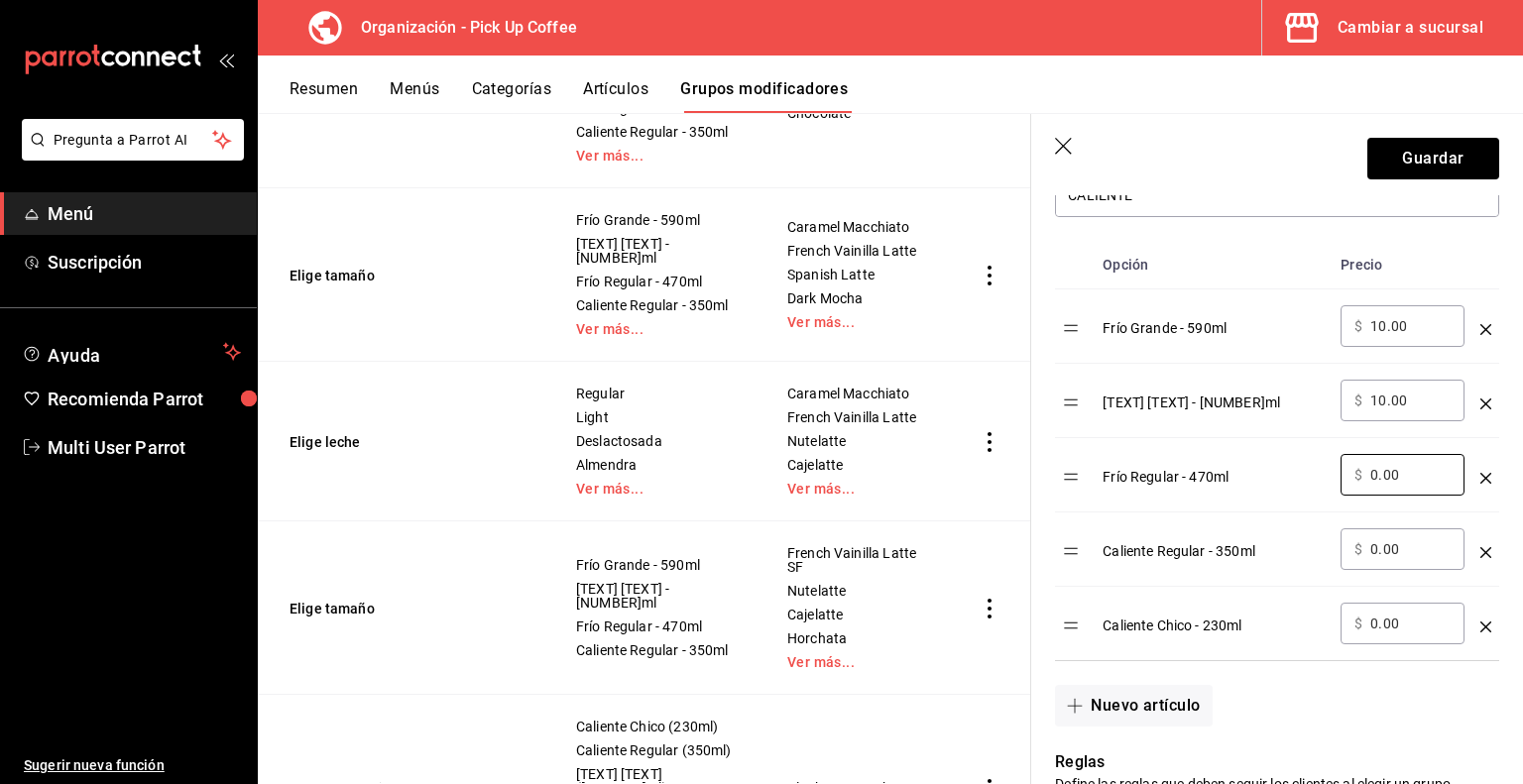 drag, startPoint x: 1416, startPoint y: 483, endPoint x: 1202, endPoint y: 451, distance: 216.3793 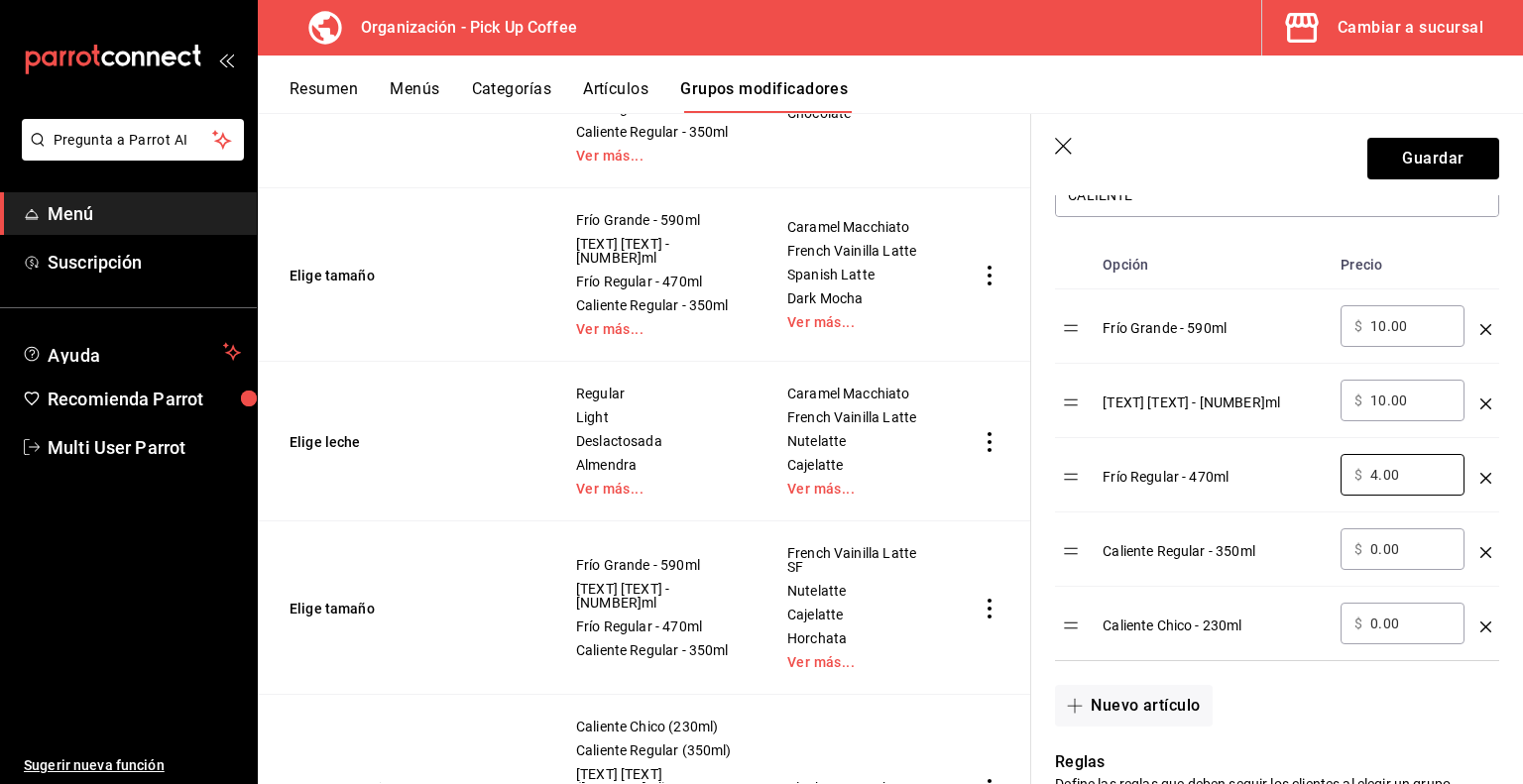 type on "4.00" 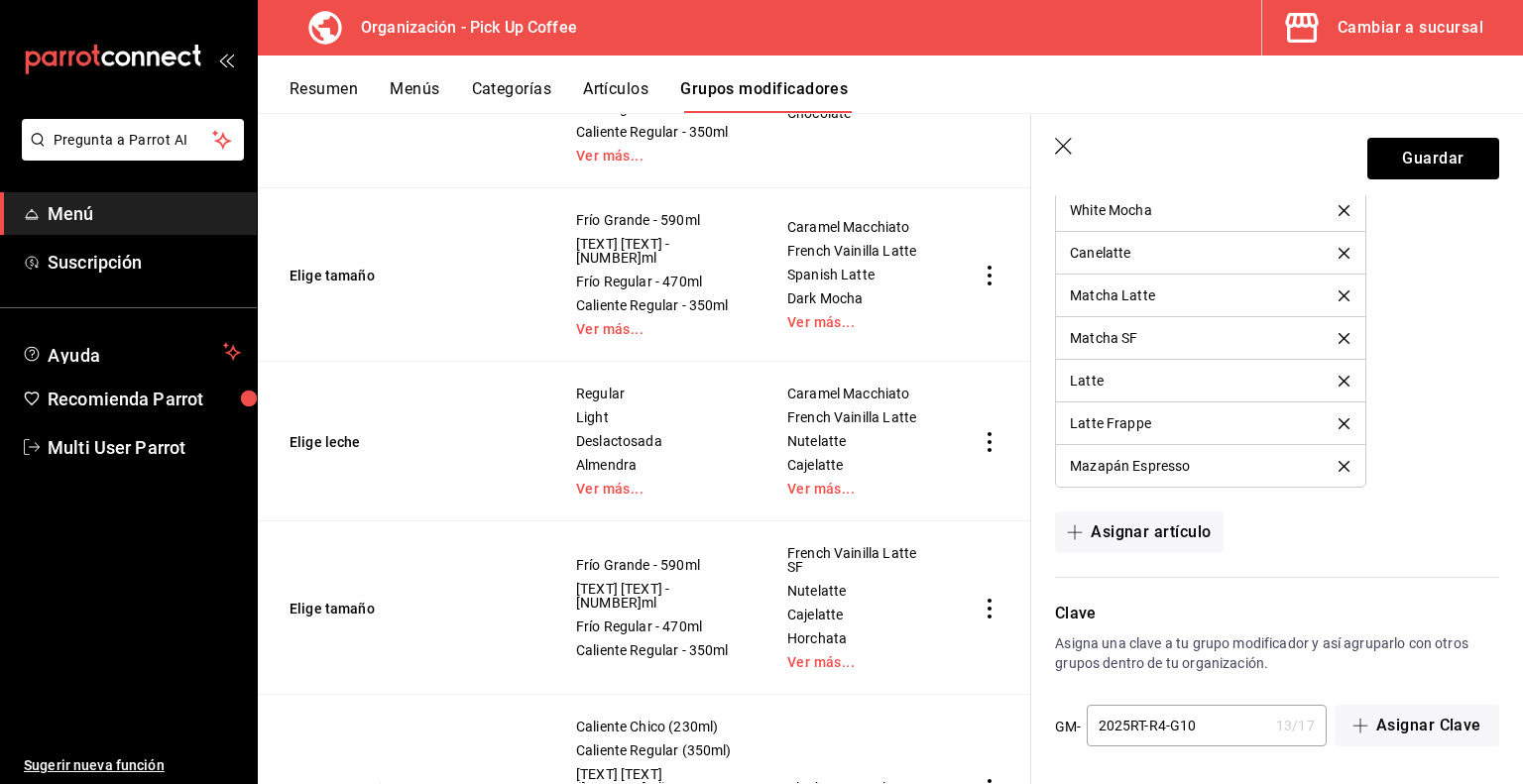 scroll, scrollTop: 1799, scrollLeft: 0, axis: vertical 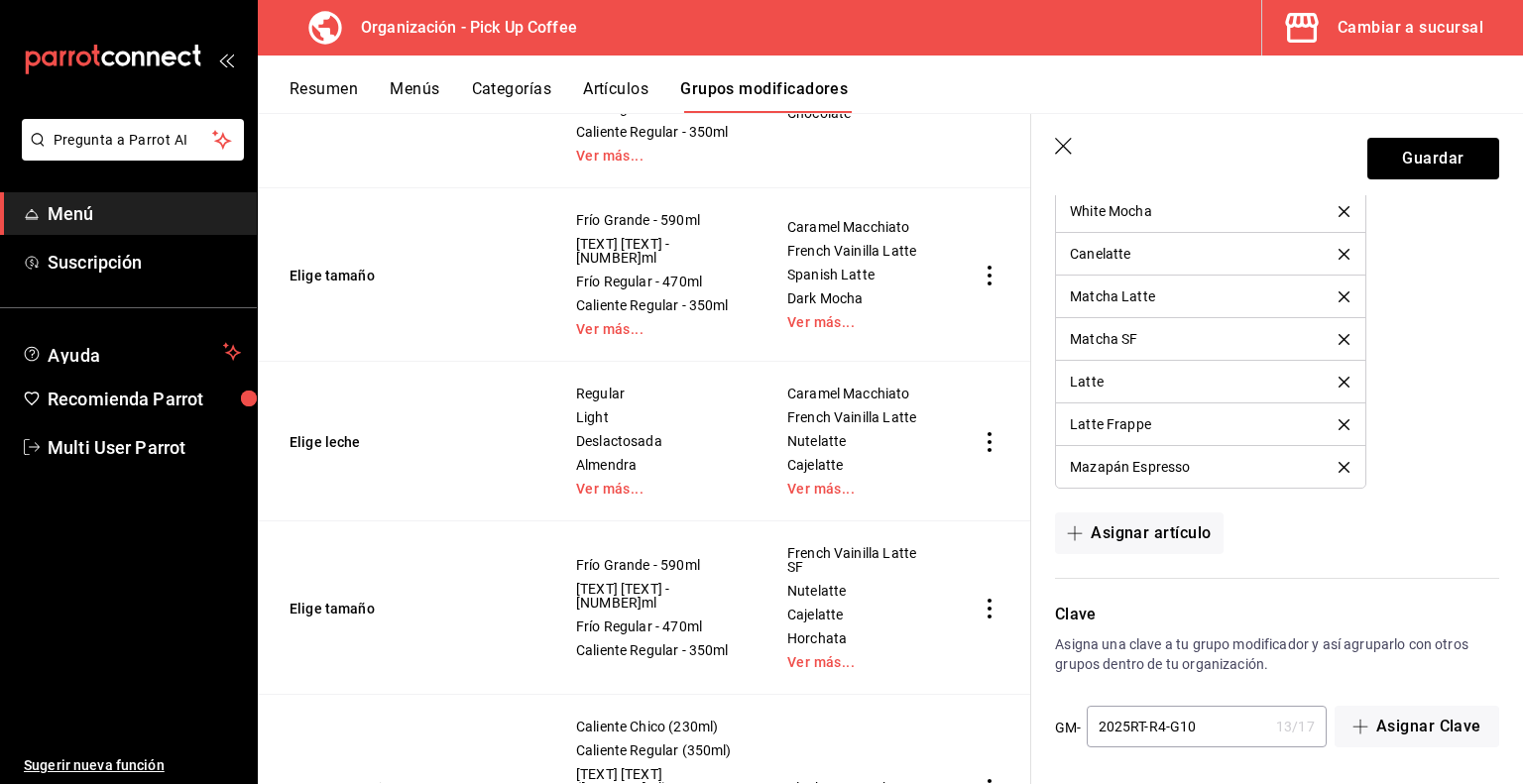 type on "4.00" 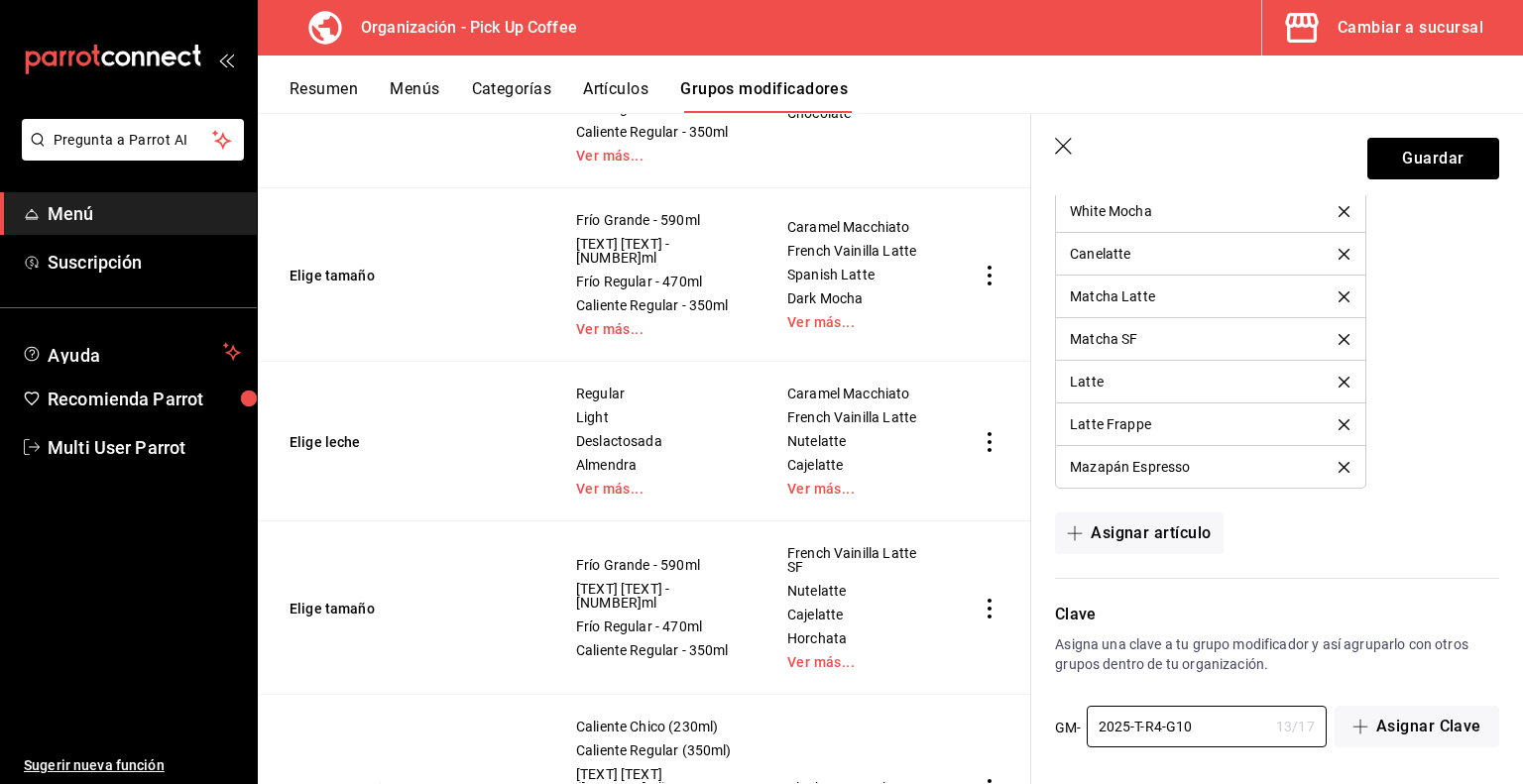 type on "[YEAR]-T-R4-G10" 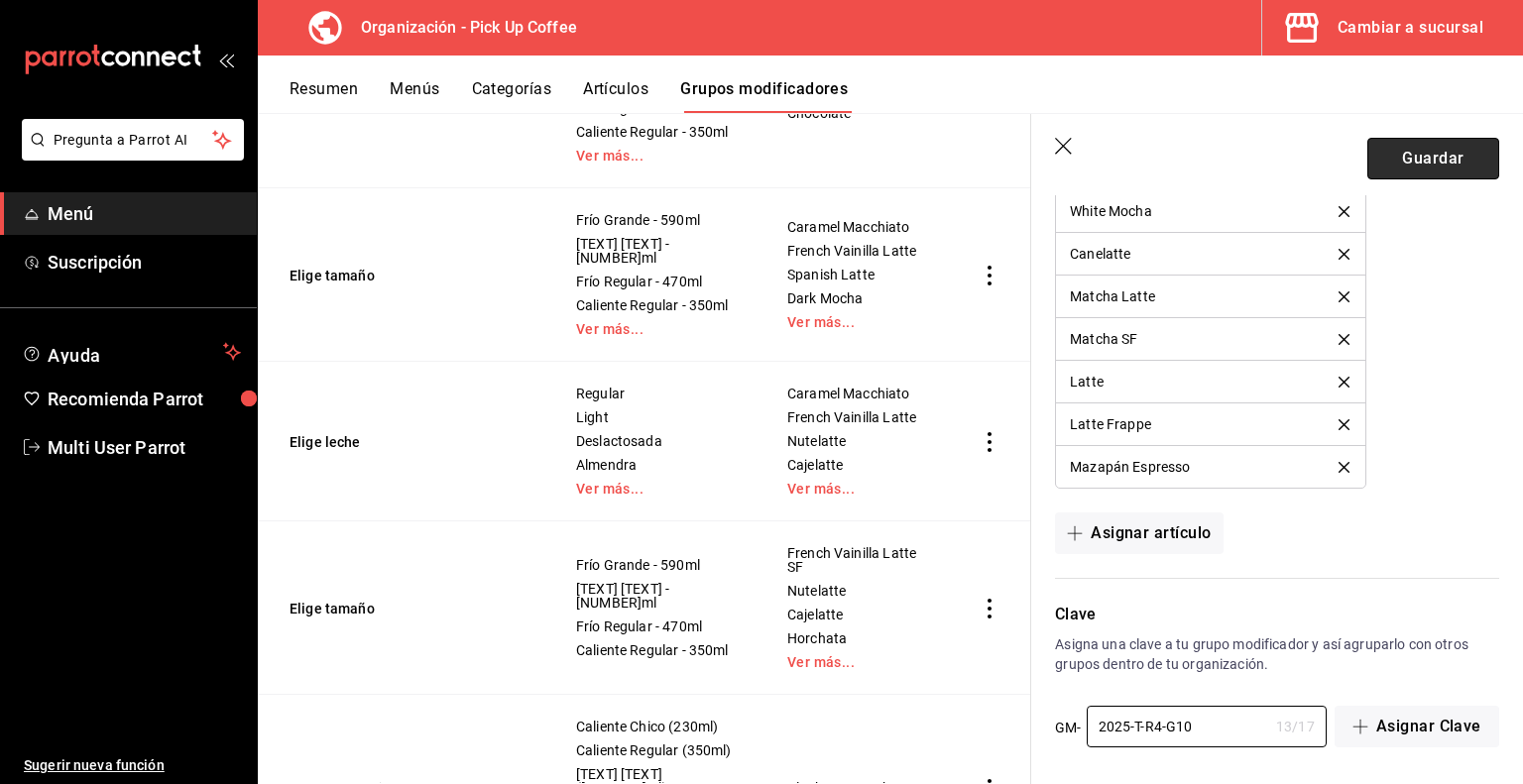 click on "Guardar" at bounding box center [1433, 159] 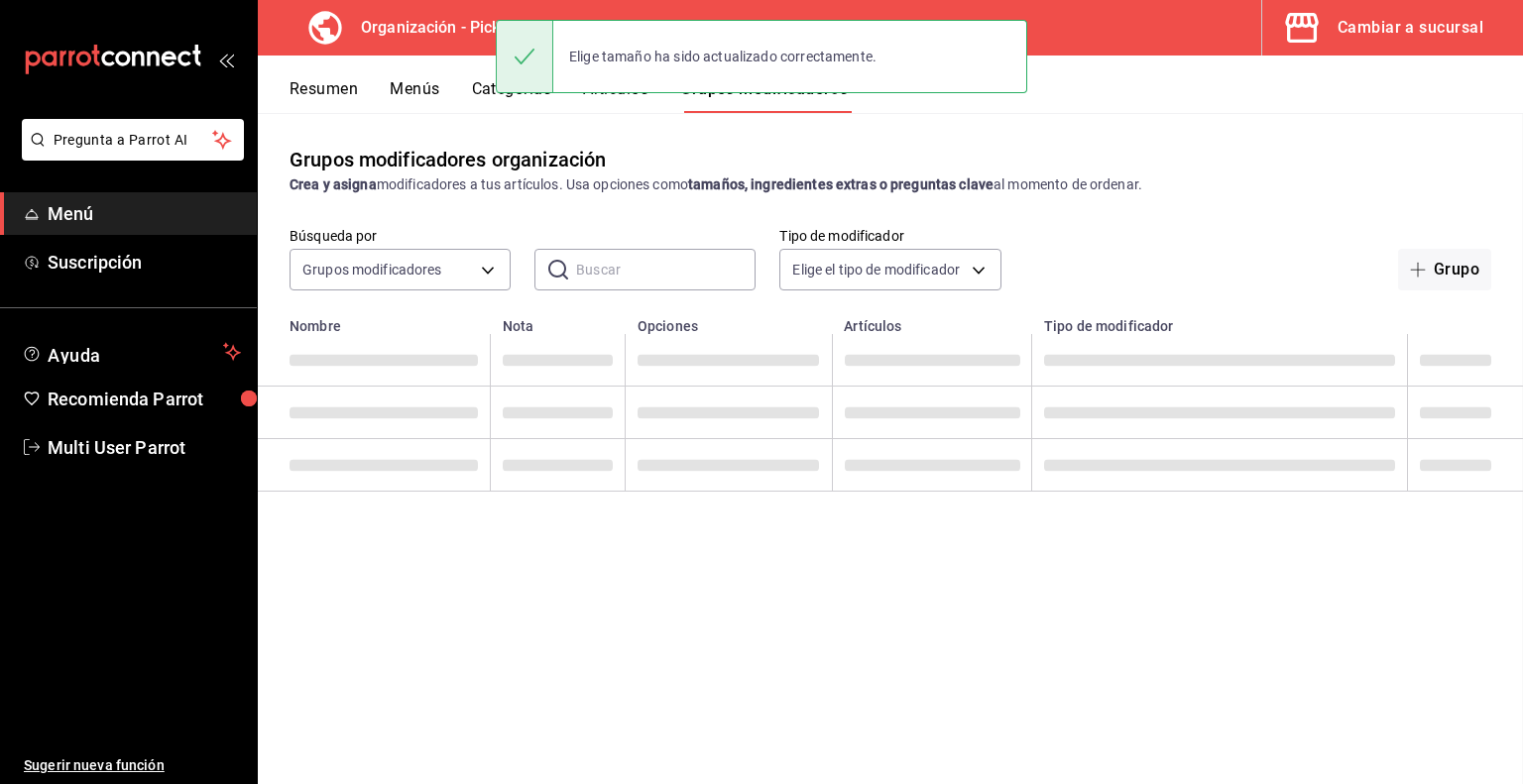 scroll, scrollTop: 0, scrollLeft: 0, axis: both 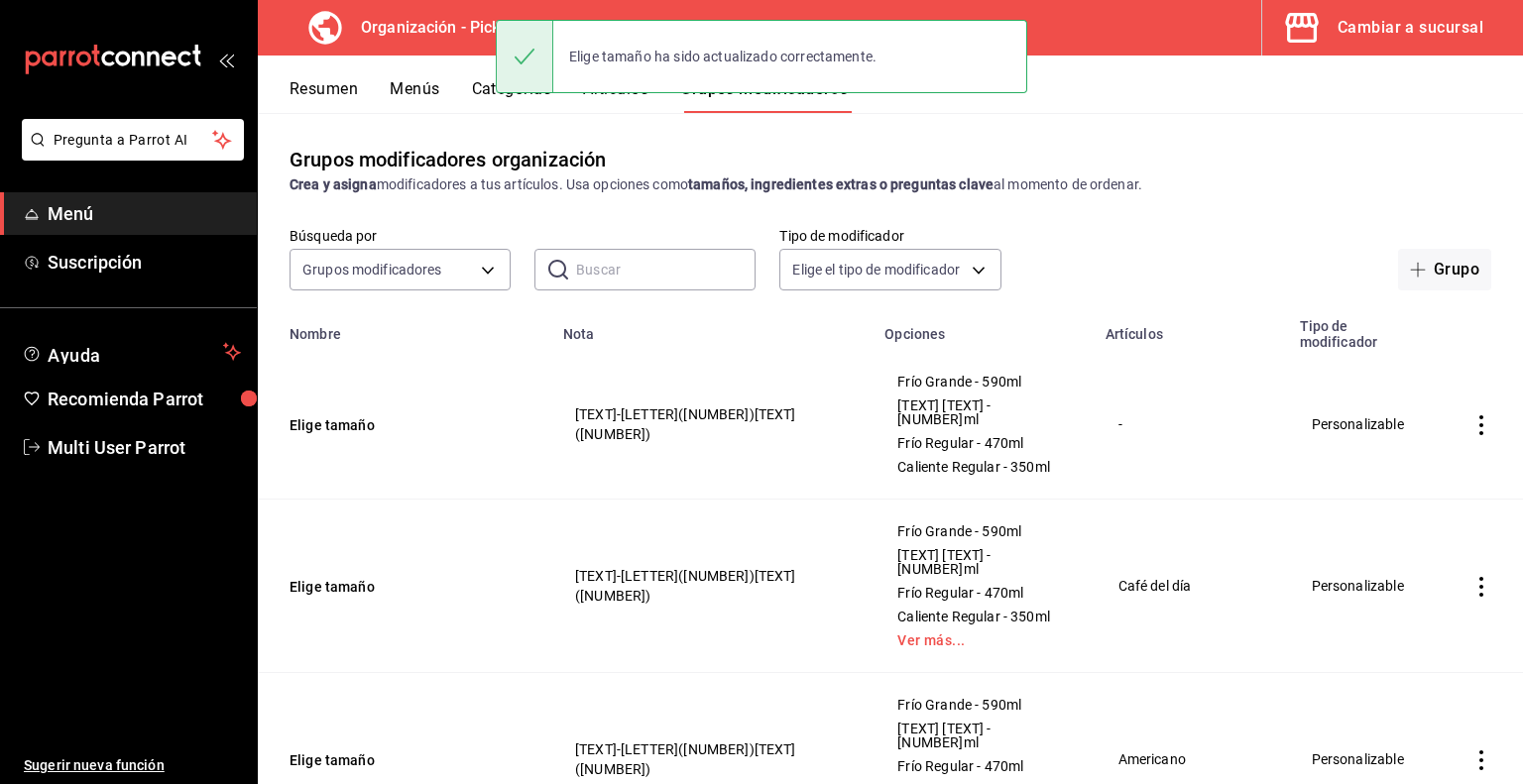 click on "Menús" at bounding box center (414, 96) 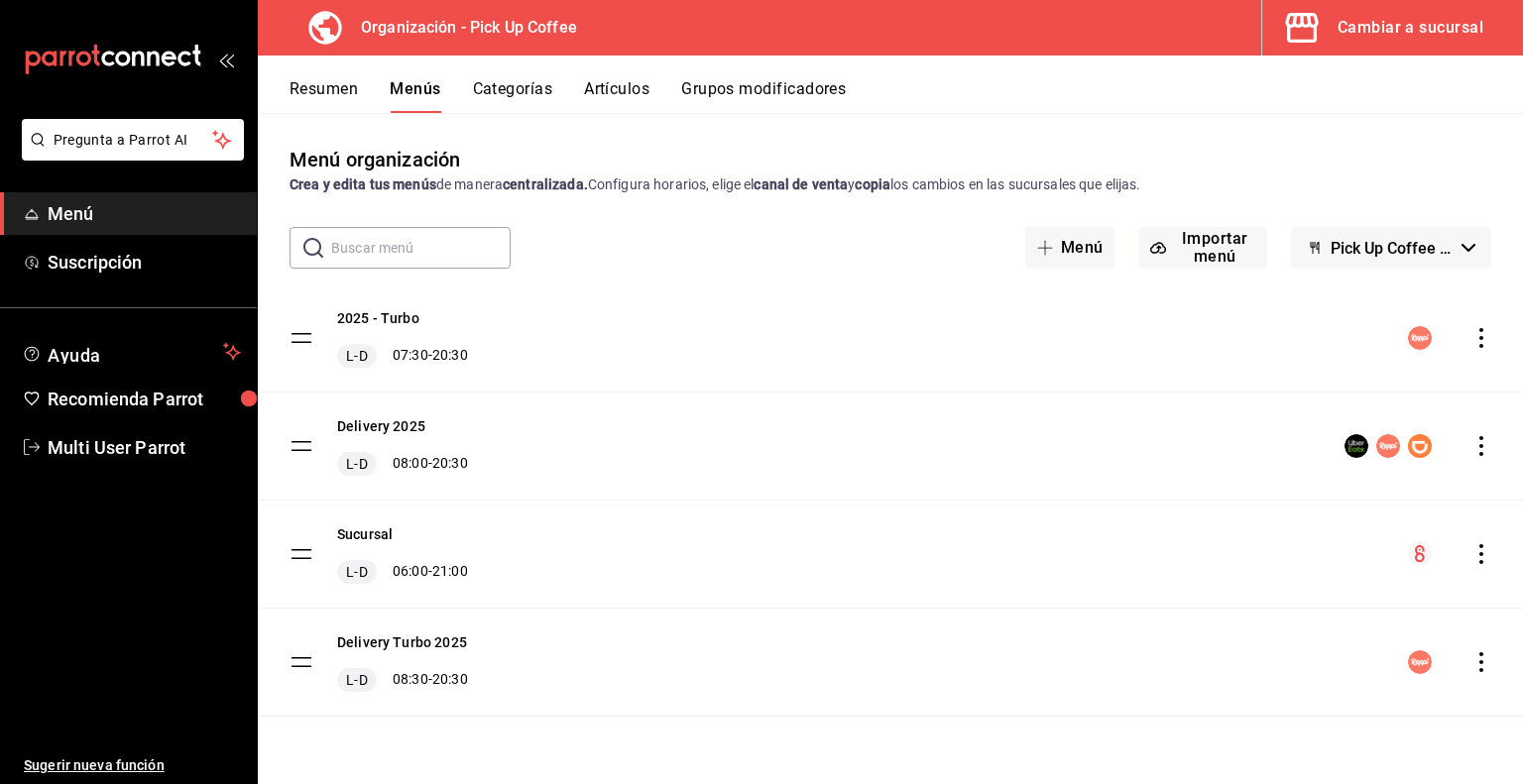 click on "Resumen" at bounding box center (323, 96) 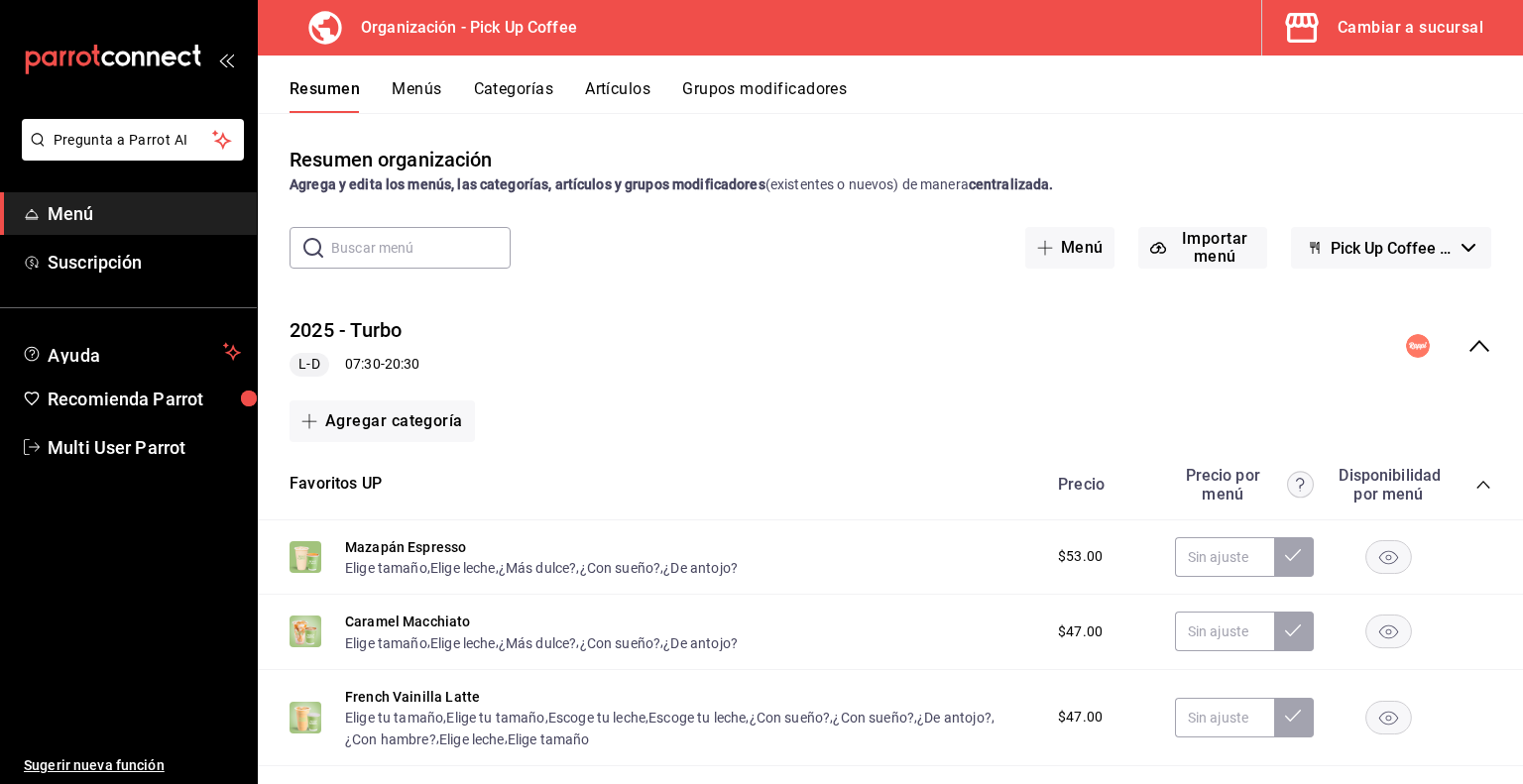 click 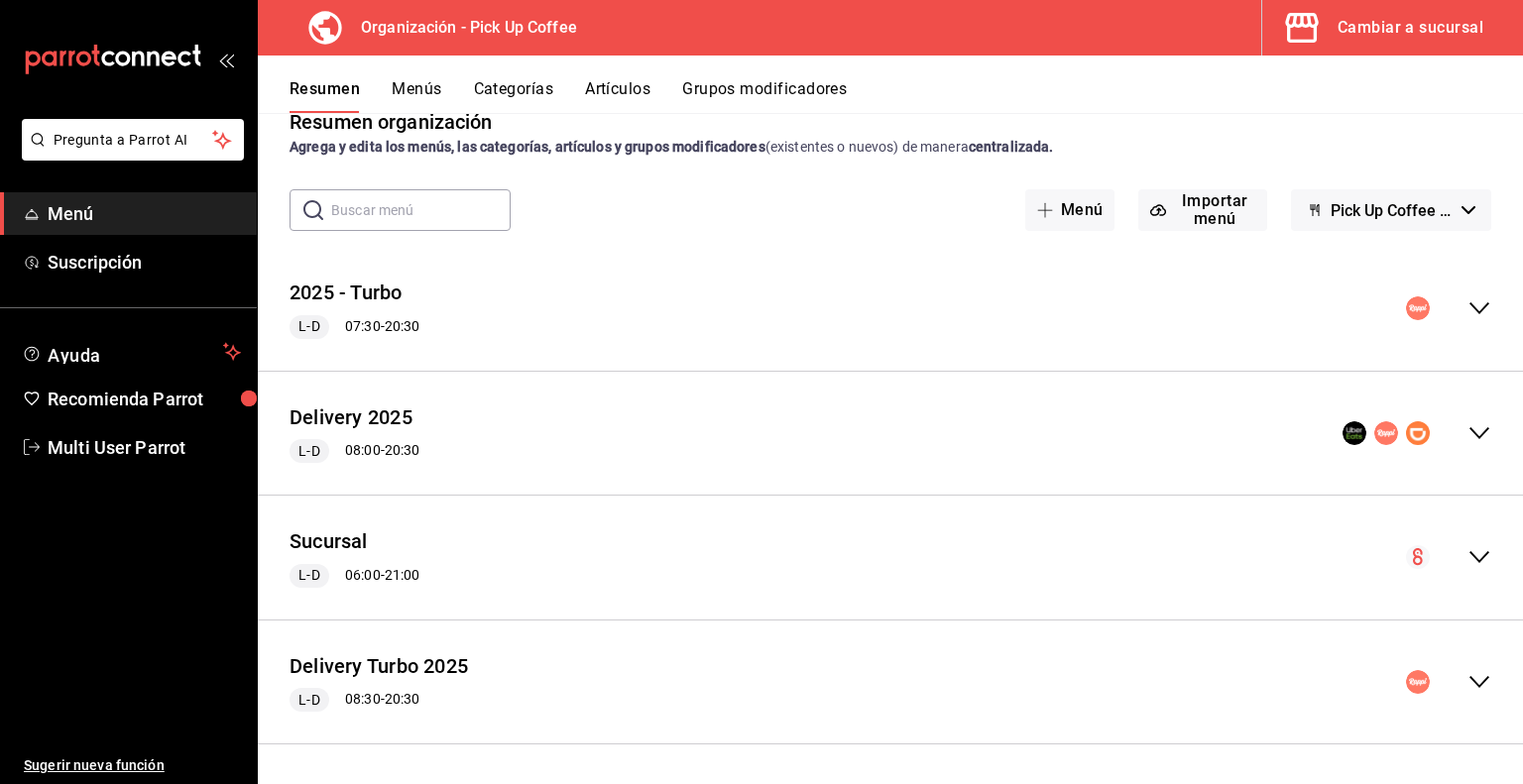scroll, scrollTop: 38, scrollLeft: 0, axis: vertical 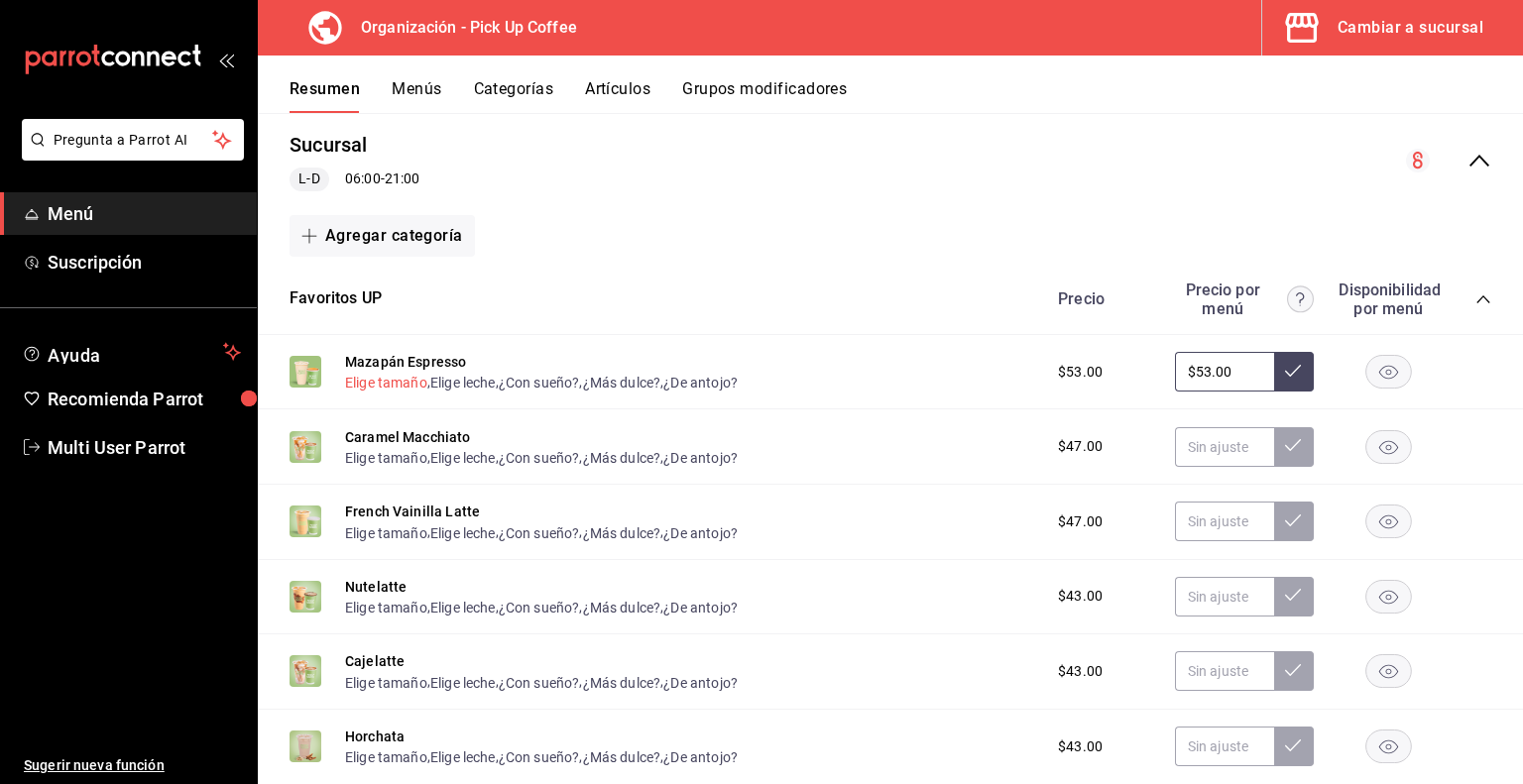 click on "Elige tamaño" at bounding box center (386, 383) 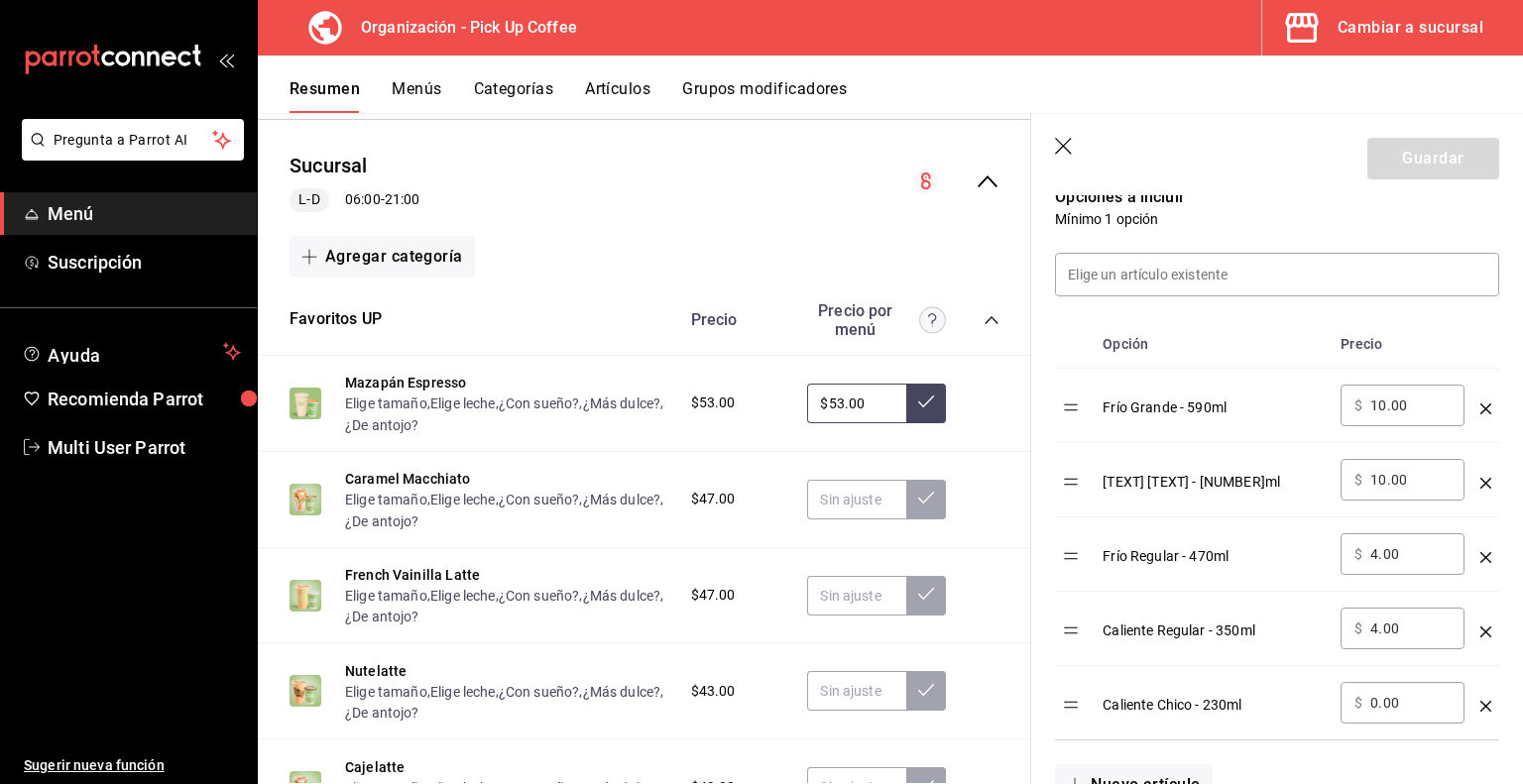 scroll, scrollTop: 537, scrollLeft: 0, axis: vertical 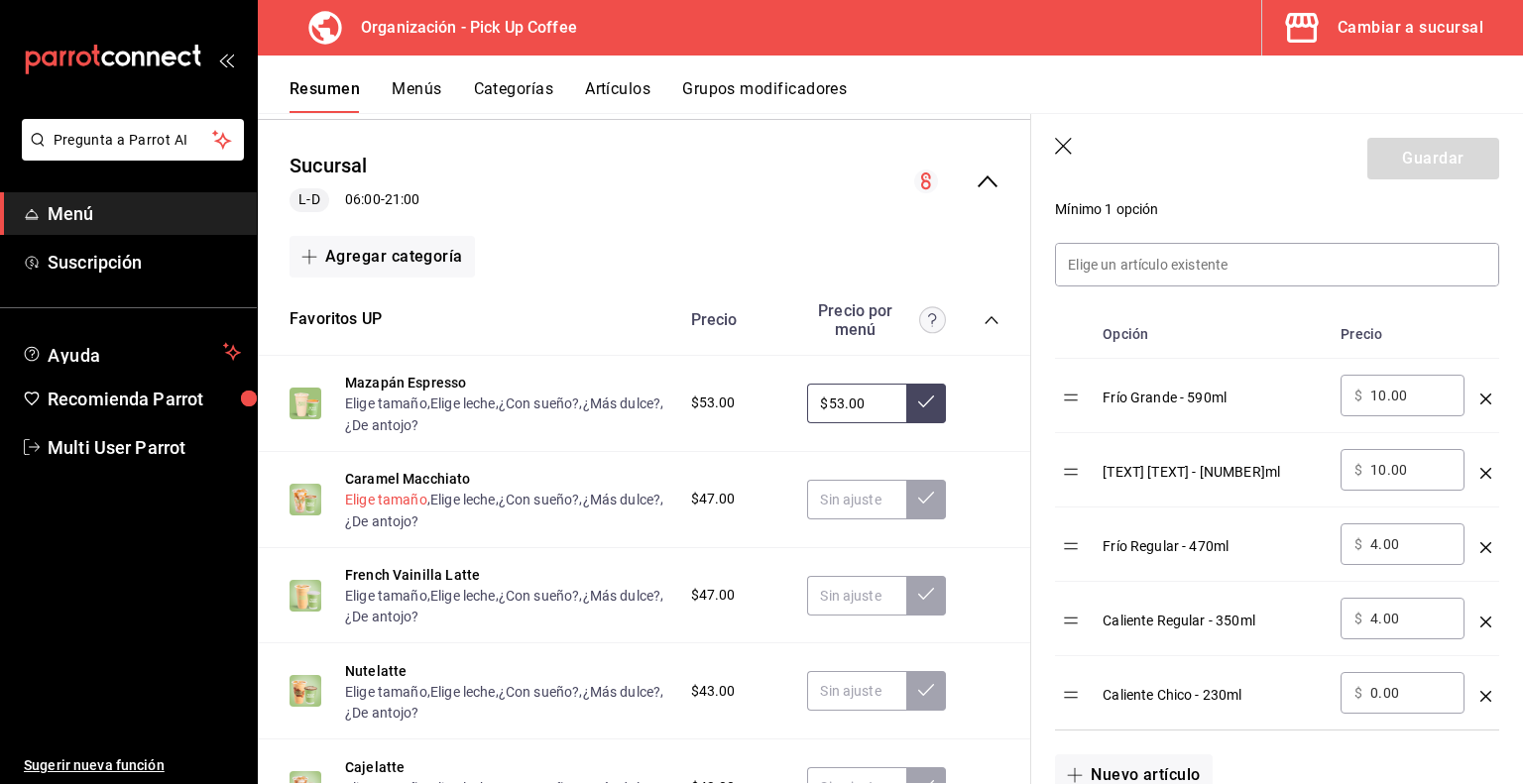 click on "Elige tamaño" at bounding box center [386, 500] 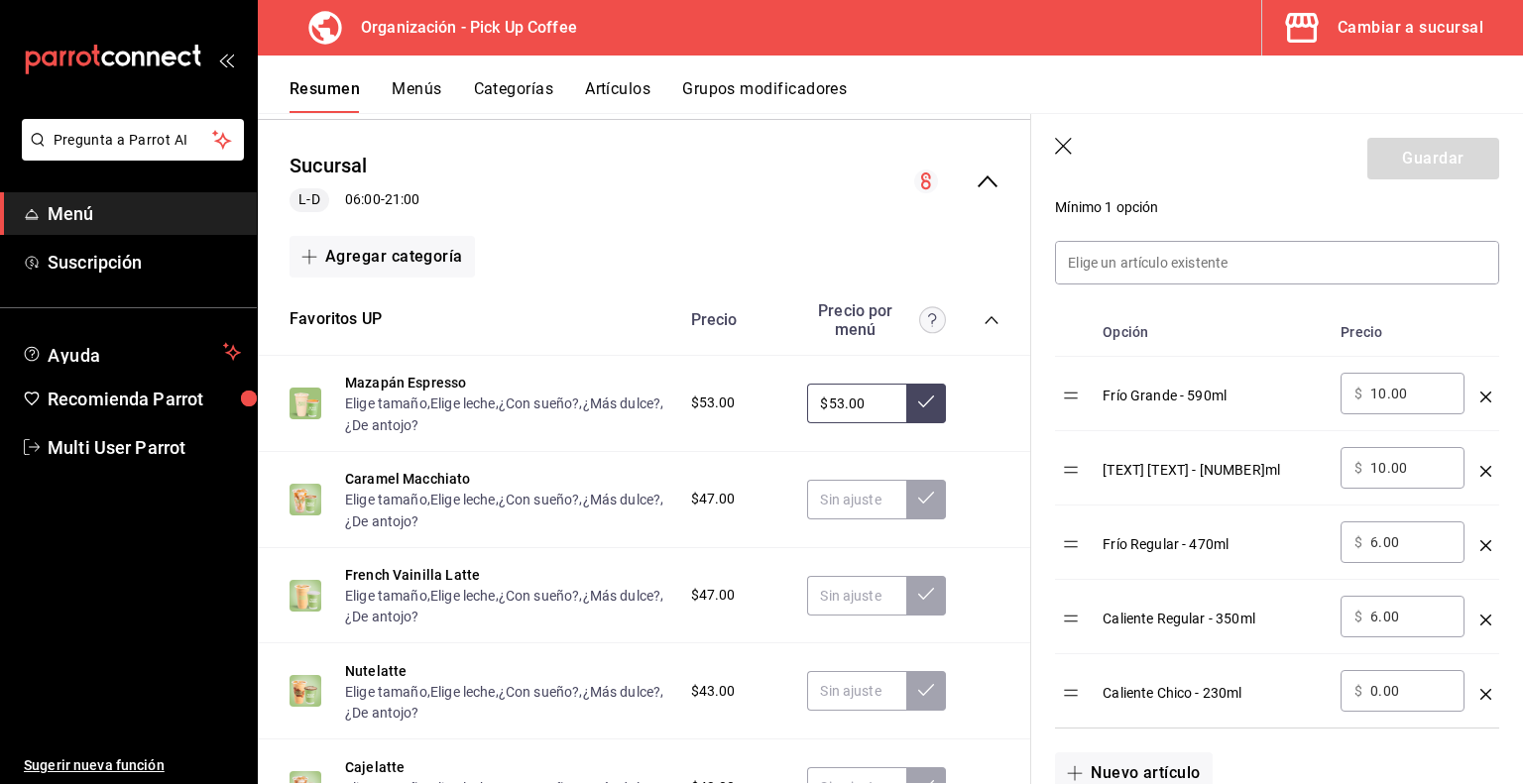 scroll, scrollTop: 541, scrollLeft: 0, axis: vertical 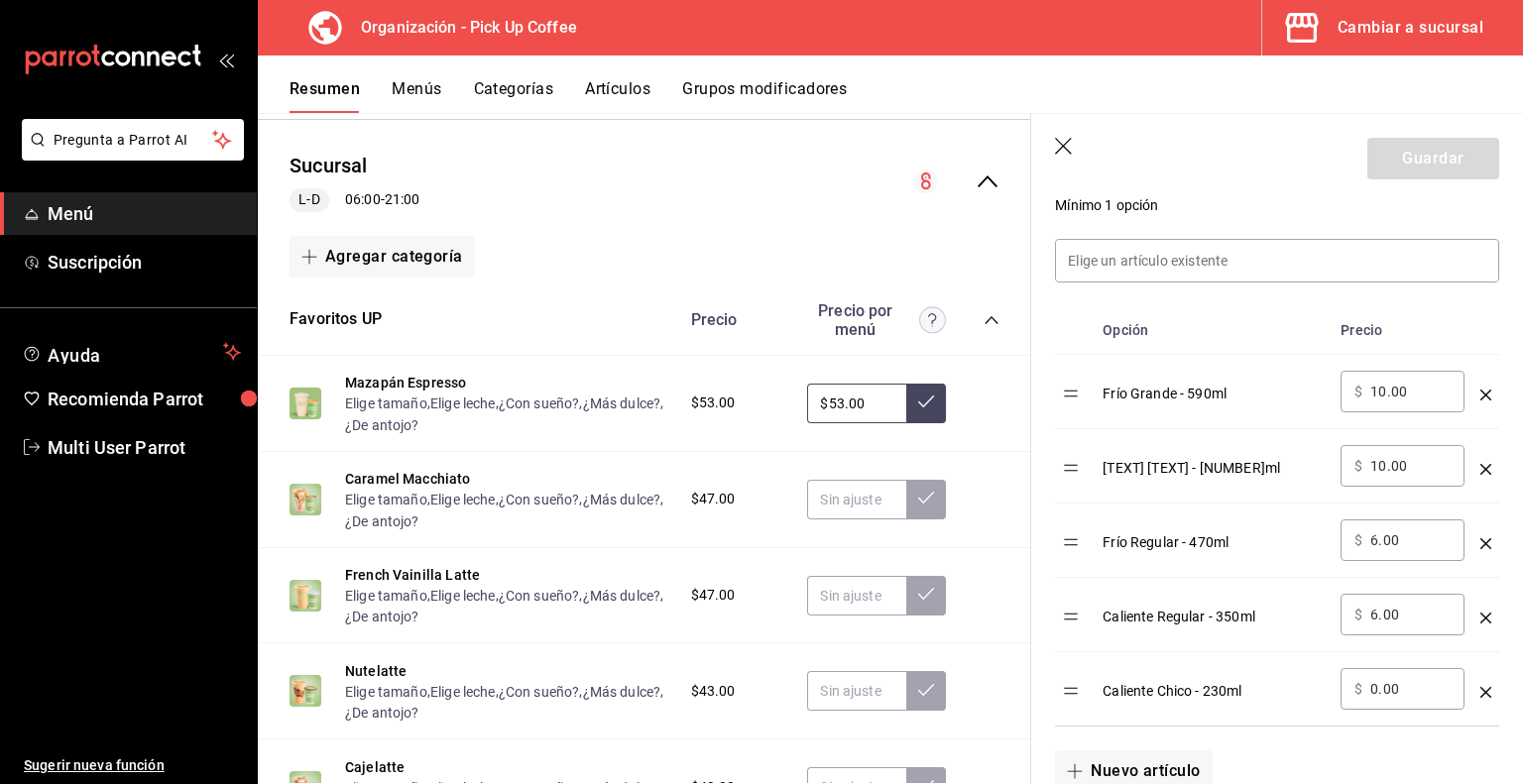 click 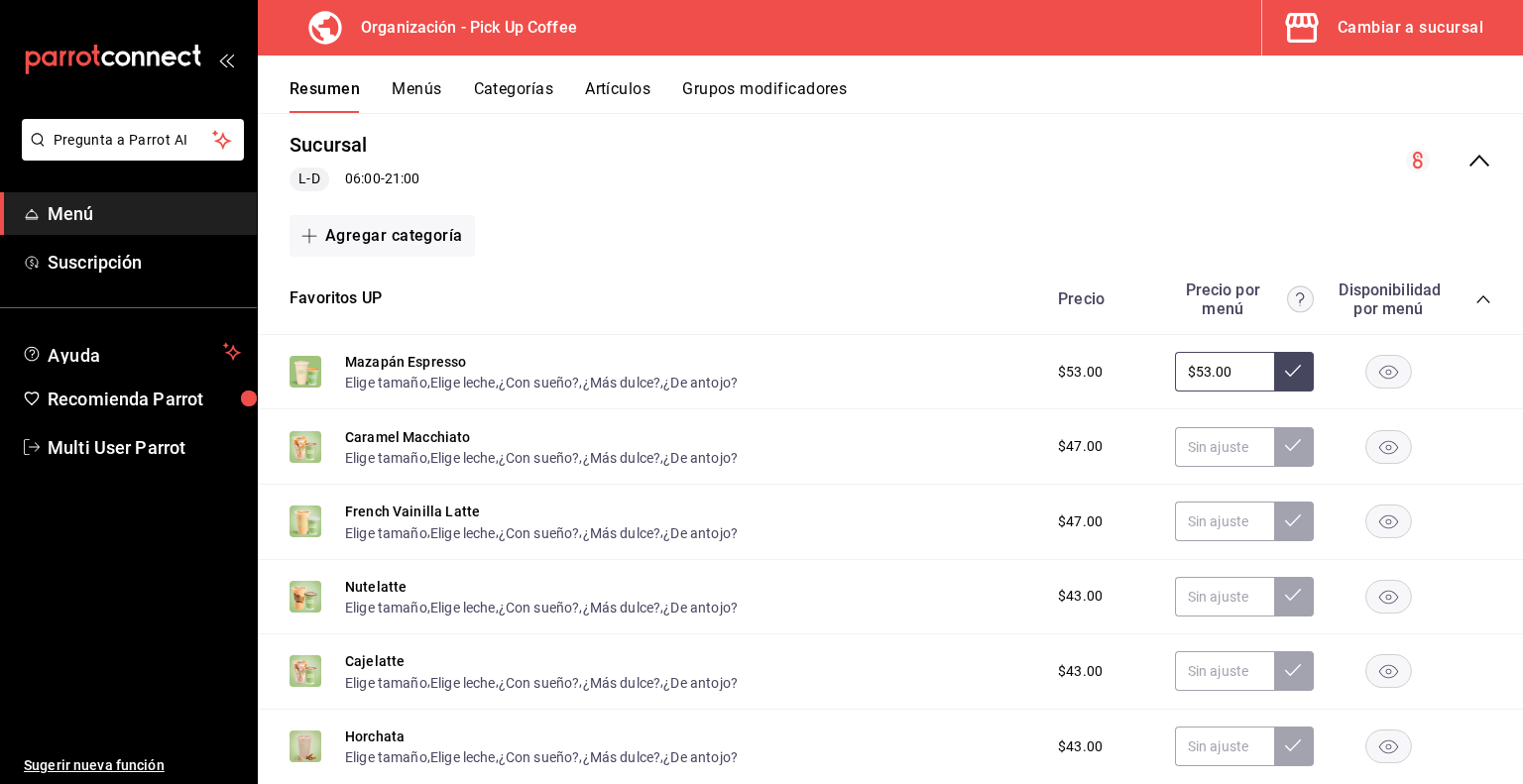 scroll, scrollTop: 0, scrollLeft: 0, axis: both 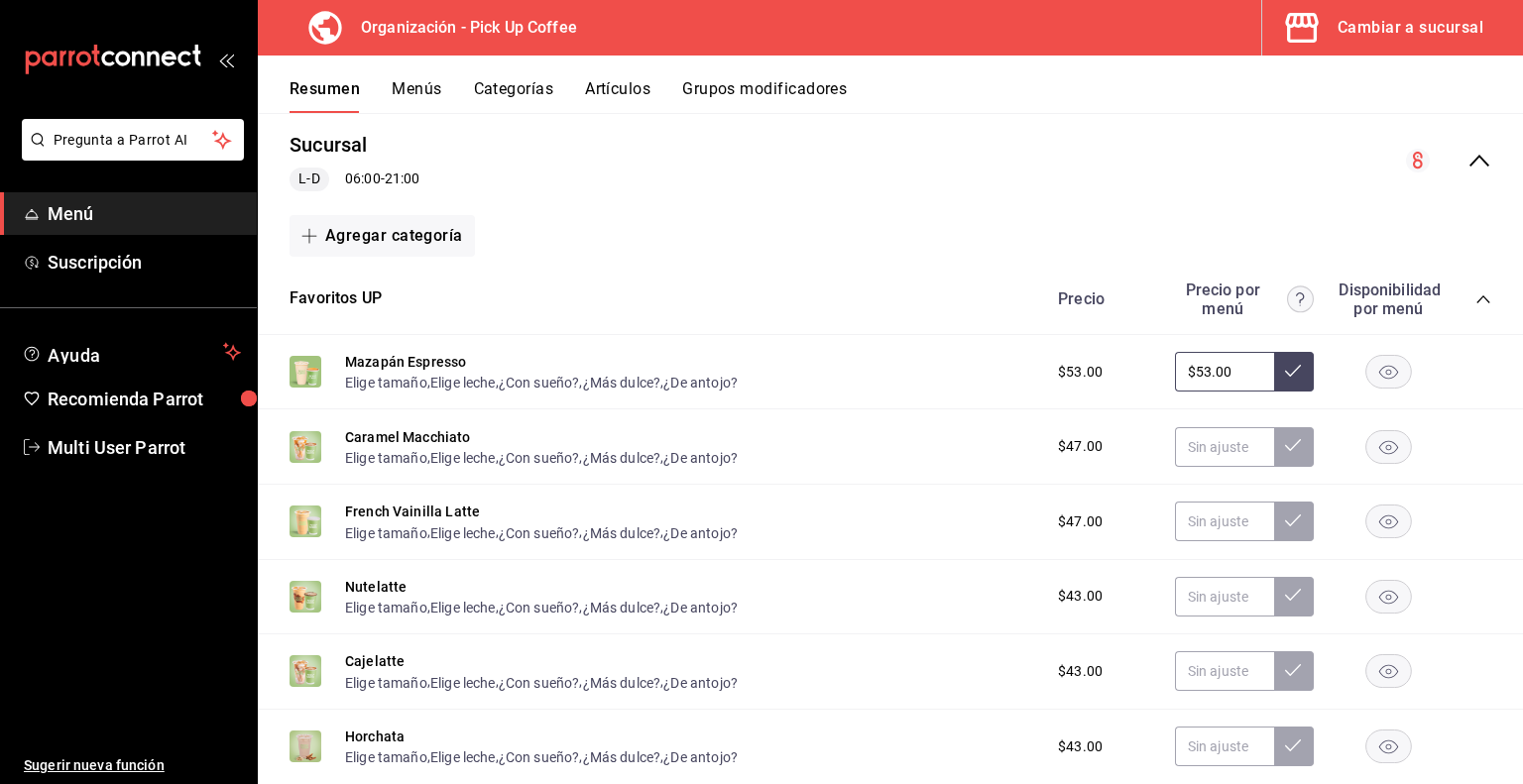 click on "Grupos modificadores" at bounding box center (764, 96) 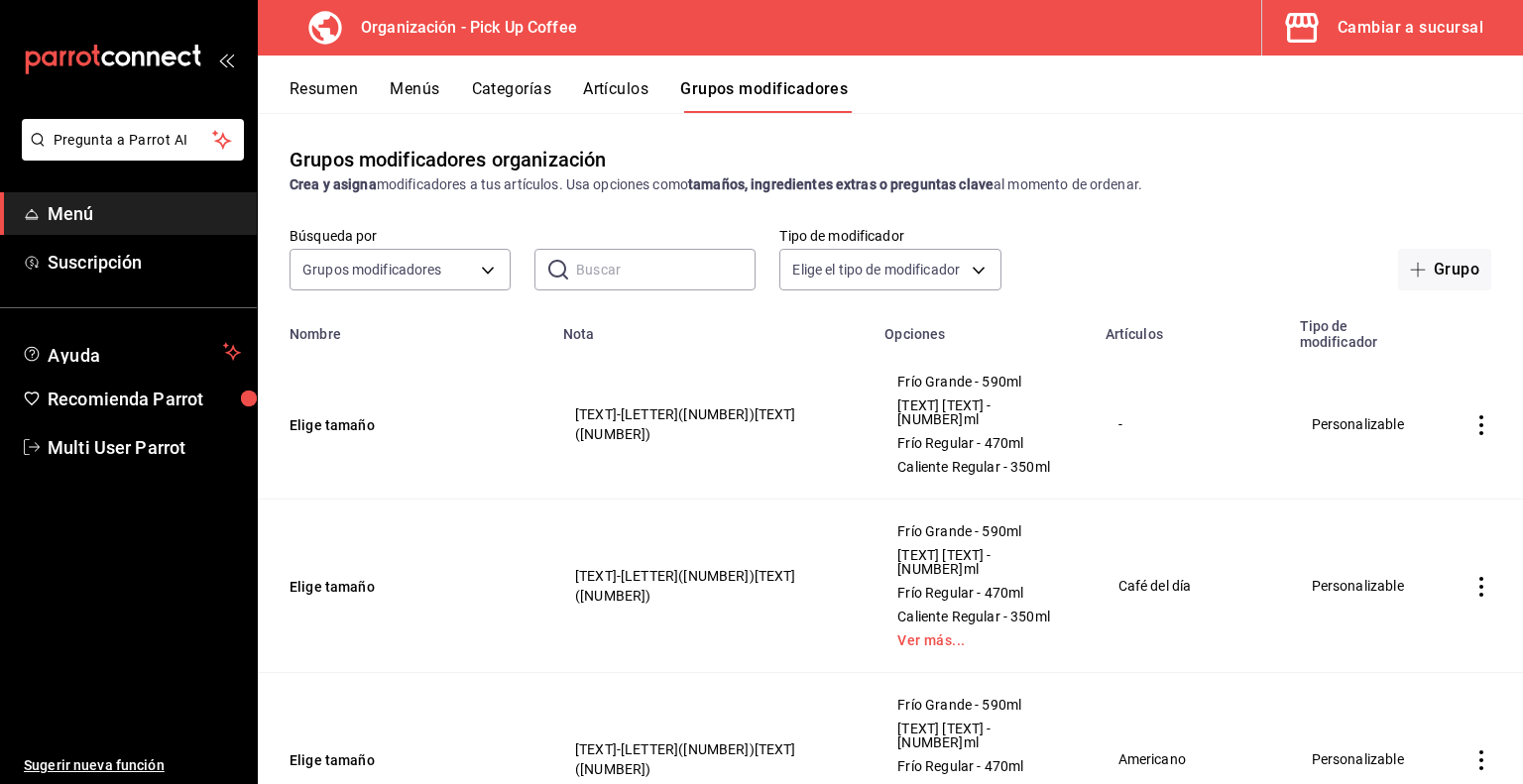 click on "Menús" at bounding box center (414, 96) 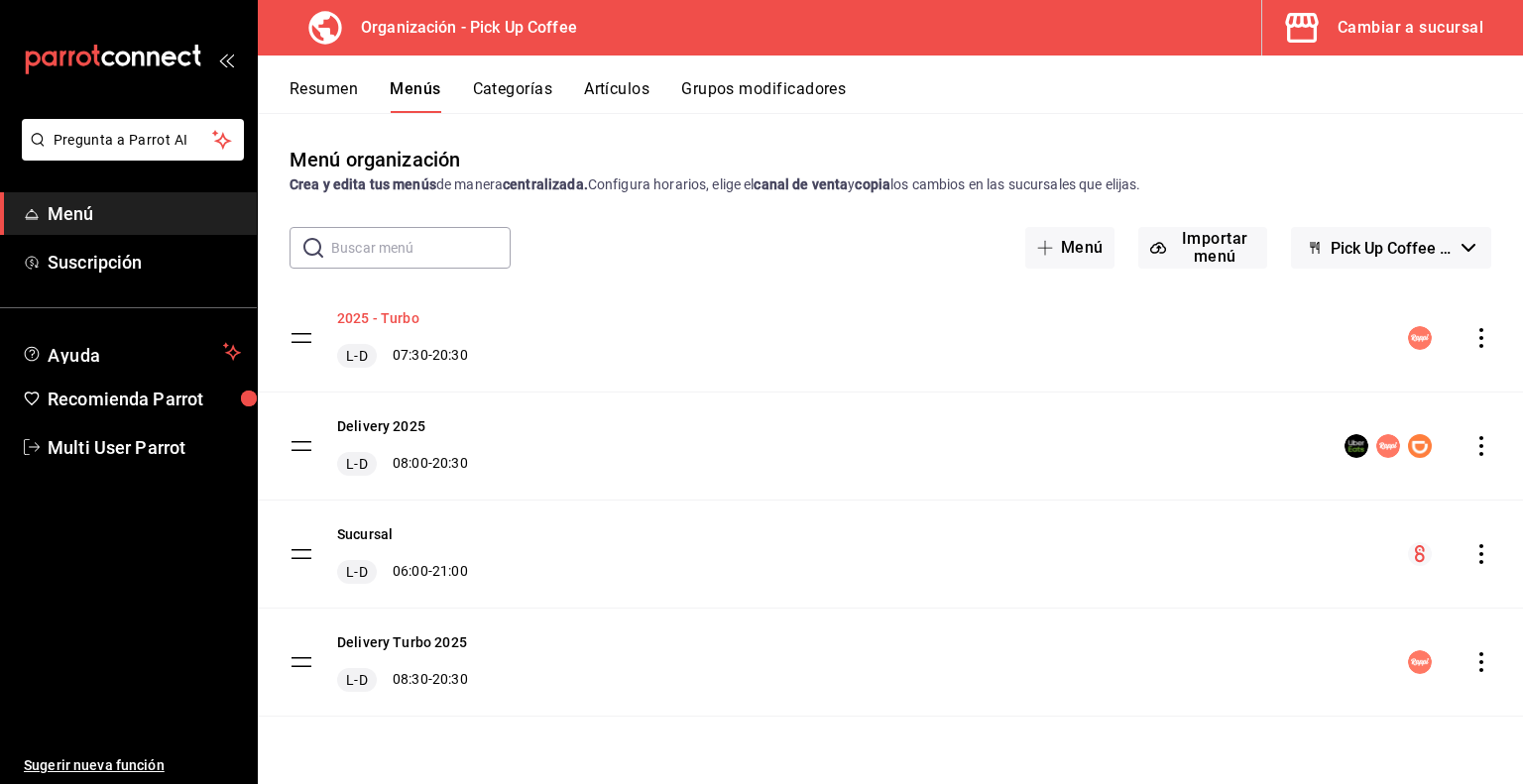 click on "2025 - Turbo" at bounding box center [378, 318] 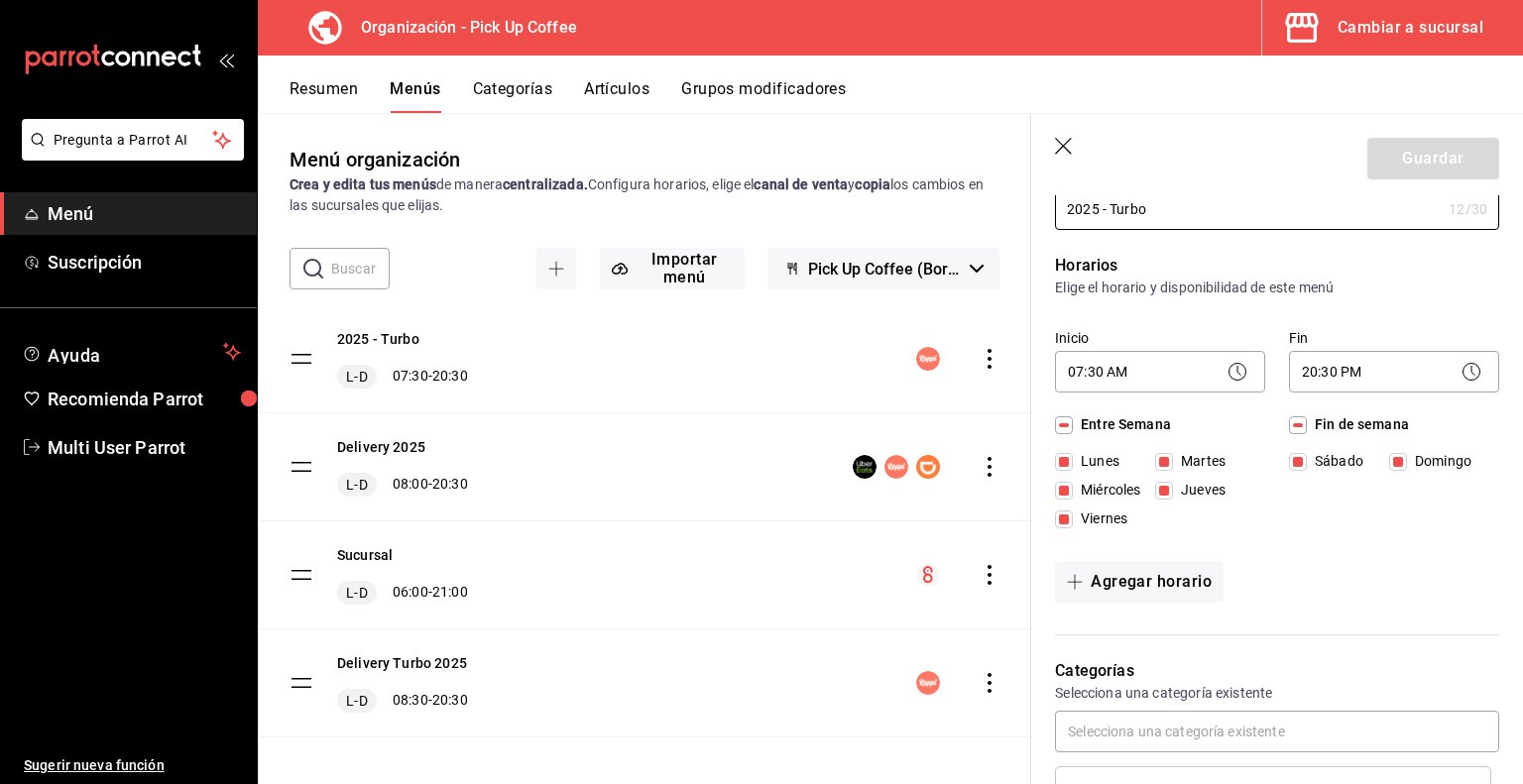 scroll, scrollTop: 0, scrollLeft: 0, axis: both 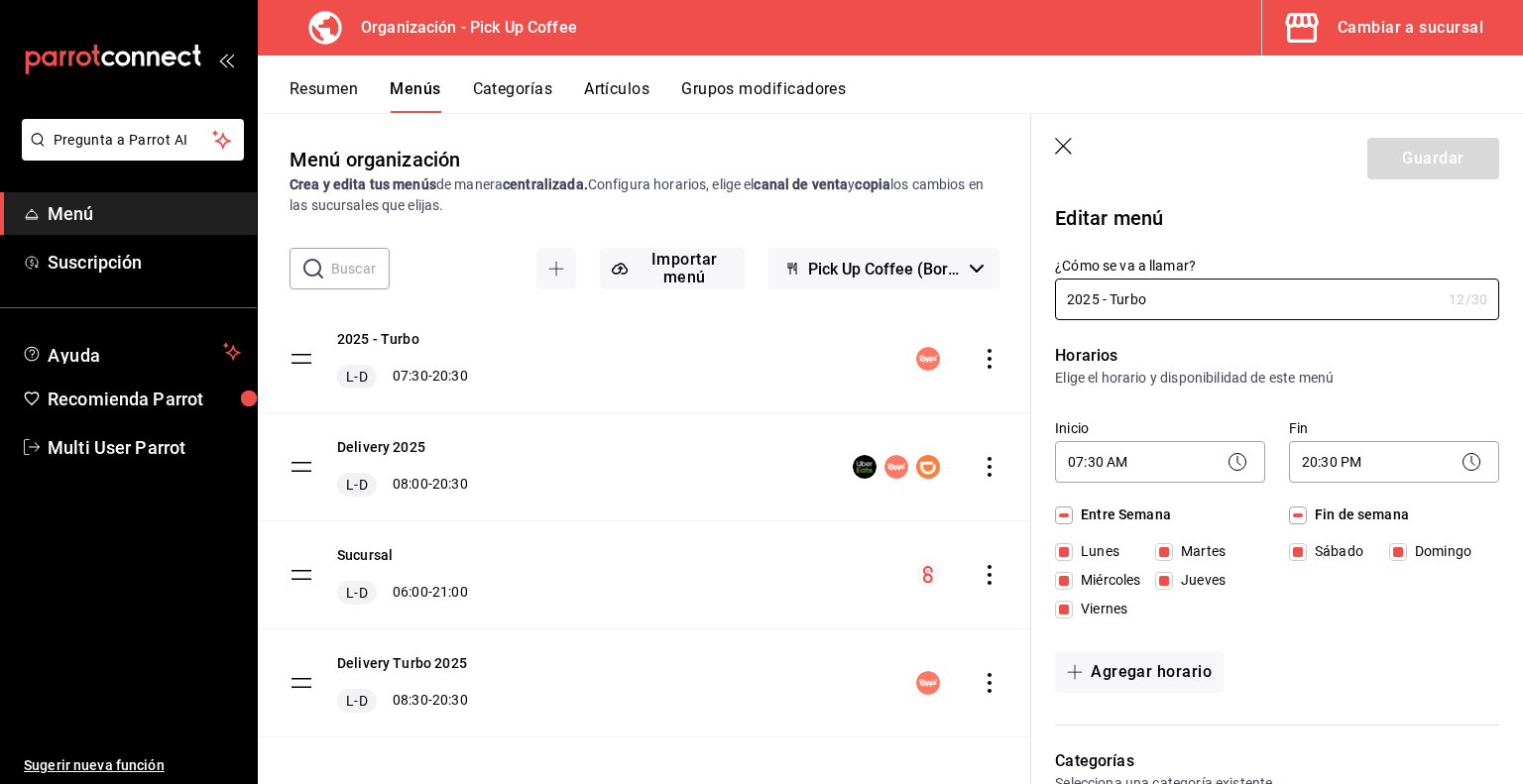 click 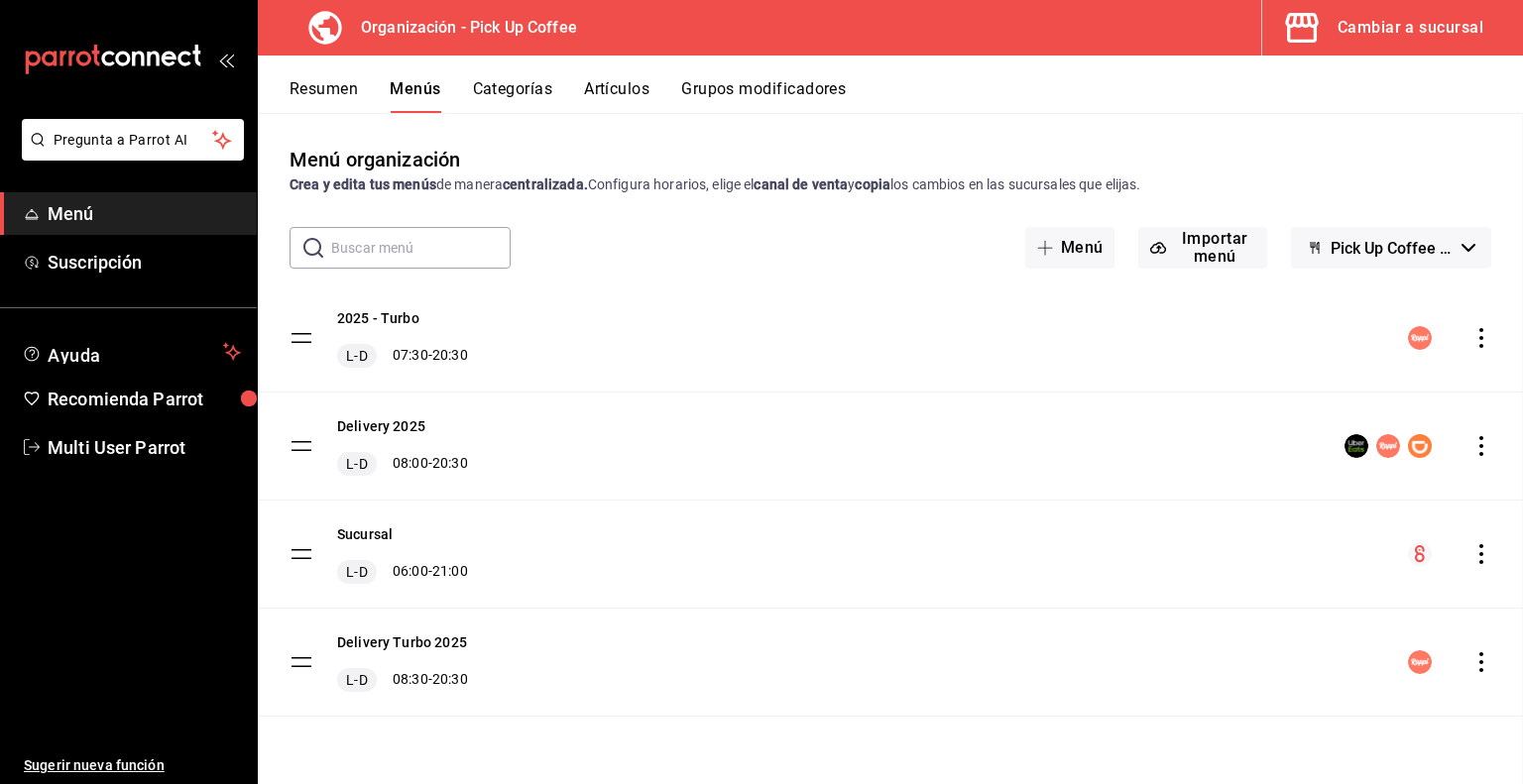 checkbox on "false" 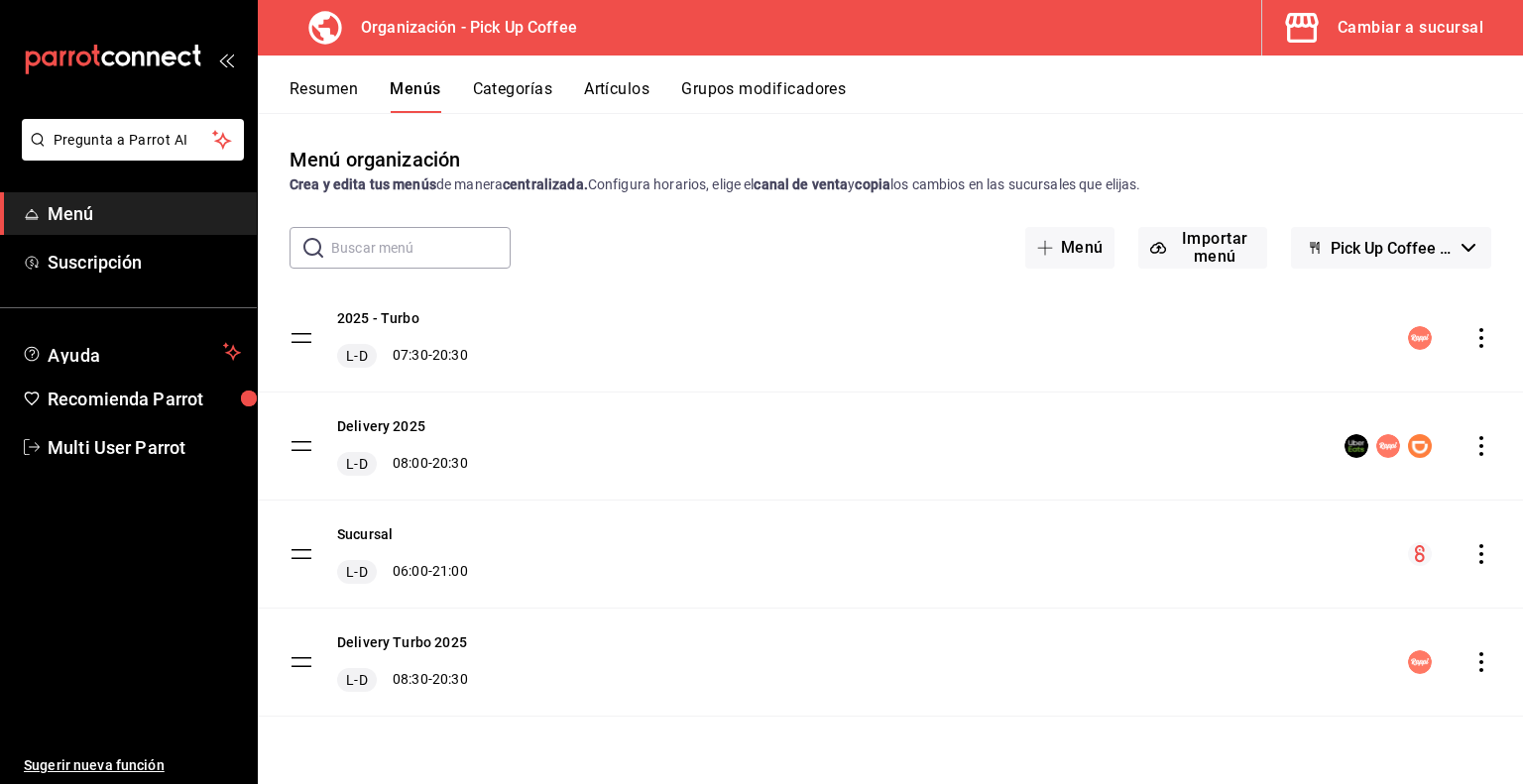click on "Categorías" at bounding box center (513, 96) 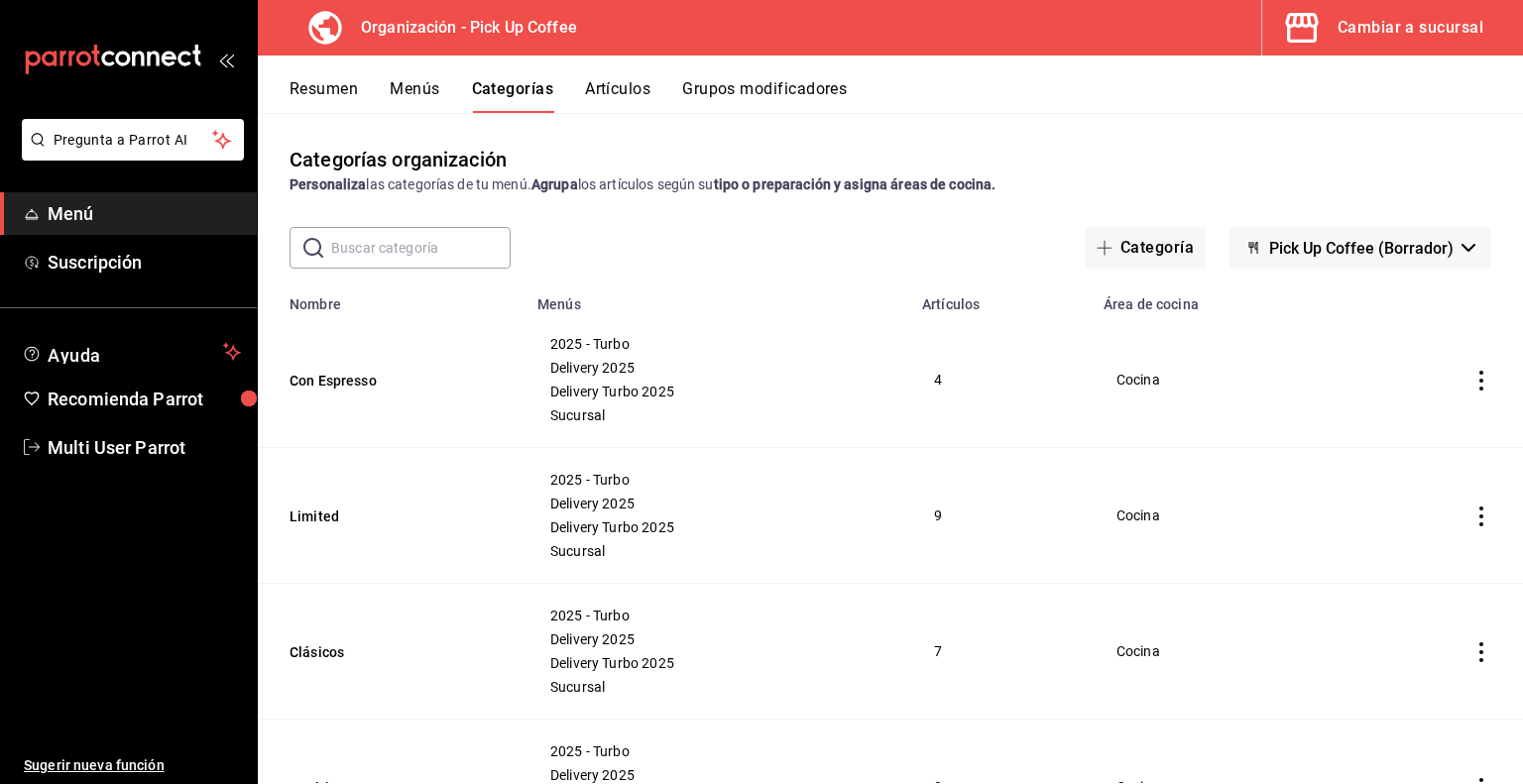 click at bounding box center [420, 248] 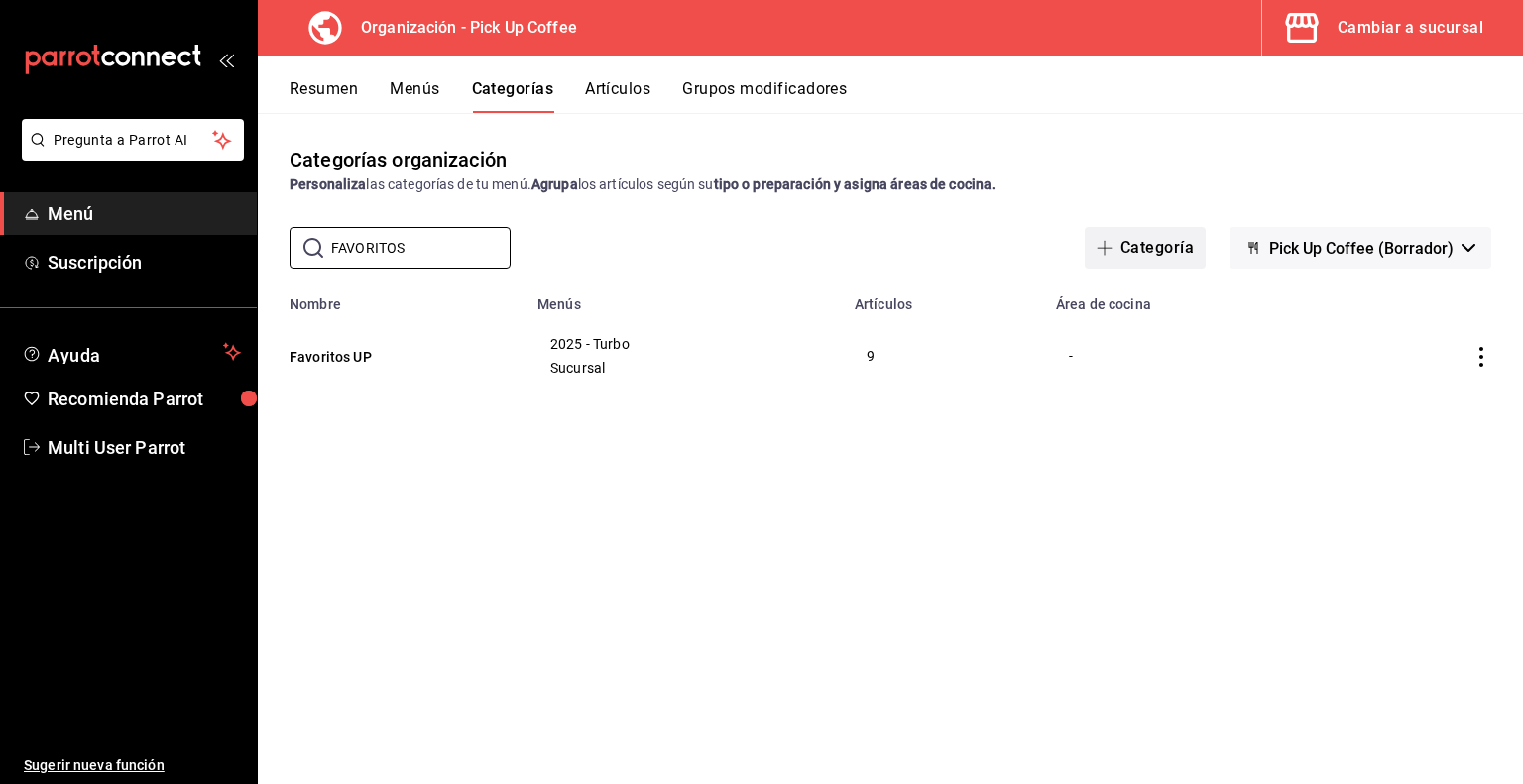 type on "FAVORITOS" 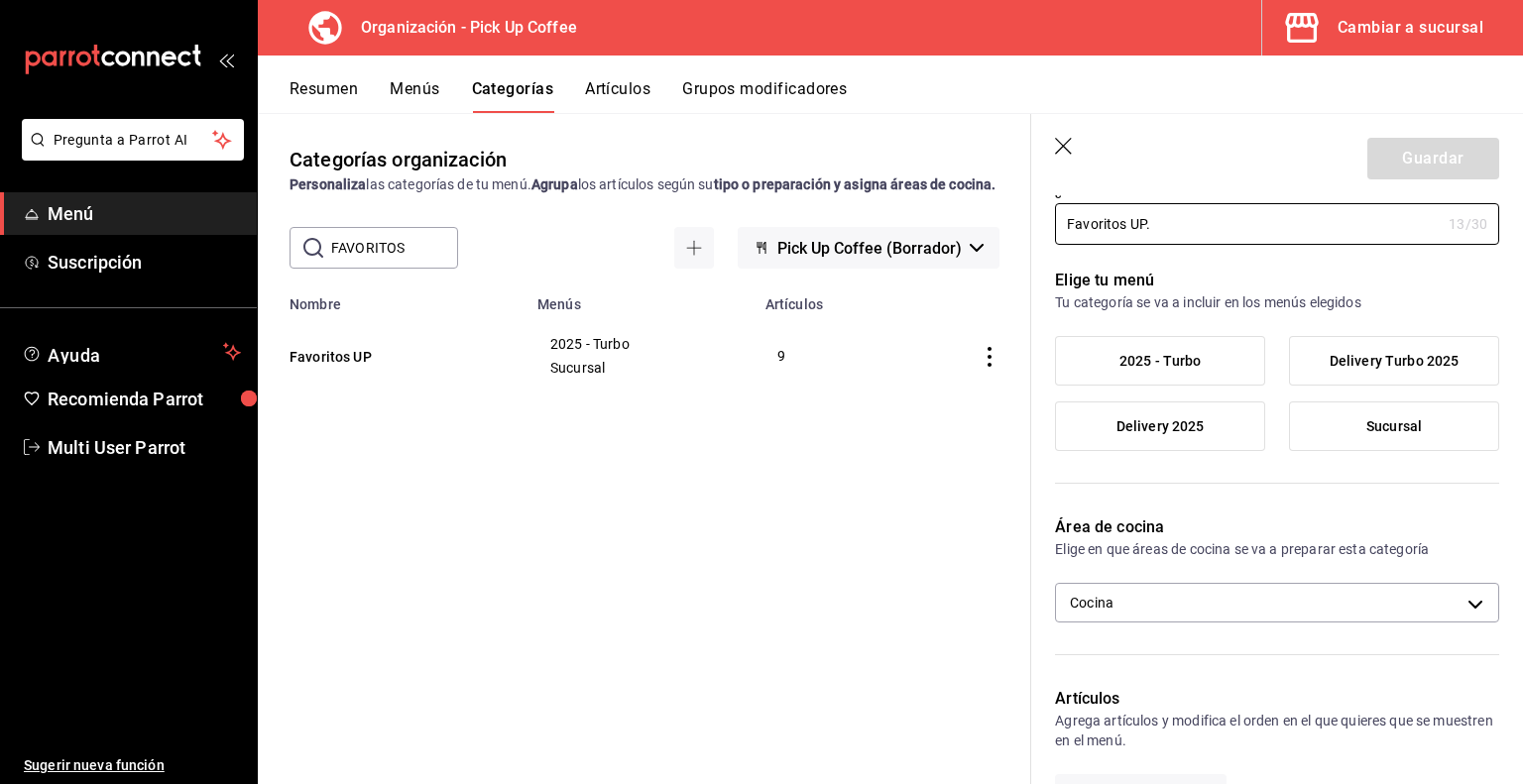 scroll, scrollTop: 55, scrollLeft: 0, axis: vertical 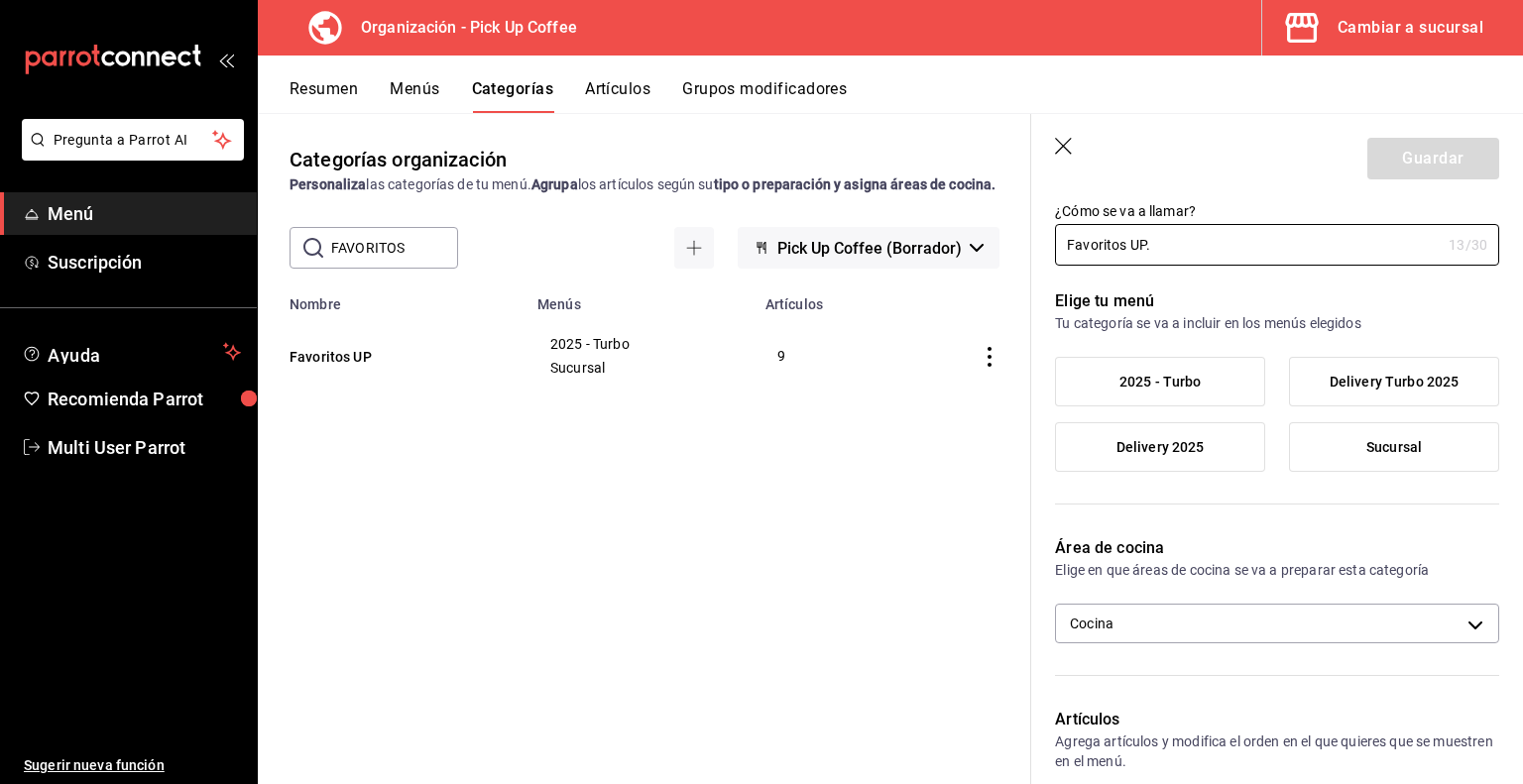 type on "Favoritos UP." 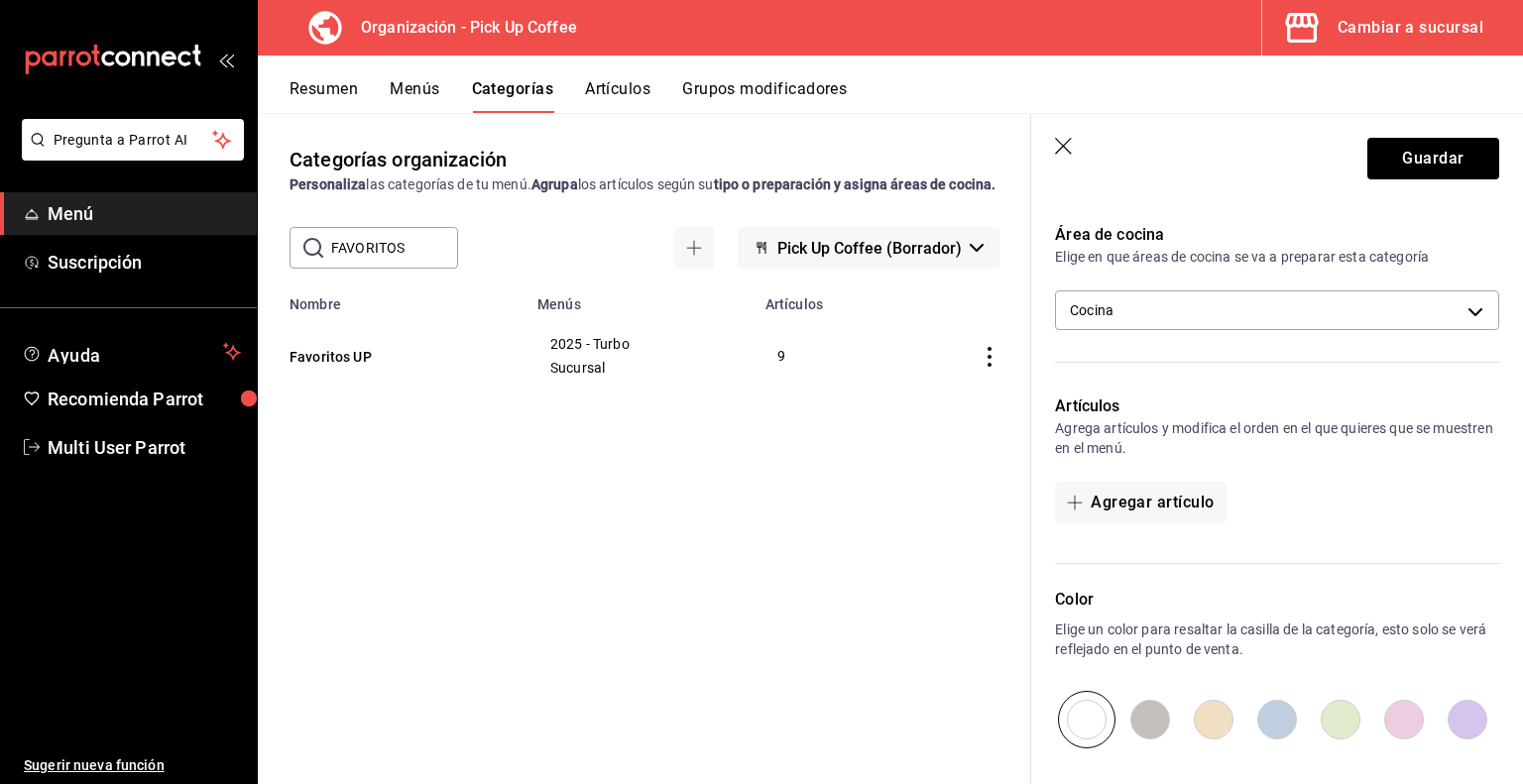 scroll, scrollTop: 385, scrollLeft: 0, axis: vertical 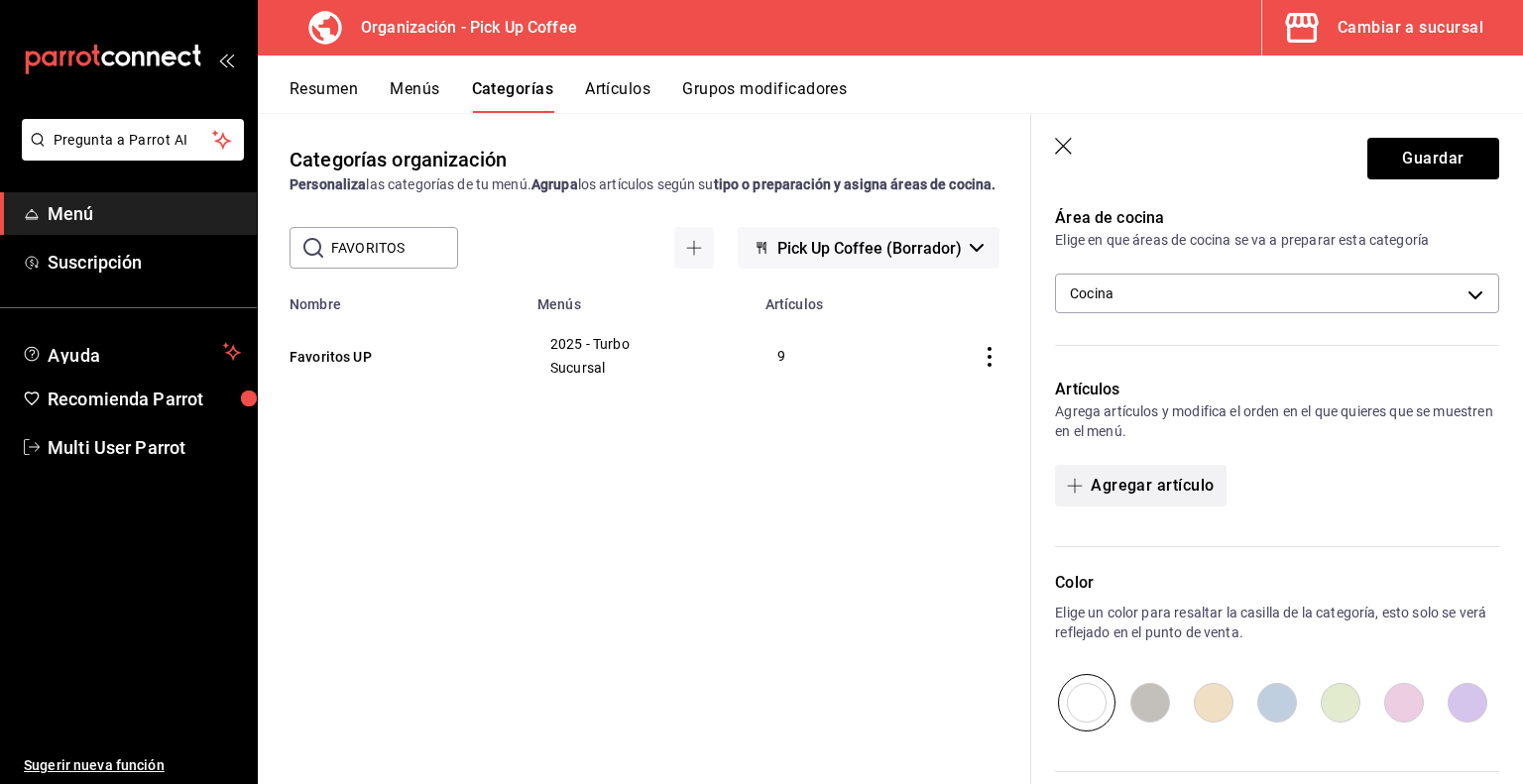 click on "Agregar artículo" at bounding box center (1140, 486) 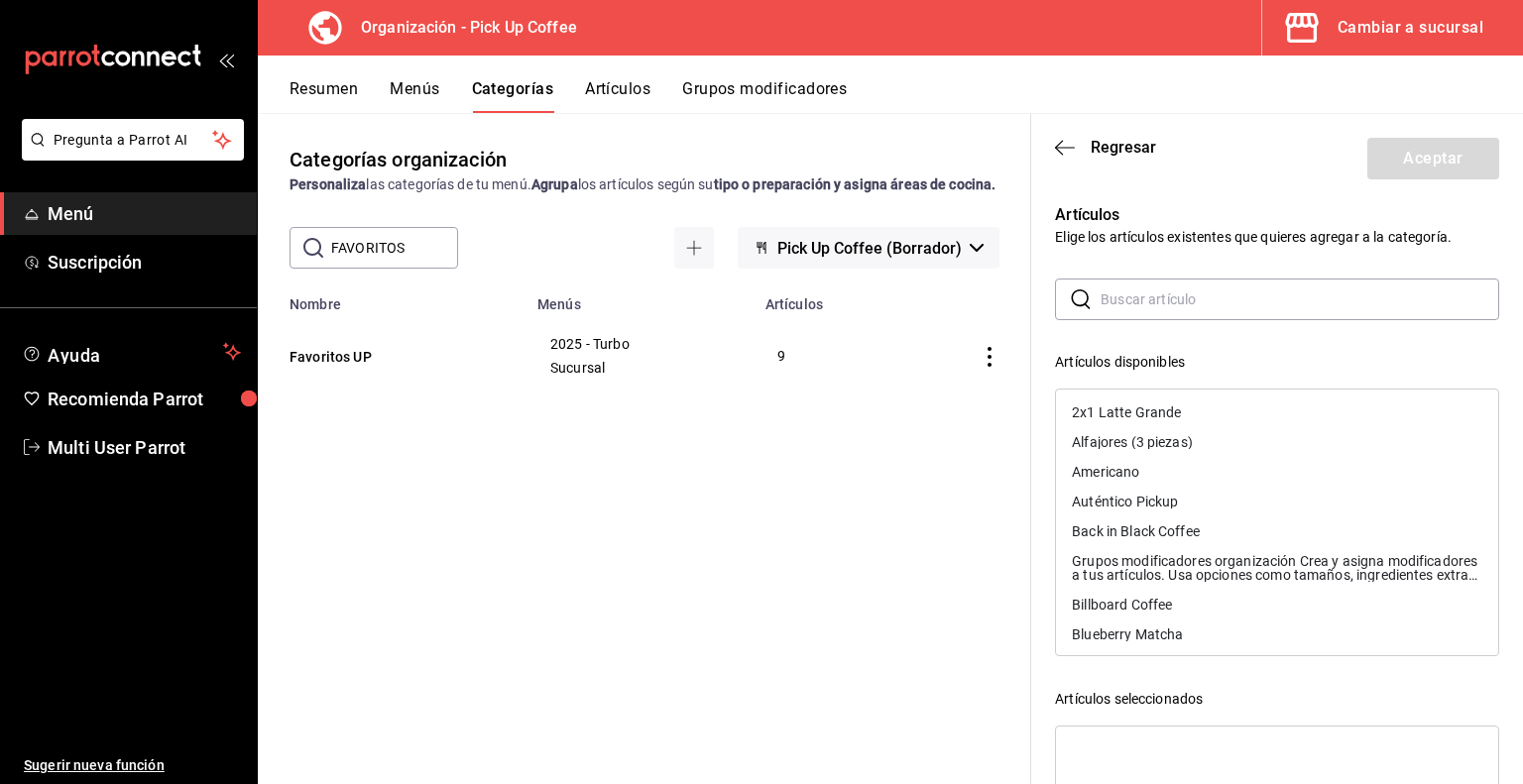 click at bounding box center [1300, 299] 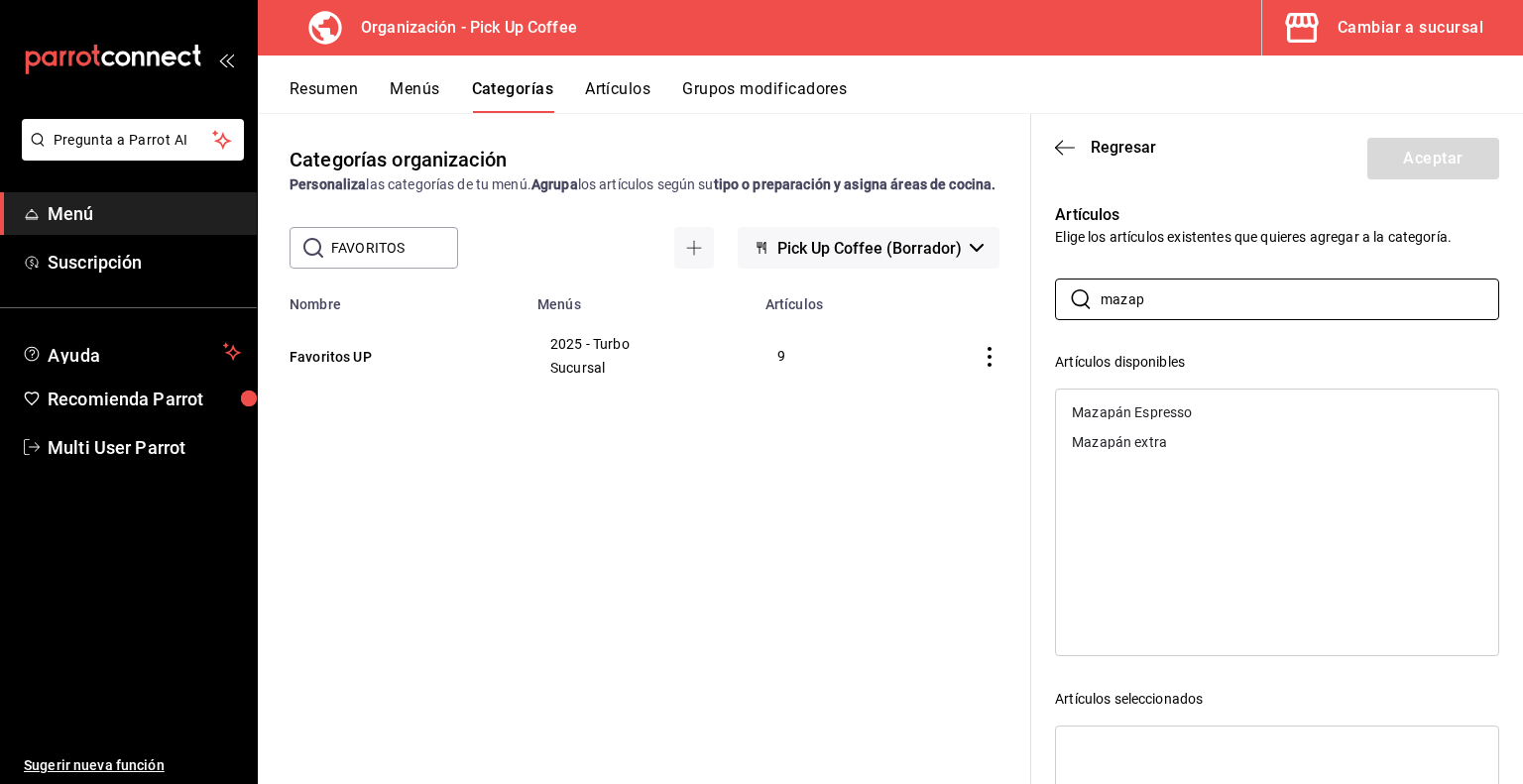 type on "mazap" 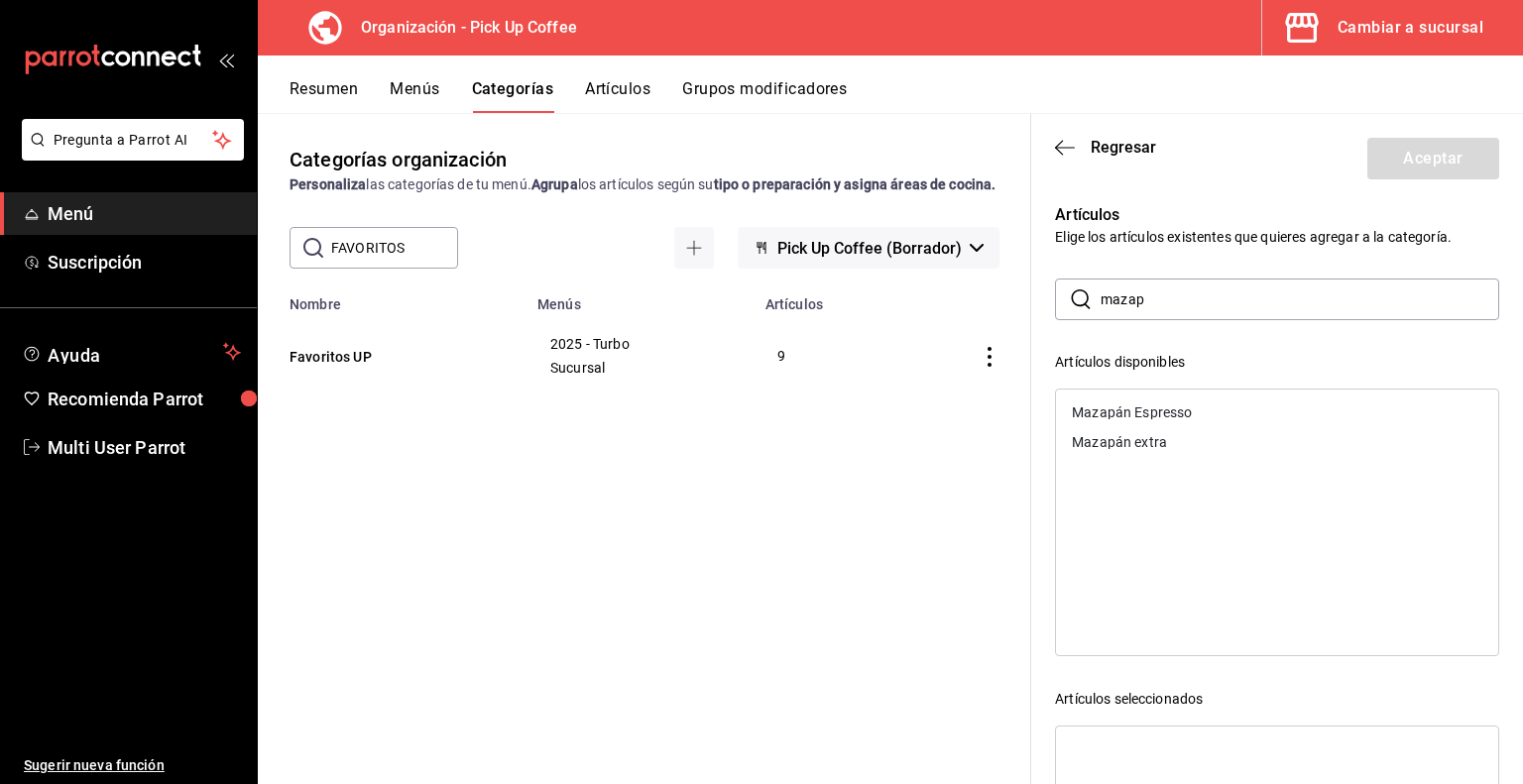 click on "Artículos" at bounding box center (618, 96) 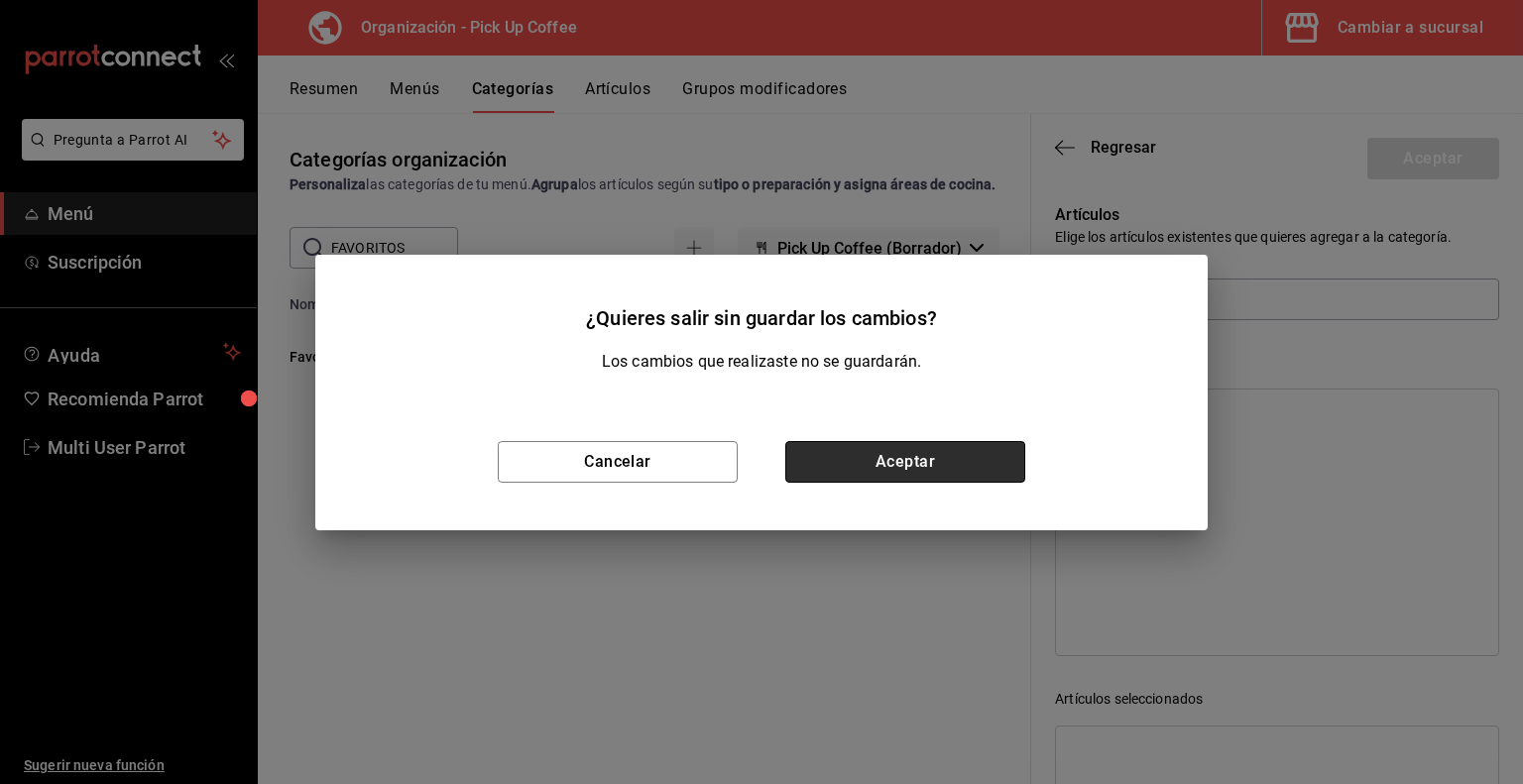 click on "Aceptar" at bounding box center (905, 462) 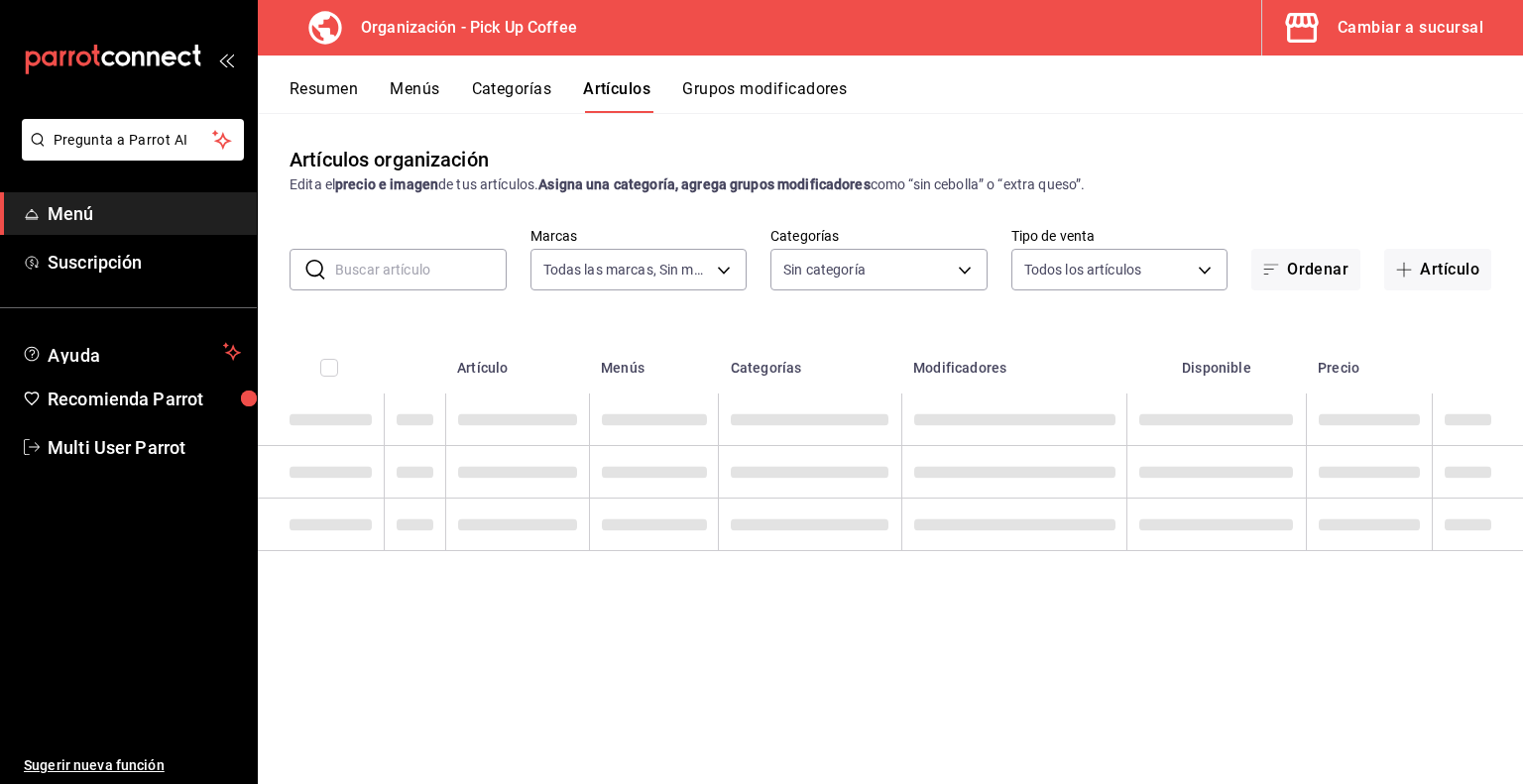 type on "be2dd662-c872-4fc9-aaab-377dbd4a662e" 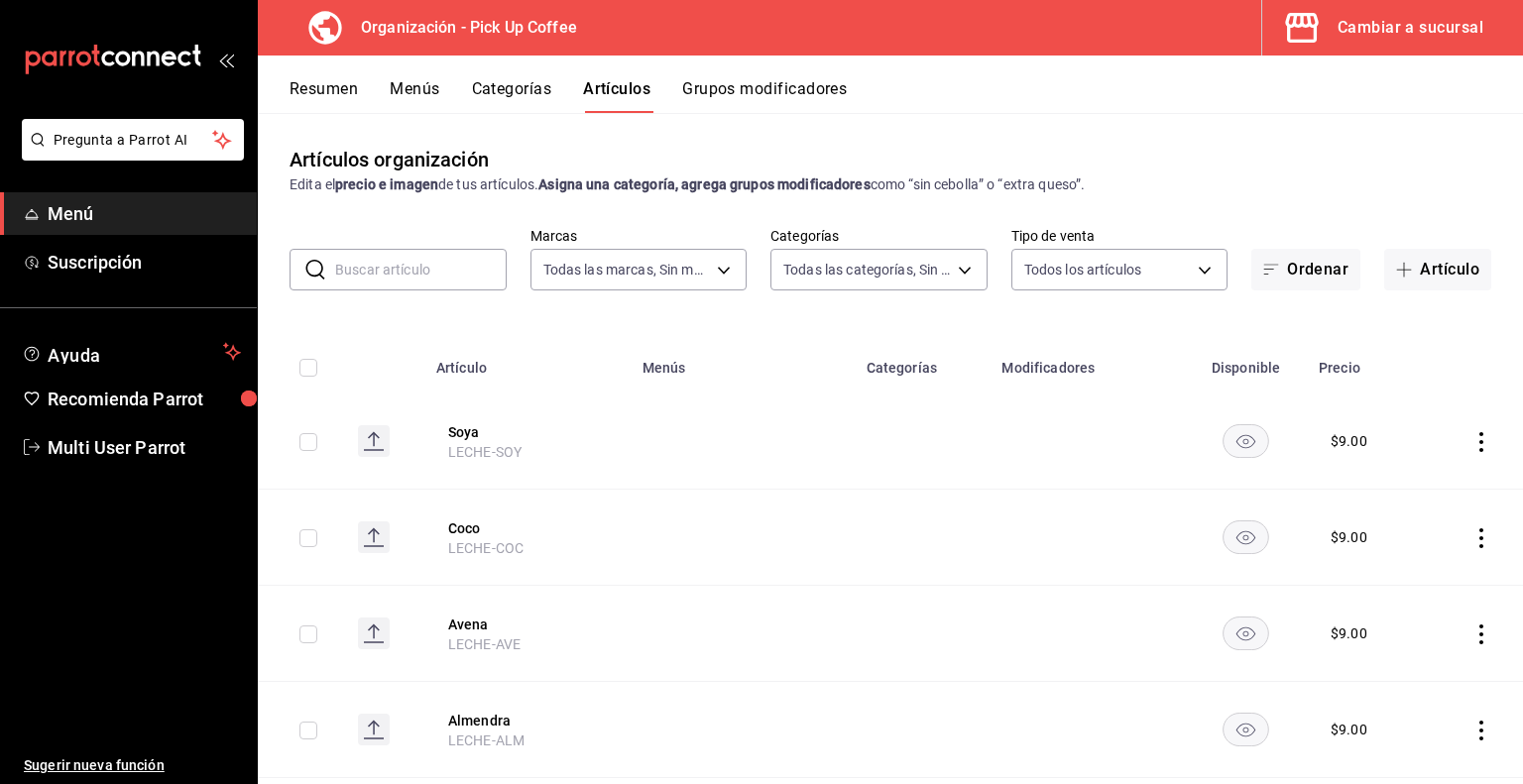 type on "351994fb-20bc-4931-a533-31b0a68b2a08,1879ea74-7a6a-4e80-84a4-f7c027db92c7,d8d32dfa-f7d9-4a3e-a287-c8c77f422c41,c8643f8b-5a0a-4fd0-bd31-d1f7a9725839,c59e58fa-3379-40a6-8b3a-024136b5d0f3,ea570318-765c-4e18-991d-f0c2f7c9dc9b,bc9c5e1b-f52f-4b6a-bade-481eb536dd09,39d77ce6-074c-445c-8121-634826855357,9d509601-ce12-4432-9992-9613c7cfe8c5,a36167ee-6459-438b-8ad1-3ececeae37a7,91c5672d-89c3-4388-988f-d2f6bac0e55d,fc4ec394-c0fa-42de-be96-11da602004ed,ce12ddd6-66ef-4810-aea8-c82a138d5b8d,14cff3e2-ee98-4fb4-8432-0ccd224511cb,80f88978-1766-41da-9458-83bb9d9e6229,e7e70a2d-5091-4c0c-b12f-d52ea5dcefaa,953f42a1-7cc6-4961-918a-47d313c58a52" 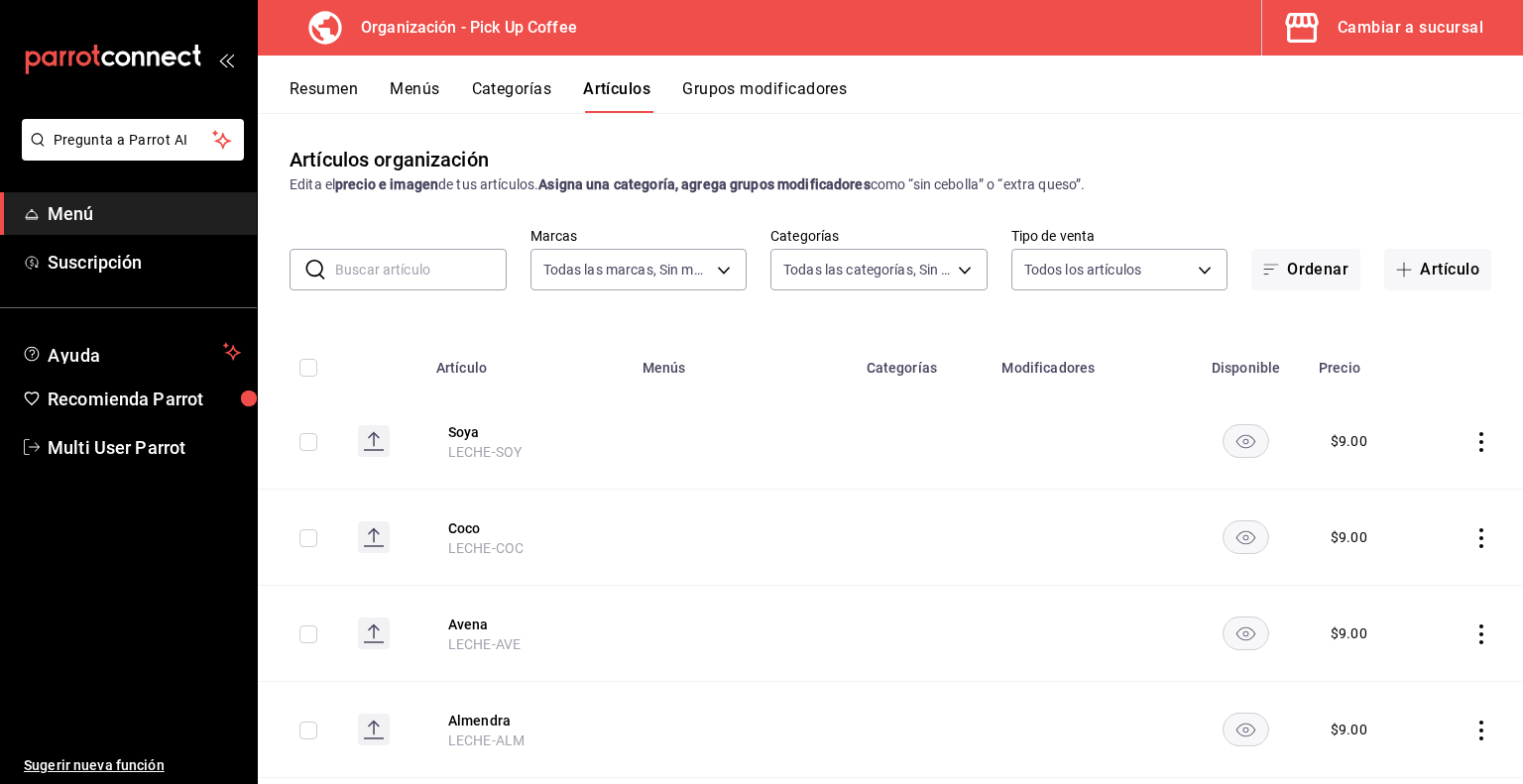click at bounding box center [420, 270] 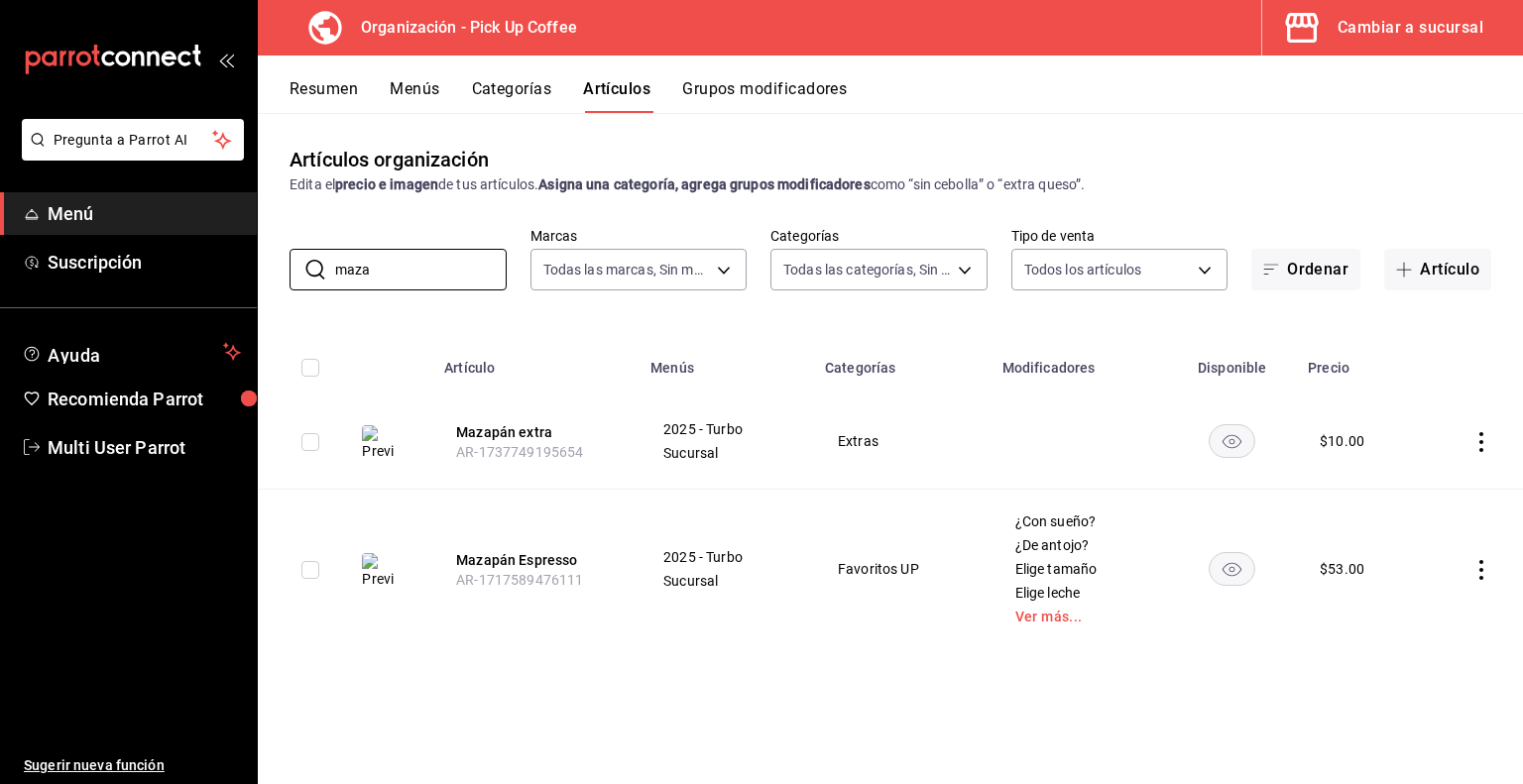 type on "maza" 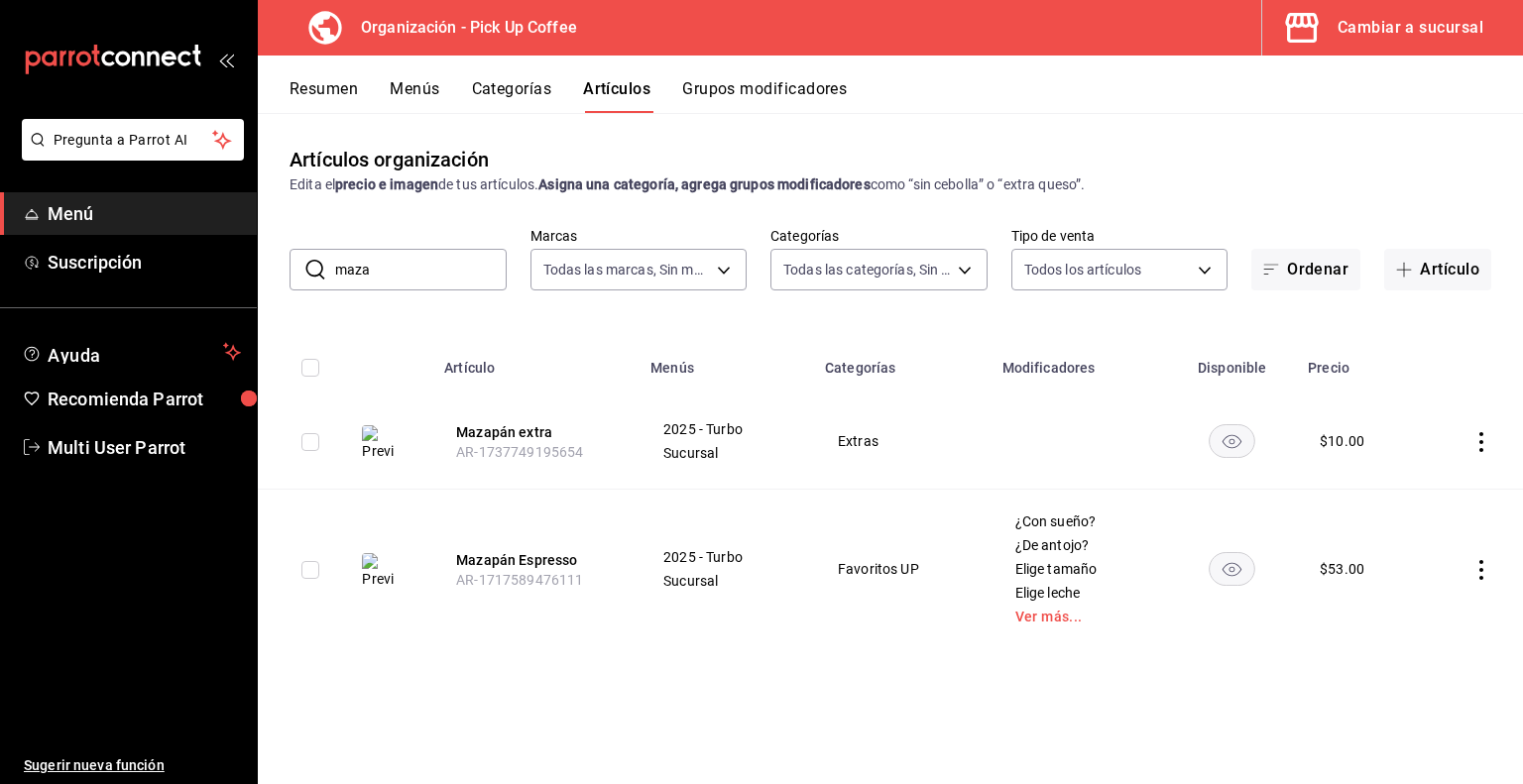 click 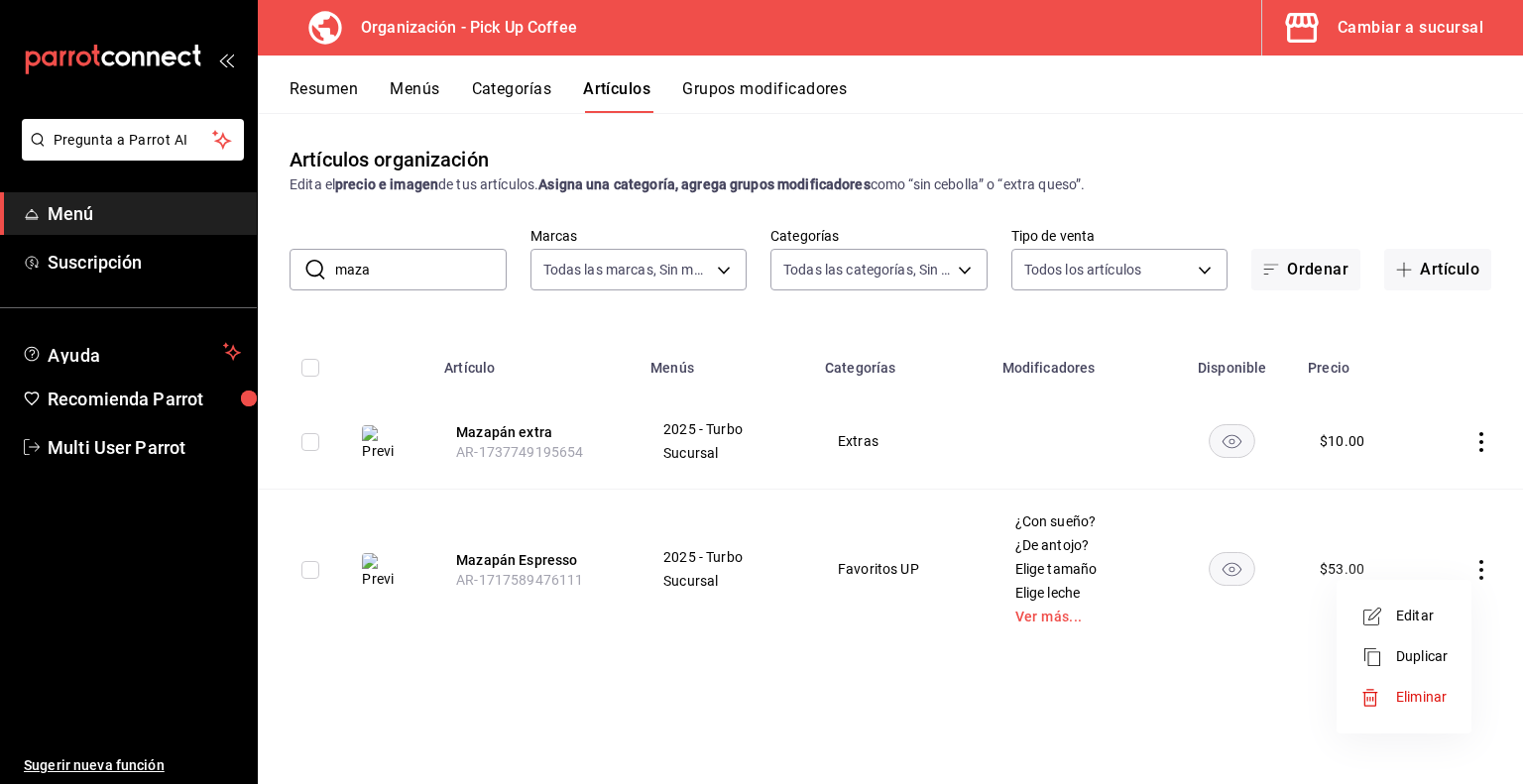 click on "Duplicar" at bounding box center (1422, 656) 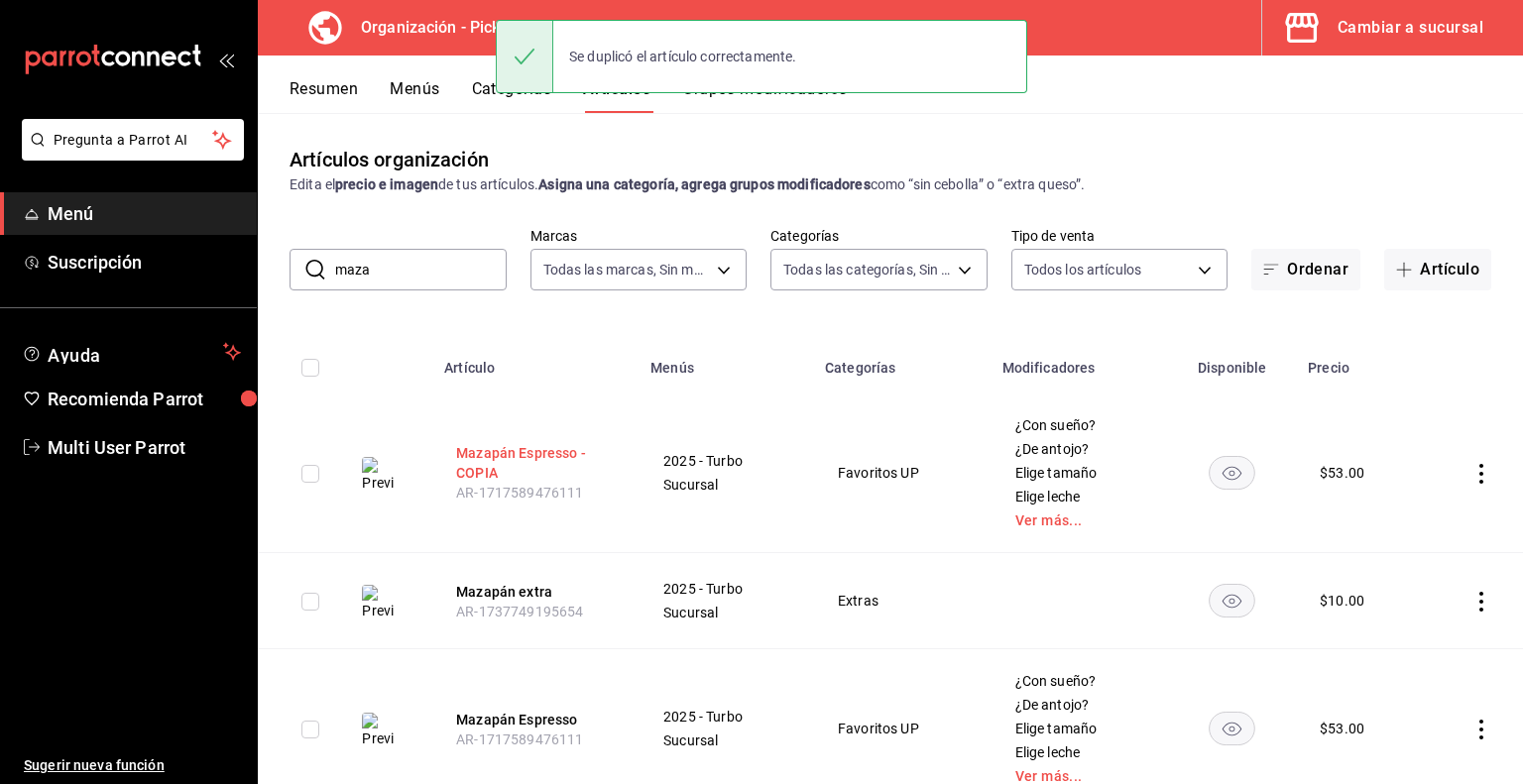click on "Mazapán Espresso - COPIA" at bounding box center [535, 463] 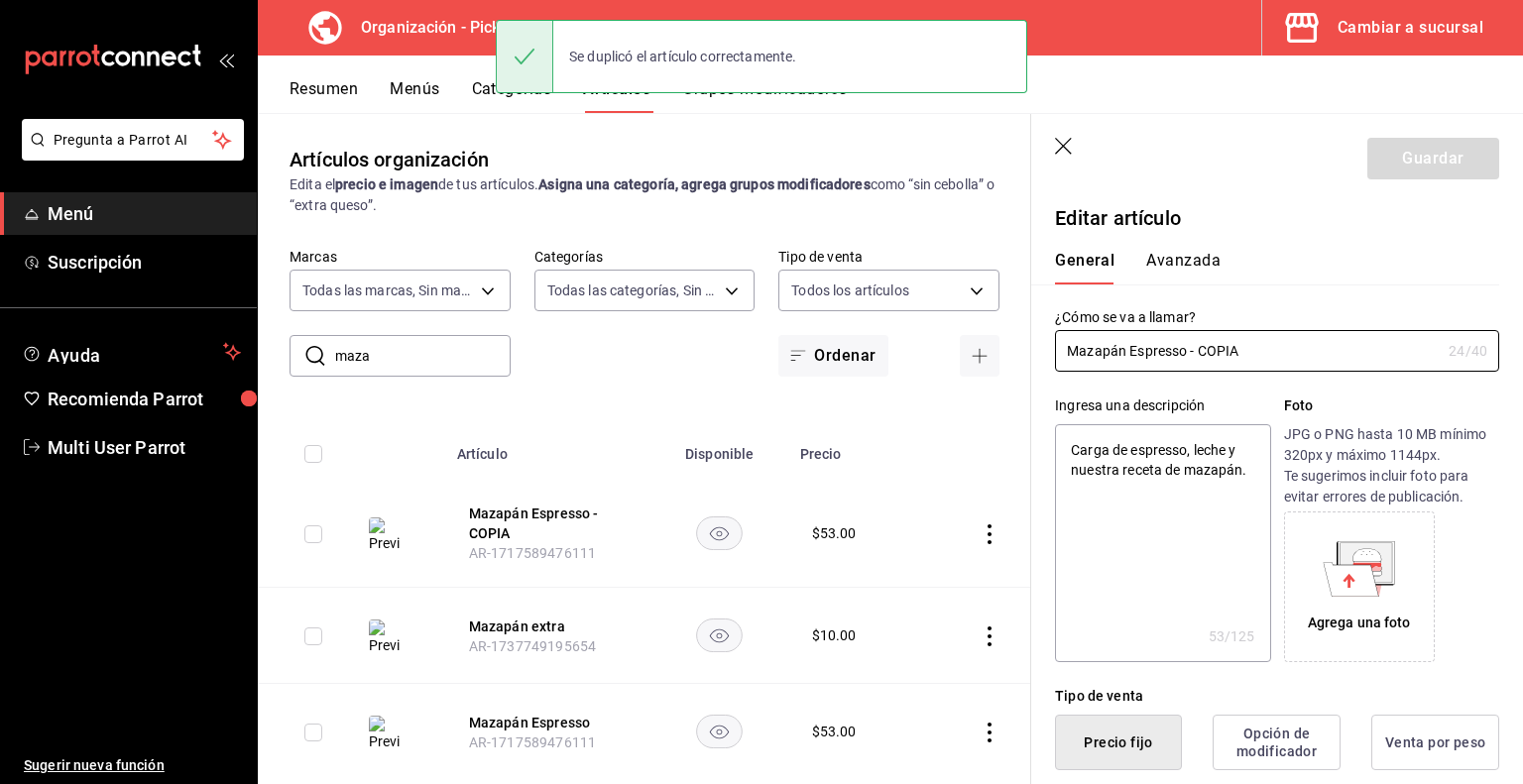 type on "x" 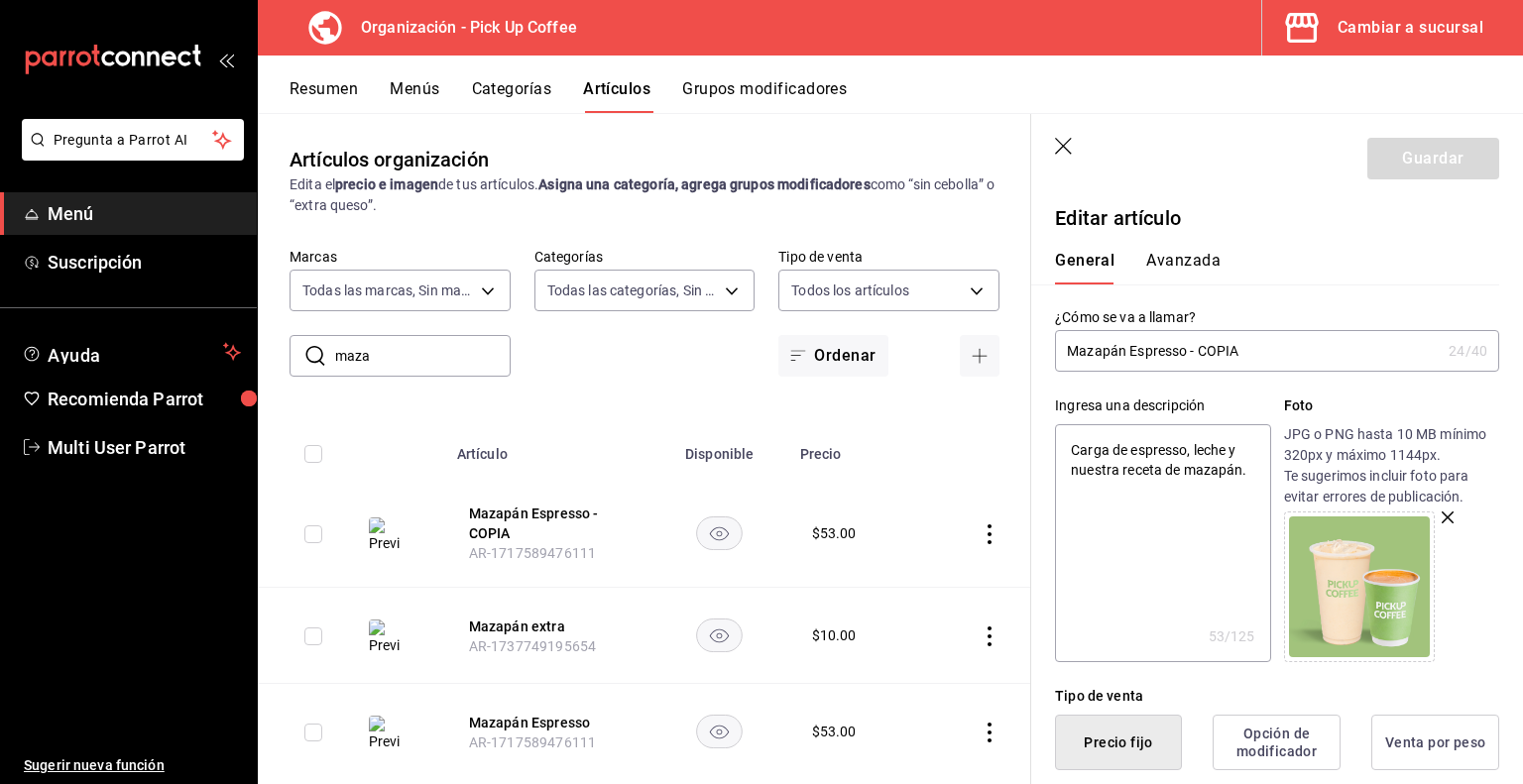 click on "Mazapán Espresso - COPIA" at bounding box center (1247, 351) 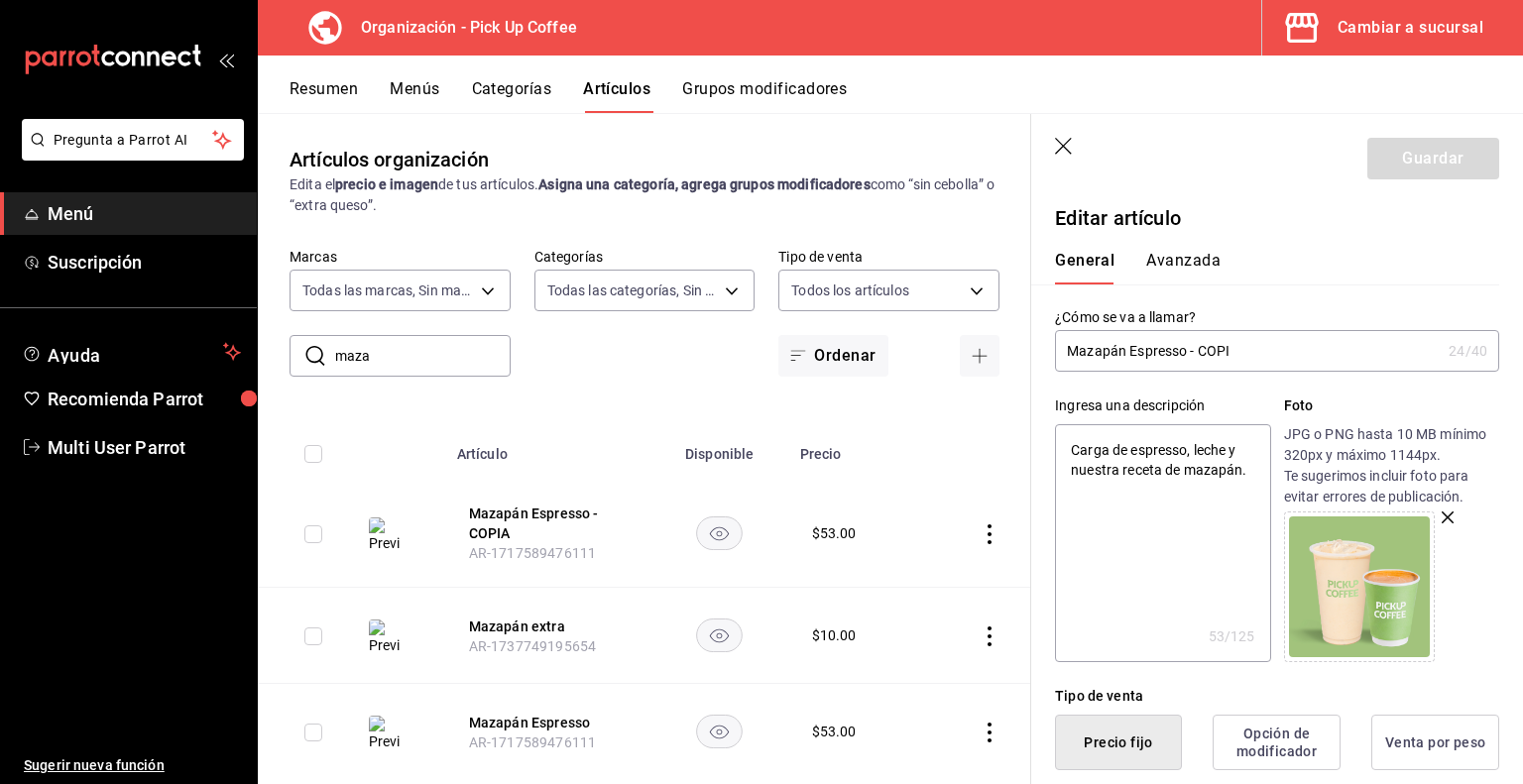 type on "x" 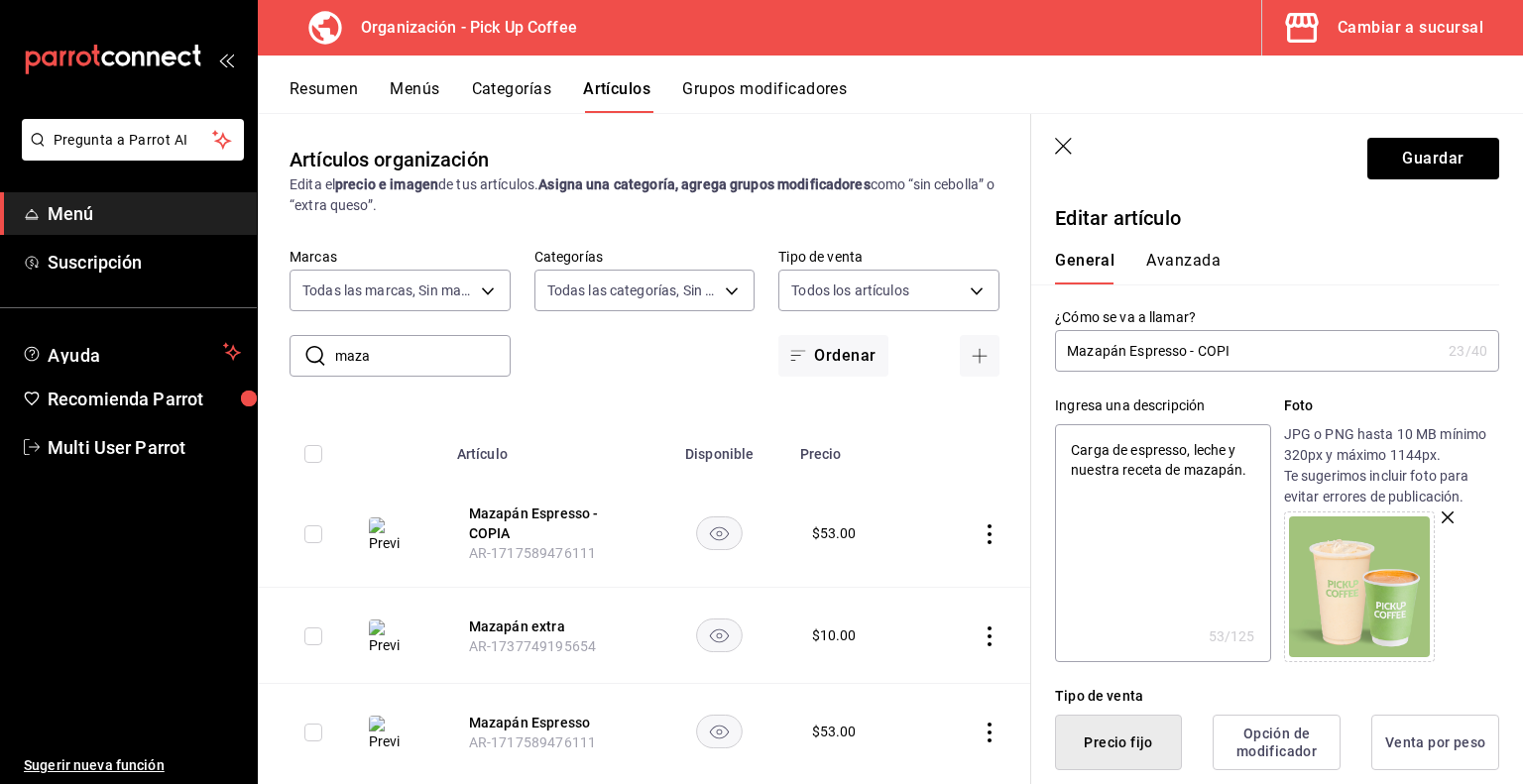 type on "Mazapán Espresso - COP" 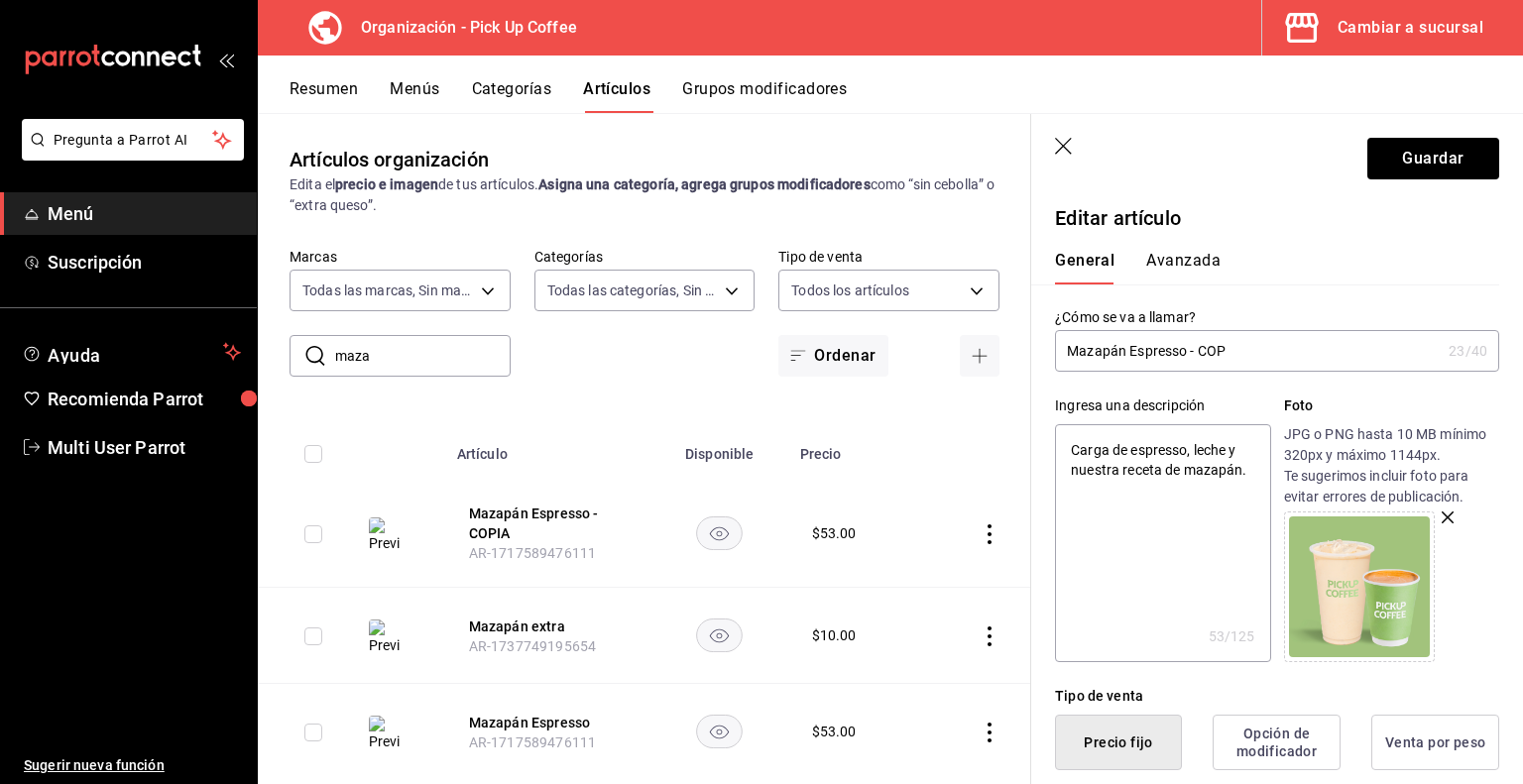 type on "x" 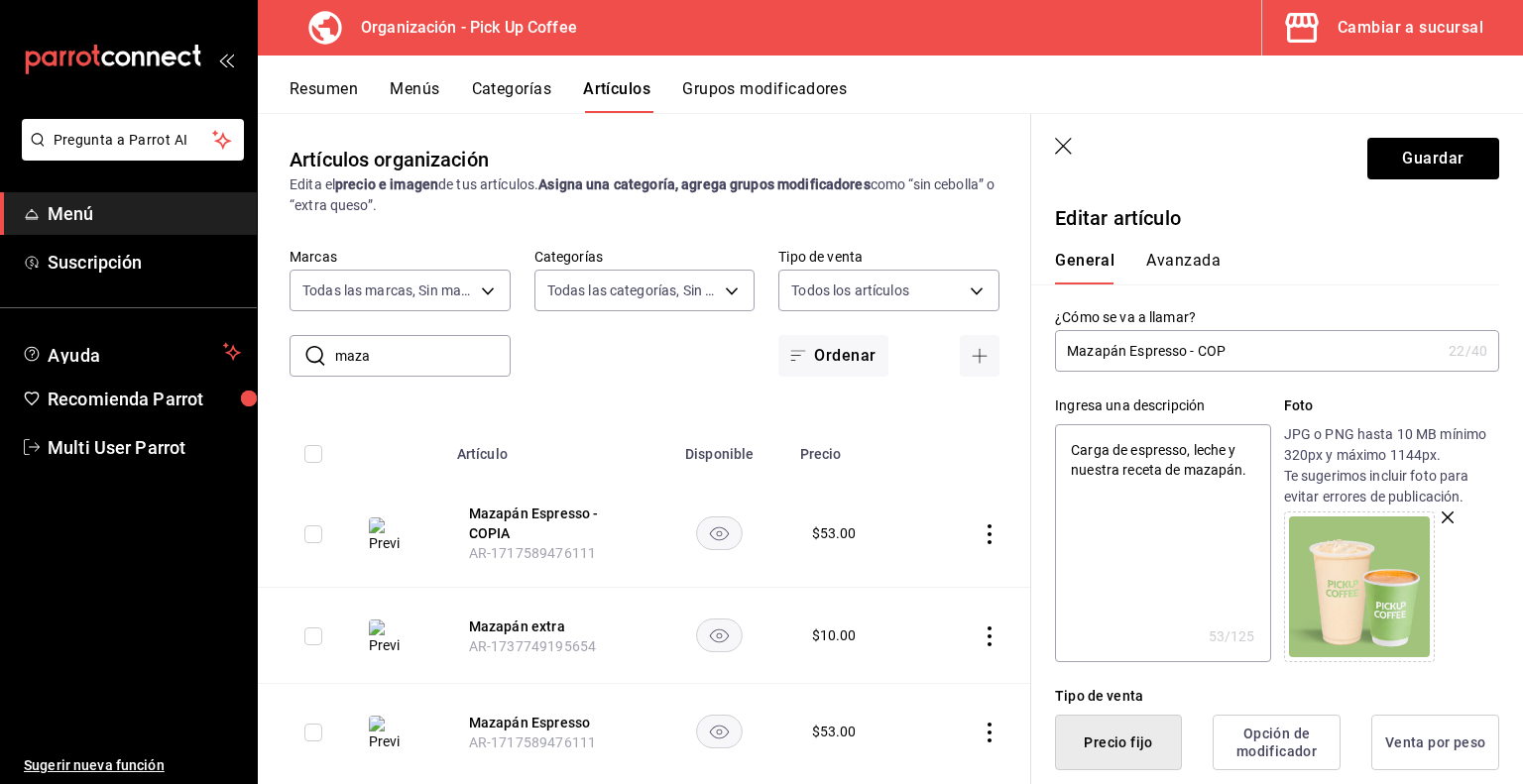 type on "Mazapán Espresso - CO" 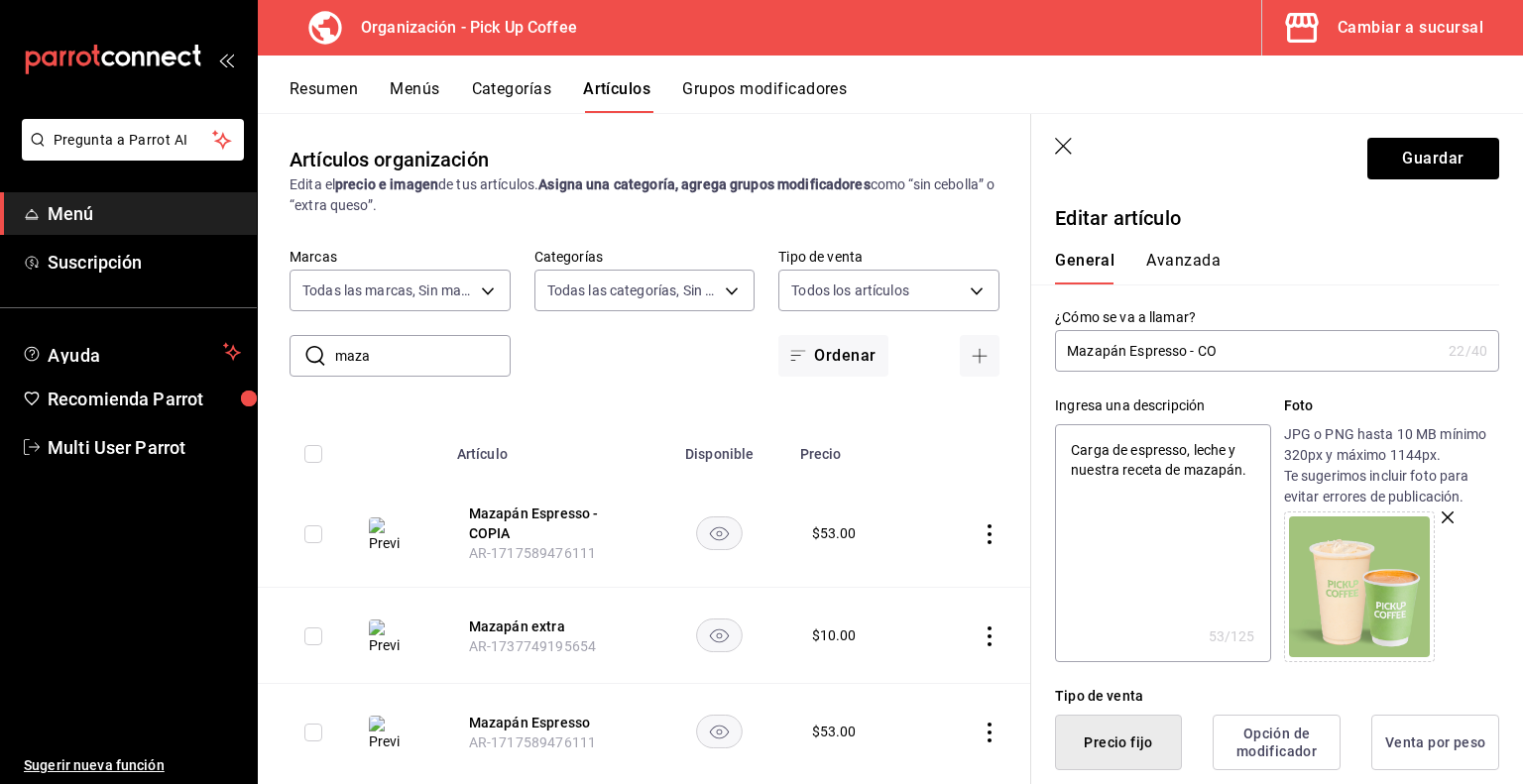 type on "Mazapán Espresso - C" 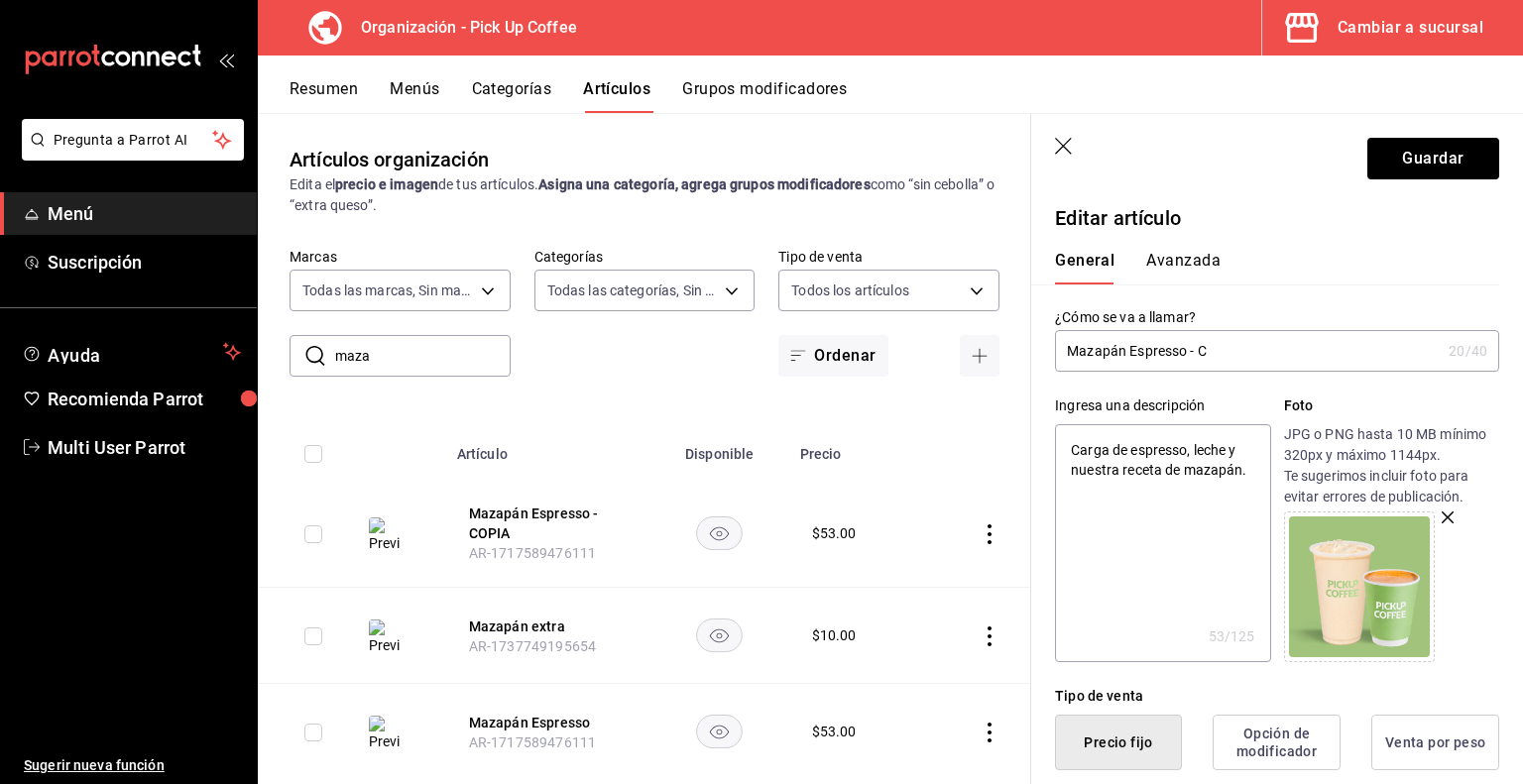type on "Mazapán Espresso -" 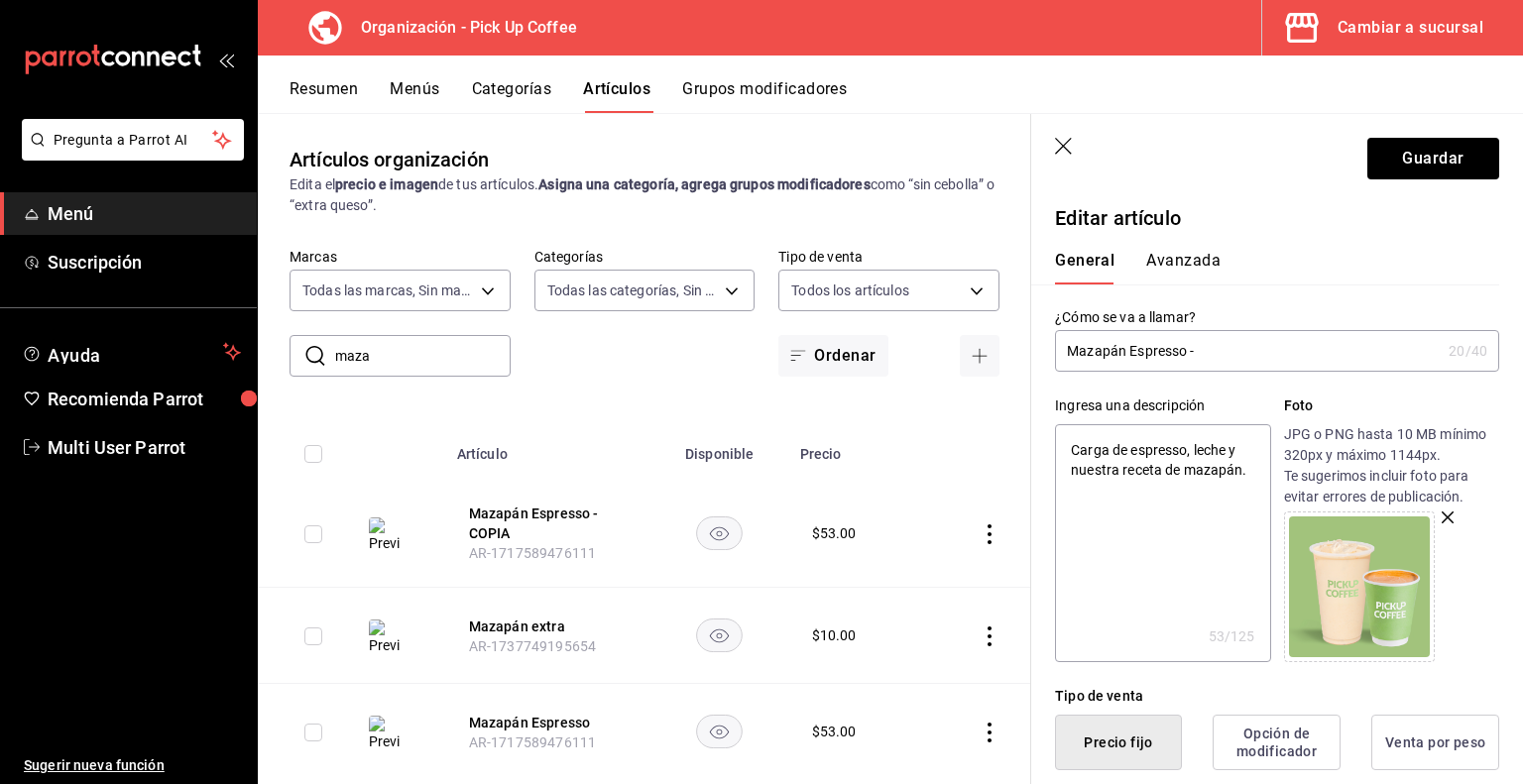 type on "Mazapán Espresso -" 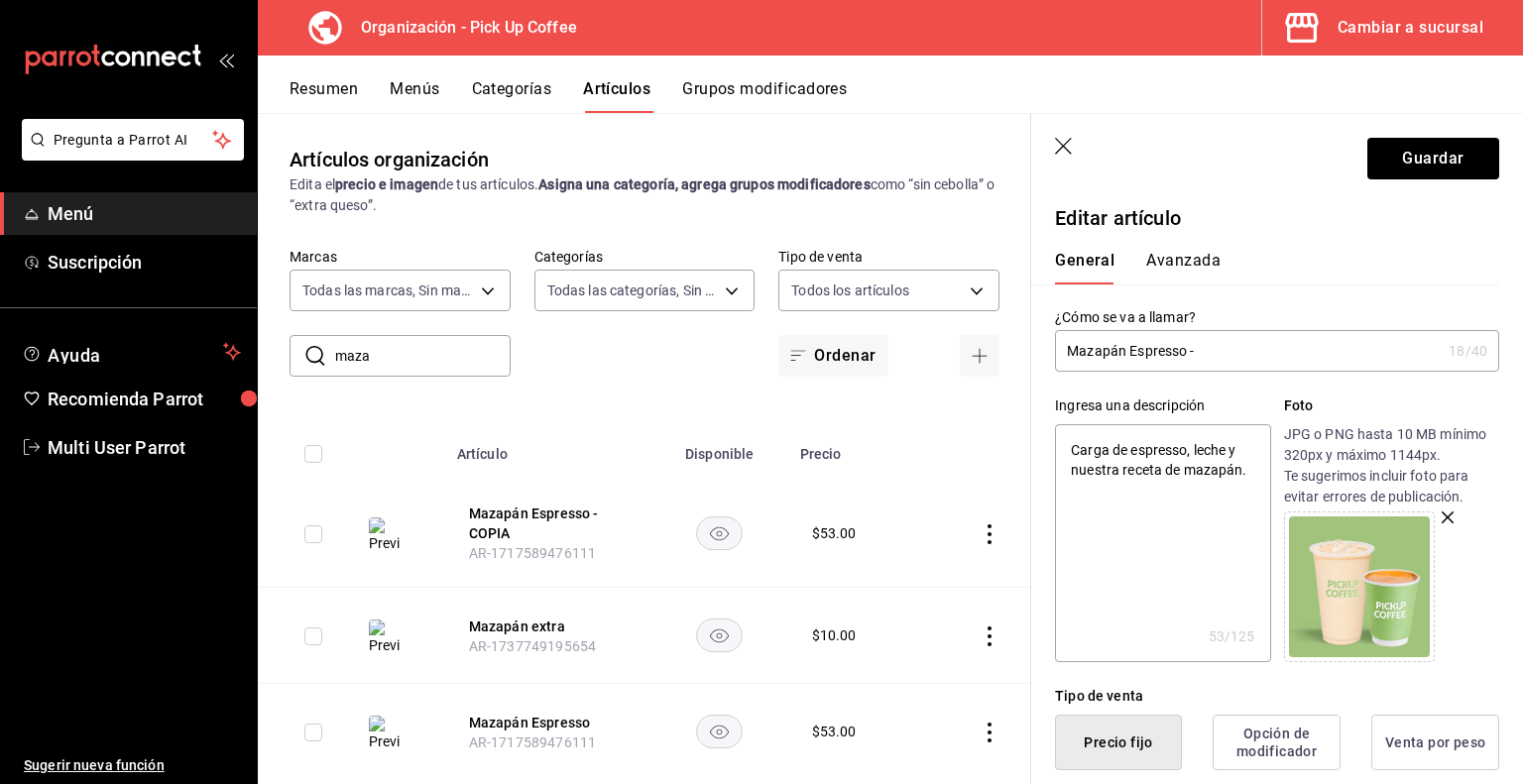 type on "Mazapán Espresso" 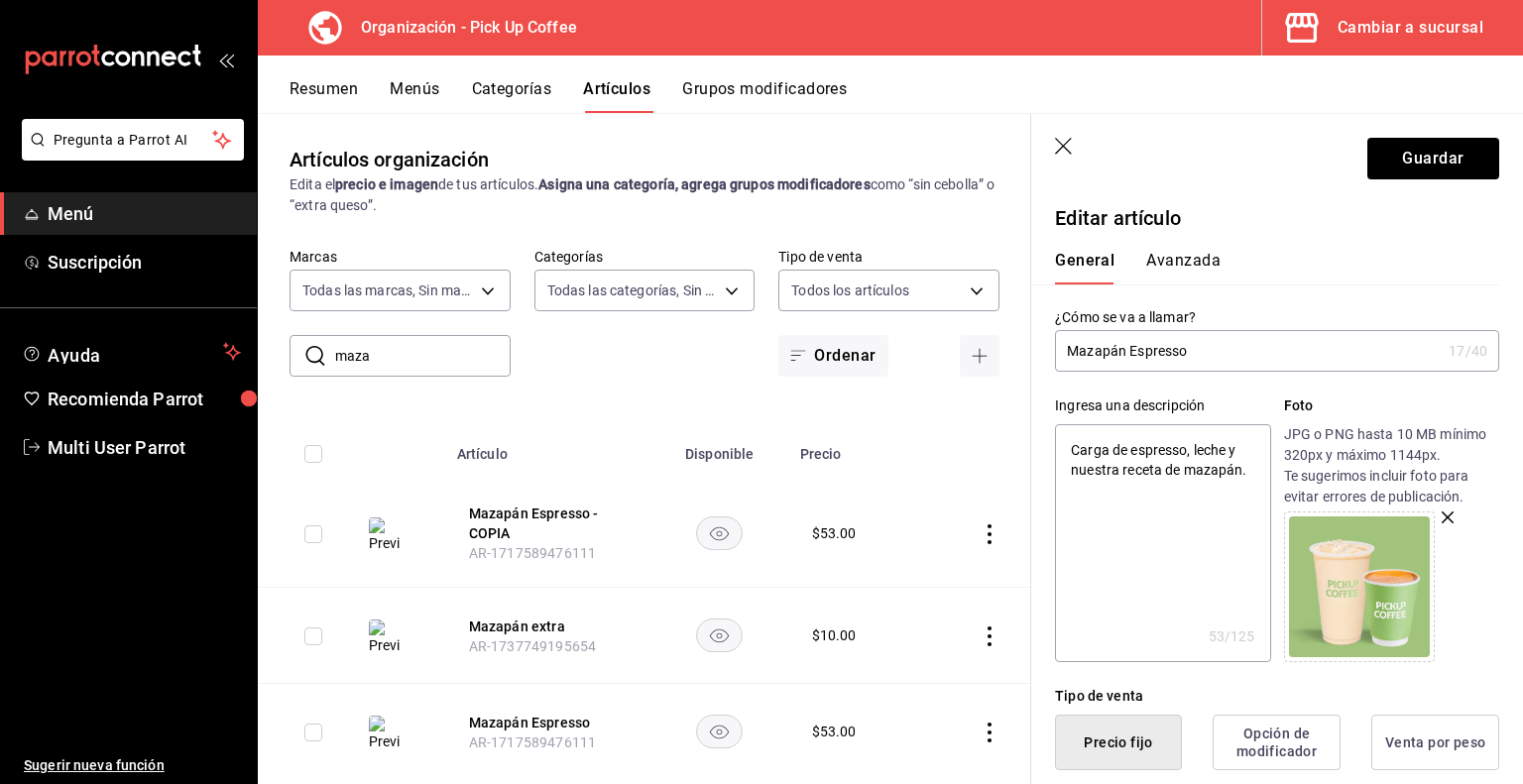 type on "Mazapán Espresso" 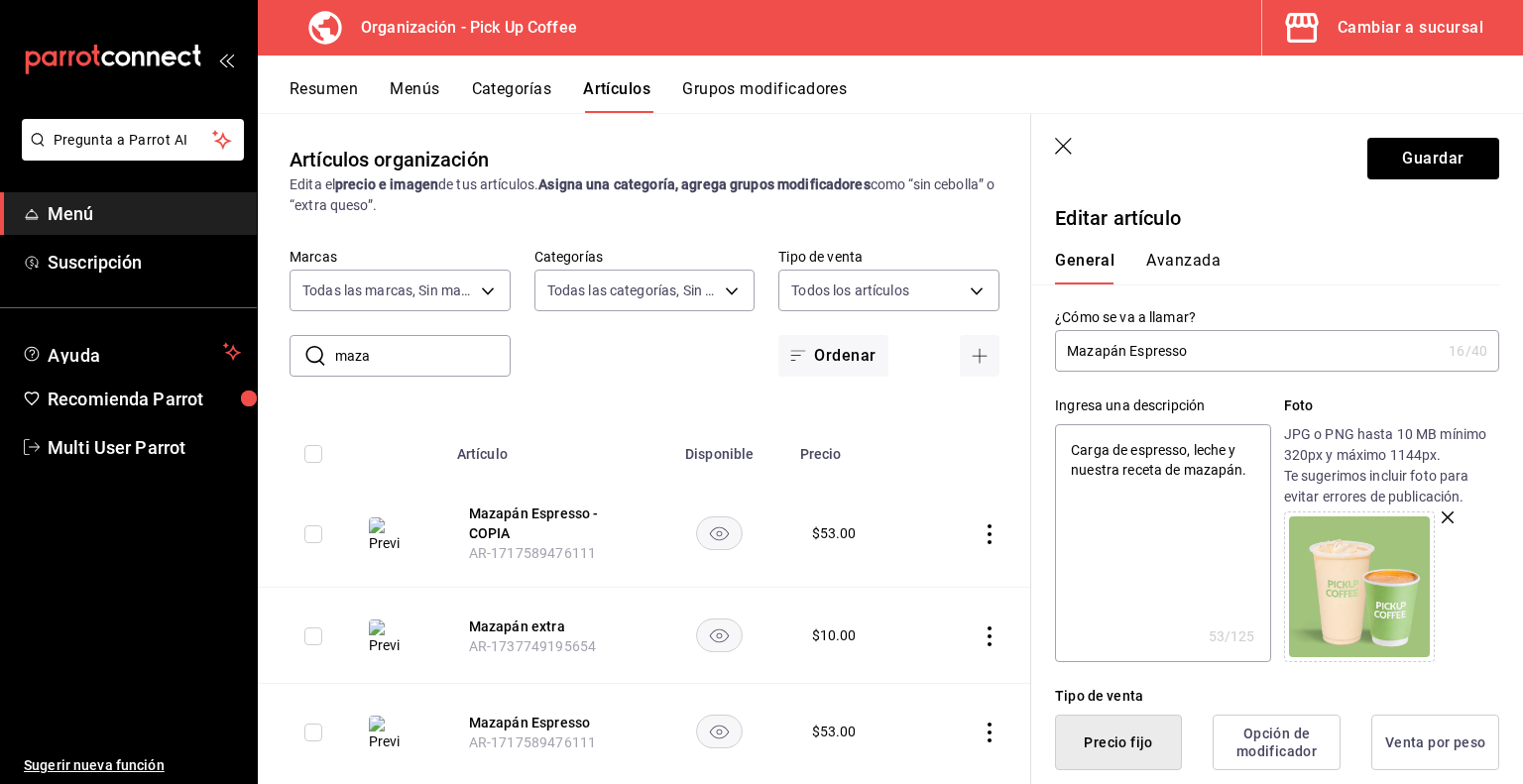 type on "Mazapán Espresso." 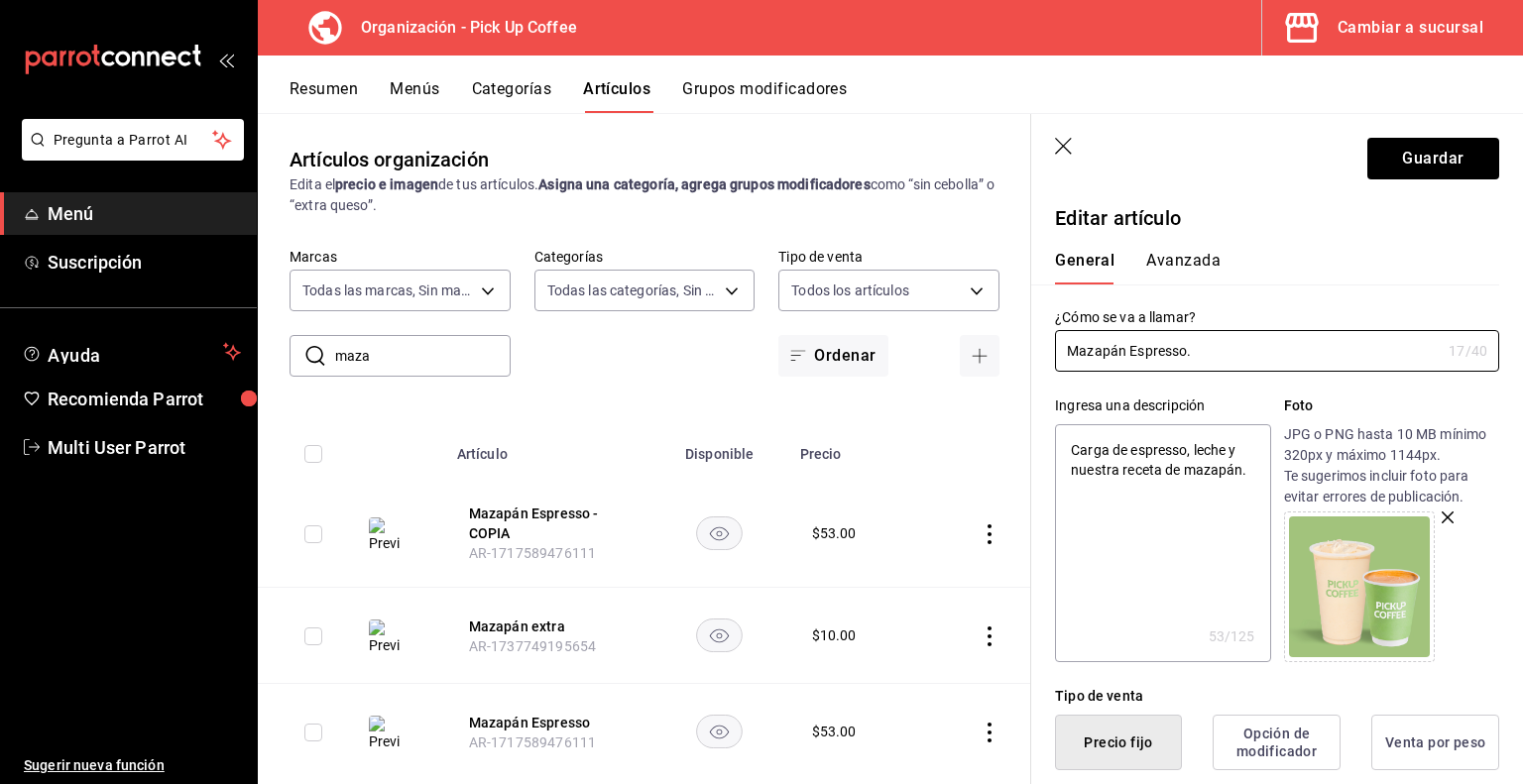 drag, startPoint x: 1236, startPoint y: 348, endPoint x: 896, endPoint y: 322, distance: 340.993 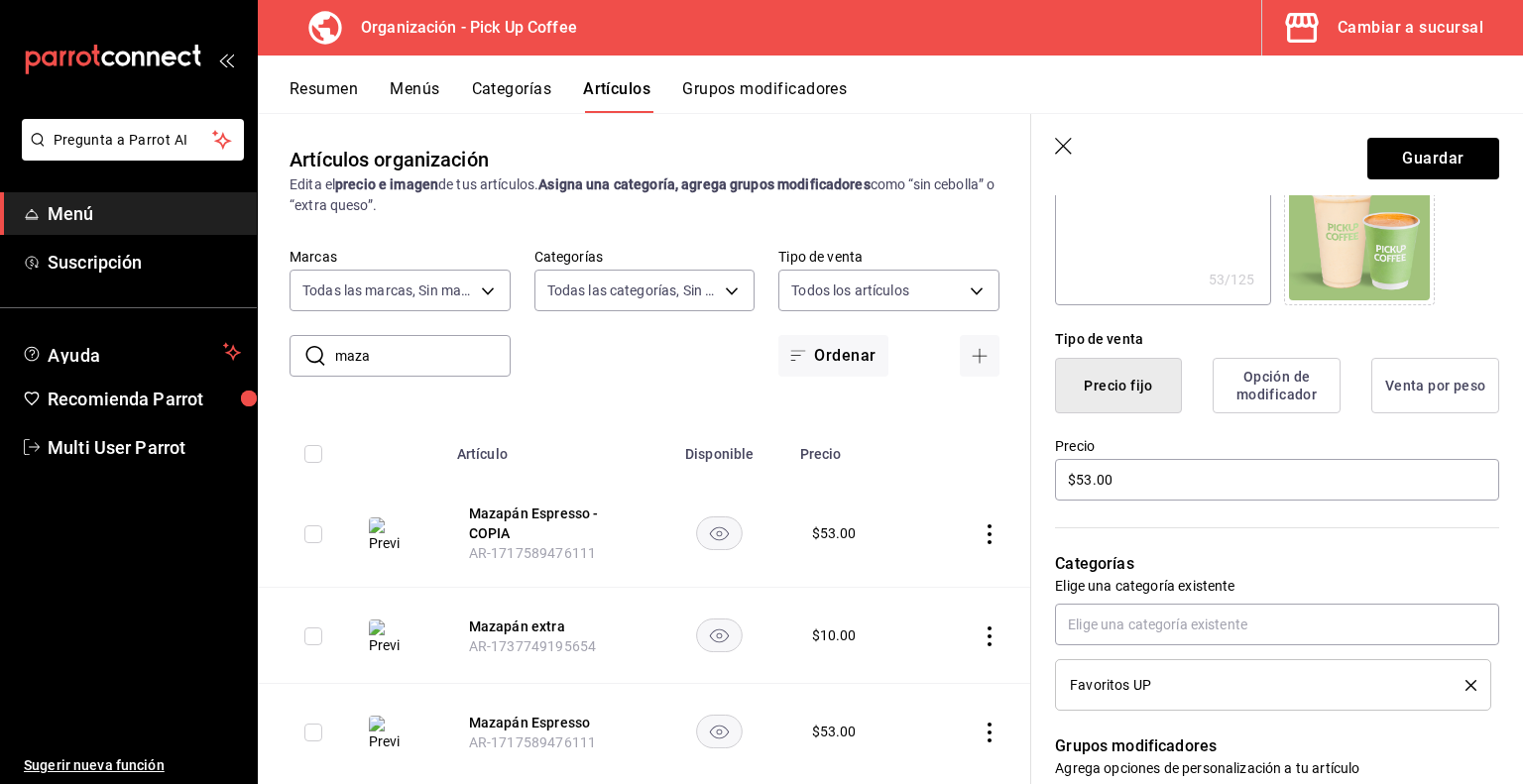 scroll, scrollTop: 383, scrollLeft: 0, axis: vertical 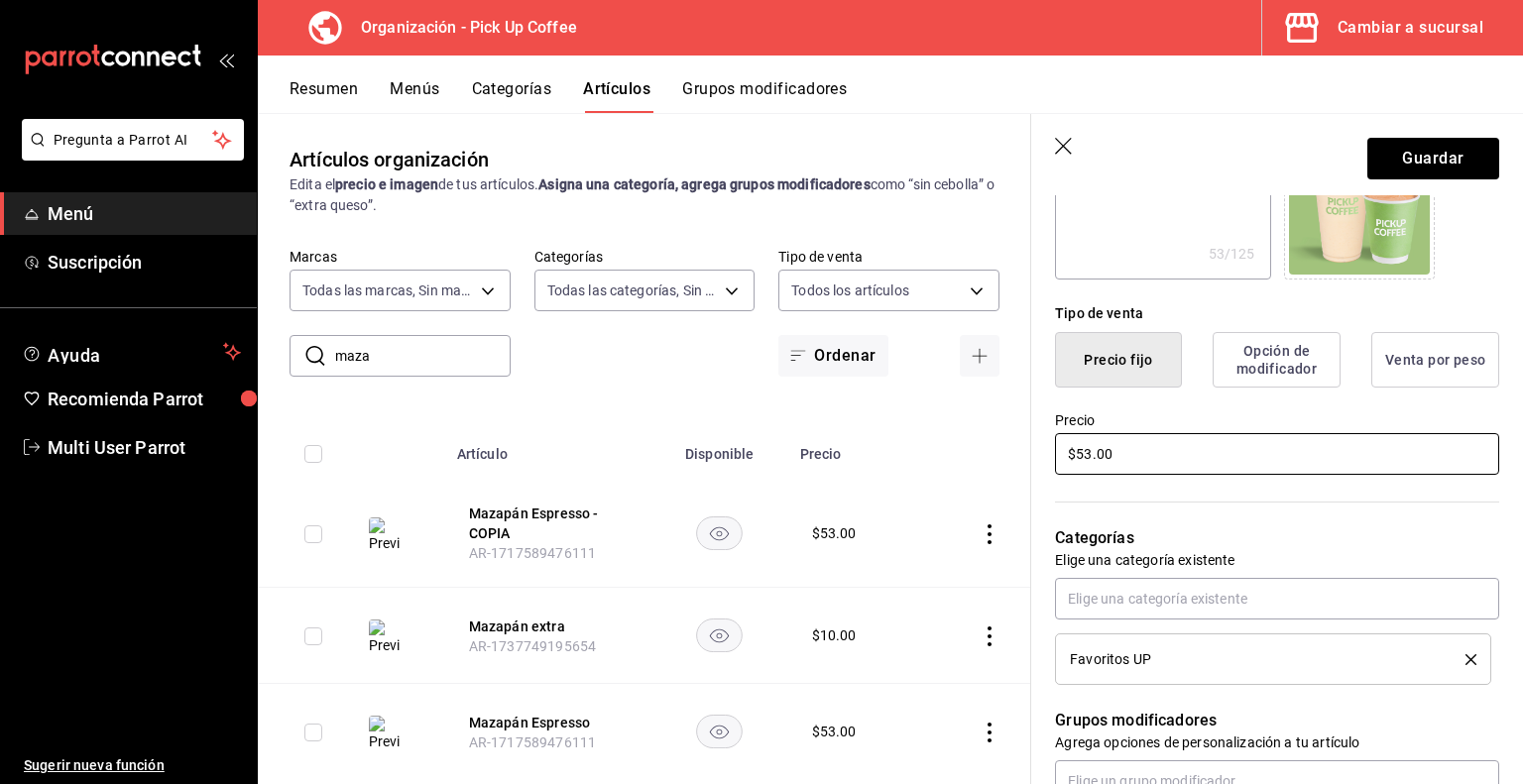 drag, startPoint x: 1172, startPoint y: 455, endPoint x: 865, endPoint y: 448, distance: 307.08 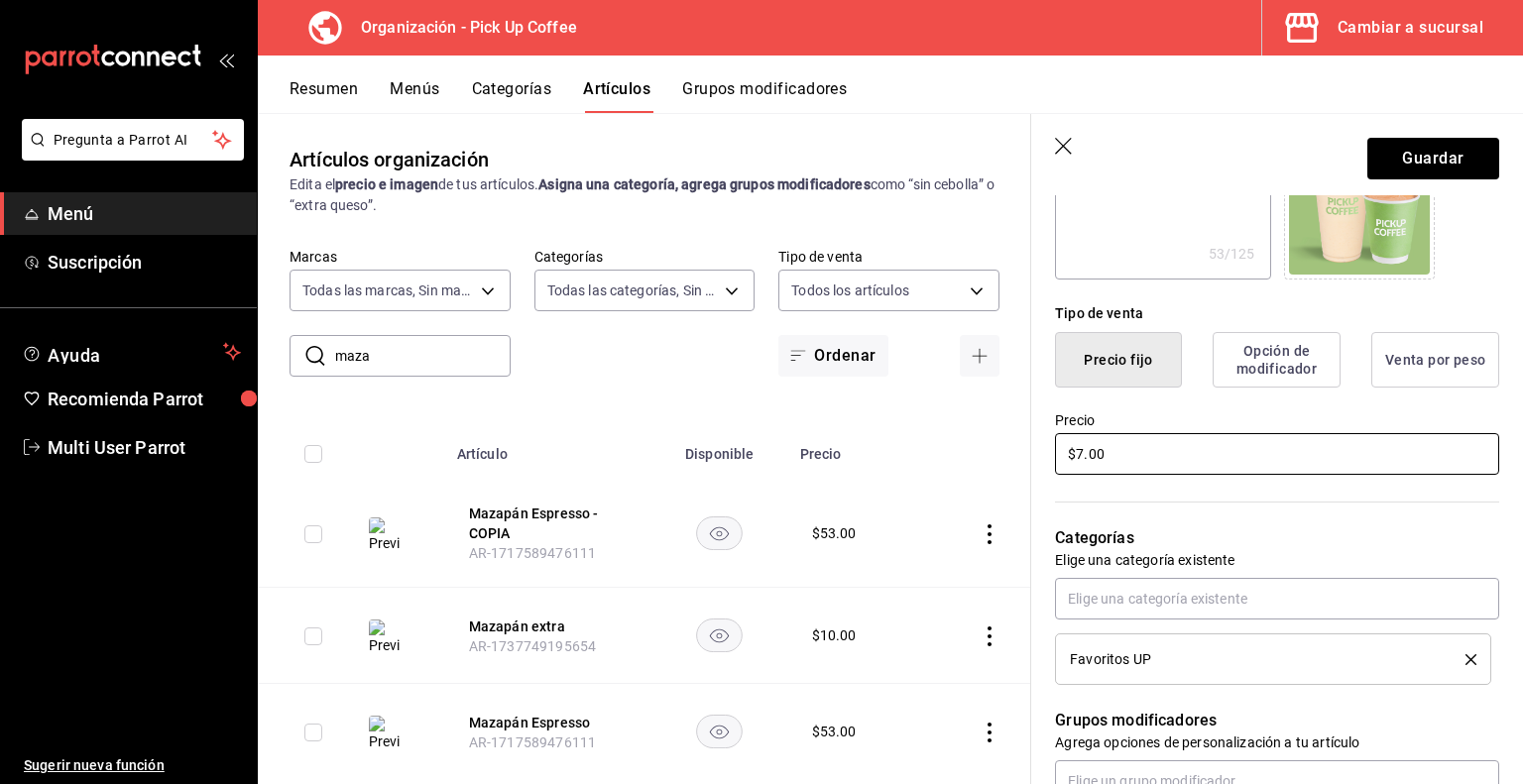 type on "x" 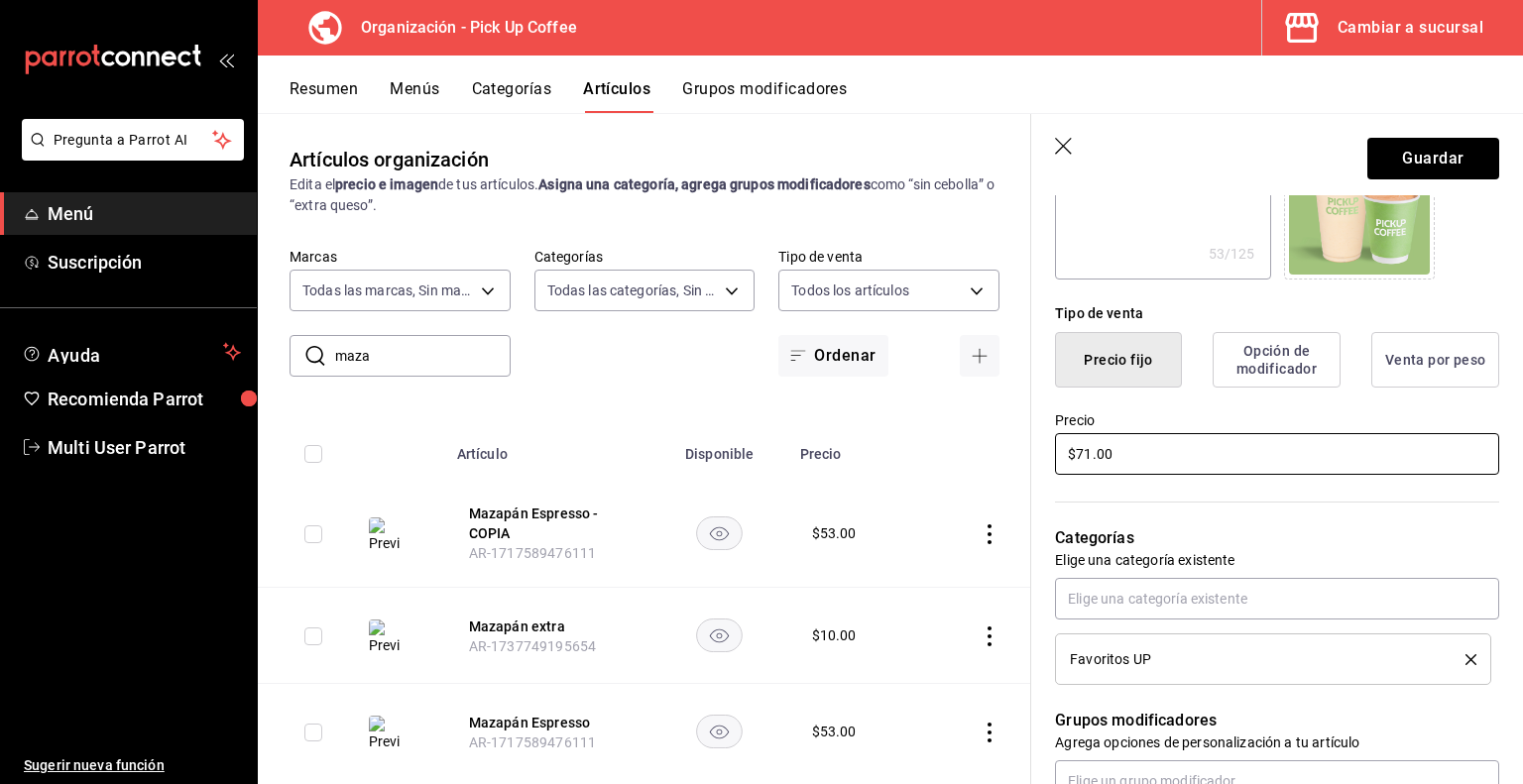 scroll, scrollTop: 43, scrollLeft: 0, axis: vertical 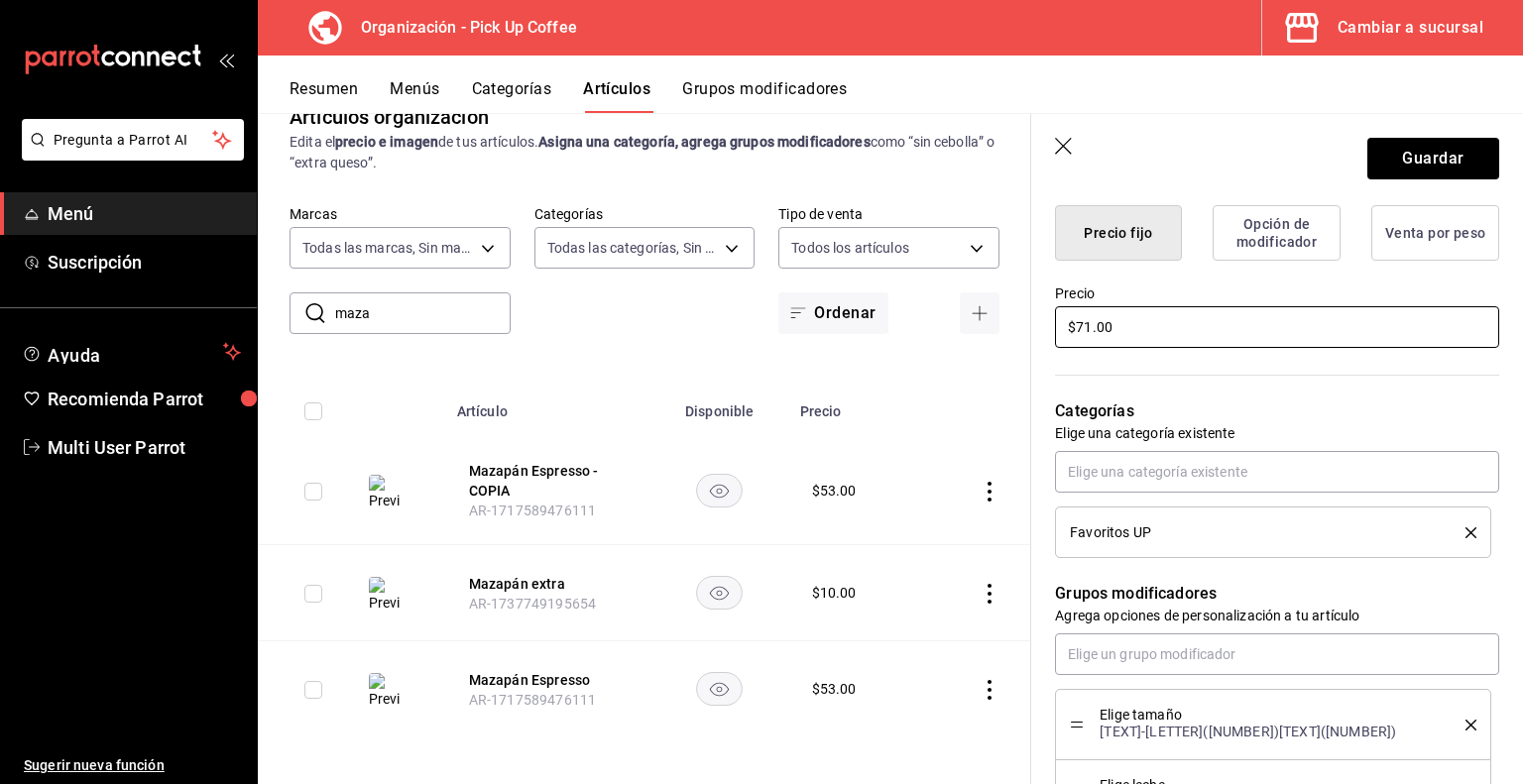 type on "$71.00" 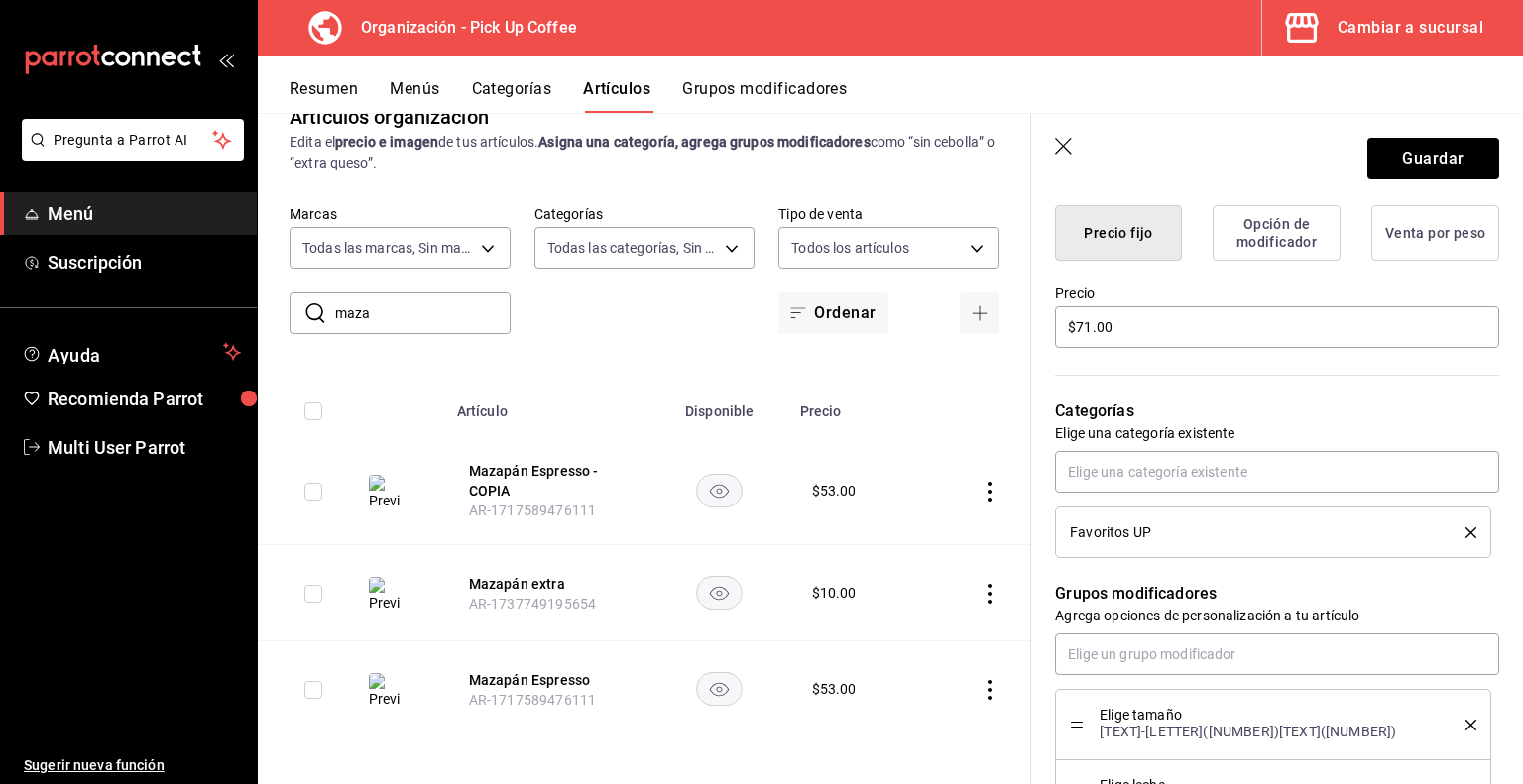 click 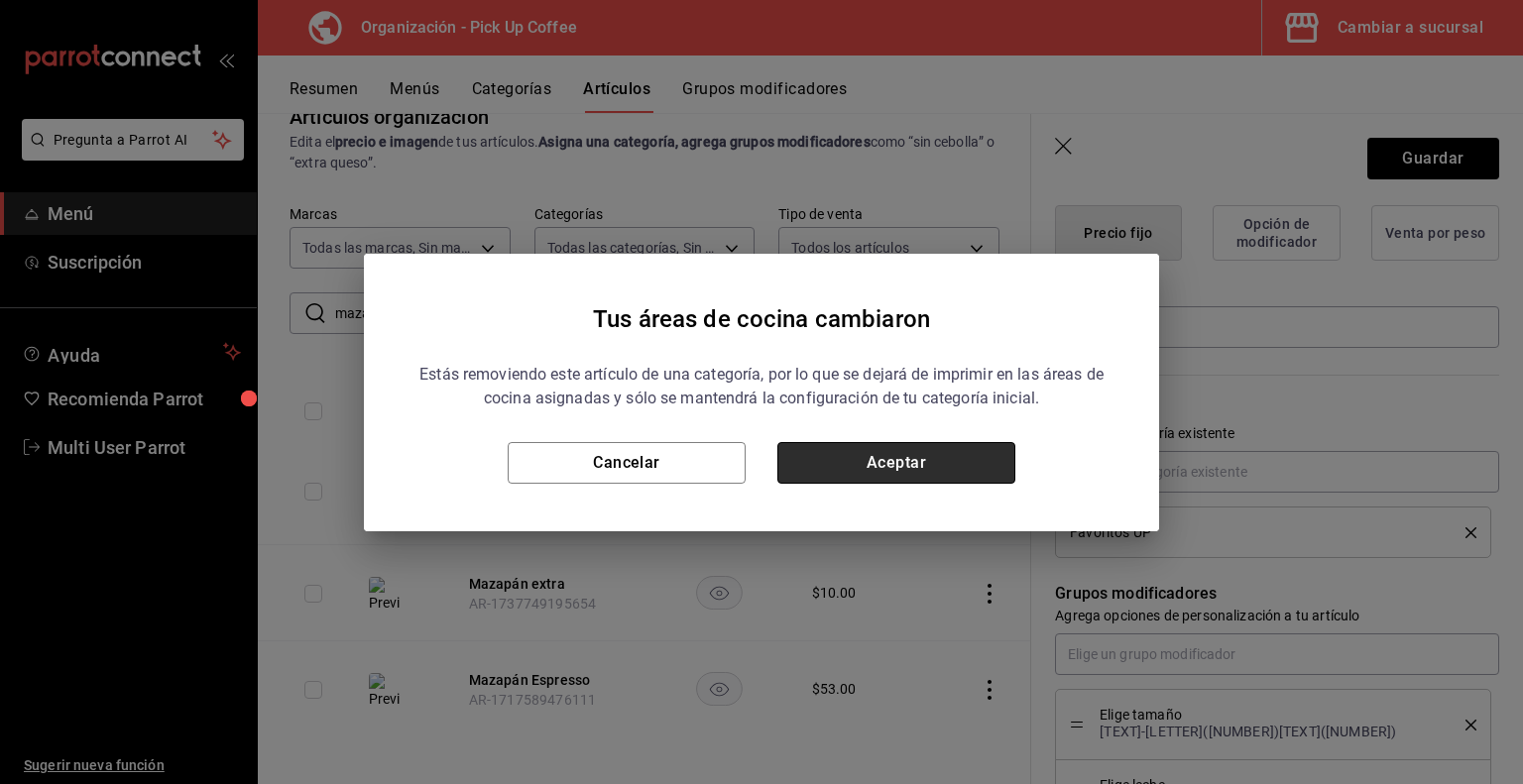 click on "Aceptar" at bounding box center [896, 463] 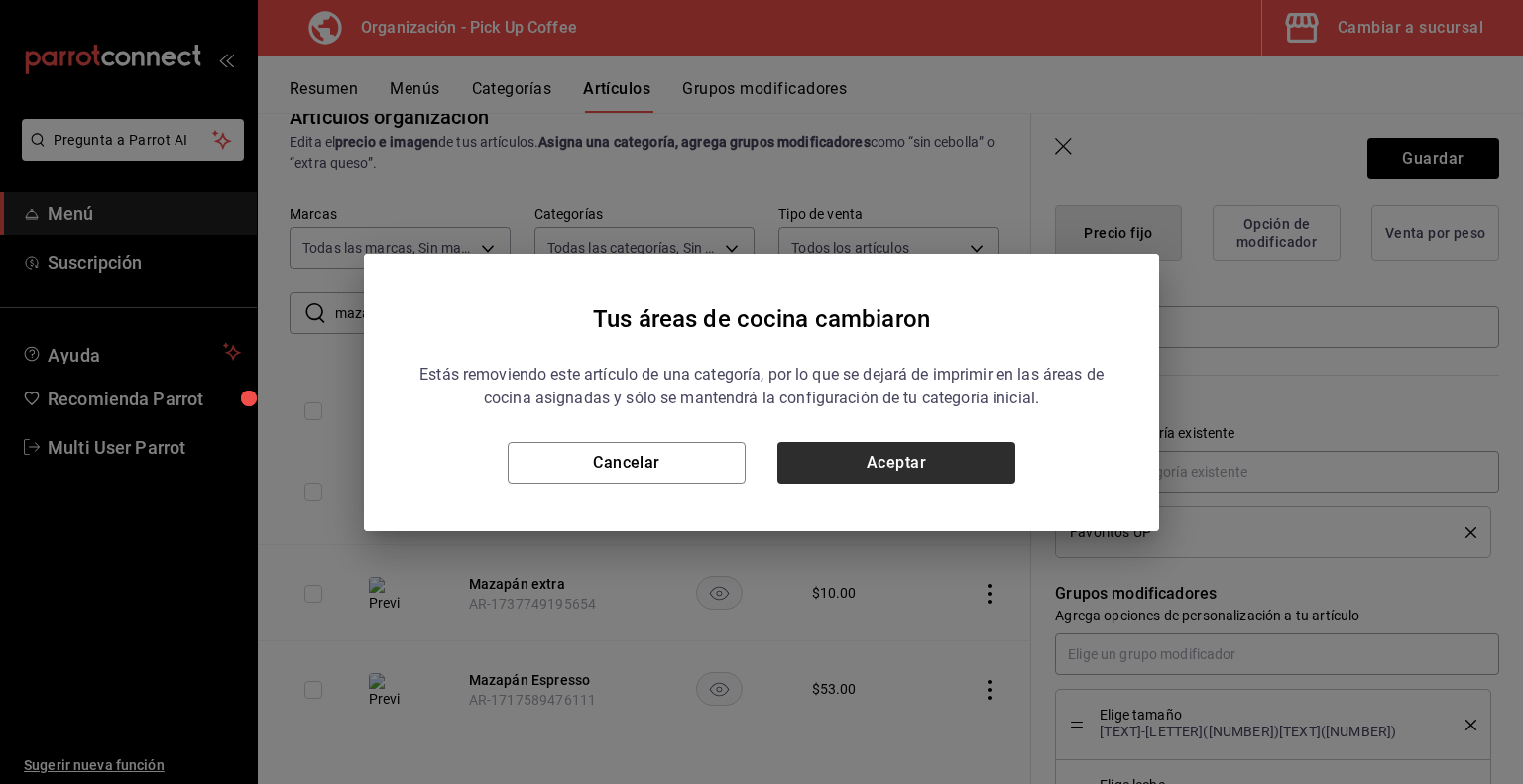 type on "x" 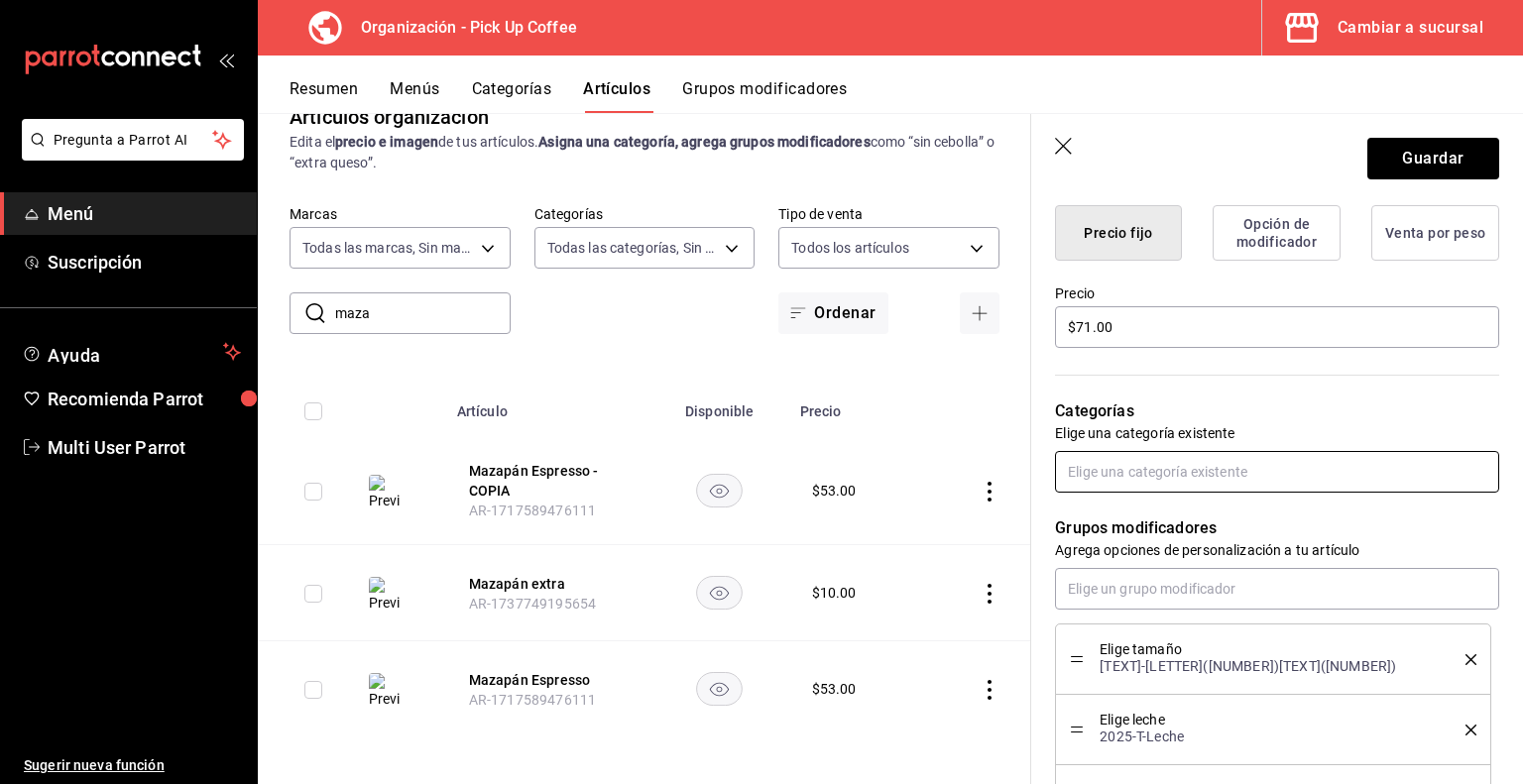 click at bounding box center (1277, 472) 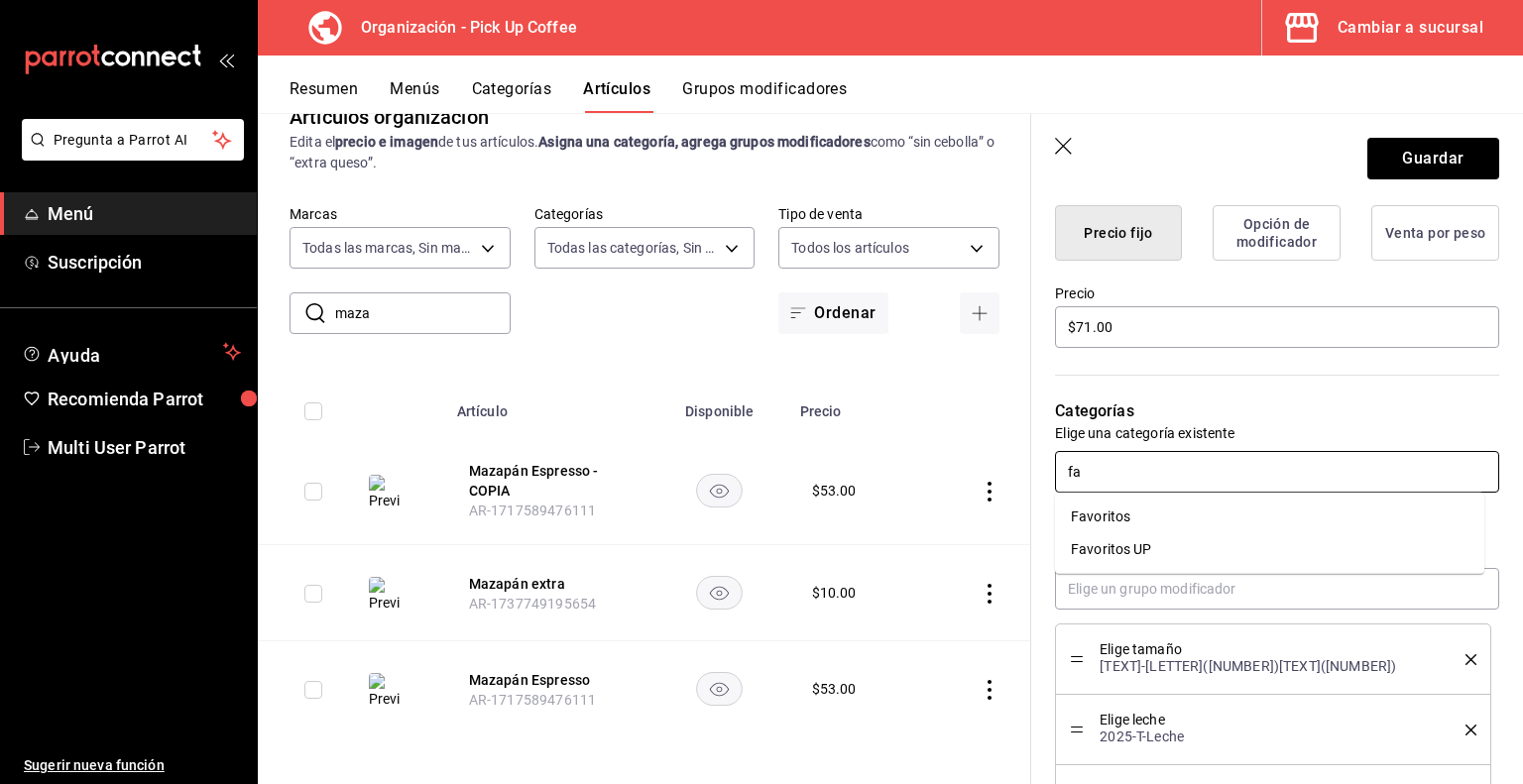 type on "f" 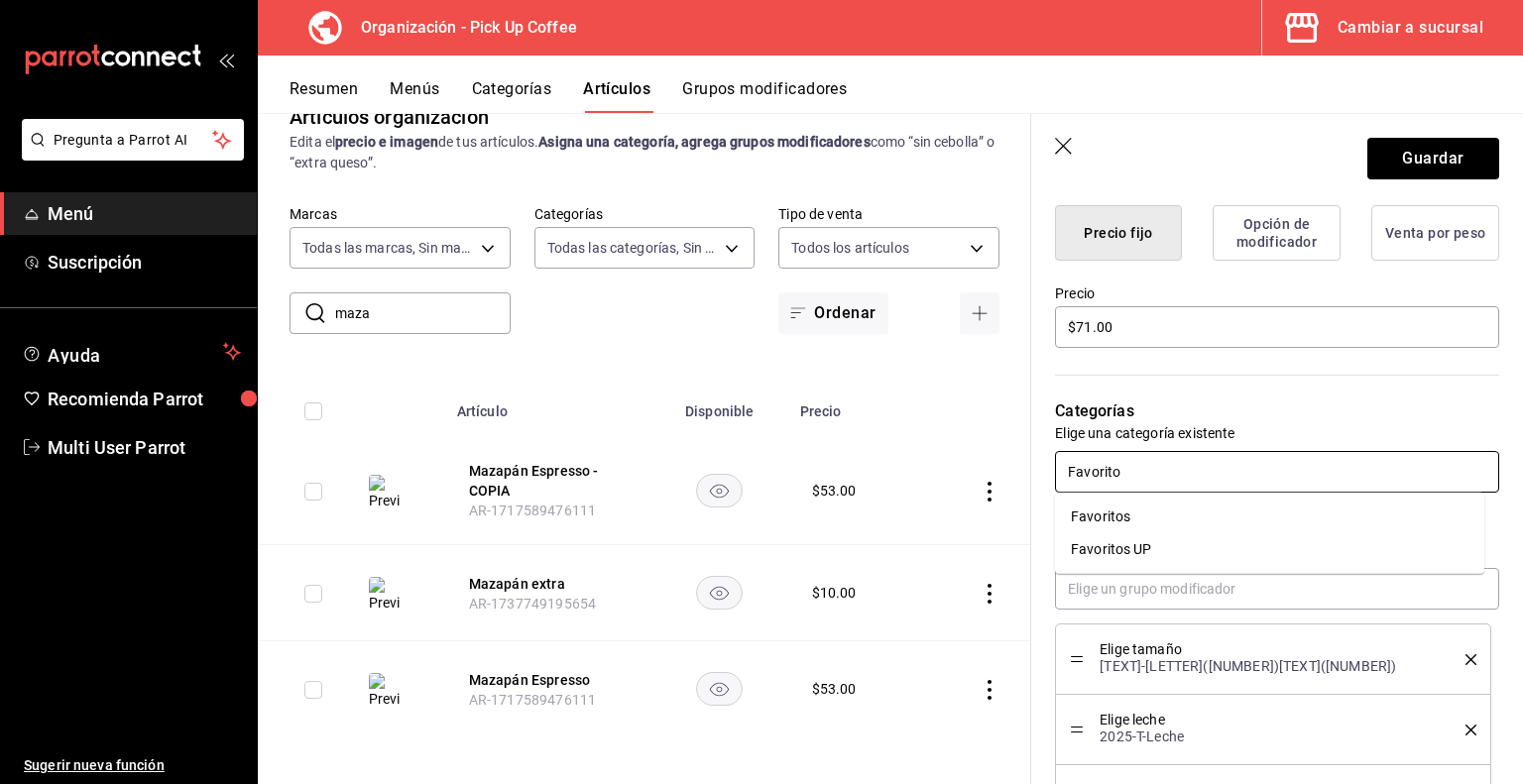 type on "Favoritos" 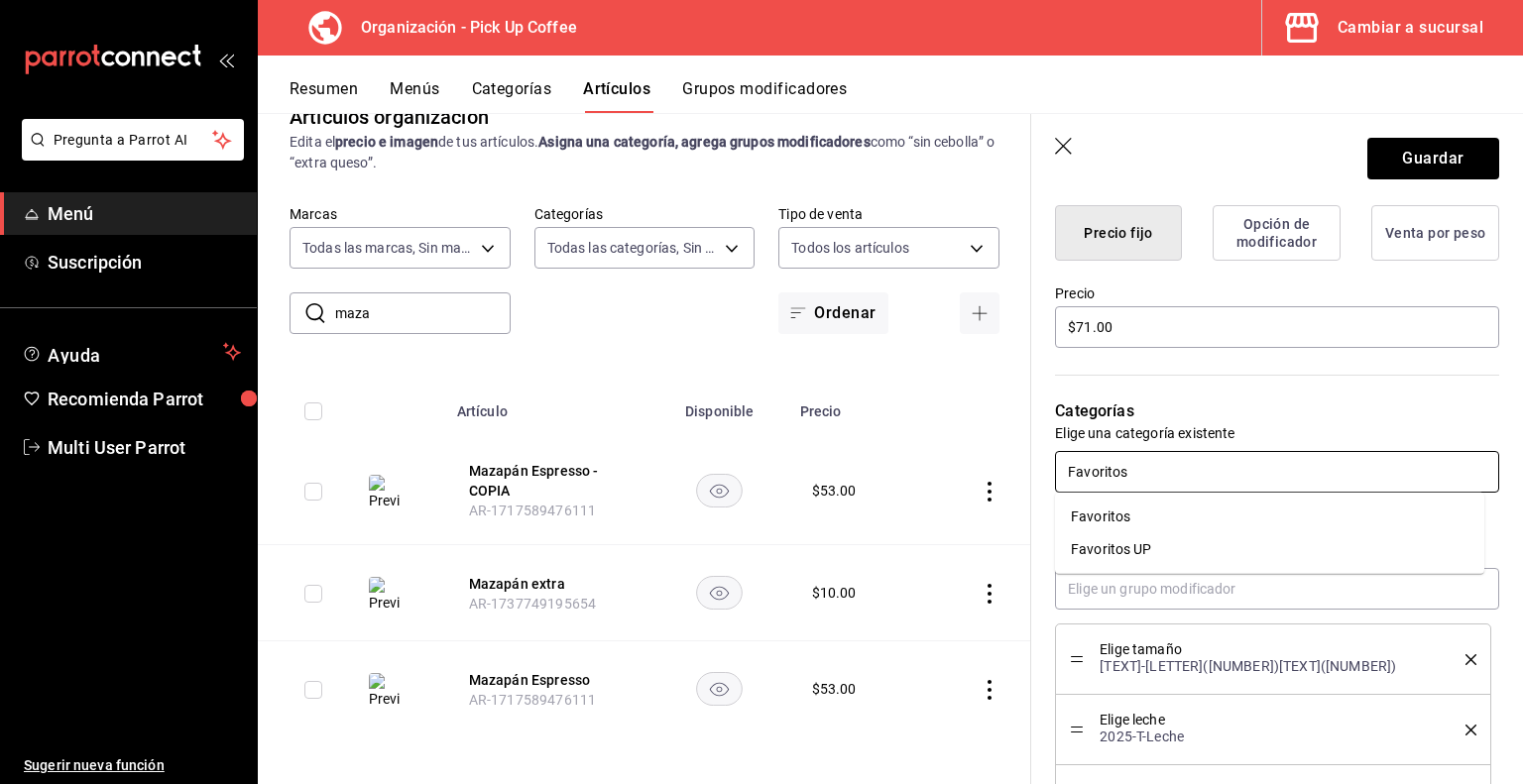 drag, startPoint x: 1150, startPoint y: 479, endPoint x: 996, endPoint y: 455, distance: 155.85891 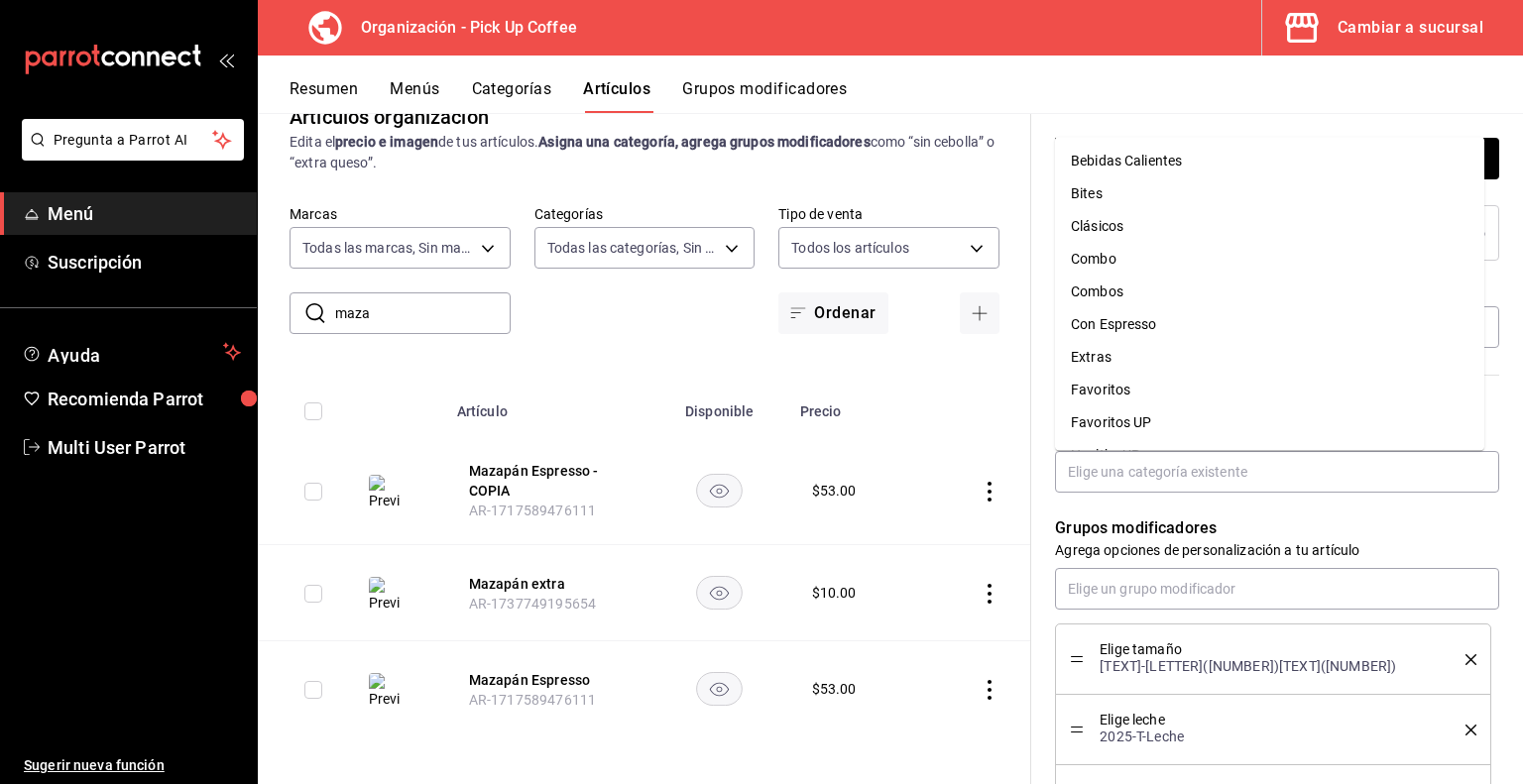 click on "Grupos modificadores Agrega opciones de personalización a tu artículo Elige tamaño T-R(4)G(10) Elige leche 2025-T-Leche ¿Más dulce? Sucursal ¿Con sueño? Shot espresso extra ¿De antojo? Sucursal" at bounding box center [1265, 734] 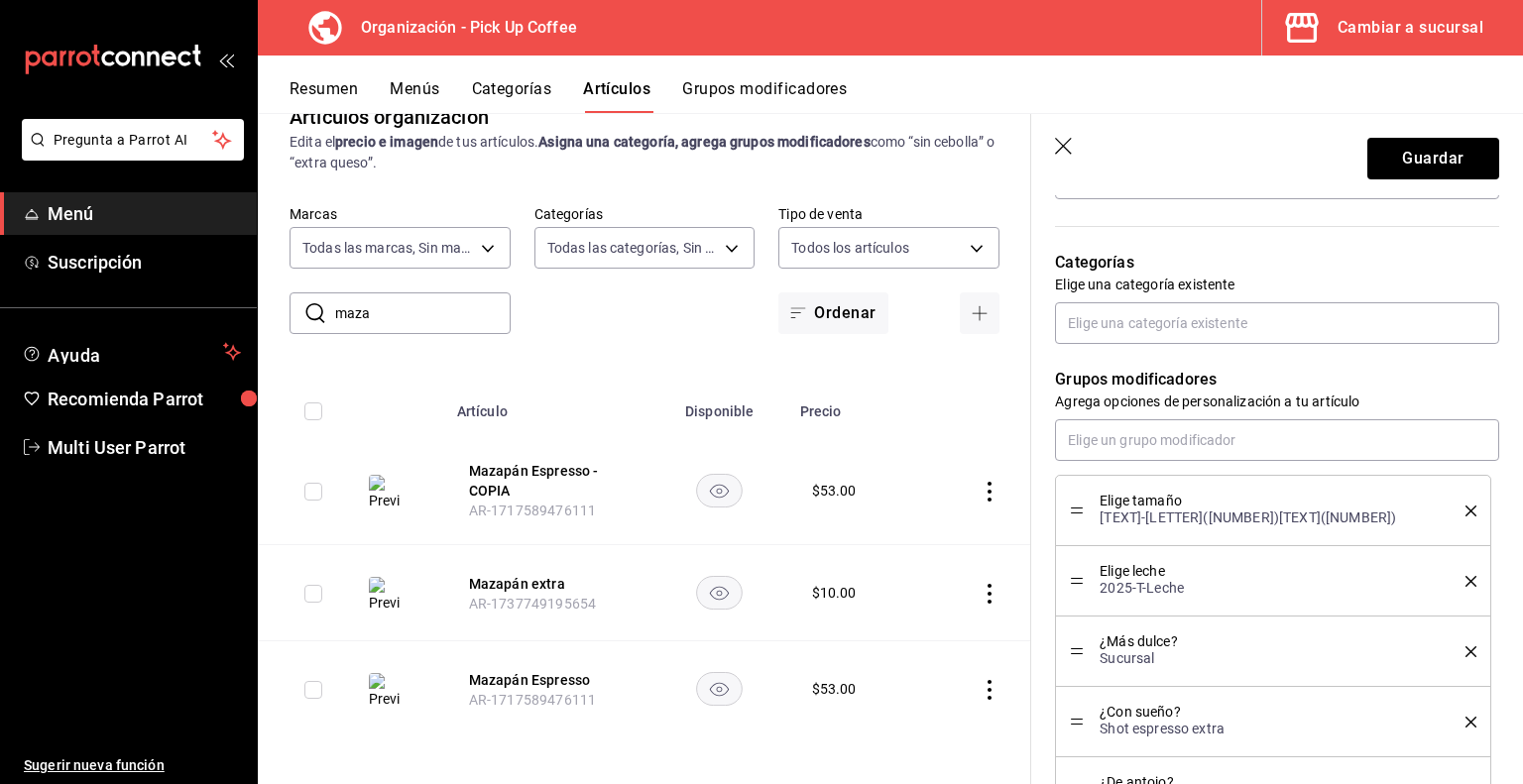 scroll, scrollTop: 658, scrollLeft: 0, axis: vertical 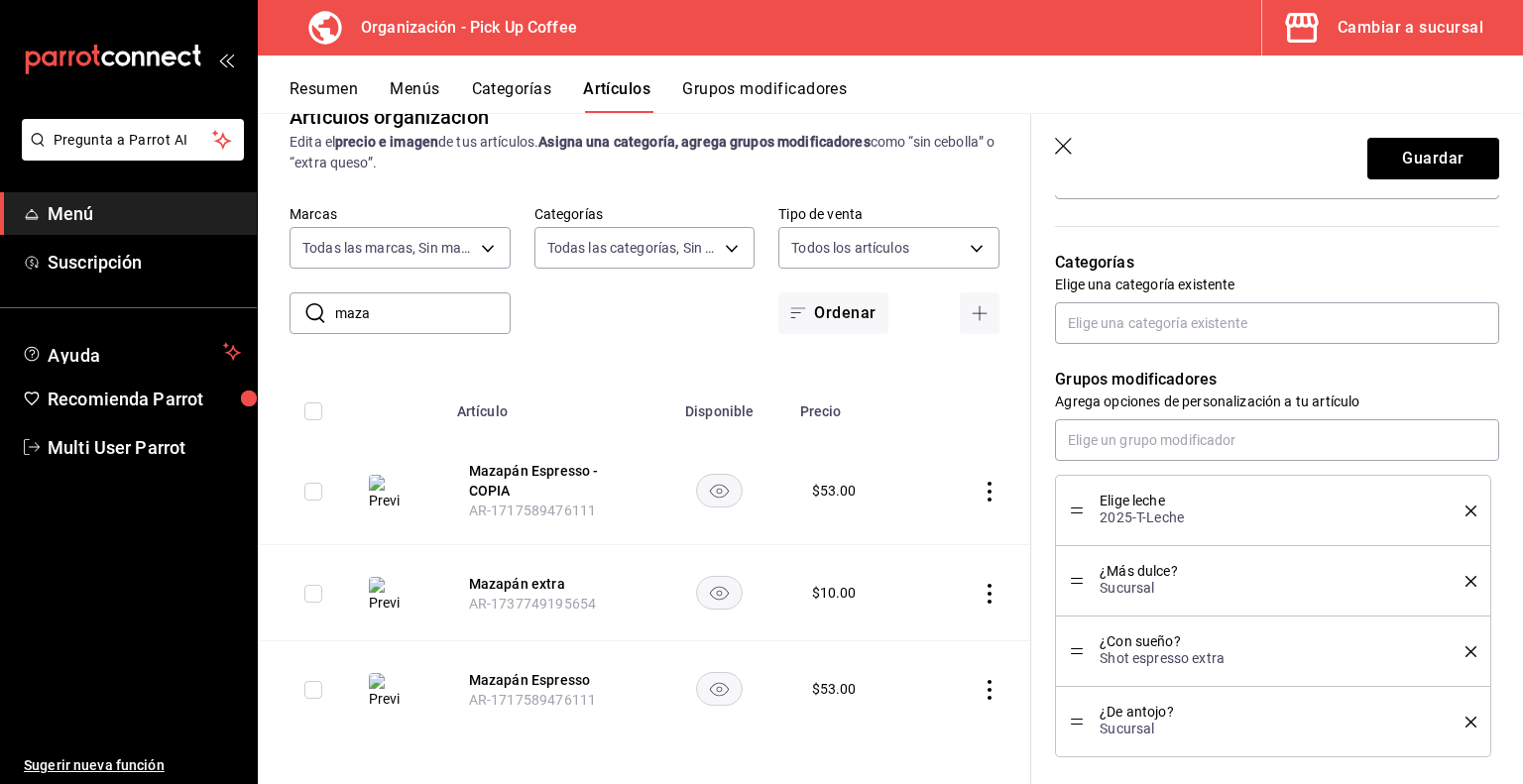 click 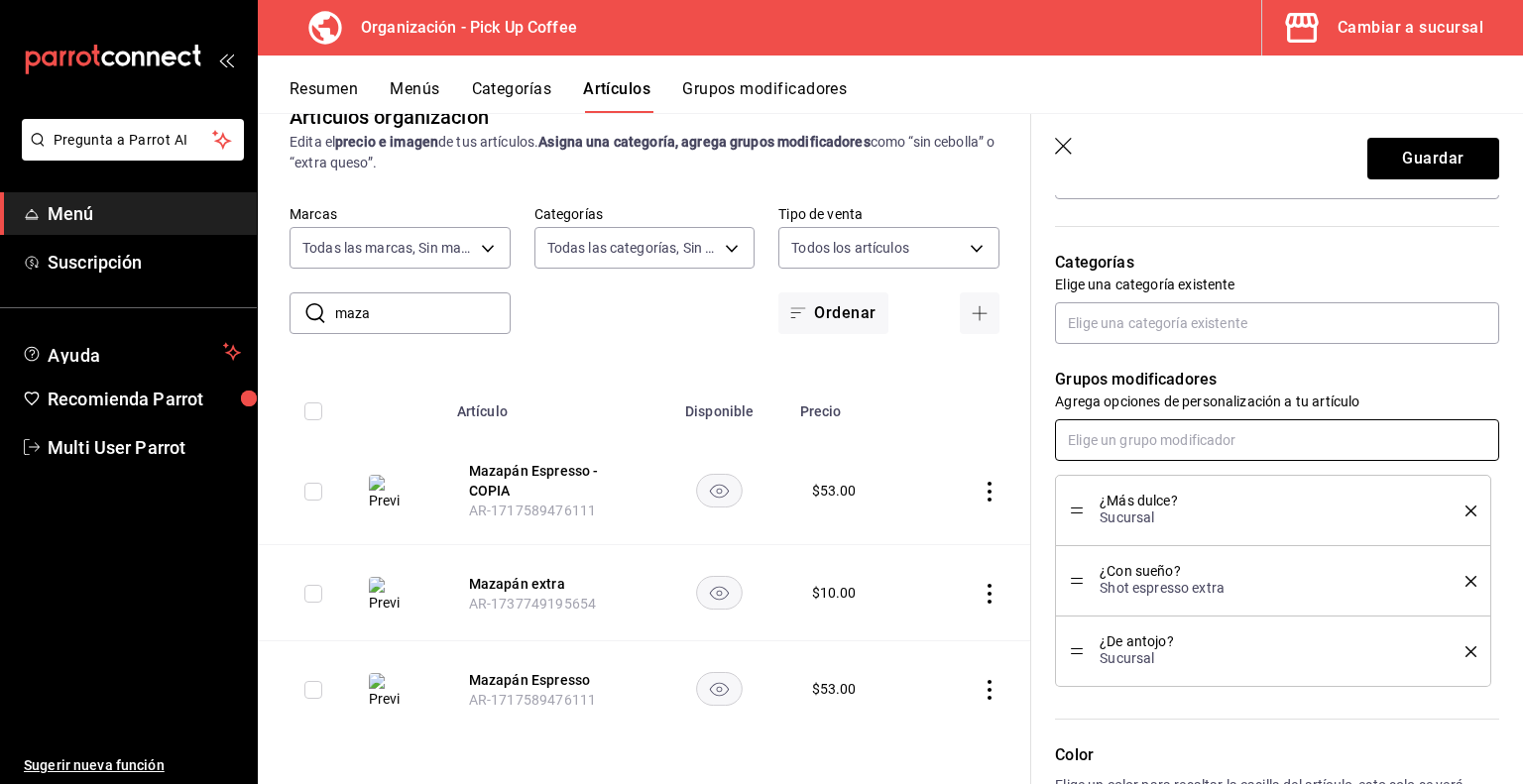 click at bounding box center [1277, 440] 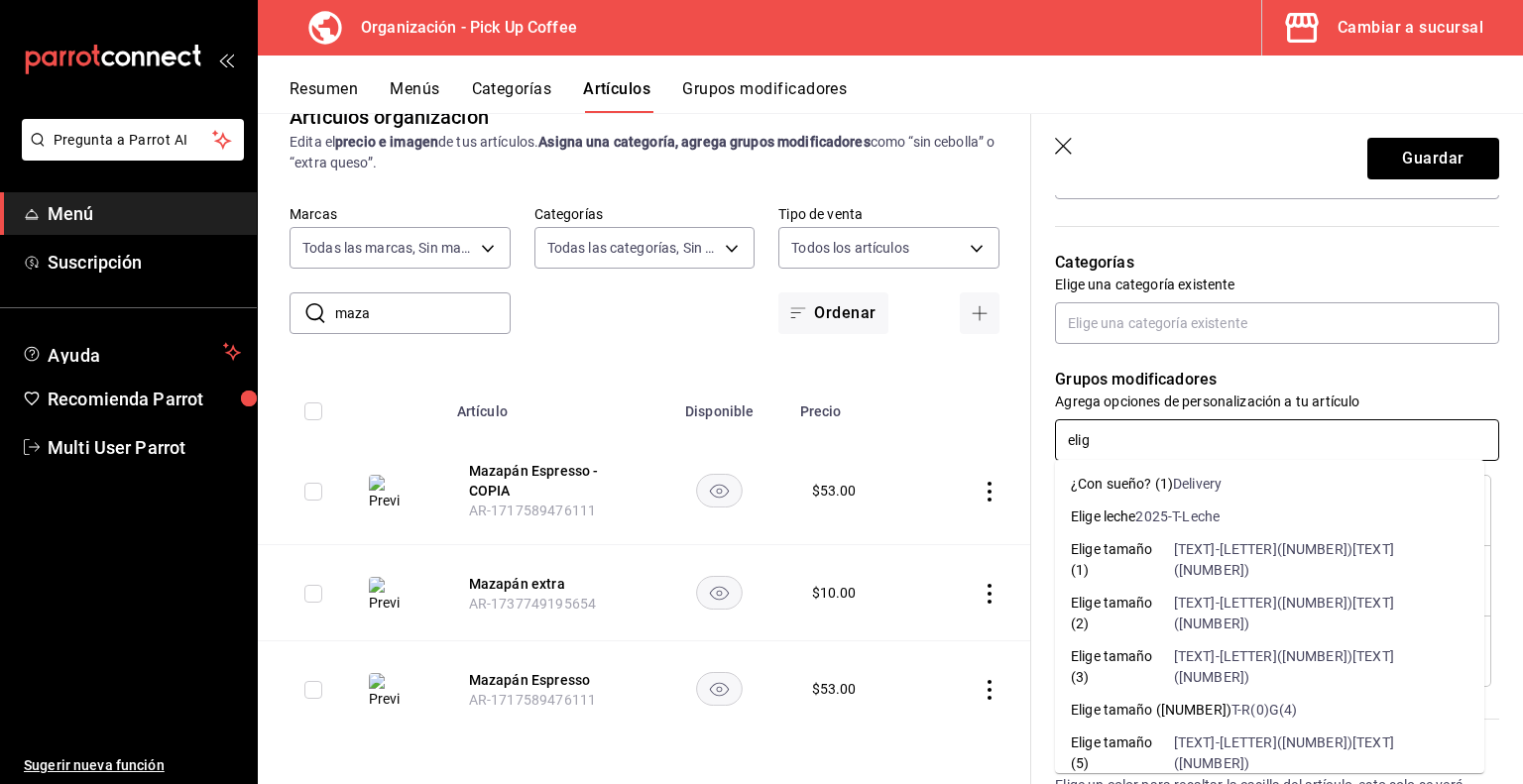 type on "elige" 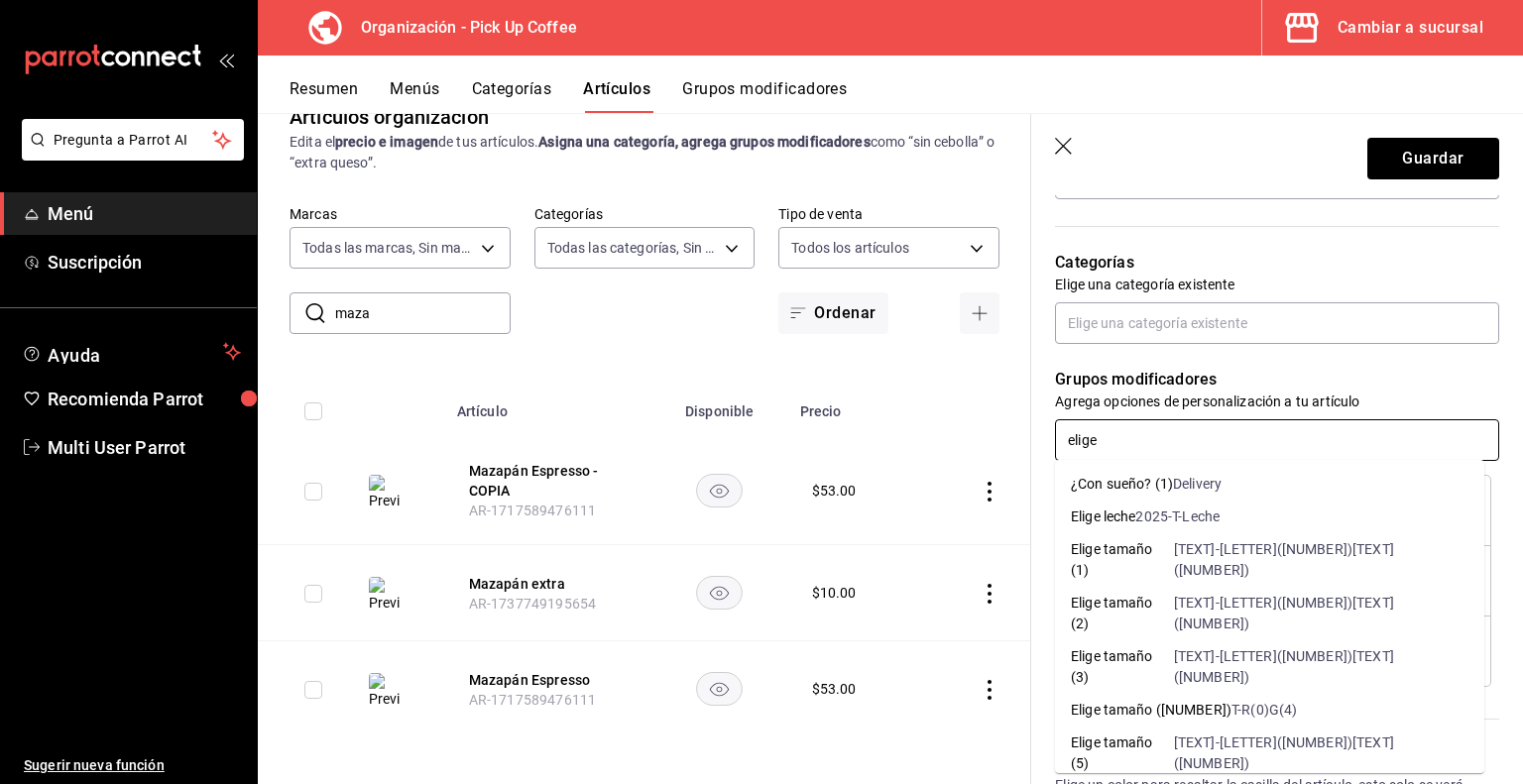 click on "Elige tamaño (1)" at bounding box center [1122, 560] 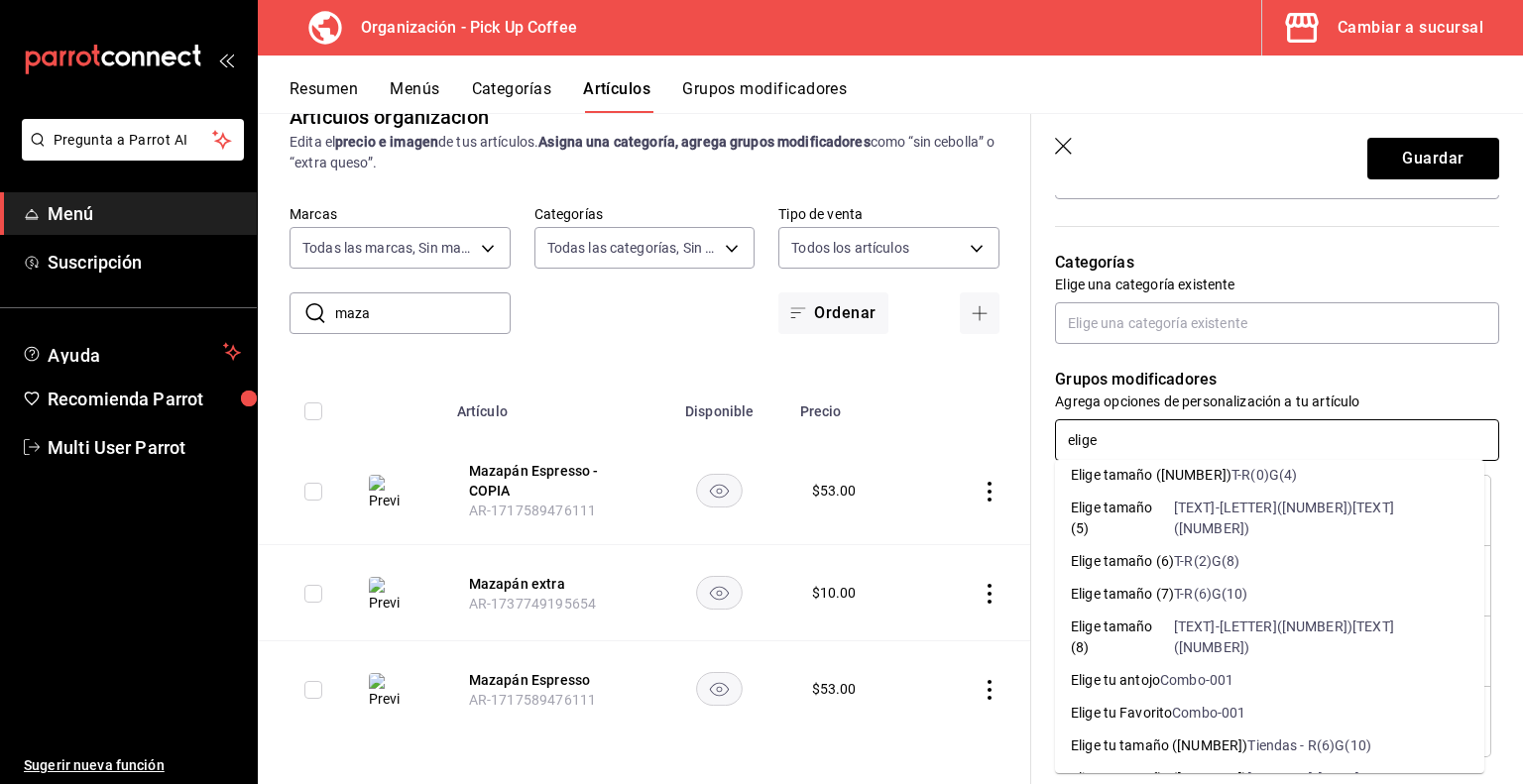 scroll, scrollTop: 0, scrollLeft: 0, axis: both 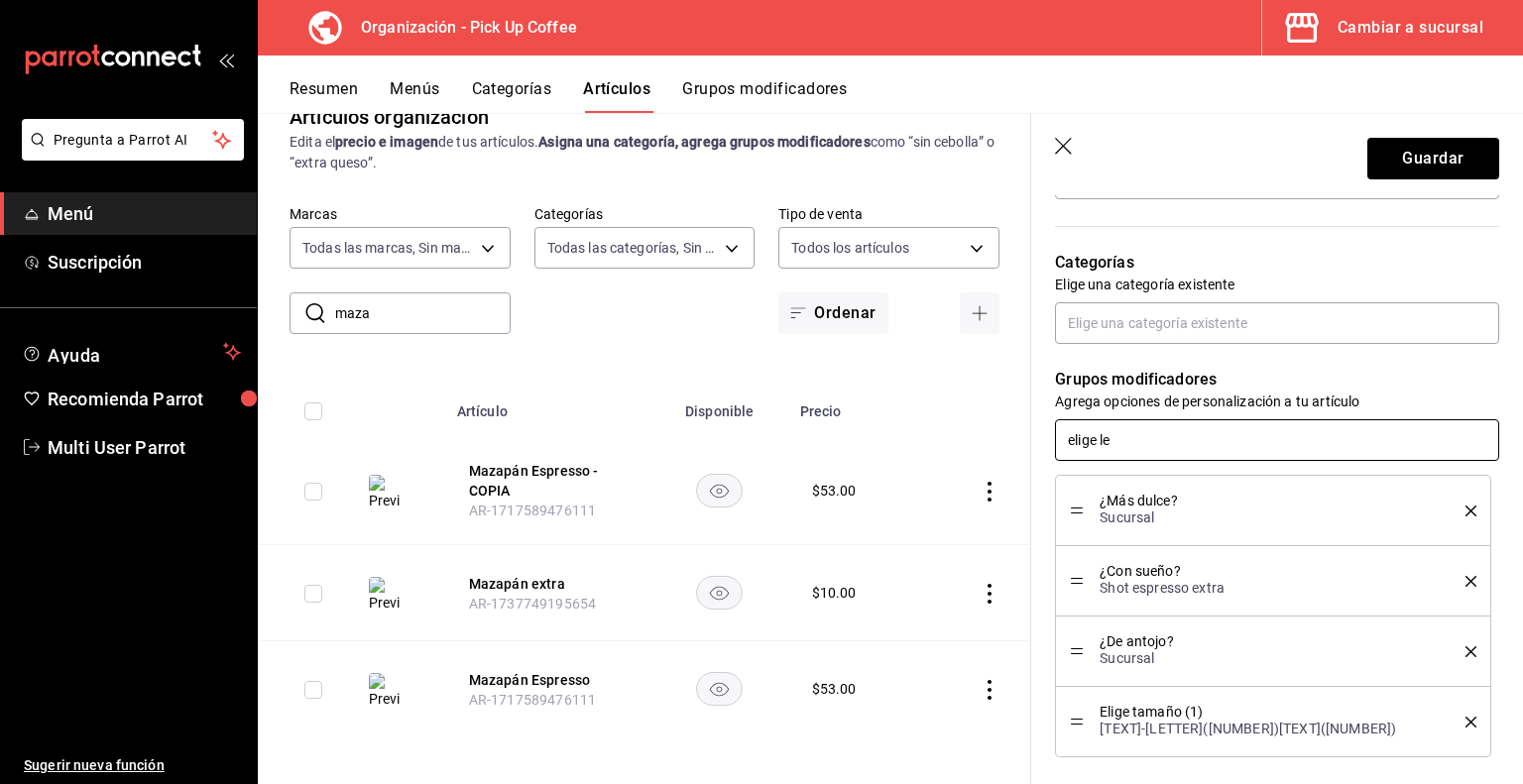 type on "elige le" 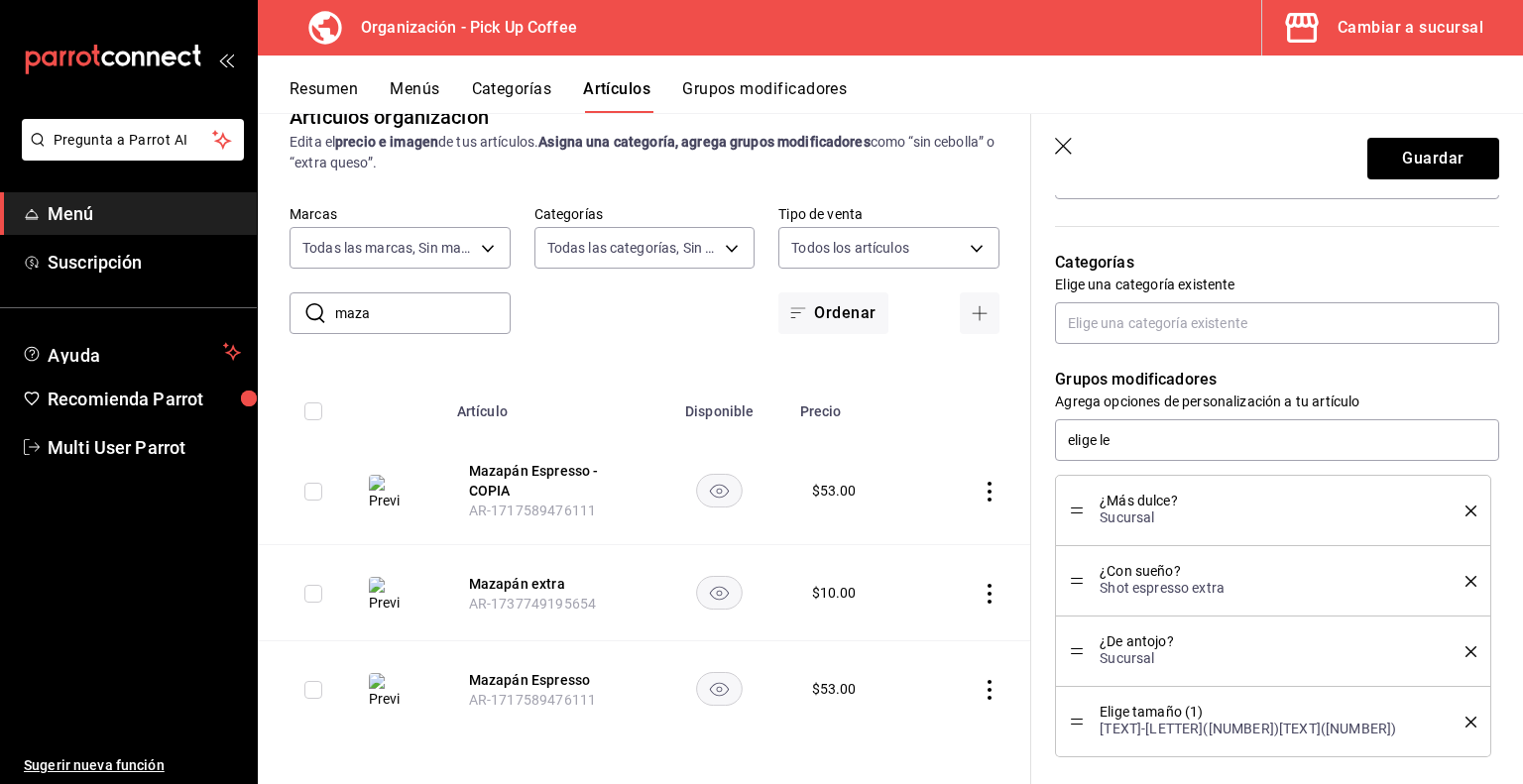 type 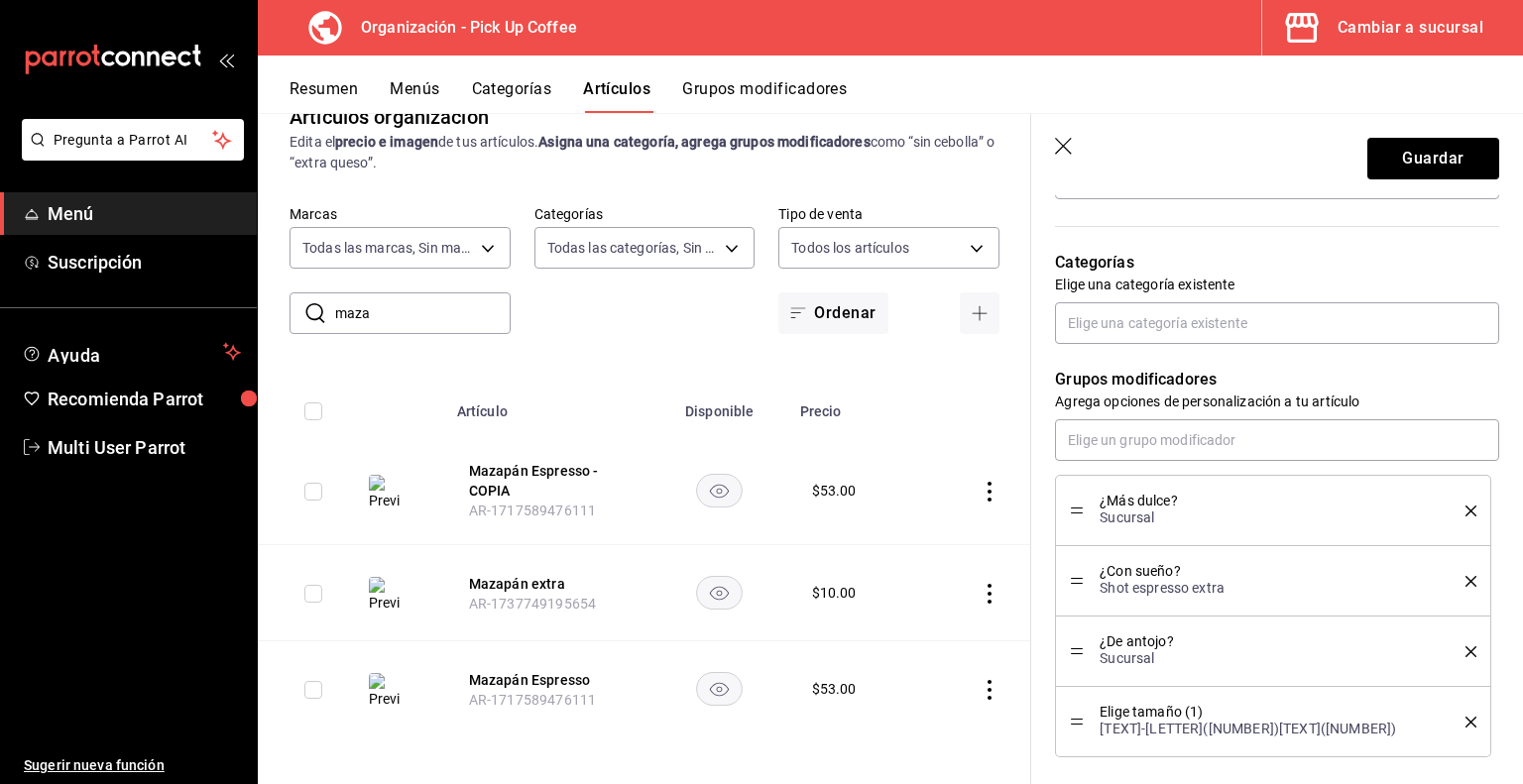 click 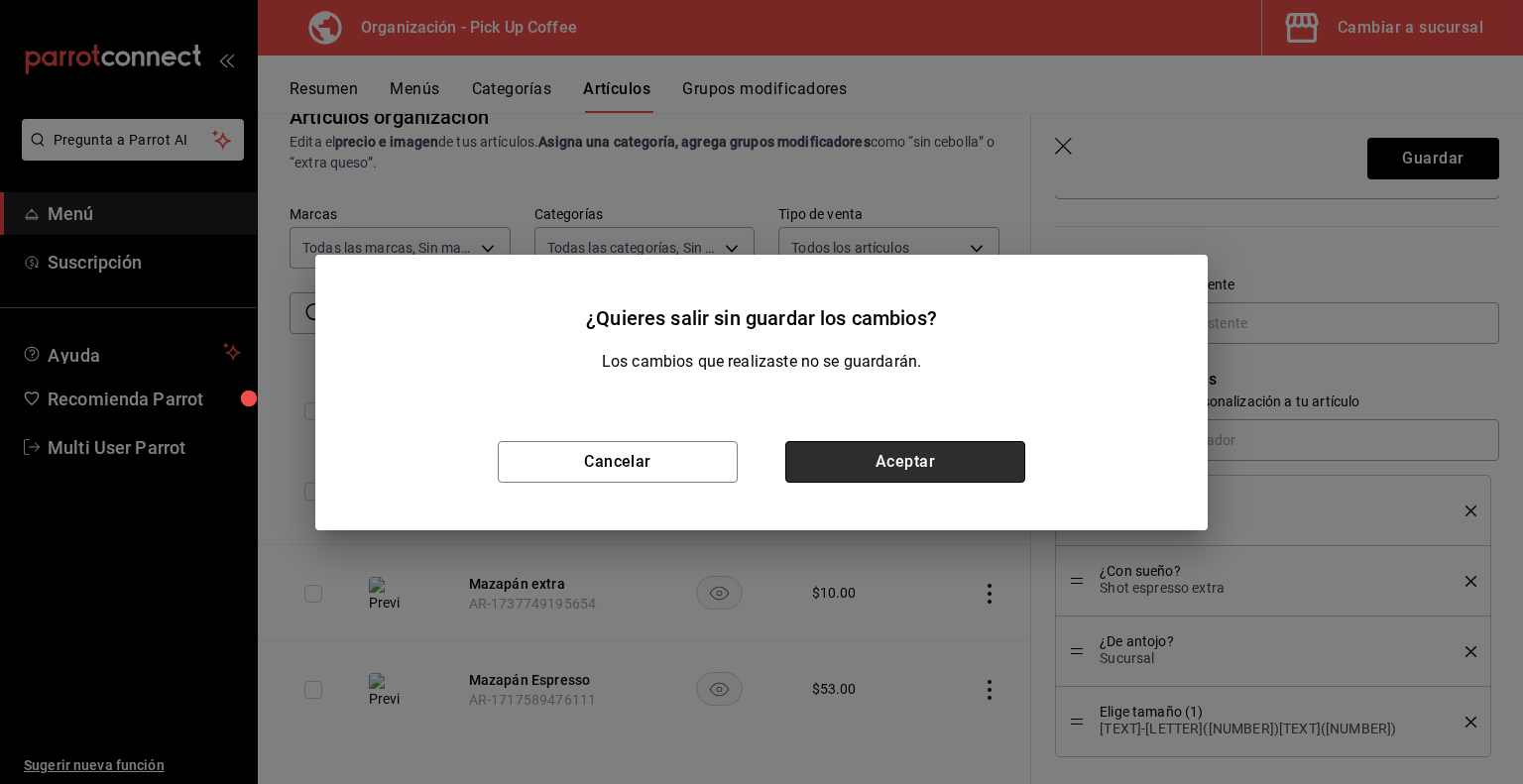 click on "Aceptar" at bounding box center [905, 462] 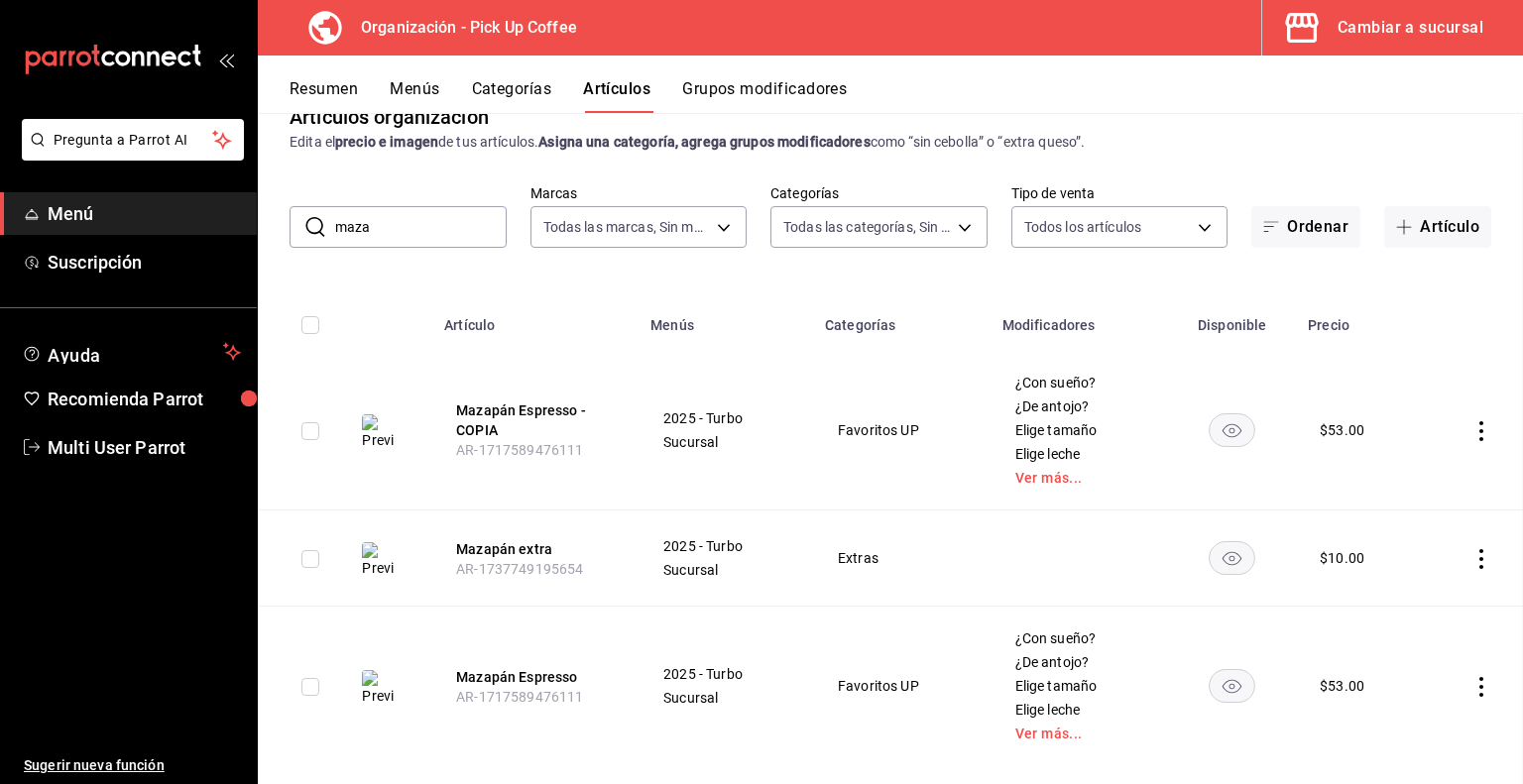 scroll, scrollTop: 0, scrollLeft: 0, axis: both 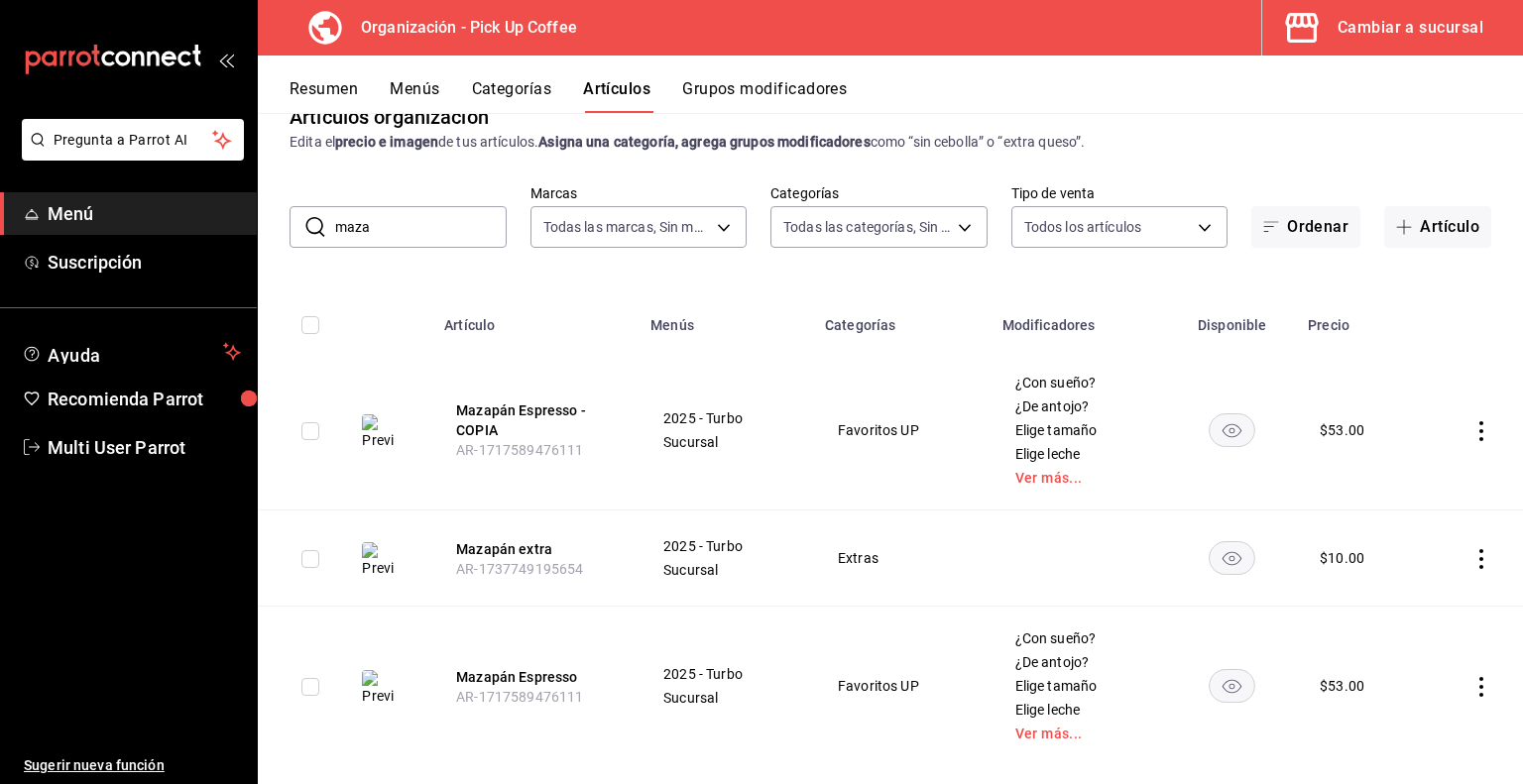 click on "Grupos modificadores" at bounding box center [764, 96] 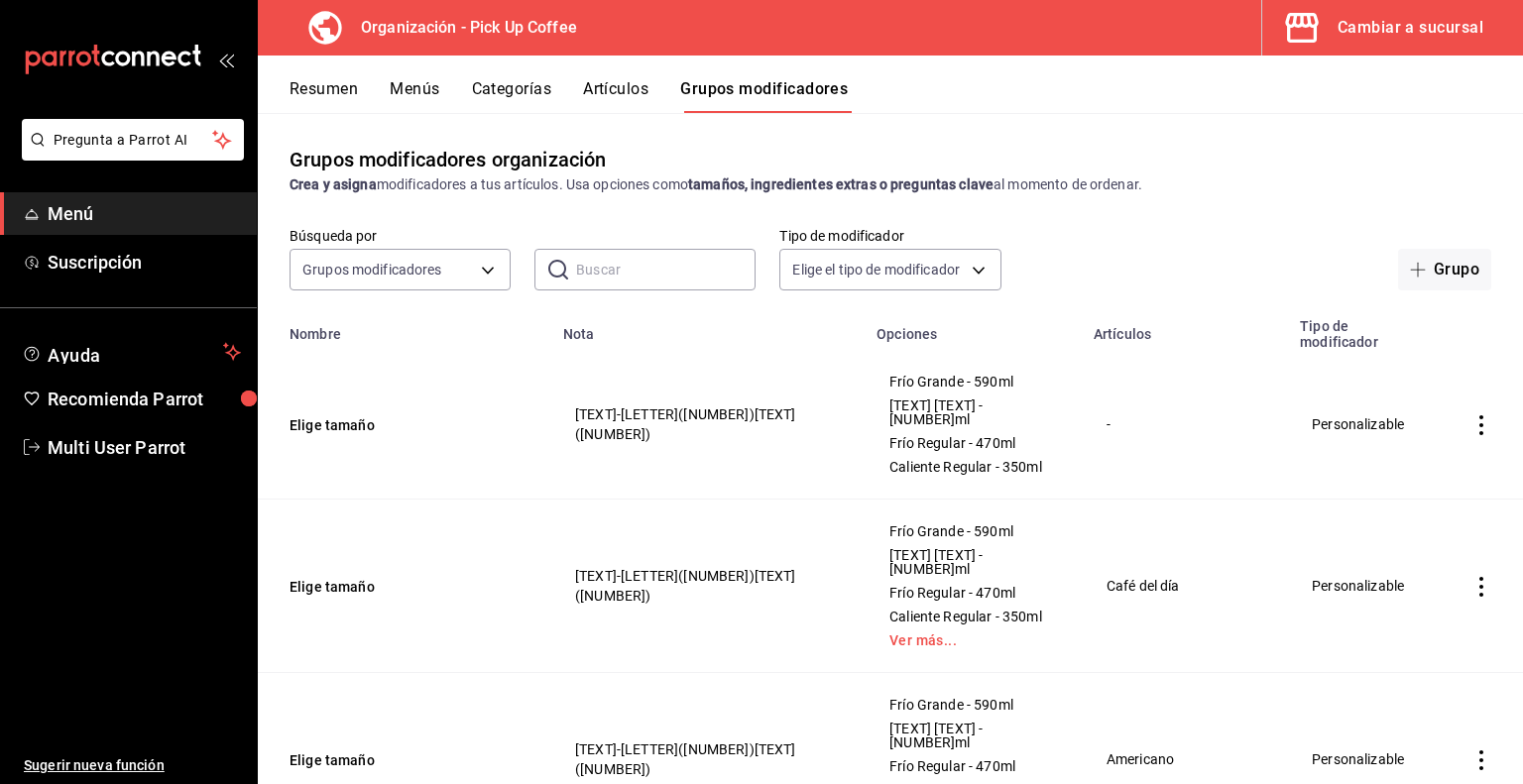 click at bounding box center [665, 270] 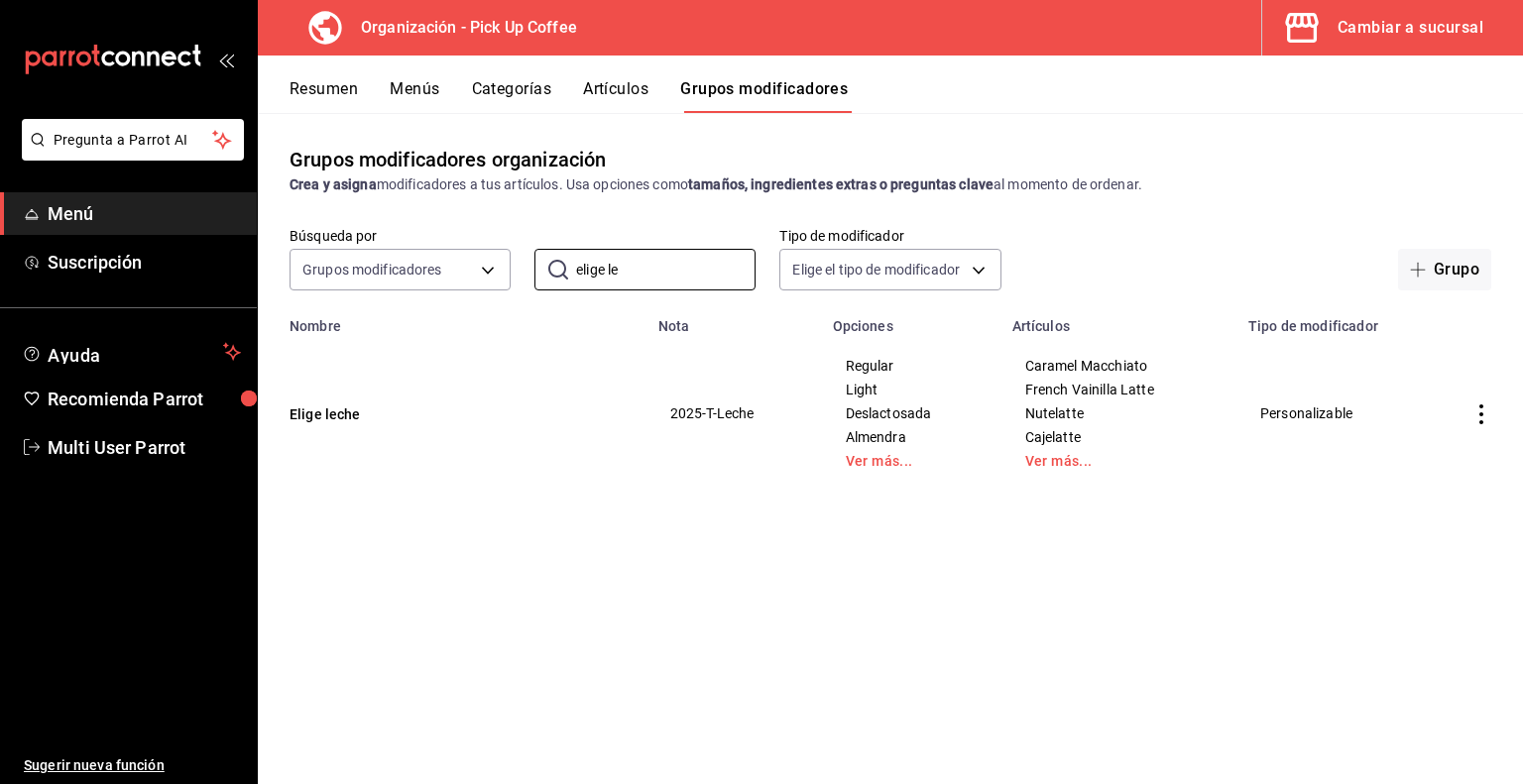 type on "elige le" 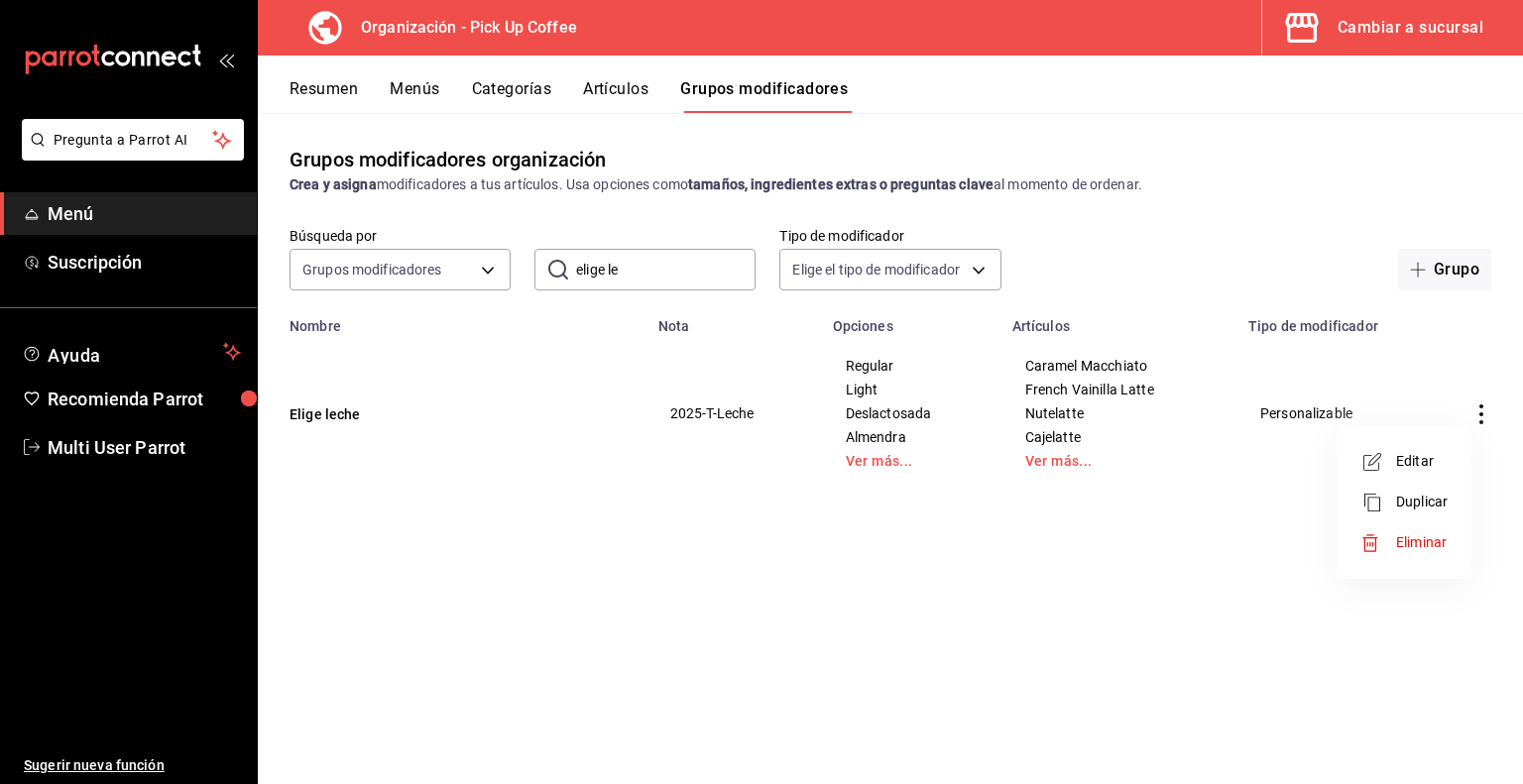 click on "Duplicar" at bounding box center (1422, 502) 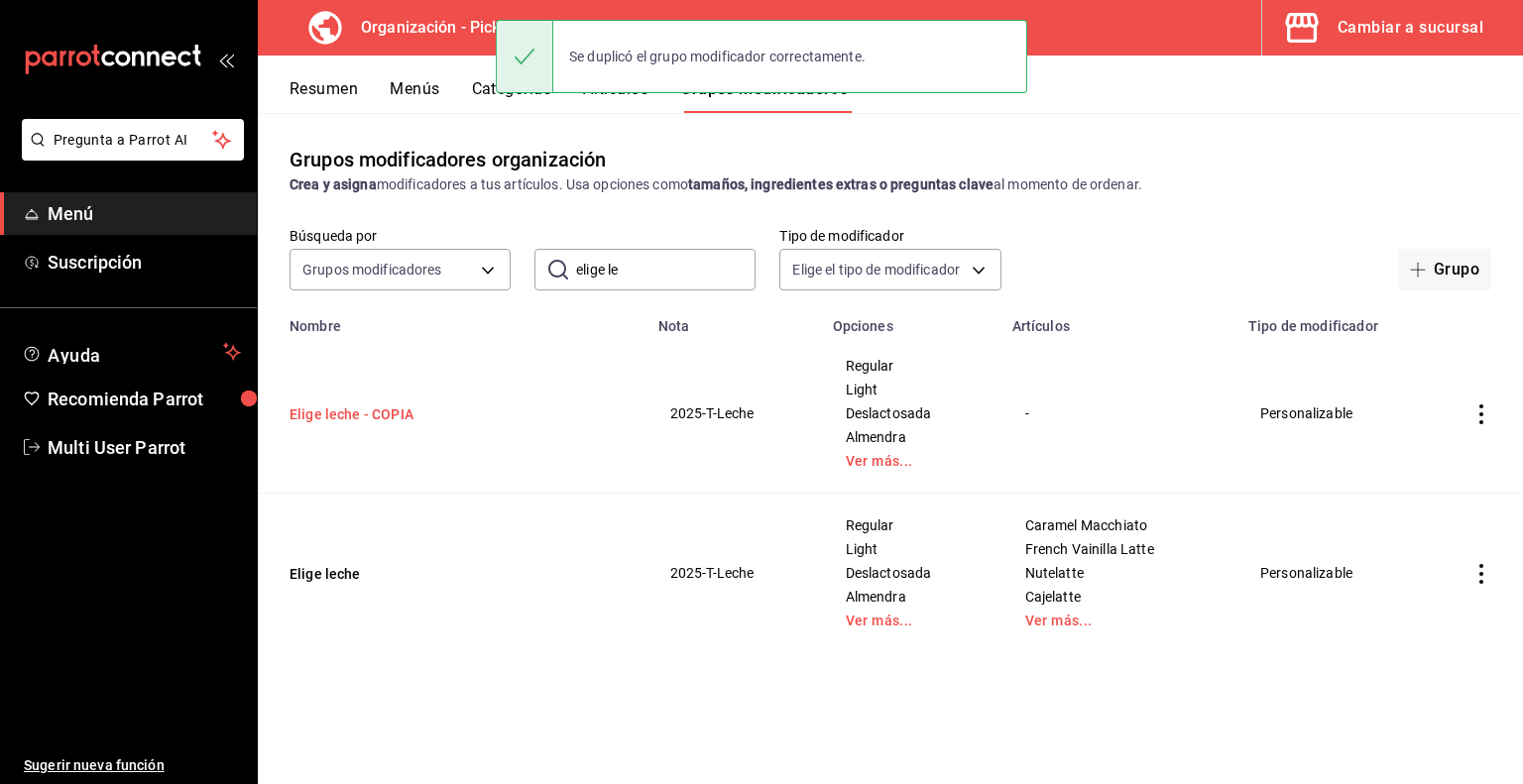 click on "Elige leche - COPIA" at bounding box center [409, 414] 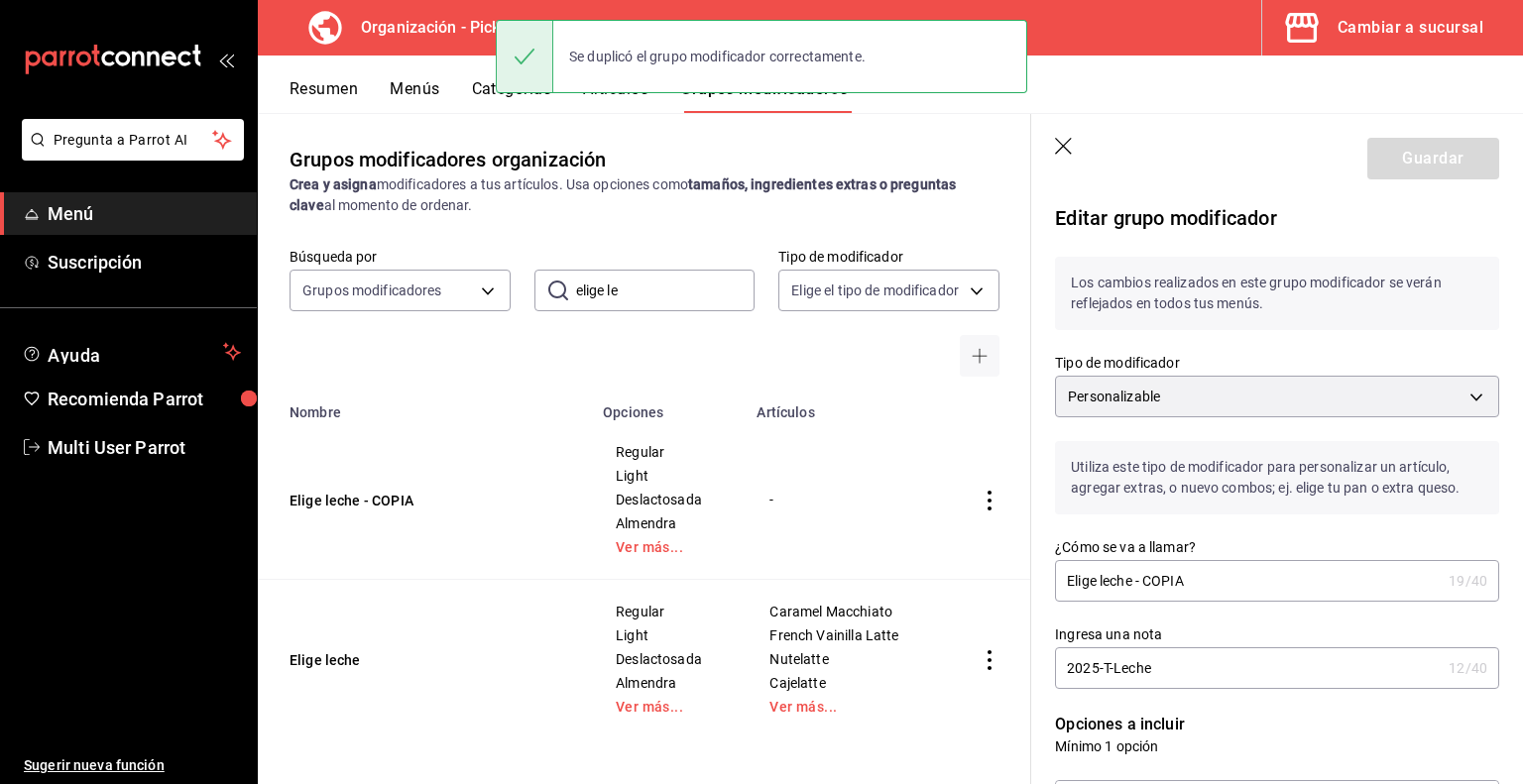 click on "Elige leche - COPIA" at bounding box center [1247, 581] 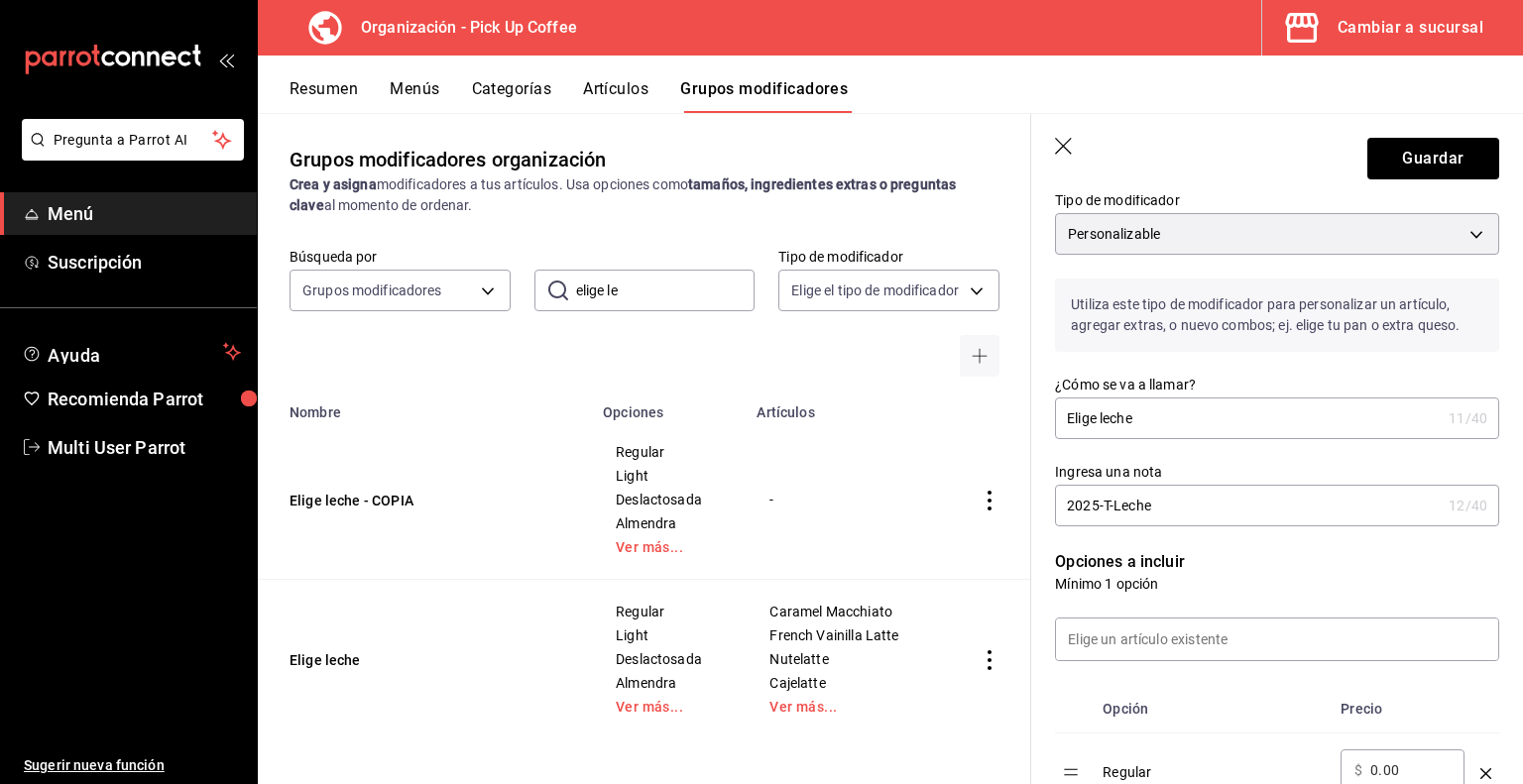 scroll, scrollTop: 169, scrollLeft: 0, axis: vertical 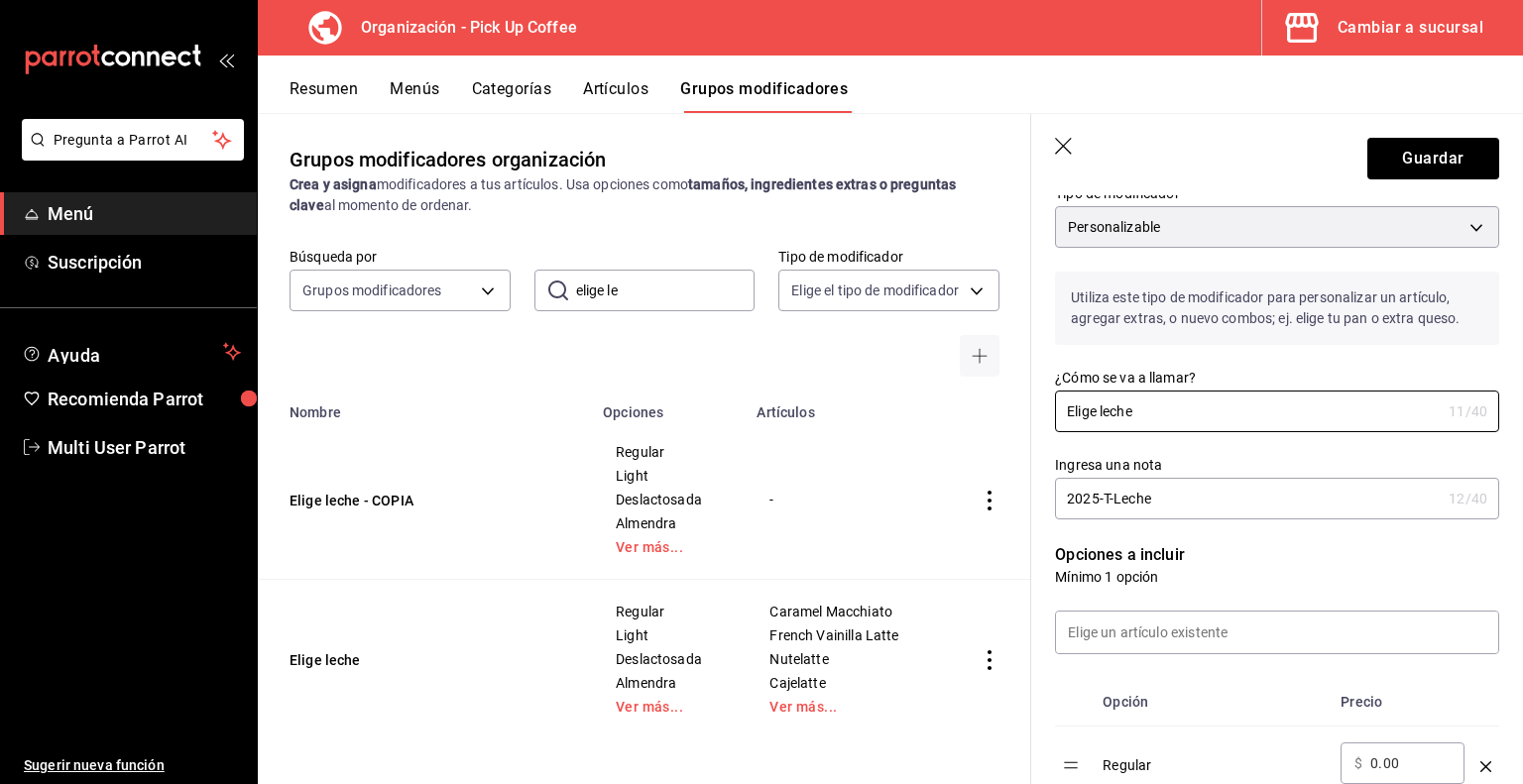 type on "Elige leche" 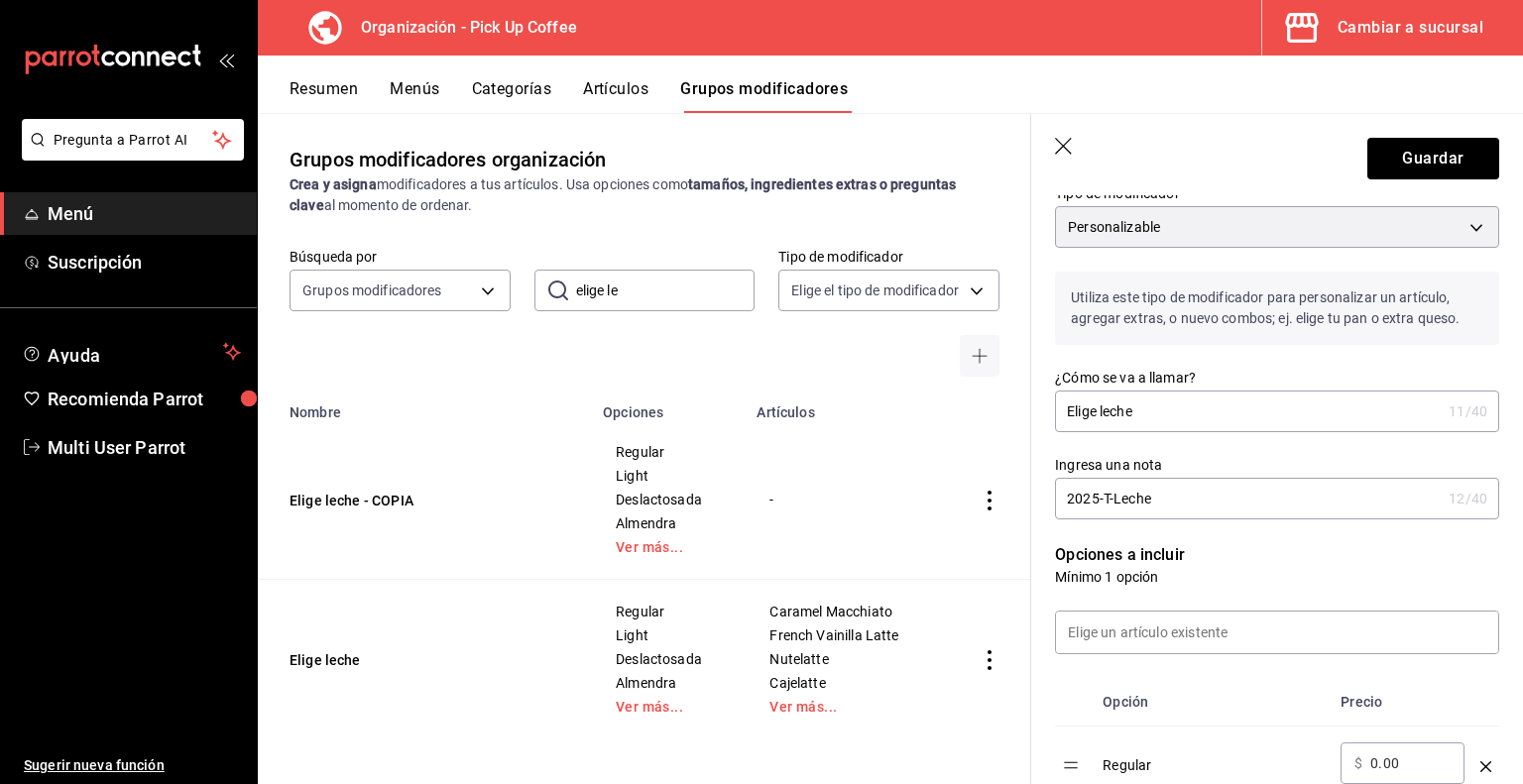click on "[YEAR]-T-Leche" at bounding box center (1247, 499) 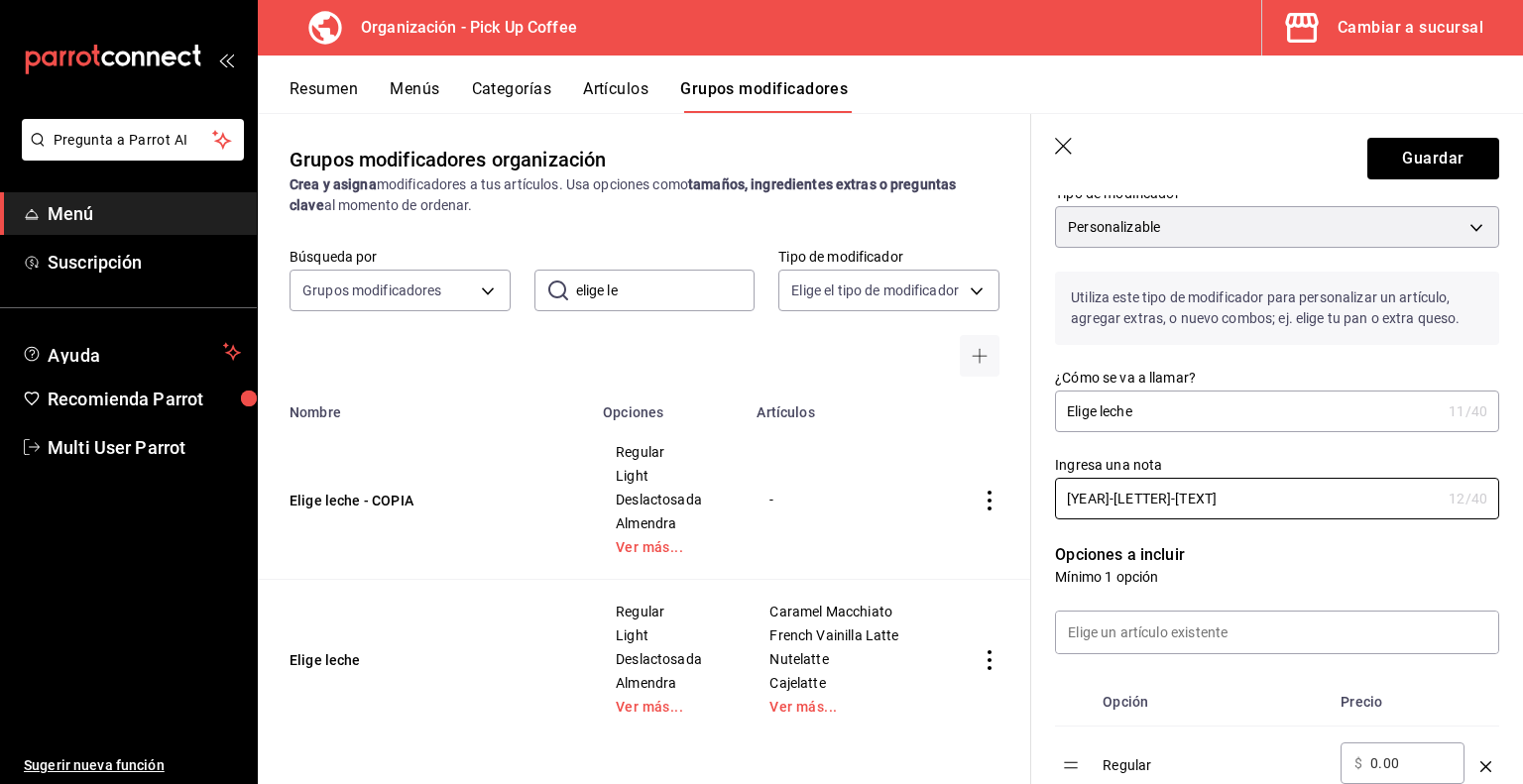 type on "[YEAR]-D-Leche" 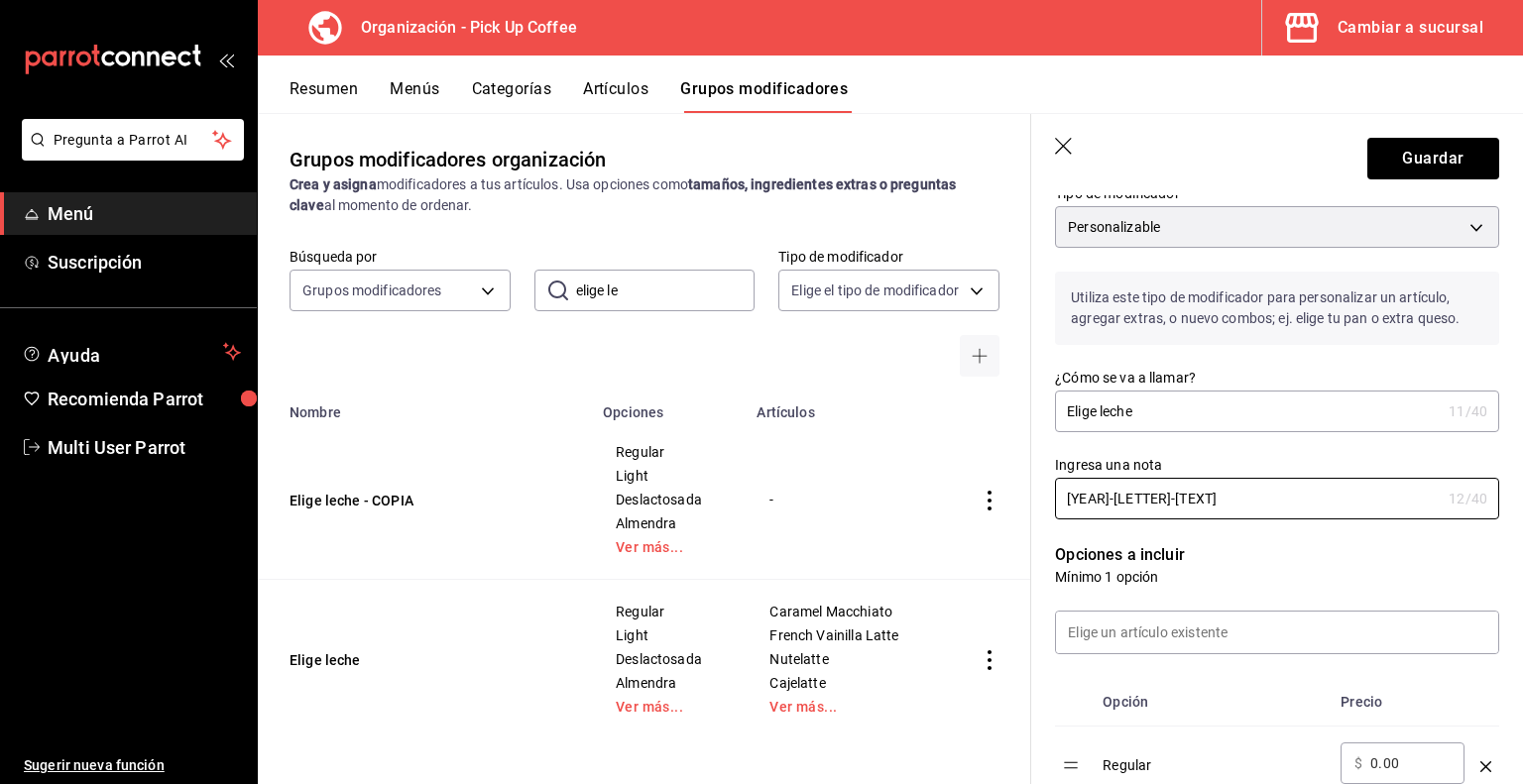 drag, startPoint x: 1218, startPoint y: 494, endPoint x: 975, endPoint y: 492, distance: 243.00823 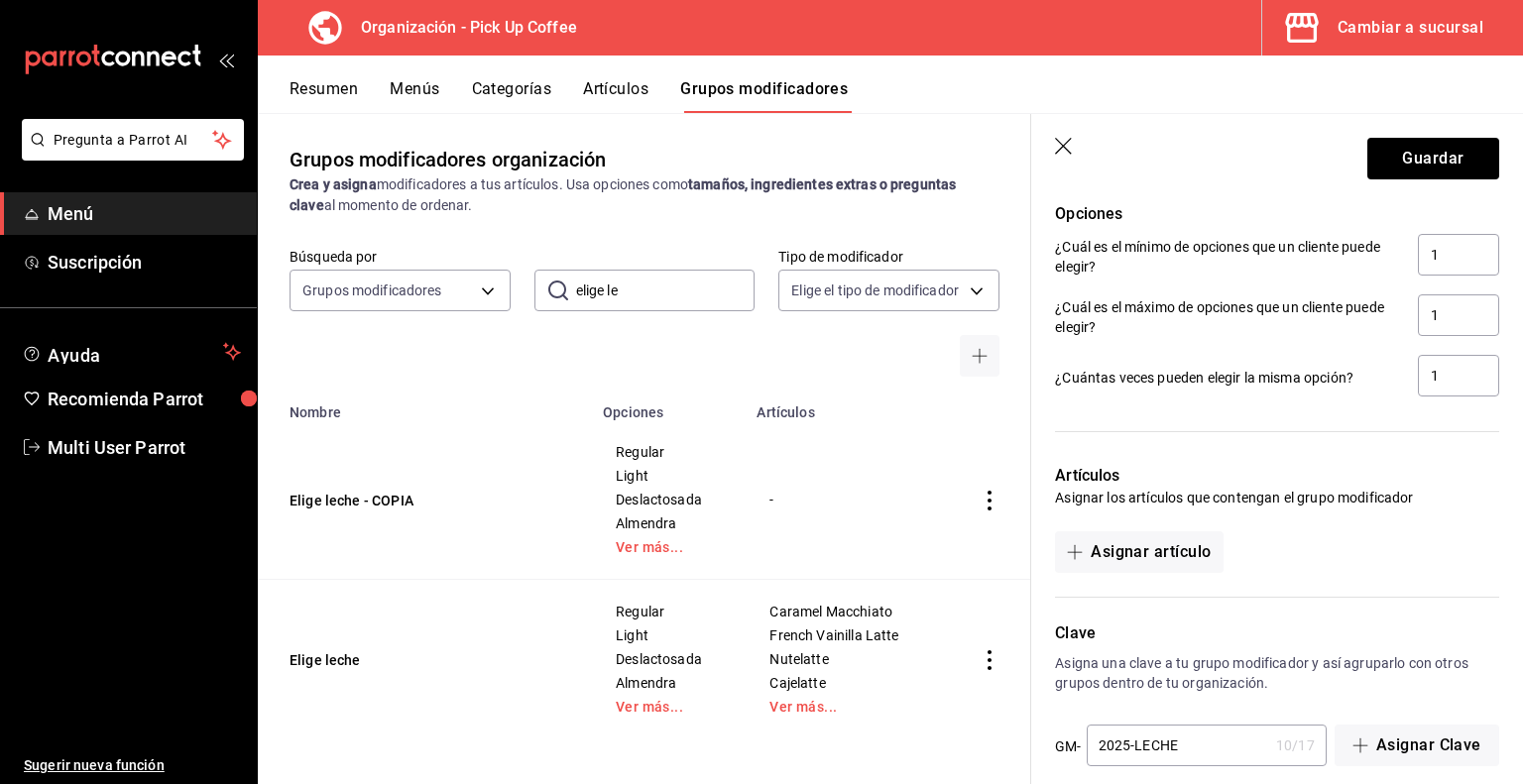 scroll, scrollTop: 1457, scrollLeft: 0, axis: vertical 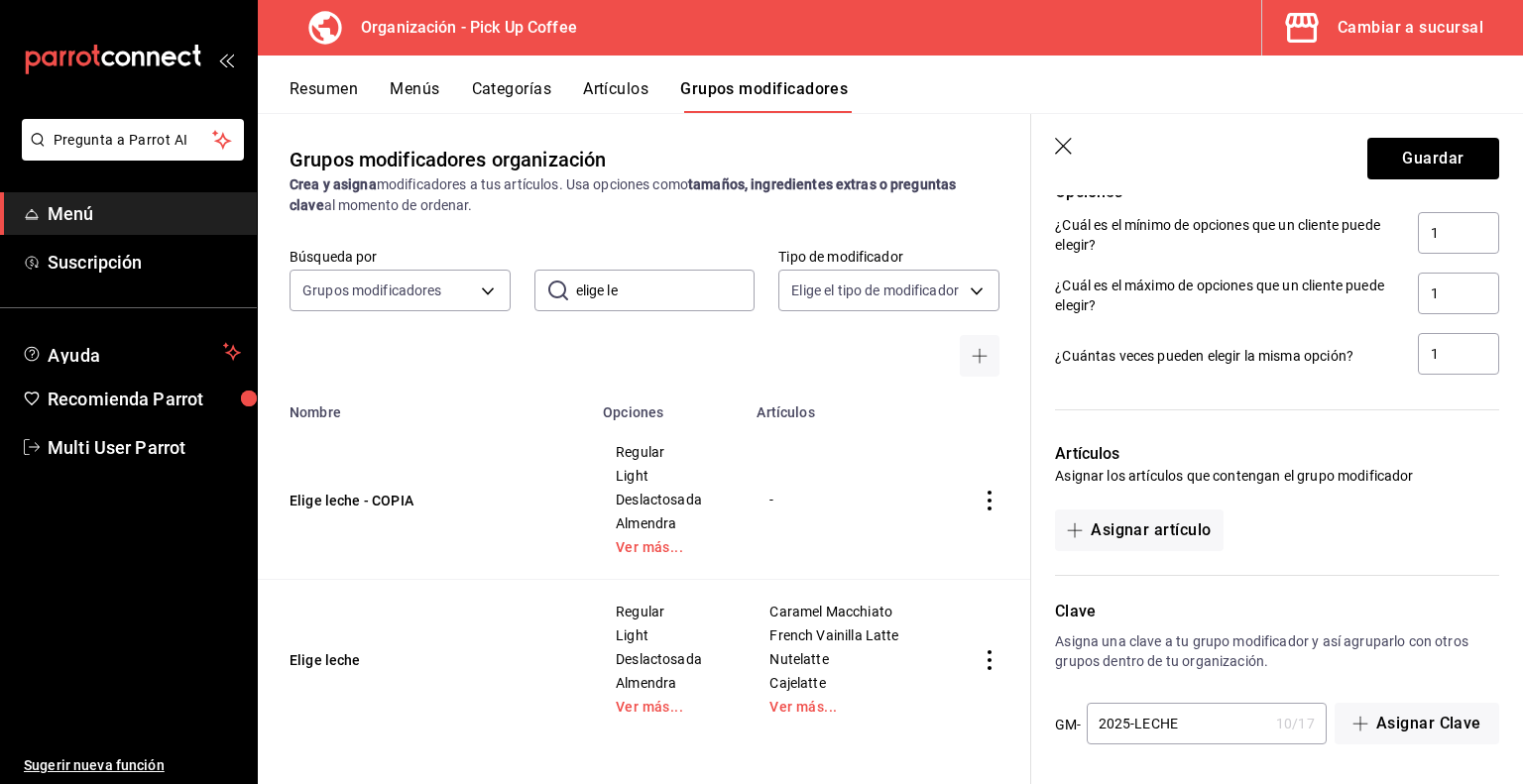 click on "2025-LECHE" at bounding box center (1177, 724) 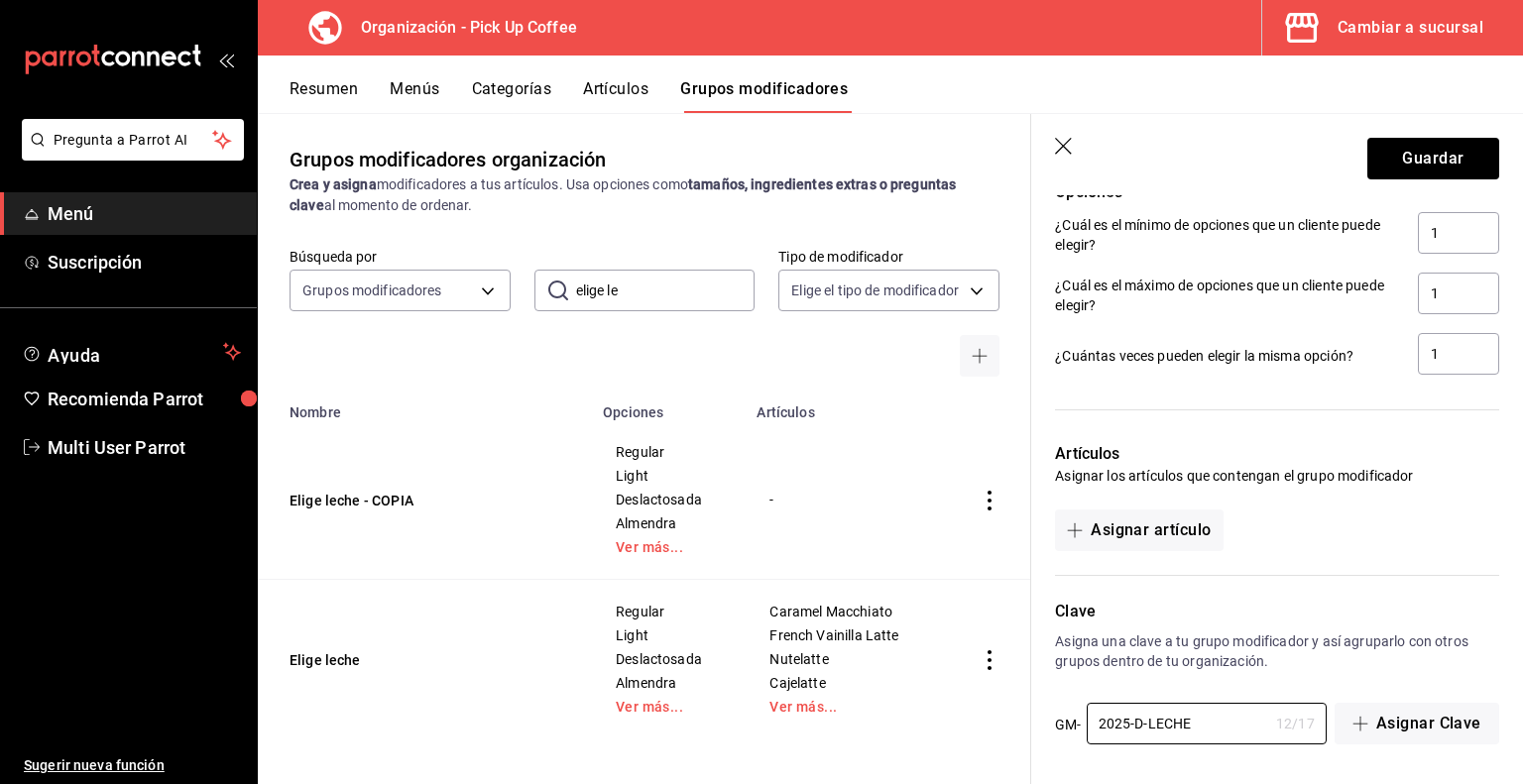 drag, startPoint x: 1209, startPoint y: 719, endPoint x: 1055, endPoint y: 716, distance: 154.02922 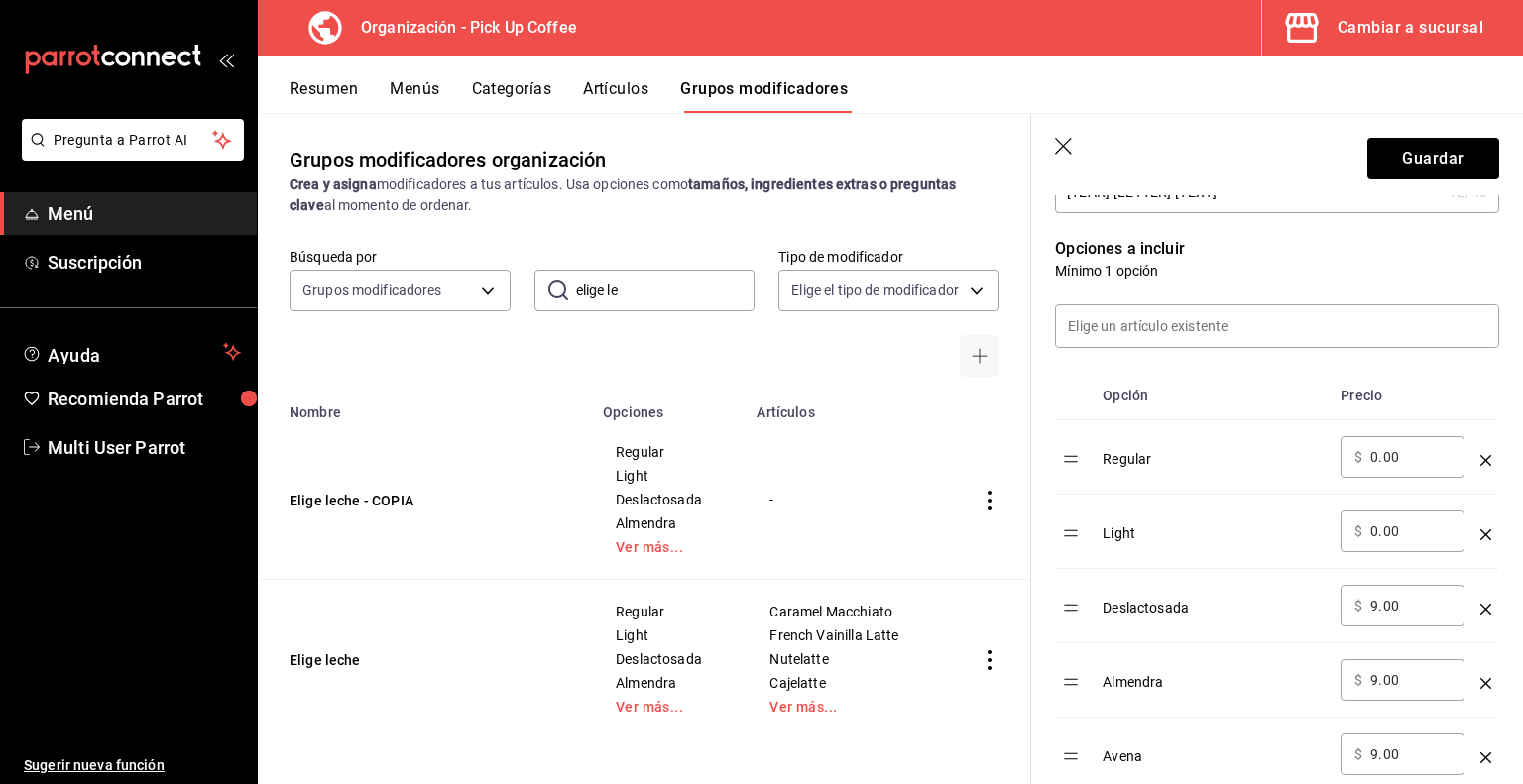 scroll, scrollTop: 475, scrollLeft: 0, axis: vertical 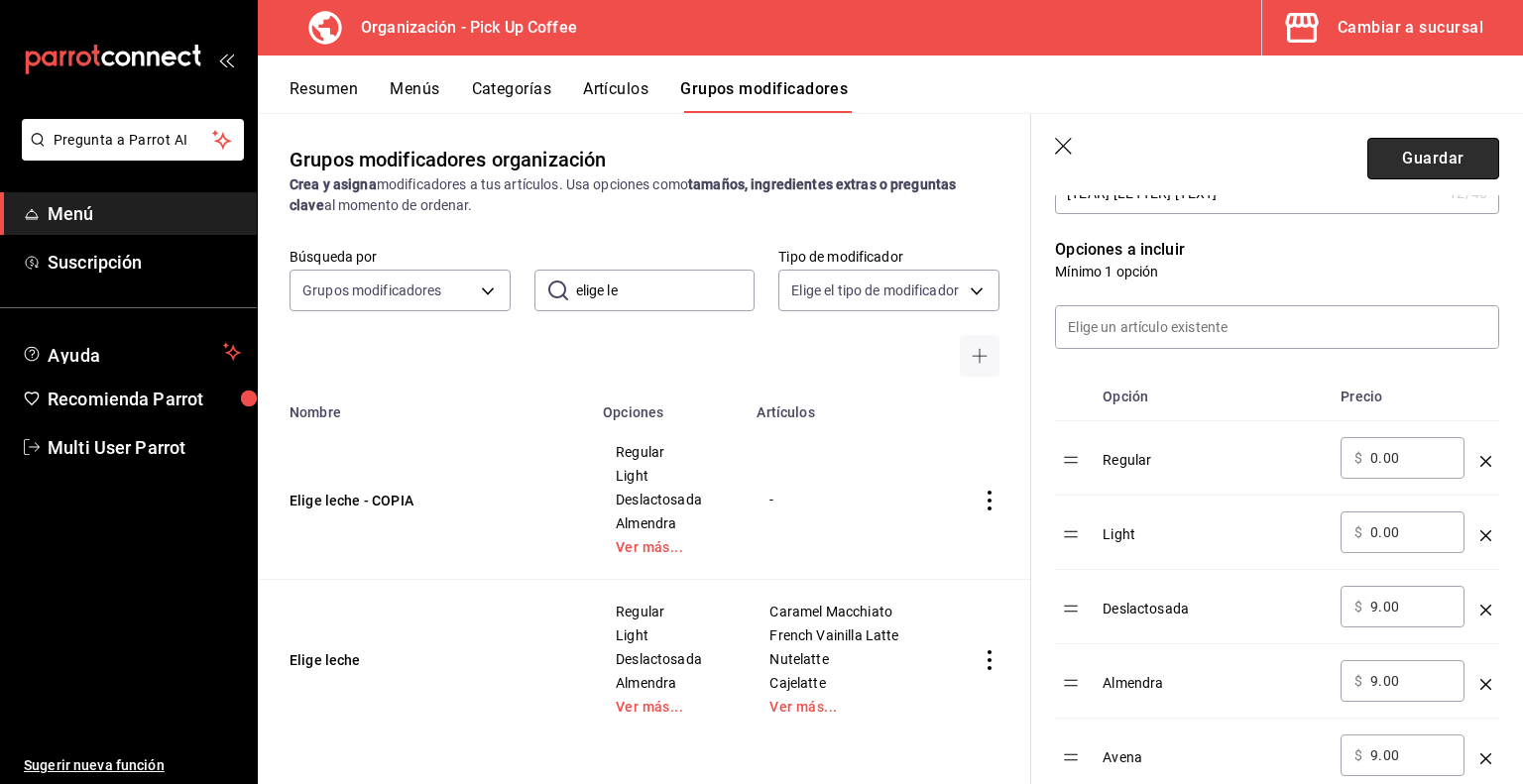 click on "Guardar" at bounding box center (1433, 159) 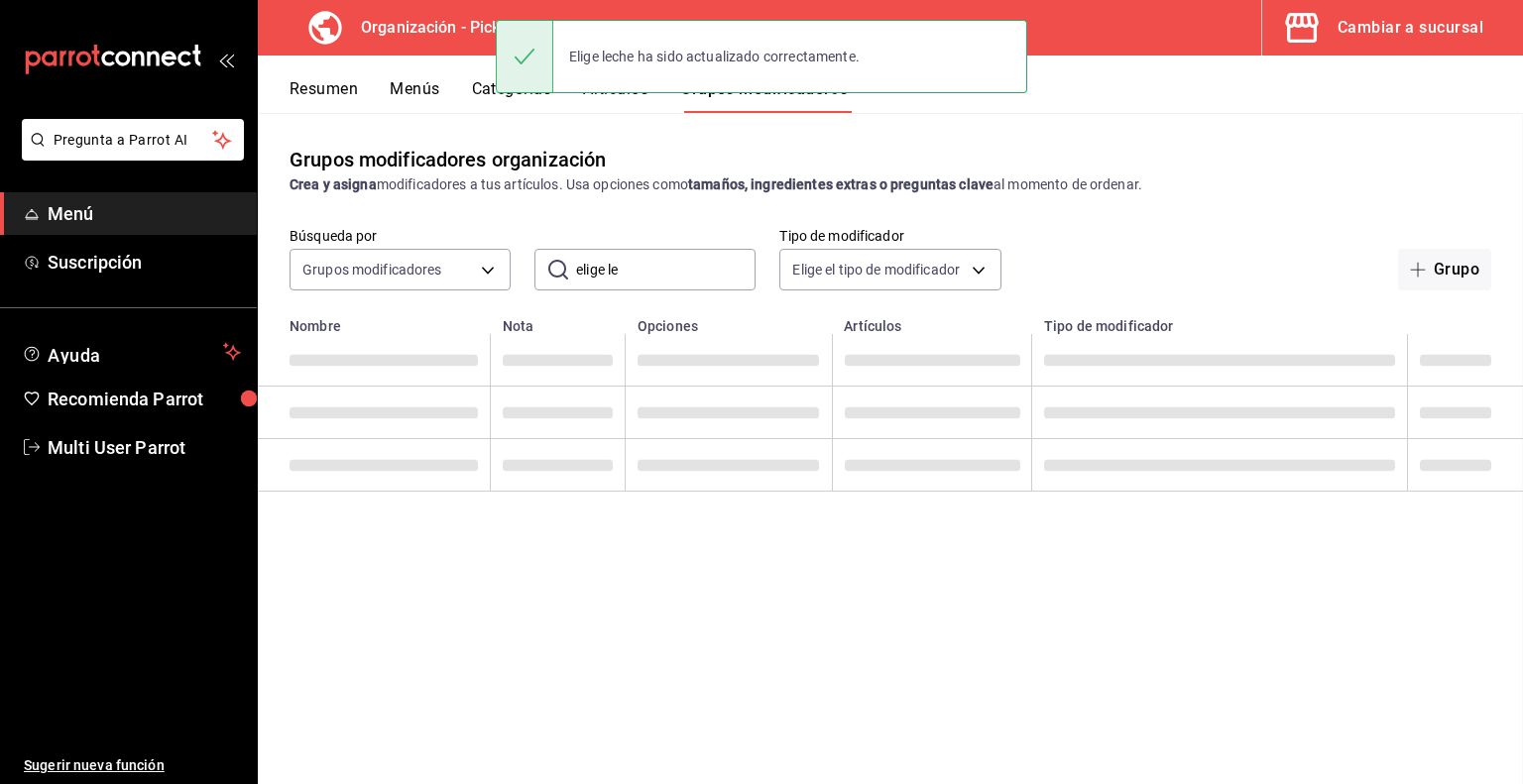 scroll, scrollTop: 0, scrollLeft: 0, axis: both 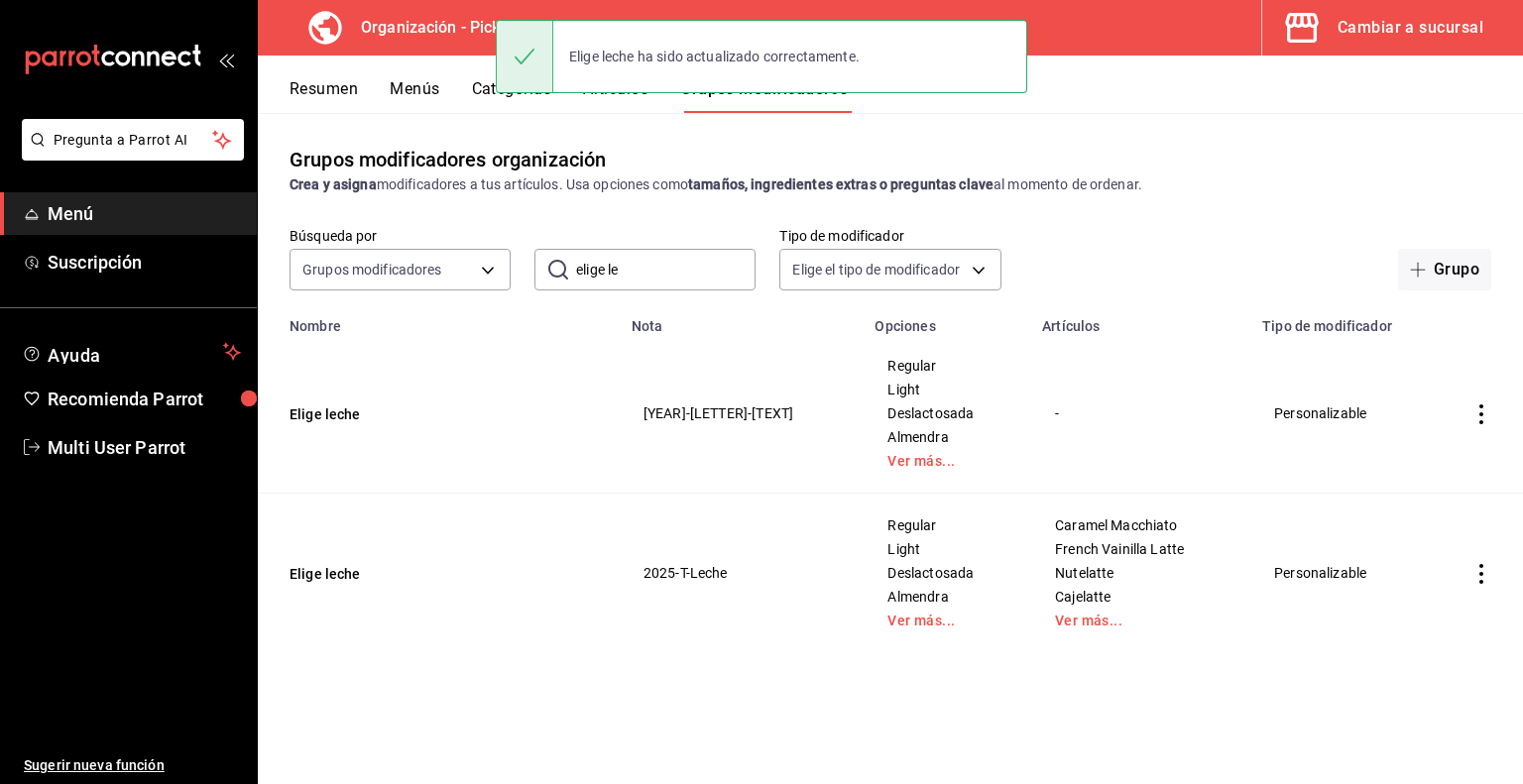click on "Artículos" at bounding box center [616, 96] 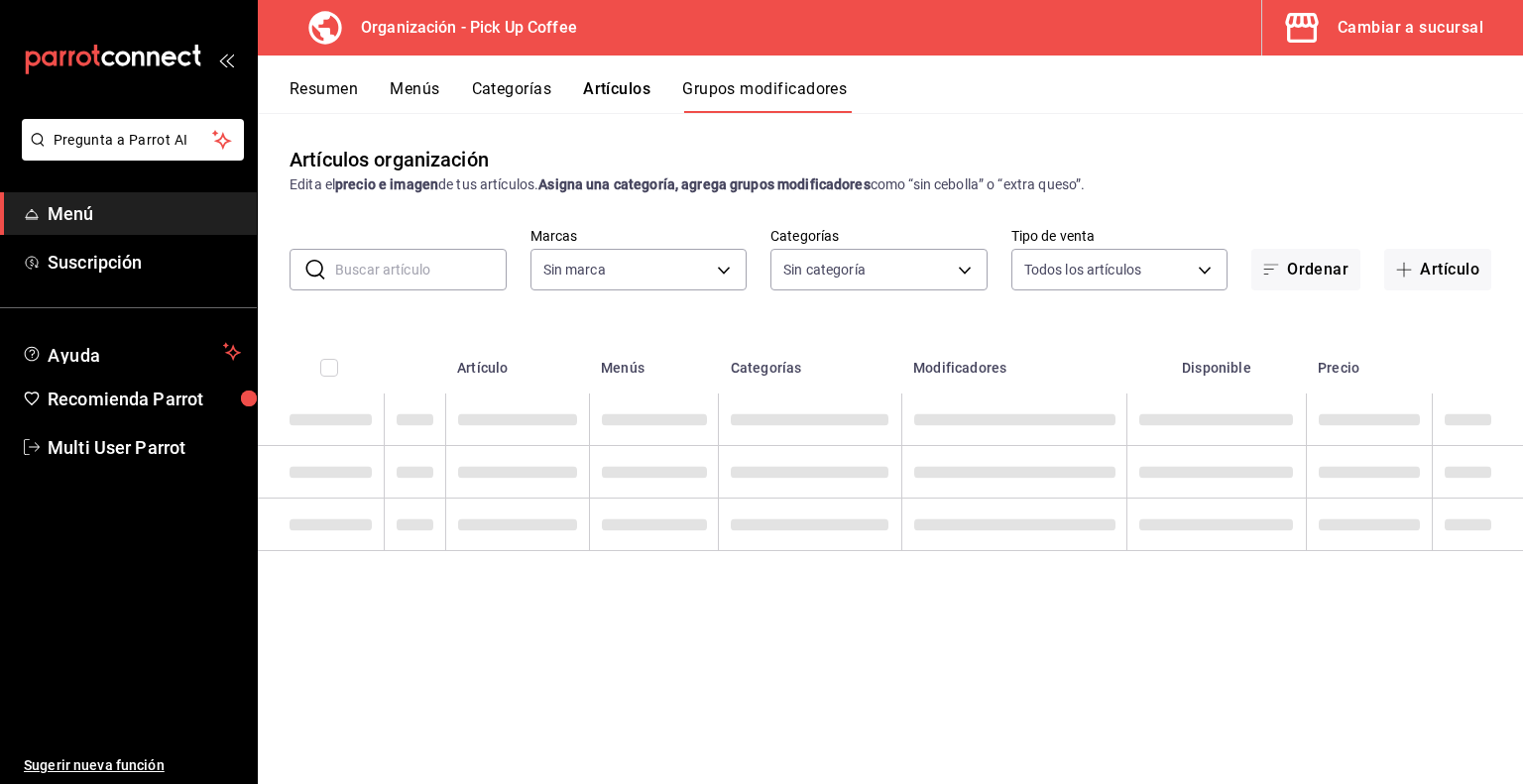 type on "be2dd662-c872-4fc9-aaab-377dbd4a662e" 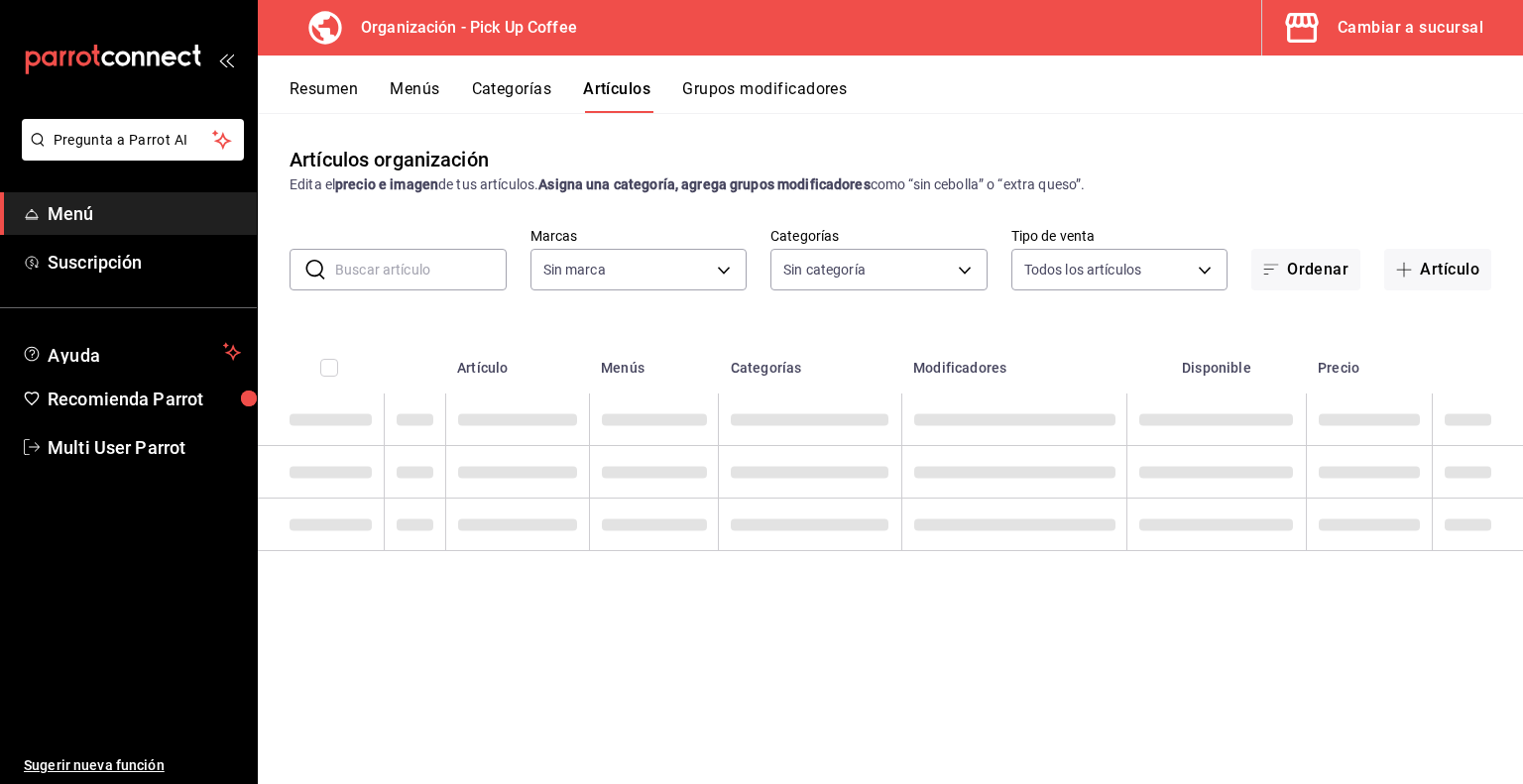 type 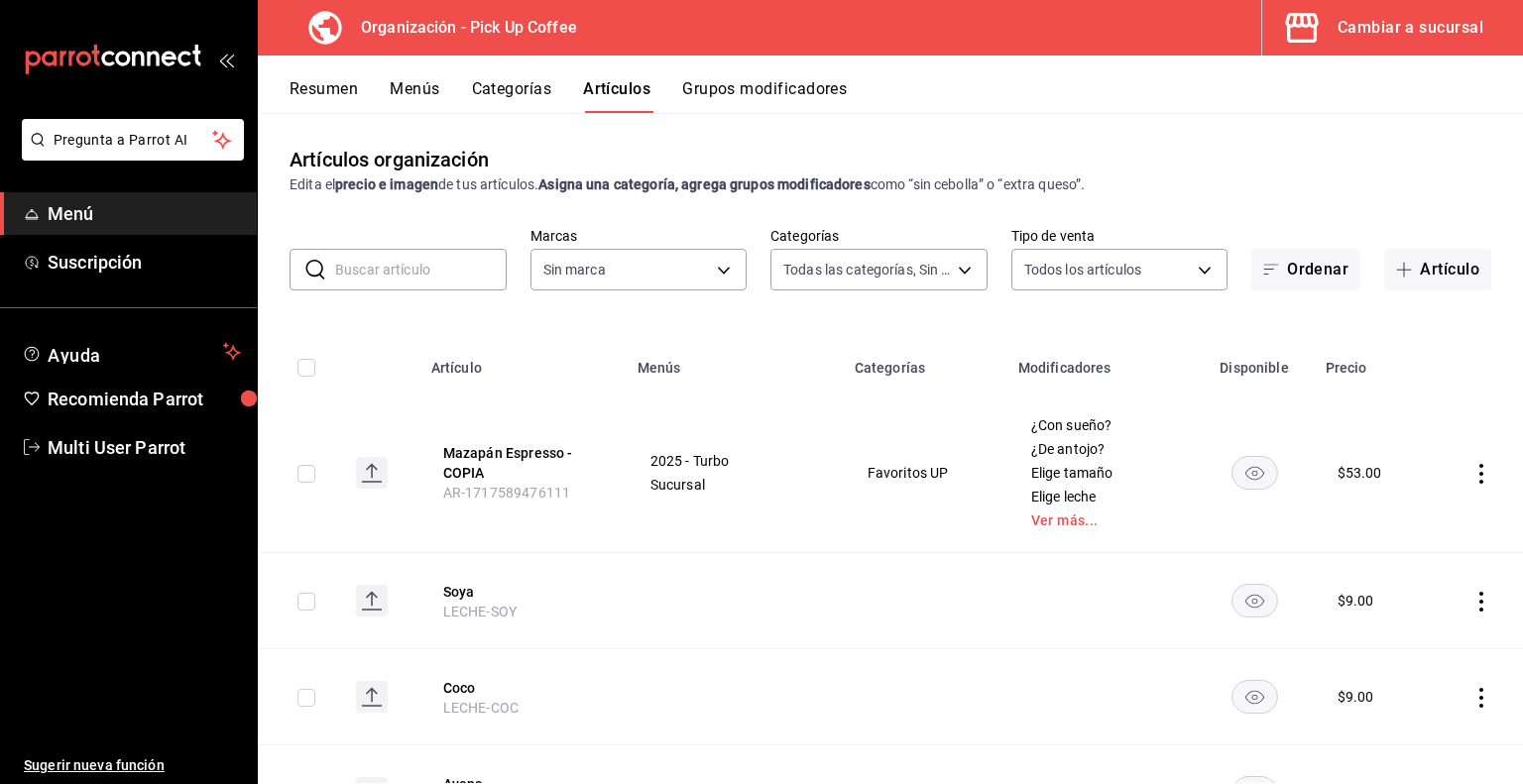 type on "351994fb-20bc-4931-a533-31b0a68b2a08,1879ea74-7a6a-4e80-84a4-f7c027db92c7,d8d32dfa-f7d9-4a3e-a287-c8c77f422c41,c8643f8b-5a0a-4fd0-bd31-d1f7a9725839,c59e58fa-3379-40a6-8b3a-024136b5d0f3,ea570318-765c-4e18-991d-f0c2f7c9dc9b,bc9c5e1b-f52f-4b6a-bade-481eb536dd09,39d77ce6-074c-445c-8121-634826855357,9d509601-ce12-4432-9992-9613c7cfe8c5,a36167ee-6459-438b-8ad1-3ececeae37a7,91c5672d-89c3-4388-988f-d2f6bac0e55d,fc4ec394-c0fa-42de-be96-11da602004ed,ce12ddd6-66ef-4810-aea8-c82a138d5b8d,14cff3e2-ee98-4fb4-8432-0ccd224511cb,80f88978-1766-41da-9458-83bb9d9e6229,e7e70a2d-5091-4c0c-b12f-d52ea5dcefaa,953f42a1-7cc6-4961-918a-47d313c58a52" 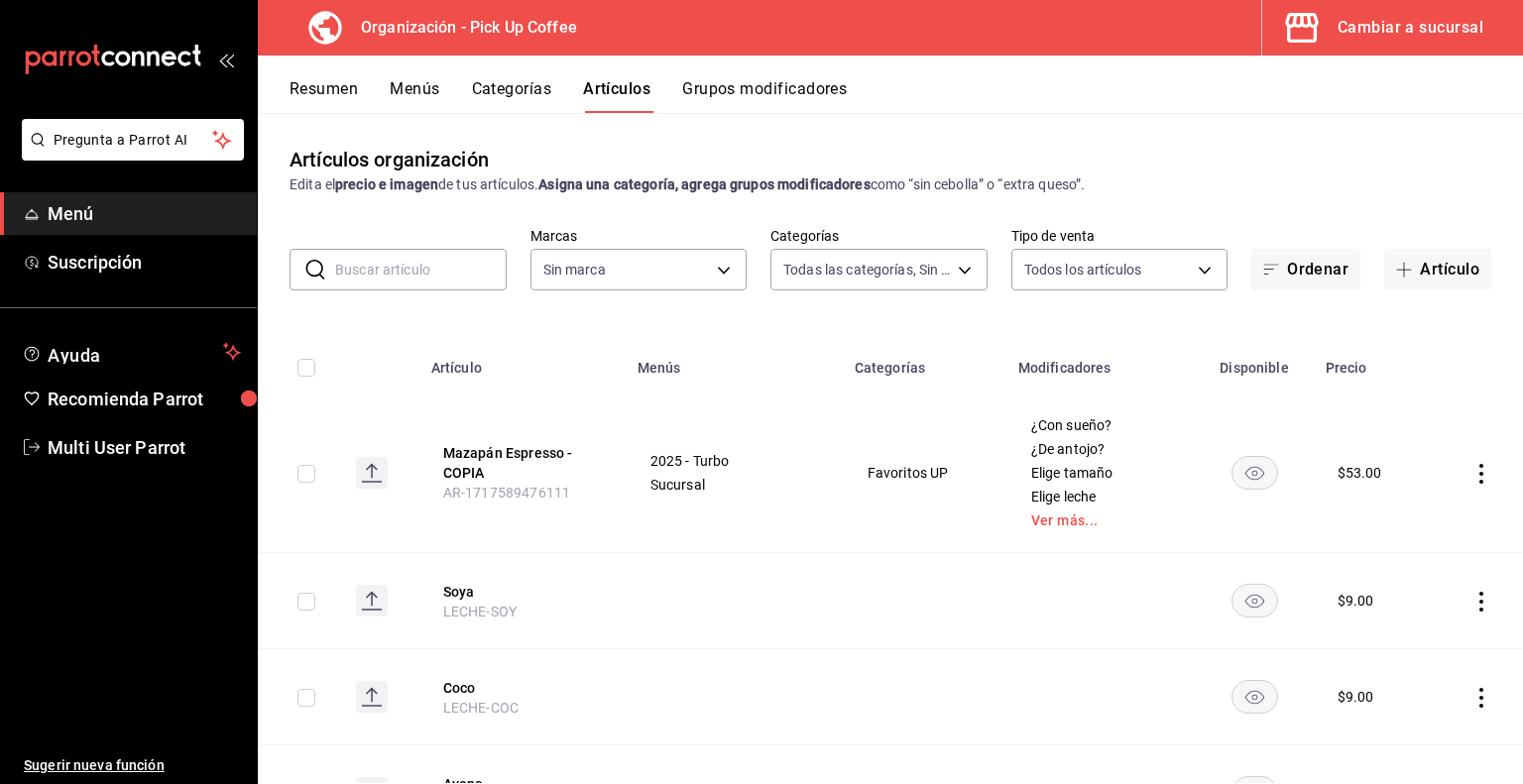 type on "be2dd662-c872-4fc9-aaab-377dbd4a662e" 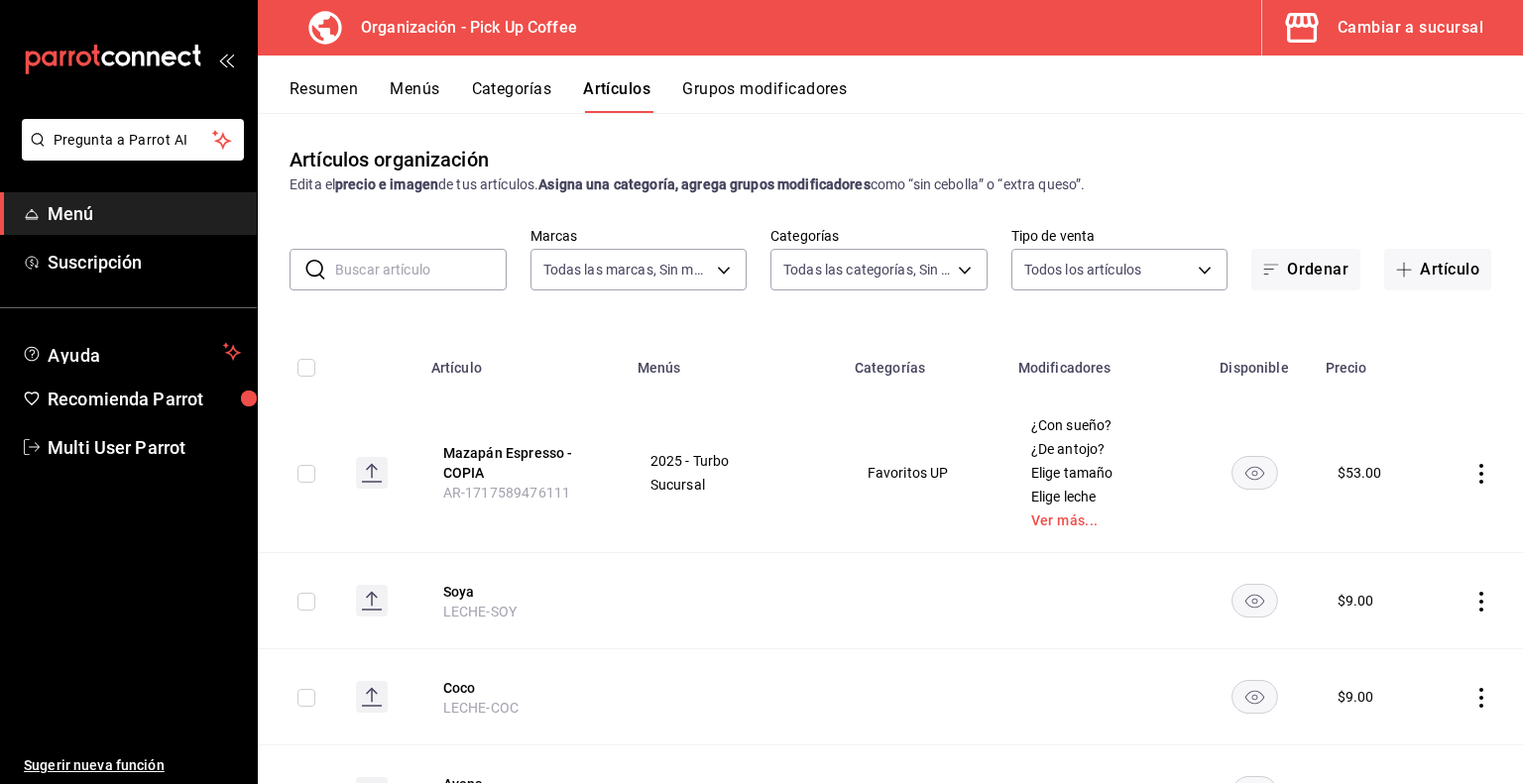 click at bounding box center (420, 270) 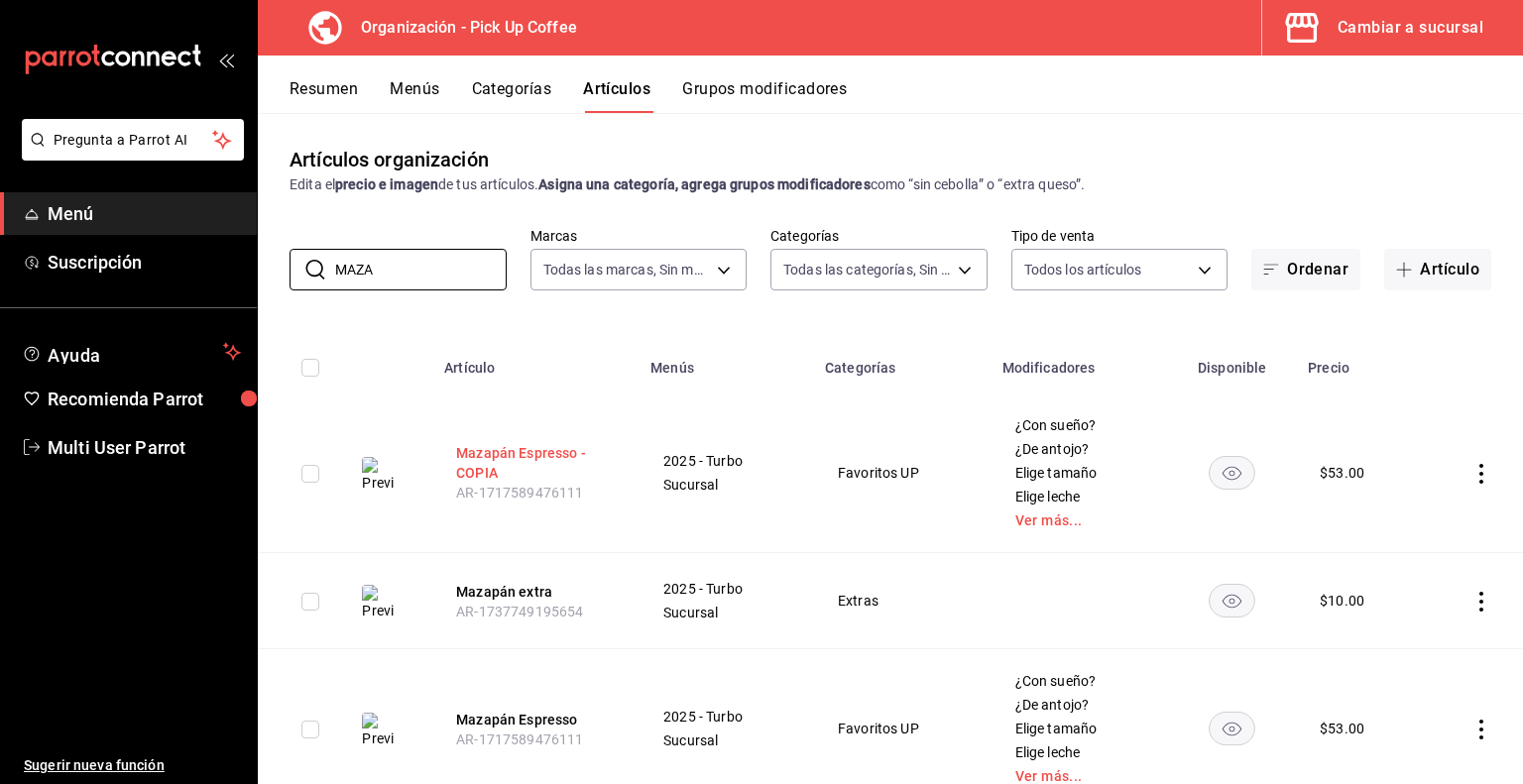 type on "MAZA" 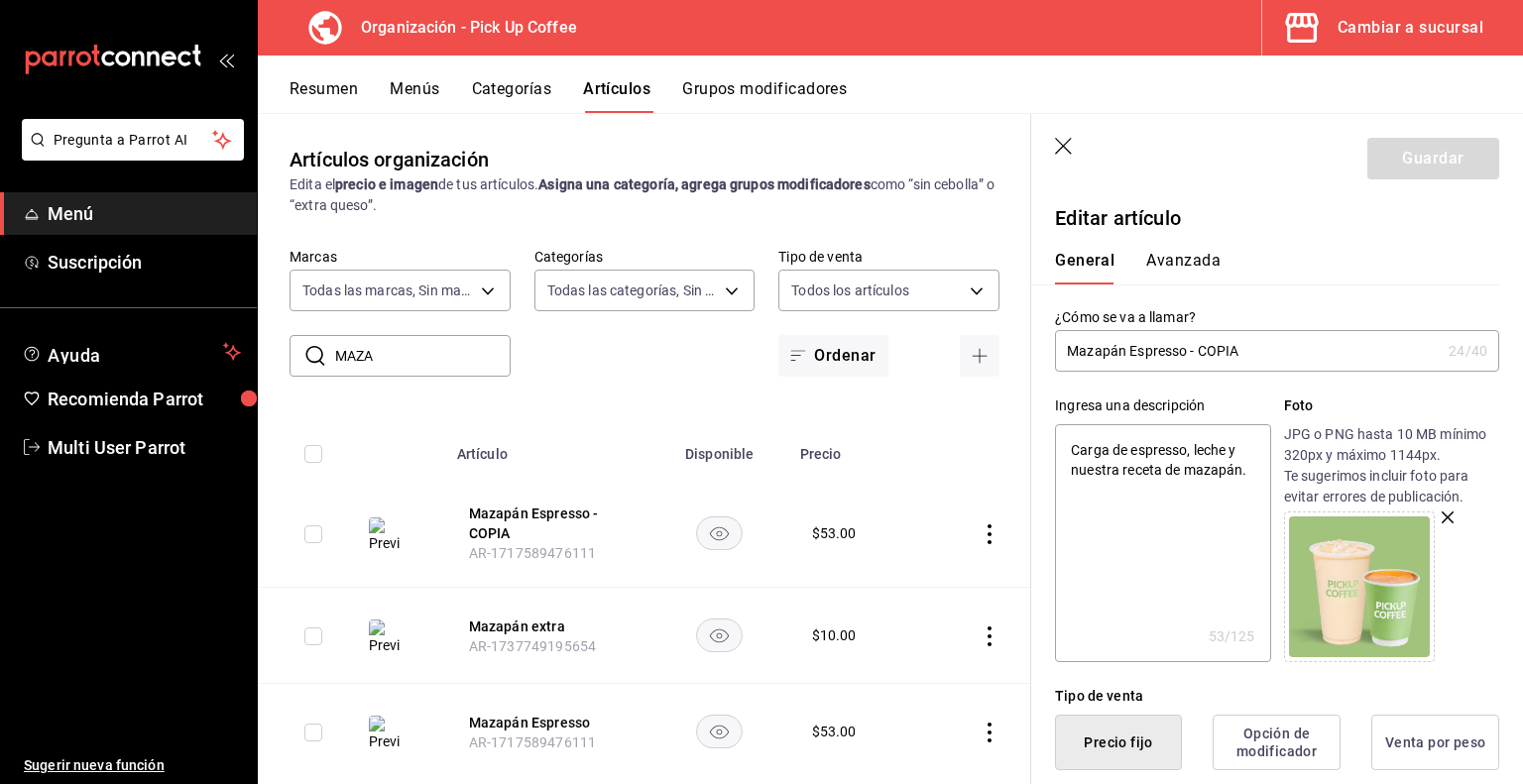 drag, startPoint x: 1237, startPoint y: 348, endPoint x: 1186, endPoint y: 345, distance: 51.088159 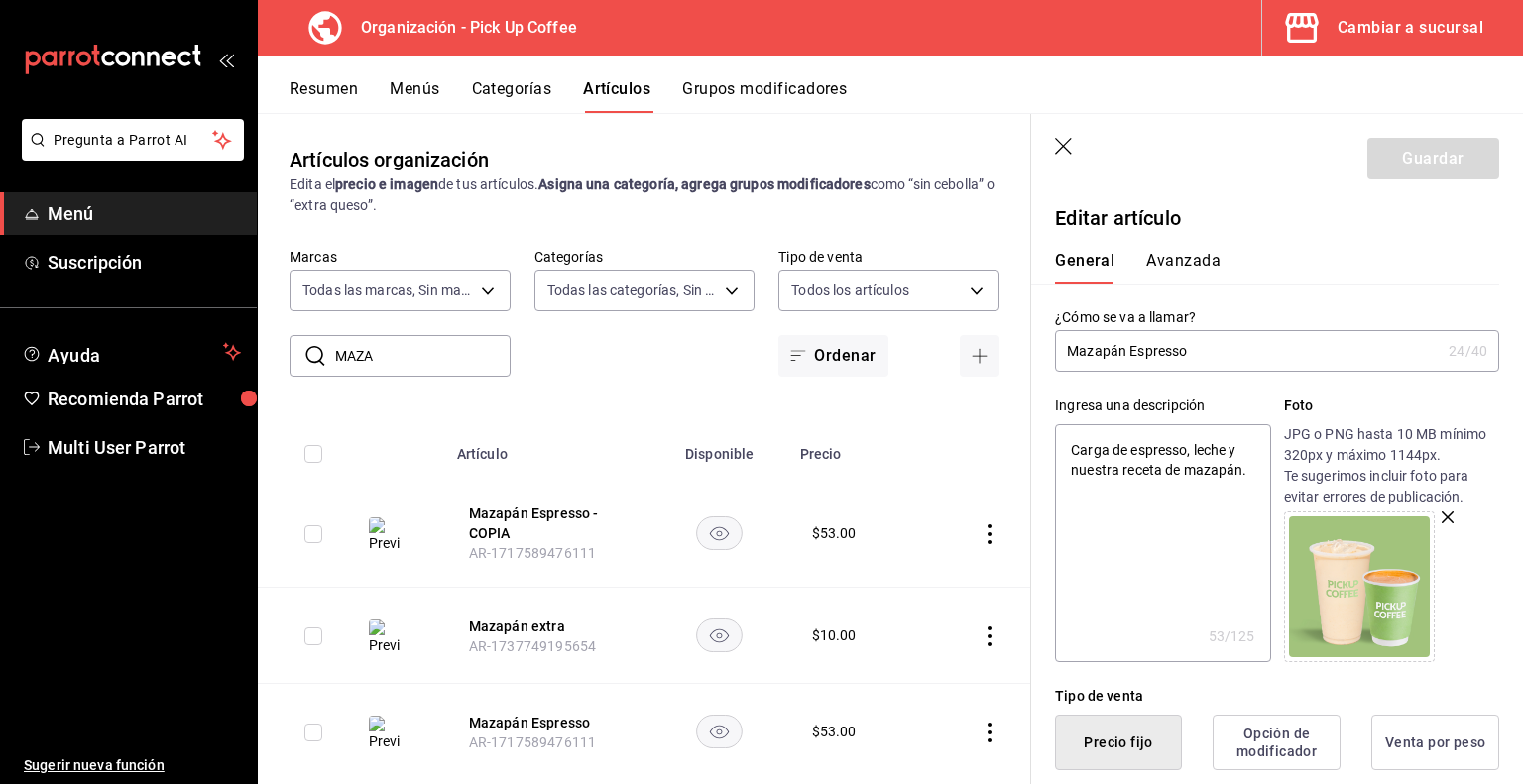 type on "x" 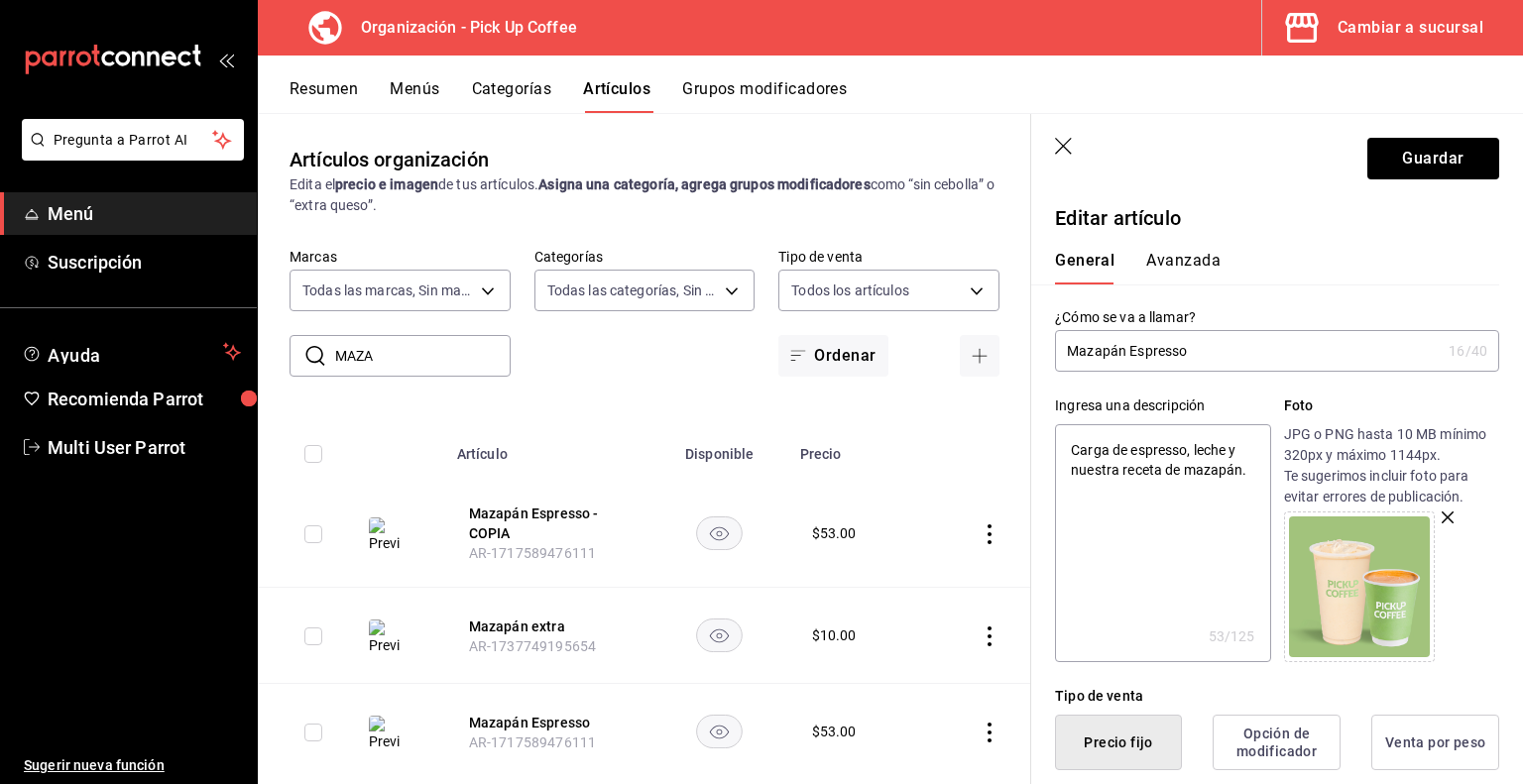 type on "Mazapán Espresso." 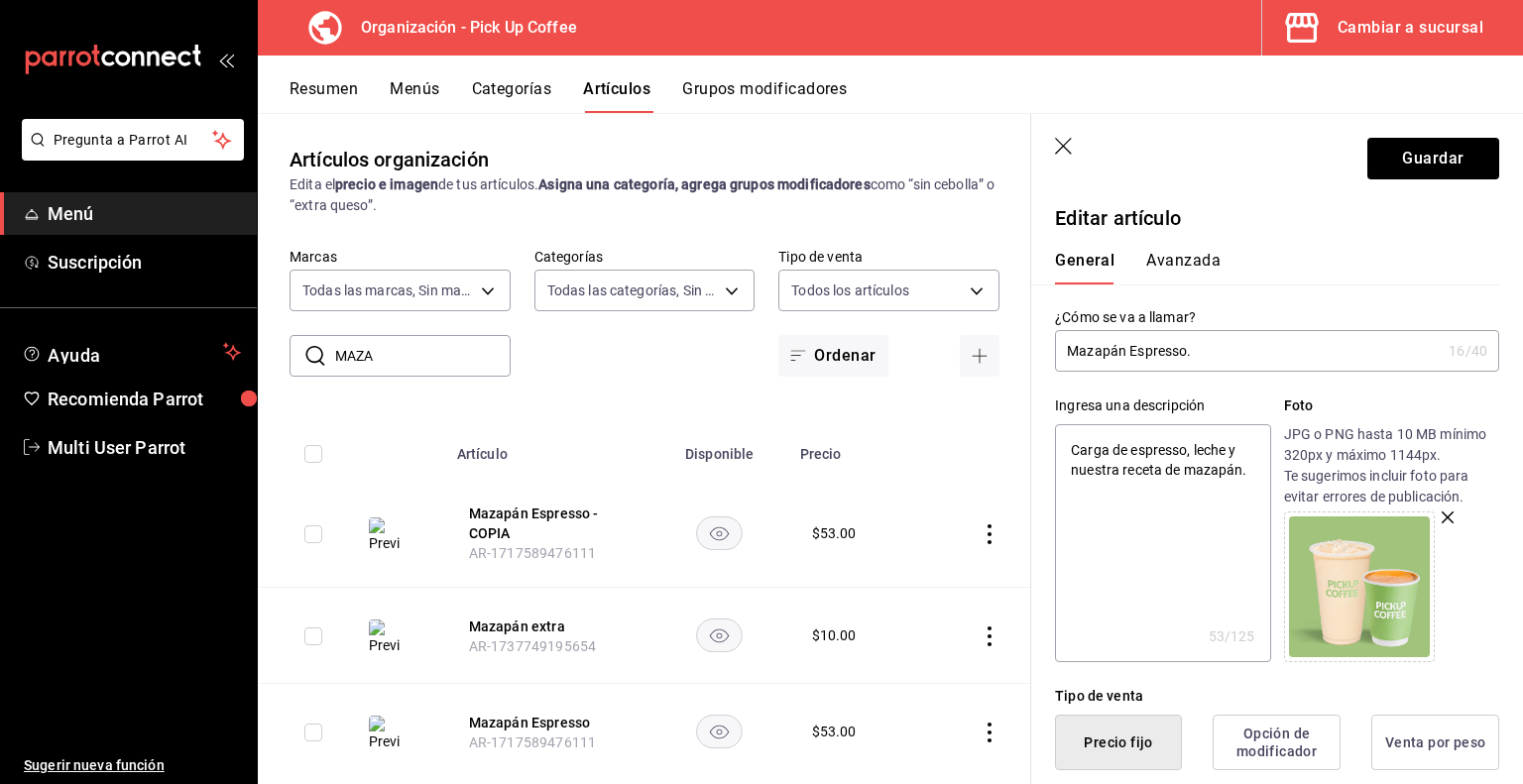 type on "x" 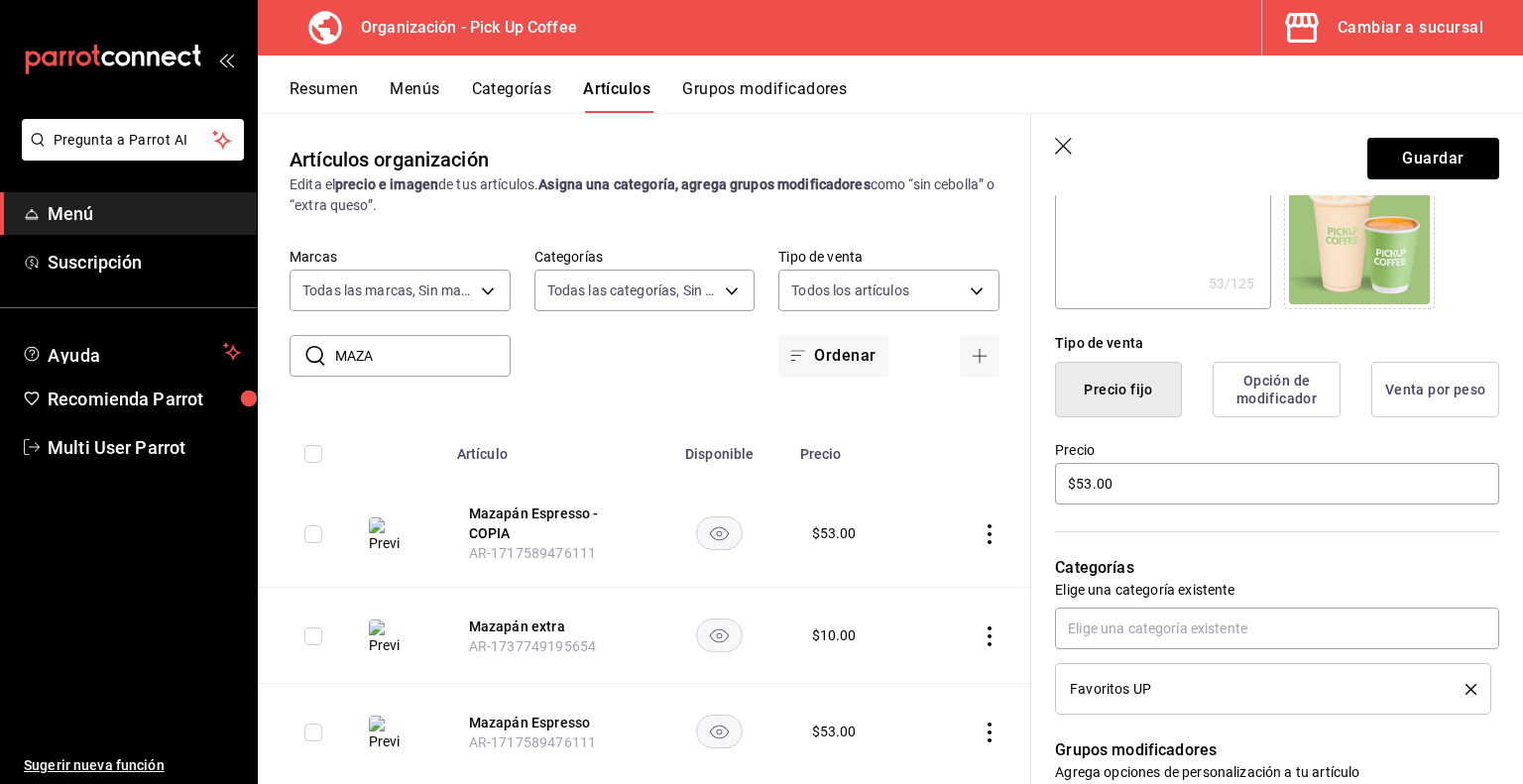 scroll, scrollTop: 424, scrollLeft: 0, axis: vertical 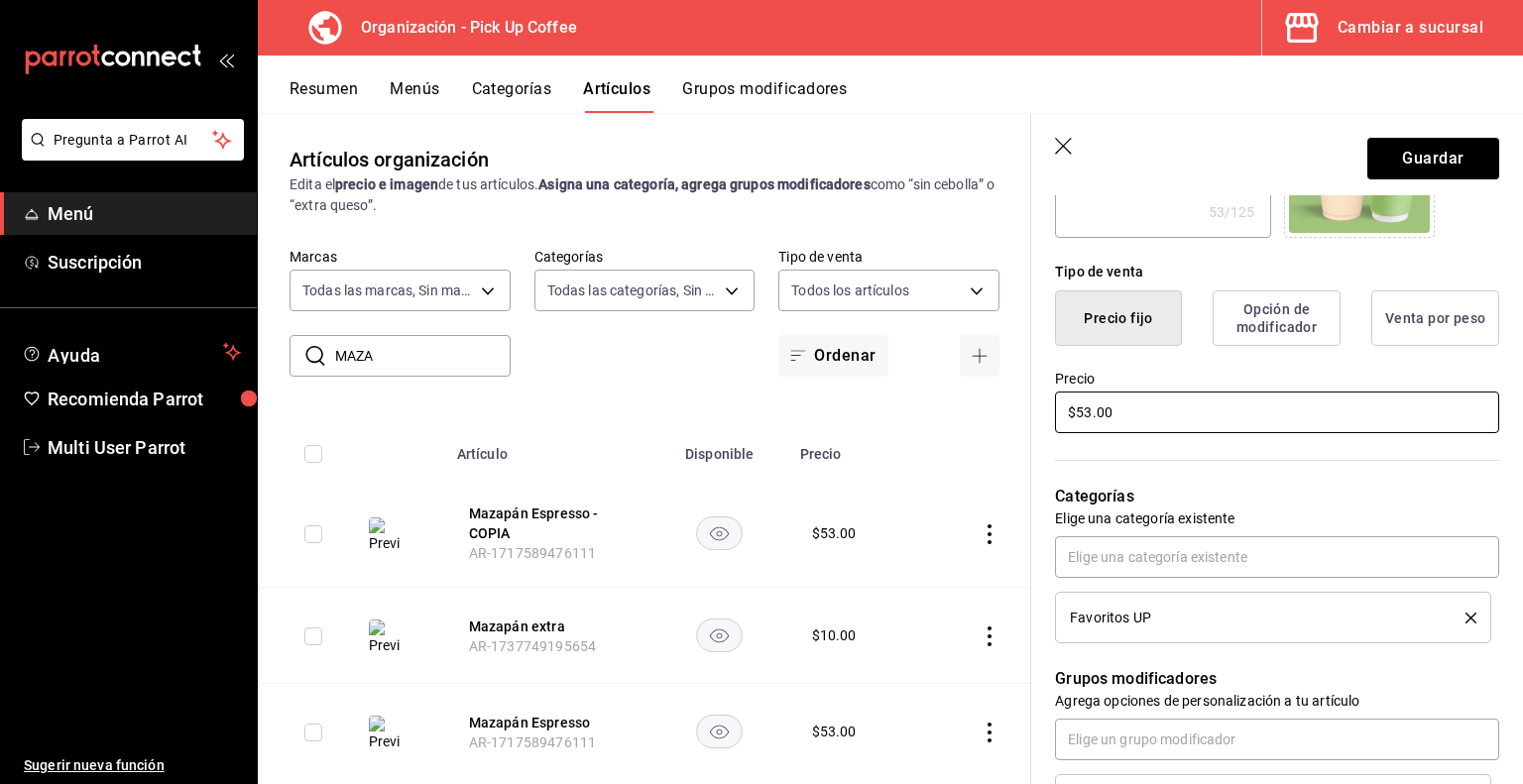 type on "Mazapán Espresso." 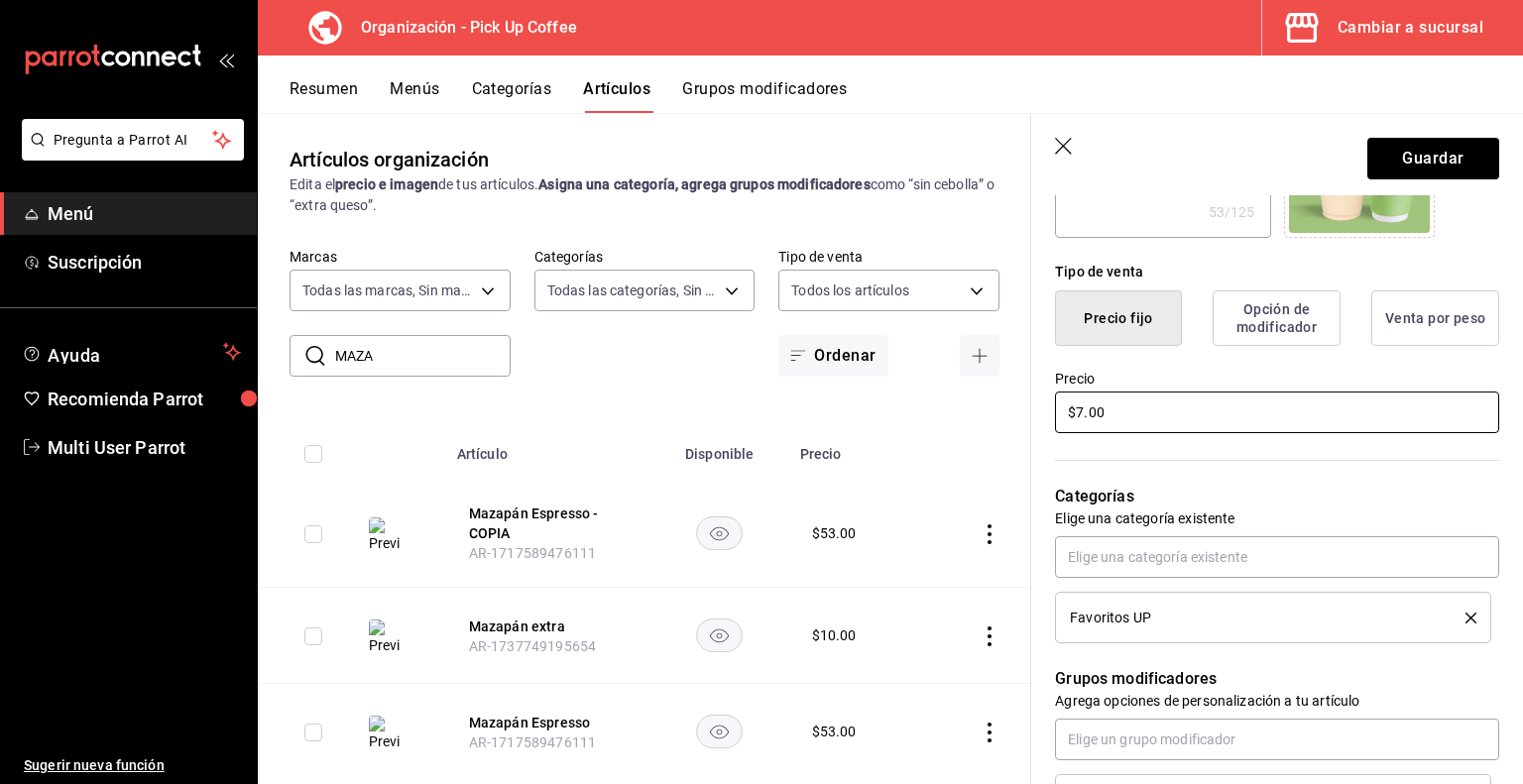 type on "x" 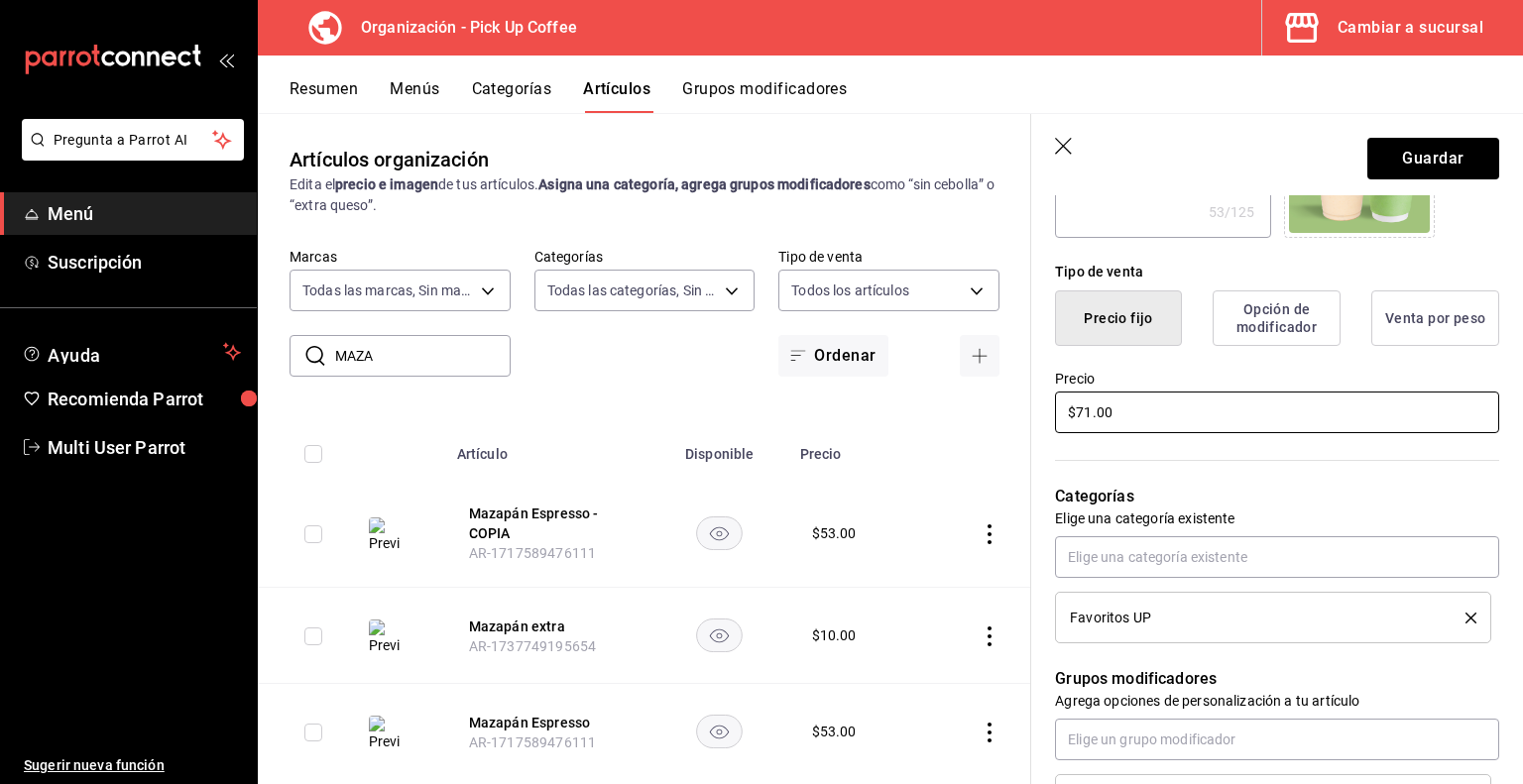 type on "$71.00" 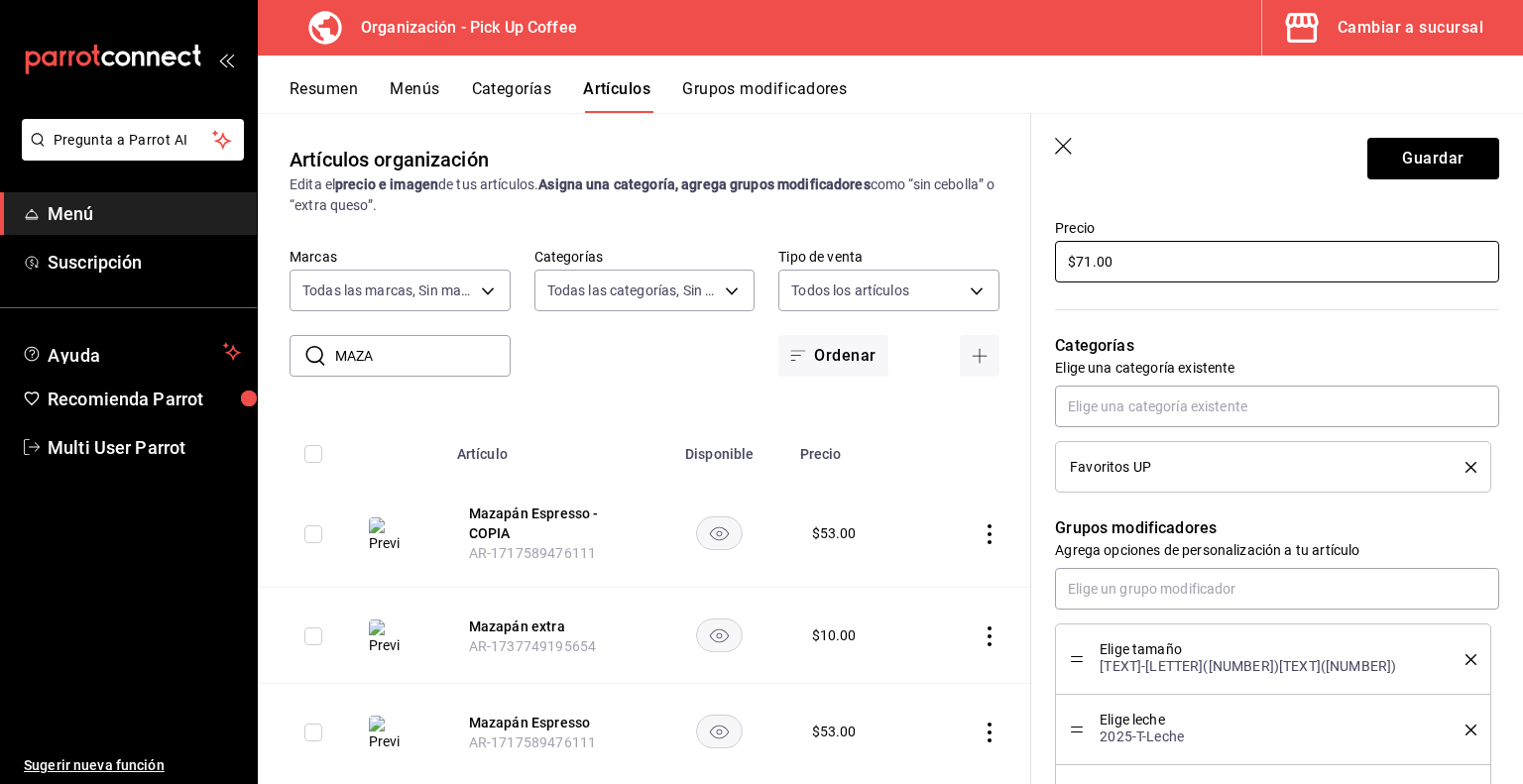 scroll, scrollTop: 575, scrollLeft: 0, axis: vertical 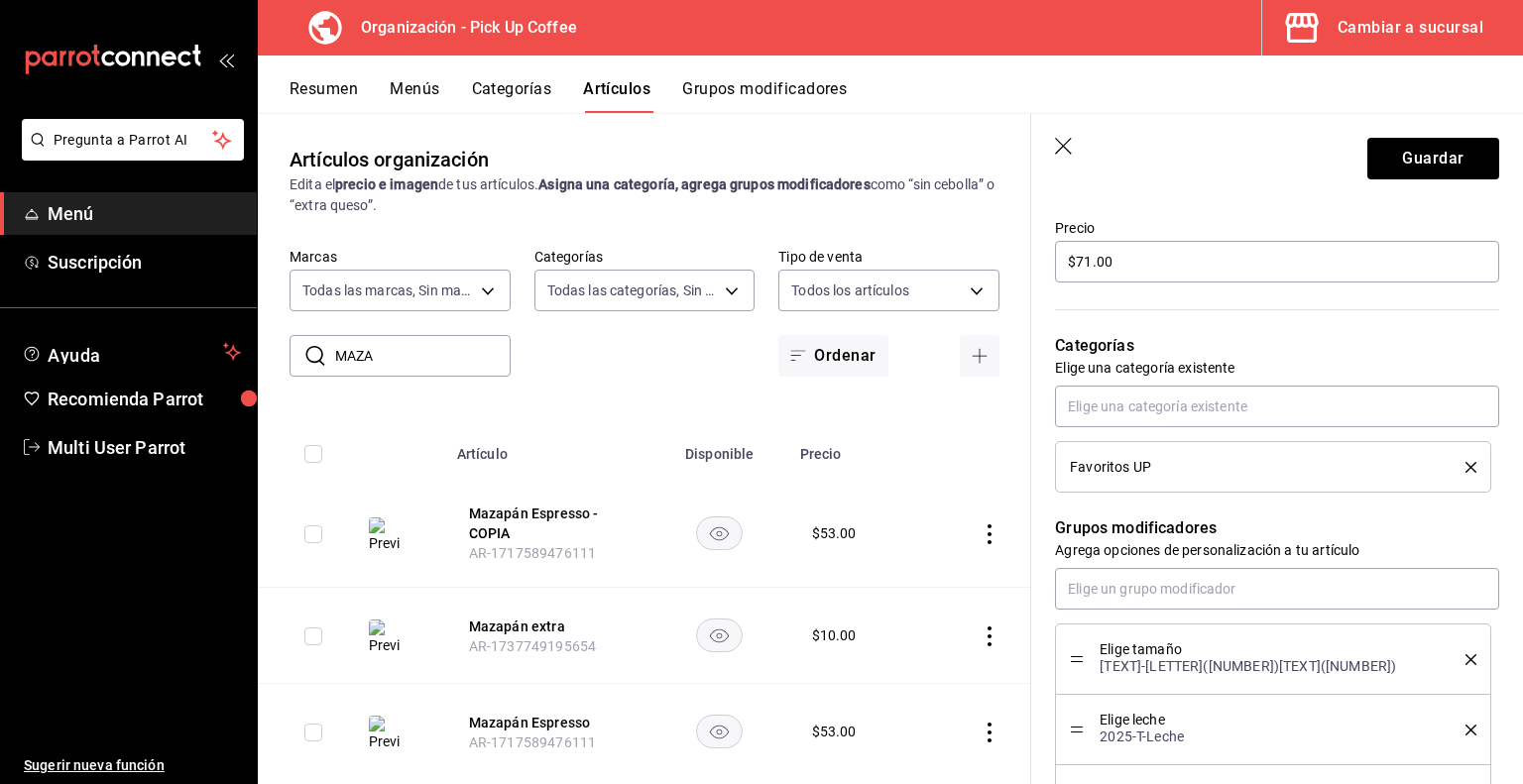 click 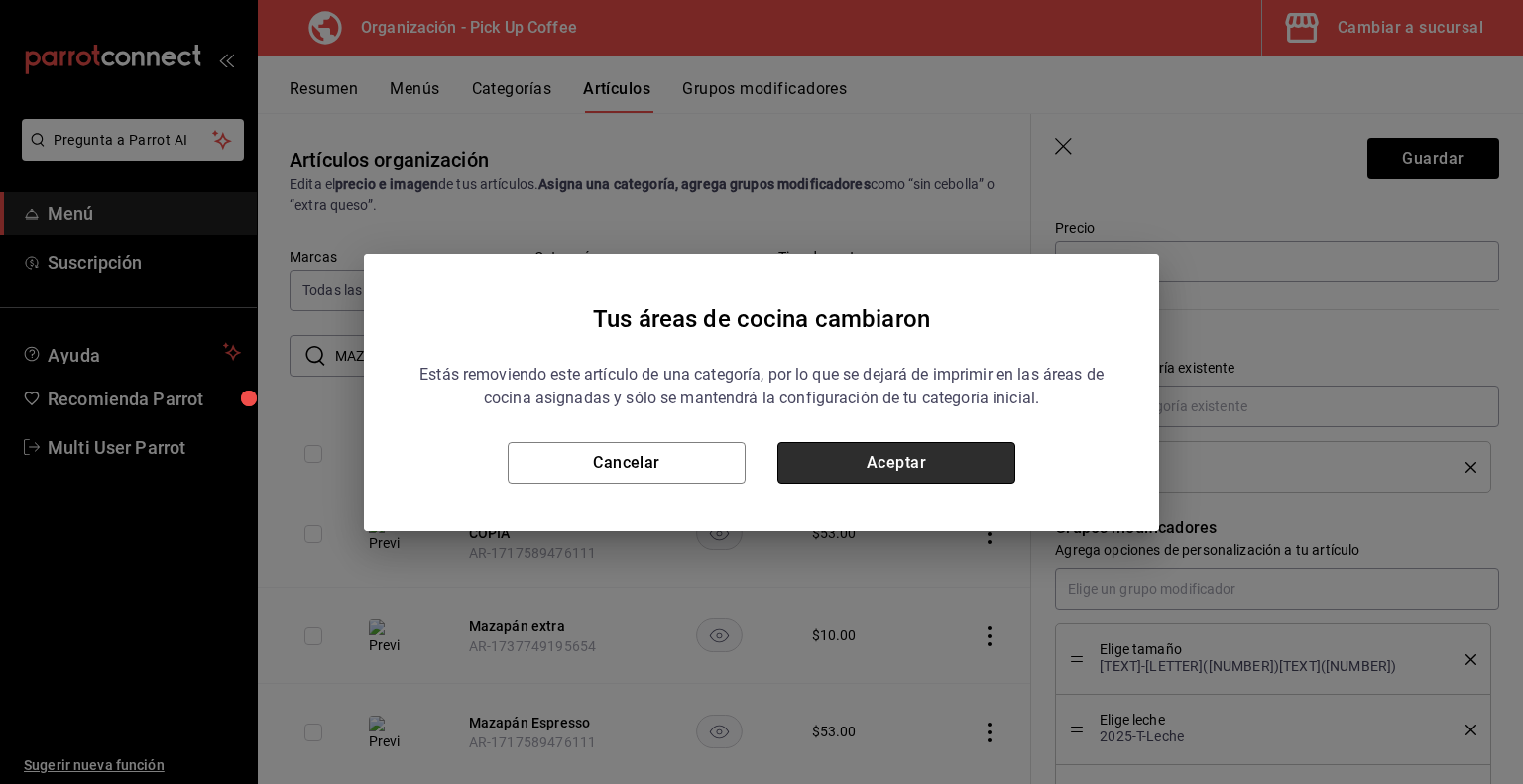 click on "Aceptar" at bounding box center [896, 463] 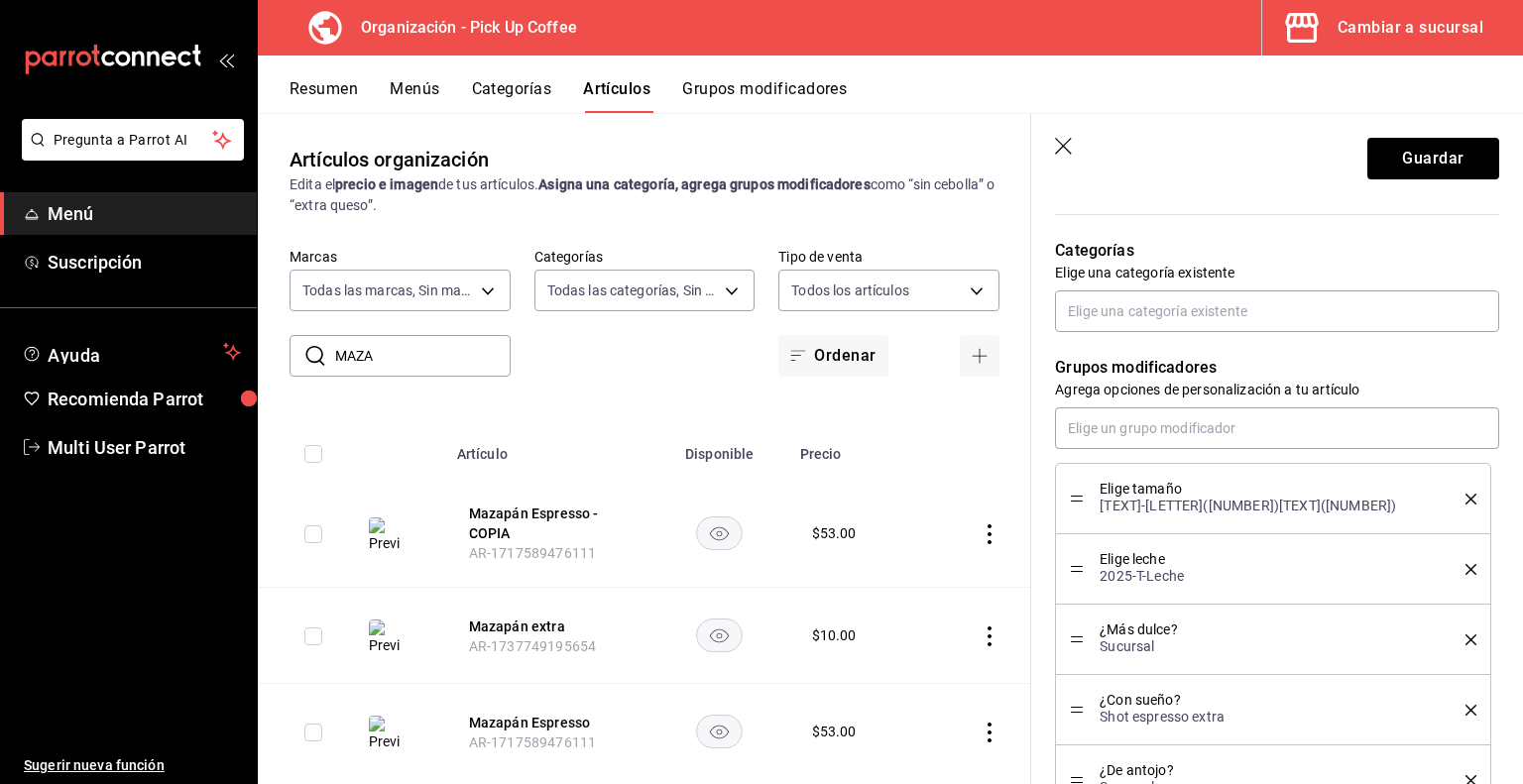 scroll, scrollTop: 692, scrollLeft: 0, axis: vertical 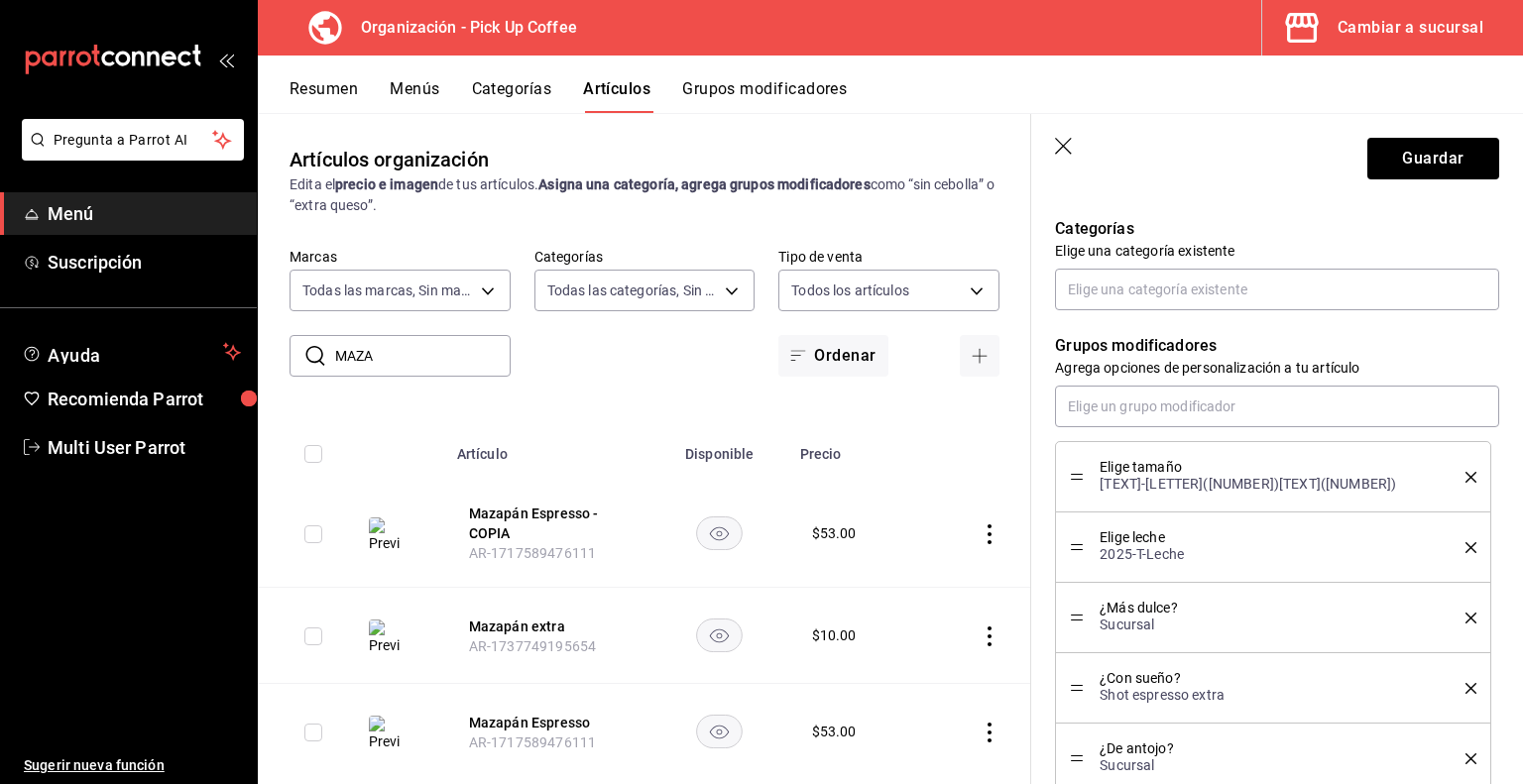 click 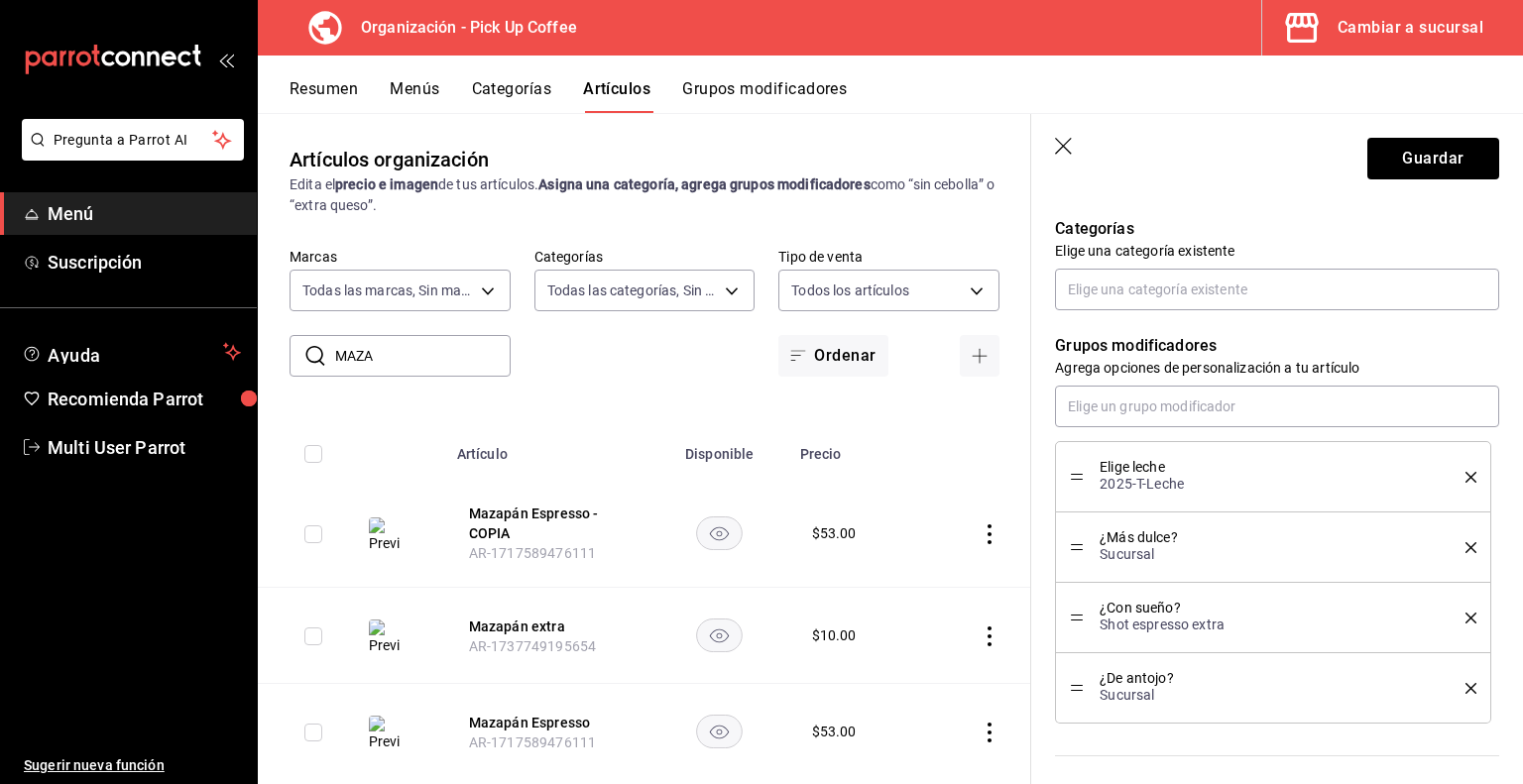 click 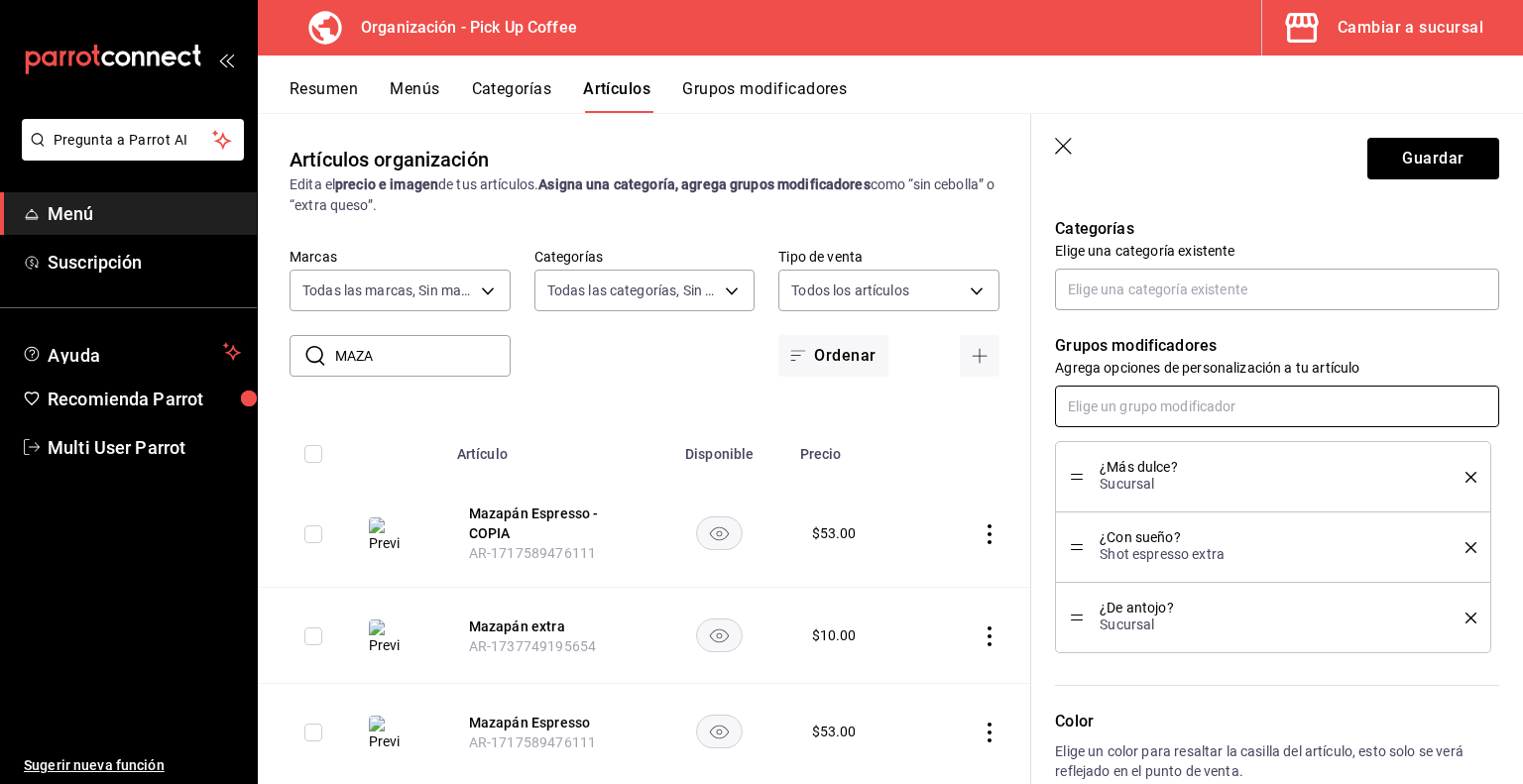 click at bounding box center [1277, 406] 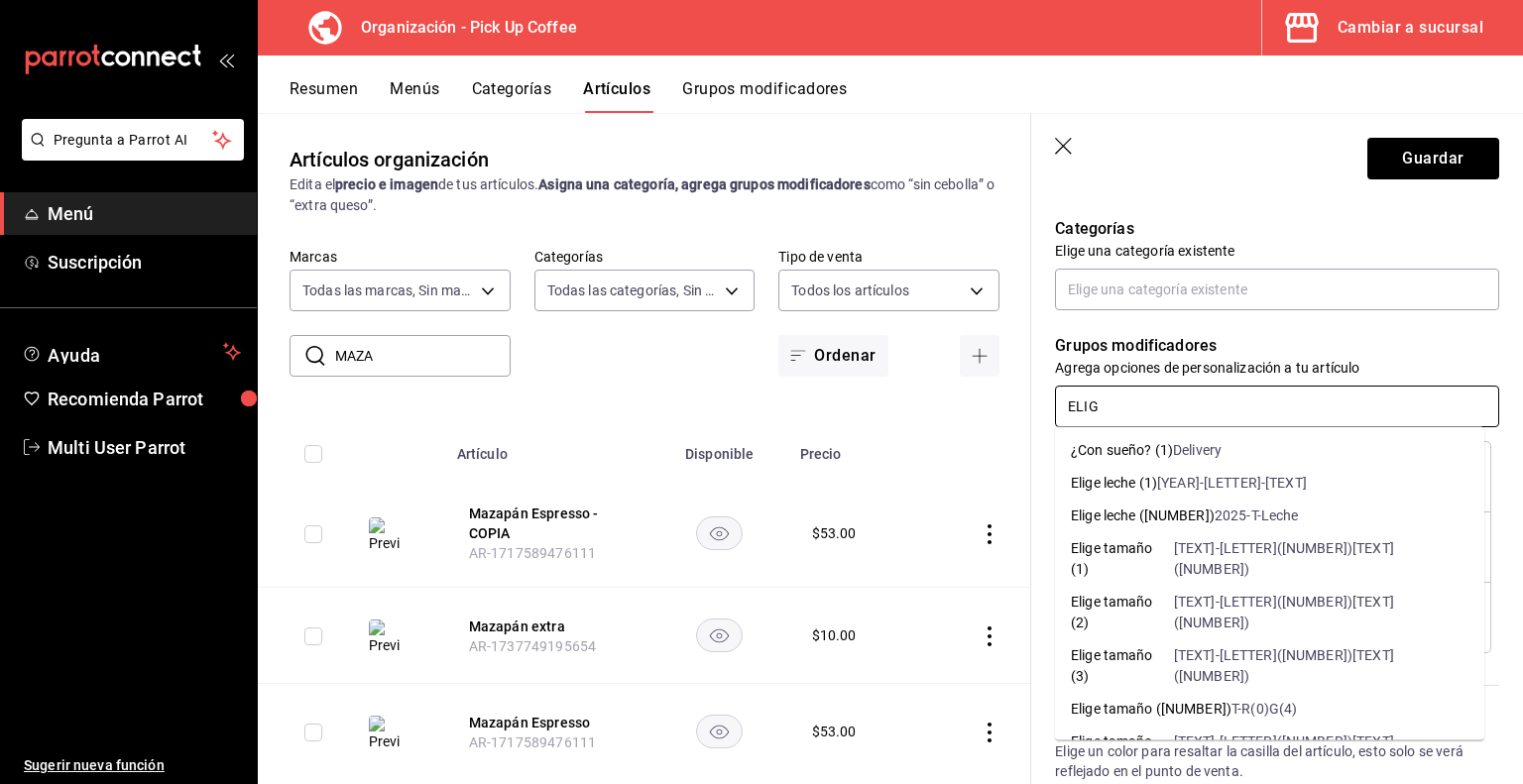 type on "ELIGE" 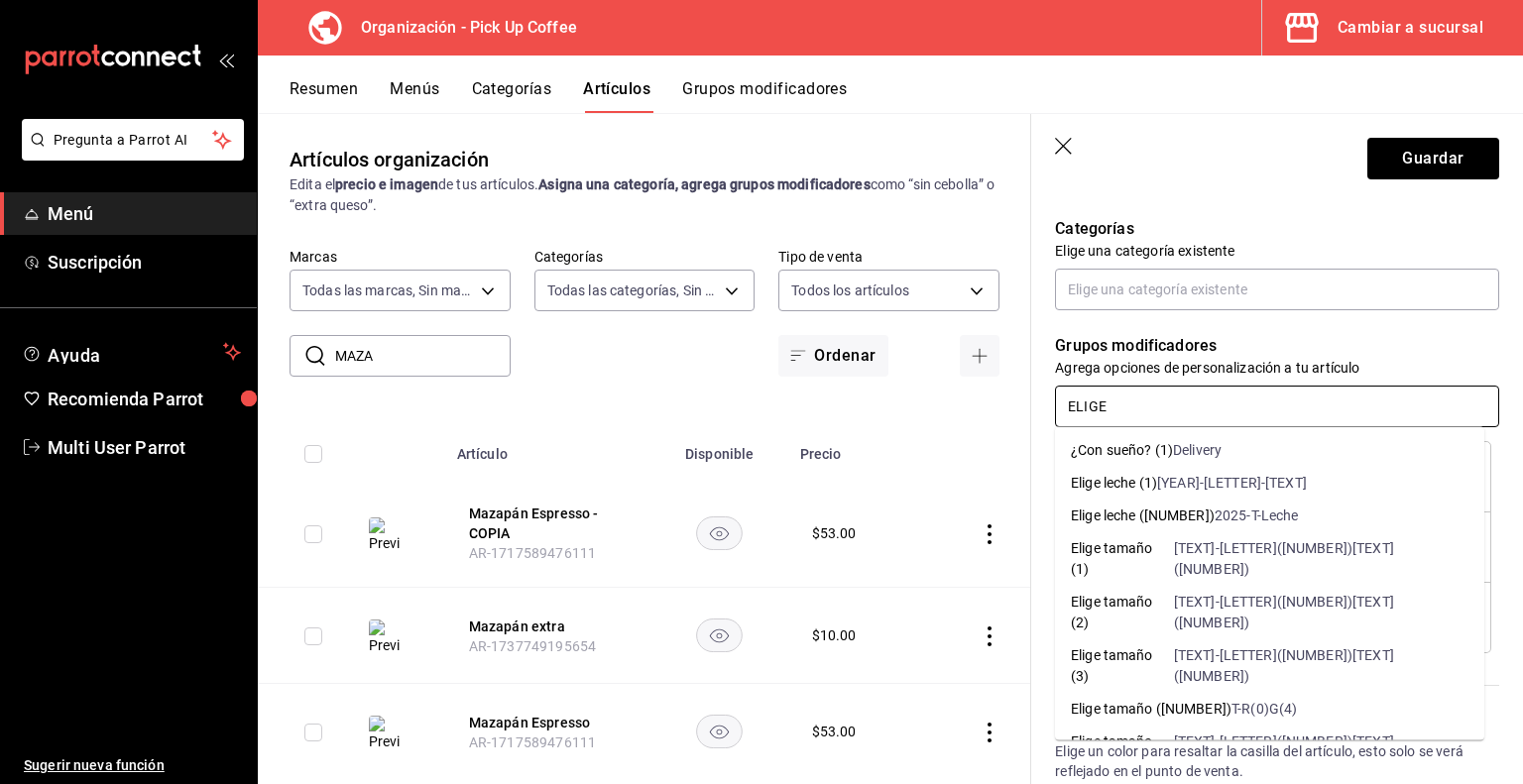click on "[YEAR]-D-Leche" at bounding box center (1231, 483) 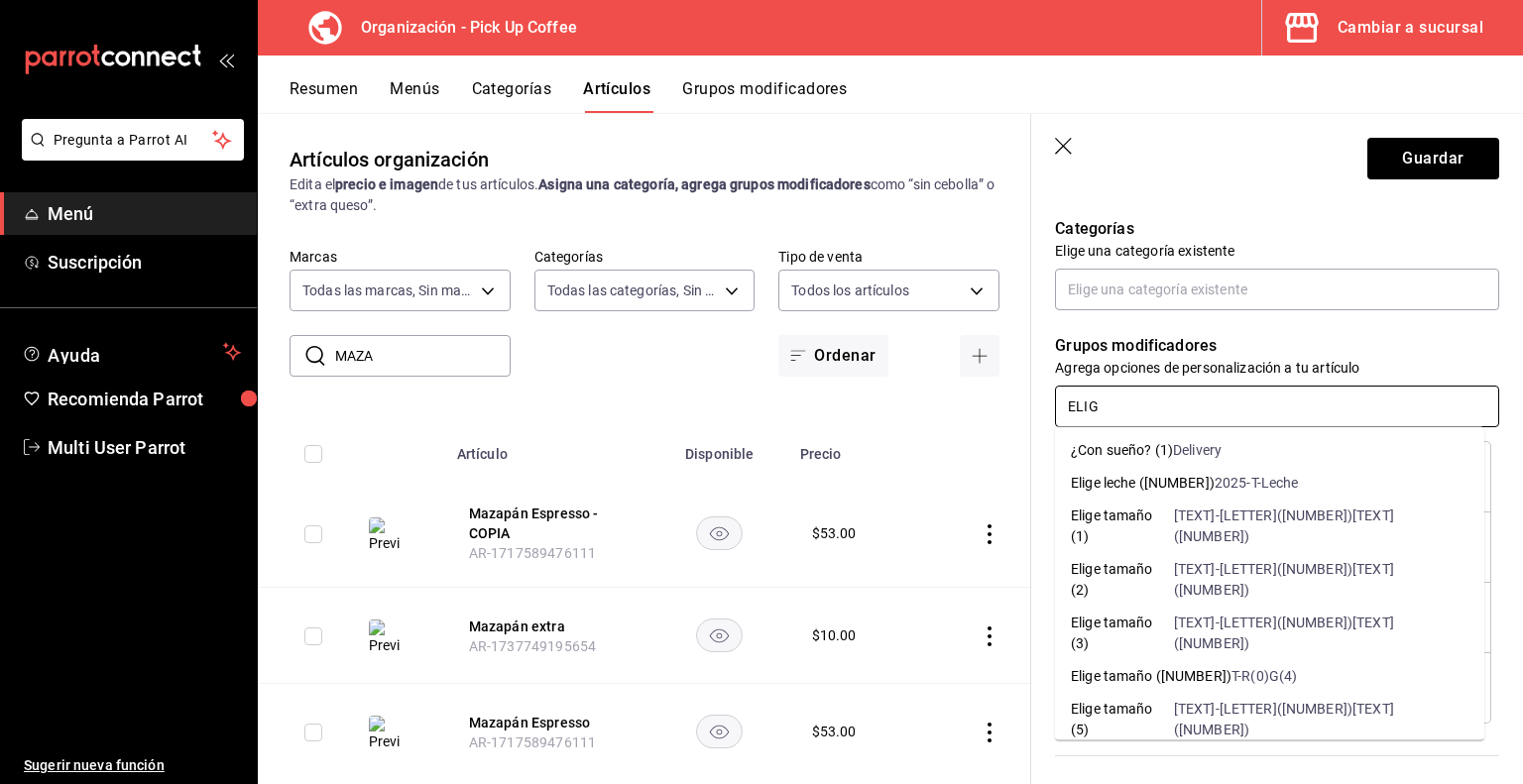 type on "ELIGE" 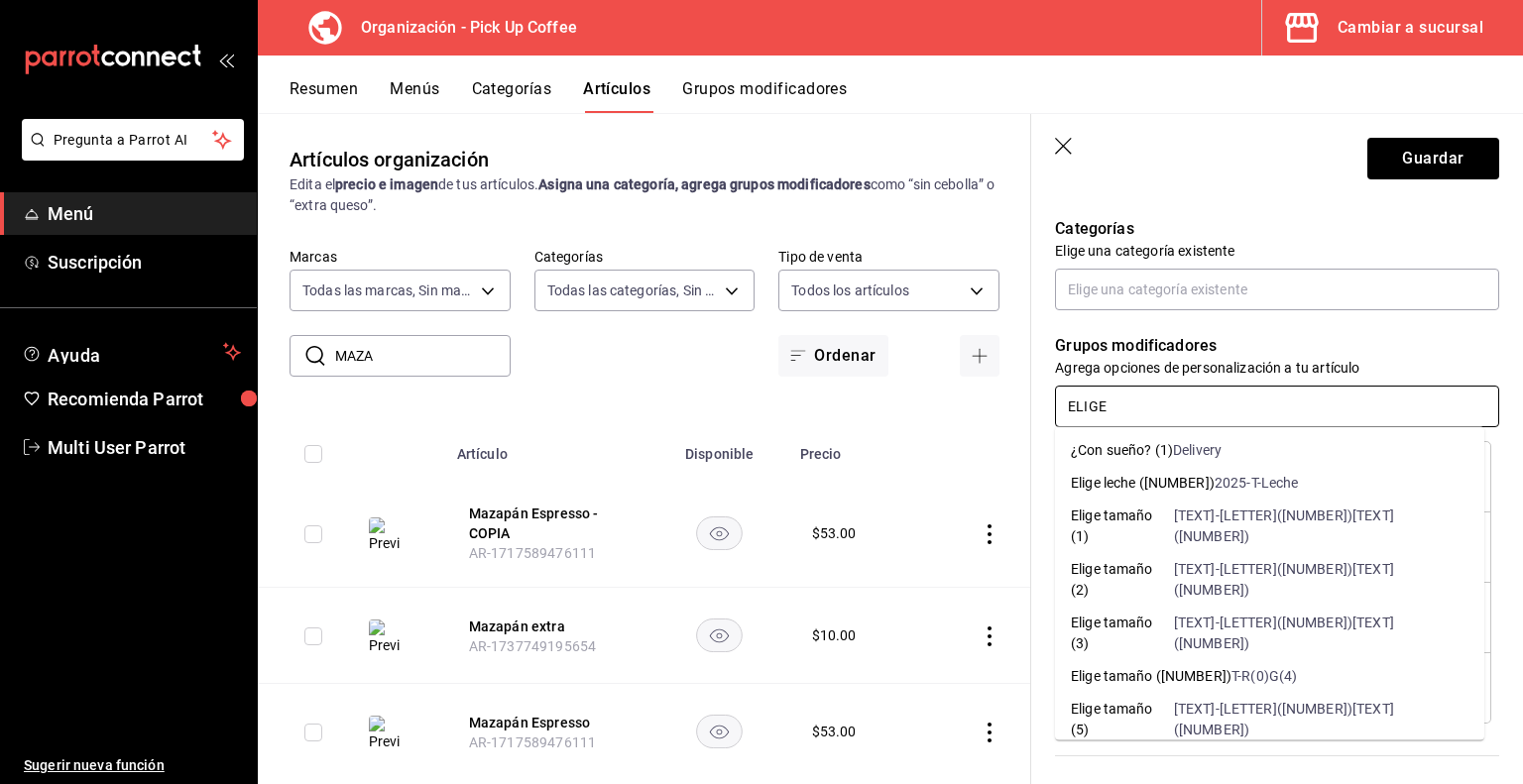 click on "Elige tamaño (1)" at bounding box center [1122, 526] 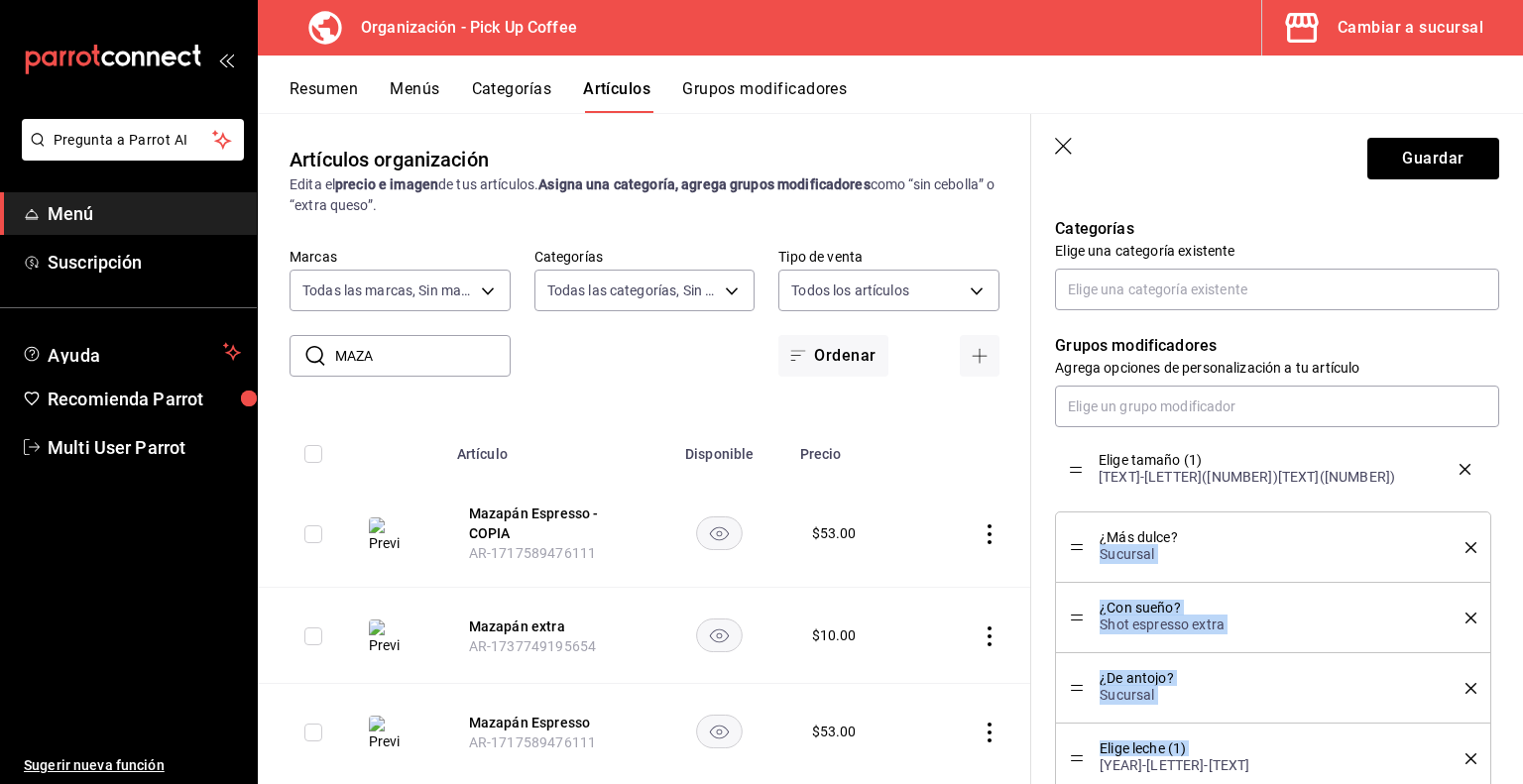 drag, startPoint x: 1074, startPoint y: 756, endPoint x: 1095, endPoint y: 479, distance: 277.7949 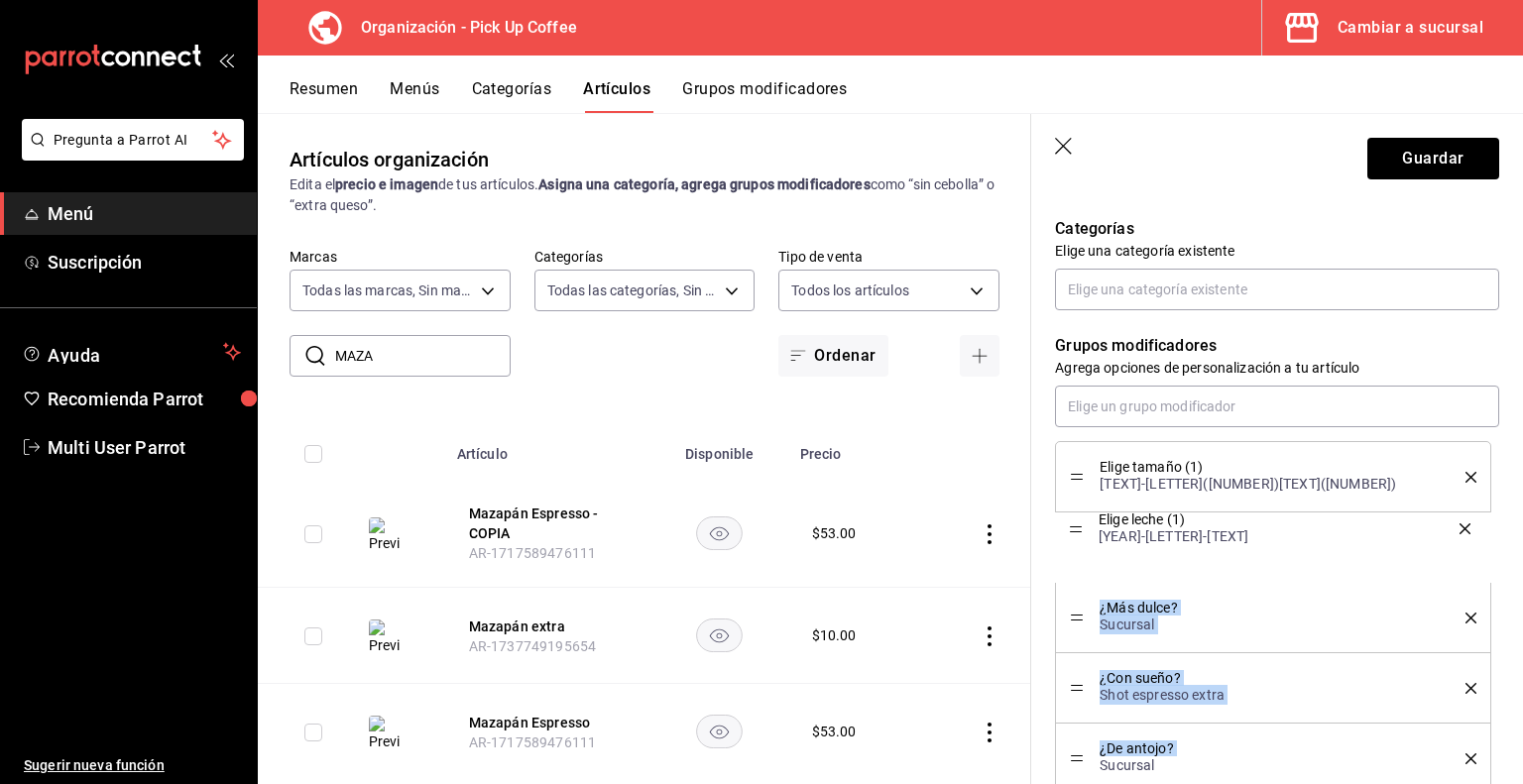 drag, startPoint x: 1078, startPoint y: 753, endPoint x: 1096, endPoint y: 523, distance: 230.70327 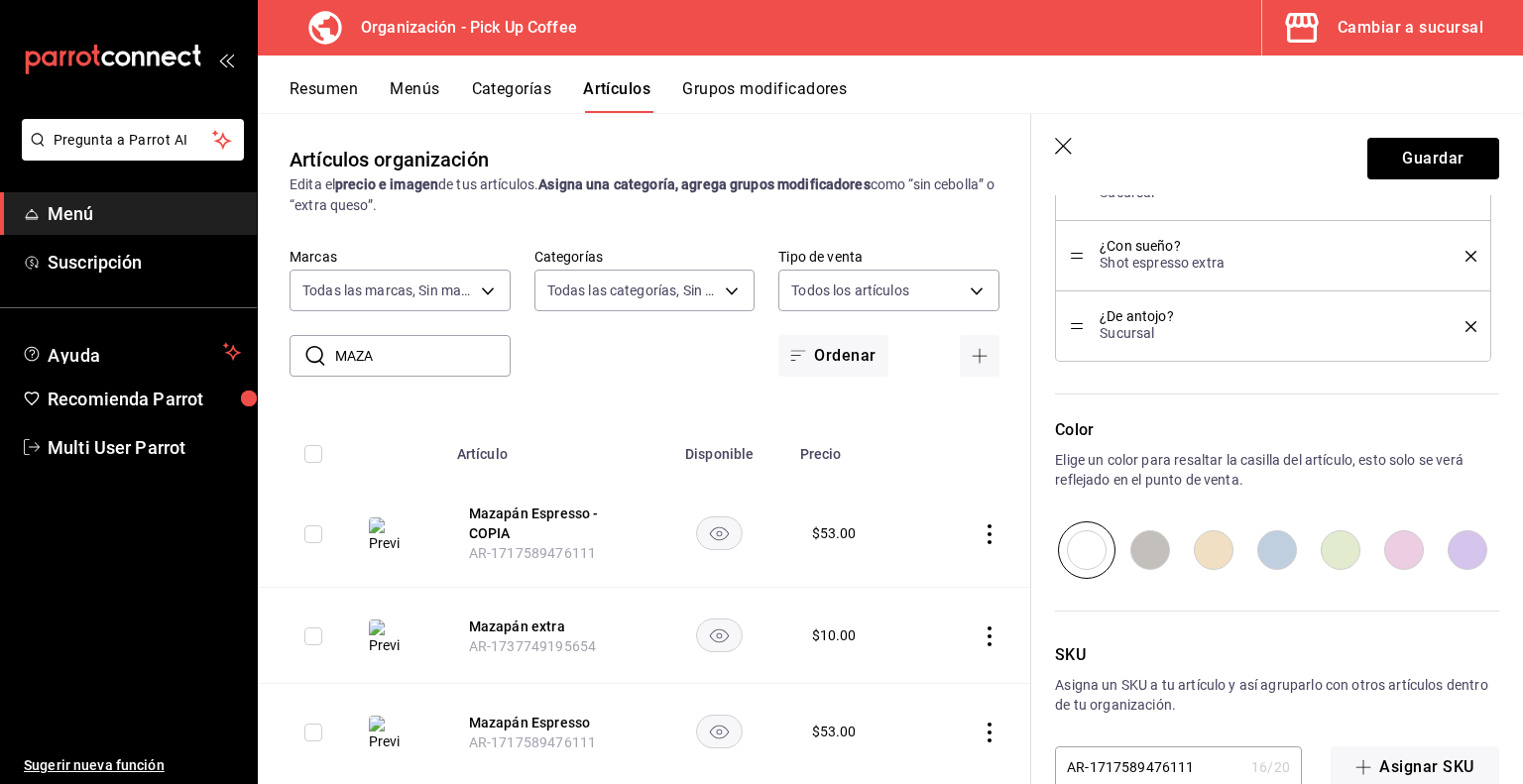 scroll, scrollTop: 1166, scrollLeft: 0, axis: vertical 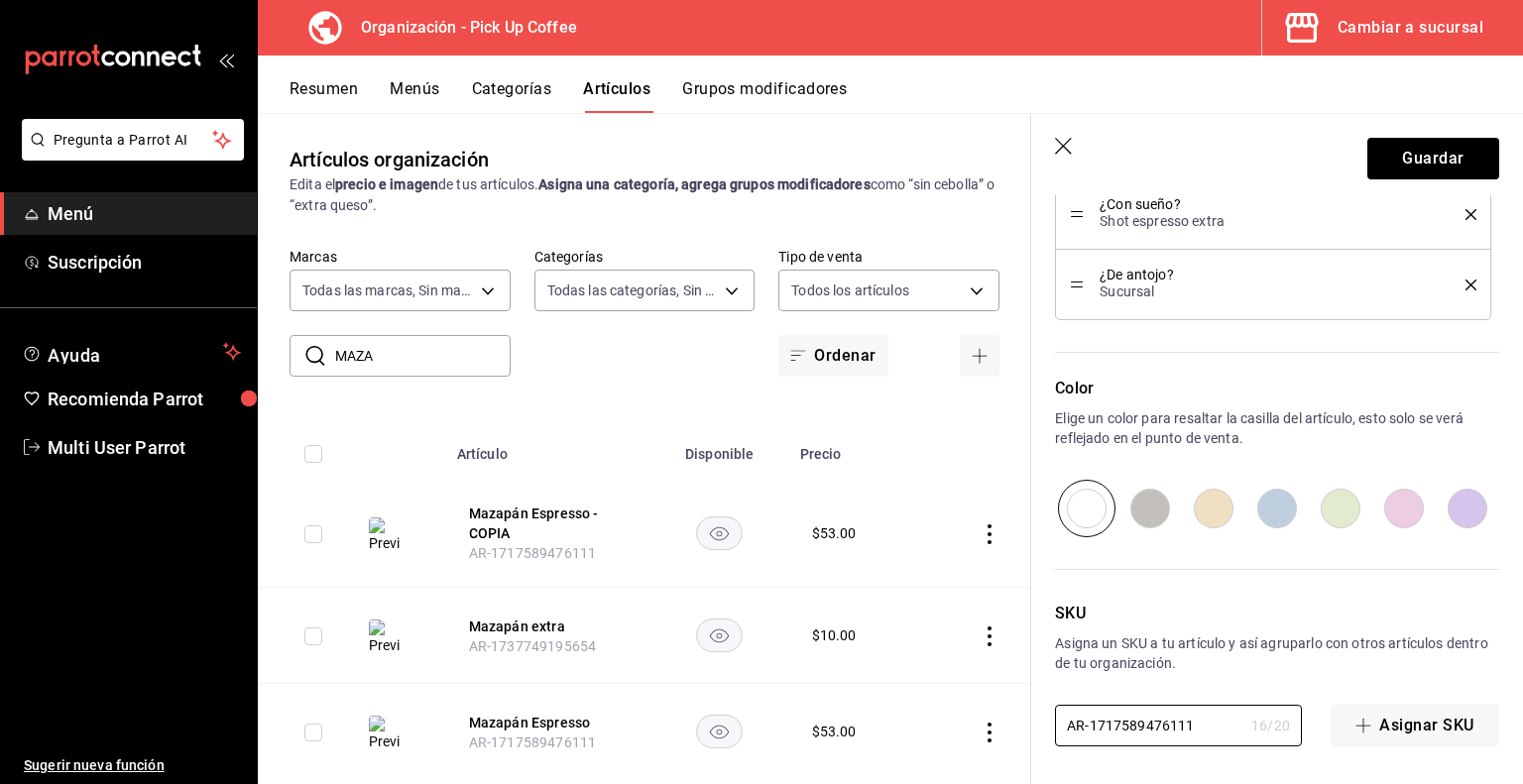 drag, startPoint x: 1202, startPoint y: 721, endPoint x: 977, endPoint y: 728, distance: 225.10886 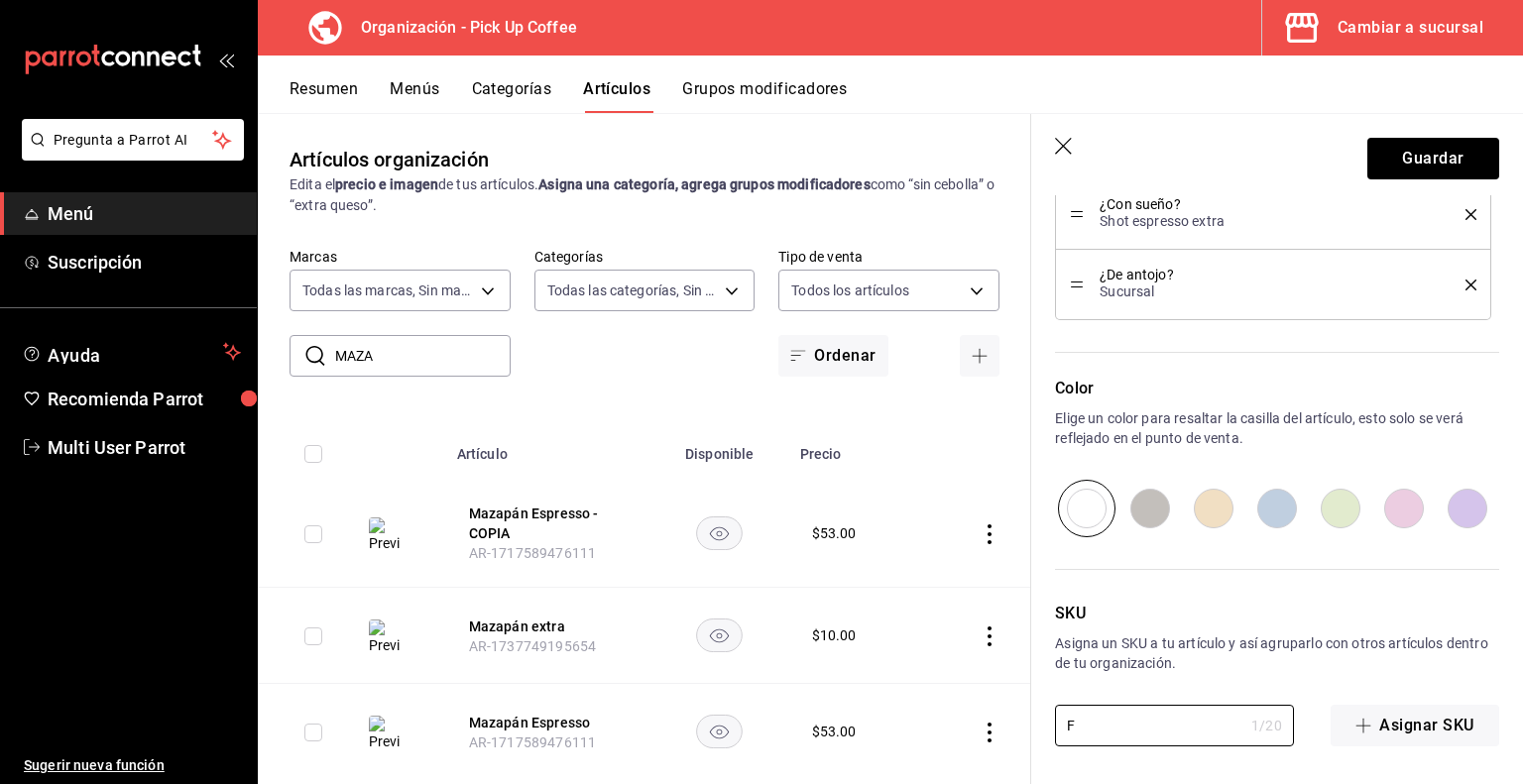 type on "x" 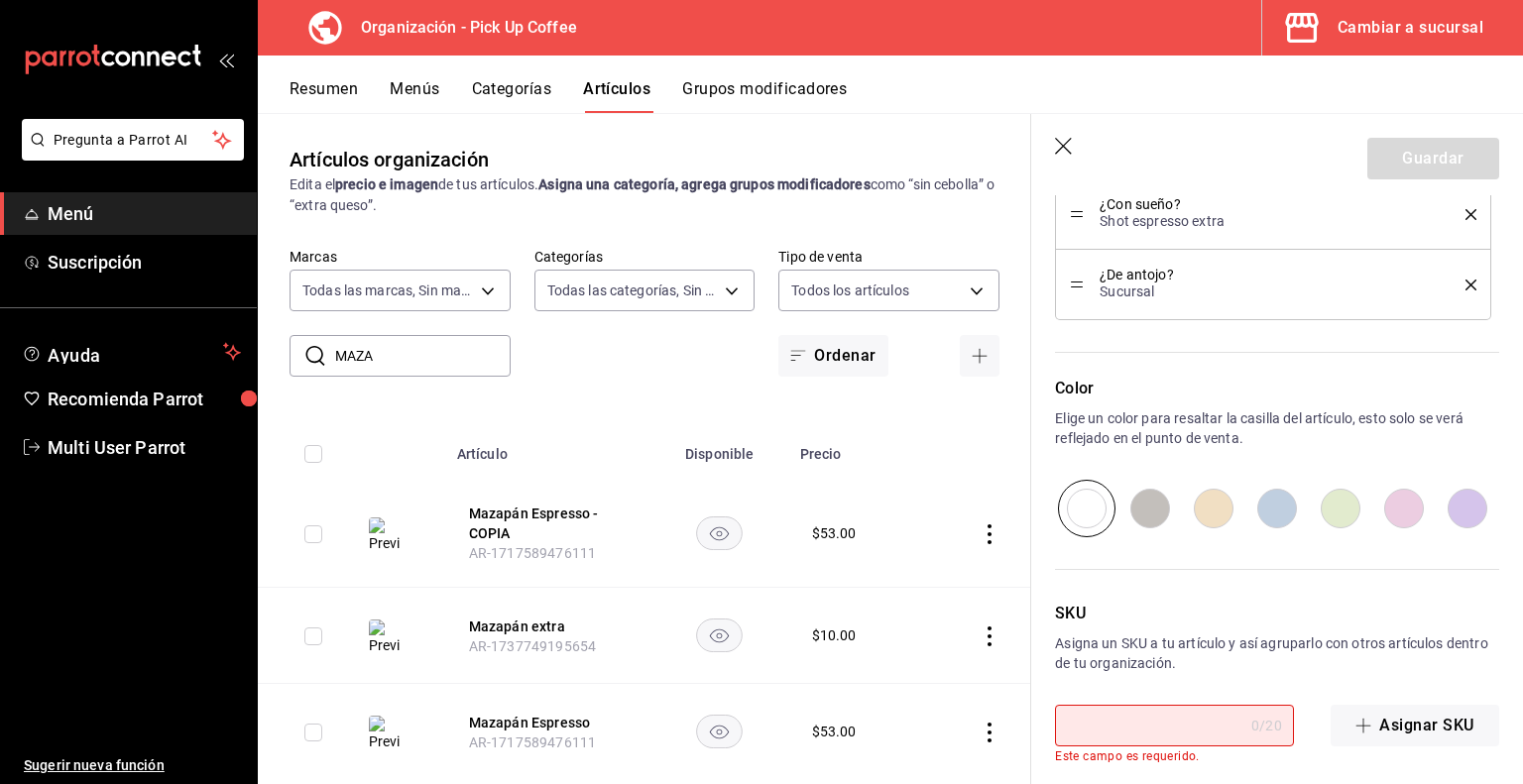 type on "x" 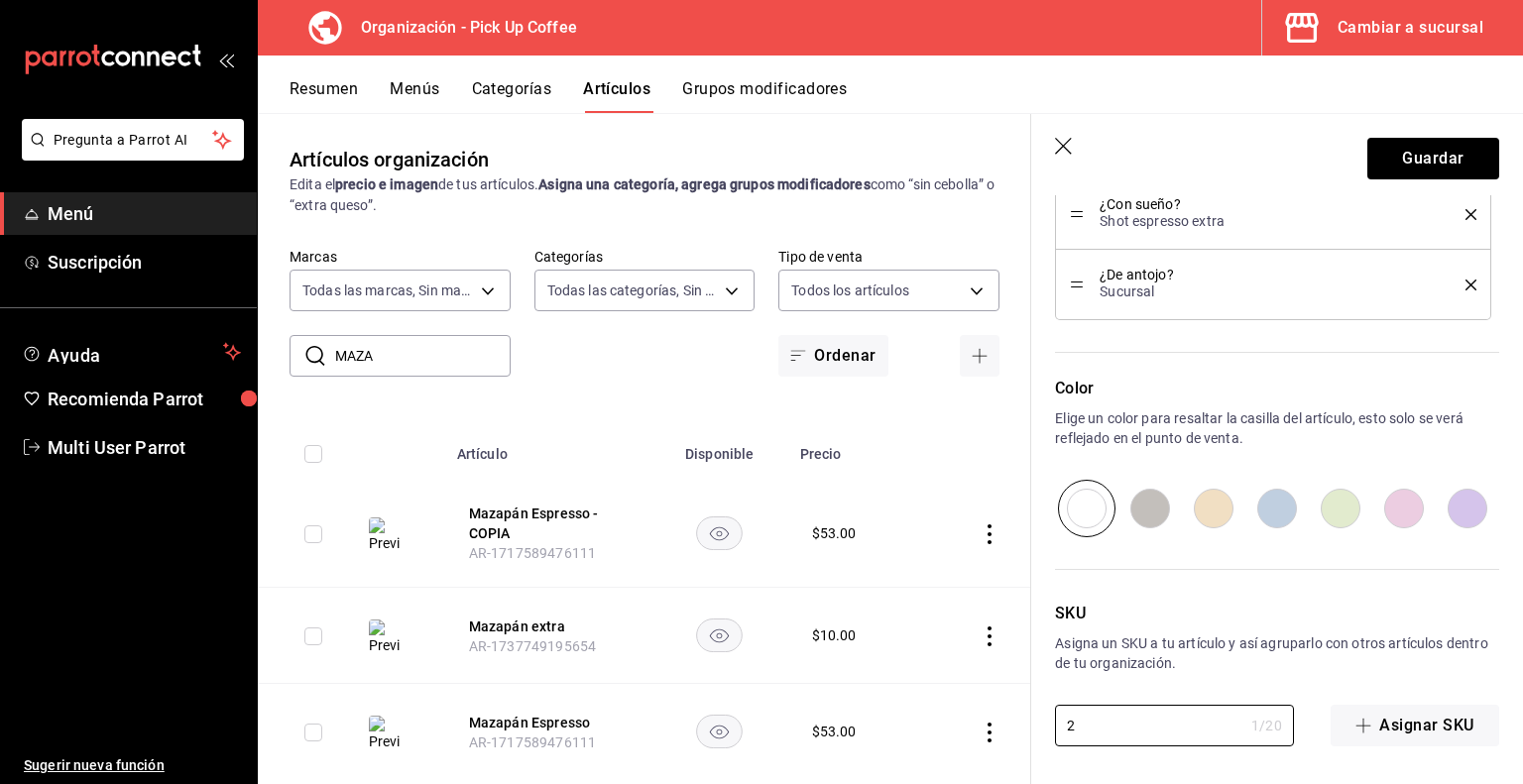 type on "x" 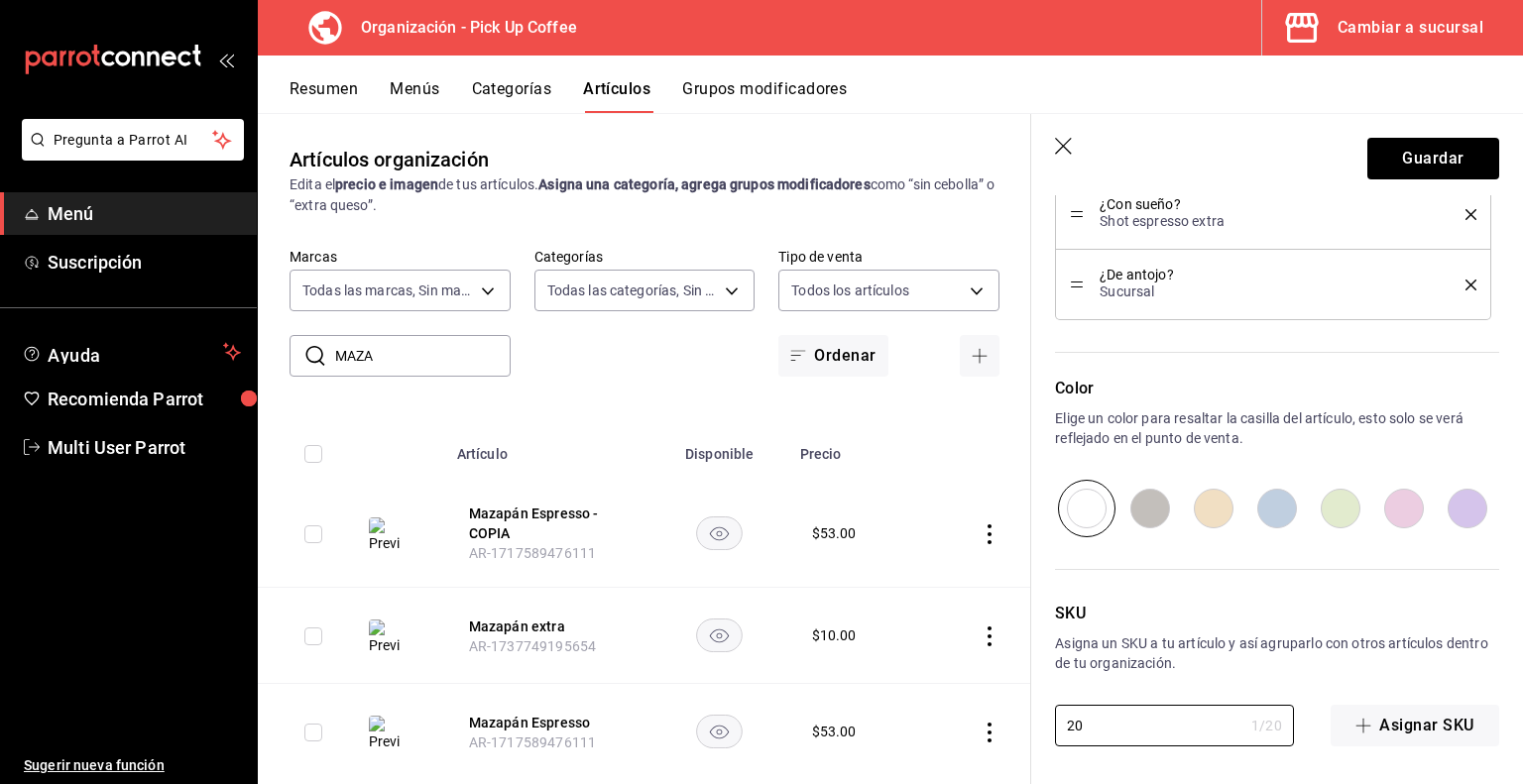 type on "x" 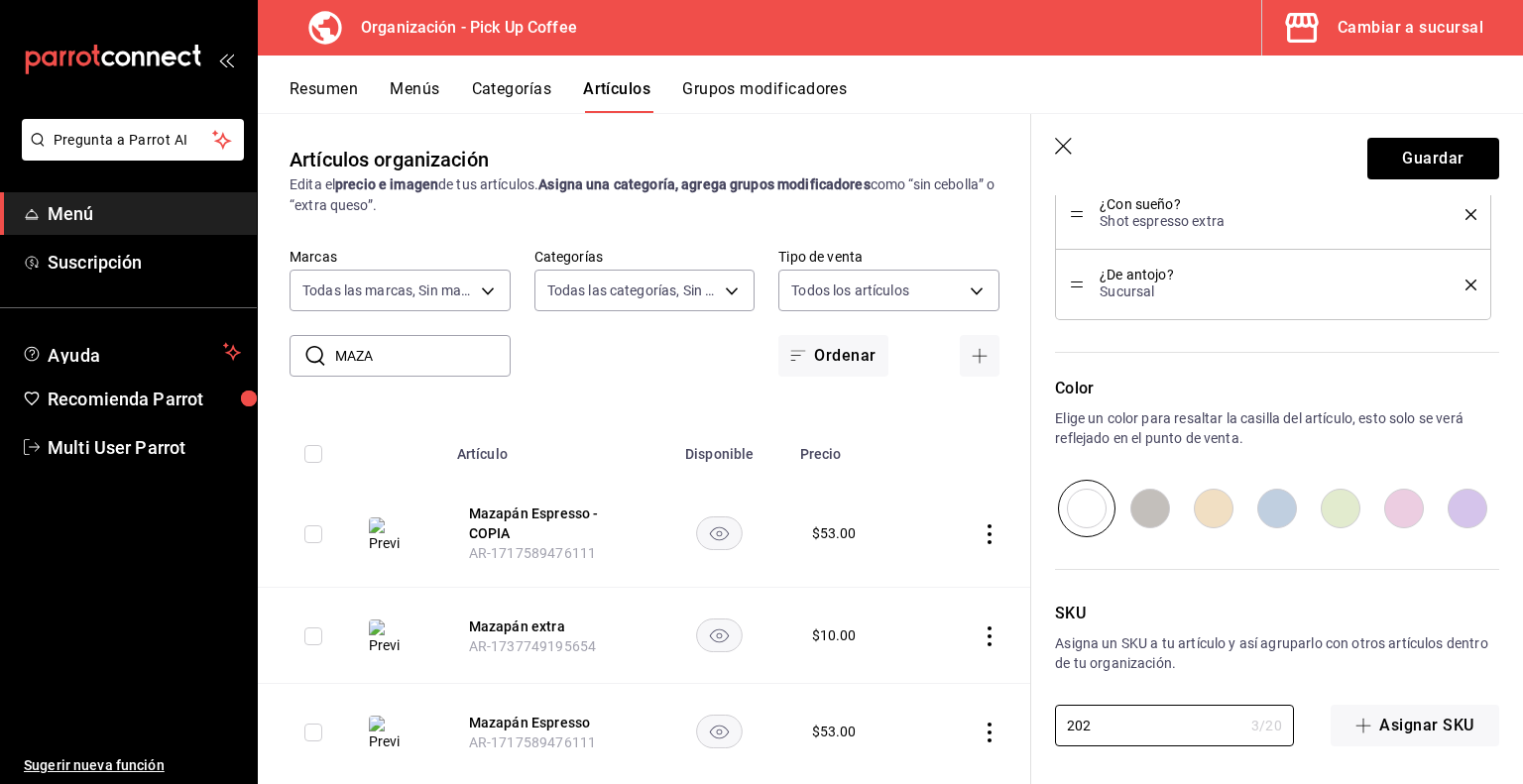 type on "x" 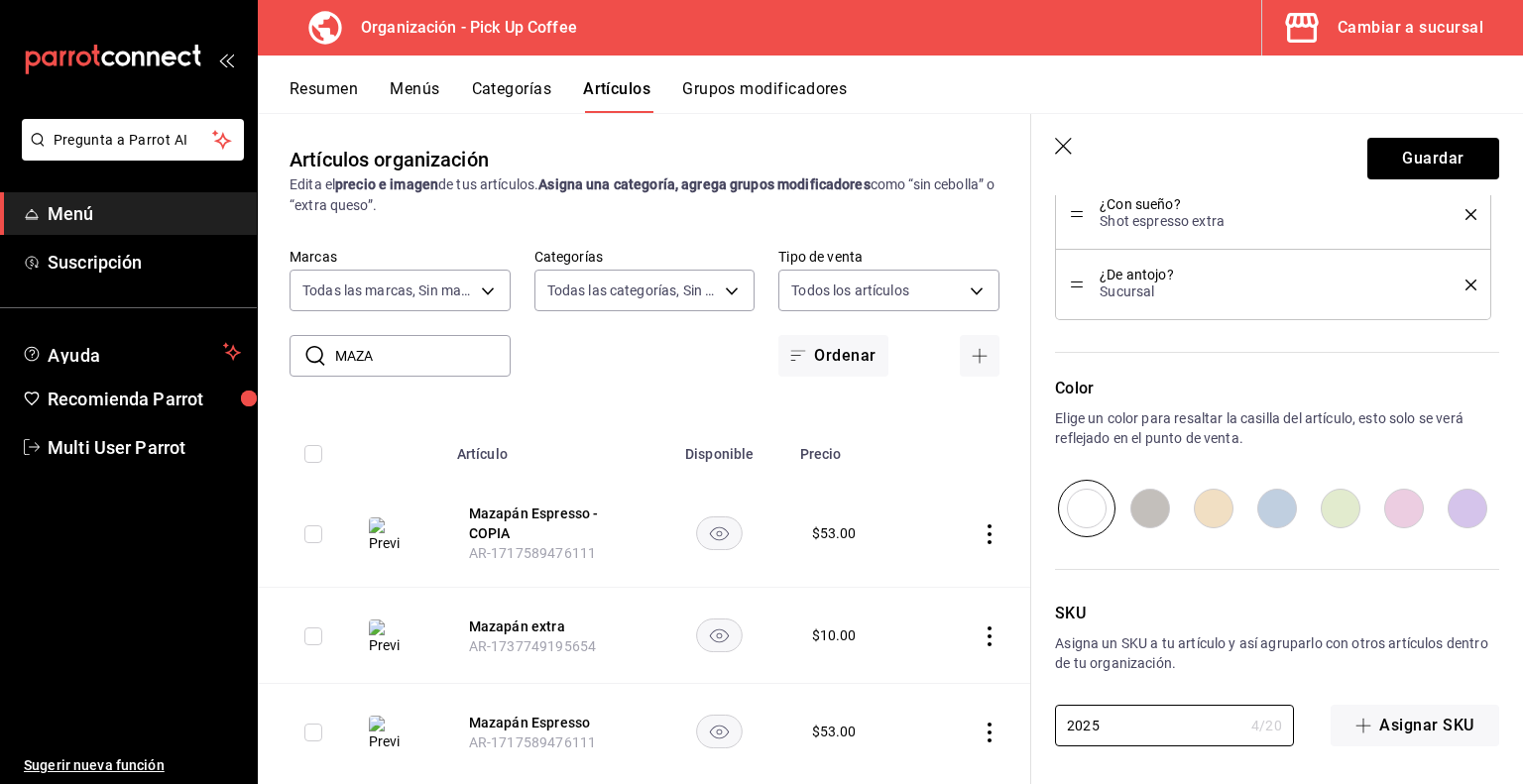 type on "x" 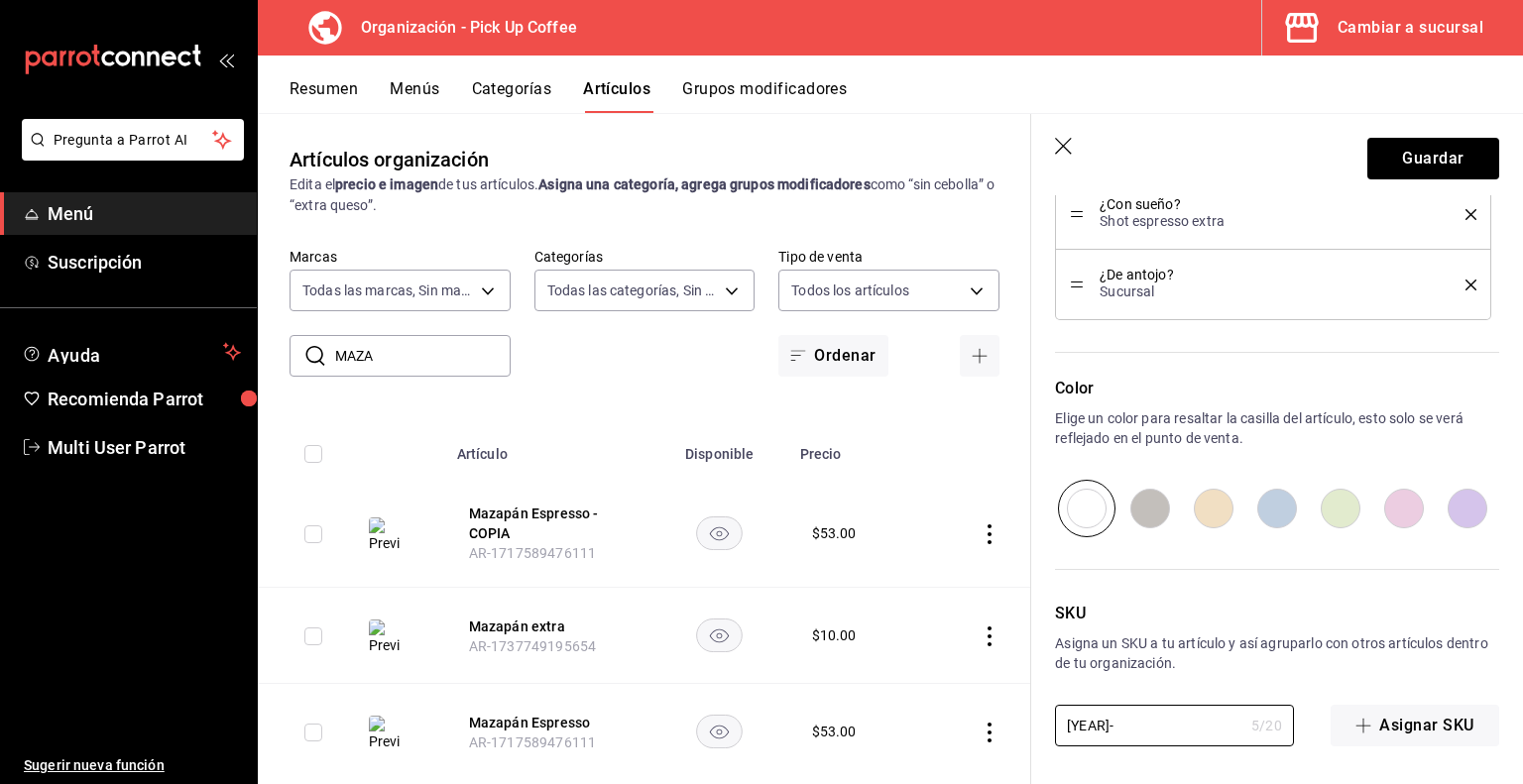 type on "x" 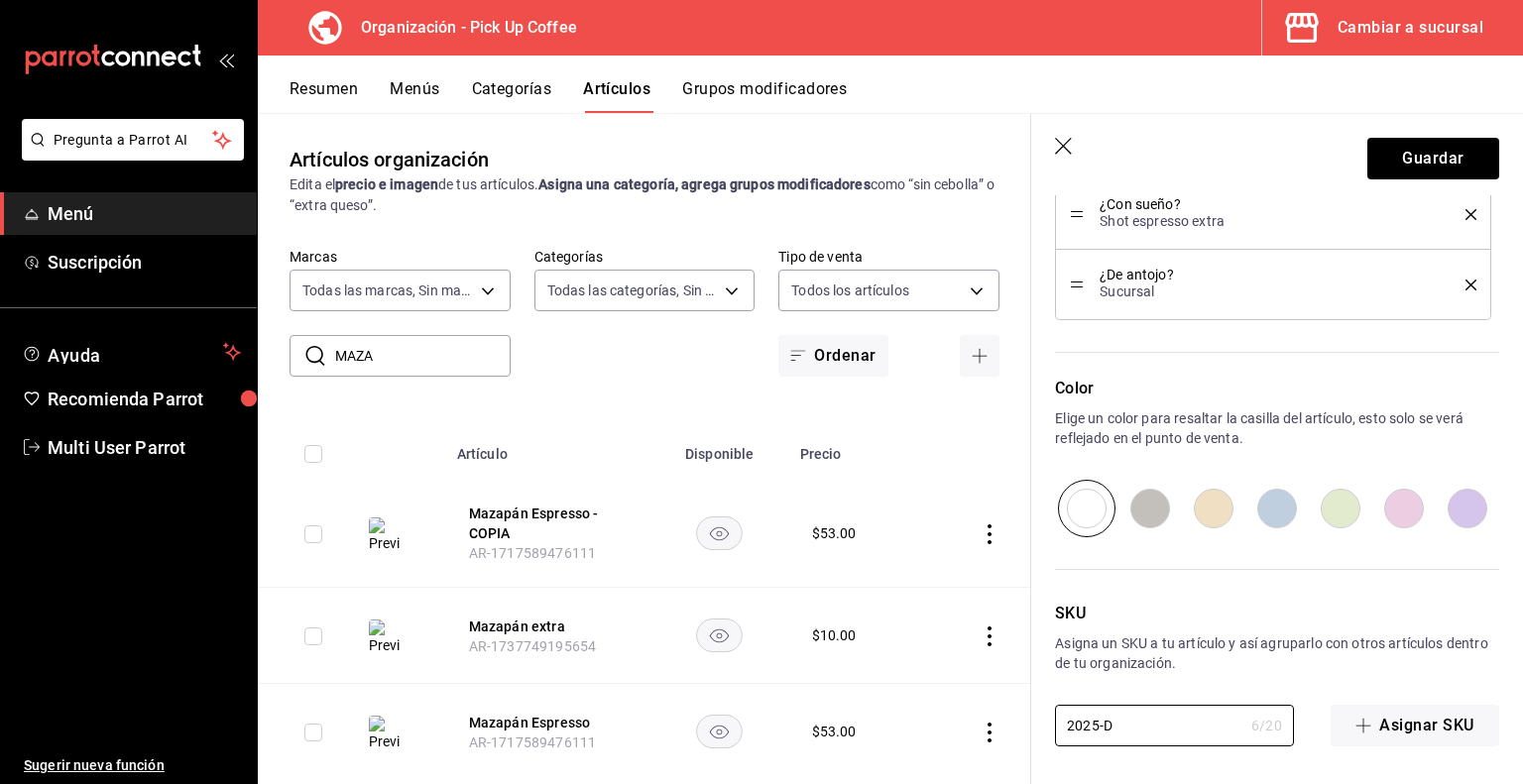 type on "x" 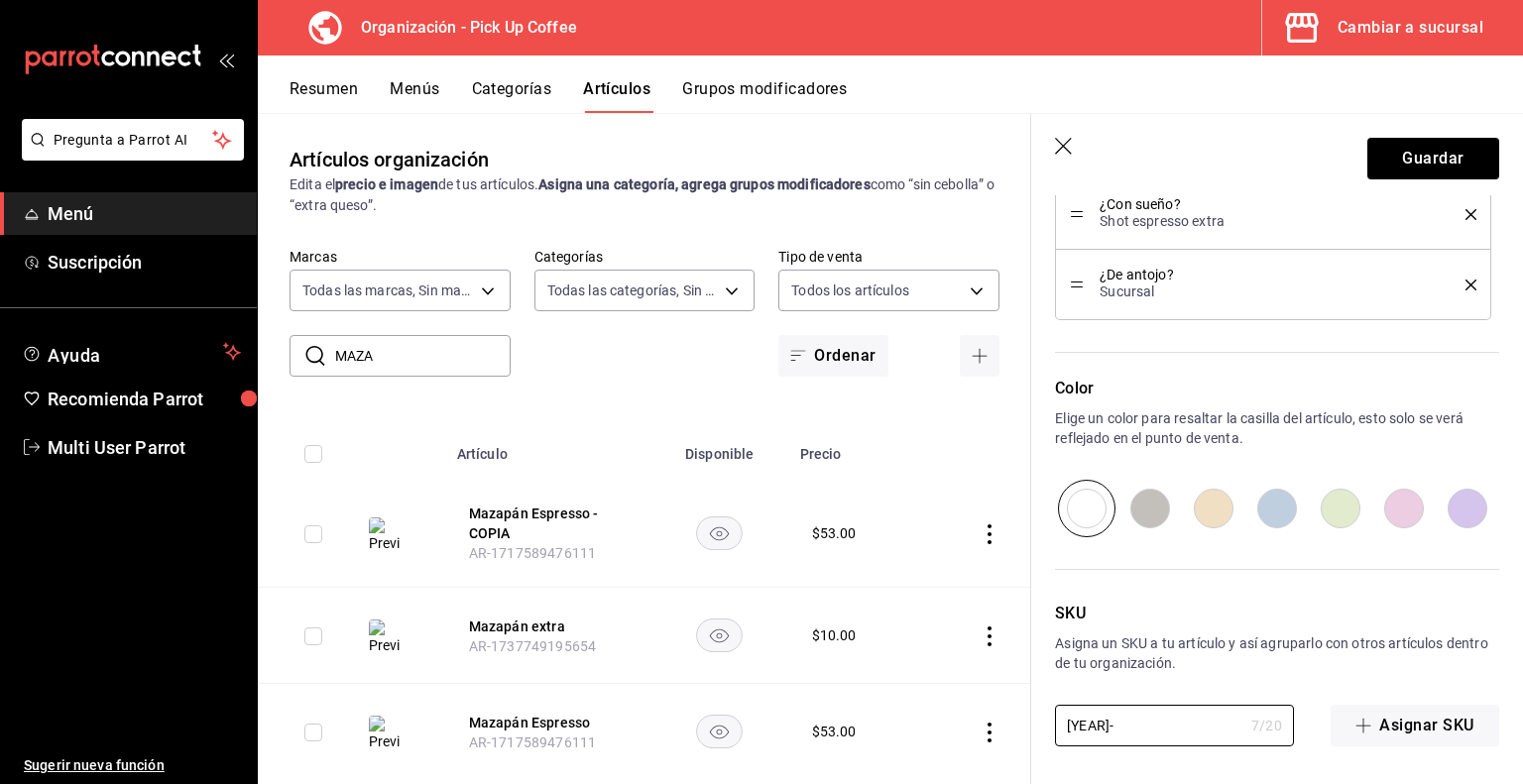 type on "x" 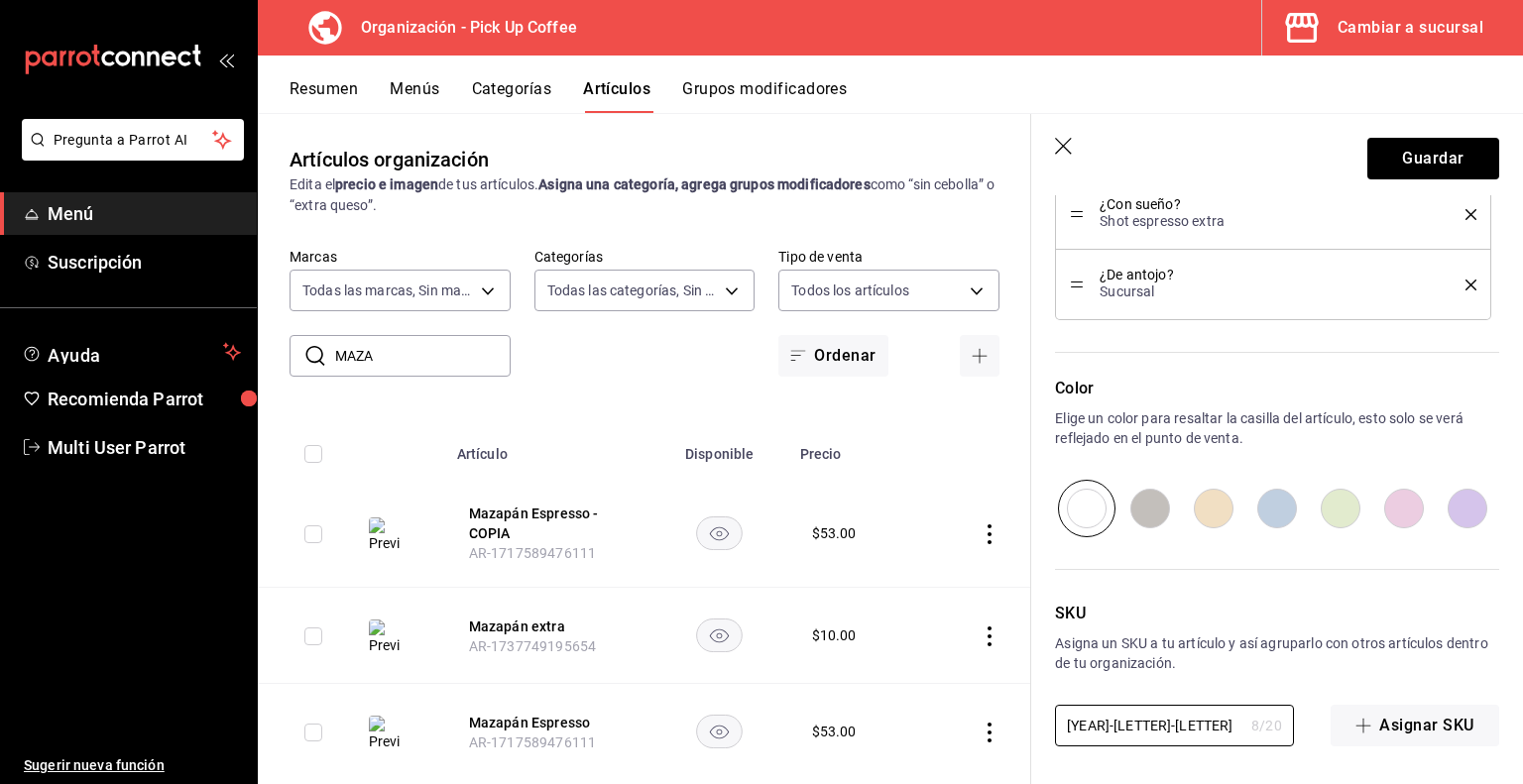 type on "x" 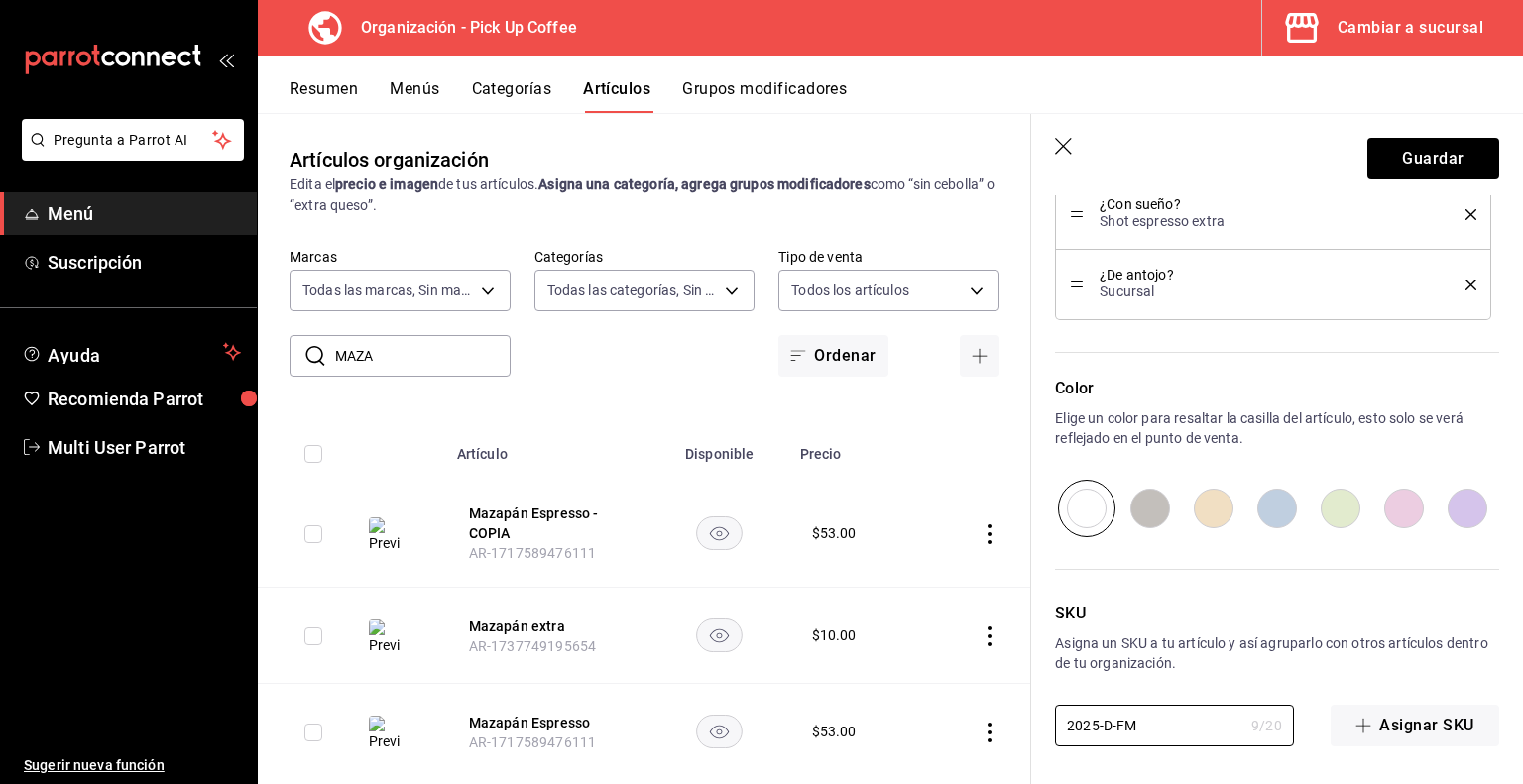 type on "x" 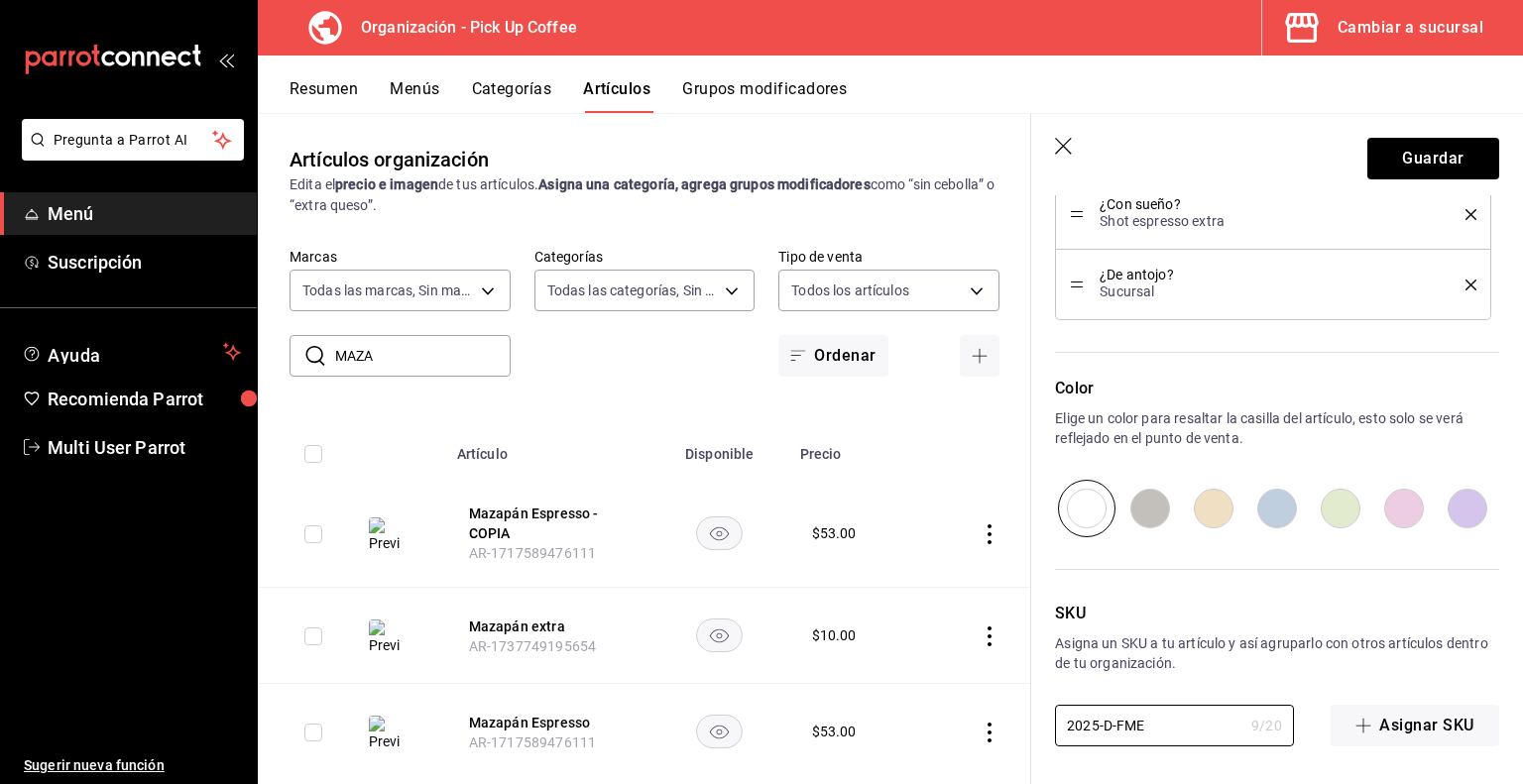 type on "x" 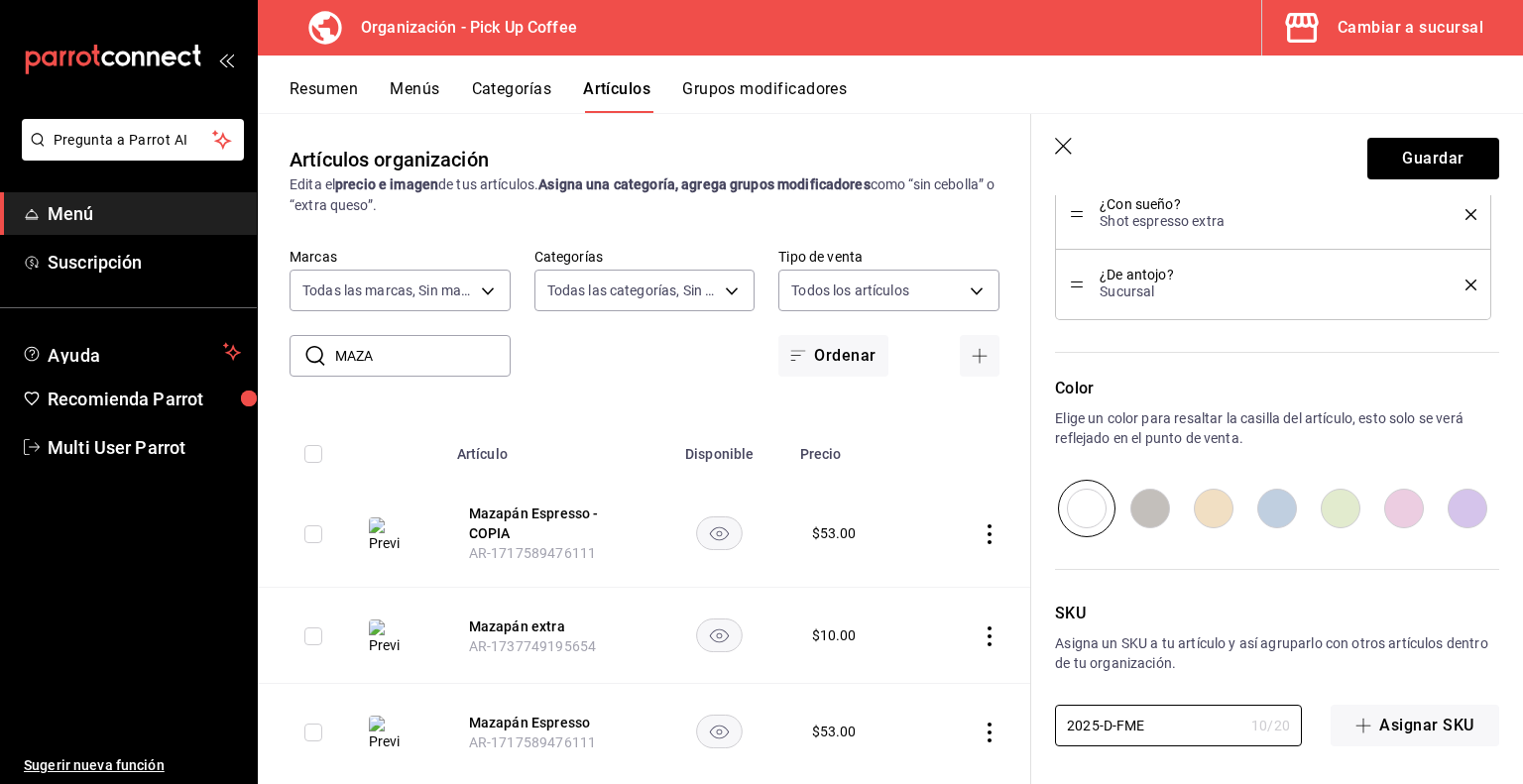 drag, startPoint x: 1143, startPoint y: 721, endPoint x: 1019, endPoint y: 726, distance: 124.10077 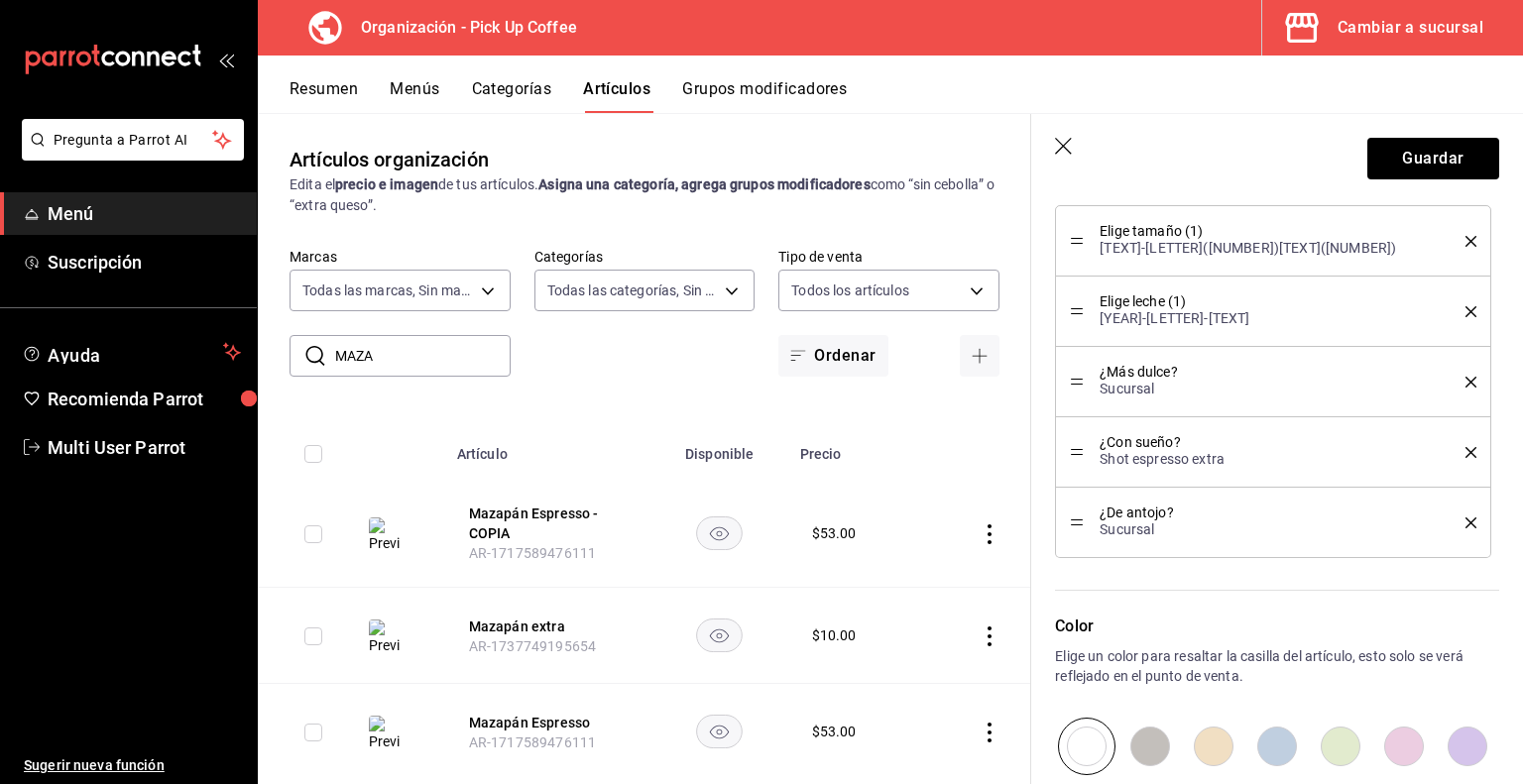 scroll, scrollTop: 926, scrollLeft: 0, axis: vertical 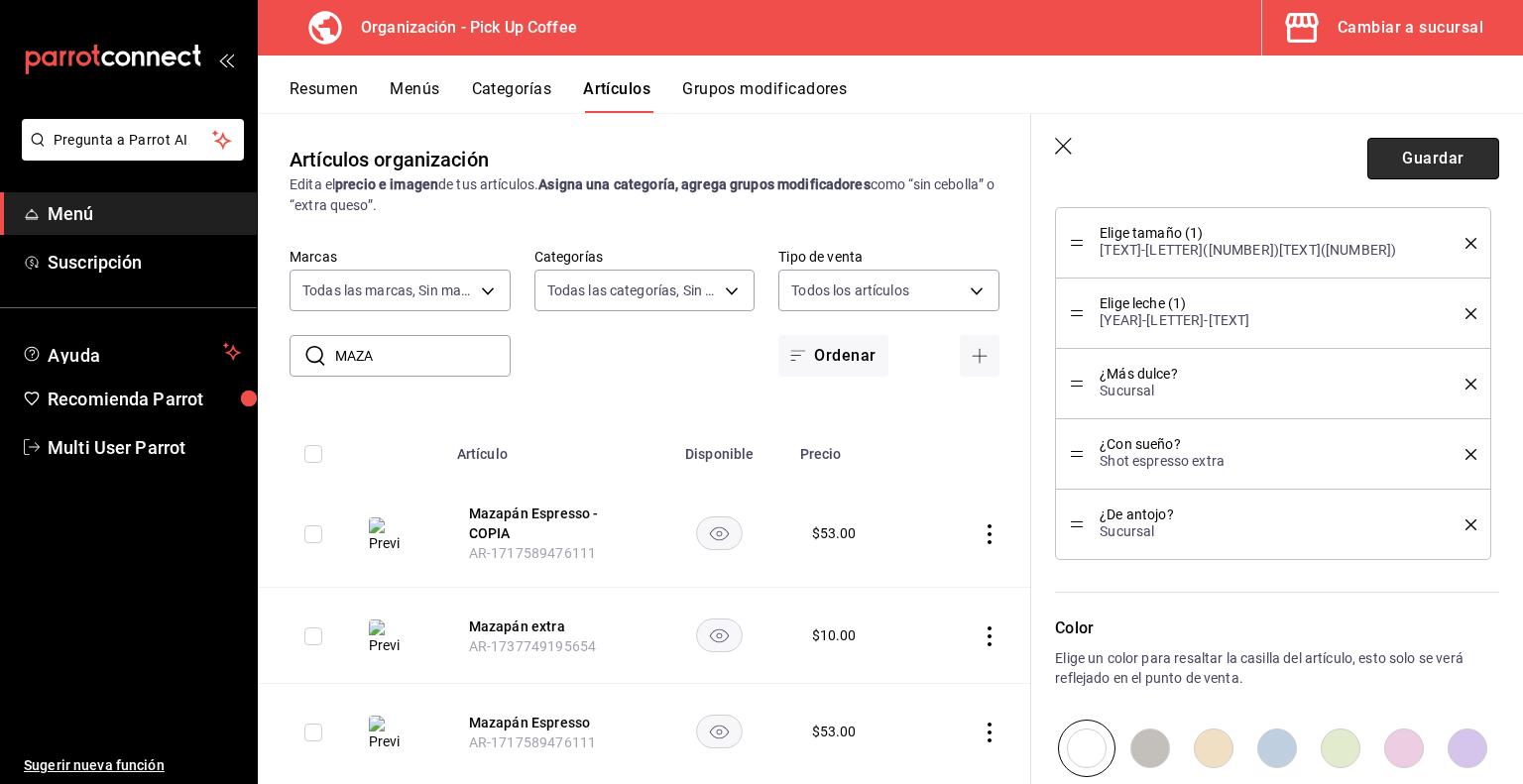 click on "Guardar" at bounding box center [1433, 159] 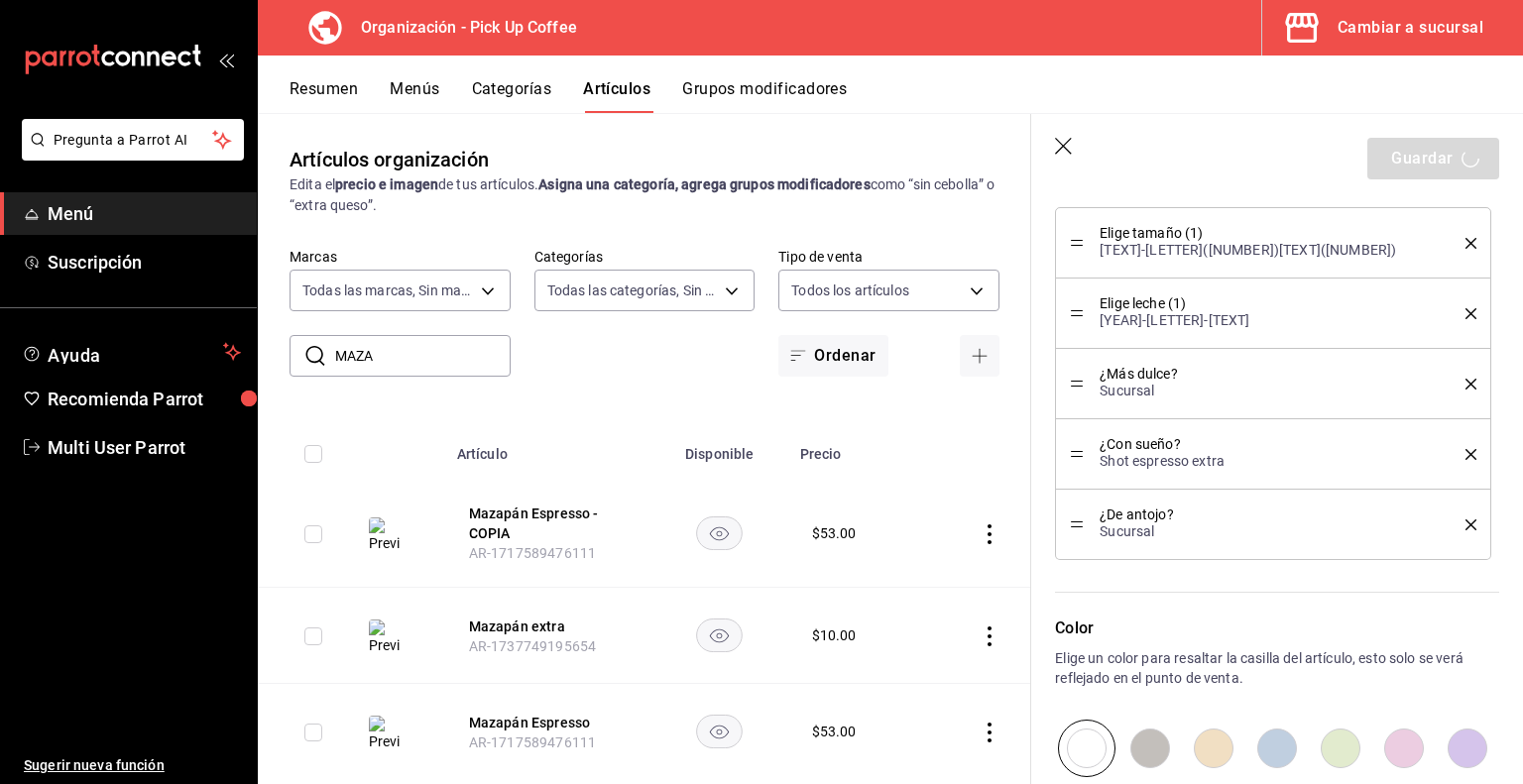 type on "x" 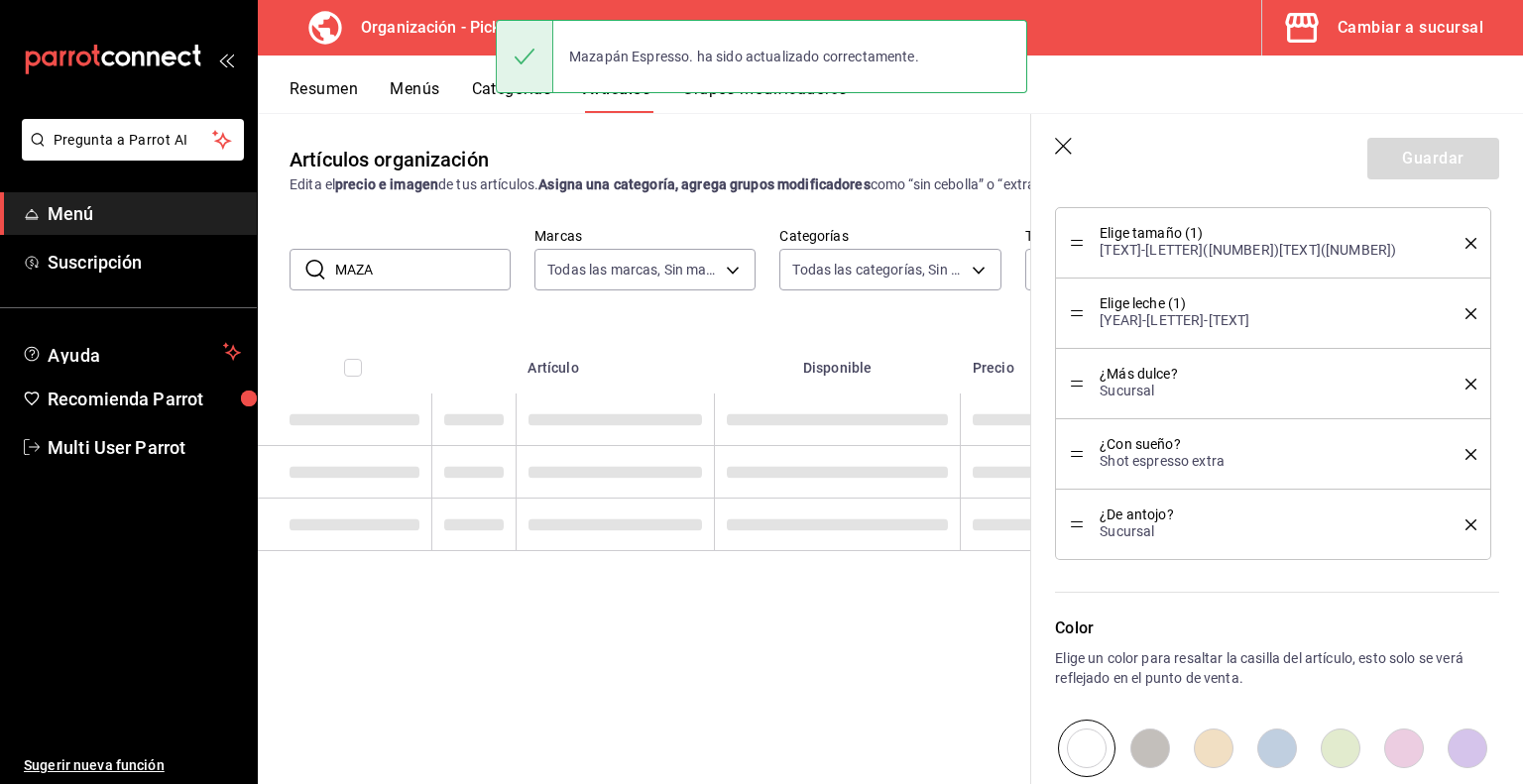 scroll, scrollTop: 0, scrollLeft: 0, axis: both 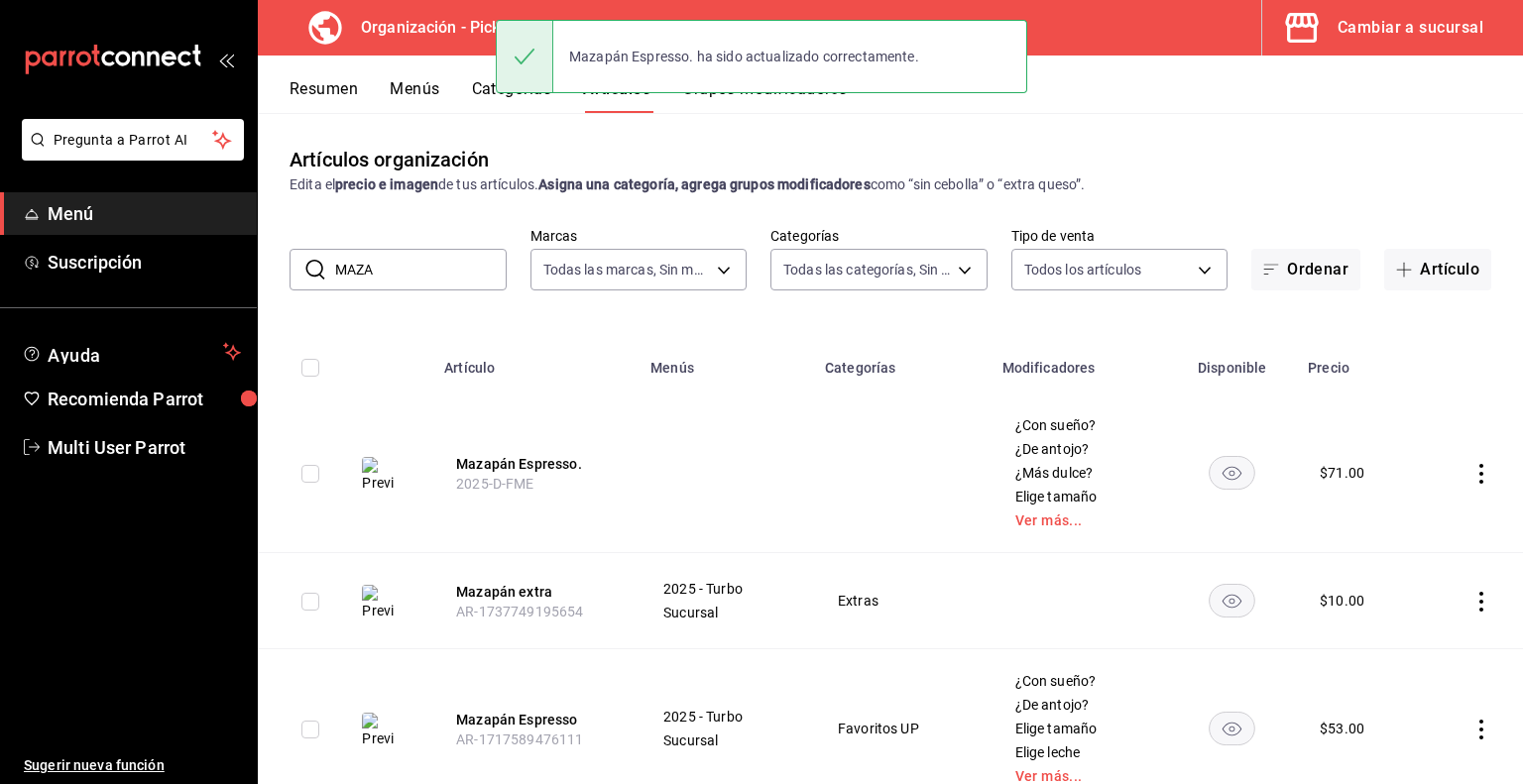 click on "Categorías" at bounding box center [512, 96] 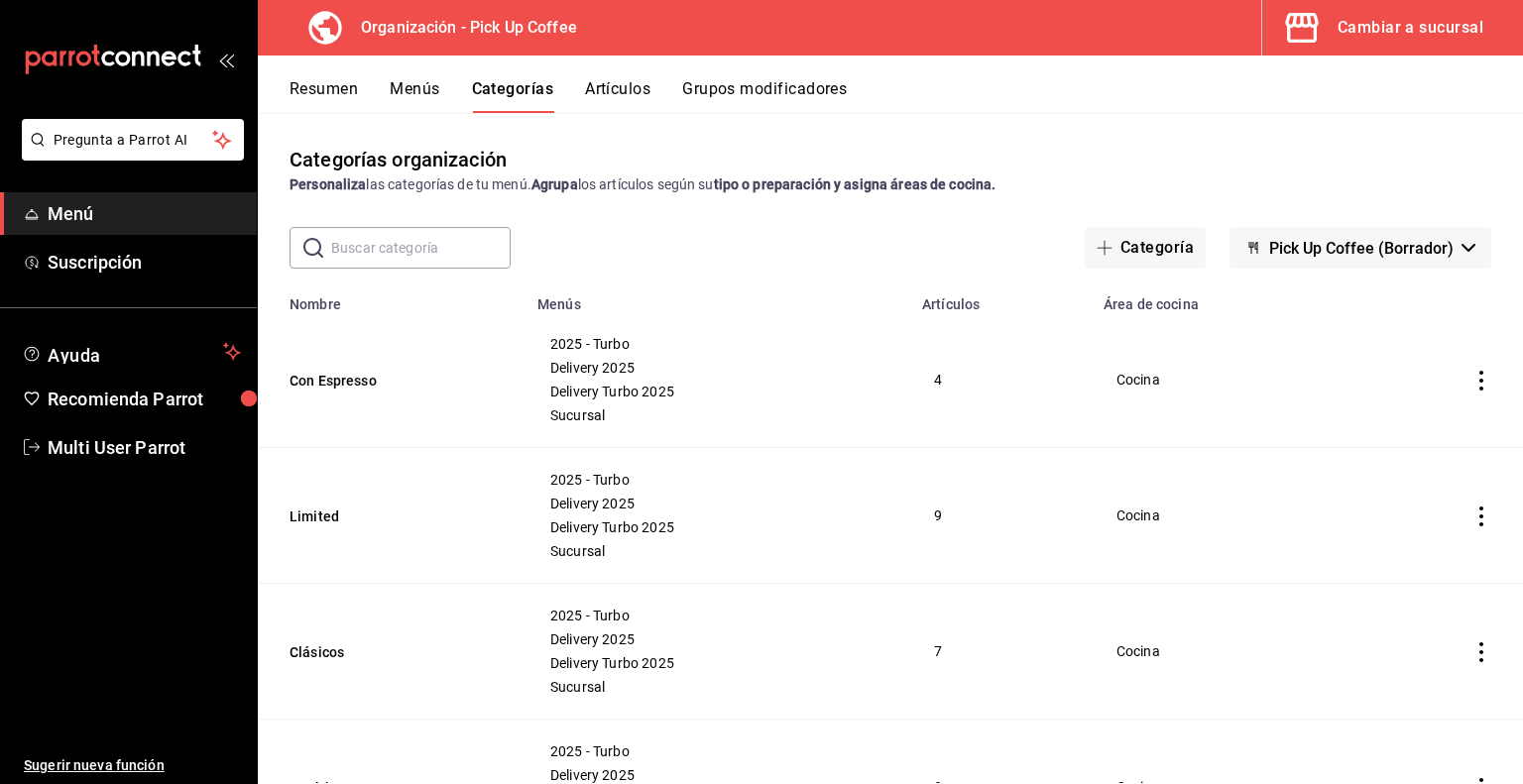 click at bounding box center (420, 248) 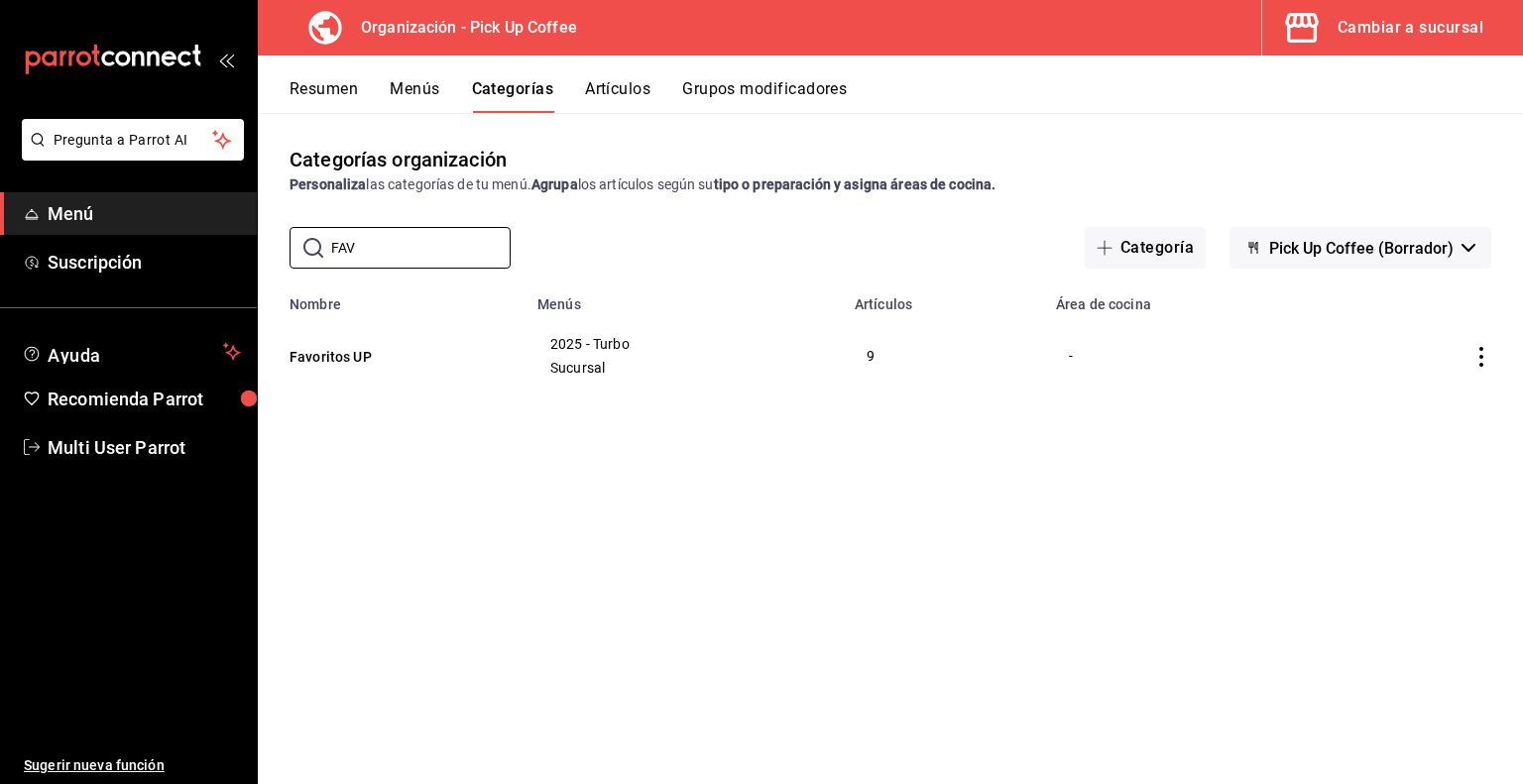 type on "FAV" 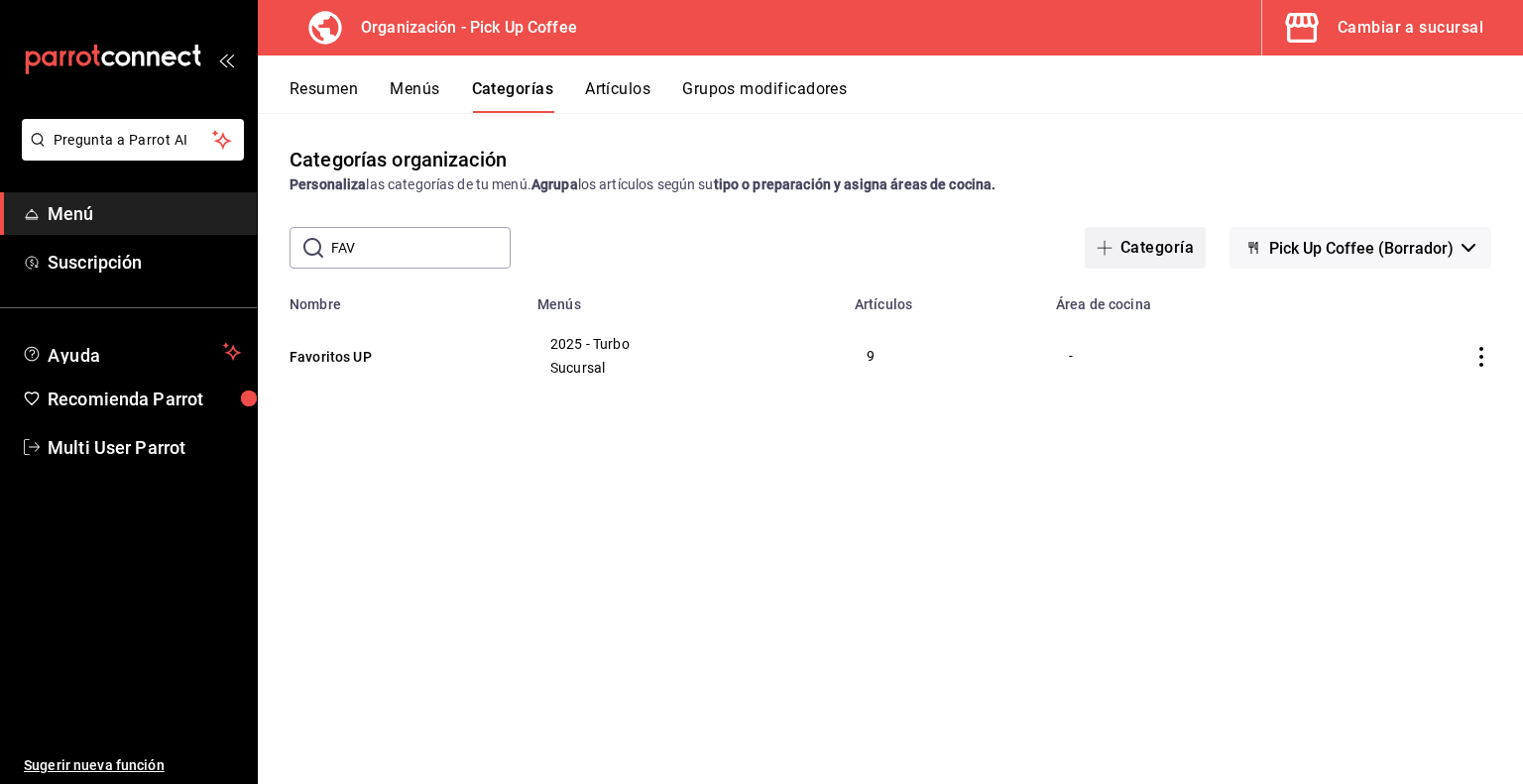 click on "Categoría" at bounding box center [1145, 248] 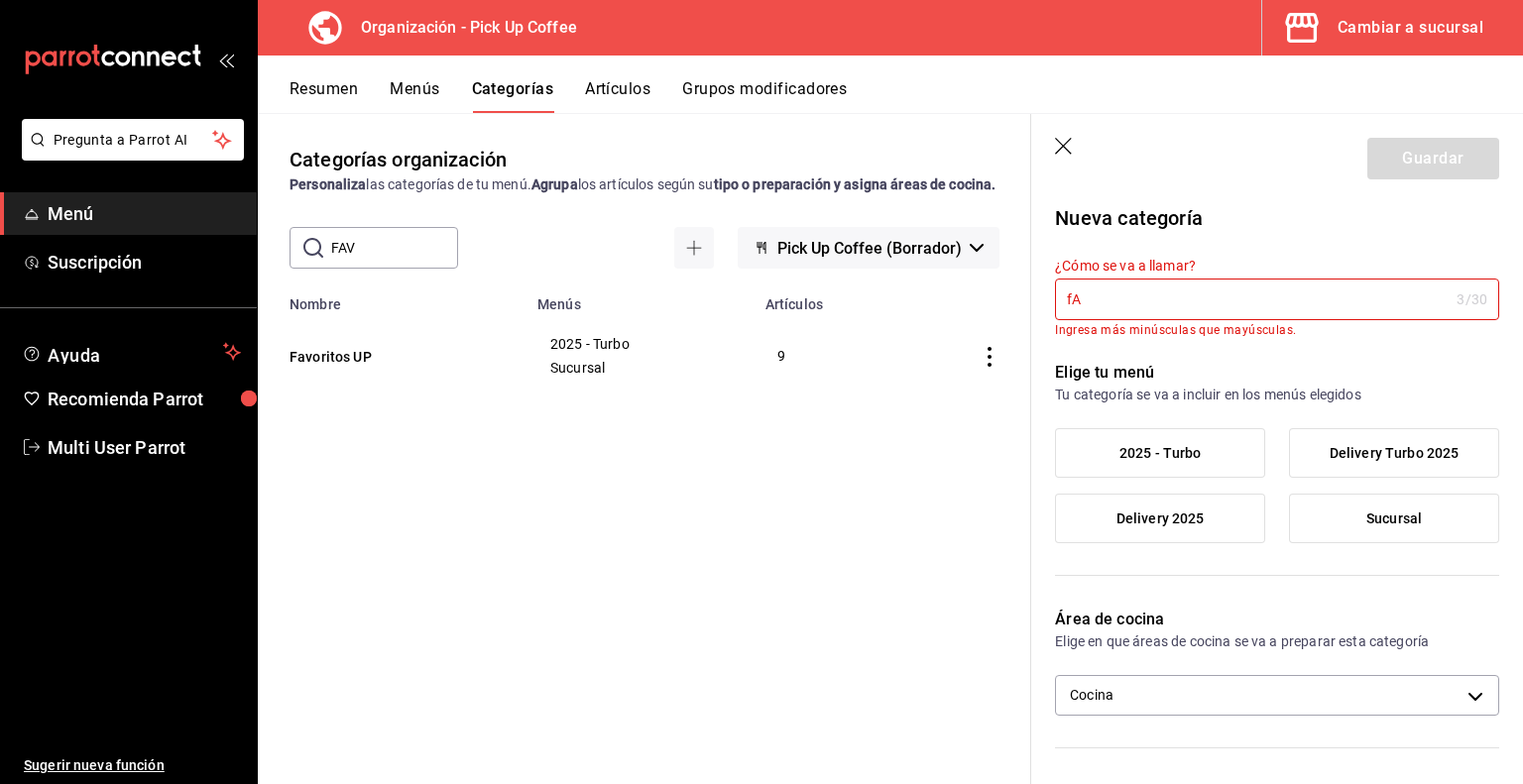 type on "f" 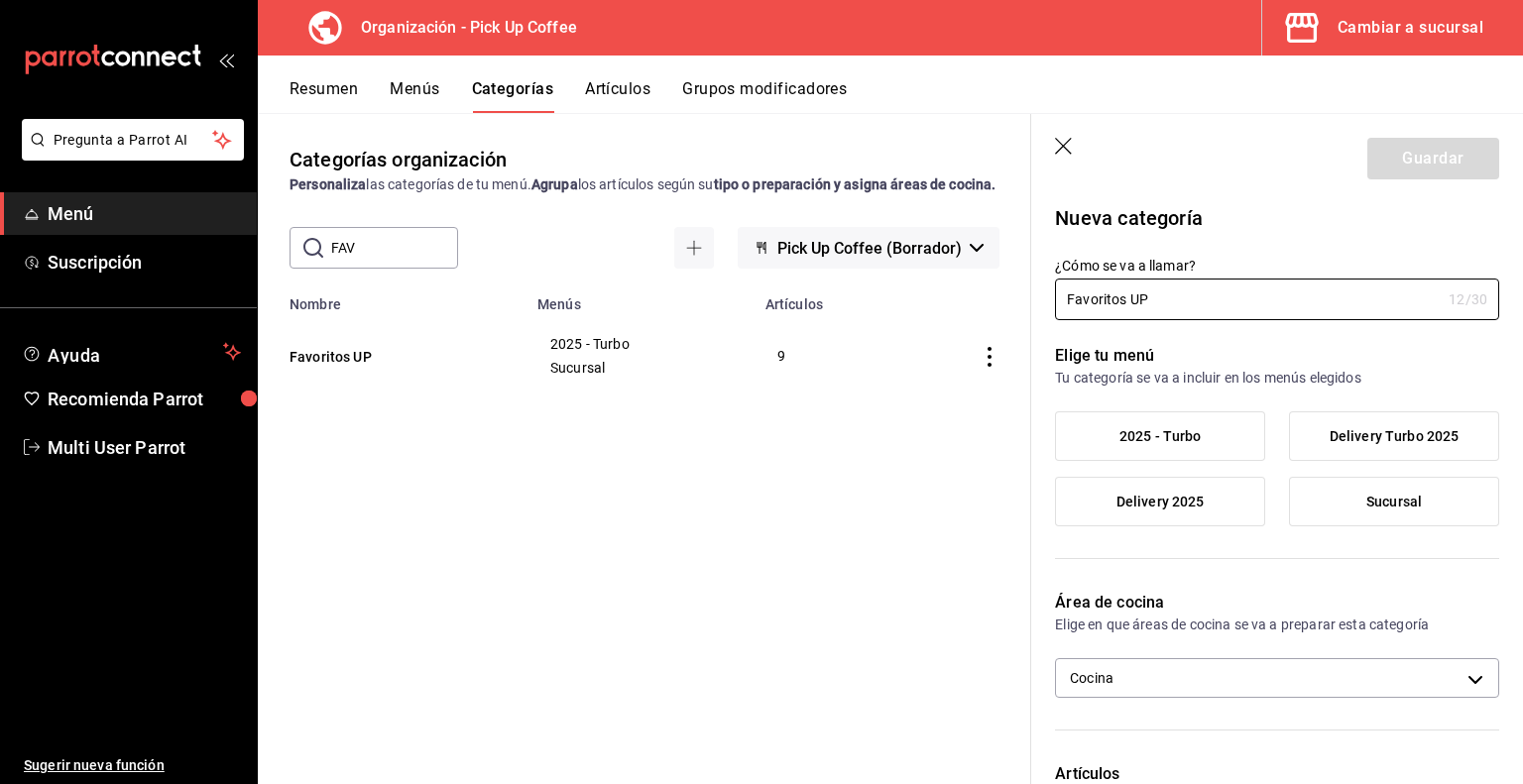 type on "Favoritos UP" 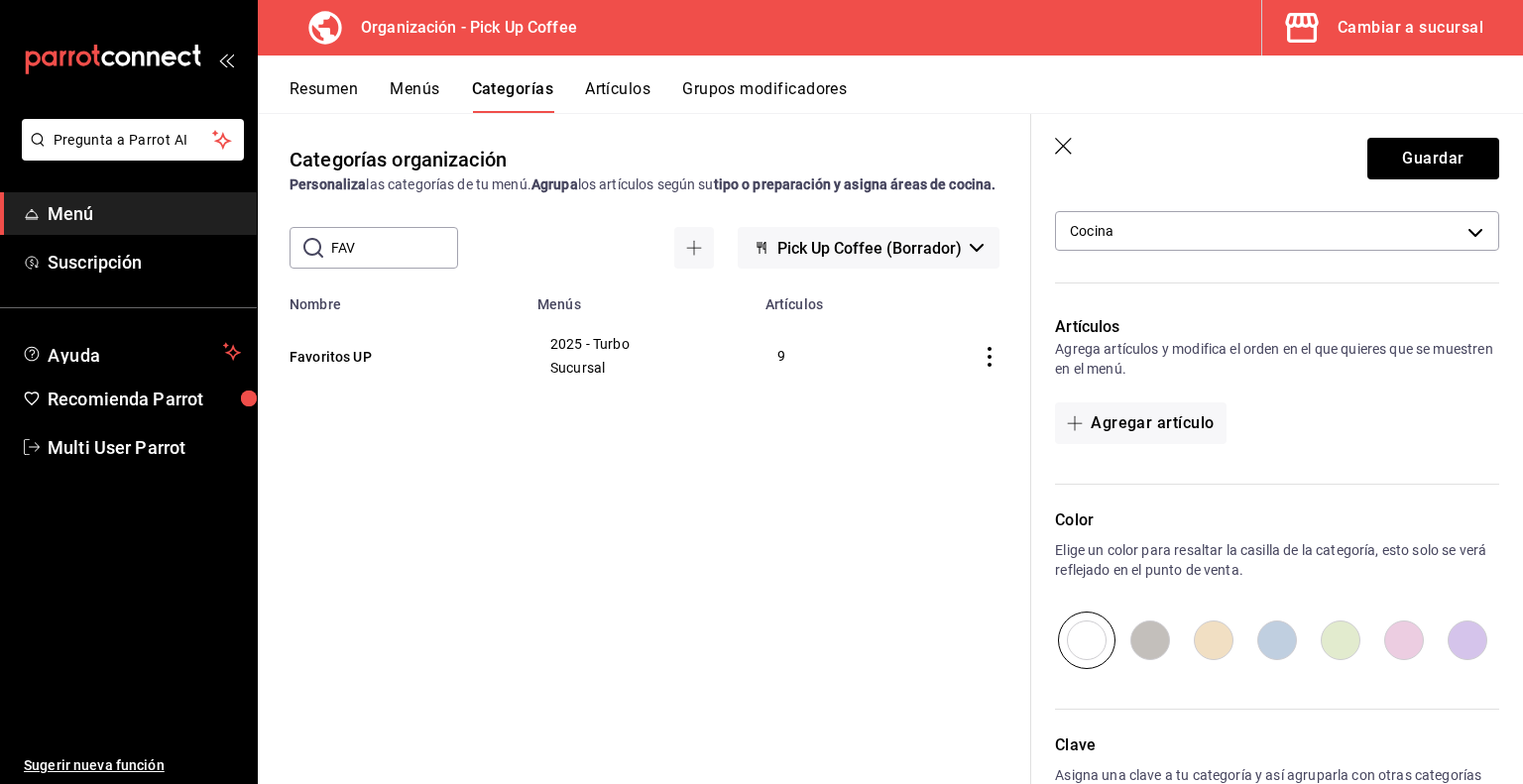 scroll, scrollTop: 448, scrollLeft: 0, axis: vertical 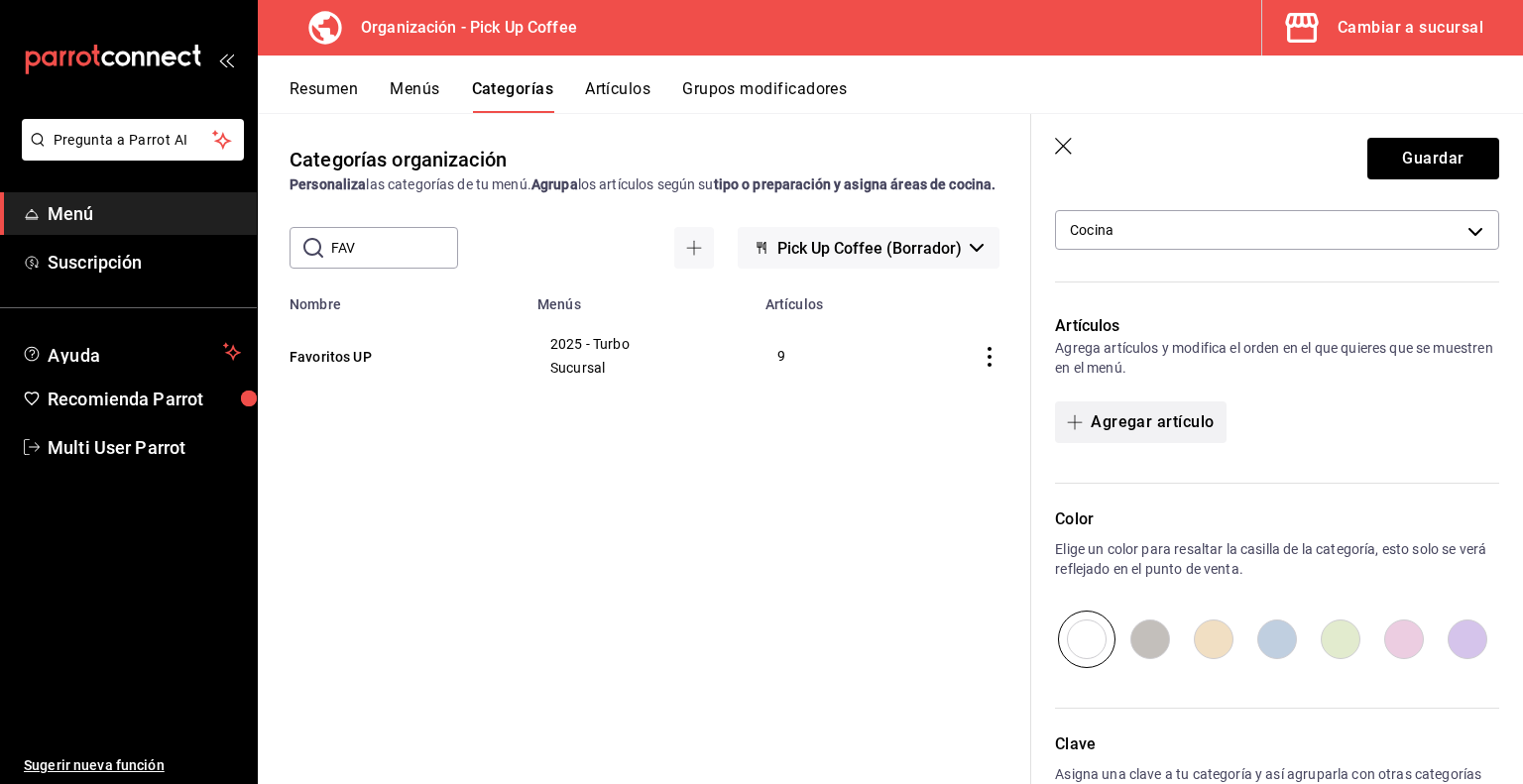 click on "Agregar artículo" at bounding box center [1140, 422] 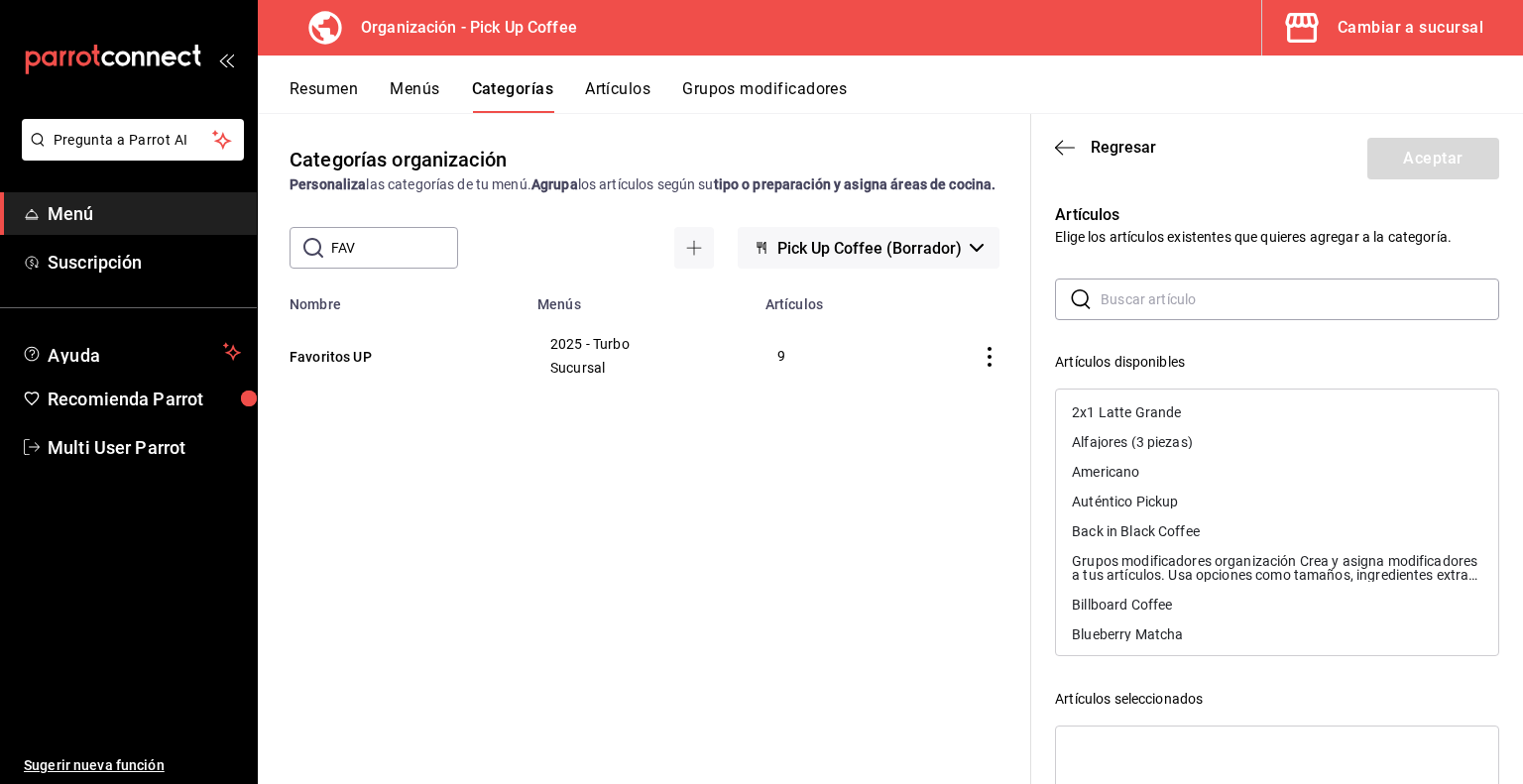 click at bounding box center [1300, 299] 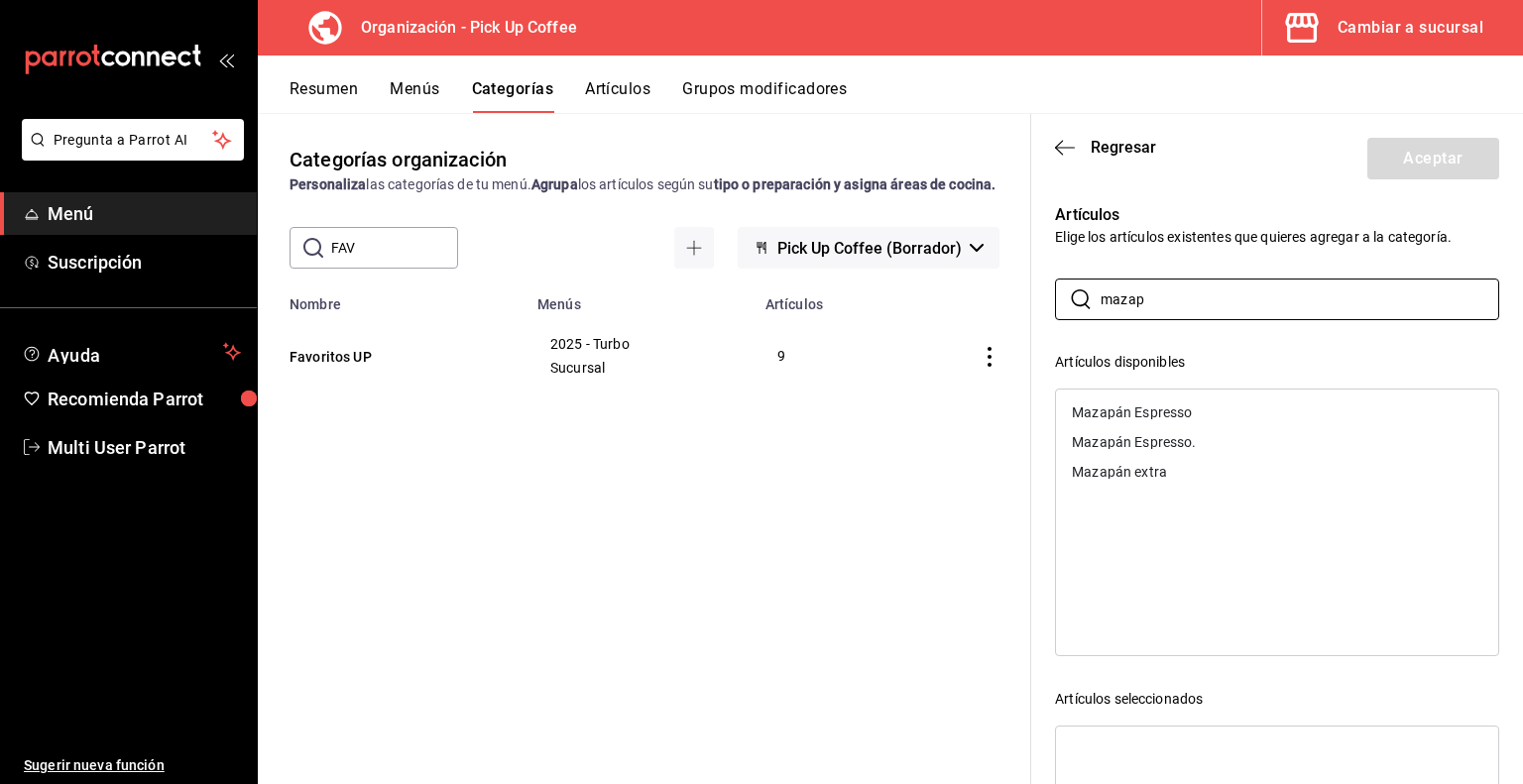 type on "mazap" 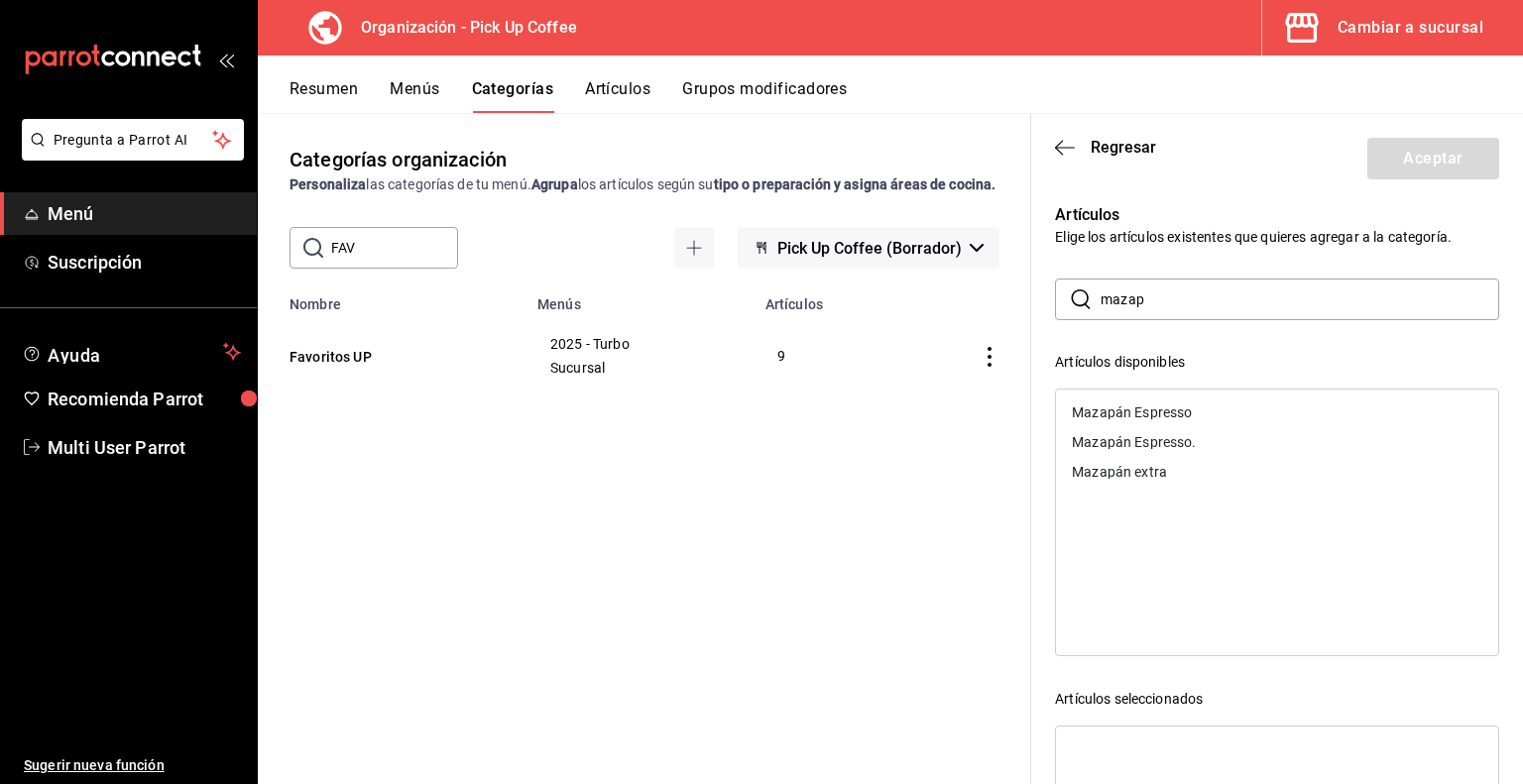 click on "Mazapán Espresso." at bounding box center (1133, 442) 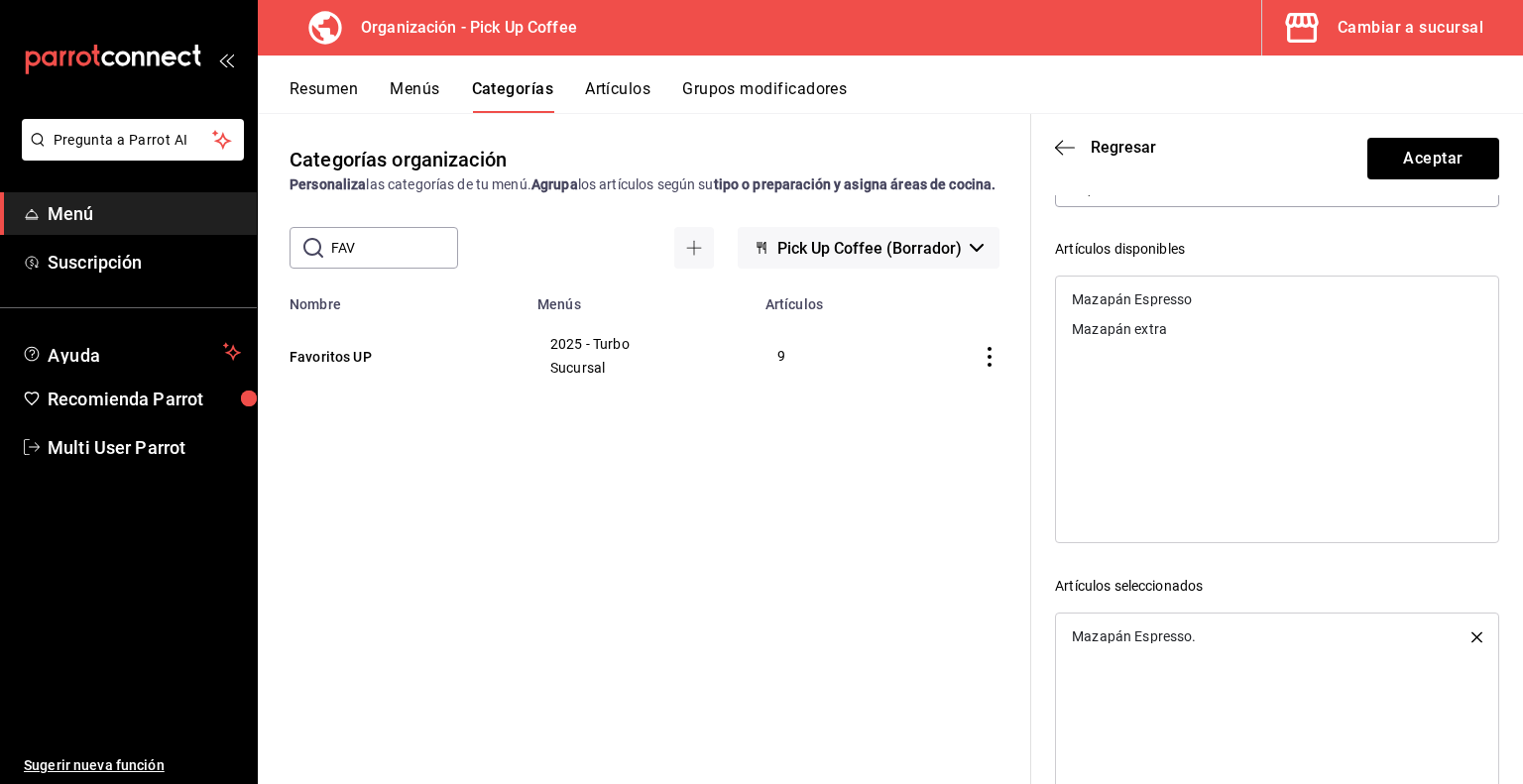 scroll, scrollTop: 242, scrollLeft: 0, axis: vertical 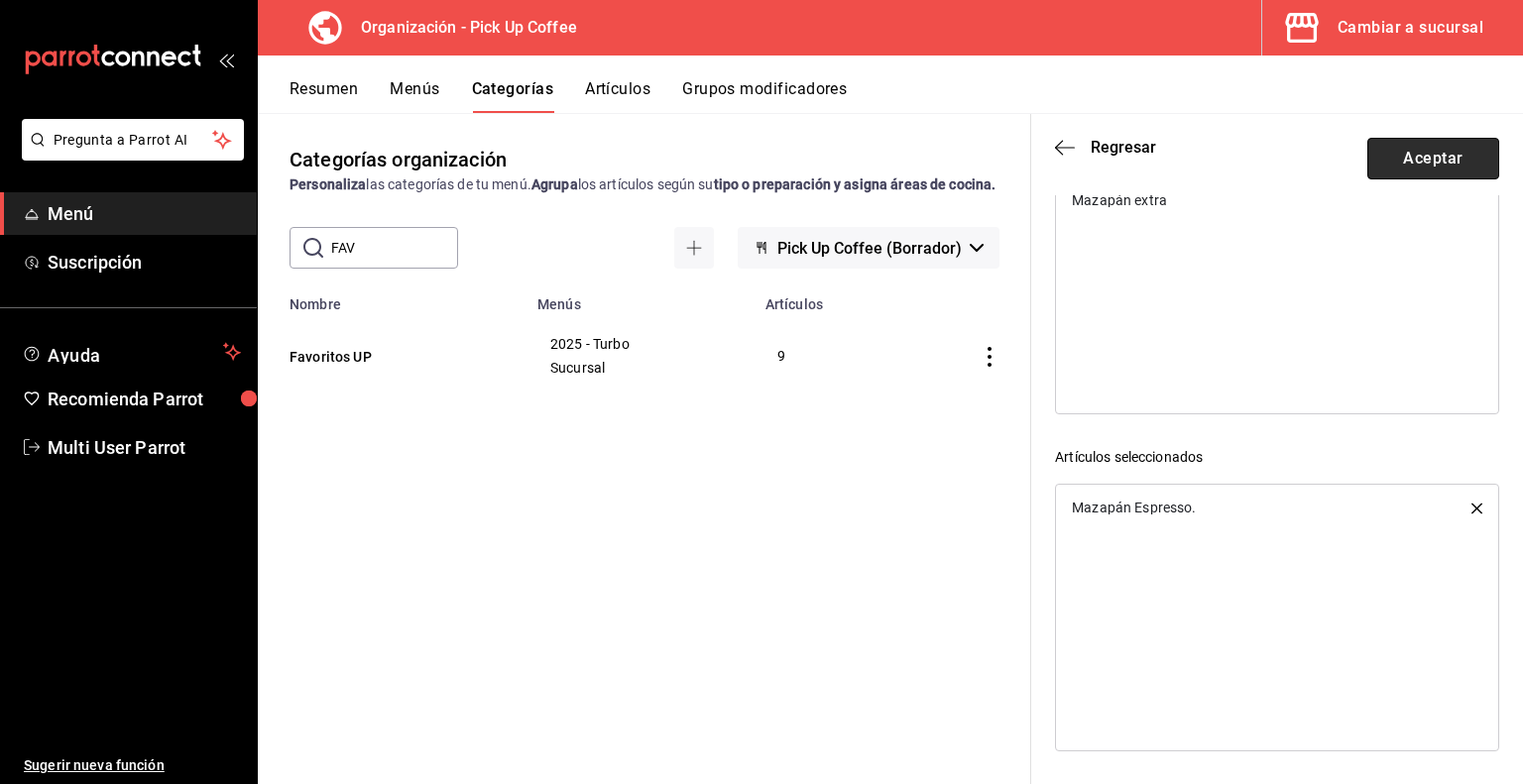click on "Aceptar" at bounding box center [1433, 159] 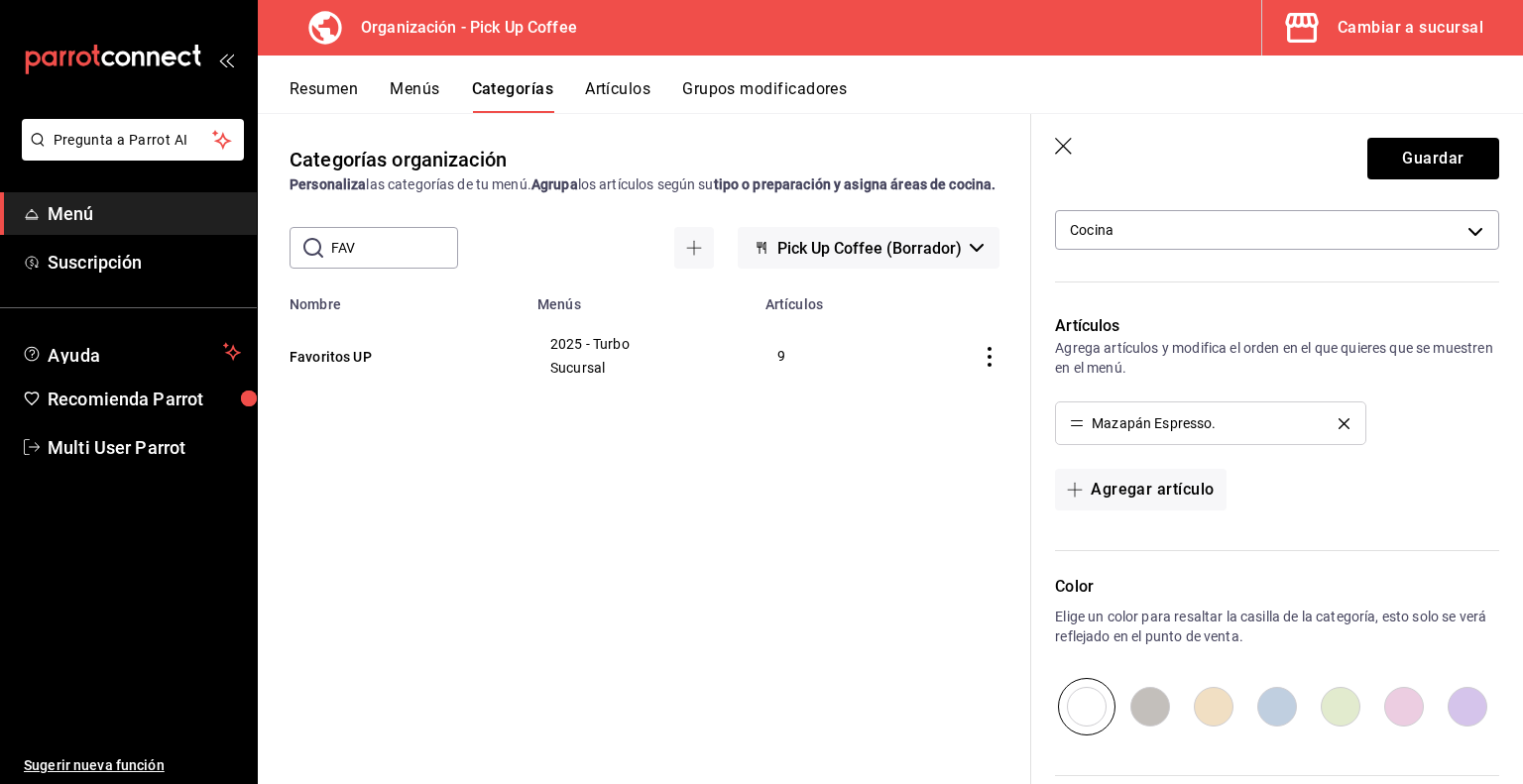 scroll, scrollTop: 648, scrollLeft: 0, axis: vertical 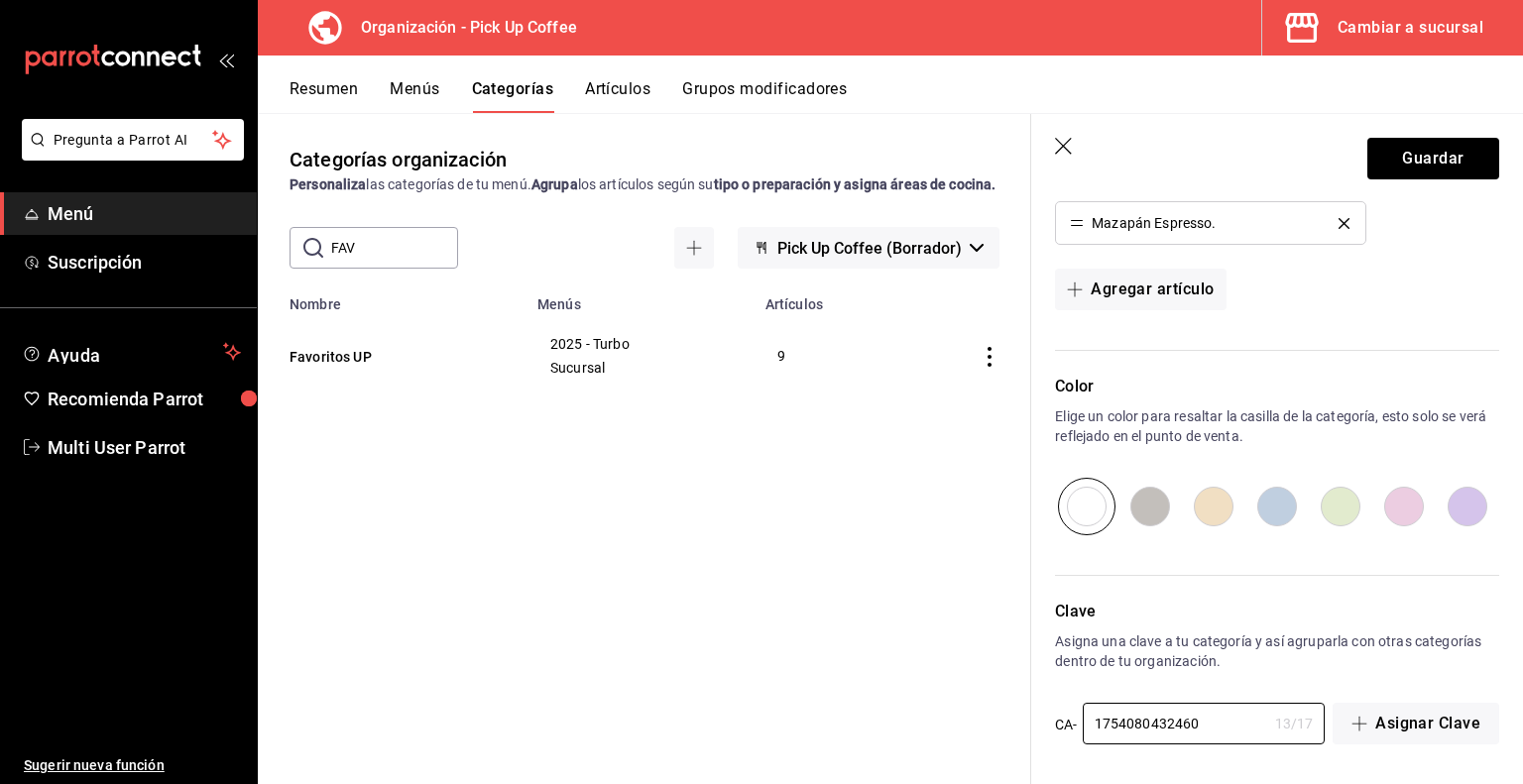 drag, startPoint x: 1204, startPoint y: 719, endPoint x: 1058, endPoint y: 726, distance: 146.16771 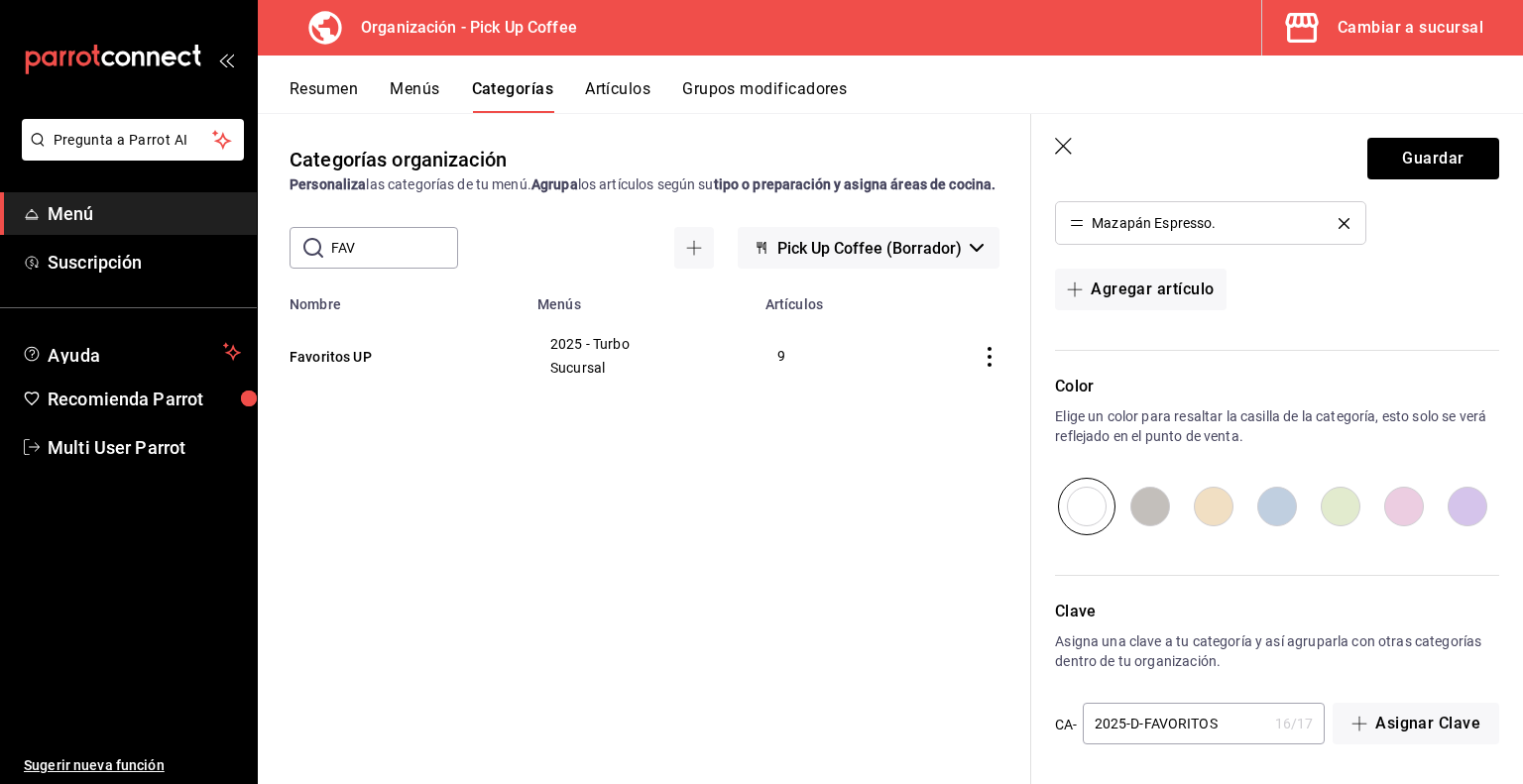 click on "2025-D-FAVORITOS" at bounding box center [1175, 724] 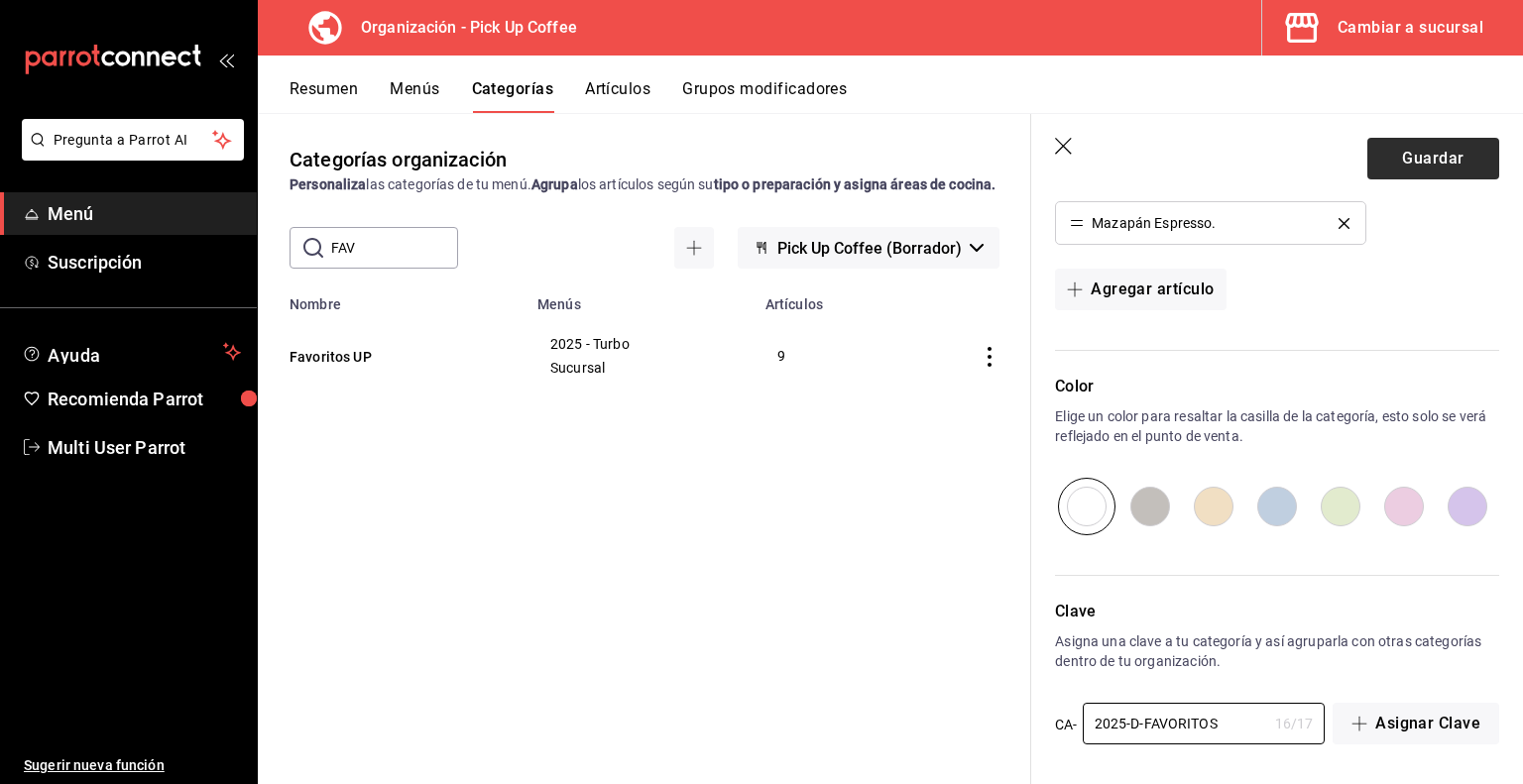 type on "2025-D-FAVORITOS" 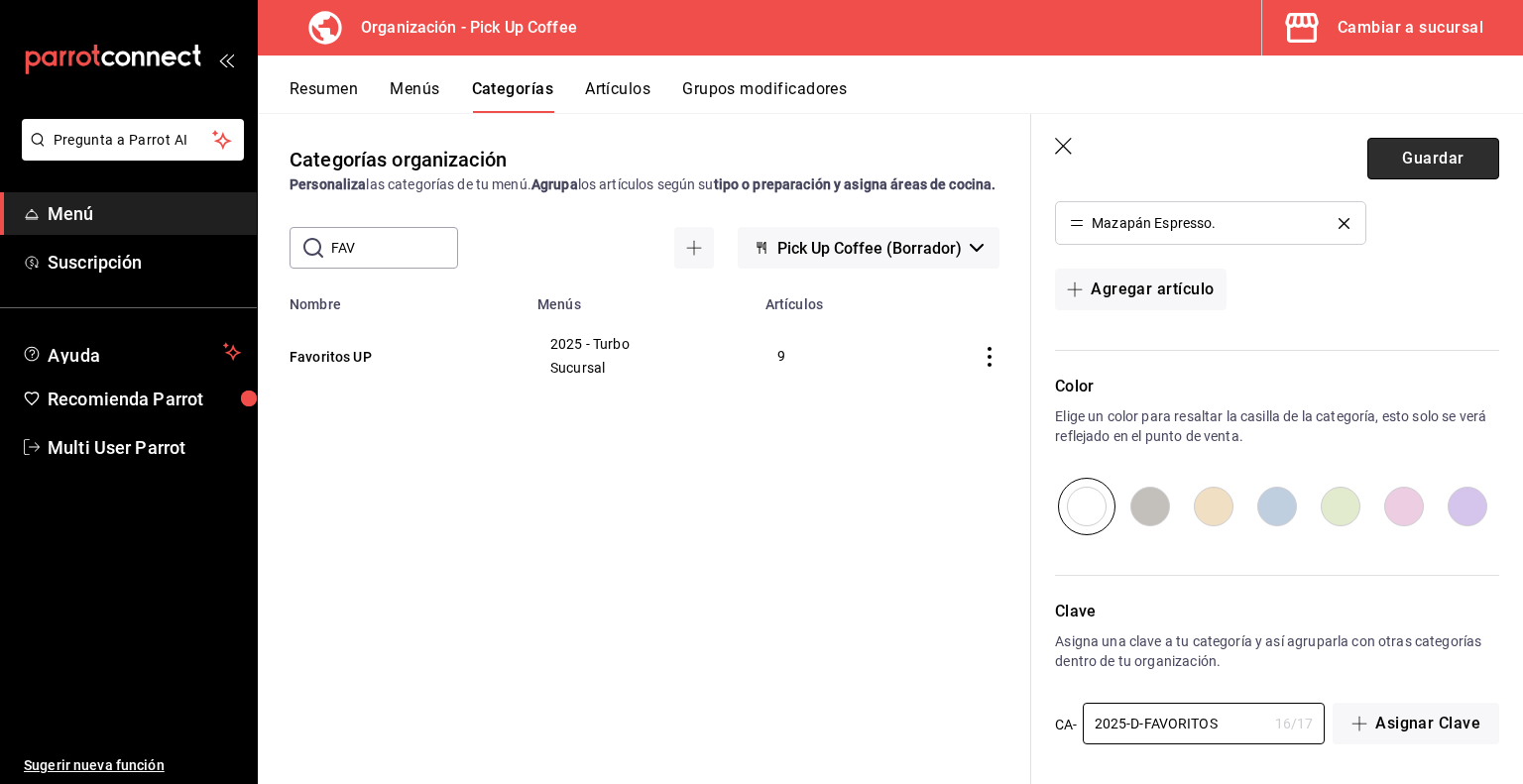 click on "Guardar" at bounding box center [1433, 159] 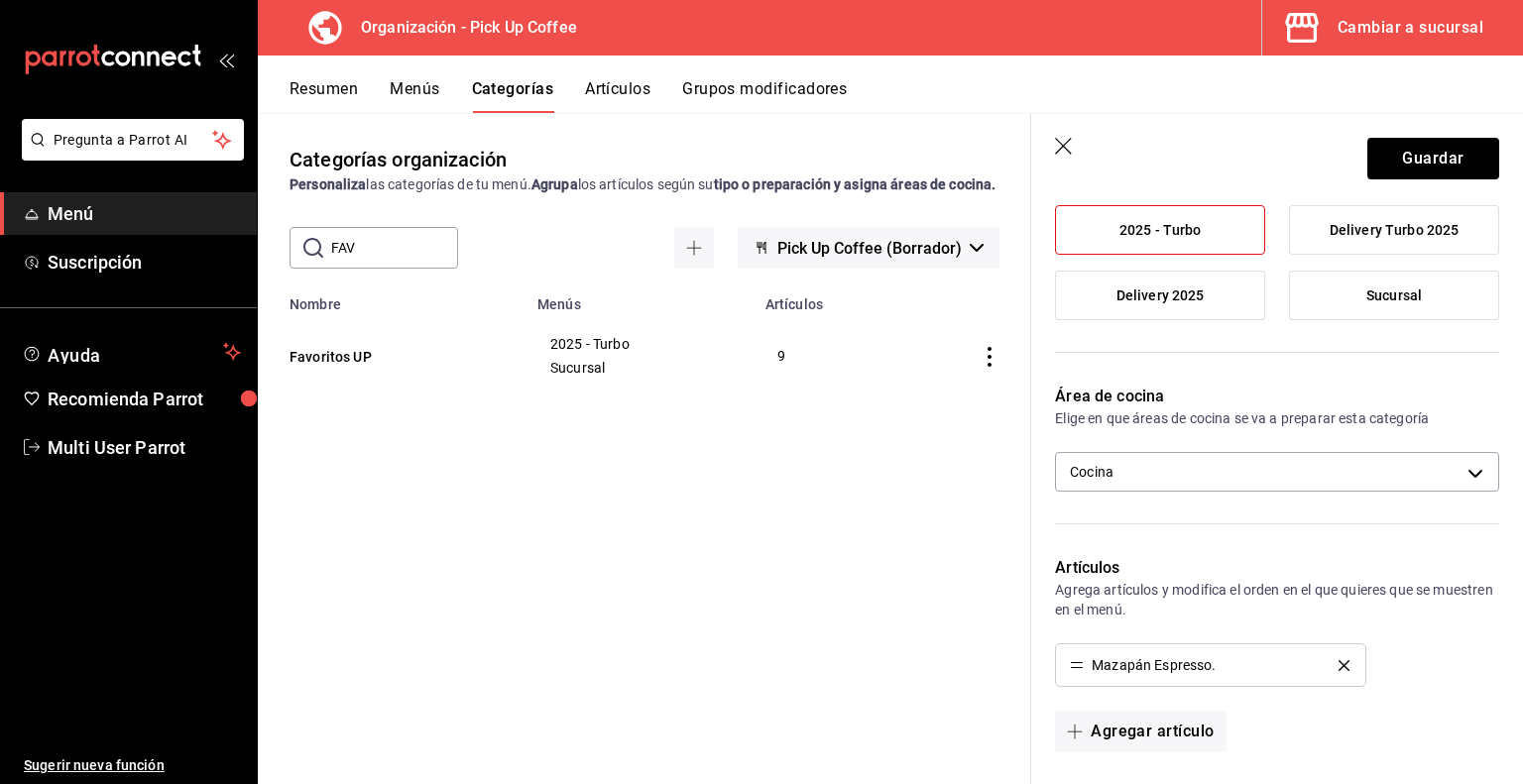 scroll, scrollTop: 0, scrollLeft: 0, axis: both 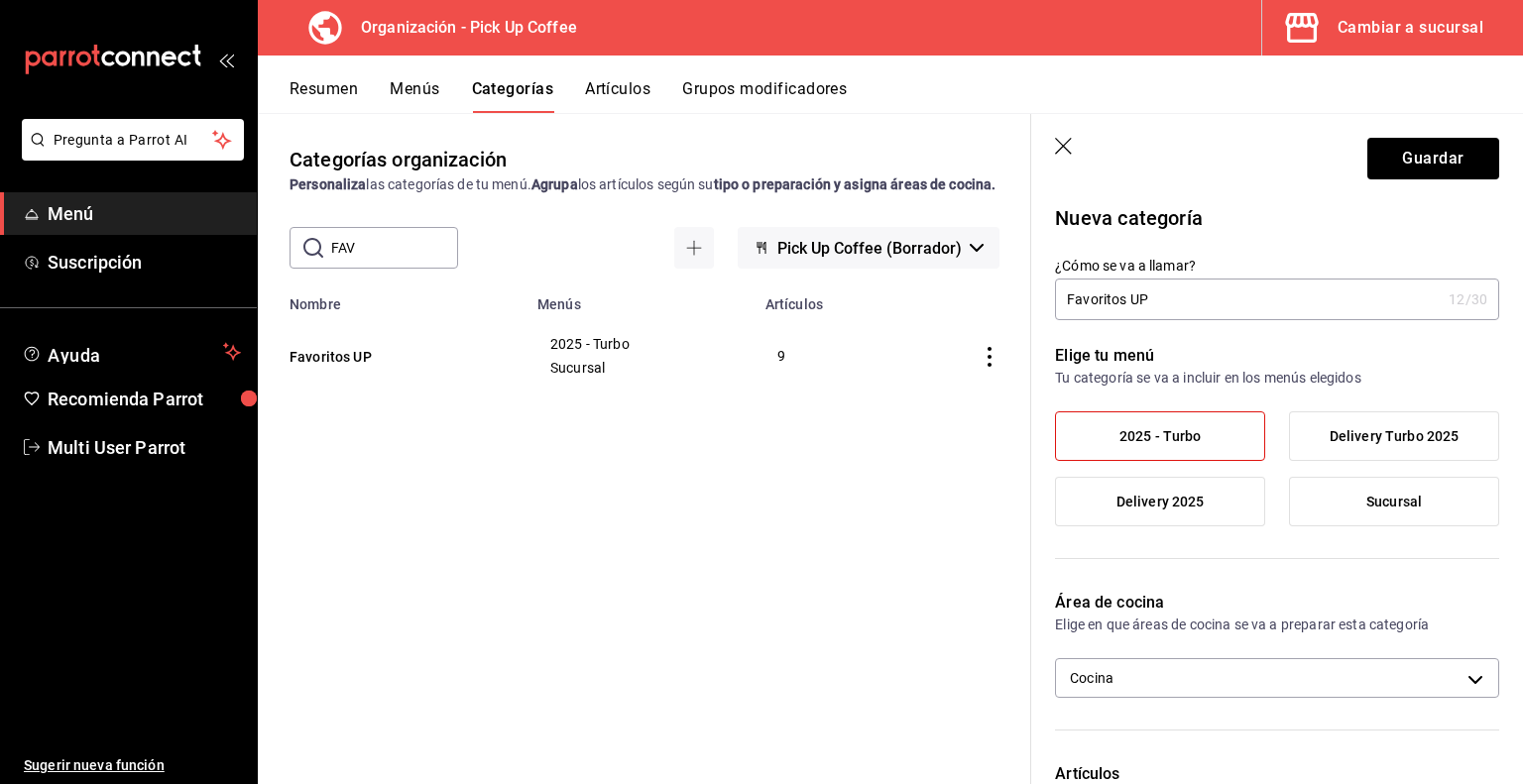 click on "Favoritos UP" at bounding box center (1247, 299) 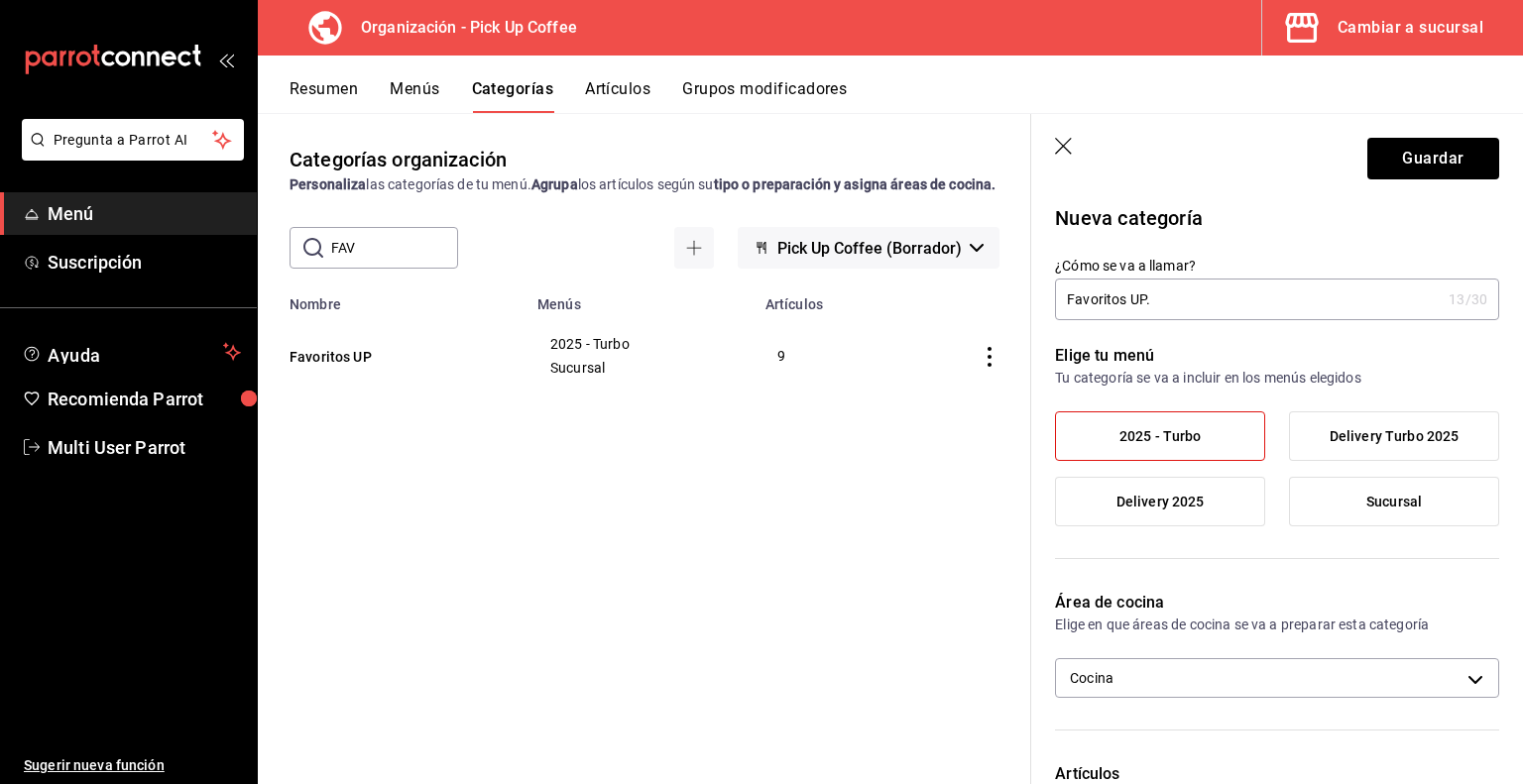scroll, scrollTop: 648, scrollLeft: 0, axis: vertical 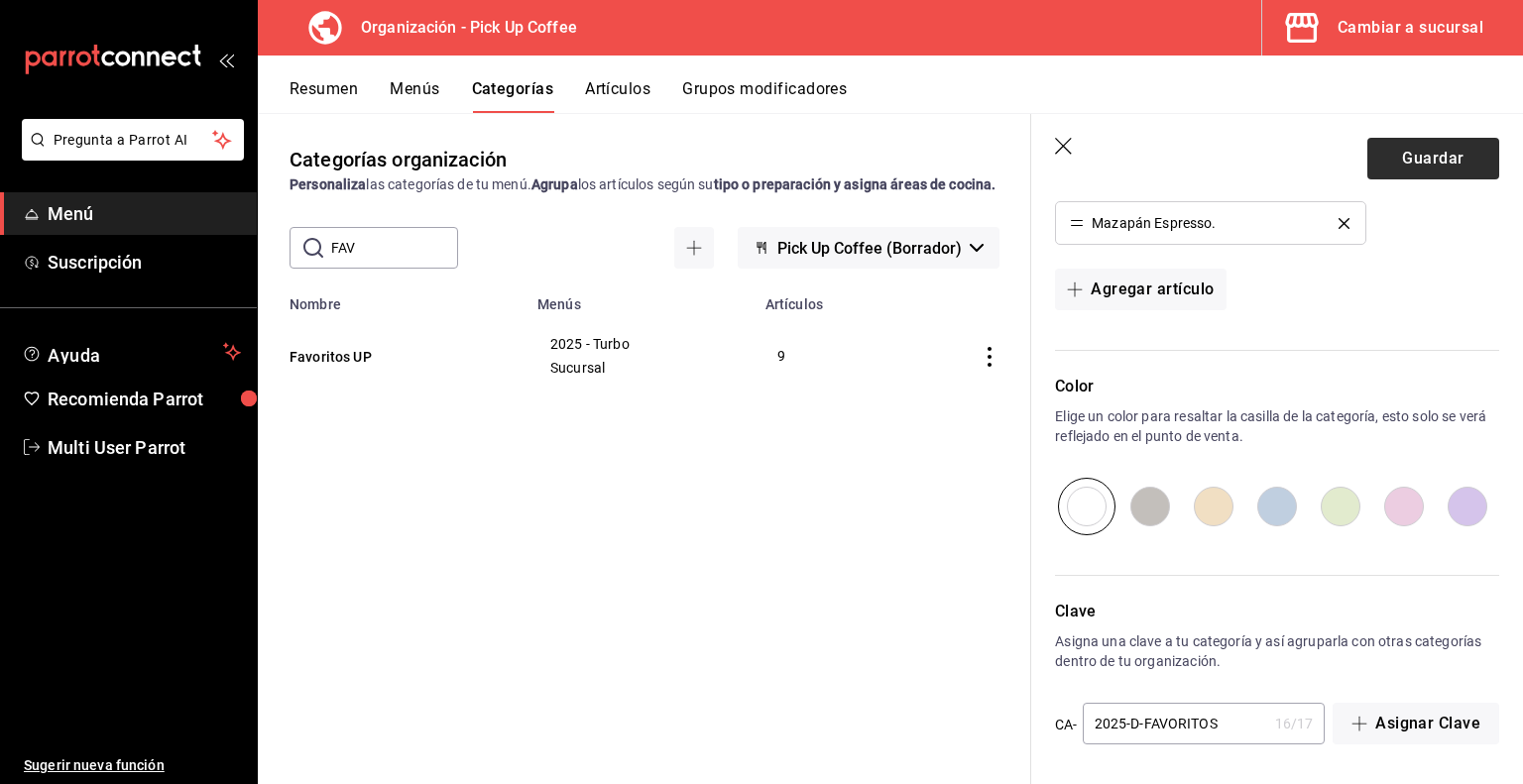 type on "Favoritos UP." 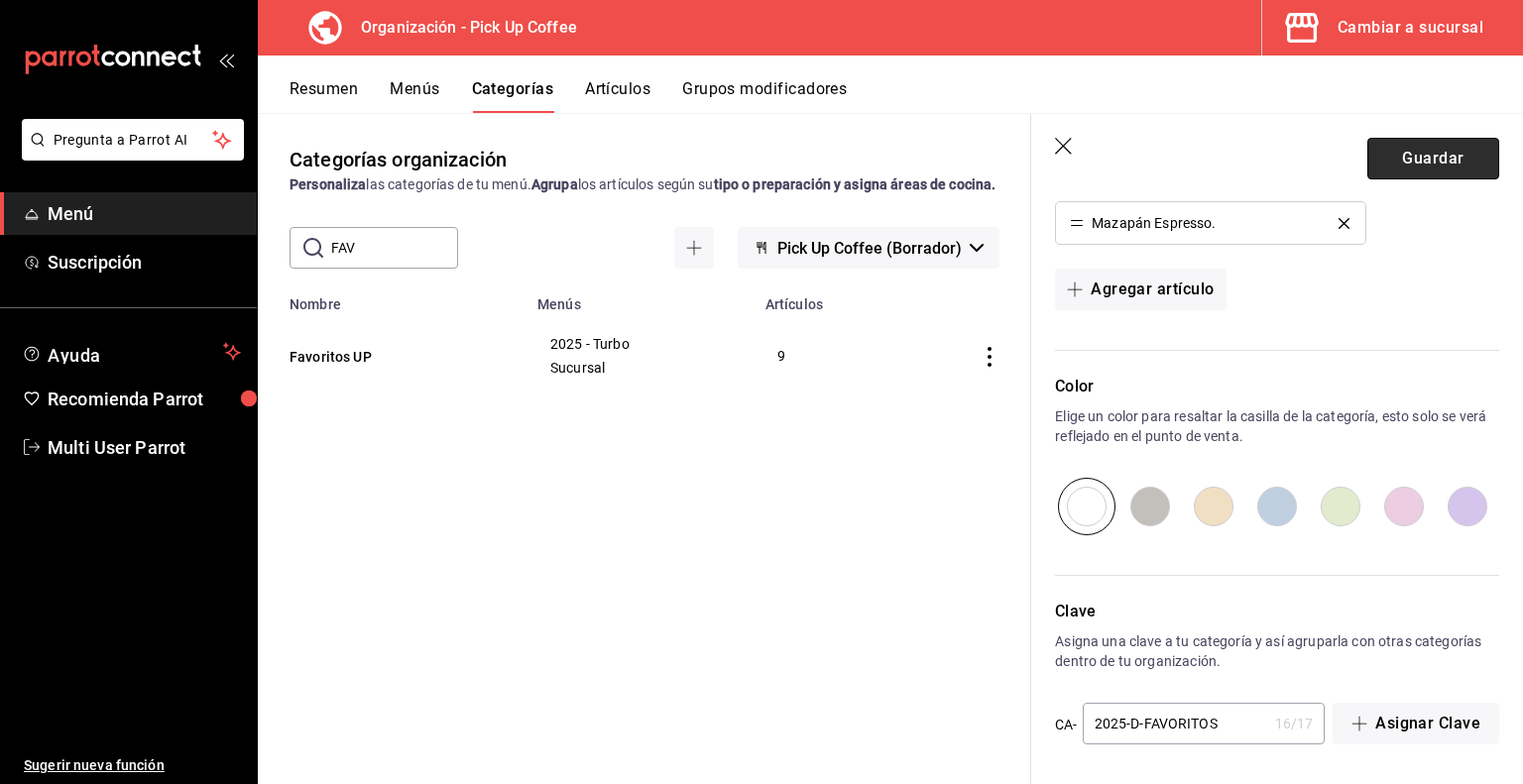 click on "Guardar" at bounding box center [1433, 159] 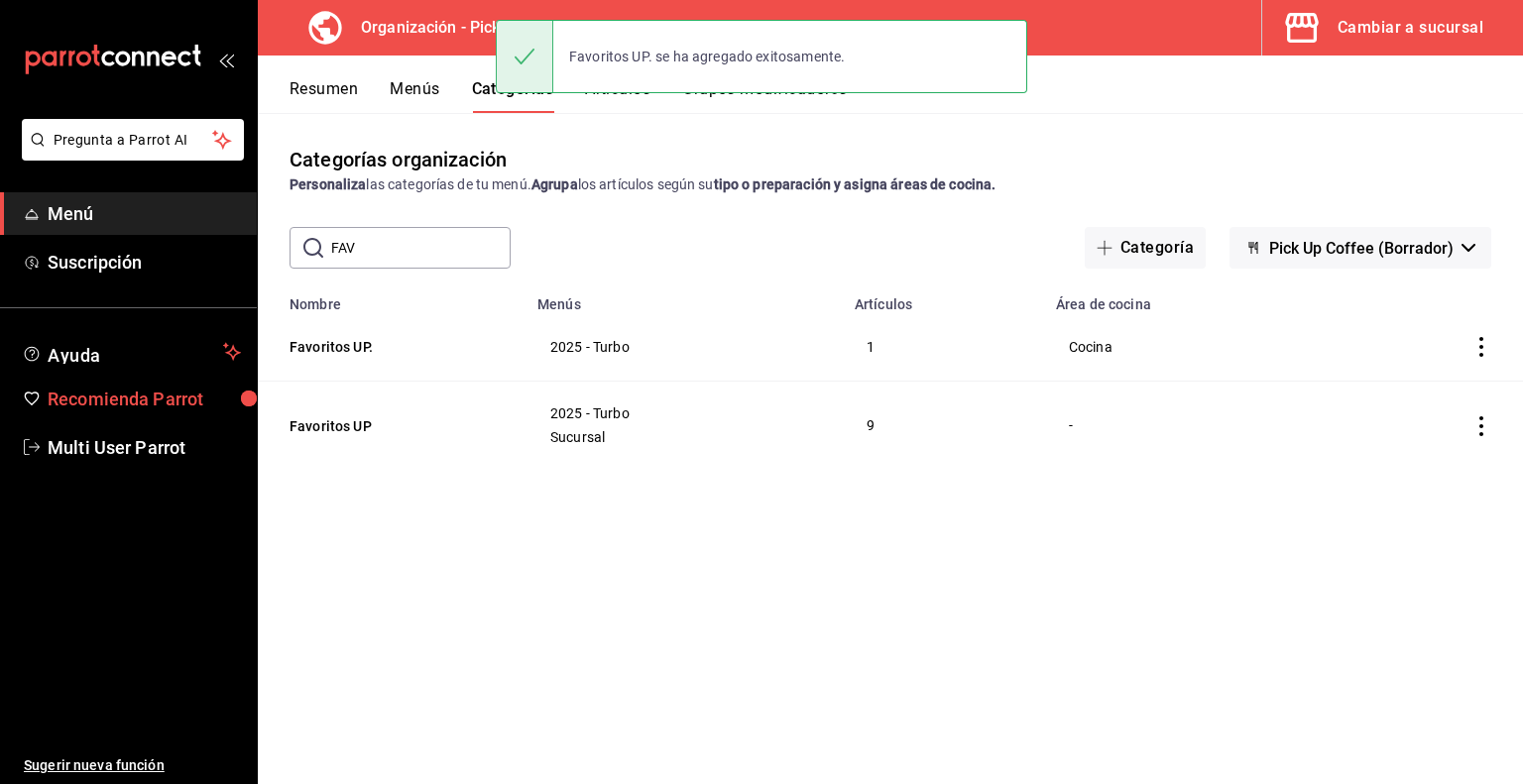 scroll, scrollTop: 0, scrollLeft: 0, axis: both 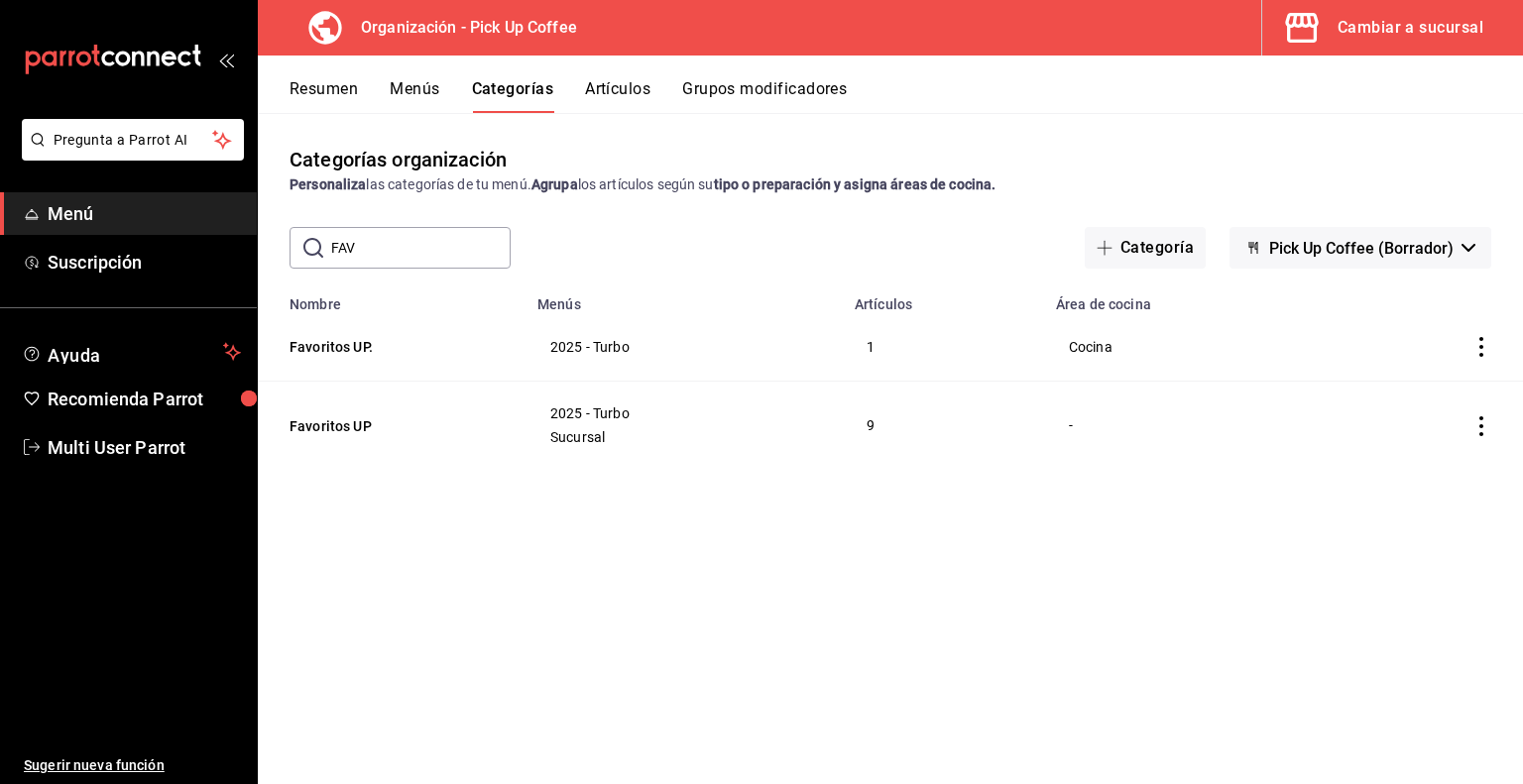 click on "Menús" at bounding box center (414, 96) 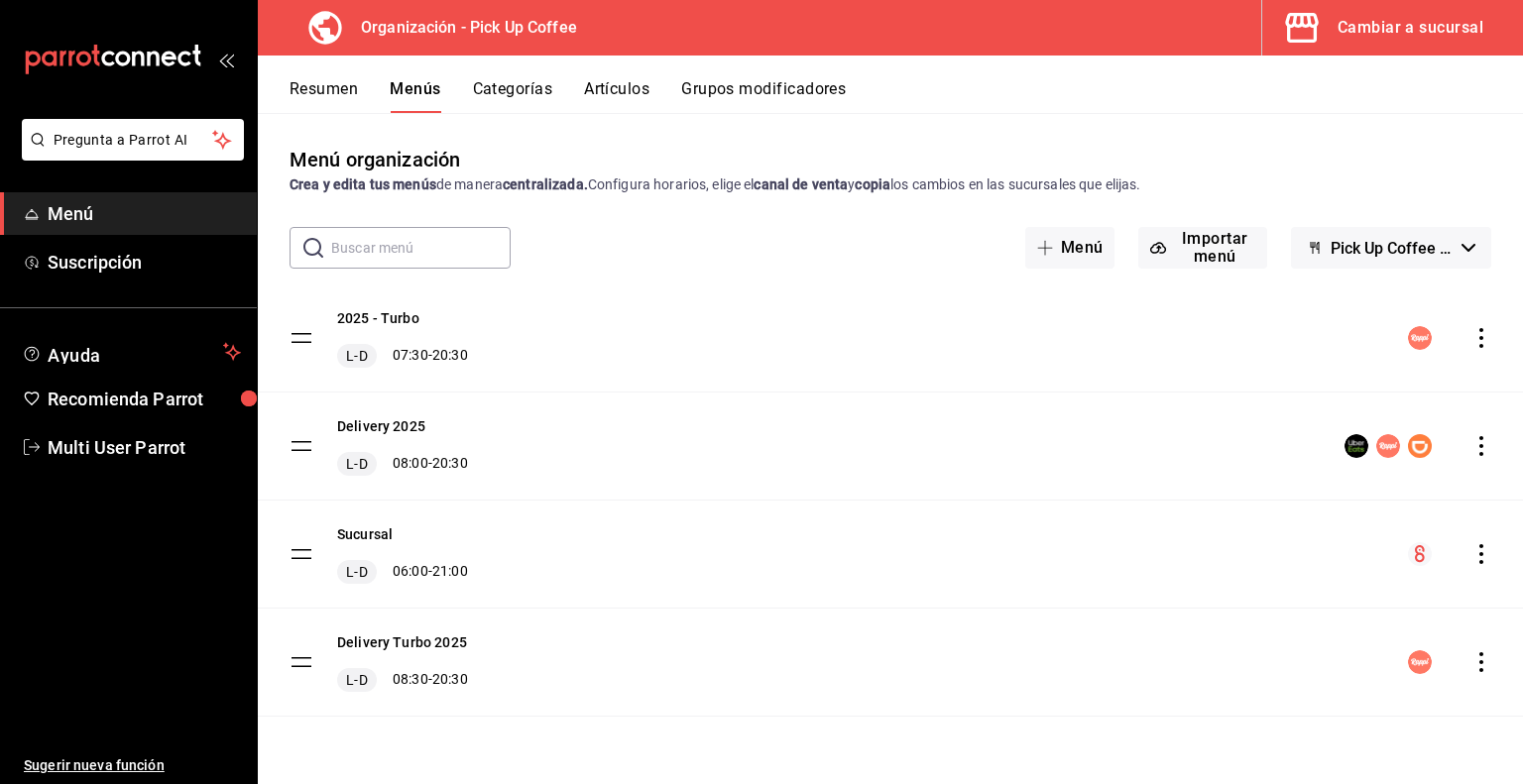 click on "Resumen" at bounding box center (323, 96) 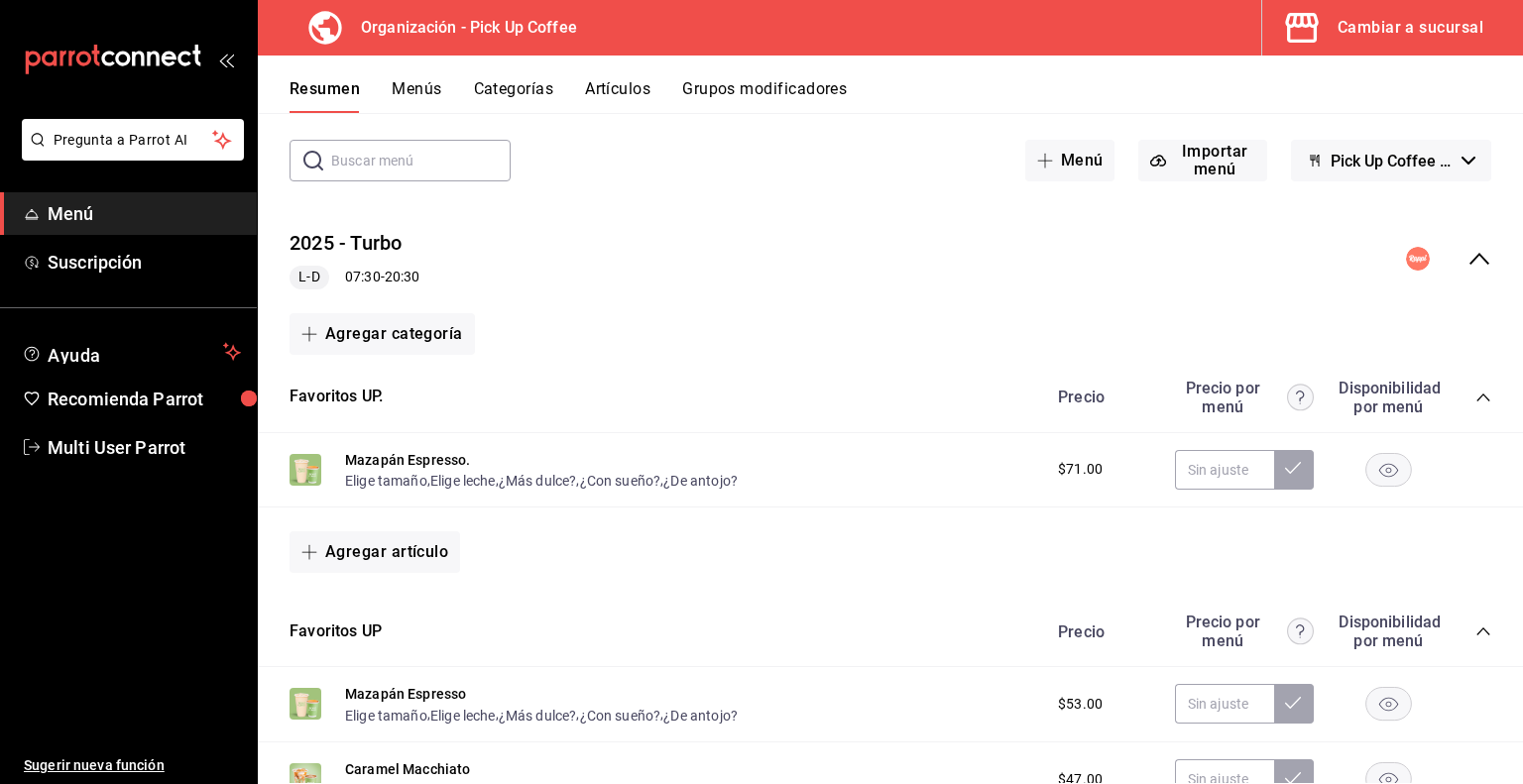 scroll, scrollTop: 146, scrollLeft: 0, axis: vertical 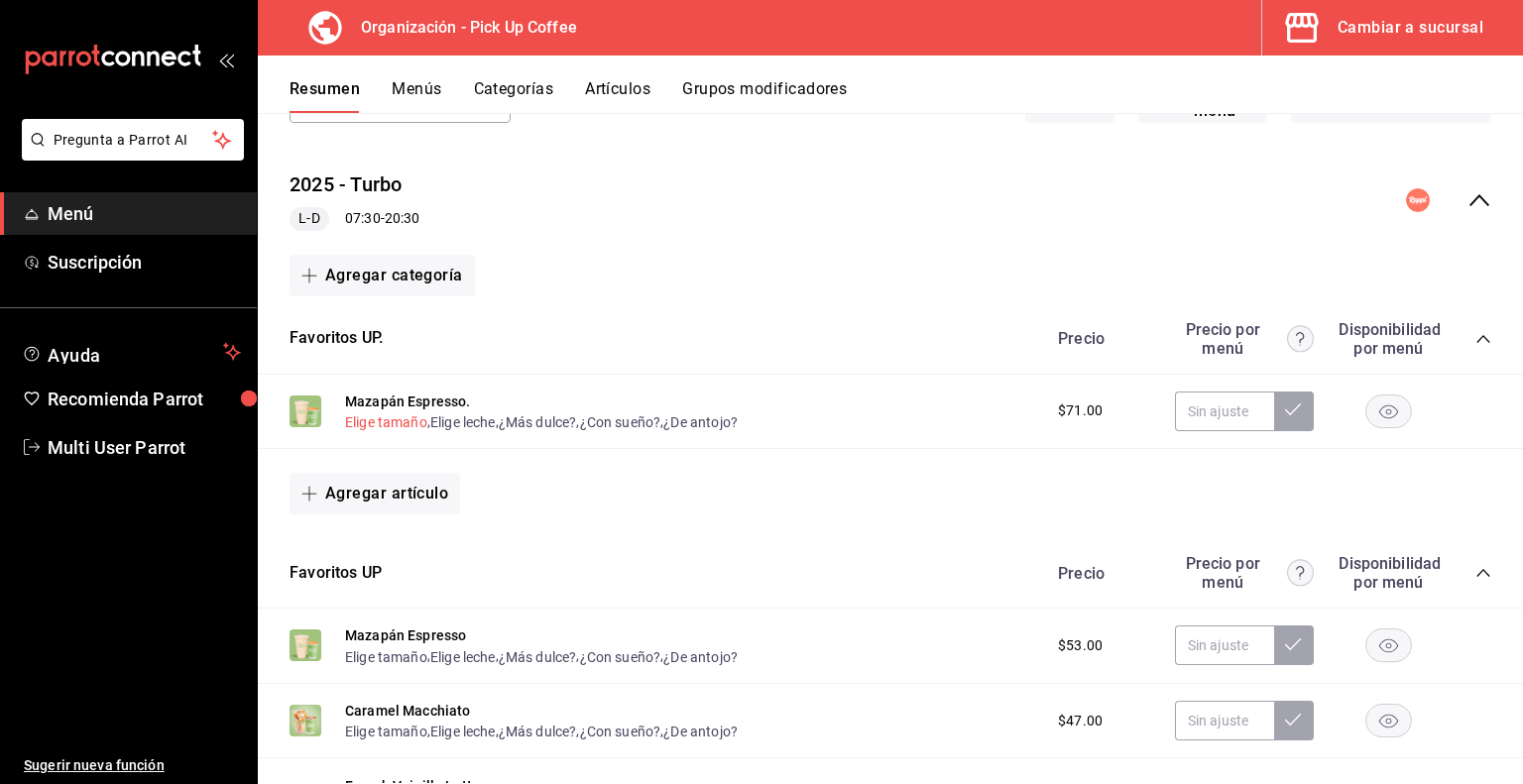 click on "Elige tamaño" at bounding box center [386, 422] 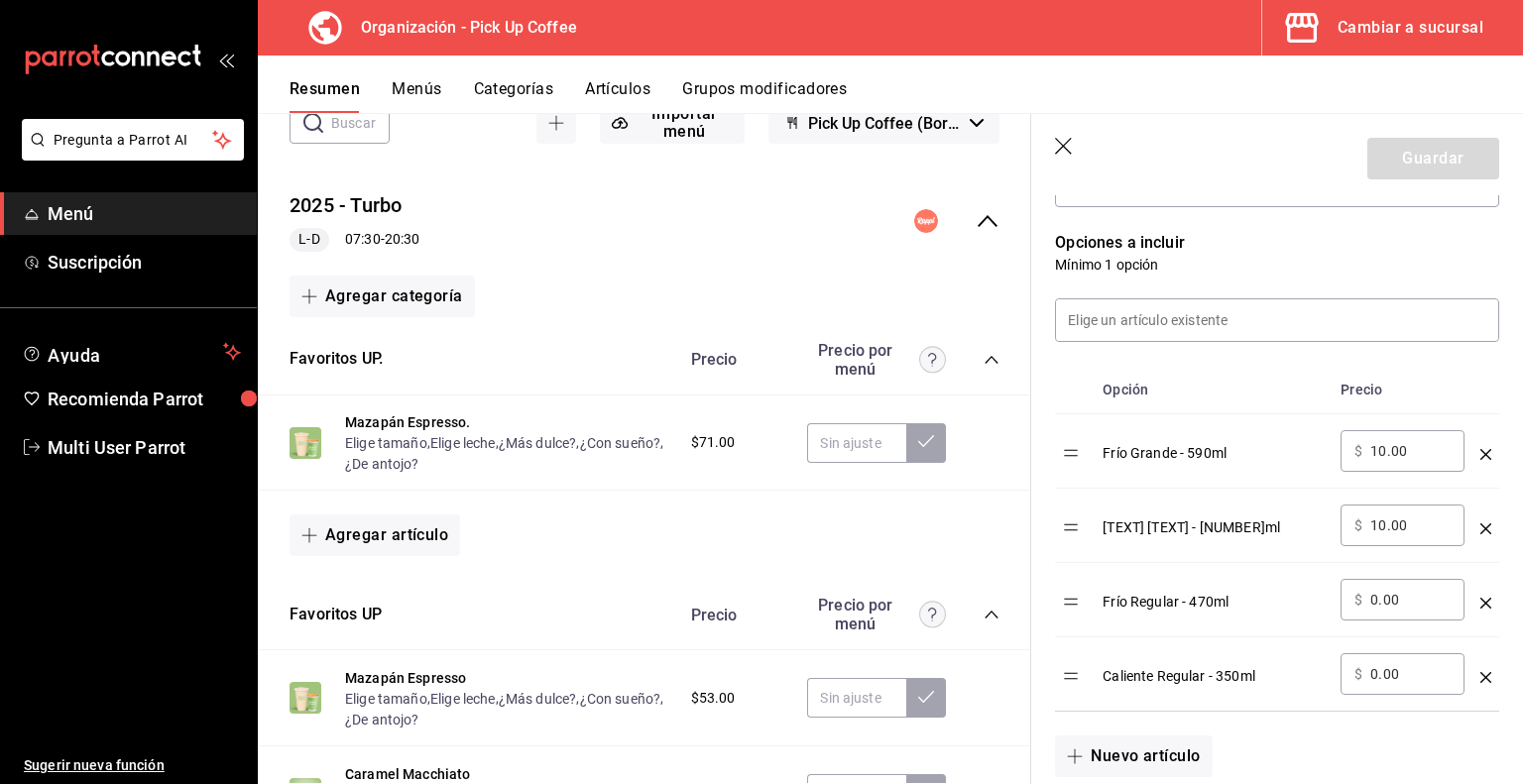 scroll, scrollTop: 522, scrollLeft: 0, axis: vertical 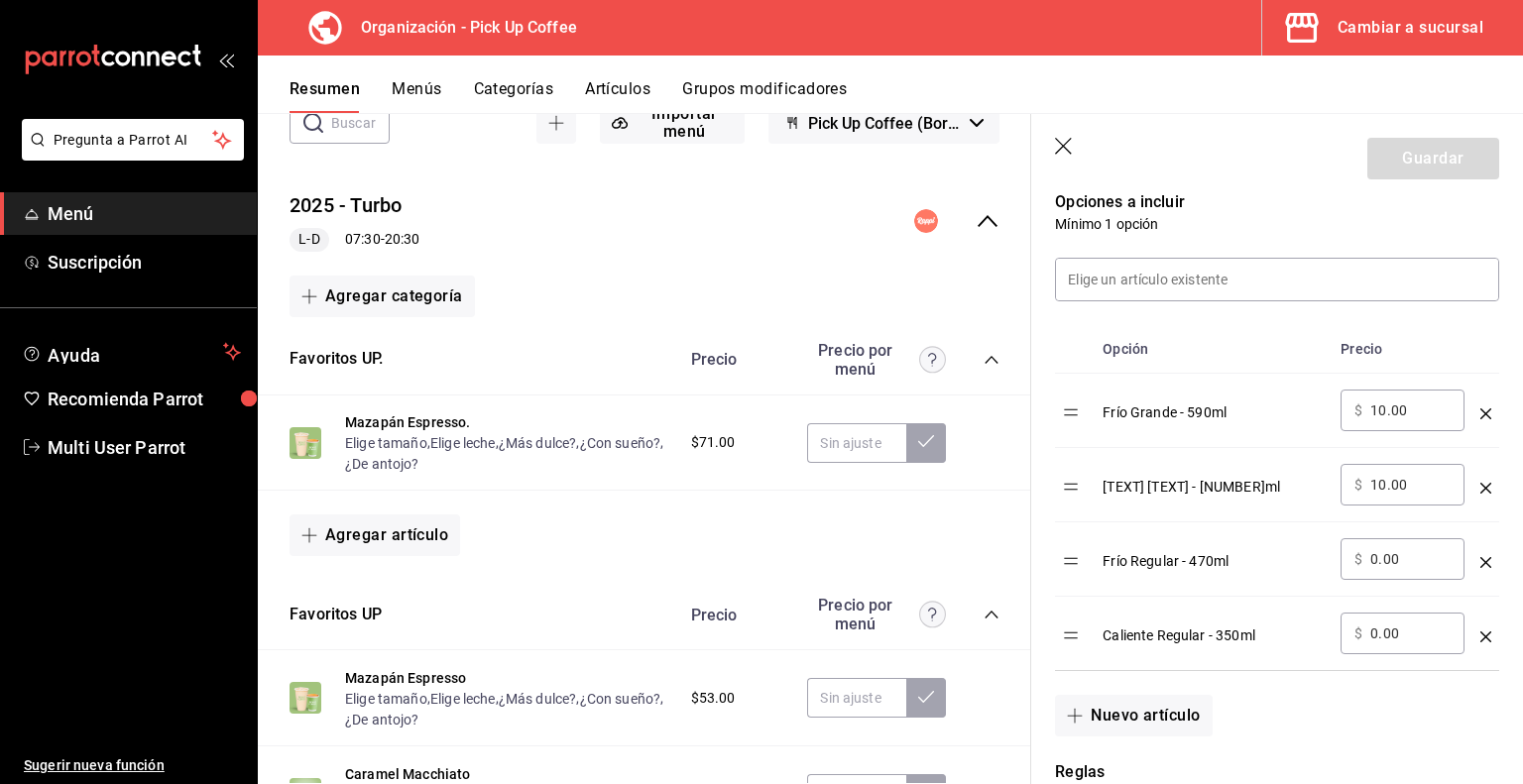 click 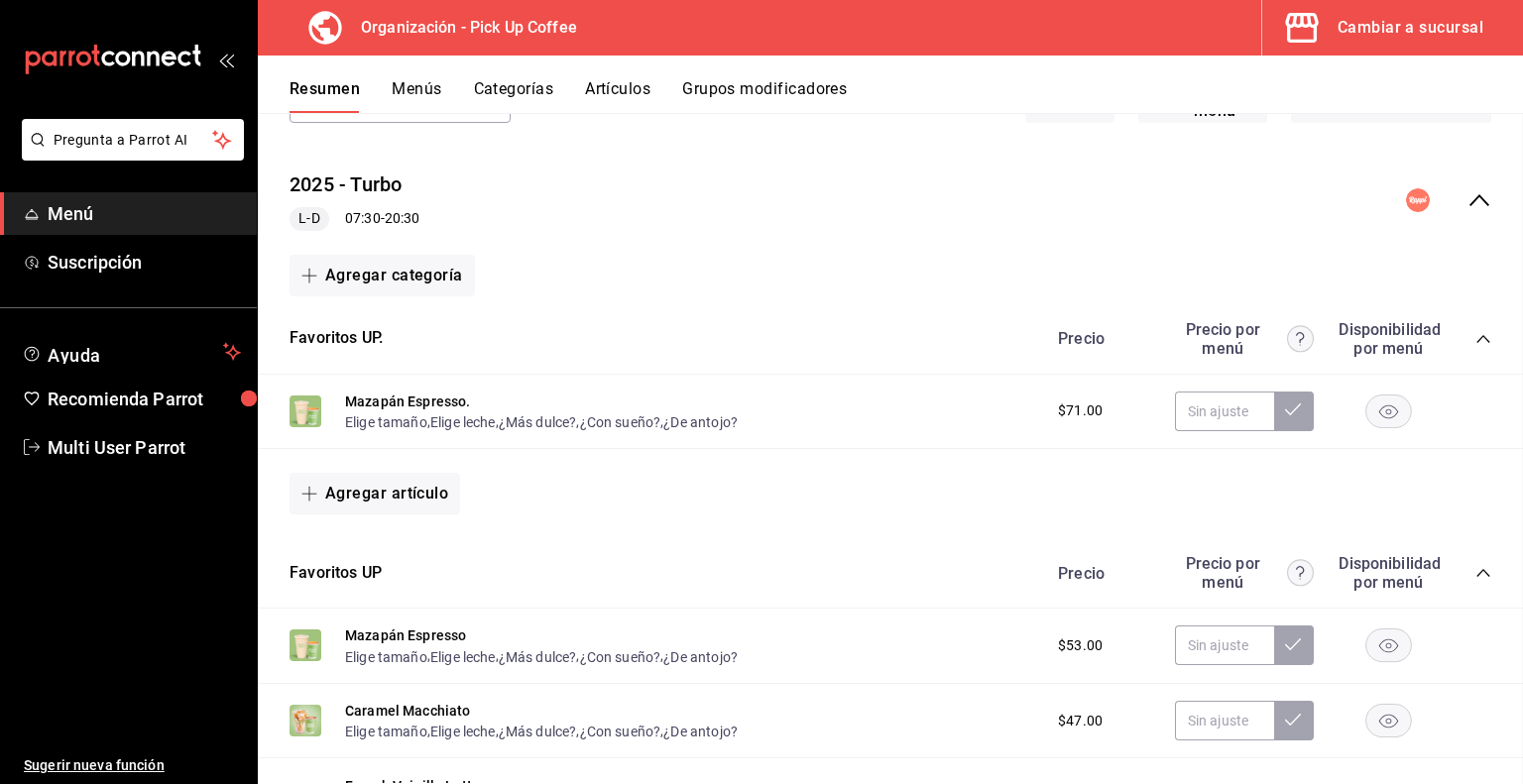 scroll, scrollTop: 0, scrollLeft: 0, axis: both 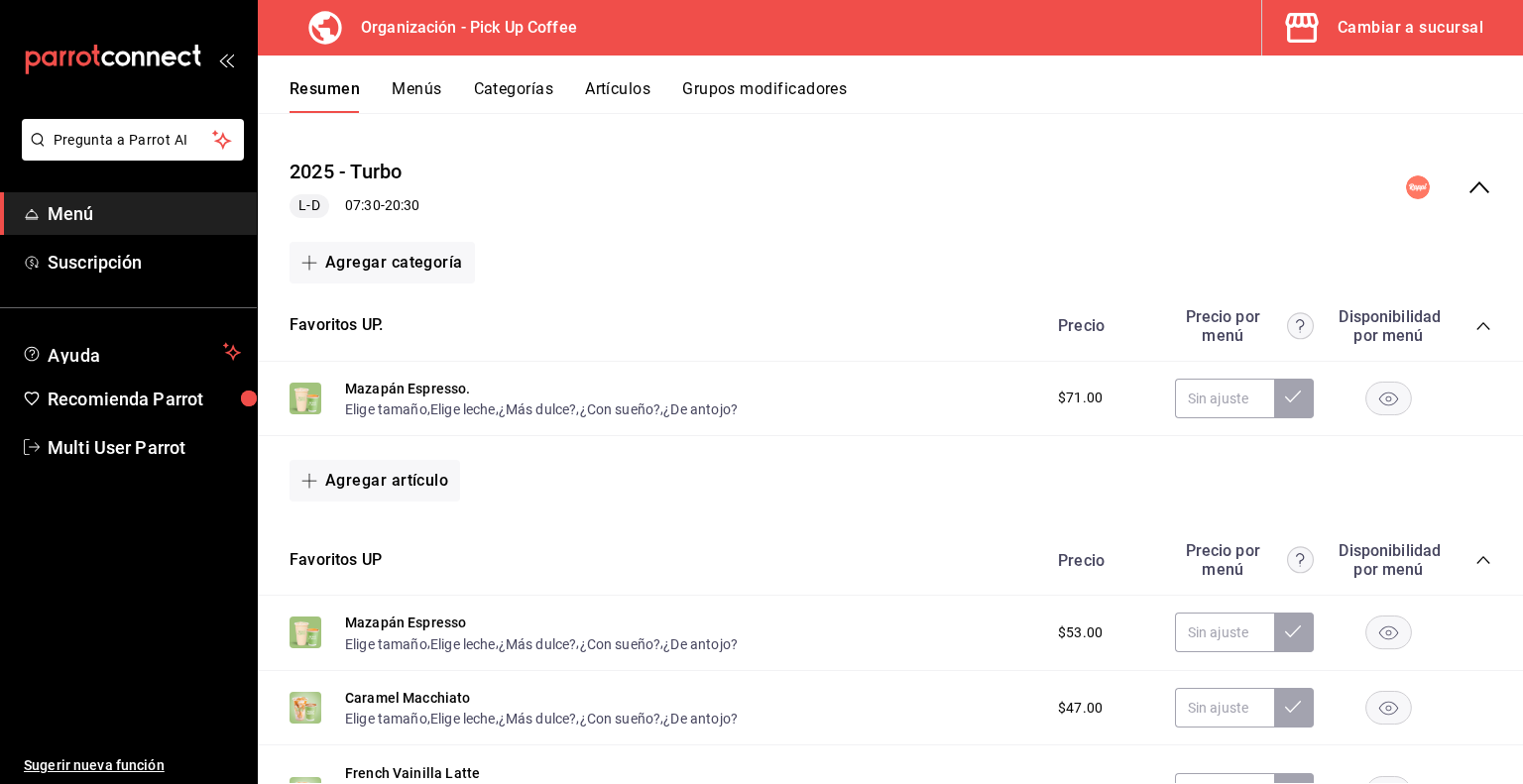 click on "Artículos" at bounding box center (618, 96) 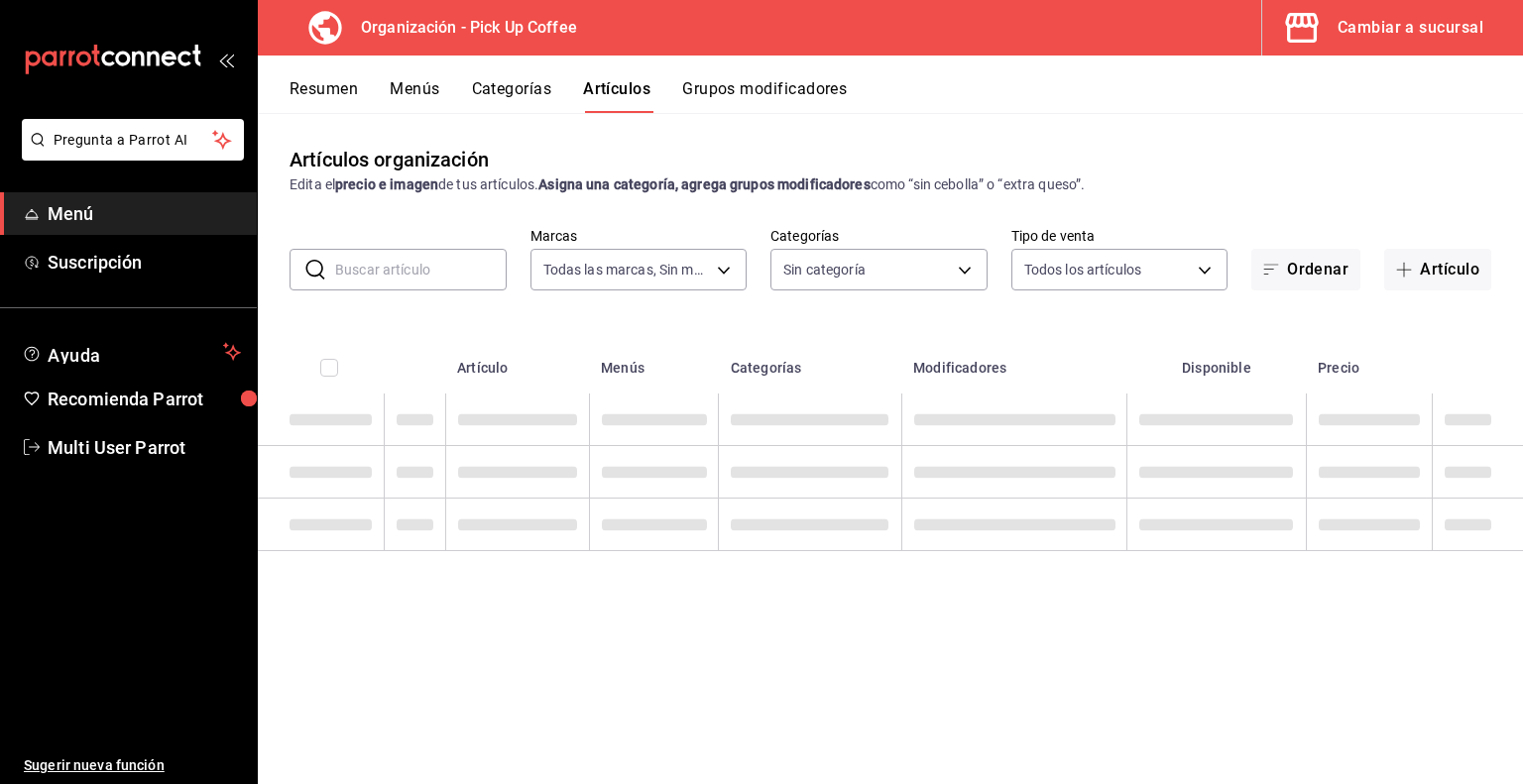 type on "be2dd662-c872-4fc9-aaab-377dbd4a662e" 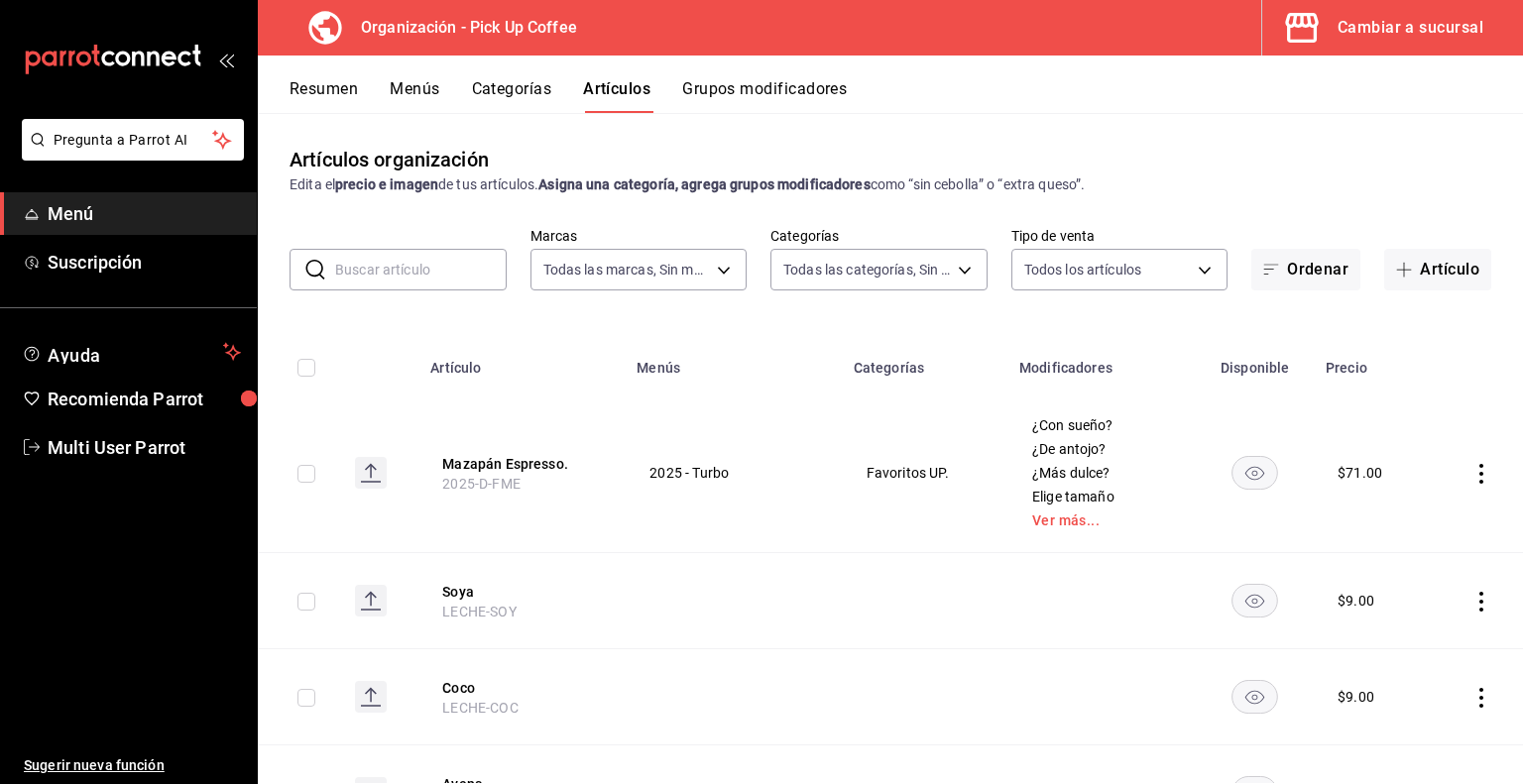 type on "8ccc16a2-3561-445f-8bfd-075aadb584e9,351994fb-20bc-4931-a533-31b0a68b2a08,1879ea74-7a6a-4e80-84a4-f7c027db92c7,d8d32dfa-f7d9-4a3e-a287-c8c77f422c41,c8643f8b-5a0a-4fd0-bd31-d1f7a9725839,c59e58fa-3379-40a6-8b3a-024136b5d0f3,ea570318-765c-4e18-991d-f0c2f7c9dc9b,bc9c5e1b-f52f-4b6a-bade-481eb536dd09,39d77ce6-074c-445c-8121-634826855357,9d509601-ce12-4432-9992-9613c7cfe8c5,a36167ee-6459-438b-8ad1-3ececeae37a7,91c5672d-89c3-4388-988f-d2f6bac0e55d,fc4ec394-c0fa-42de-be96-11da602004ed,ce12ddd6-66ef-4810-aea8-c82a138d5b8d,14cff3e2-ee98-4fb4-8432-0ccd224511cb,80f88978-1766-41da-9458-83bb9d9e6229,e7e70a2d-5091-4c0c-b12f-d52ea5dcefaa,953f42a1-7cc6-4961-918a-47d313c58a52" 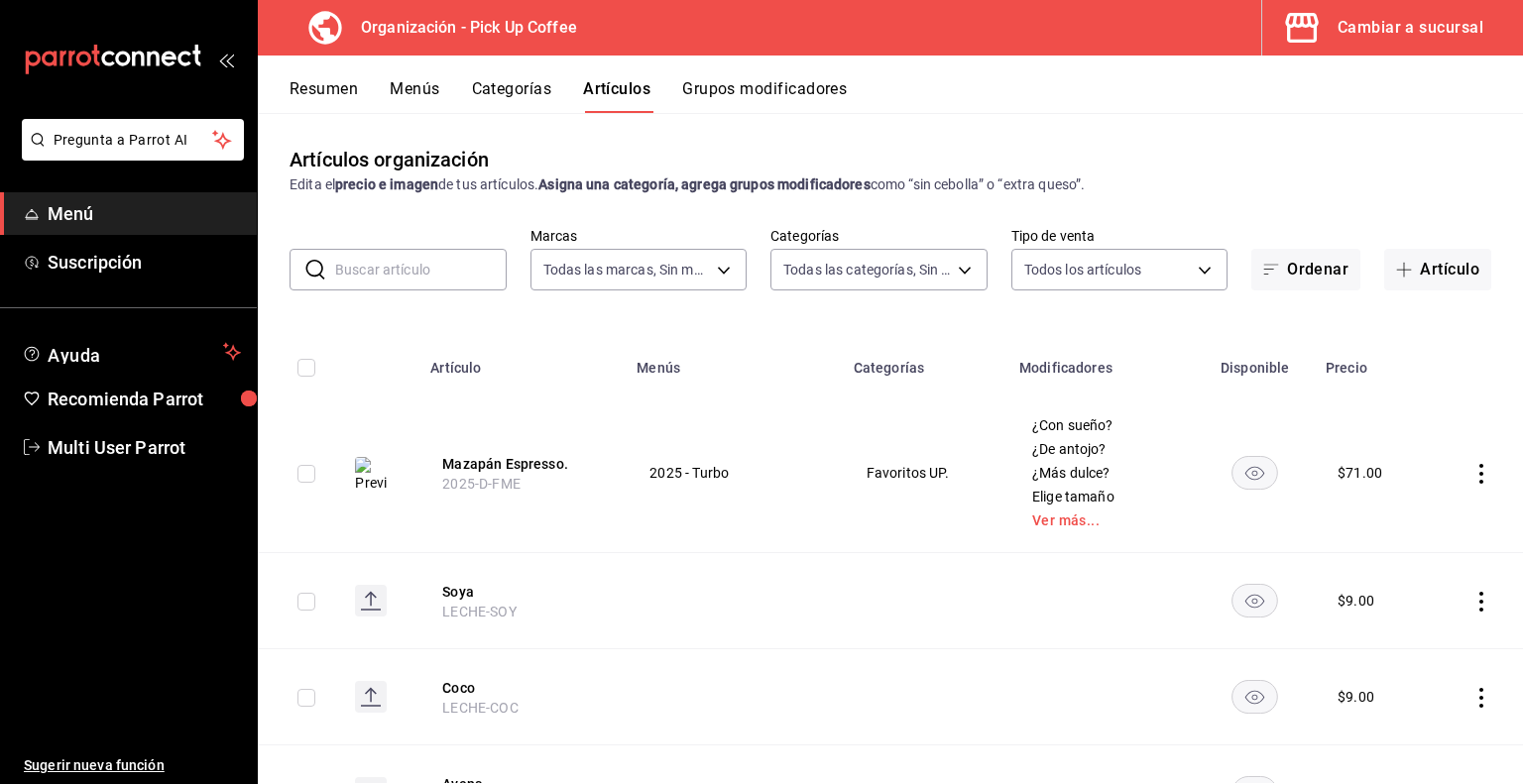 click at bounding box center [420, 270] 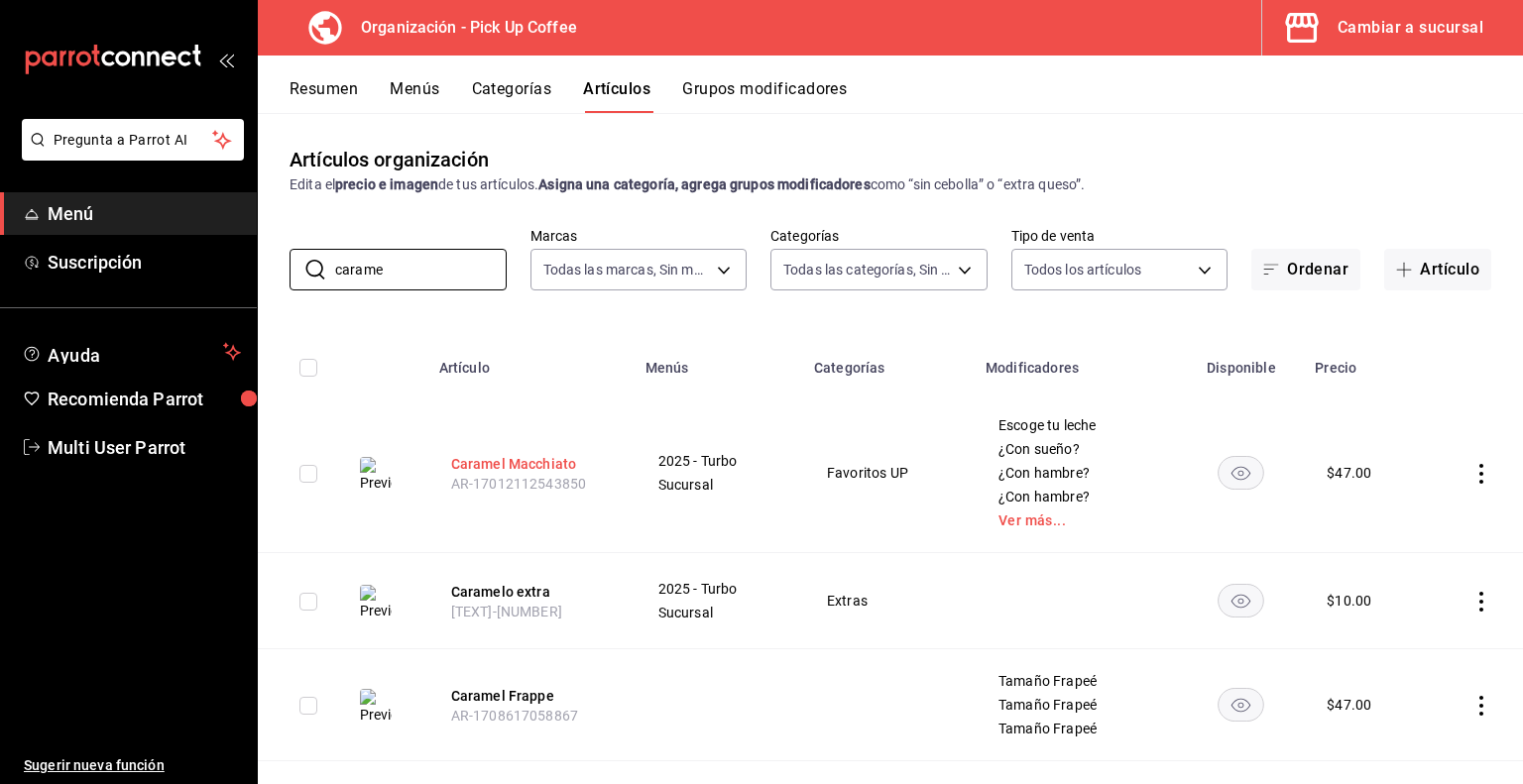 type on "carame" 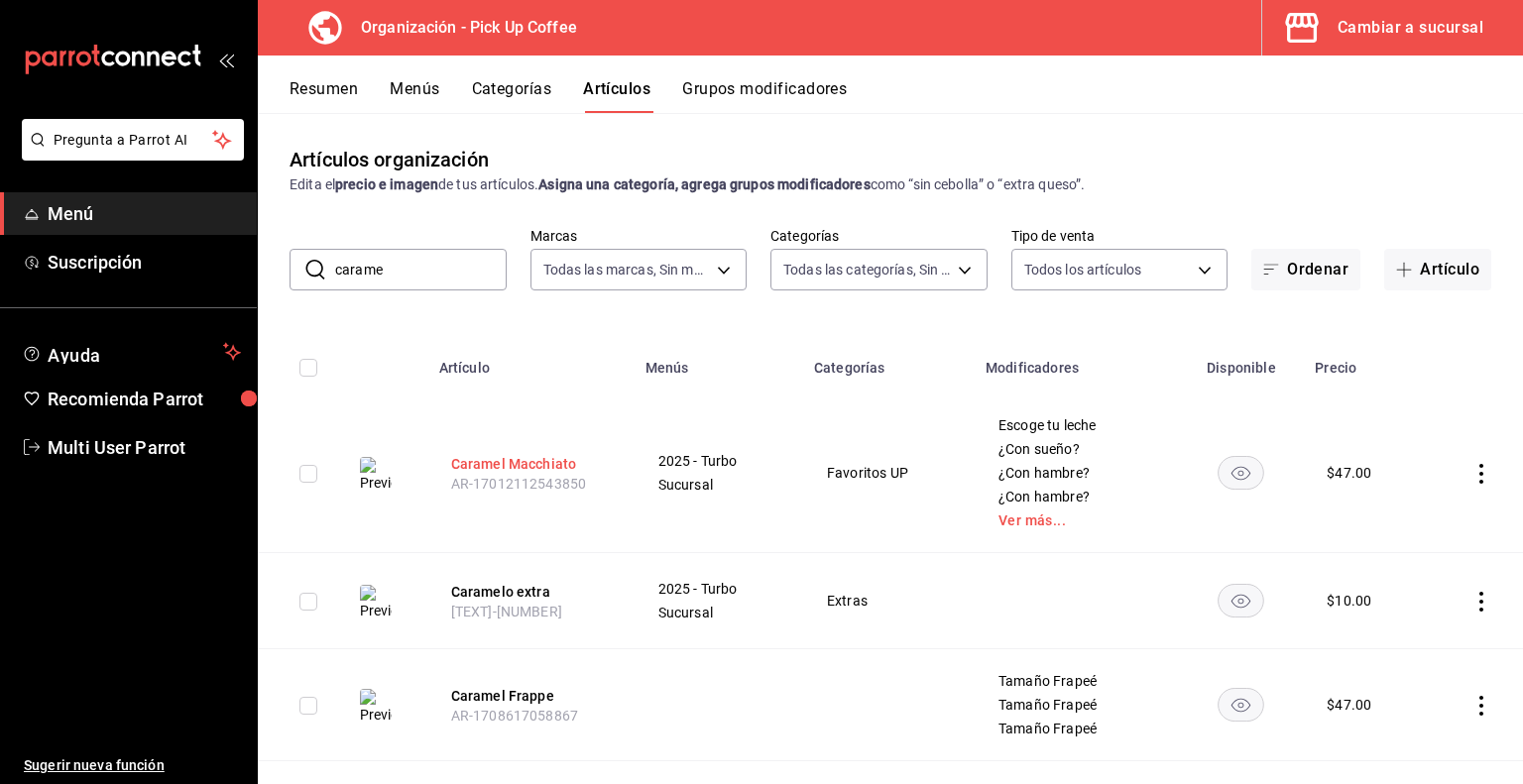 click on "Caramel Macchiato" at bounding box center [530, 464] 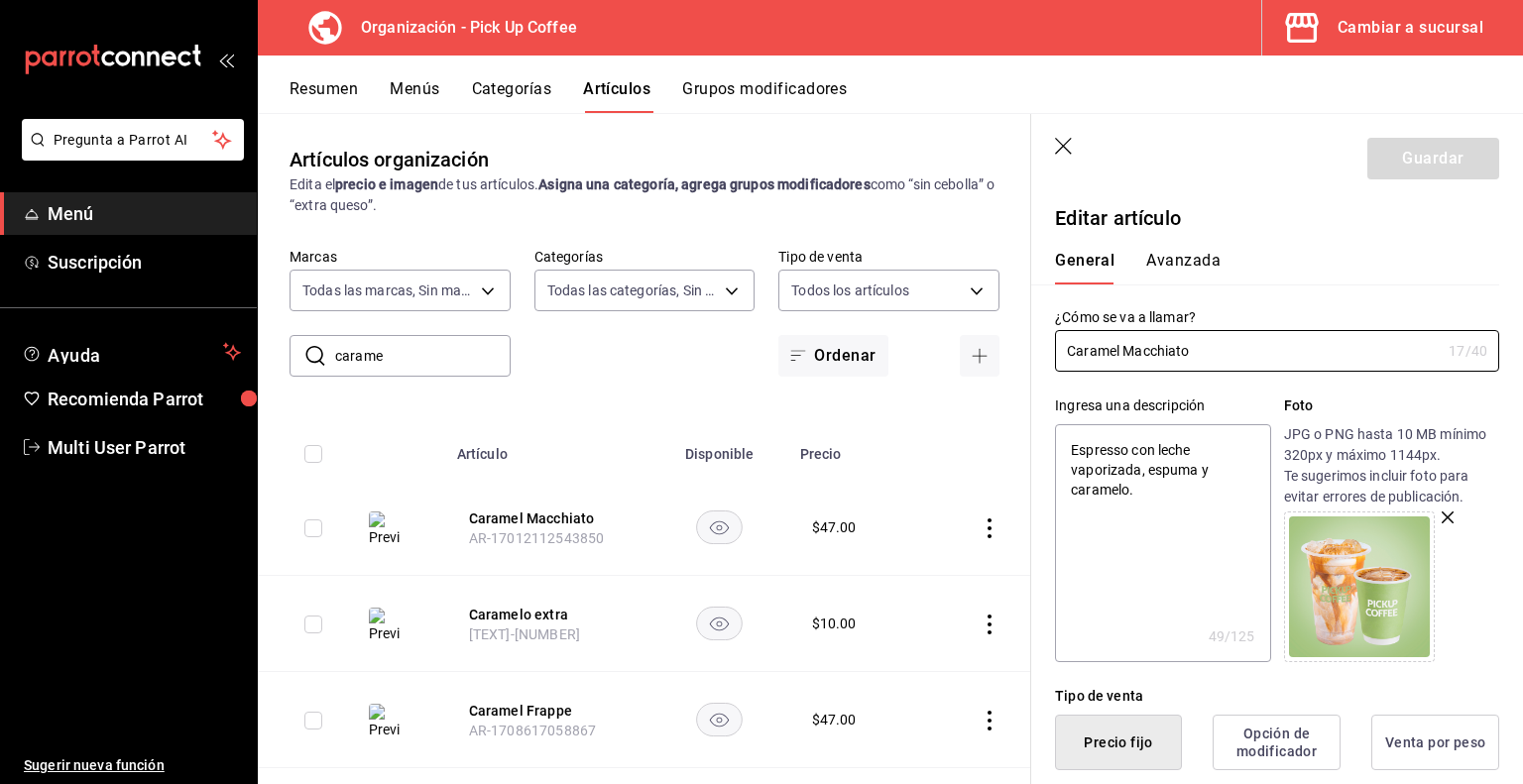 type on "Caramel Macchiato." 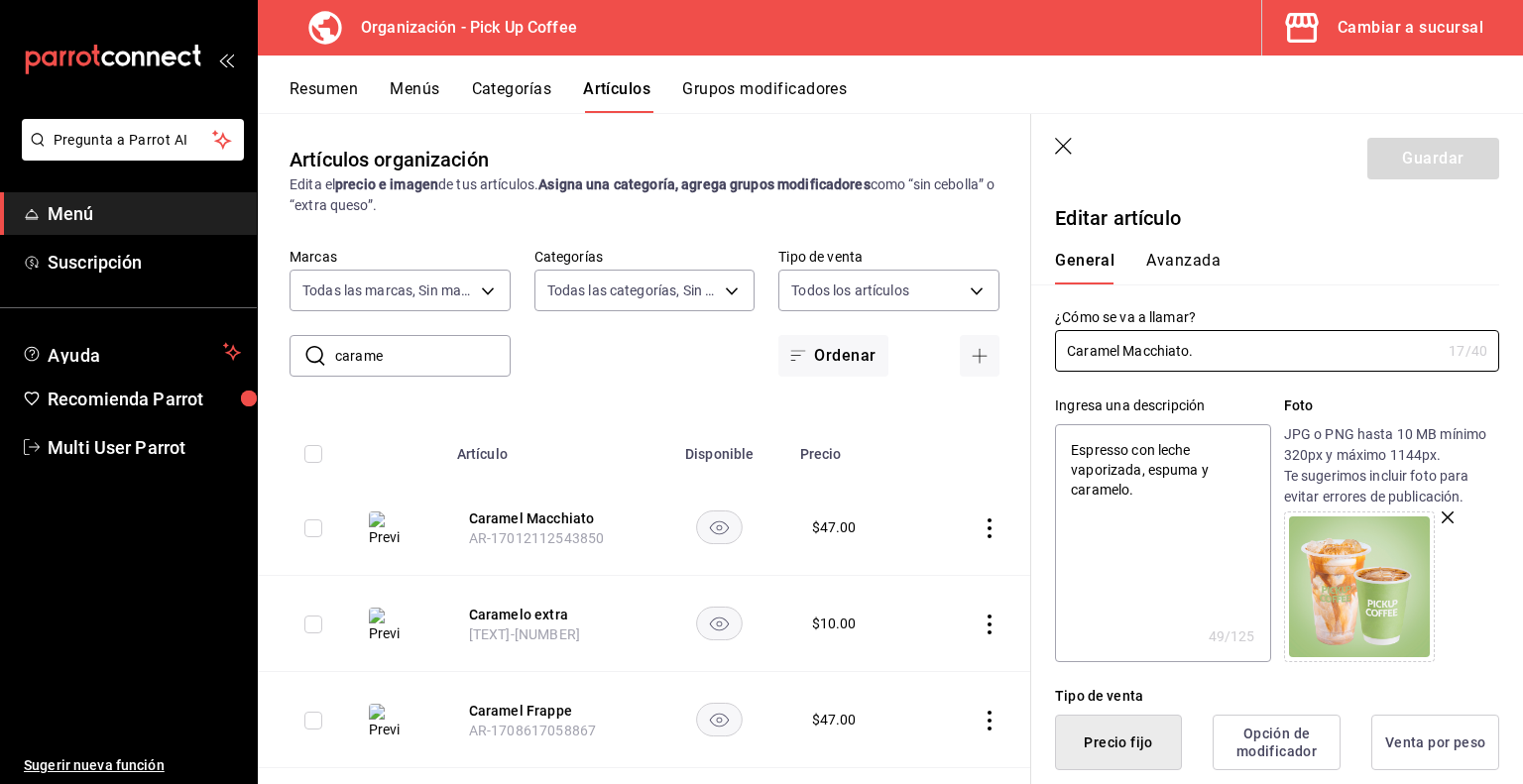 type on "x" 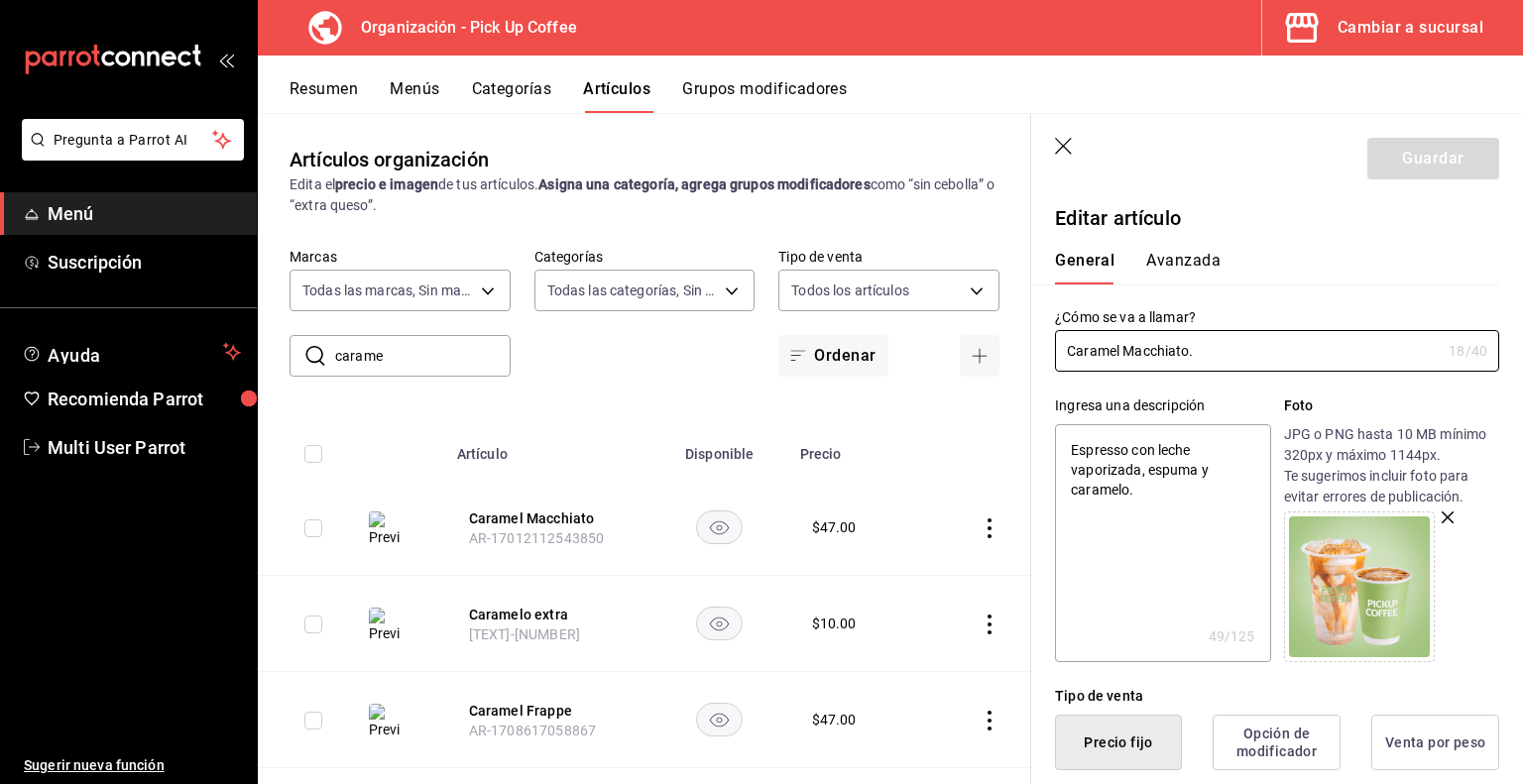 drag, startPoint x: 1212, startPoint y: 340, endPoint x: 1045, endPoint y: 342, distance: 167.012 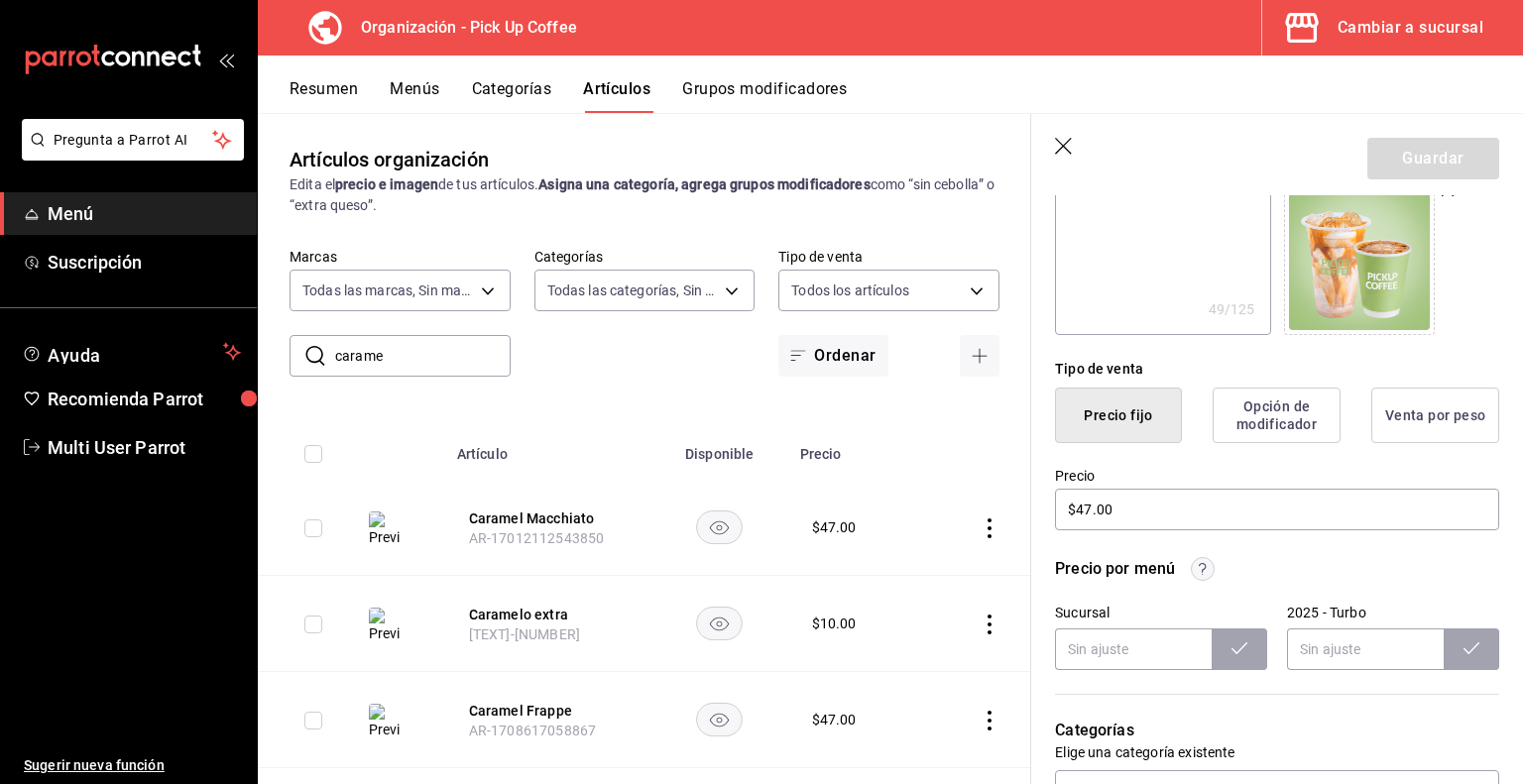 scroll, scrollTop: 331, scrollLeft: 0, axis: vertical 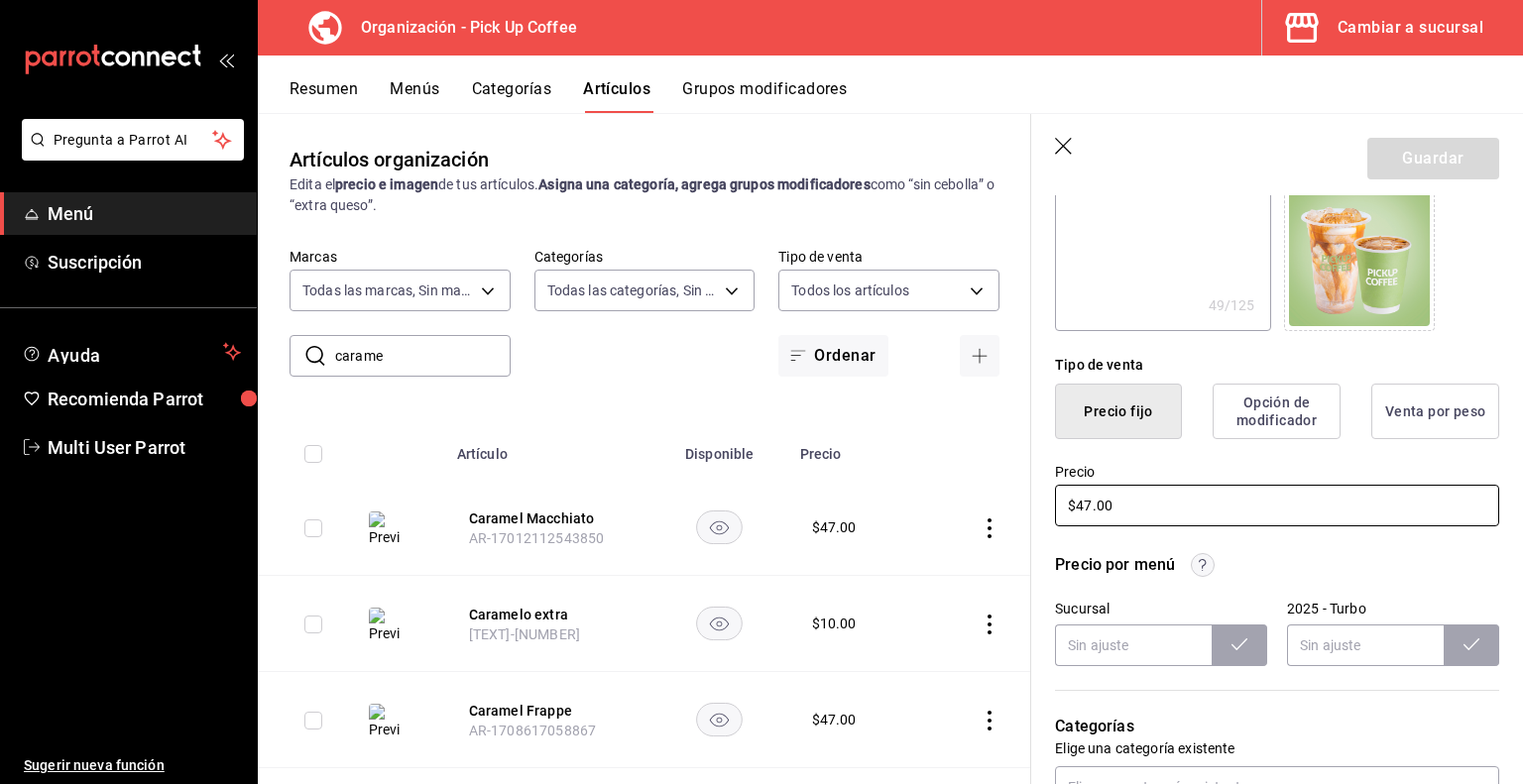 drag, startPoint x: 1174, startPoint y: 504, endPoint x: 850, endPoint y: 502, distance: 324.0062 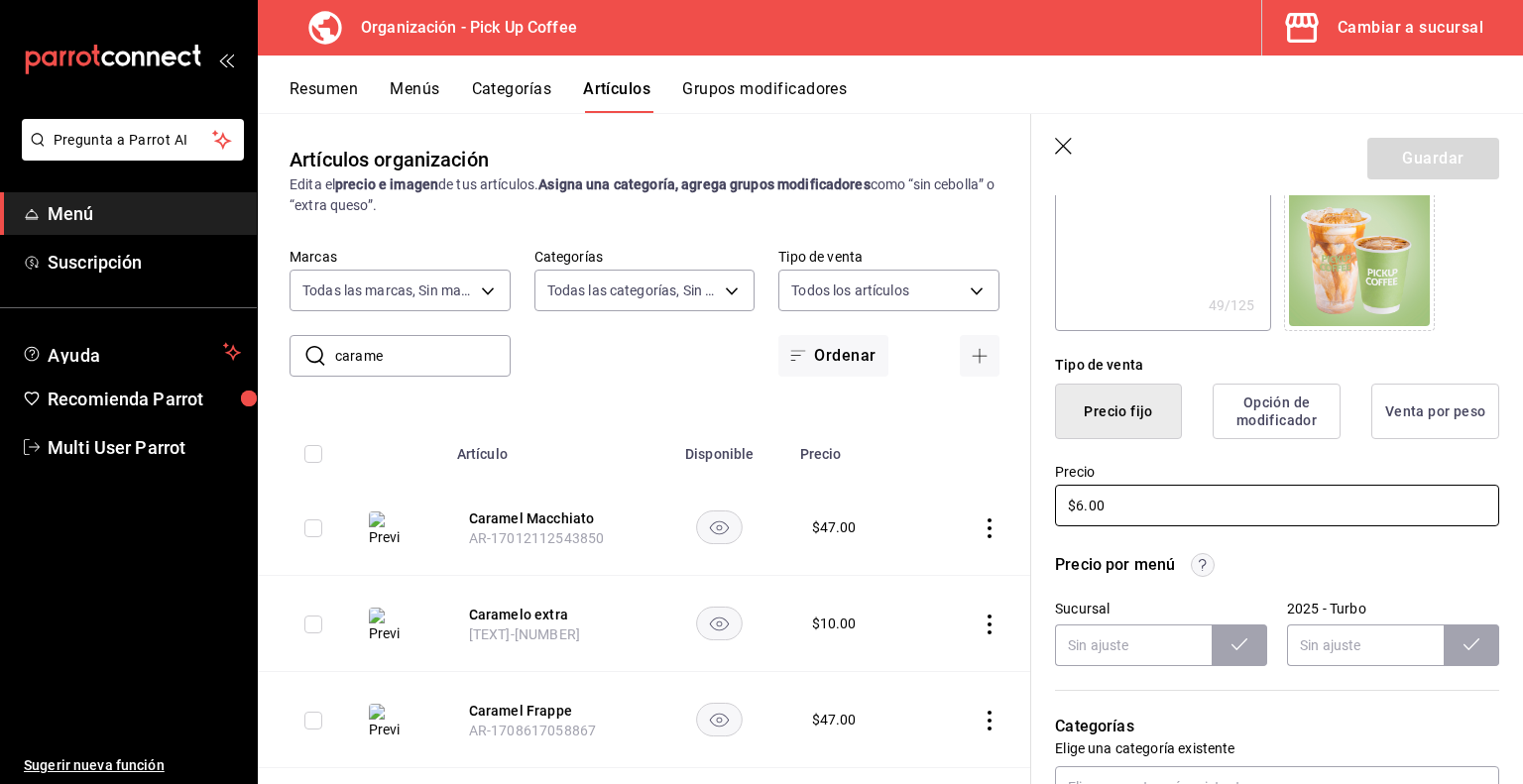 type on "x" 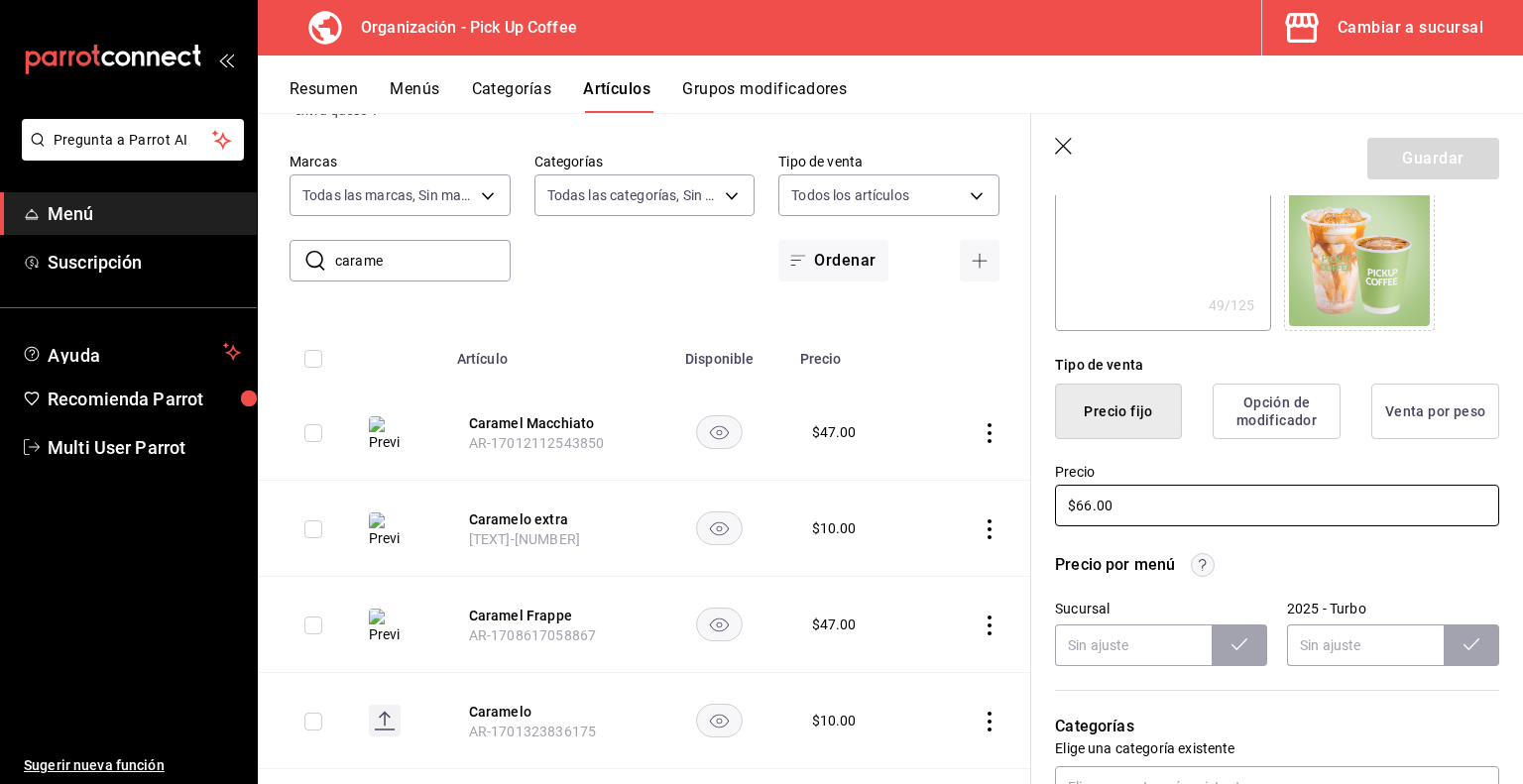 scroll, scrollTop: 102, scrollLeft: 0, axis: vertical 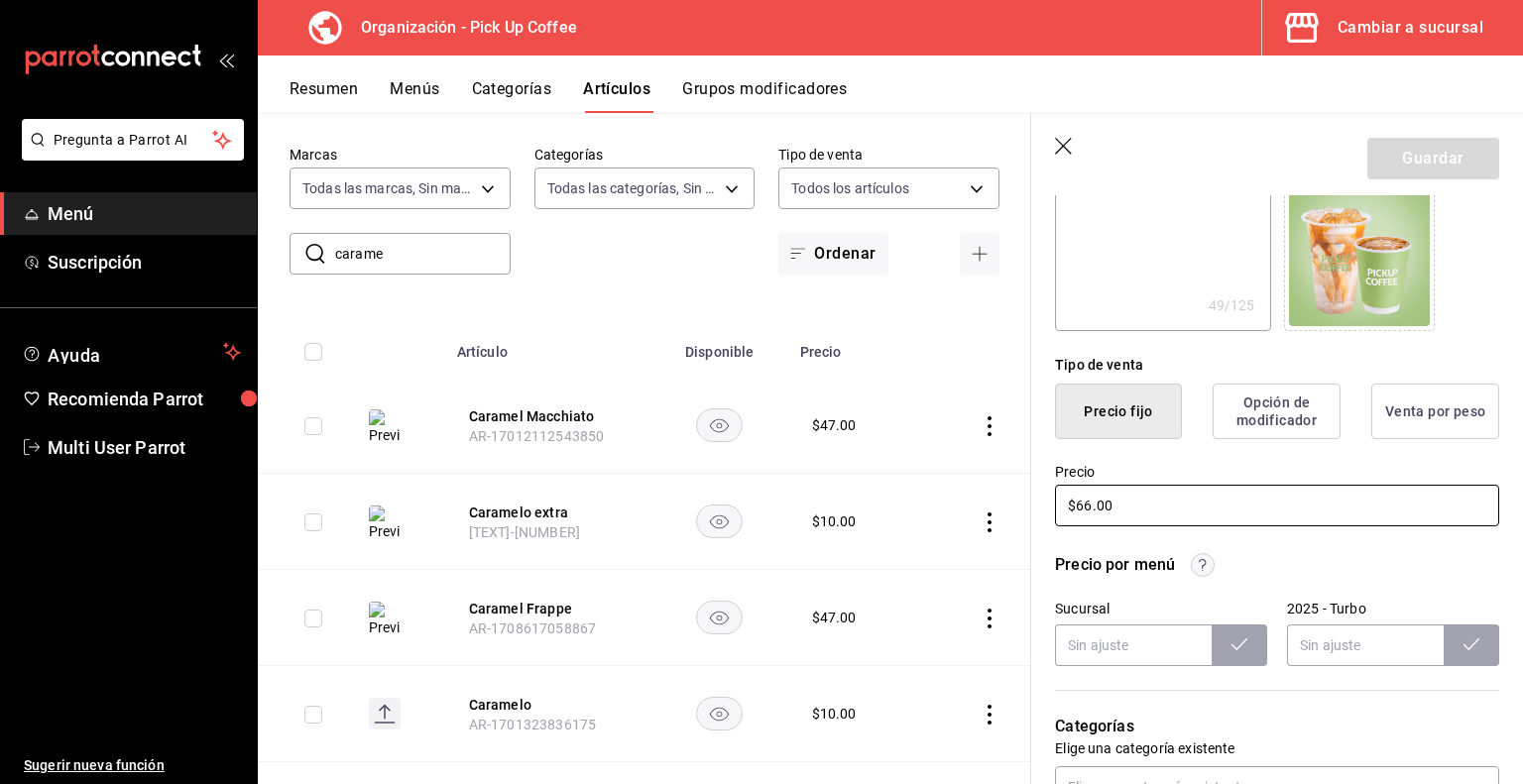type on "$66.00" 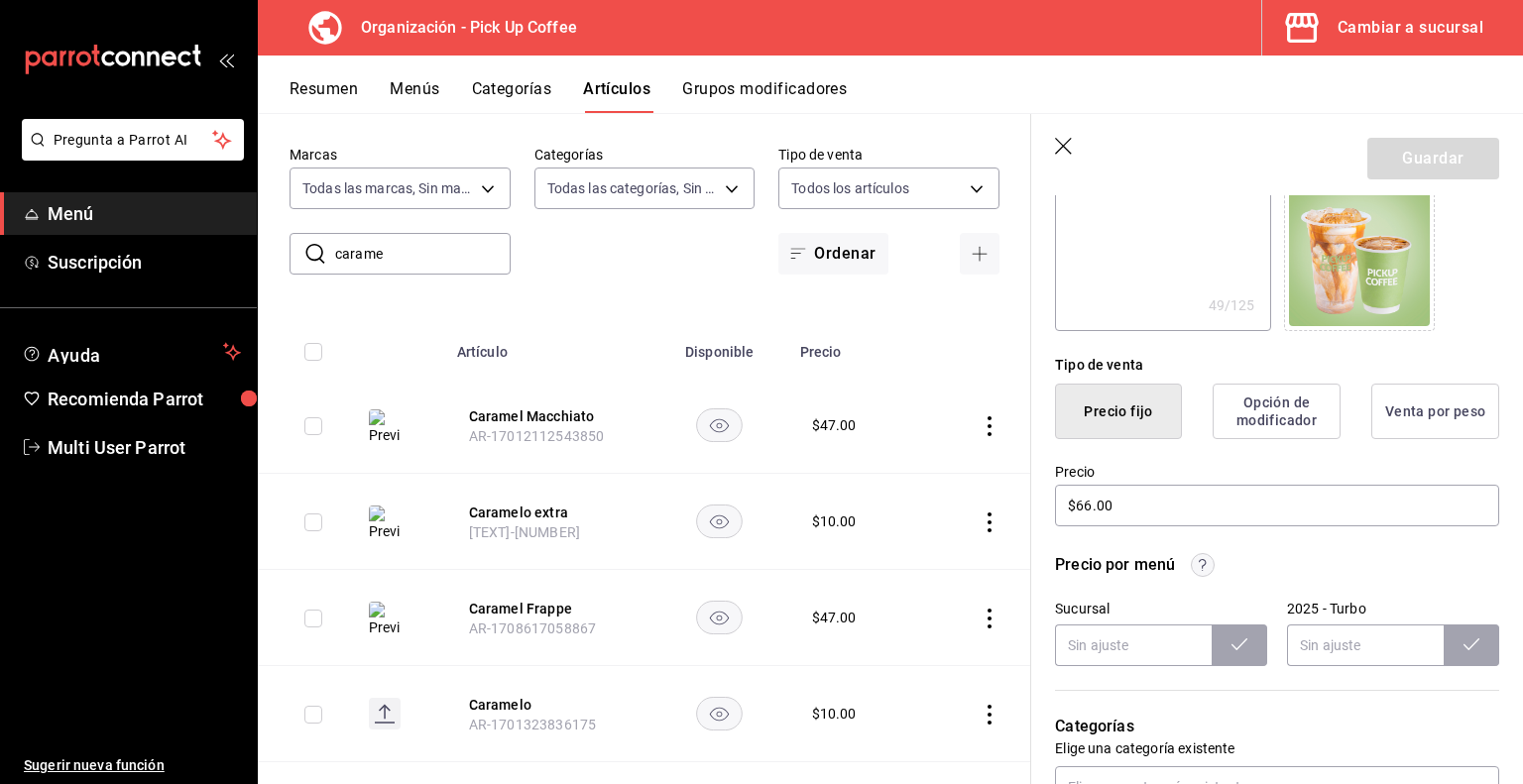 click on "Grupos modificadores" at bounding box center [764, 96] 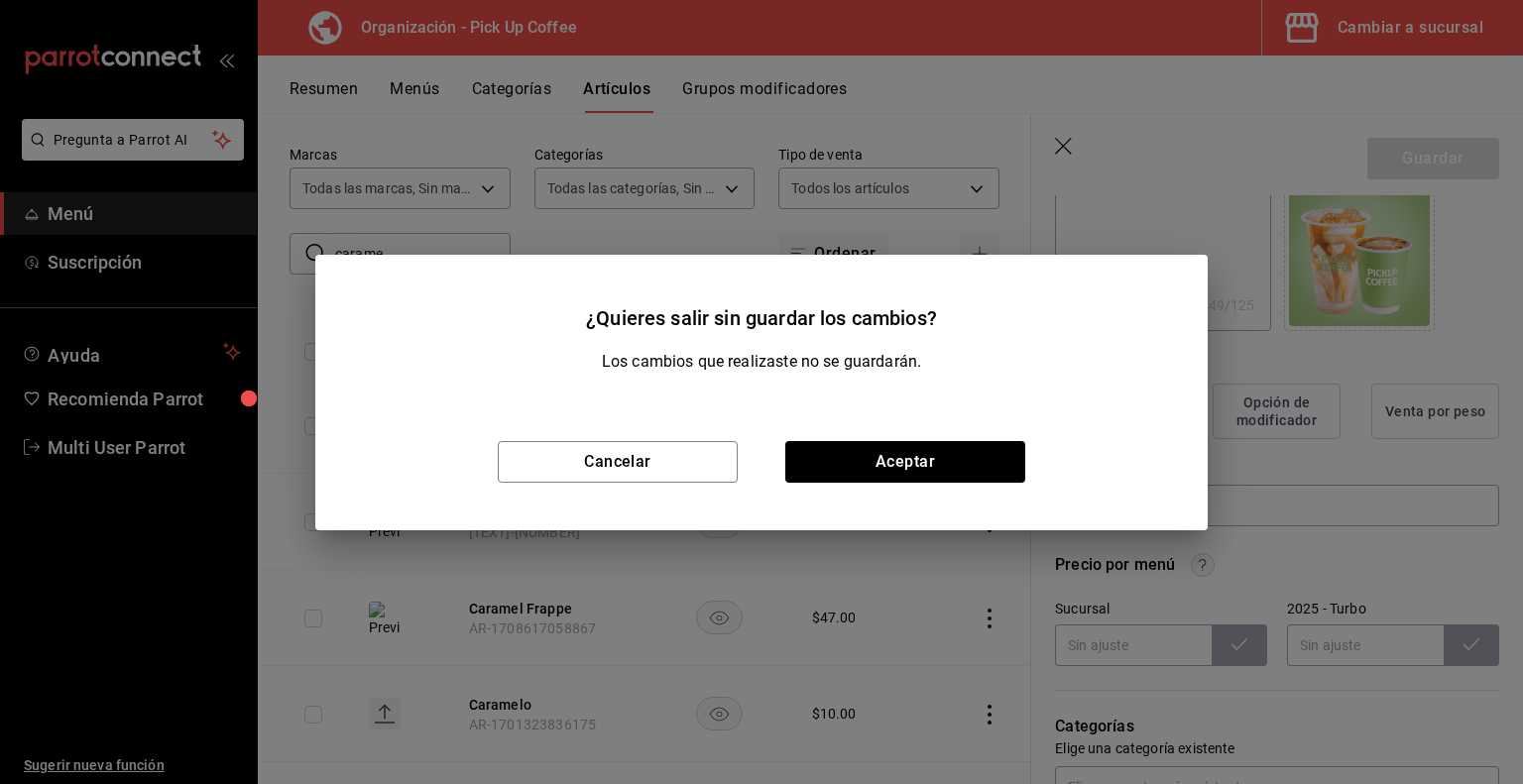 click on "Cancelar Aceptar" at bounding box center (762, 462) 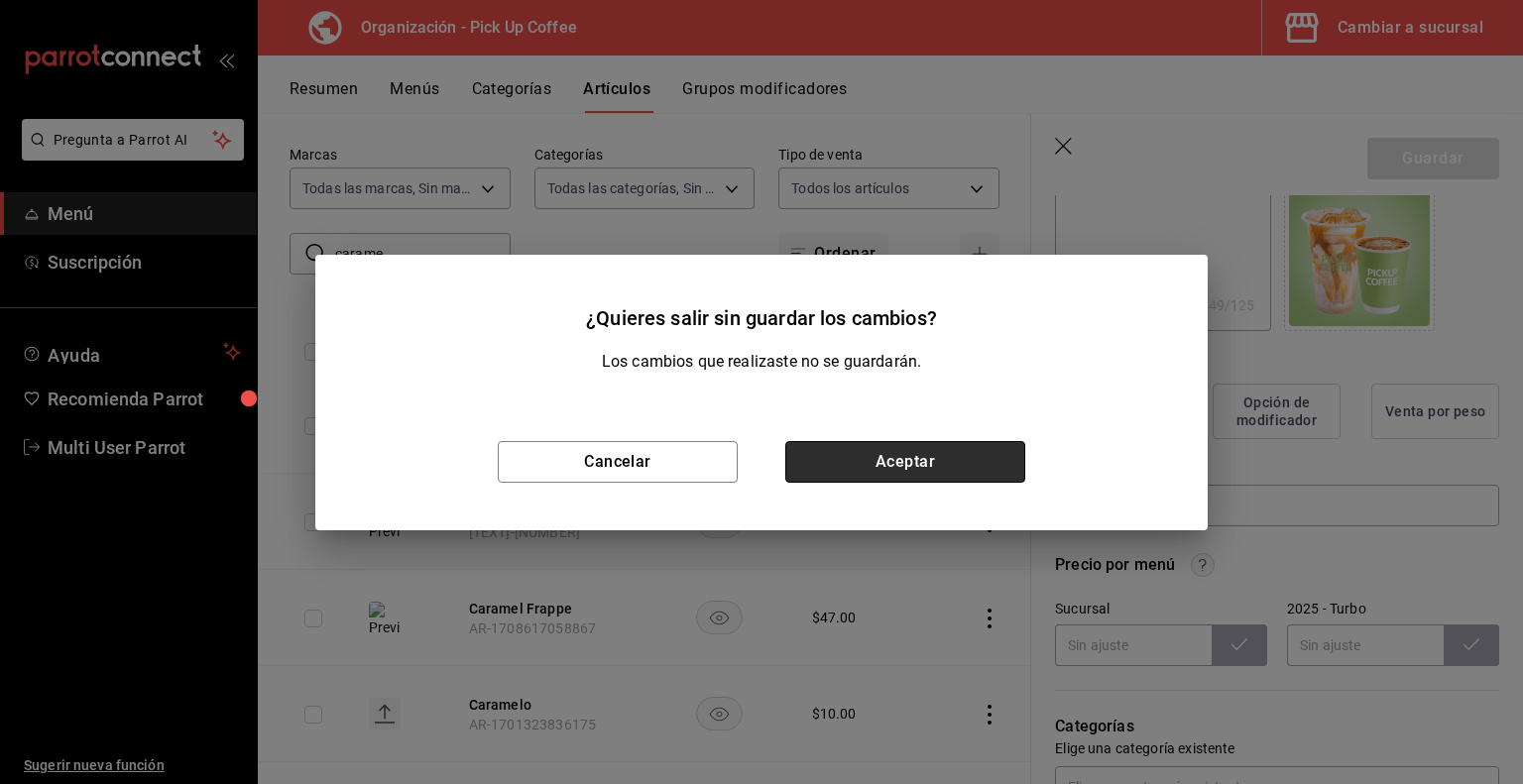 click on "Aceptar" at bounding box center [905, 462] 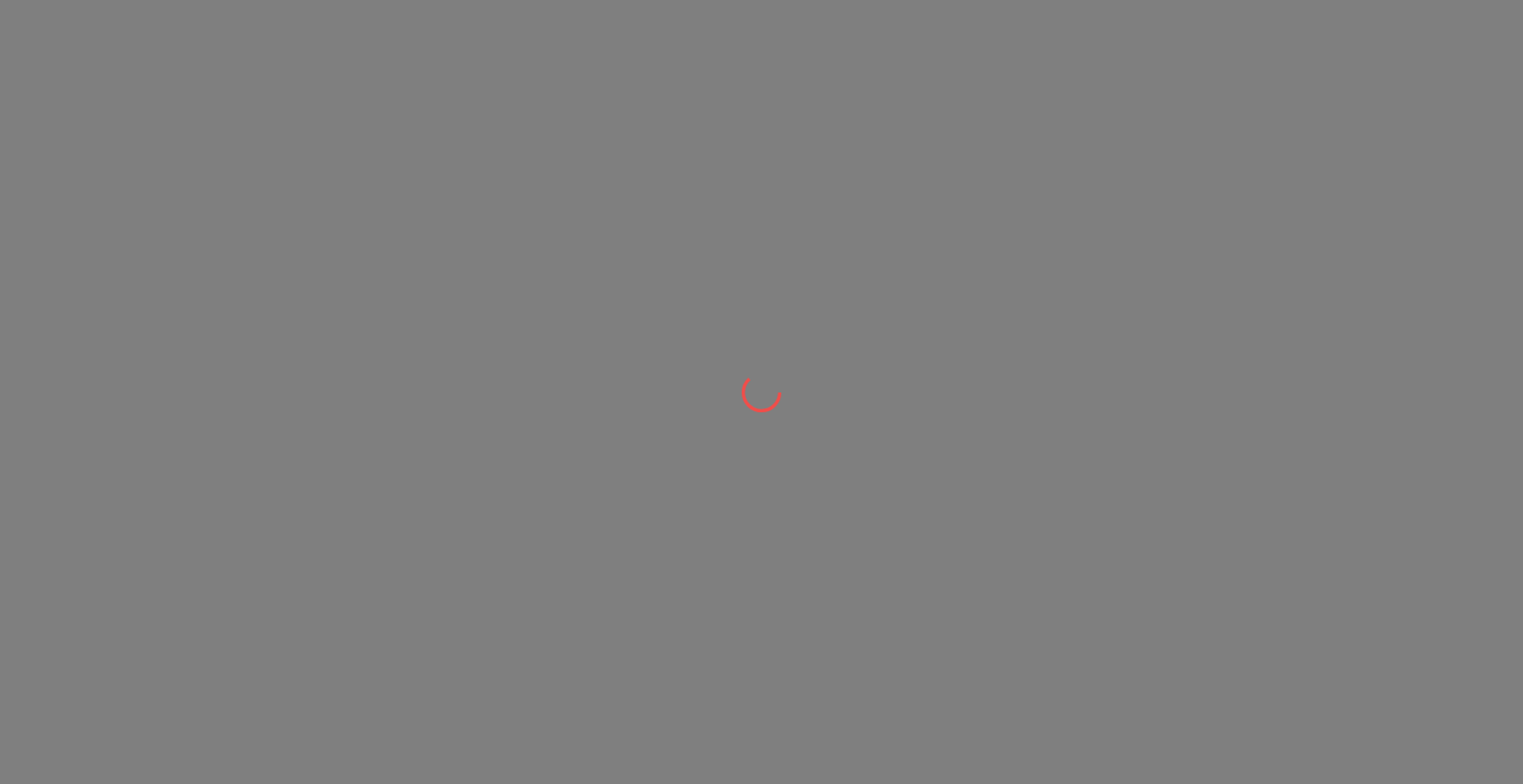 scroll, scrollTop: 0, scrollLeft: 0, axis: both 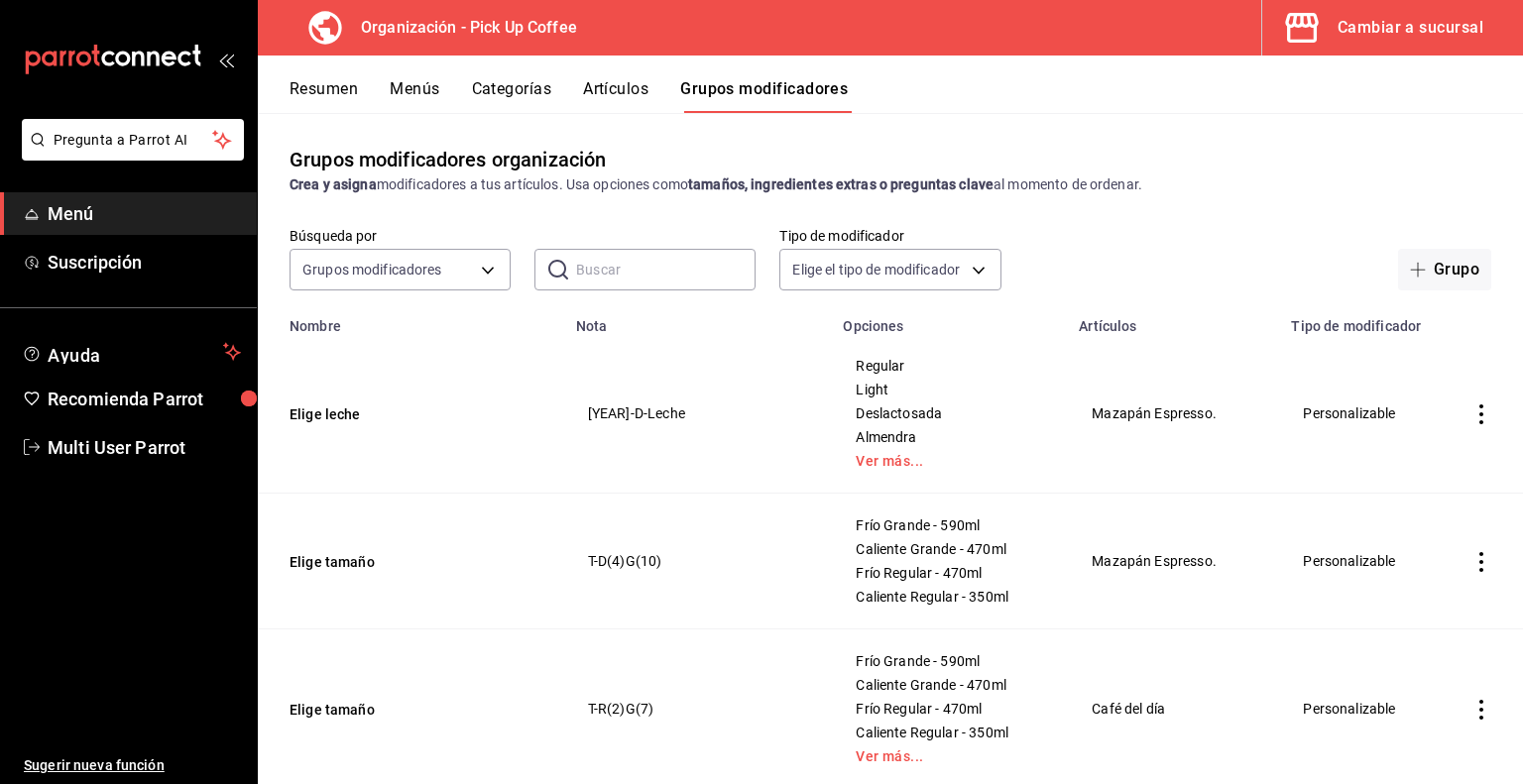 click at bounding box center [665, 270] 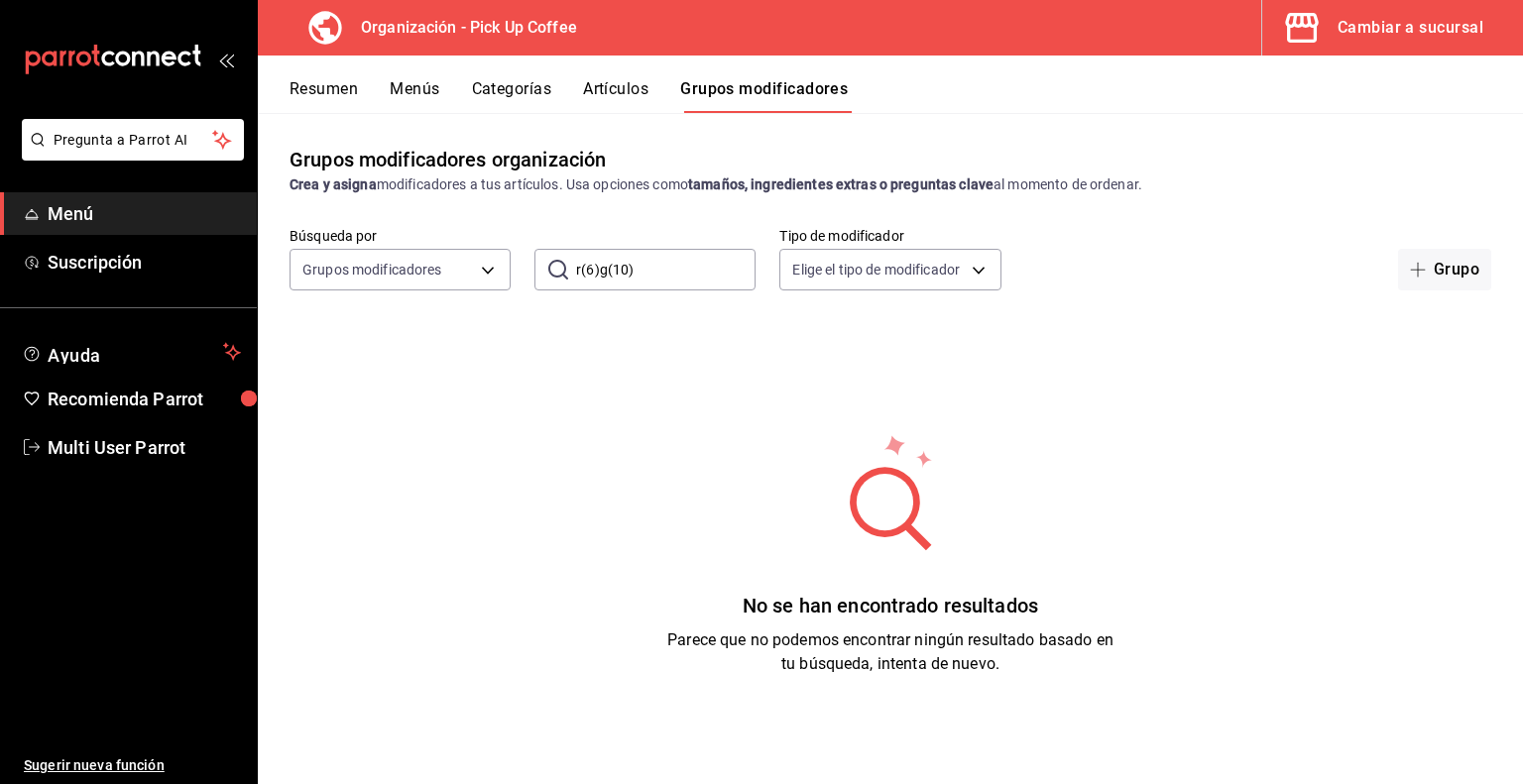 type on "r(6)g(10)" 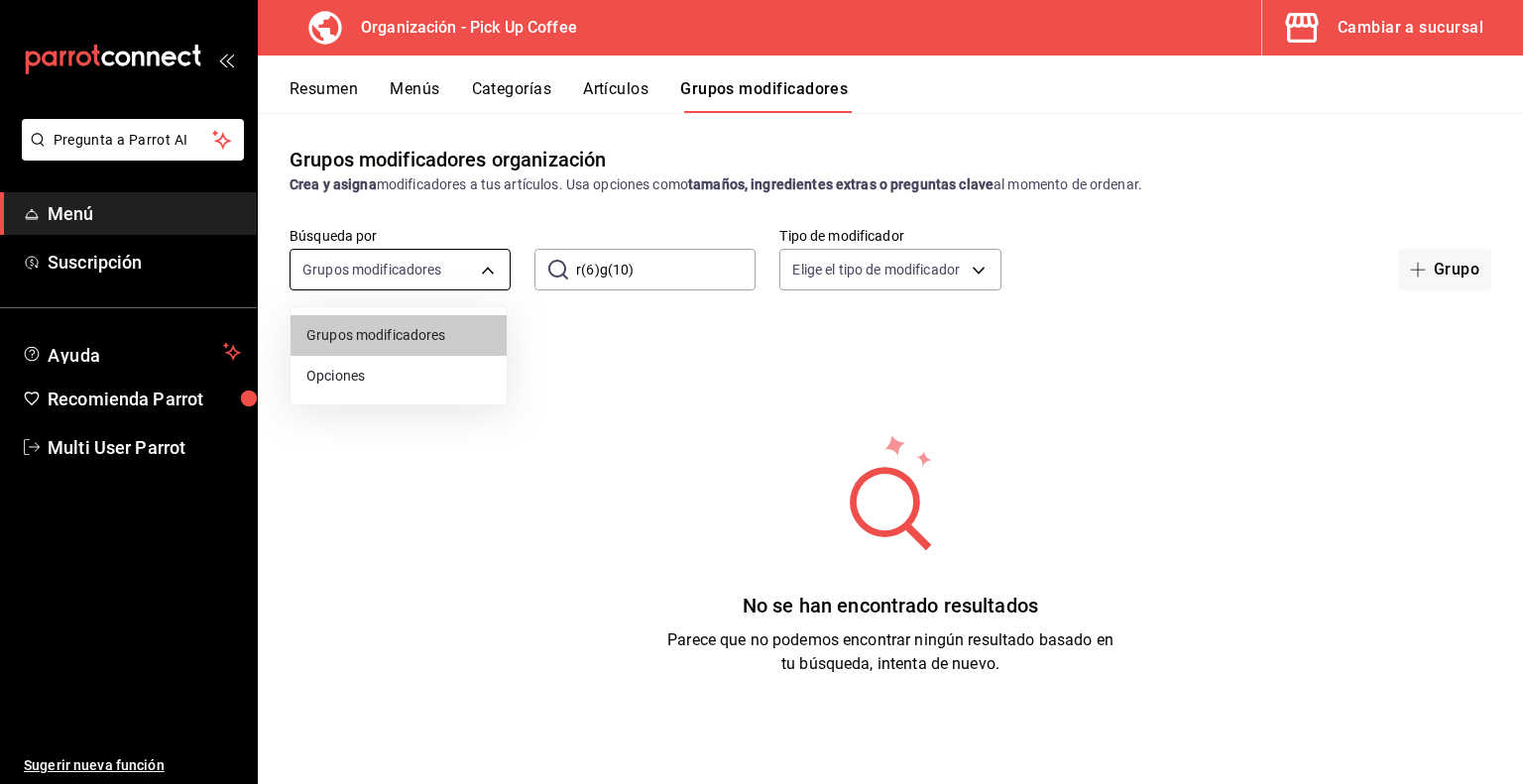 click on "Pregunta a Parrot AI Menú   Suscripción   Ayuda Recomienda Parrot   Multi User Parrot   Sugerir nueva función   Organización - Pick Up Coffee Cambiar a sucursal Resumen Menús Categorías Artículos Grupos modificadores Grupos modificadores organización Crea y asigna  modificadores a tus artículos. Usa opciones como  tamaños, ingredientes extras o preguntas clave  al momento de ordenar. Búsqueda por Grupos modificadores GROUP ​ r(6)g(10) ​ Tipo de modificador Elige el tipo de modificador Grupo No se han encontrado resultados Parece que no podemos encontrar ningún resultado basado en tu búsqueda, intenta de nuevo. Guardar Nuevo grupo modificador Tipo de modificador Elige el tipo de modificador que quieres agregar GANA 1 MES GRATIS EN TU SUSCRIPCIÓN AQUÍ Ver video tutorial Ir a video Ver video tutorial Ir a video Pregunta a Parrot AI Menú   Suscripción   Ayuda Recomienda Parrot   Multi User Parrot   Sugerir nueva función   Visitar centro de ayuda ([PHONE]) ([EMAIL])" at bounding box center (762, 392) 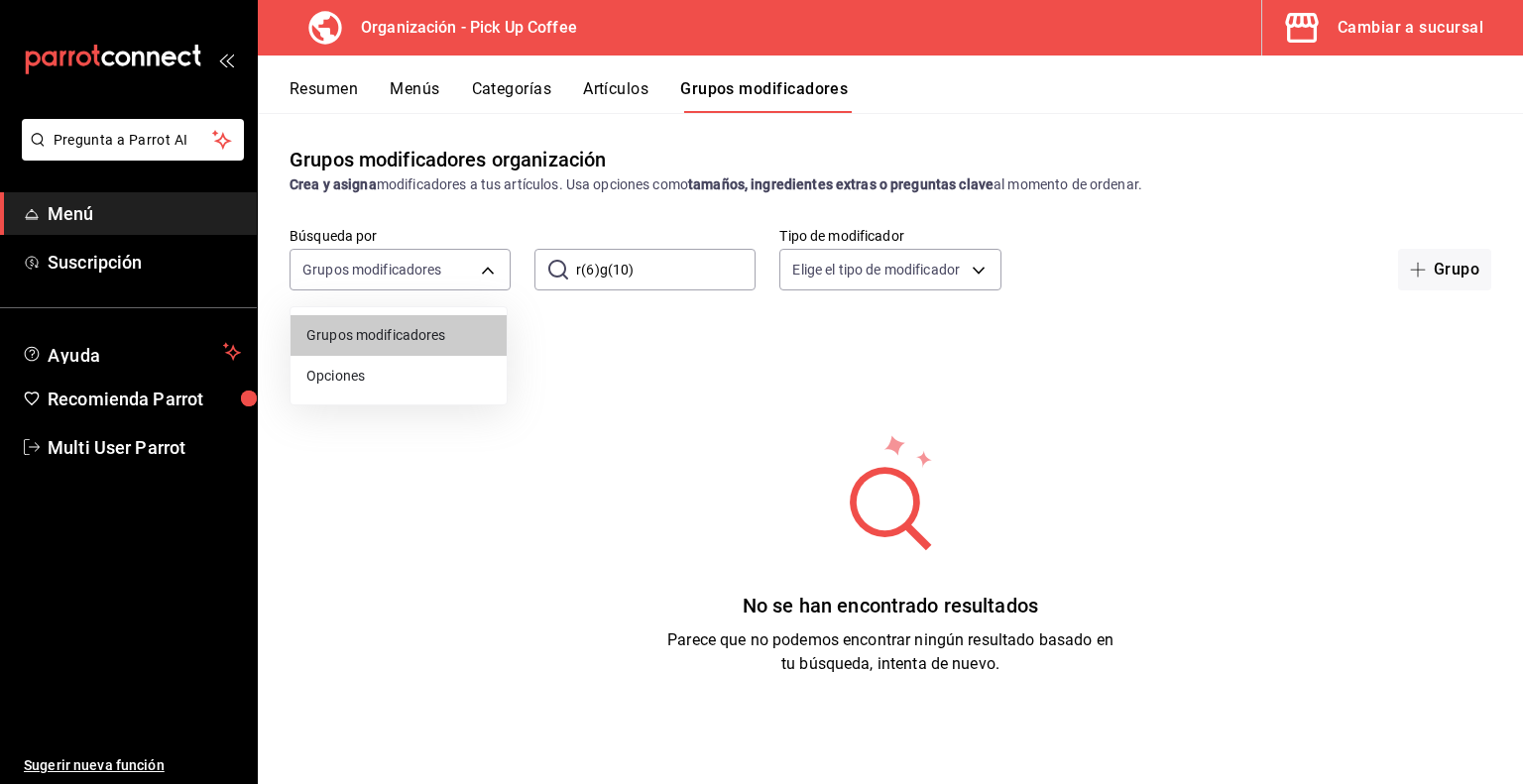 click at bounding box center [762, 392] 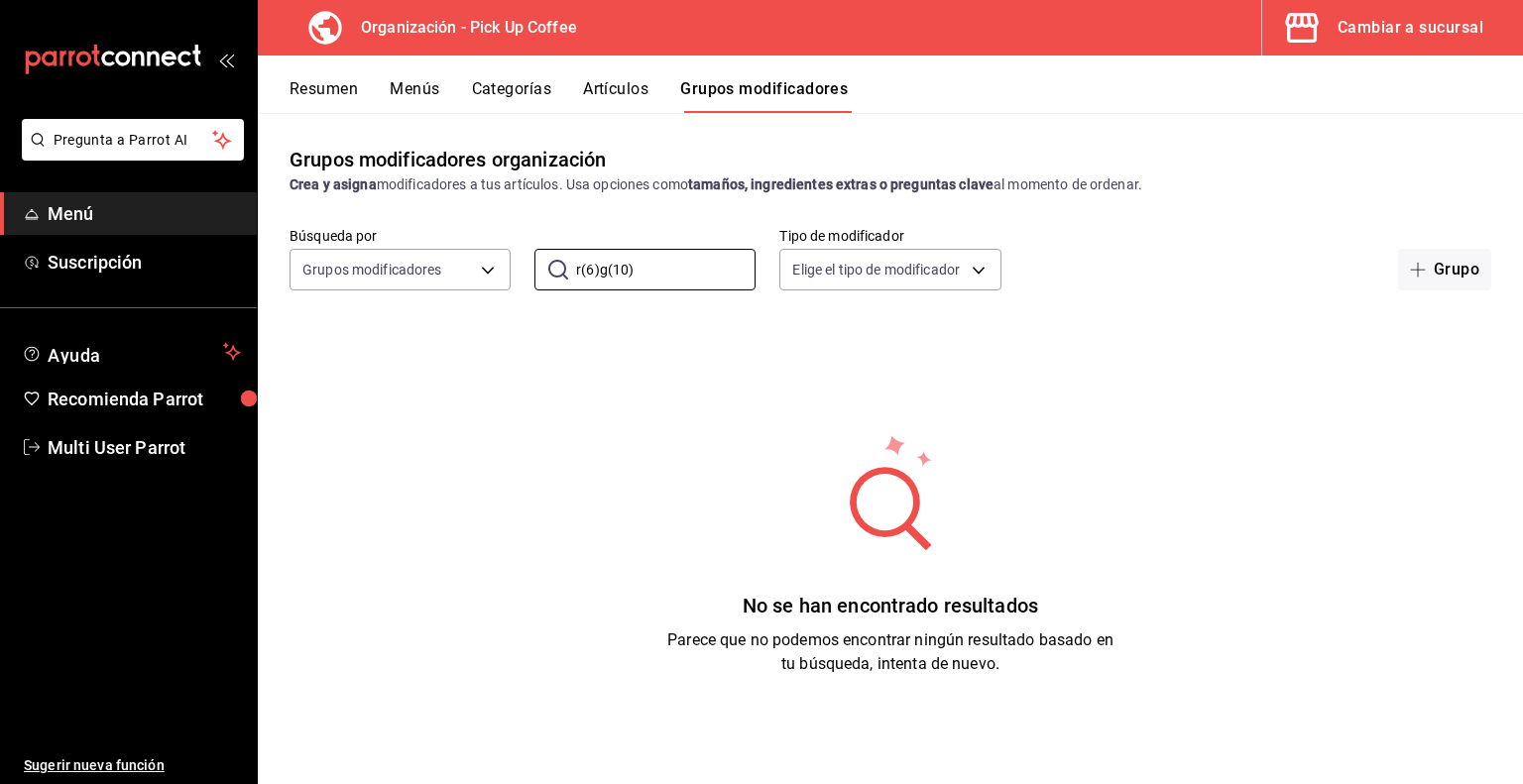 drag, startPoint x: 646, startPoint y: 265, endPoint x: 385, endPoint y: 304, distance: 263.89771 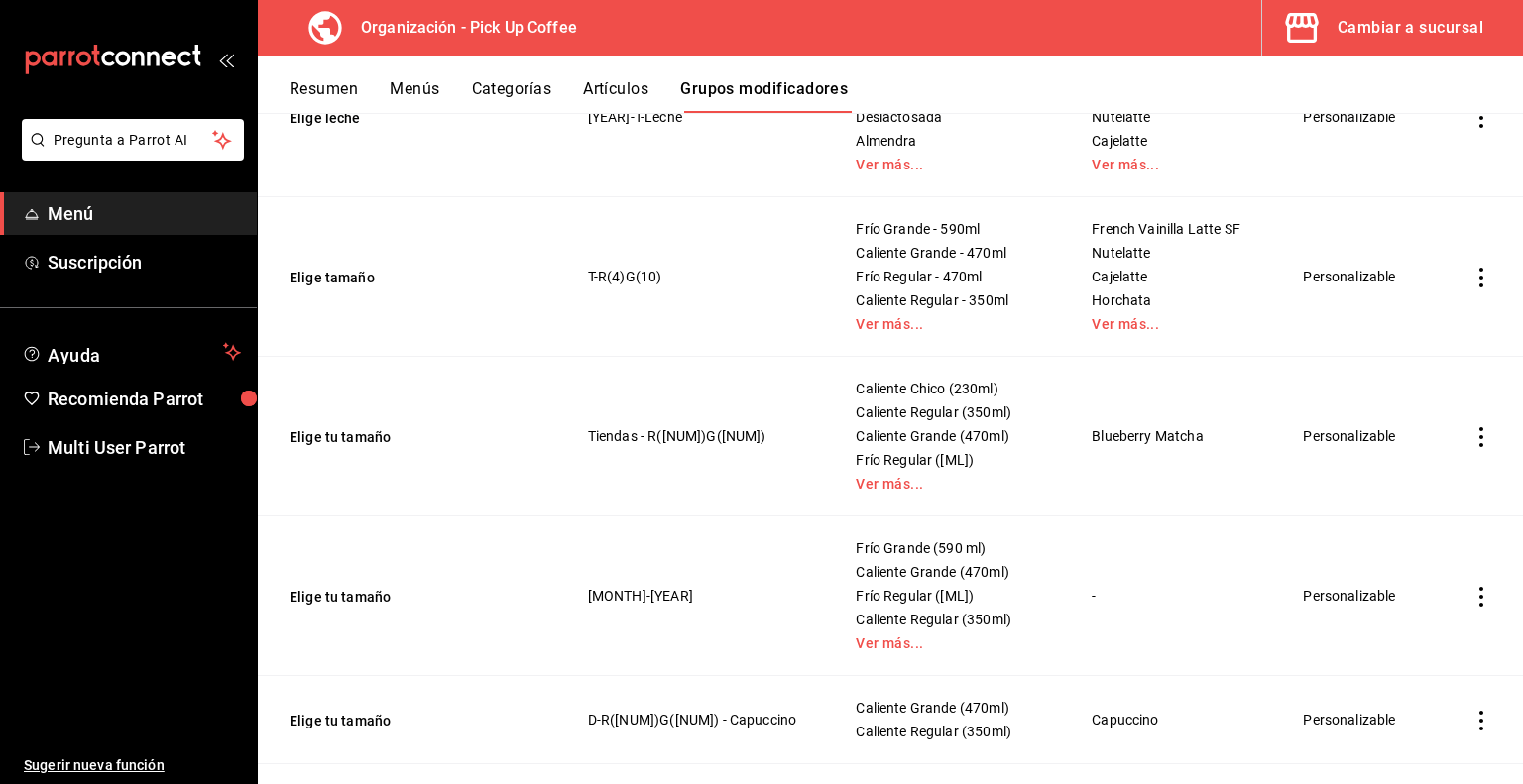 scroll, scrollTop: 1462, scrollLeft: 0, axis: vertical 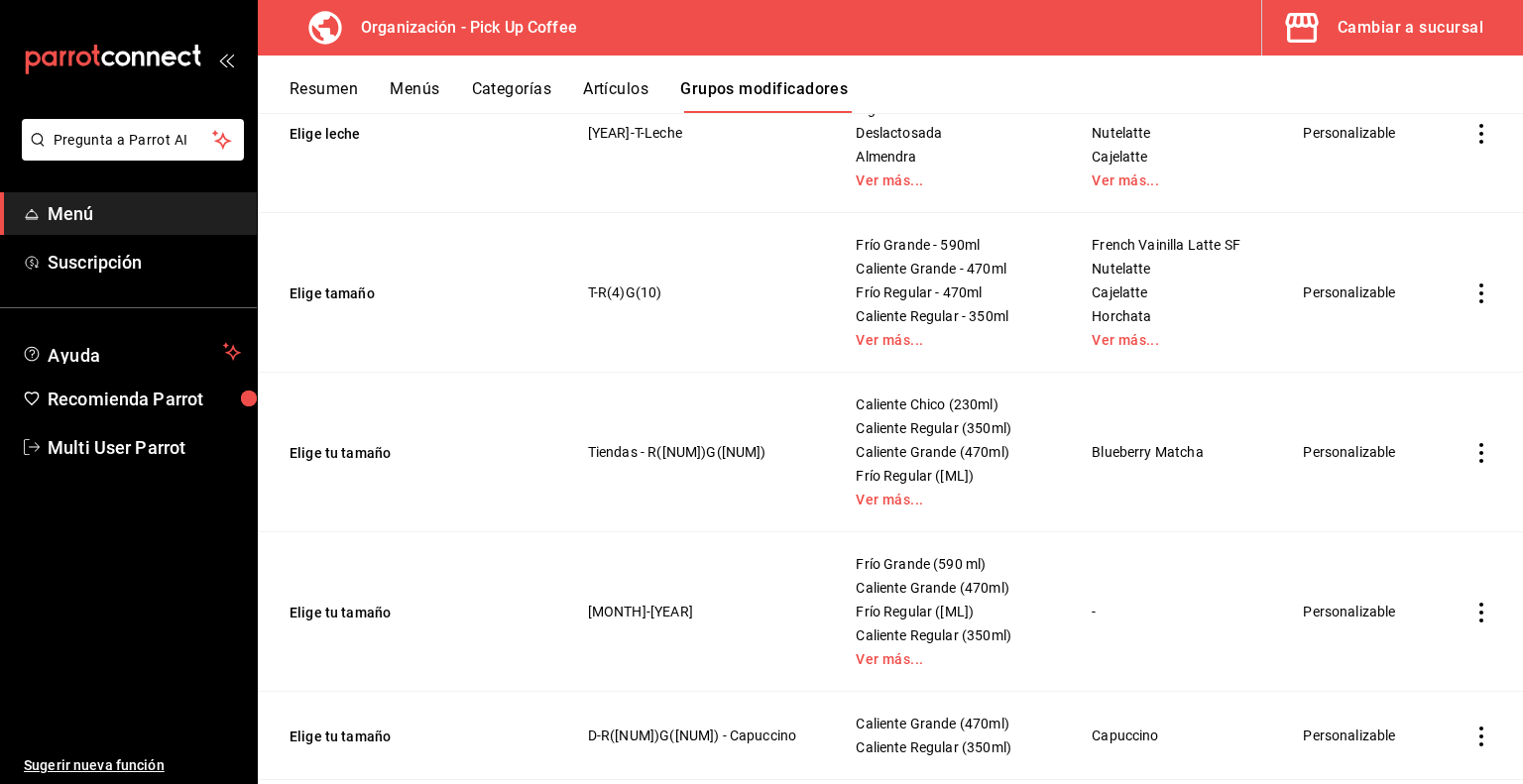 type 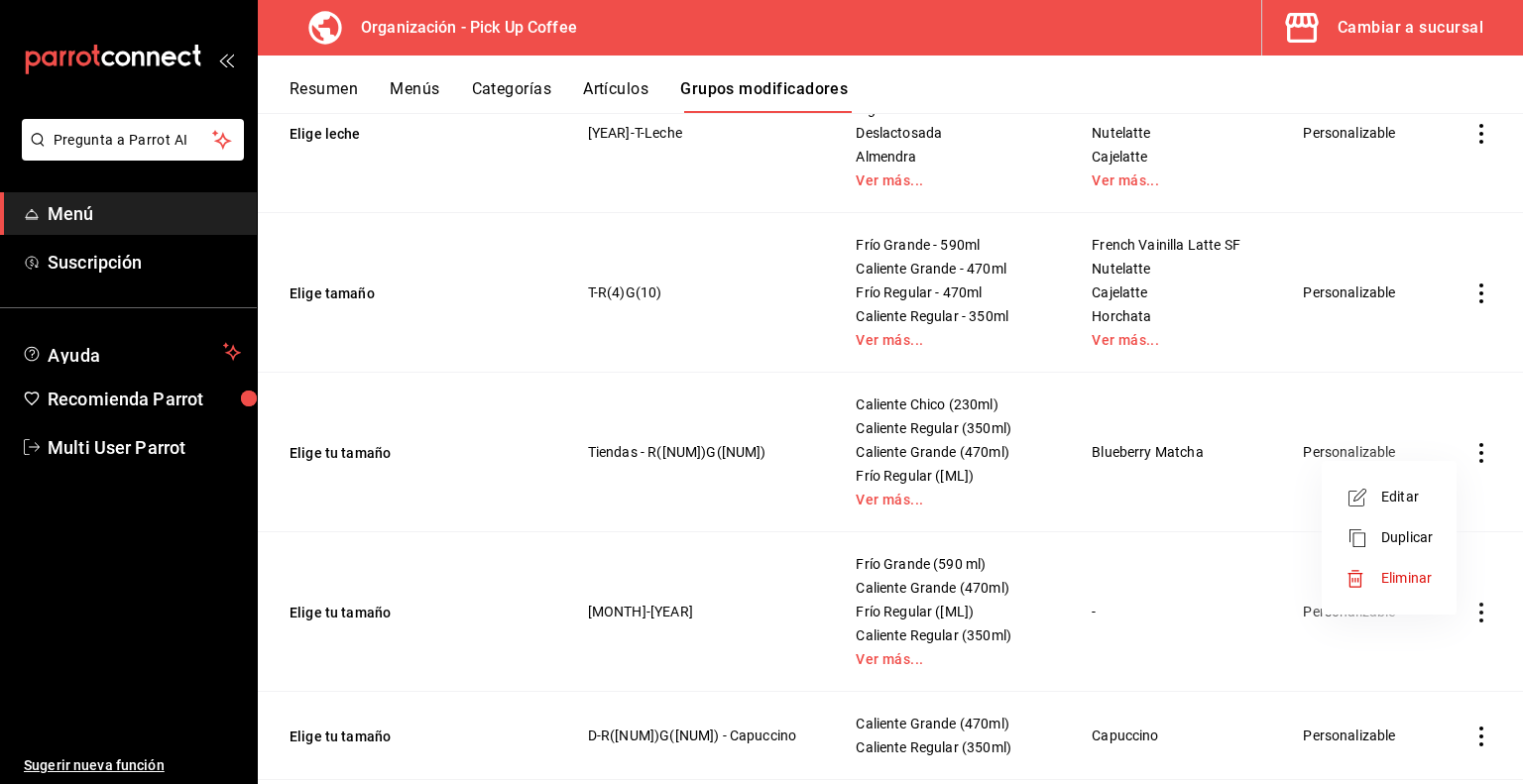 click at bounding box center (1363, 579) 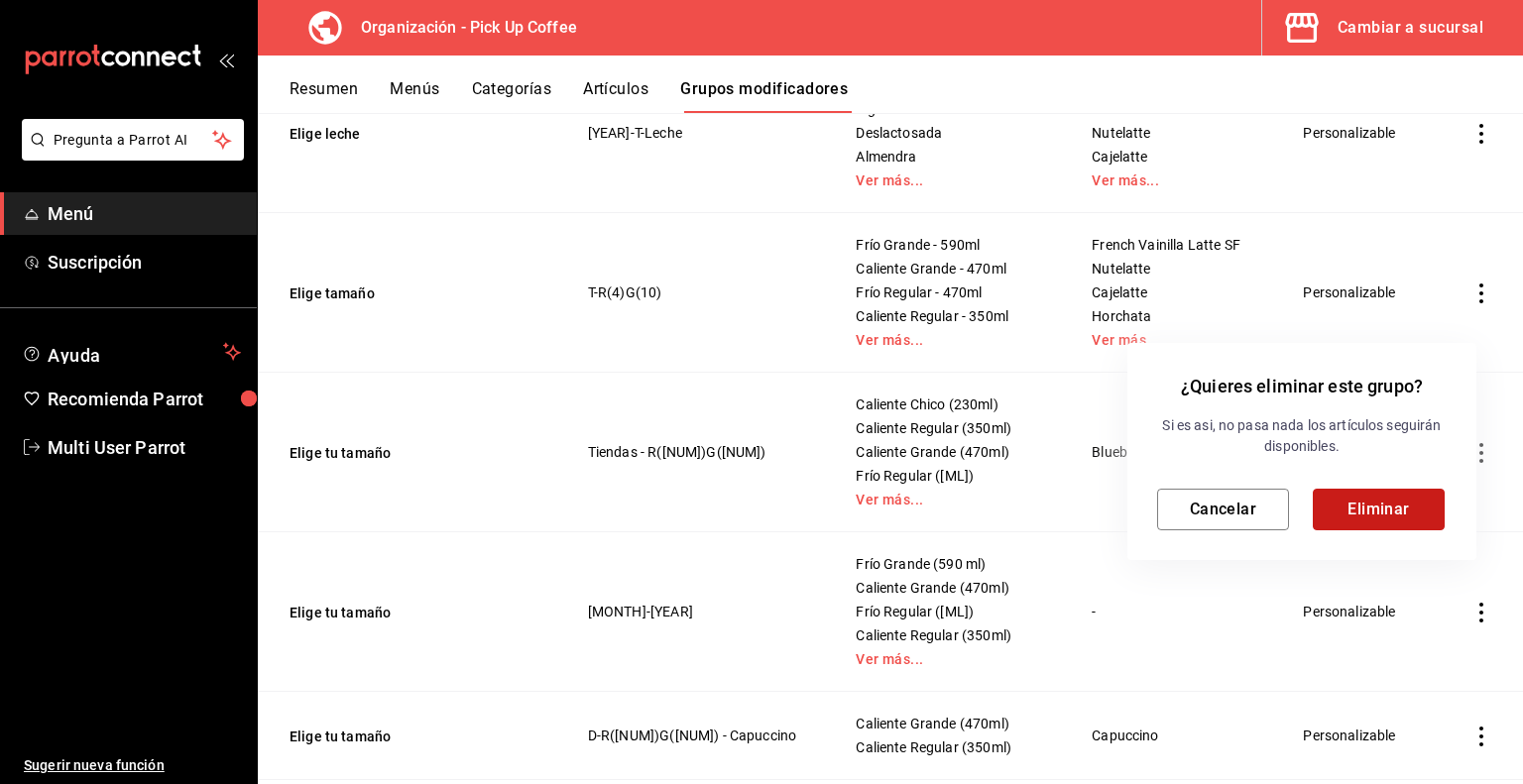 click on "Eliminar" at bounding box center (1378, 509) 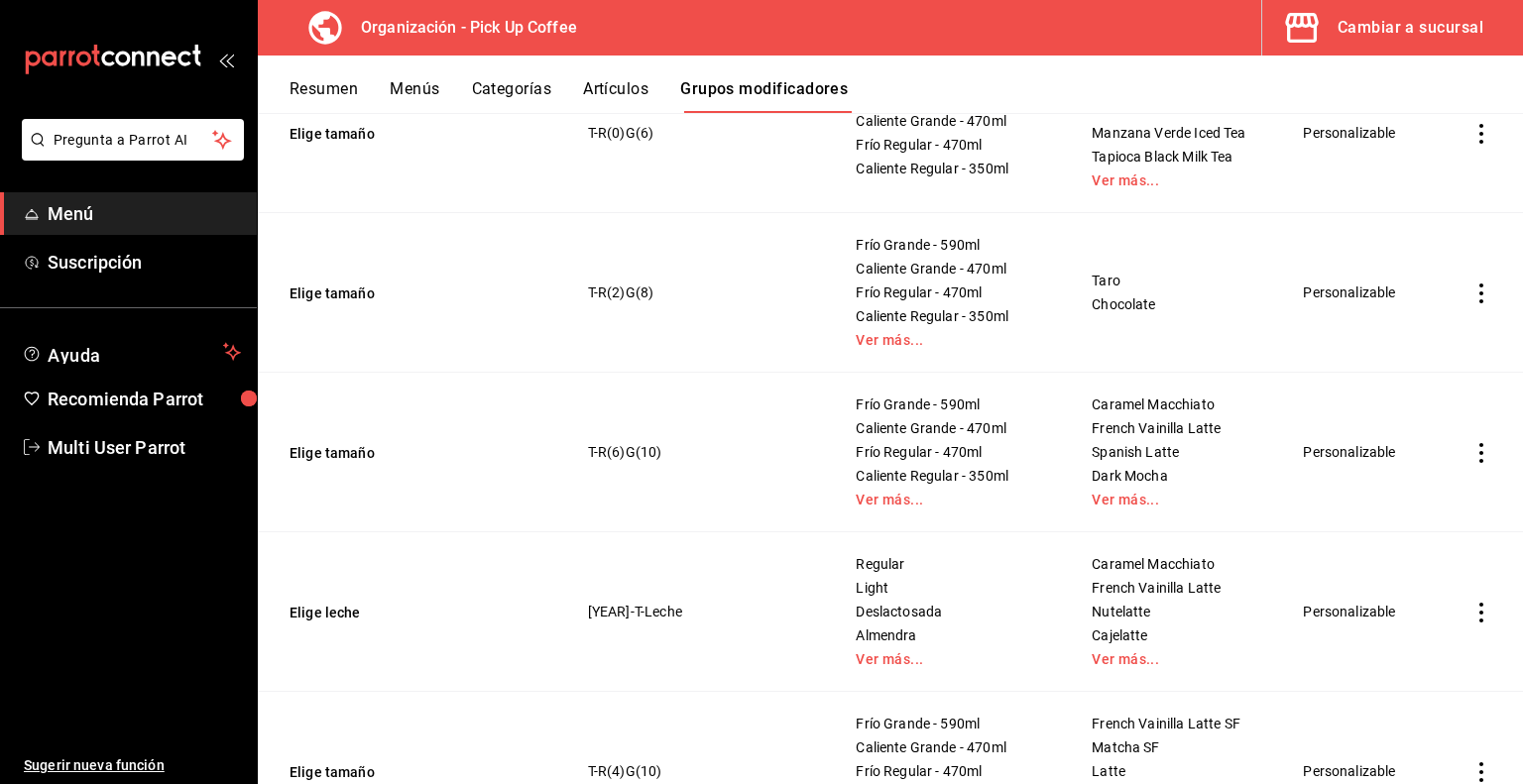 scroll, scrollTop: 983, scrollLeft: 0, axis: vertical 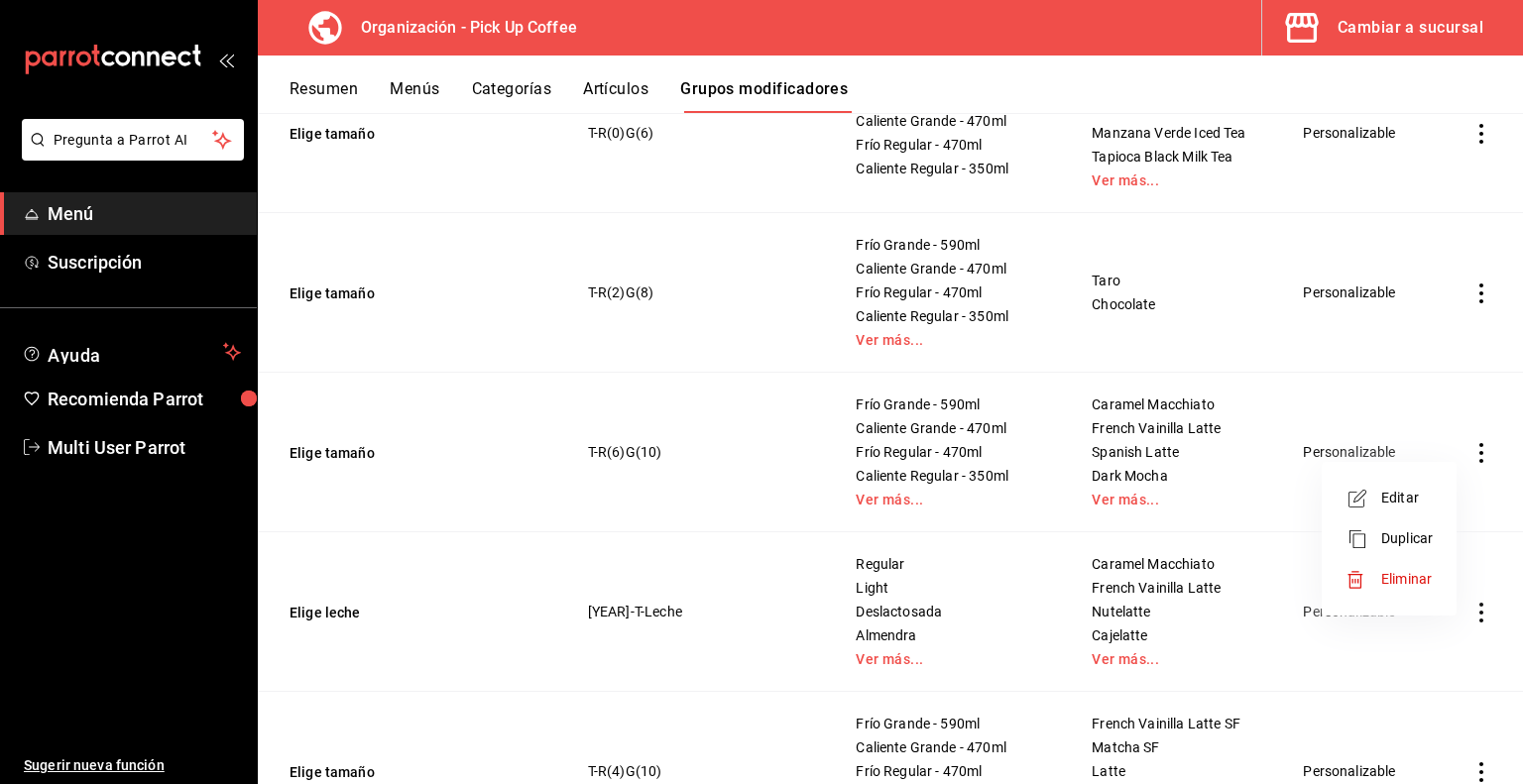click on "Duplicar" at bounding box center [1407, 538] 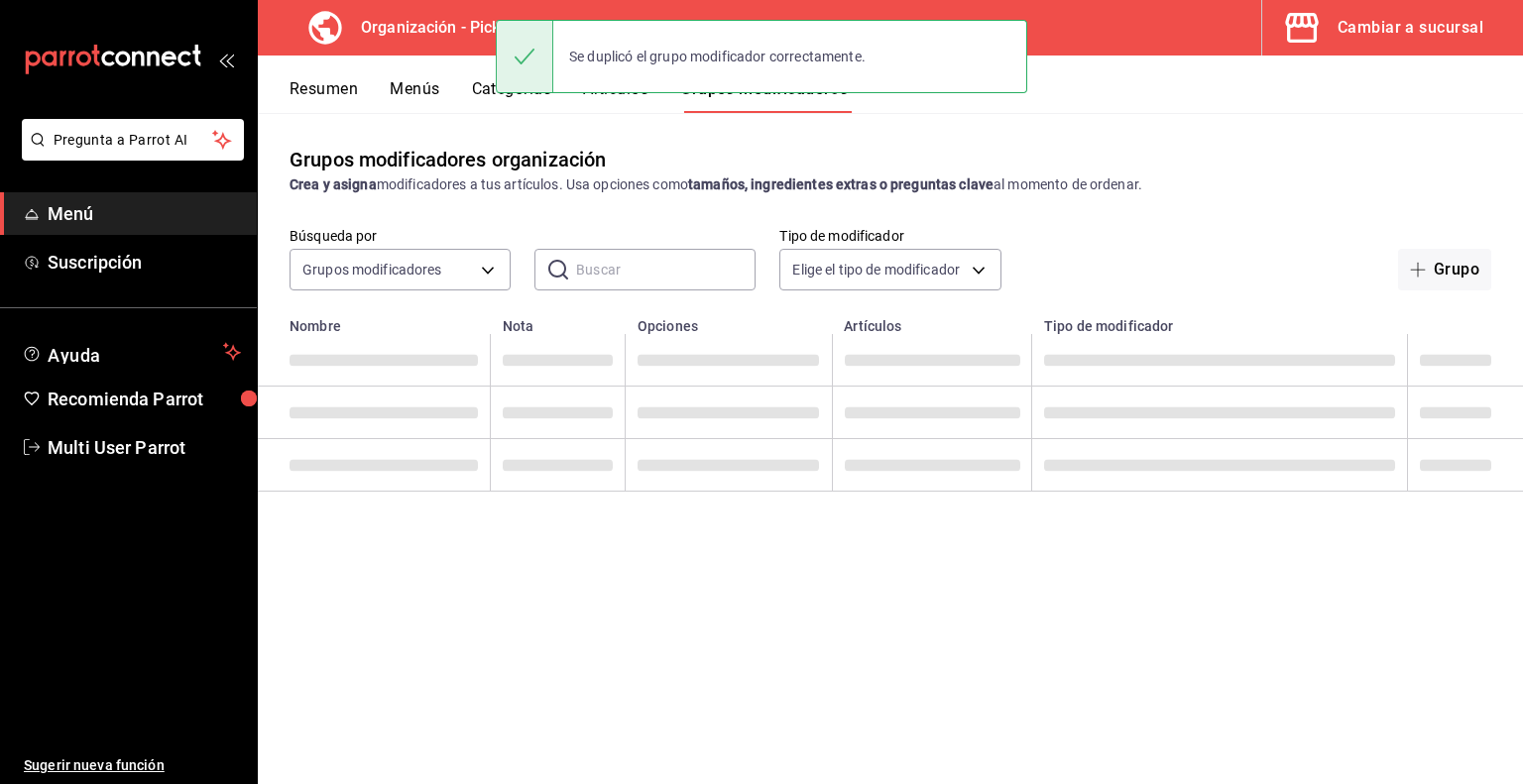 scroll, scrollTop: 0, scrollLeft: 0, axis: both 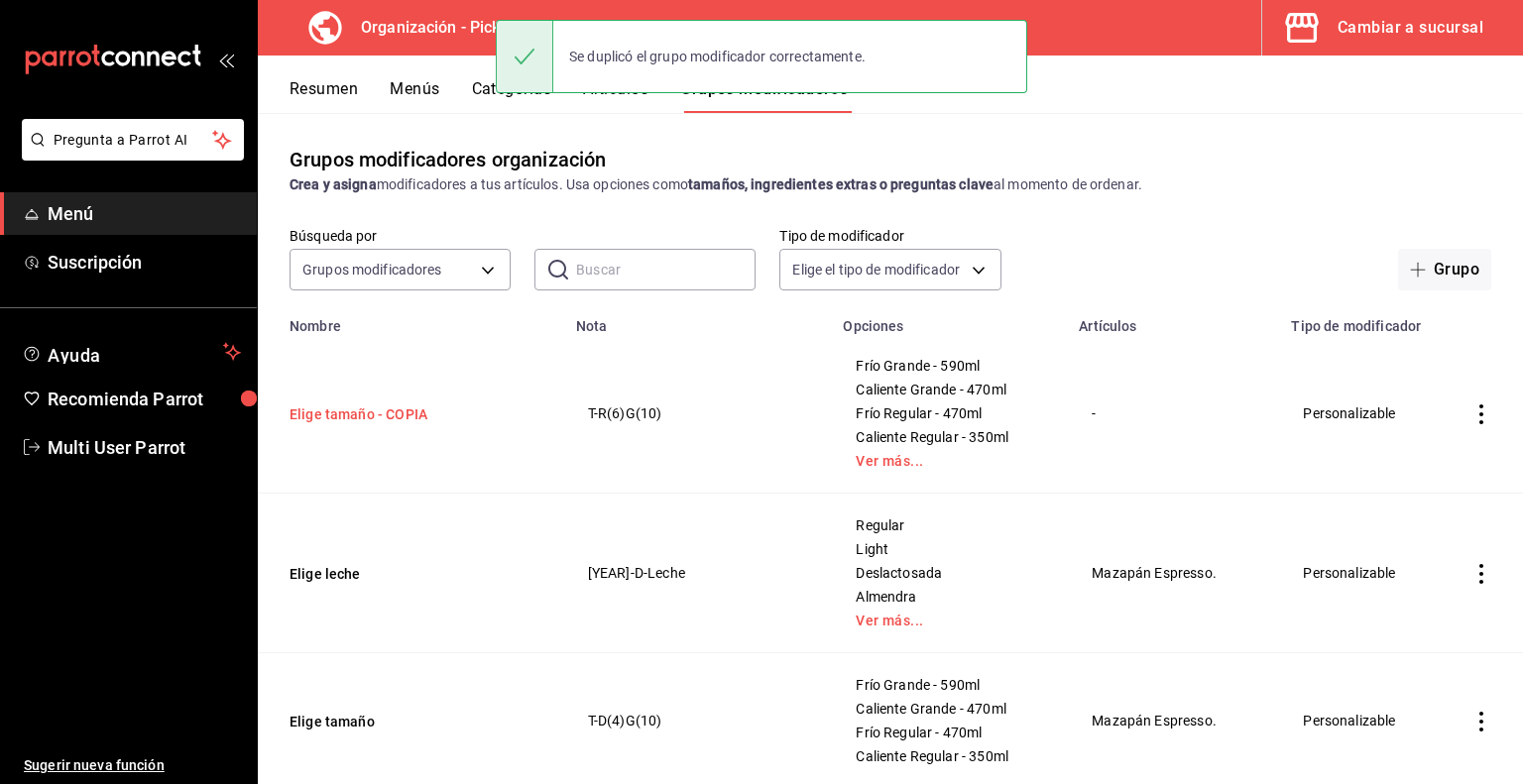 click on "Elige tamaño - COPIA" at bounding box center (409, 414) 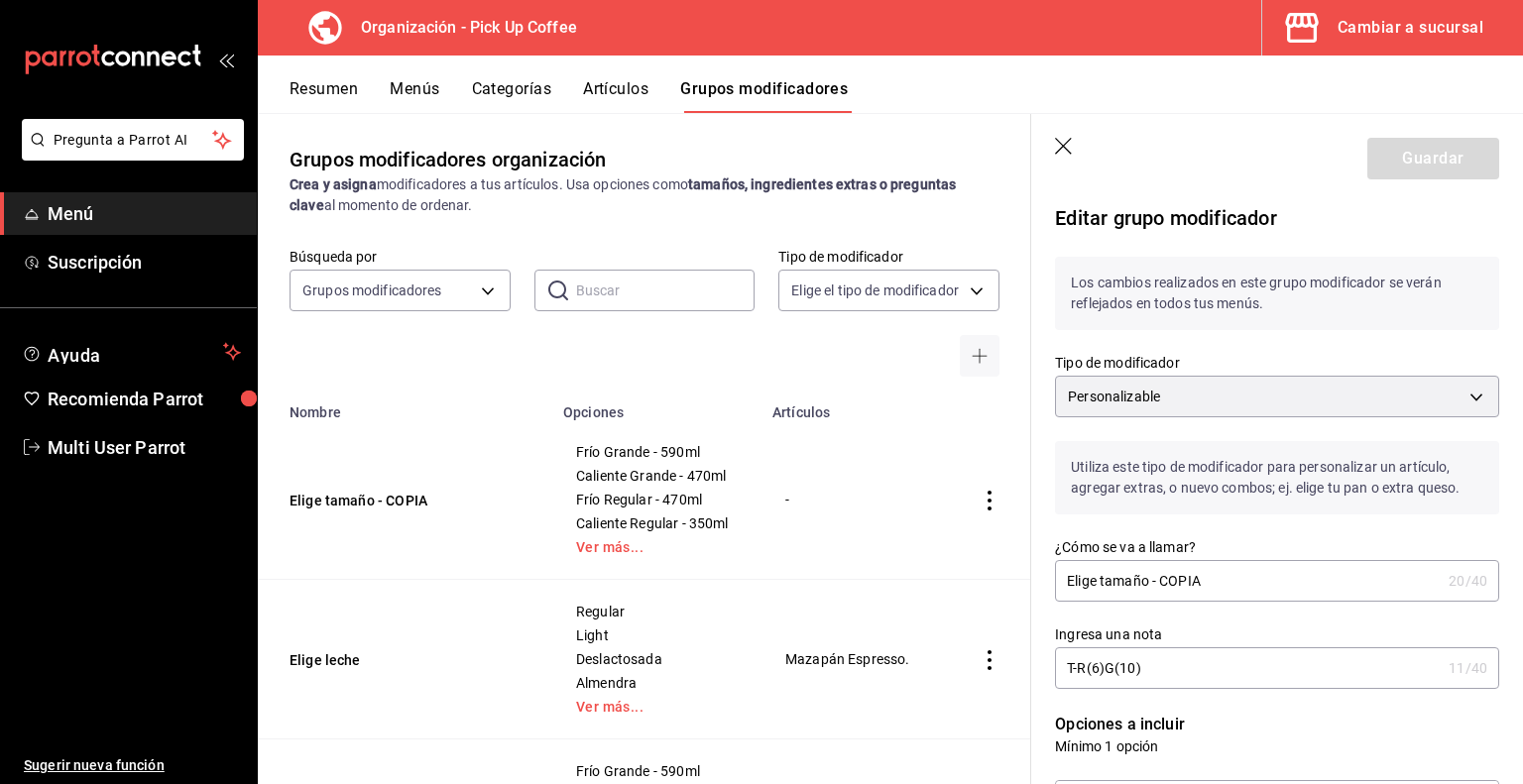 drag, startPoint x: 1152, startPoint y: 586, endPoint x: 1440, endPoint y: 597, distance: 288.20999 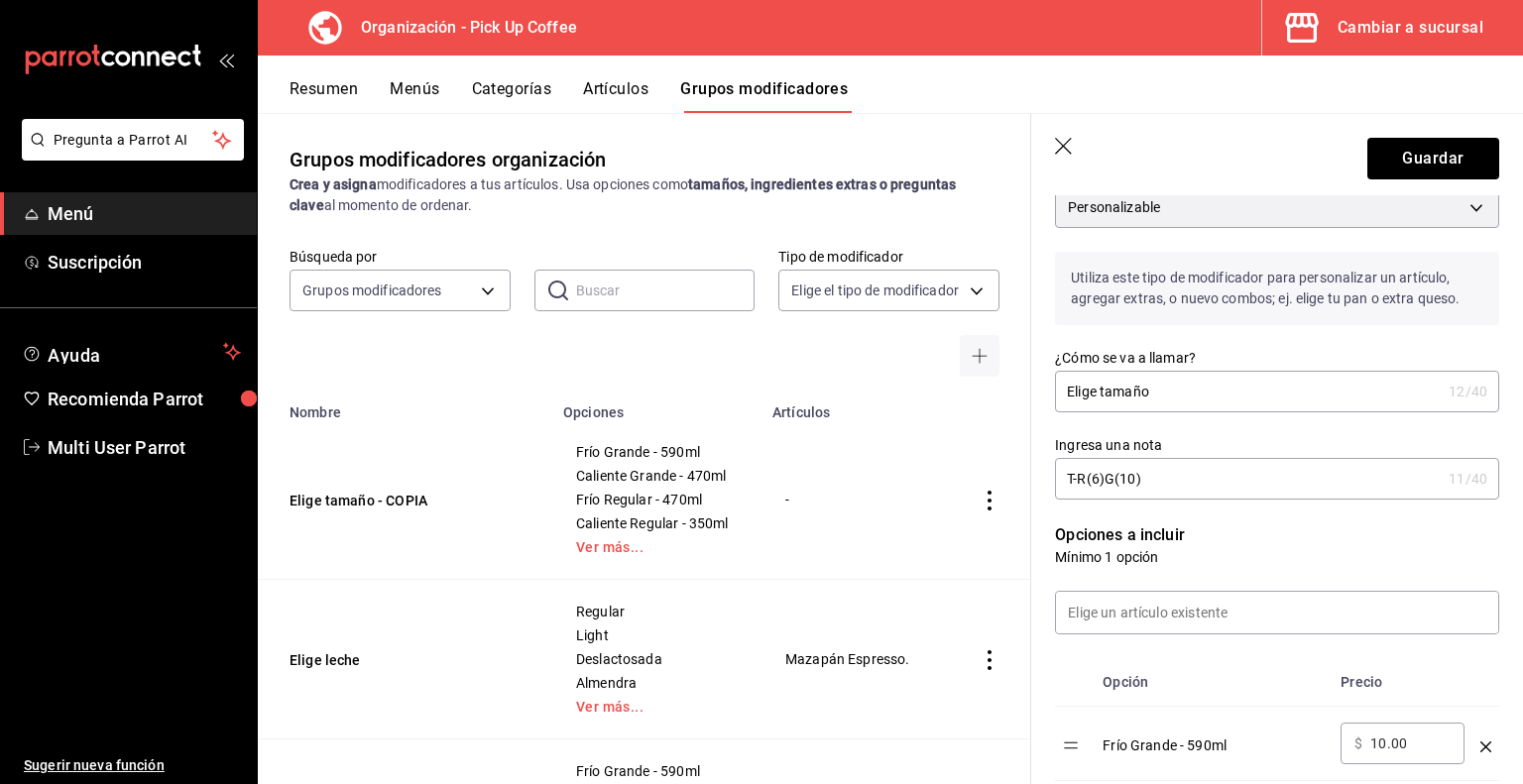 scroll, scrollTop: 190, scrollLeft: 0, axis: vertical 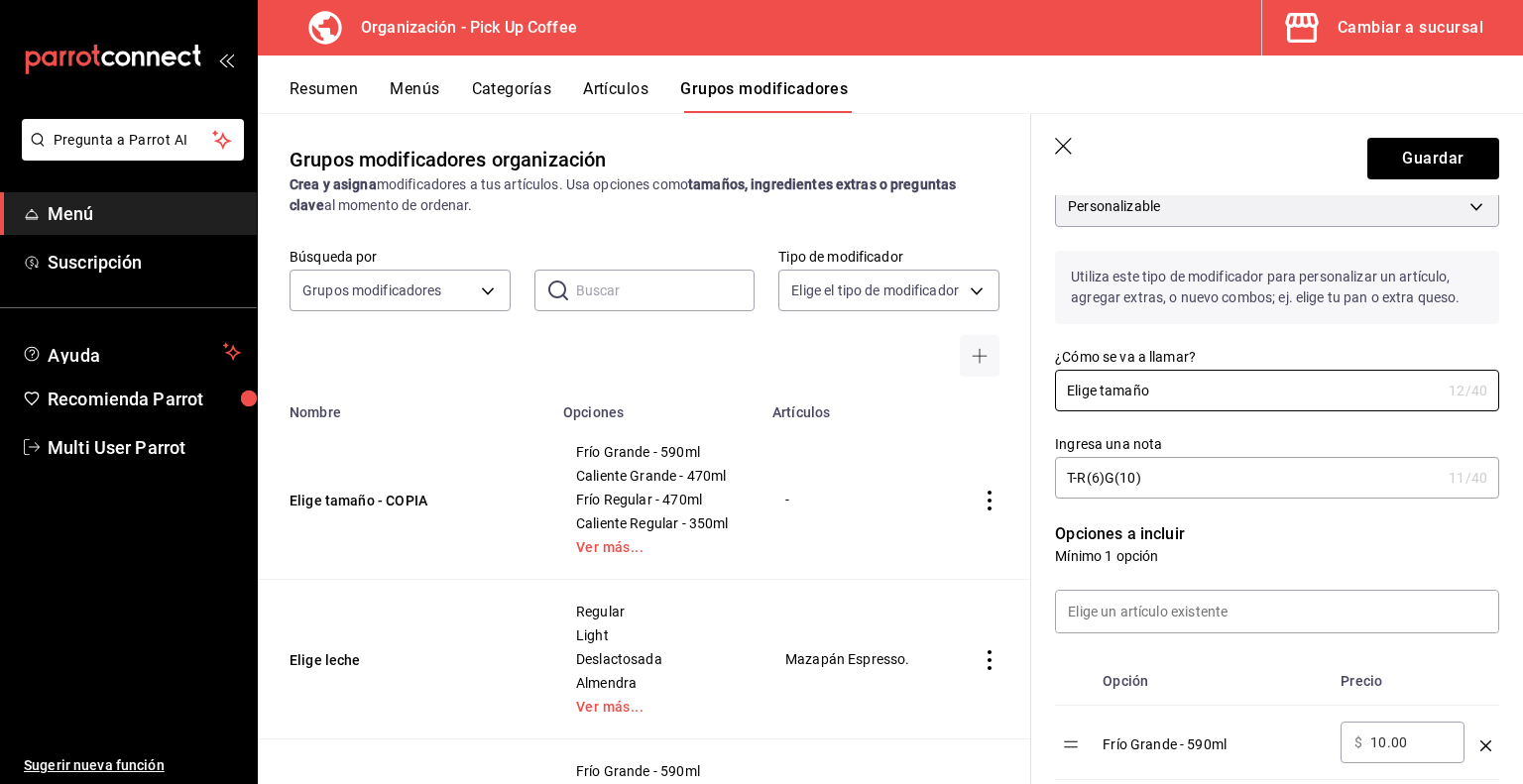 type on "Elige tamaño" 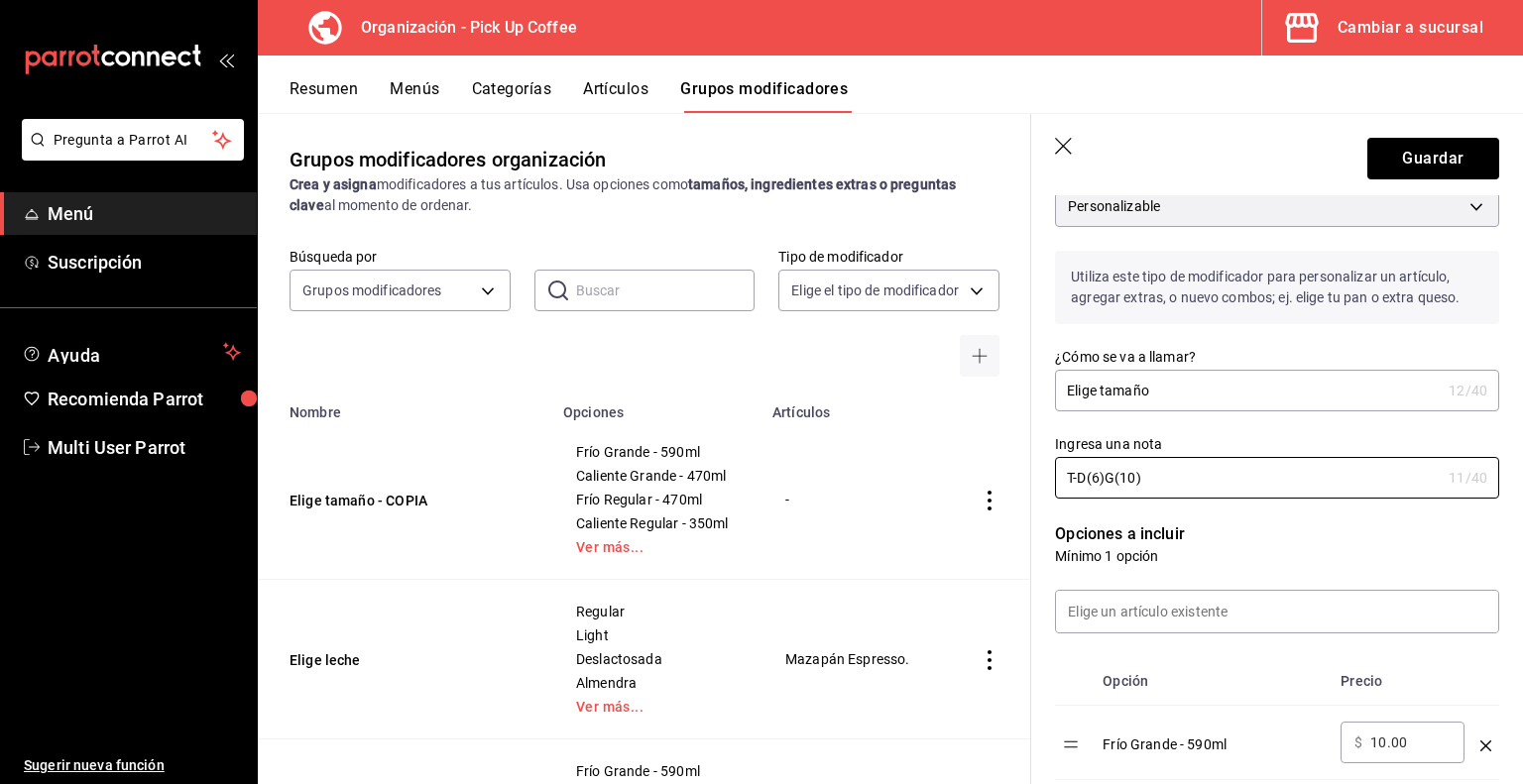 drag, startPoint x: 1184, startPoint y: 482, endPoint x: 1015, endPoint y: 483, distance: 169.00296 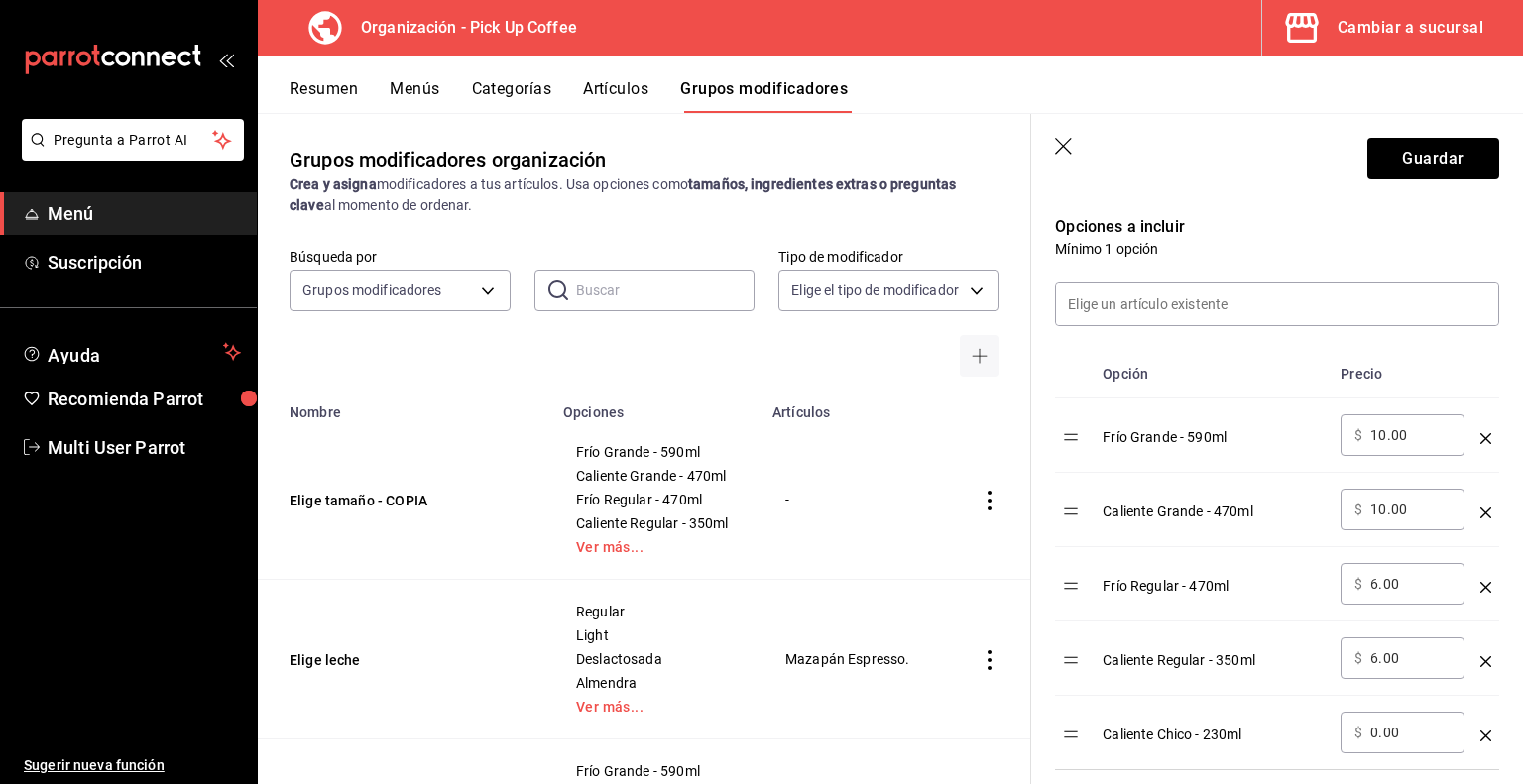 scroll, scrollTop: 499, scrollLeft: 0, axis: vertical 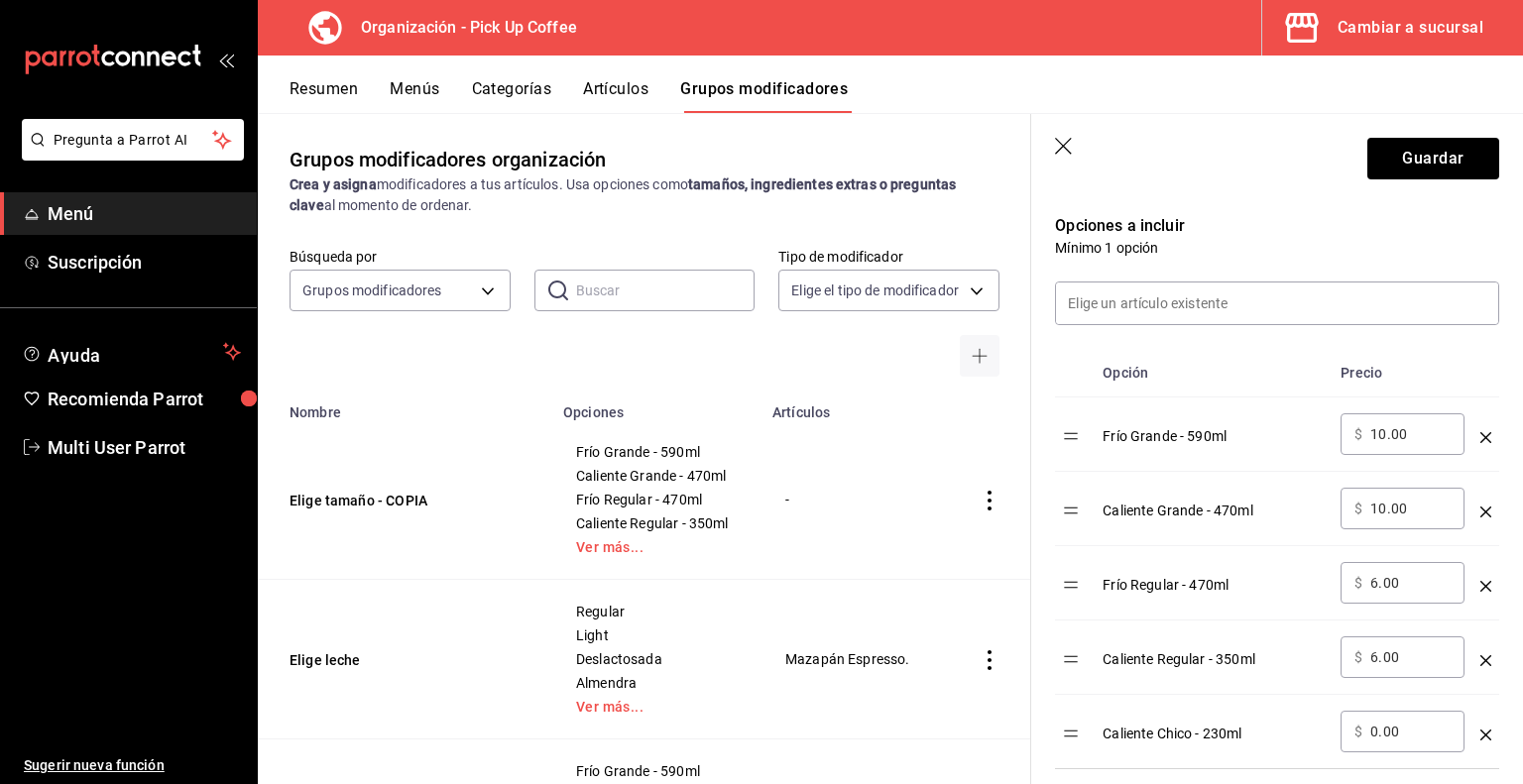 click 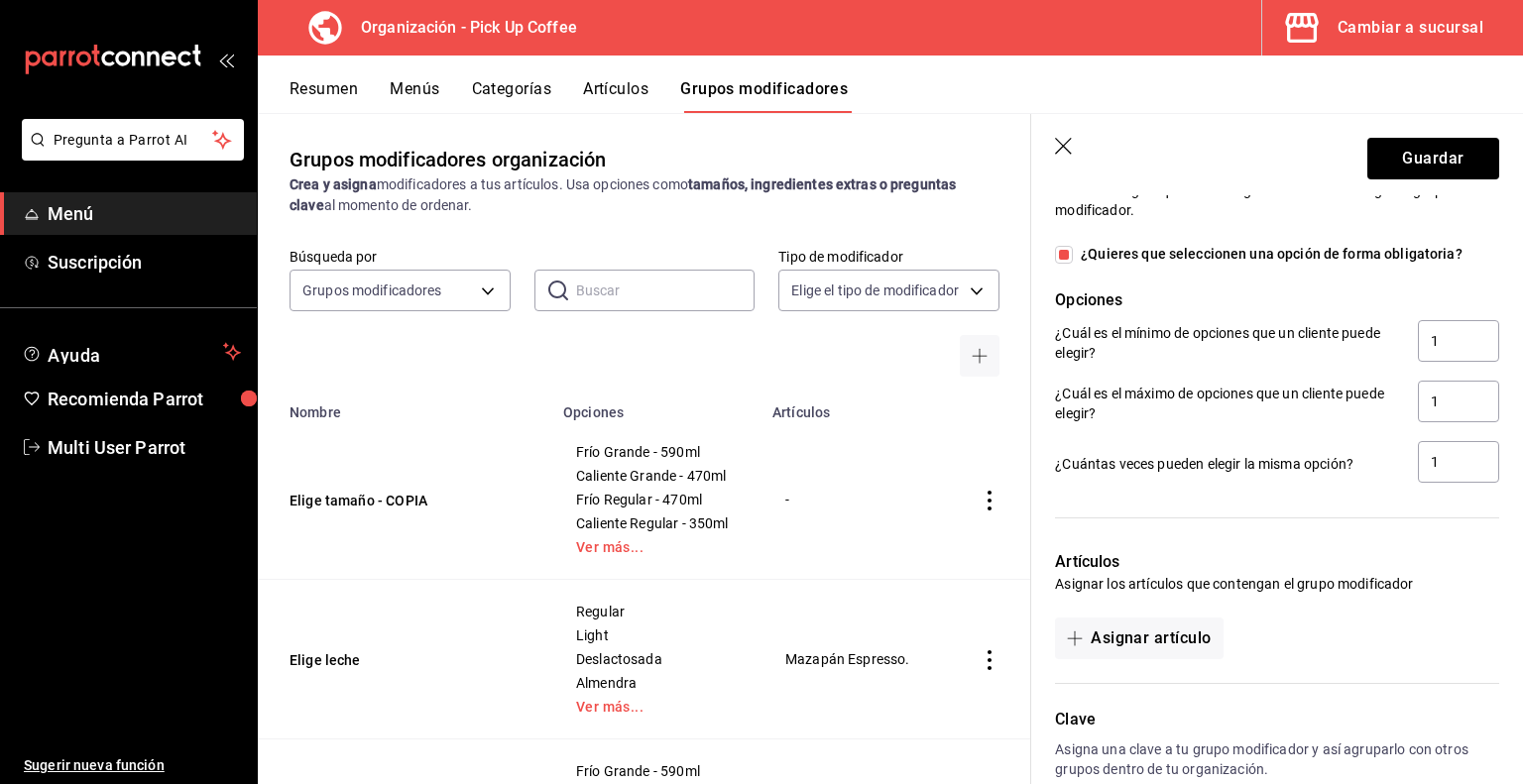 scroll, scrollTop: 1234, scrollLeft: 0, axis: vertical 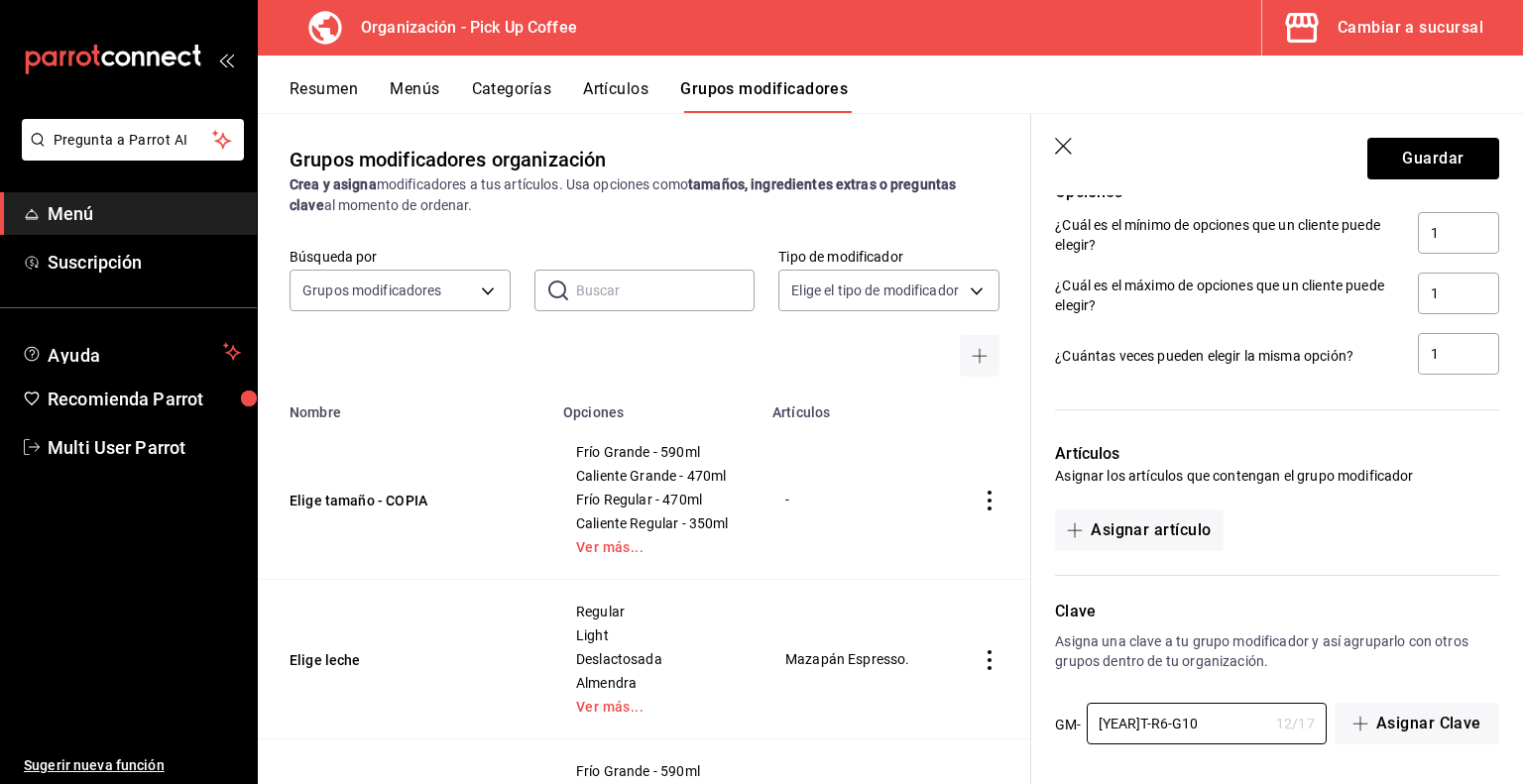 drag, startPoint x: 1201, startPoint y: 728, endPoint x: 1051, endPoint y: 728, distance: 150 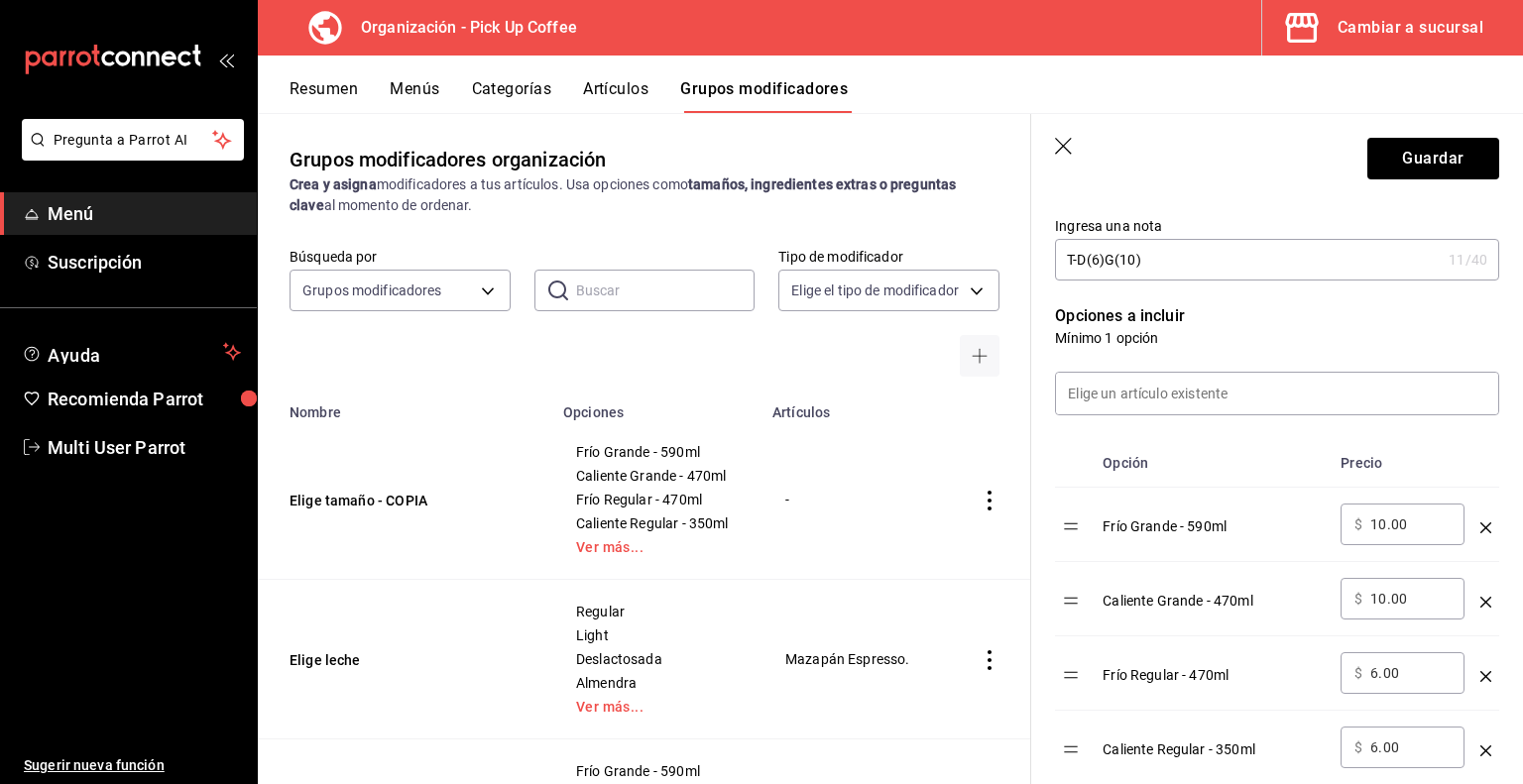 scroll, scrollTop: 392, scrollLeft: 0, axis: vertical 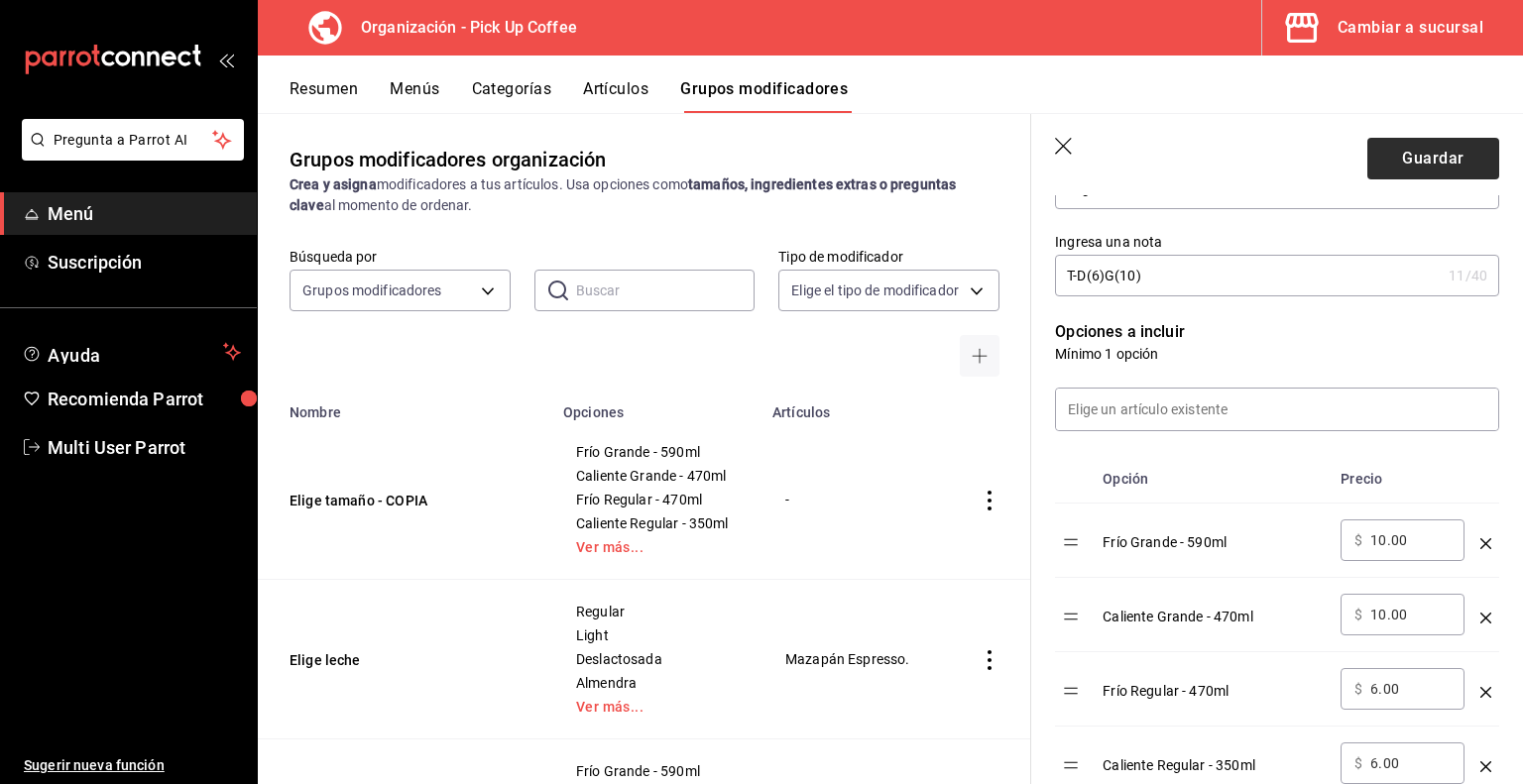 type on "[YEAR]-D-R6-G10" 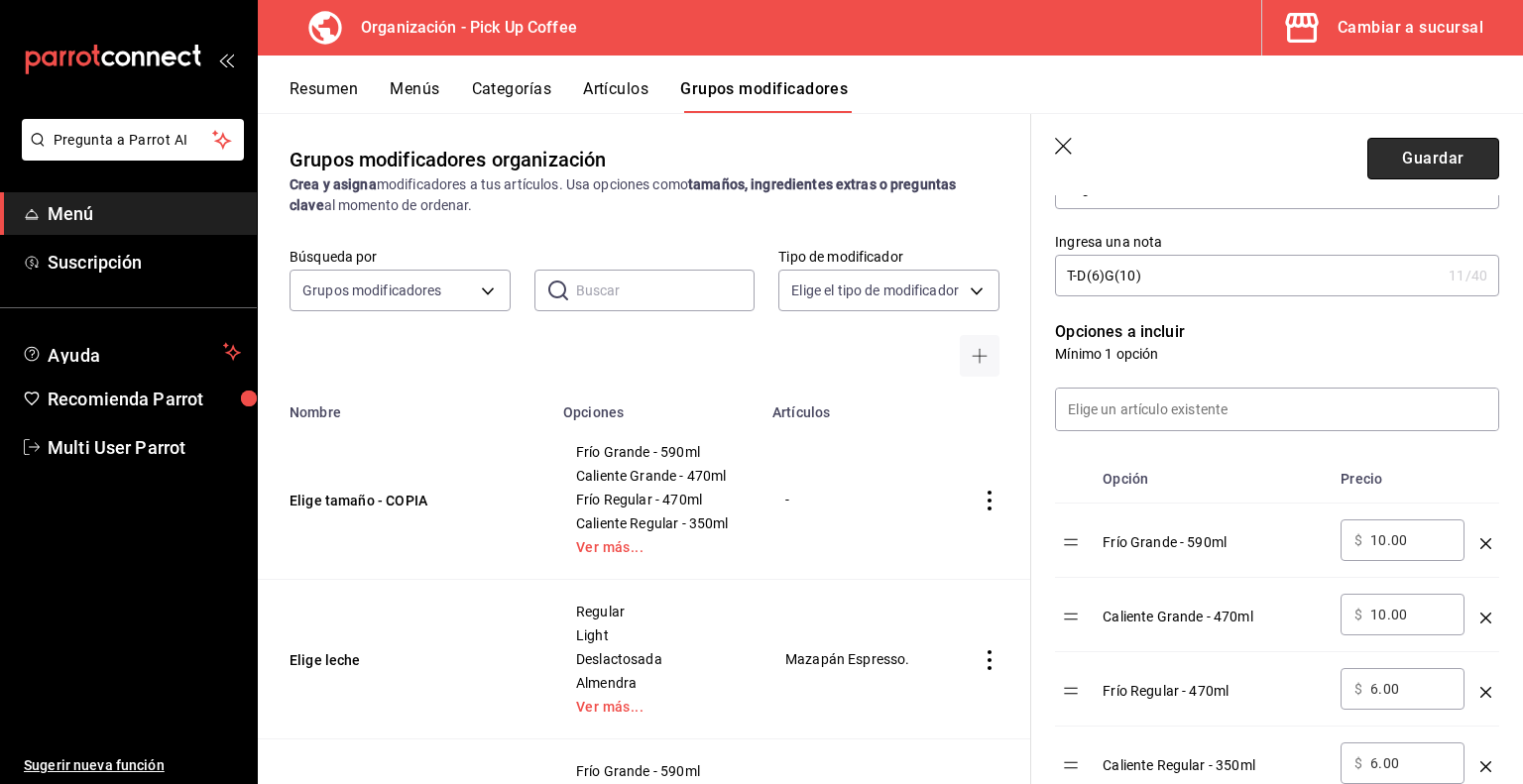 click on "Guardar" at bounding box center (1433, 159) 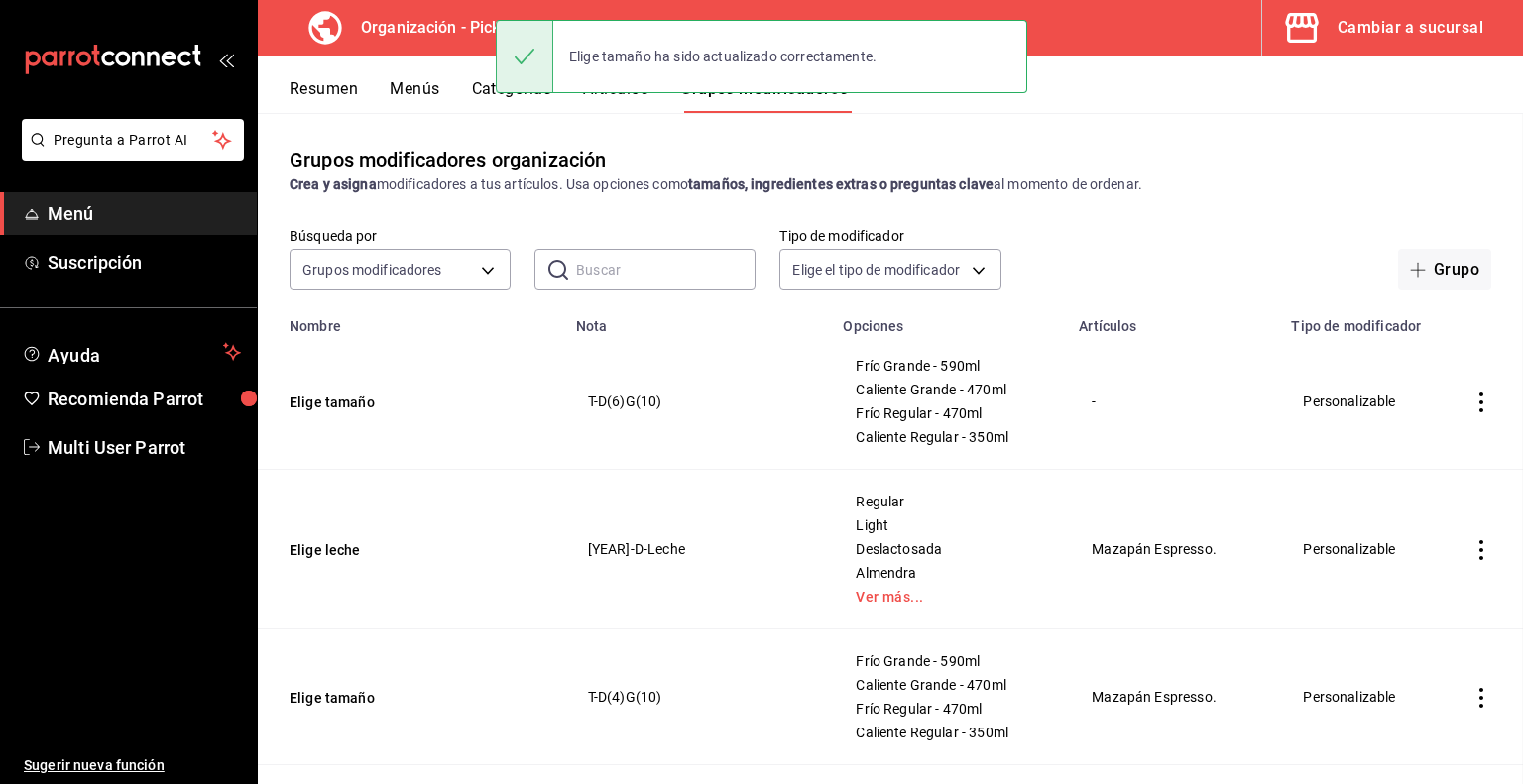 scroll, scrollTop: 0, scrollLeft: 0, axis: both 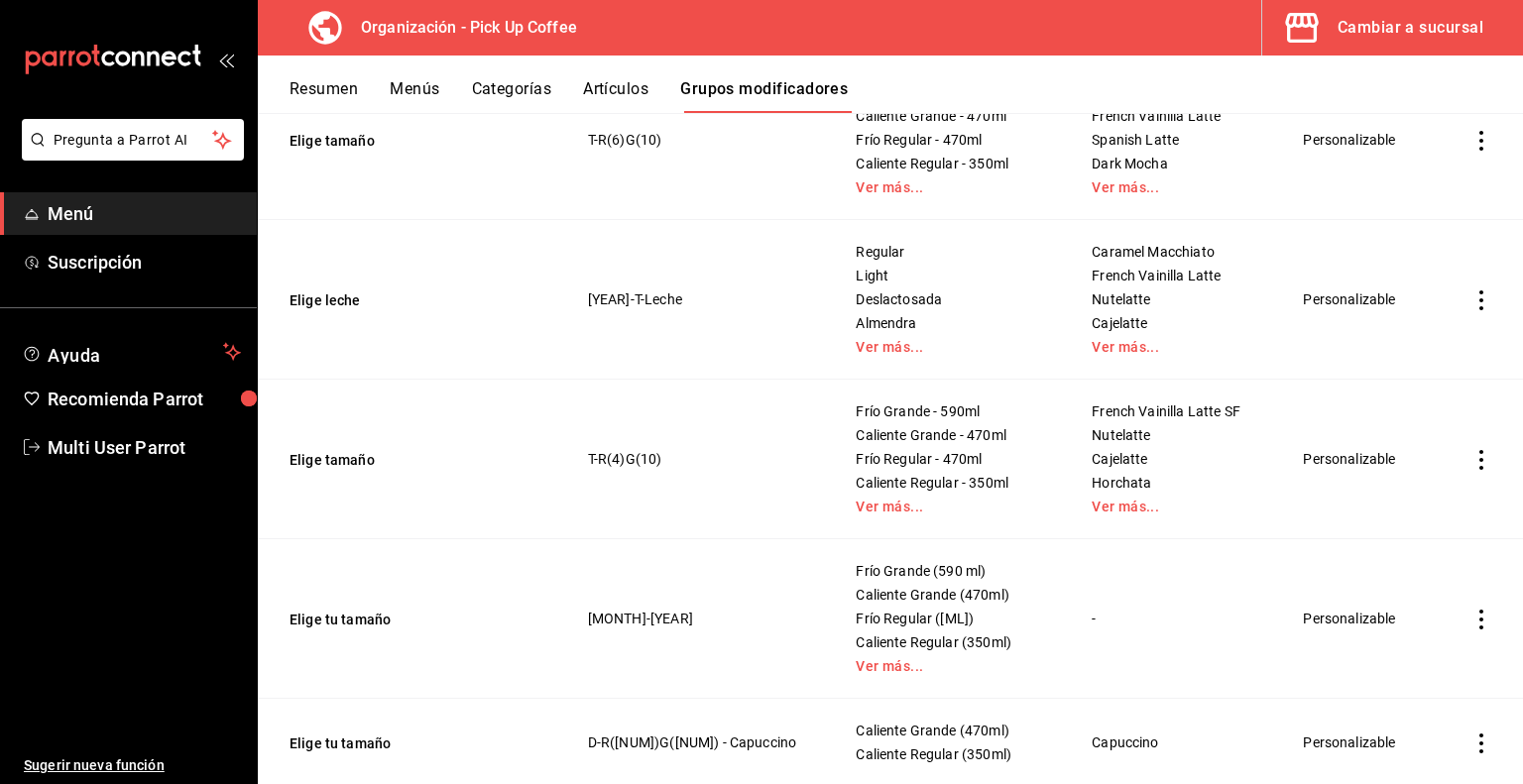 click 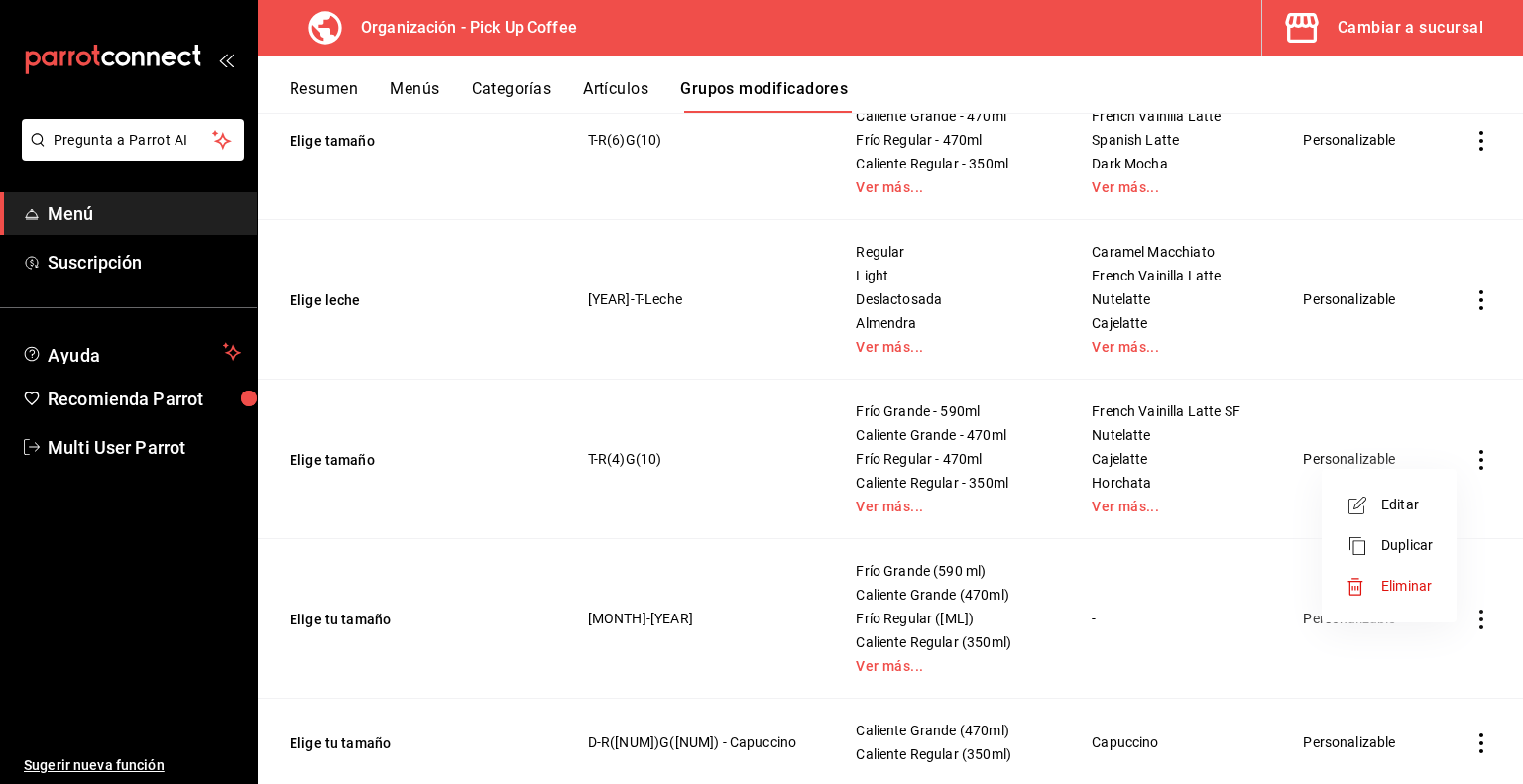 click on "Duplicar" at bounding box center [1407, 545] 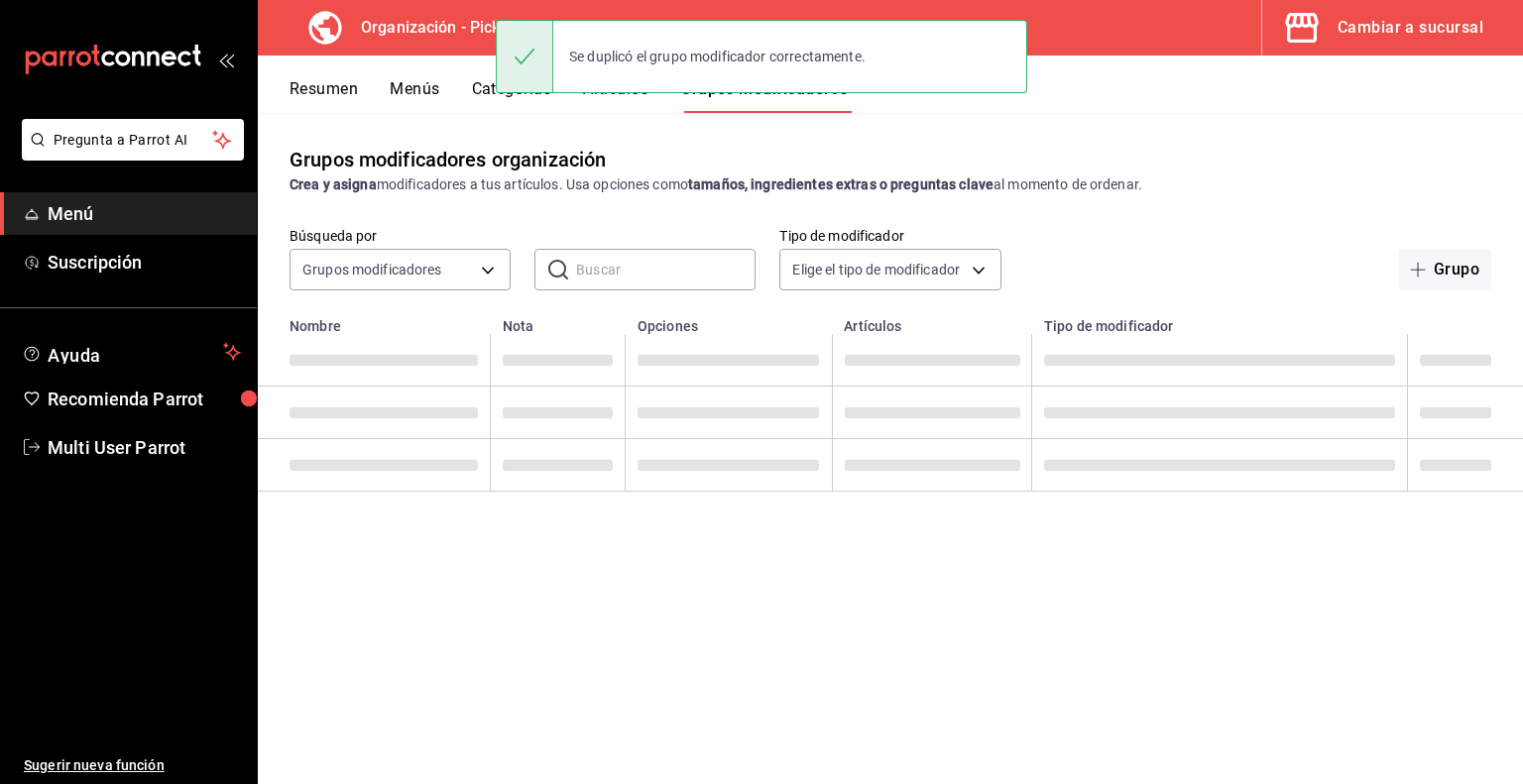 scroll, scrollTop: 0, scrollLeft: 0, axis: both 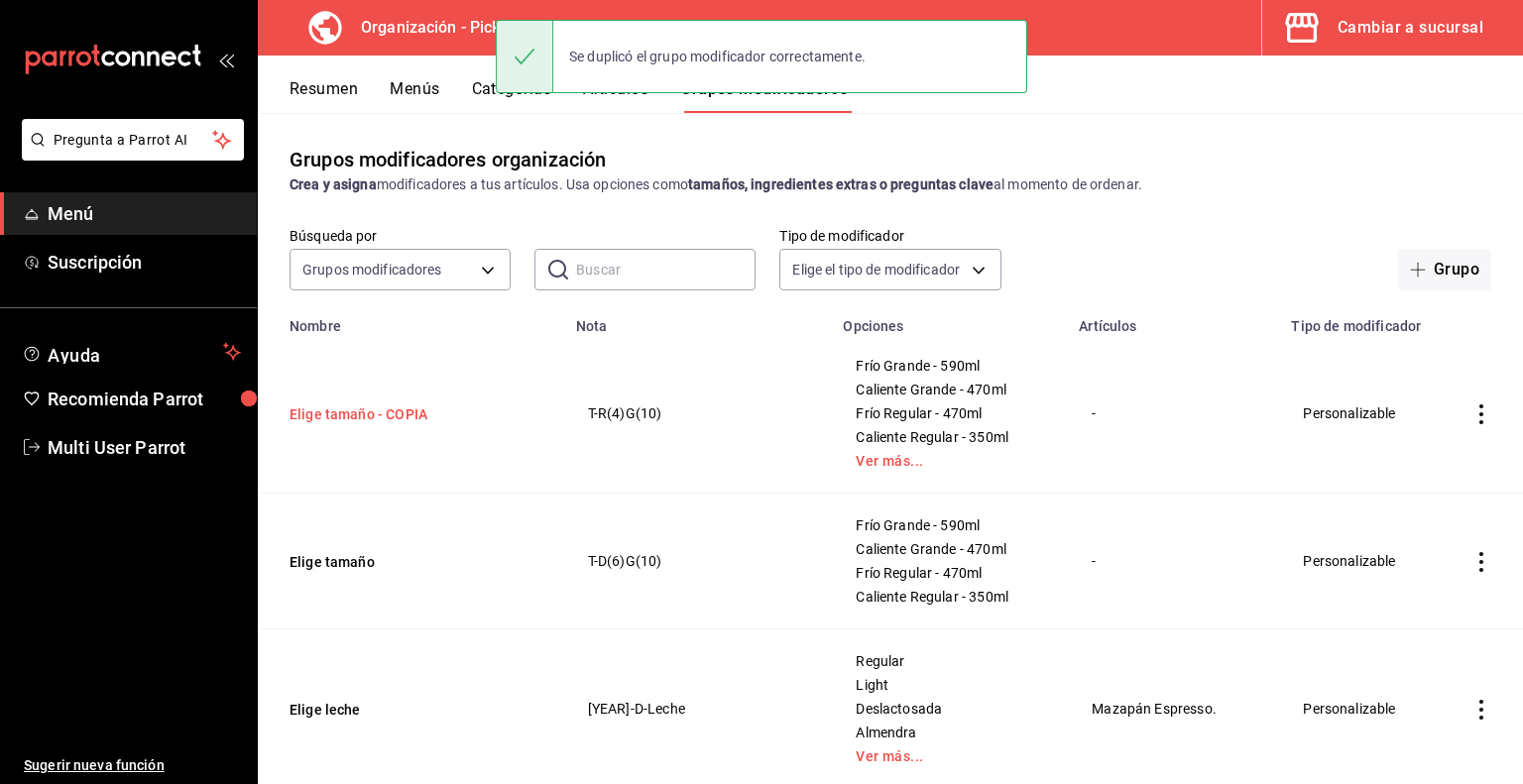 click on "Elige tamaño - COPIA" at bounding box center (409, 414) 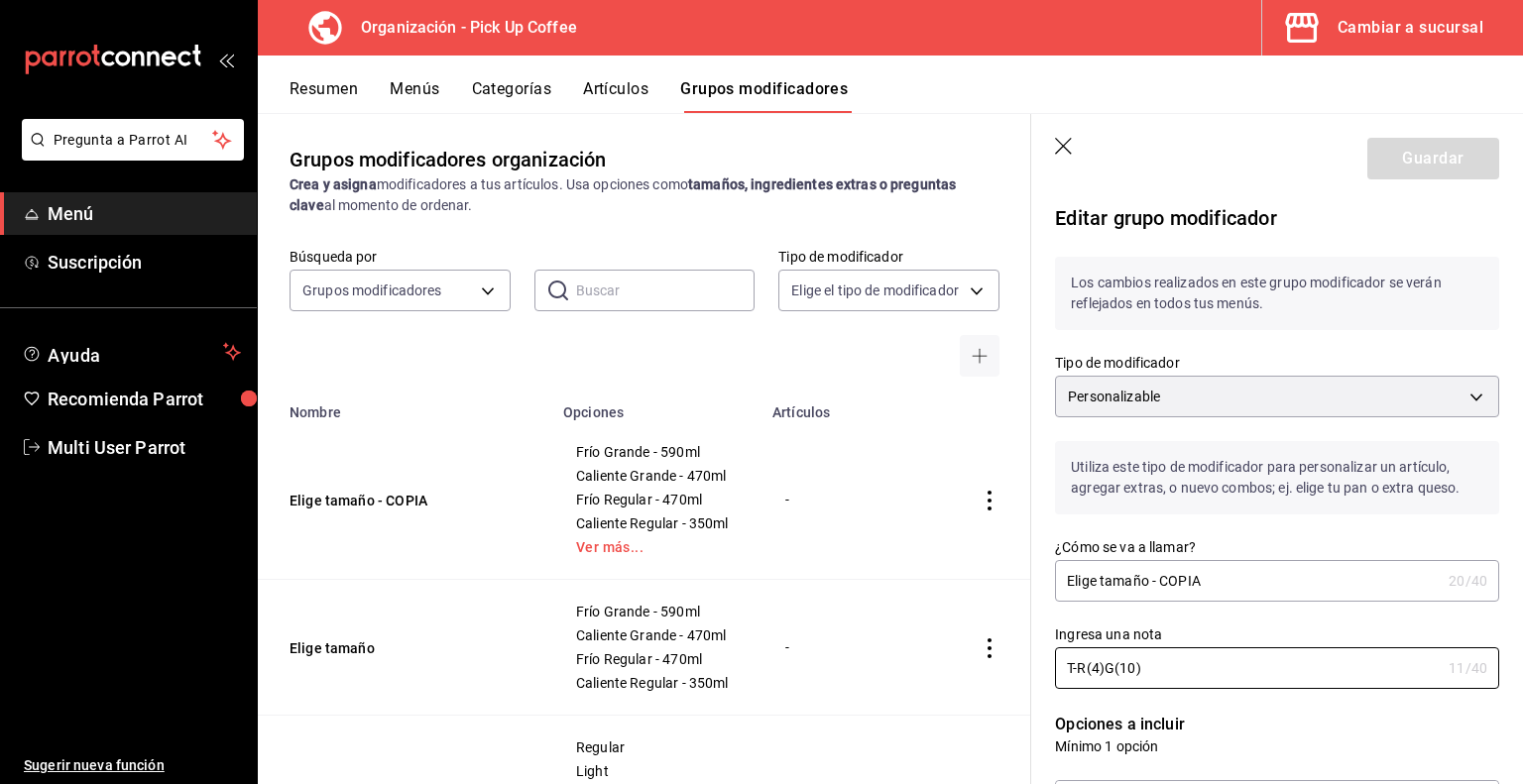 drag, startPoint x: 1155, startPoint y: 670, endPoint x: 1033, endPoint y: 651, distance: 123.47064 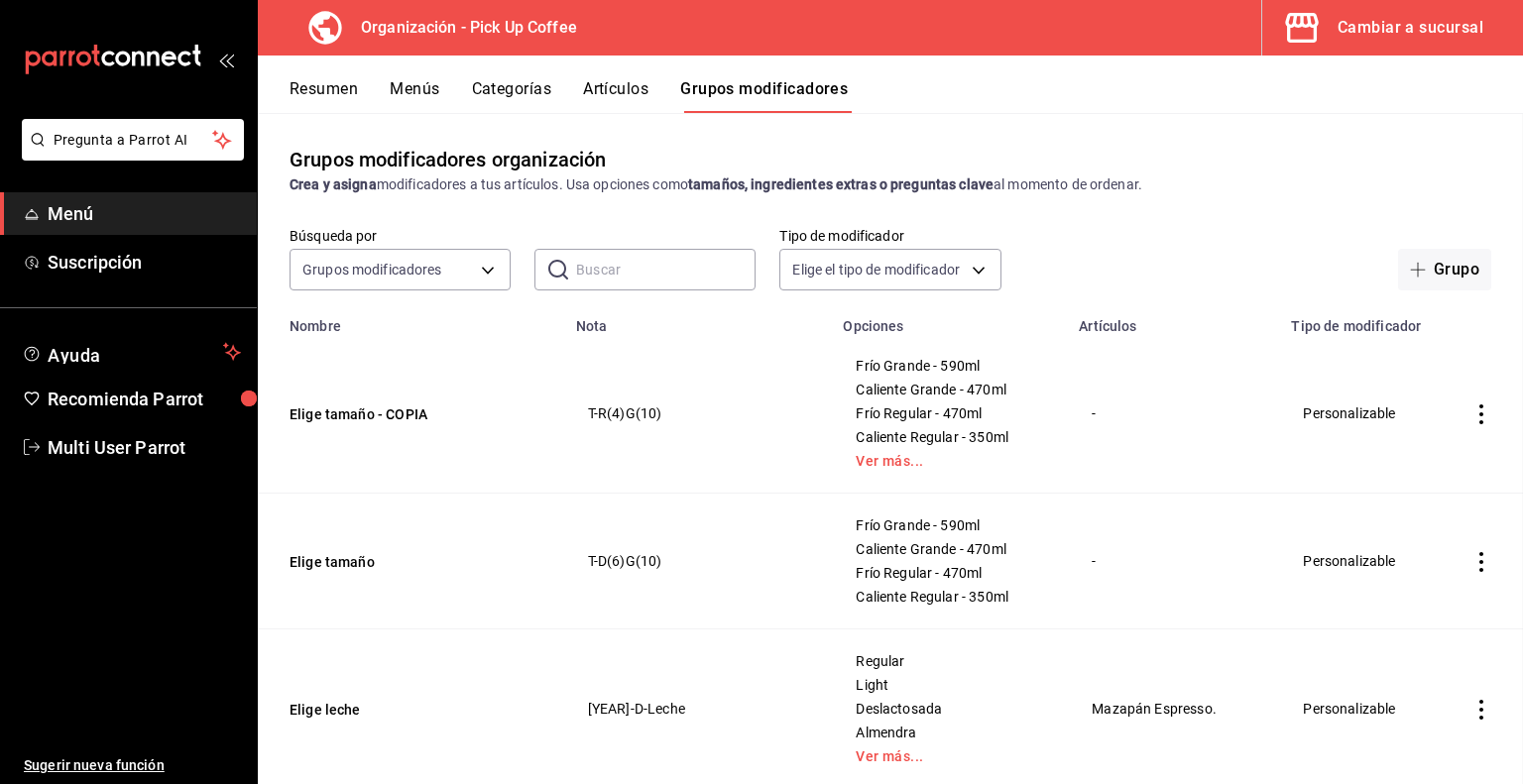 scroll, scrollTop: 0, scrollLeft: 0, axis: both 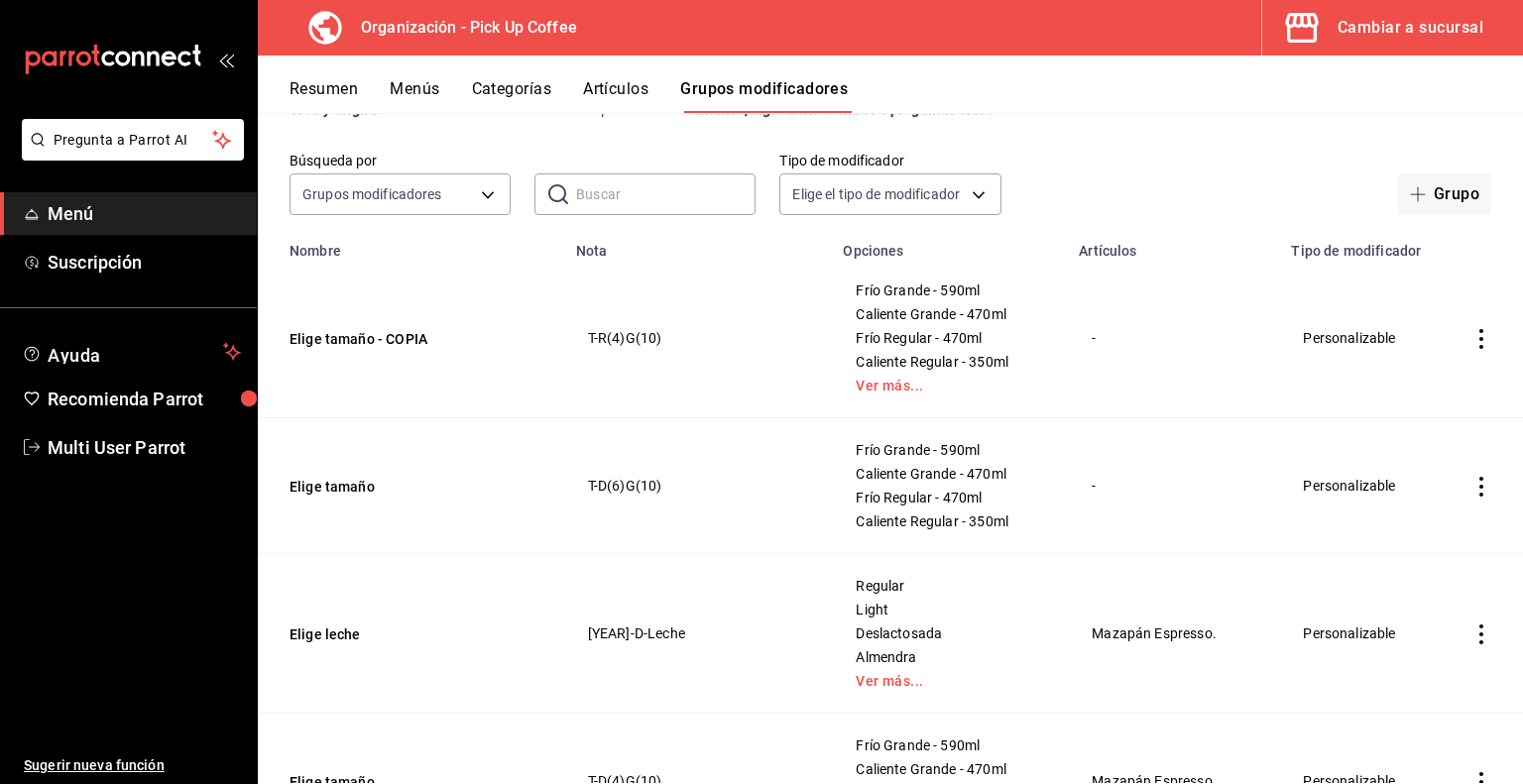click 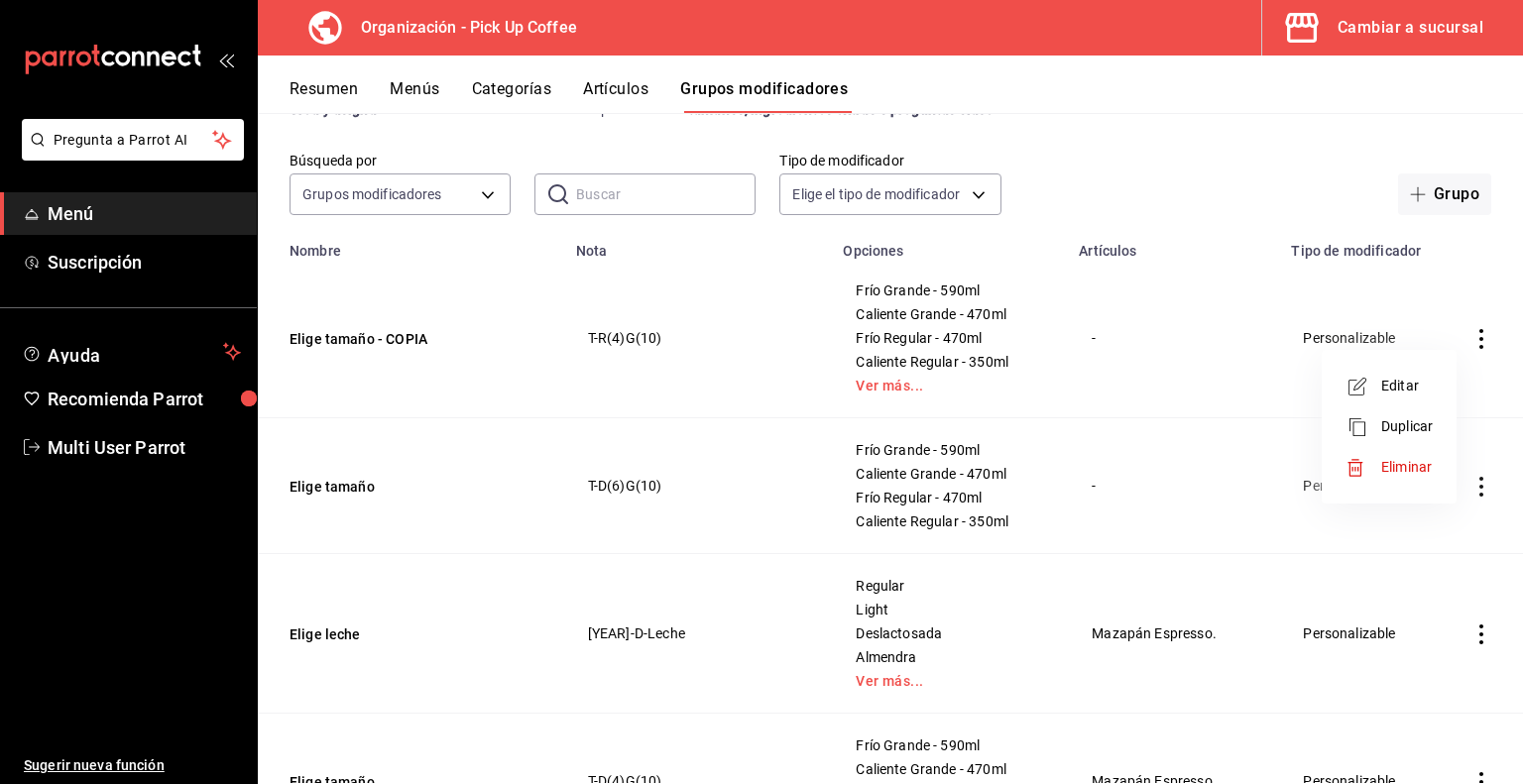 click on "Eliminar" at bounding box center [1406, 467] 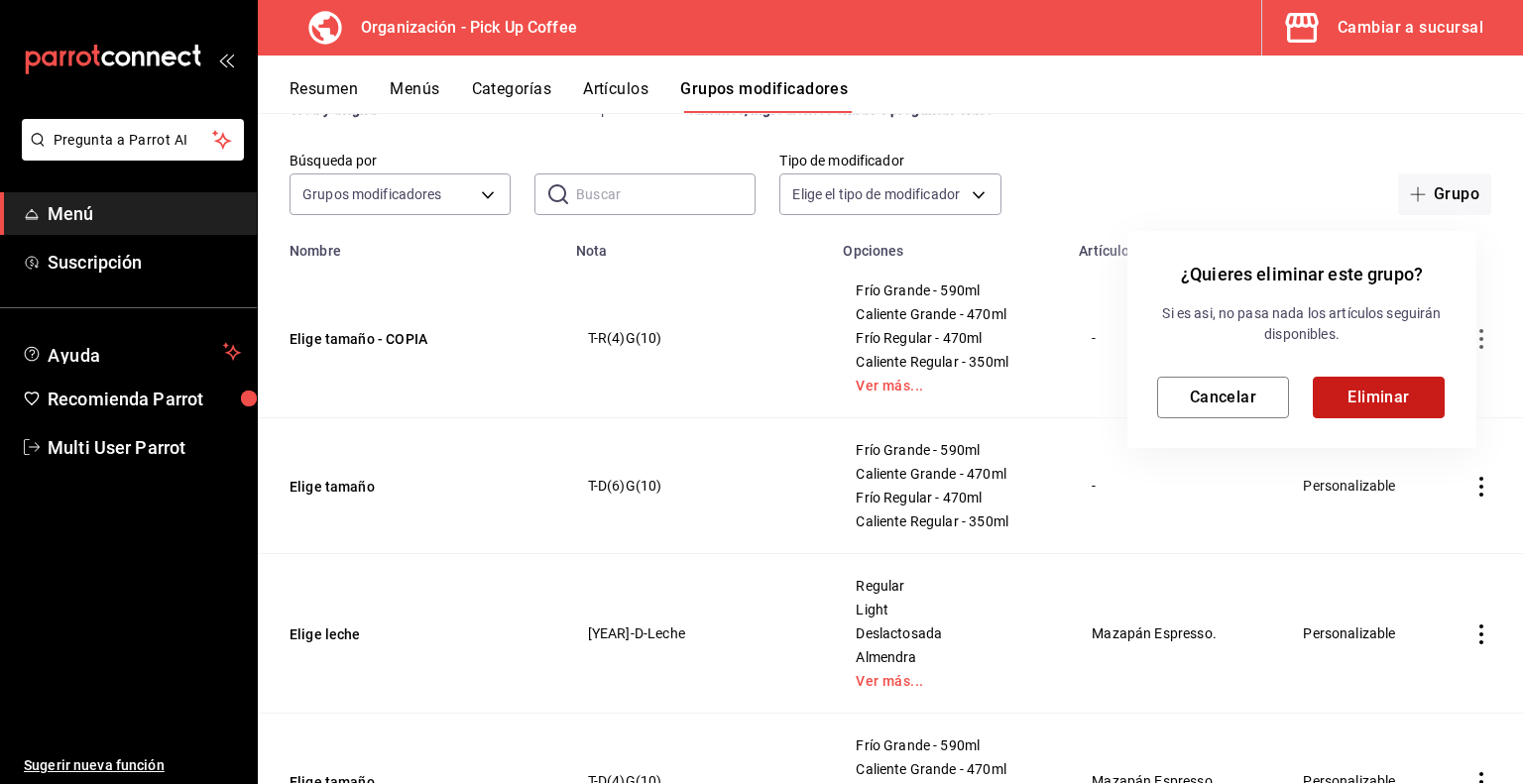 click on "Eliminar" at bounding box center (1378, 397) 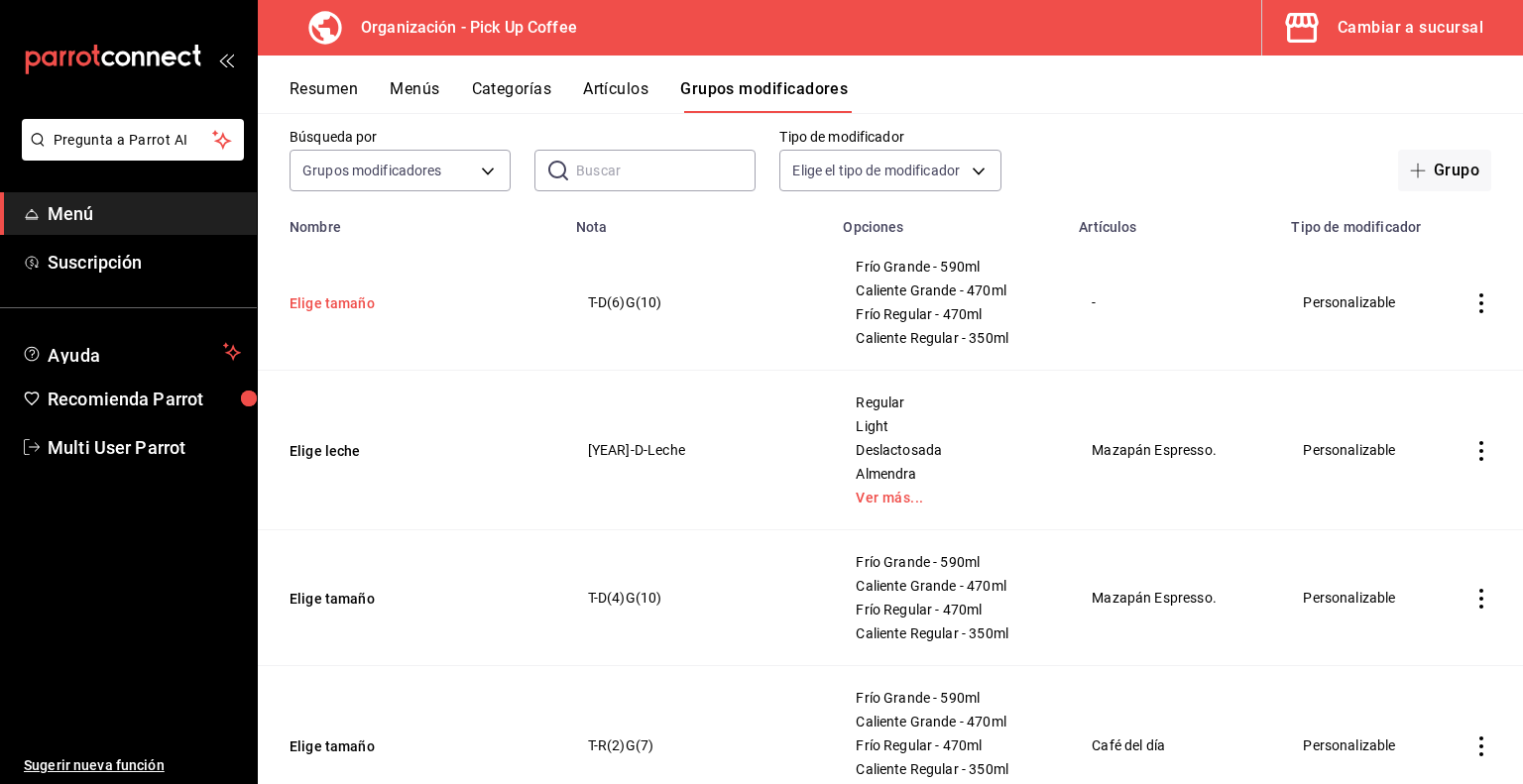scroll, scrollTop: 0, scrollLeft: 0, axis: both 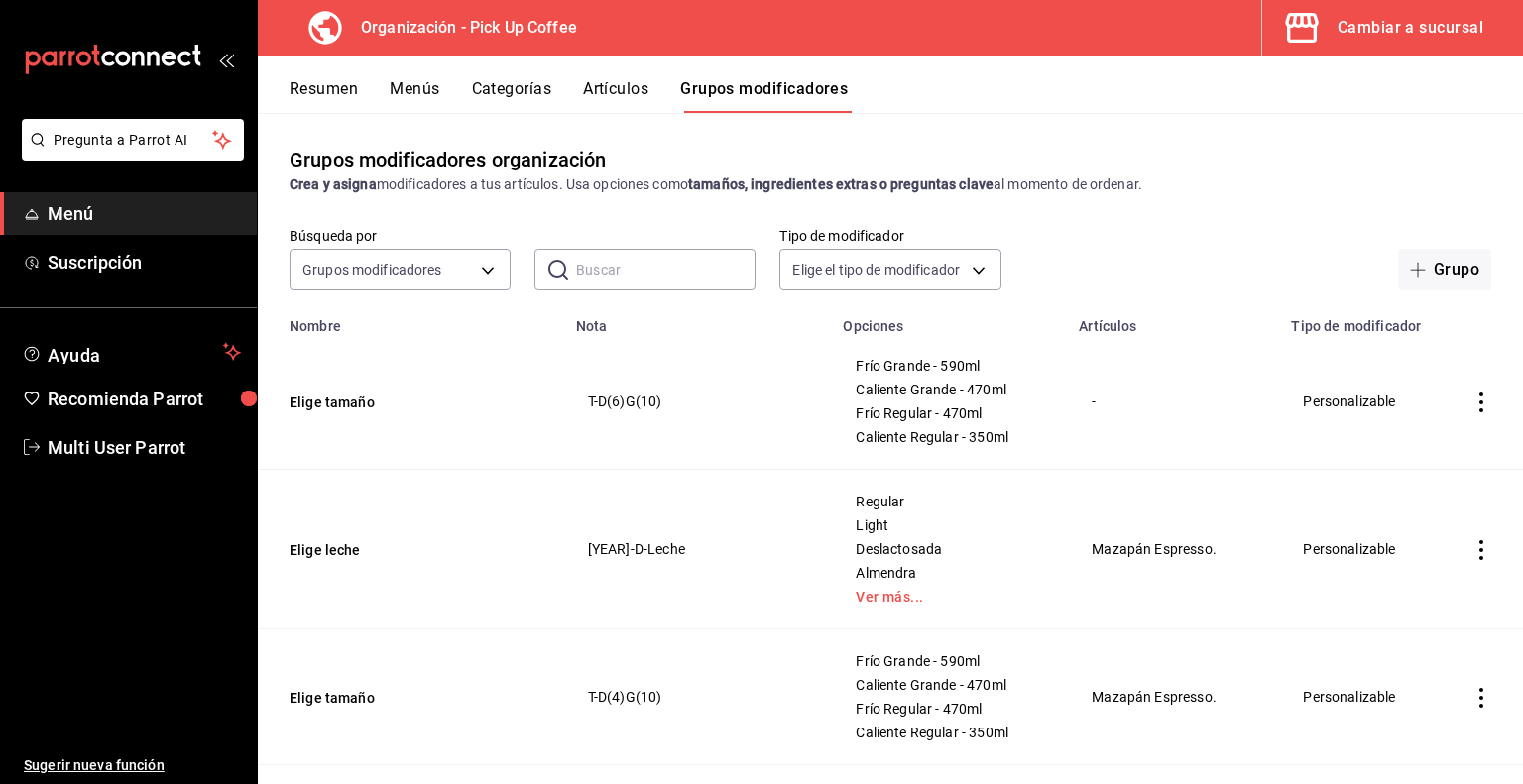 click at bounding box center [665, 270] 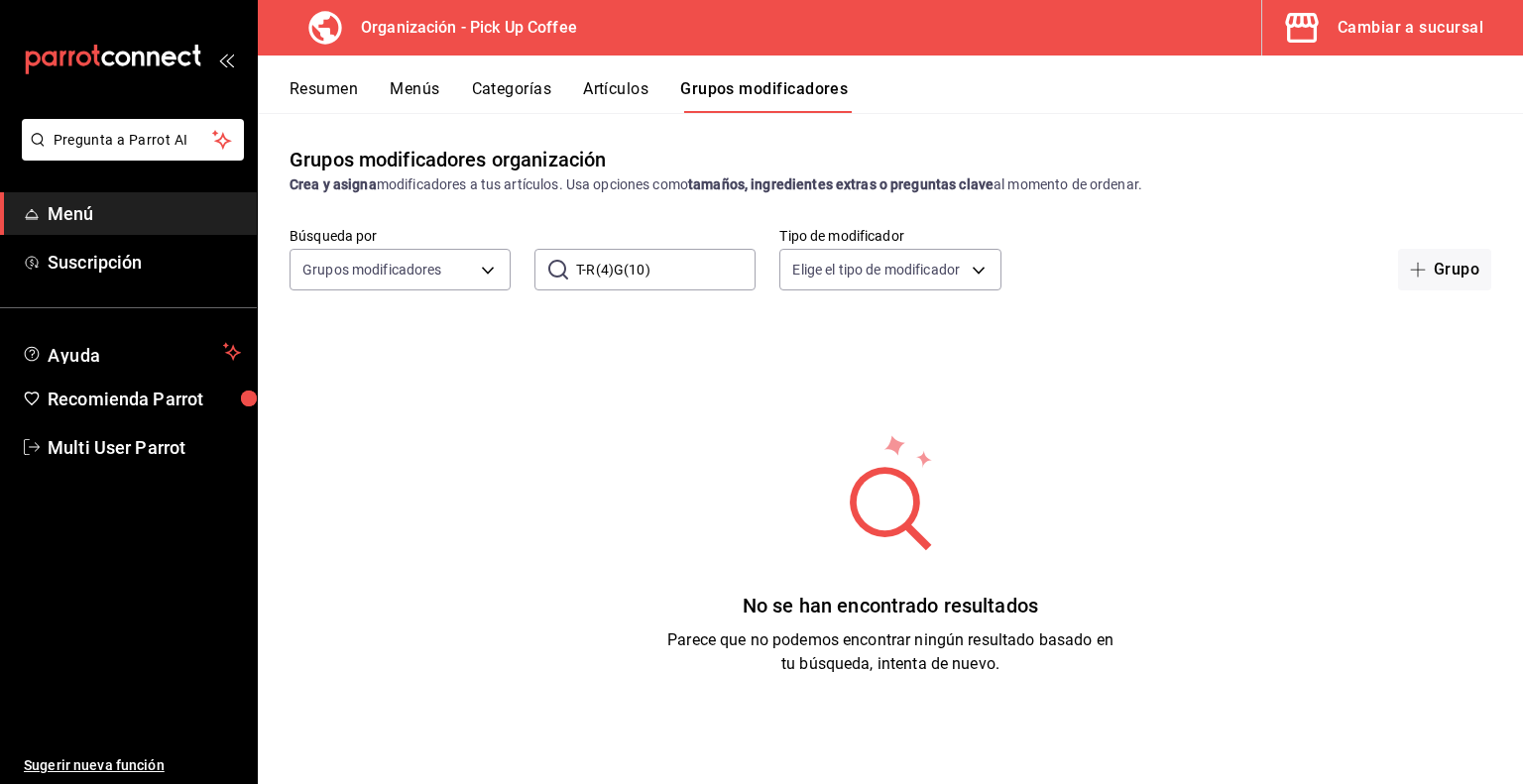 click on "T-R(4)G(10)" at bounding box center [665, 270] 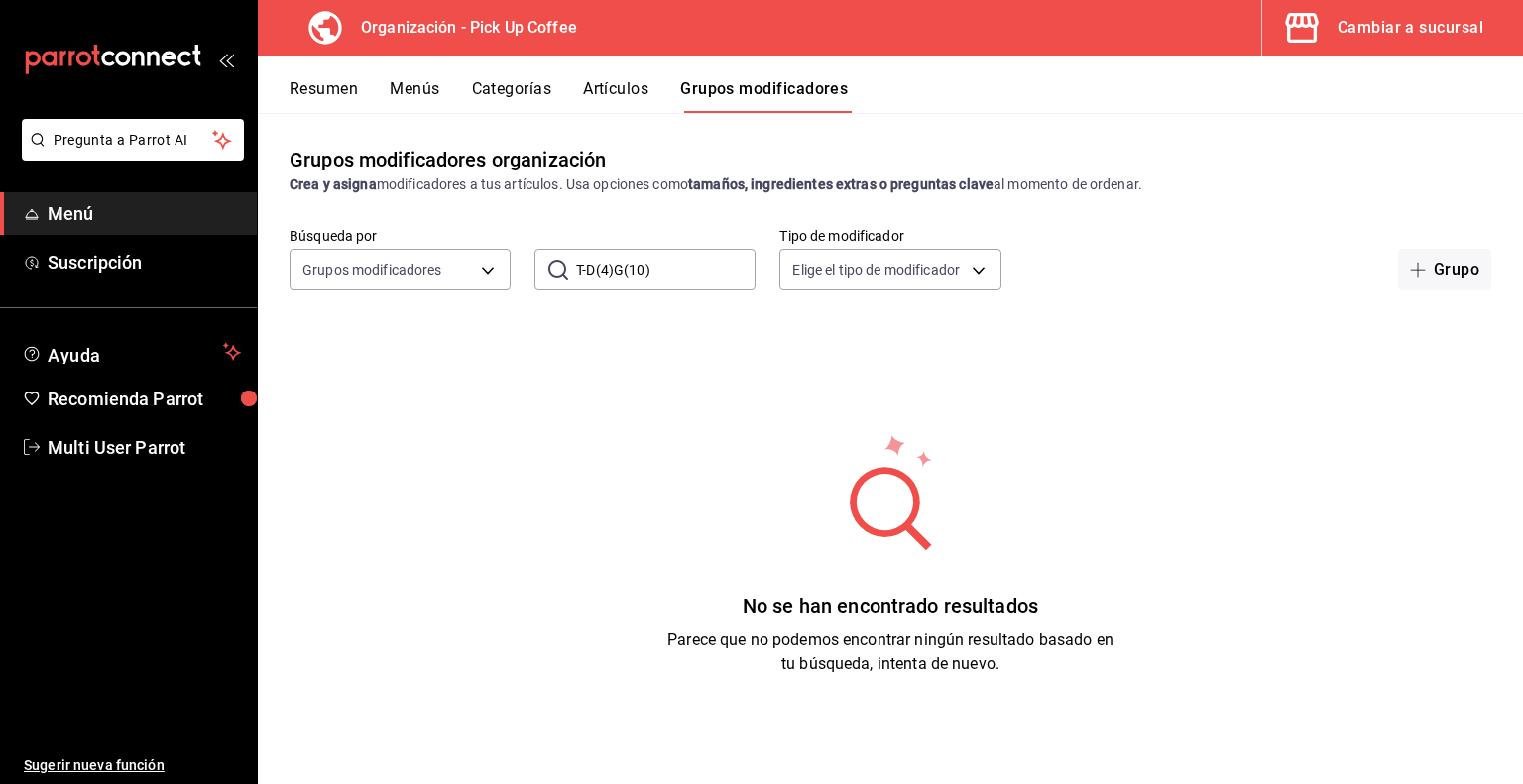 click on "T-D(4)G(10)" at bounding box center [665, 270] 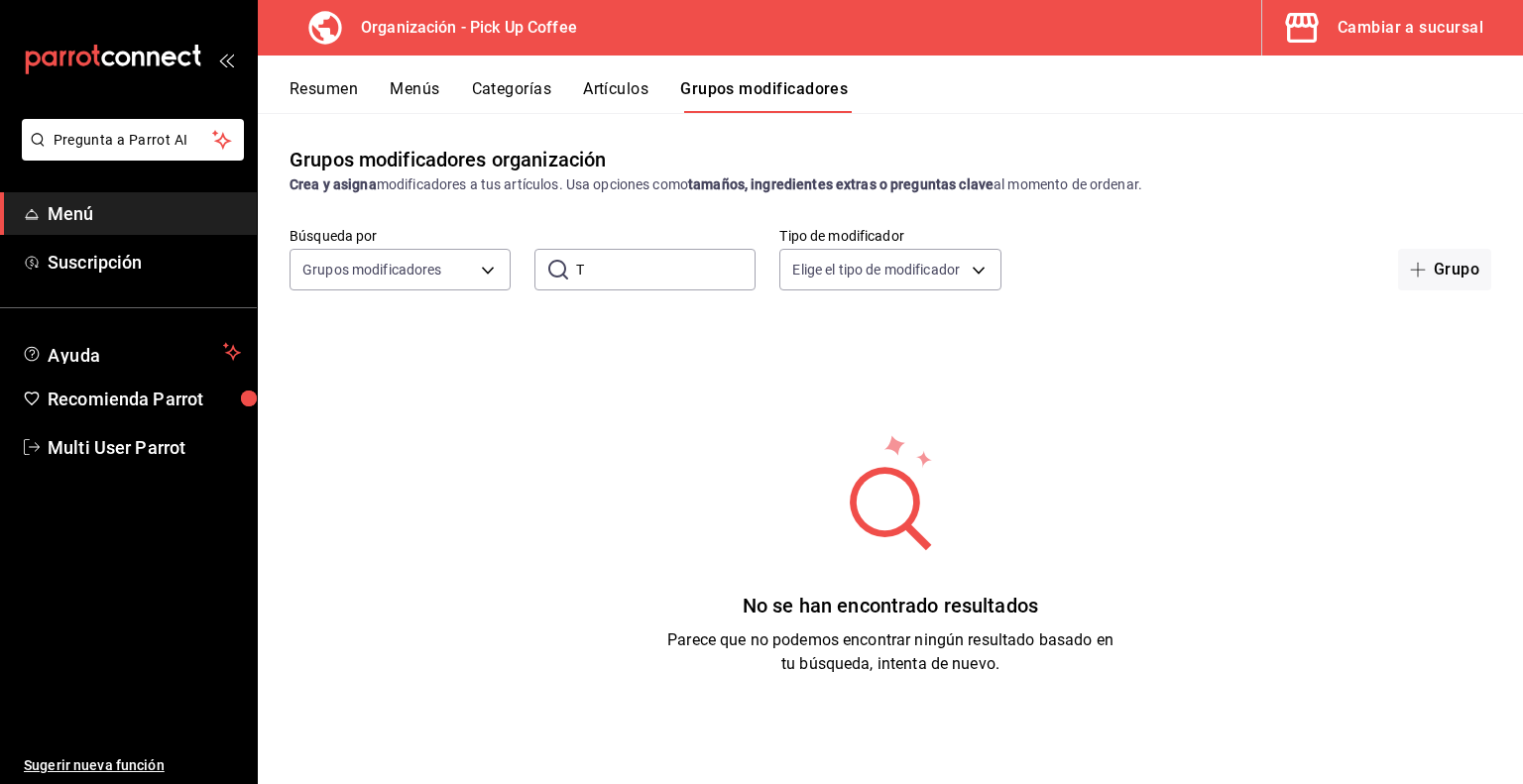 type on "T" 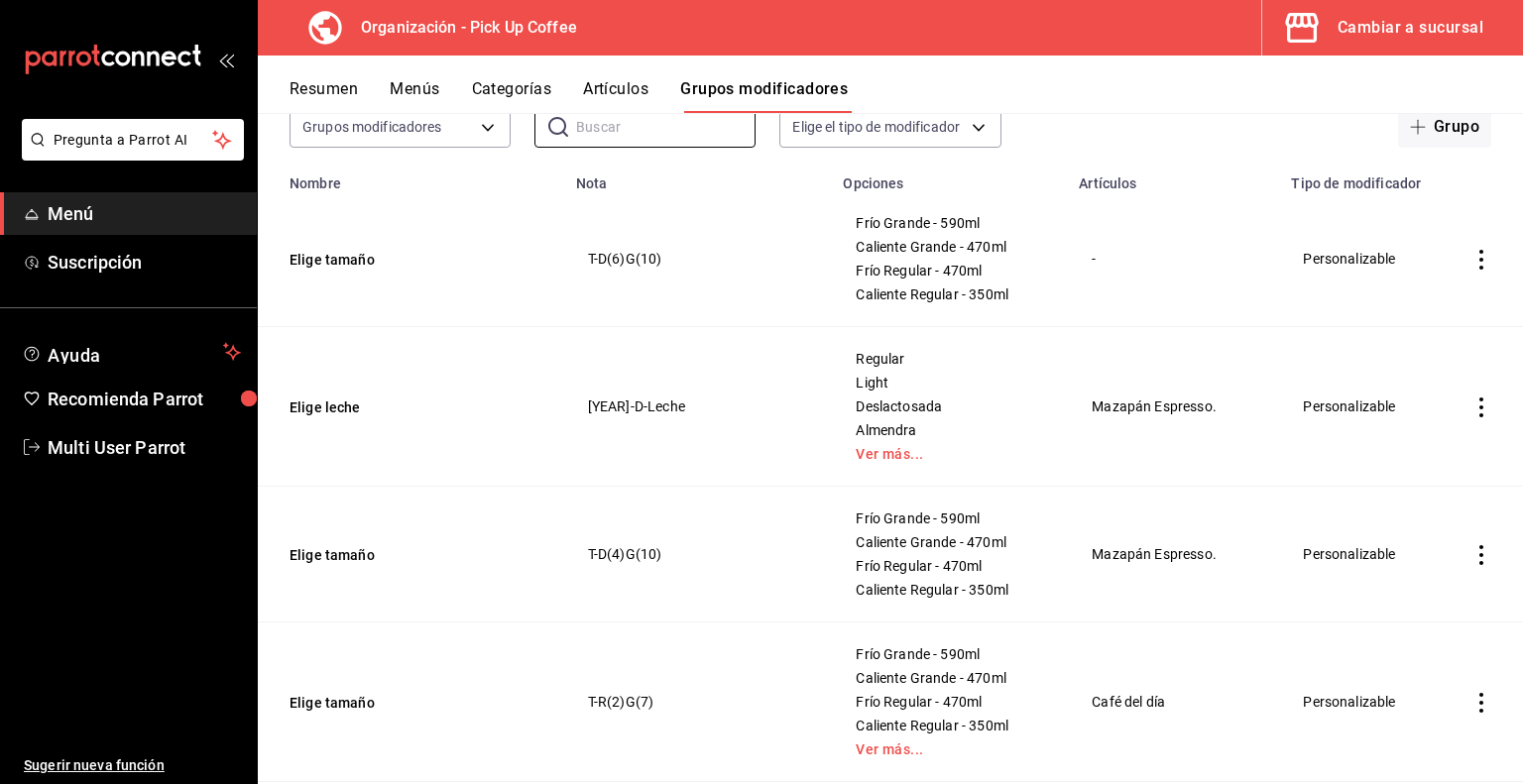 scroll, scrollTop: 145, scrollLeft: 0, axis: vertical 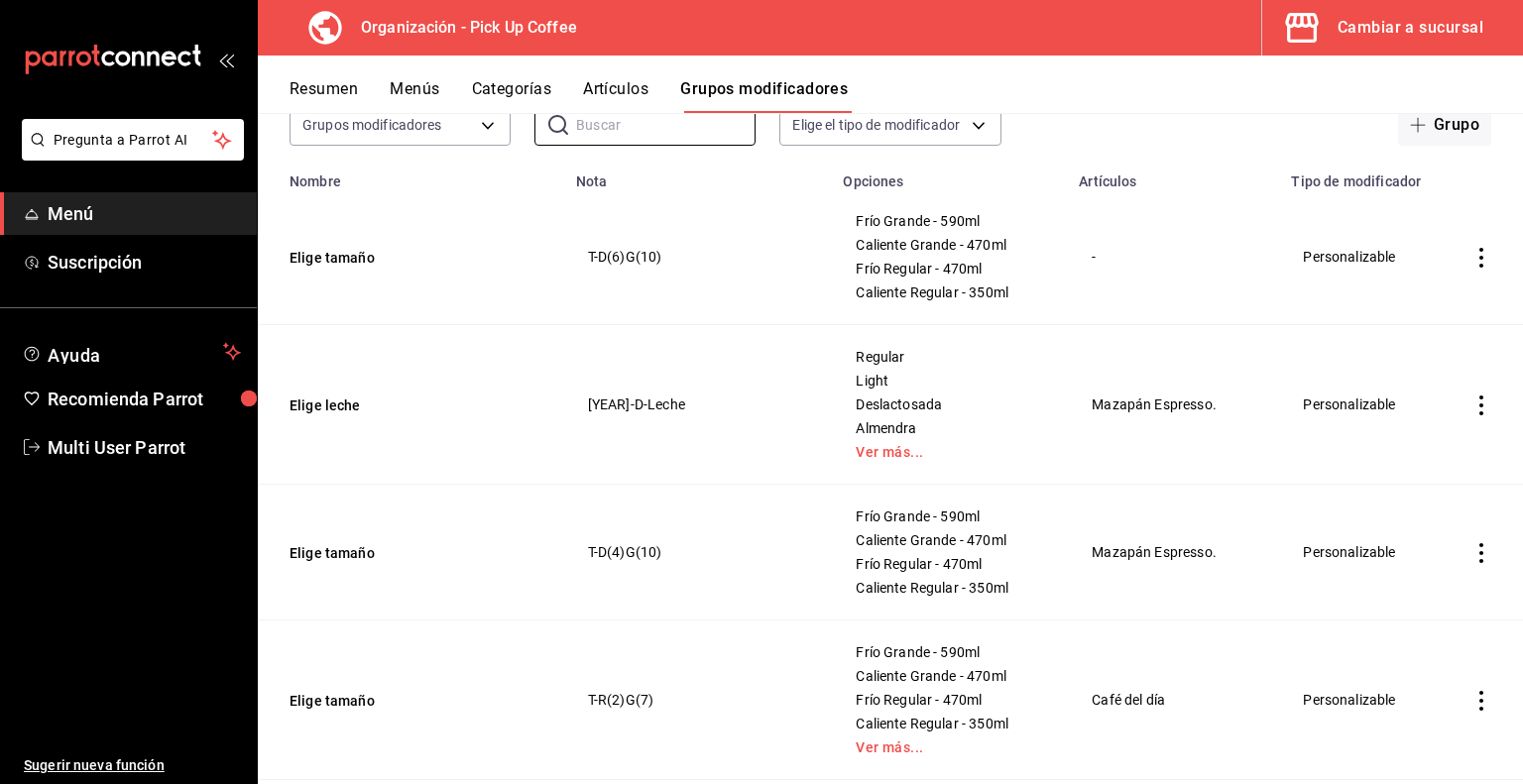 type 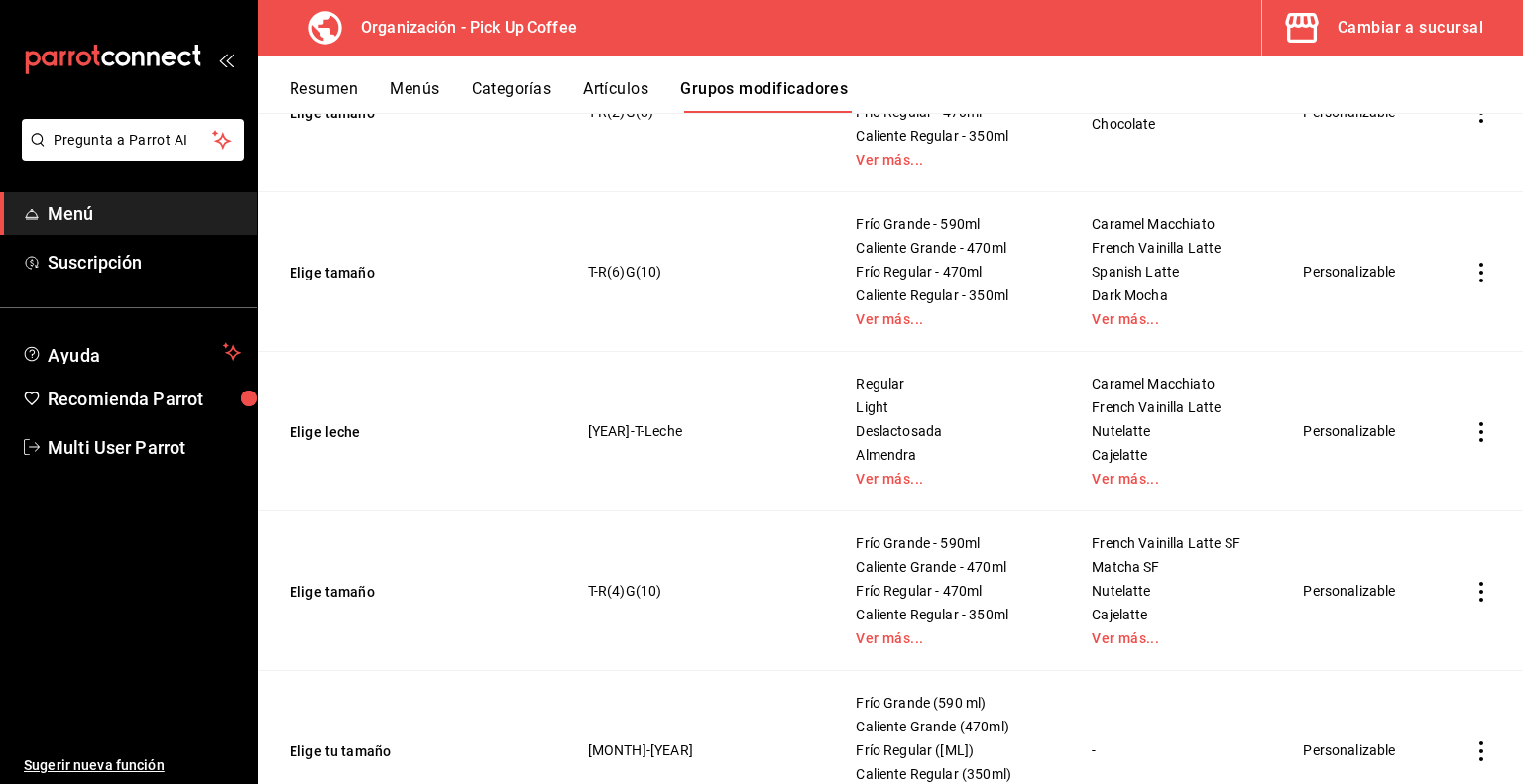 scroll, scrollTop: 1300, scrollLeft: 0, axis: vertical 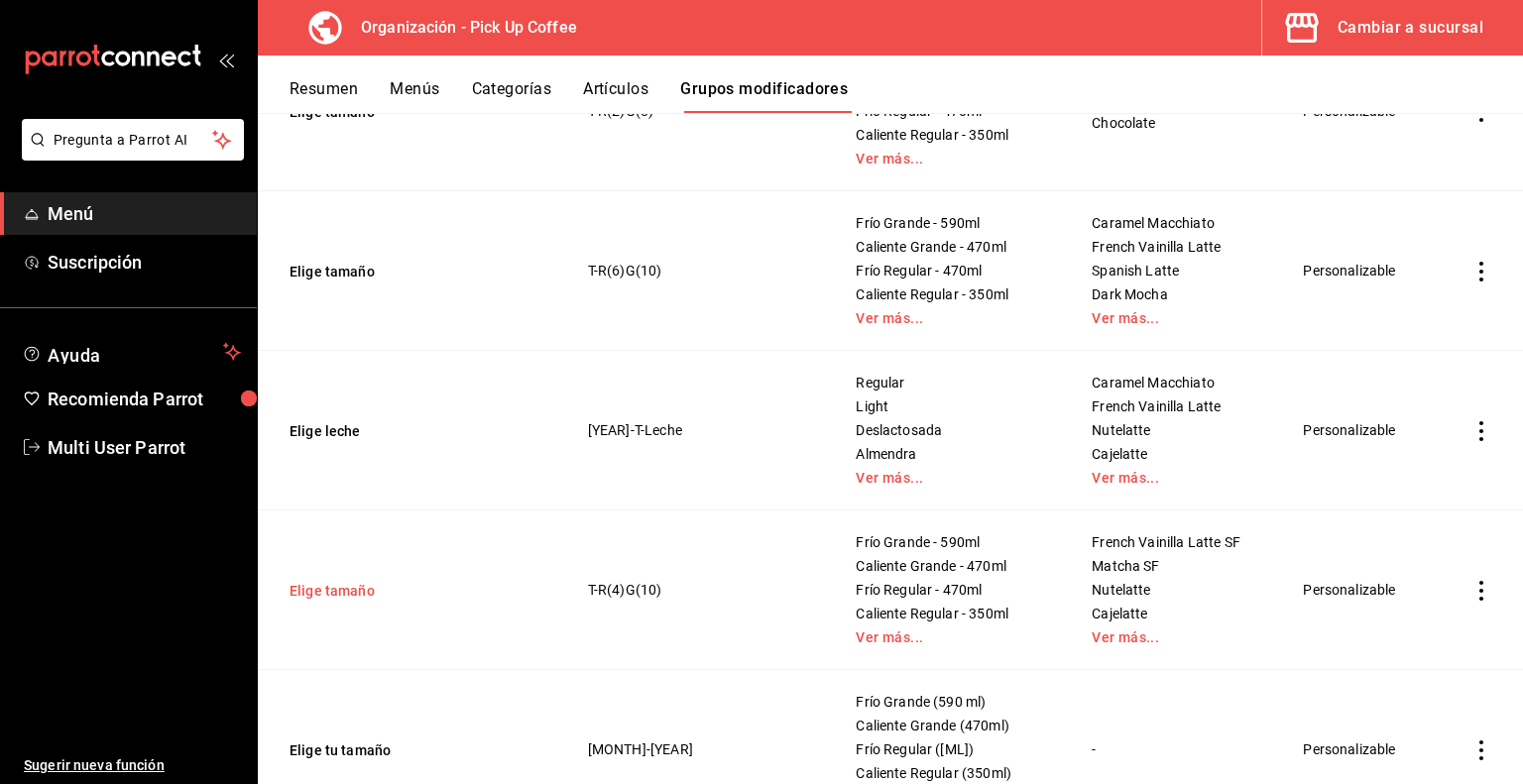 click on "Elige tamaño" at bounding box center [409, 591] 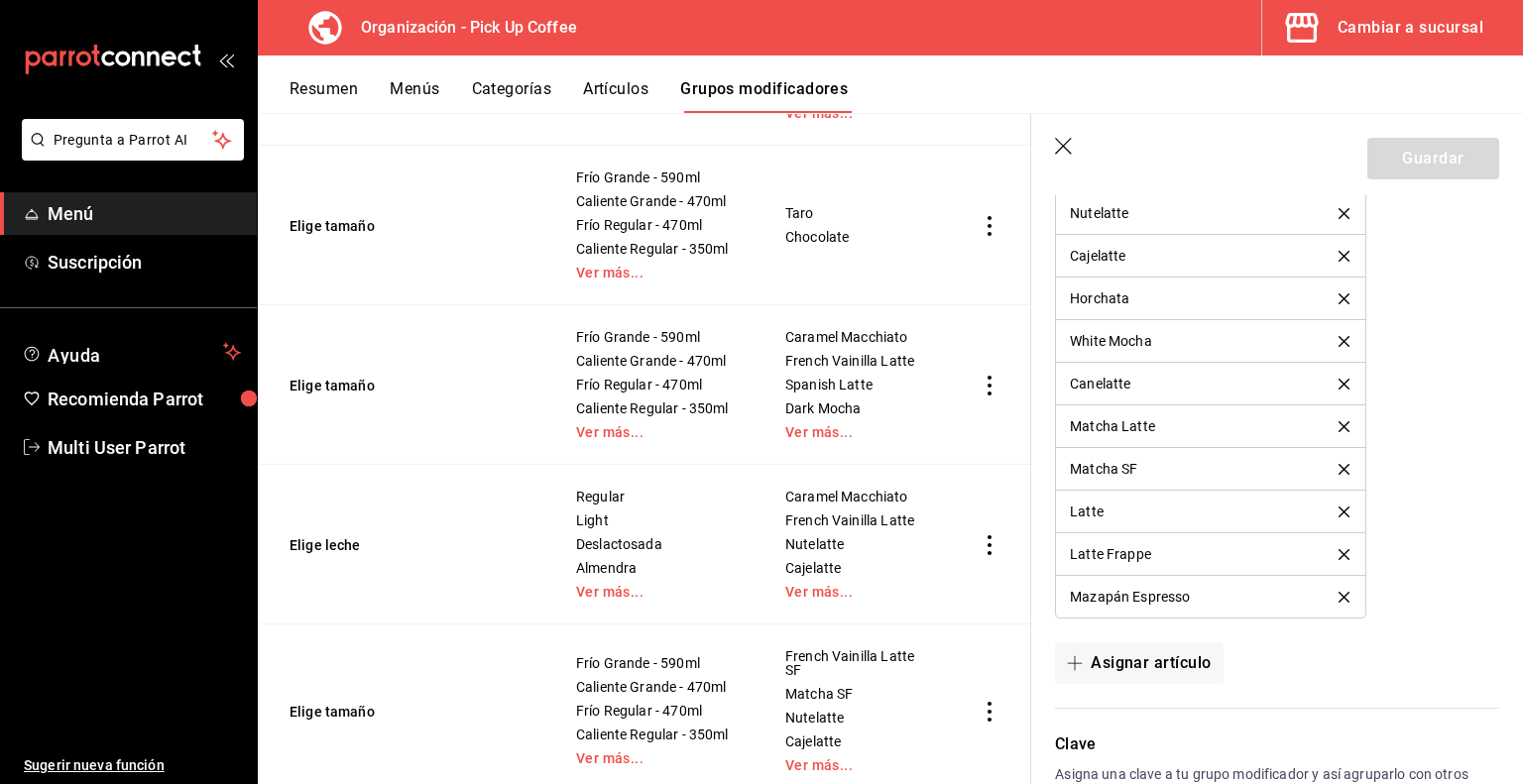 scroll, scrollTop: 1800, scrollLeft: 0, axis: vertical 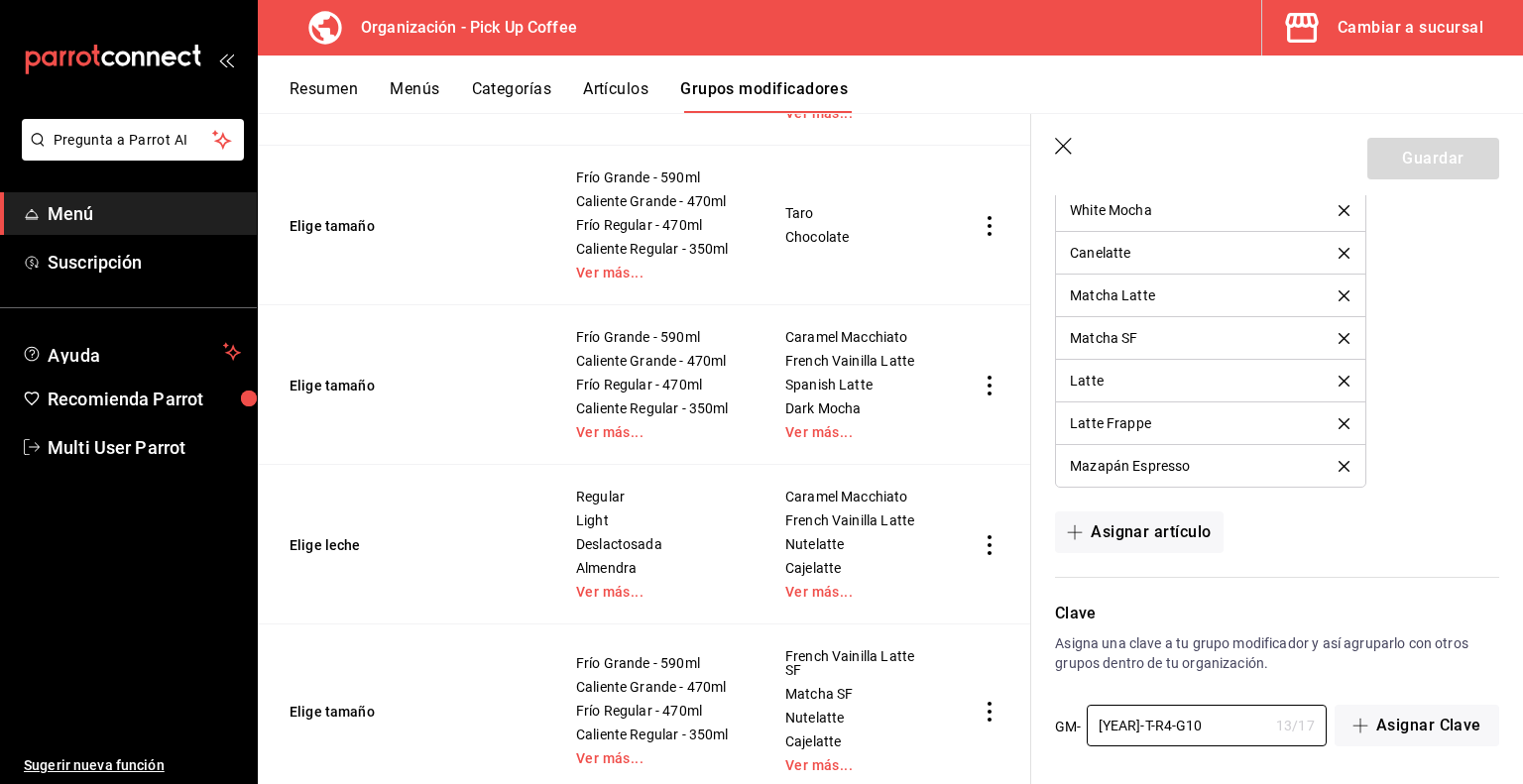 drag, startPoint x: 1205, startPoint y: 725, endPoint x: 1041, endPoint y: 725, distance: 164 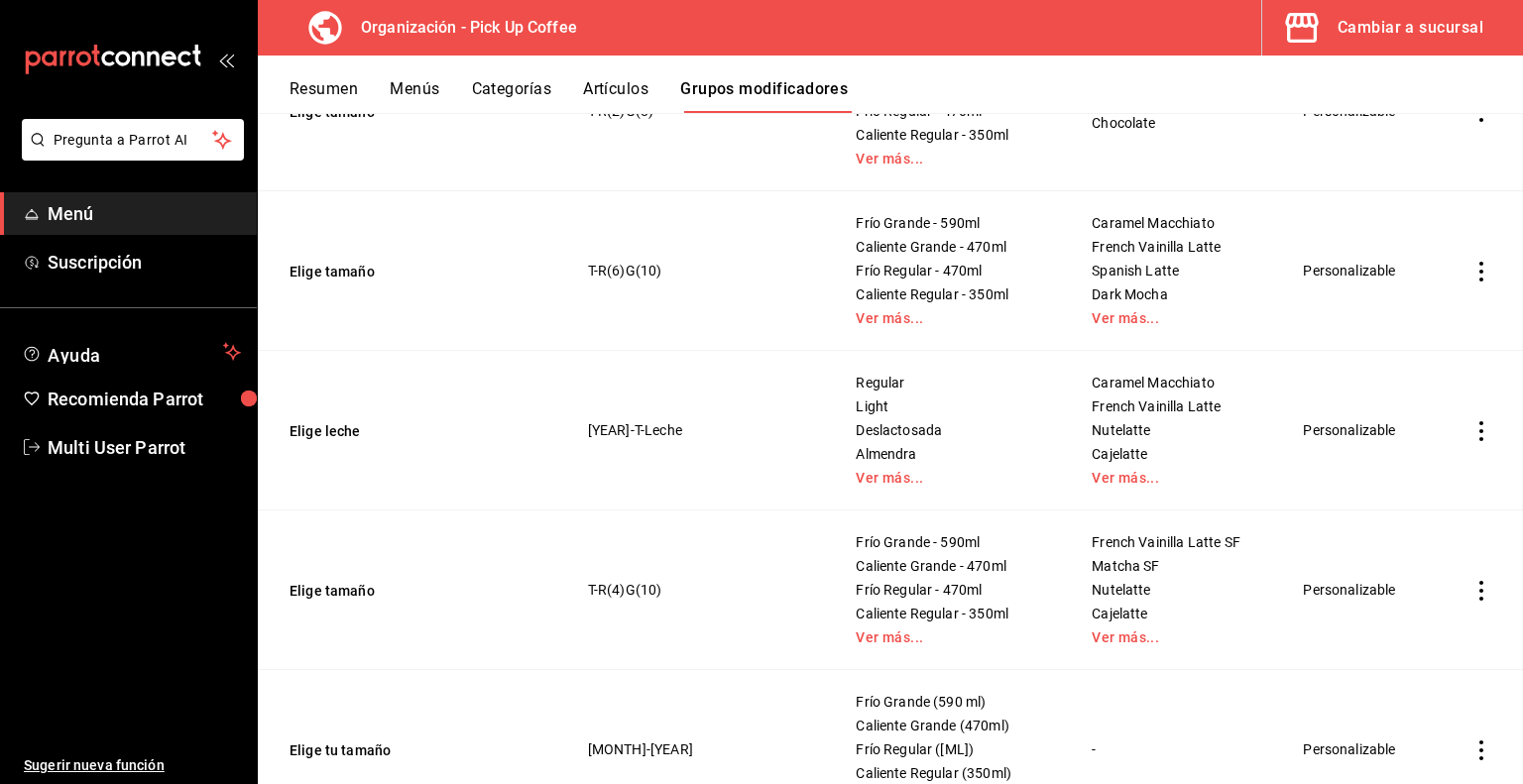 scroll, scrollTop: 0, scrollLeft: 0, axis: both 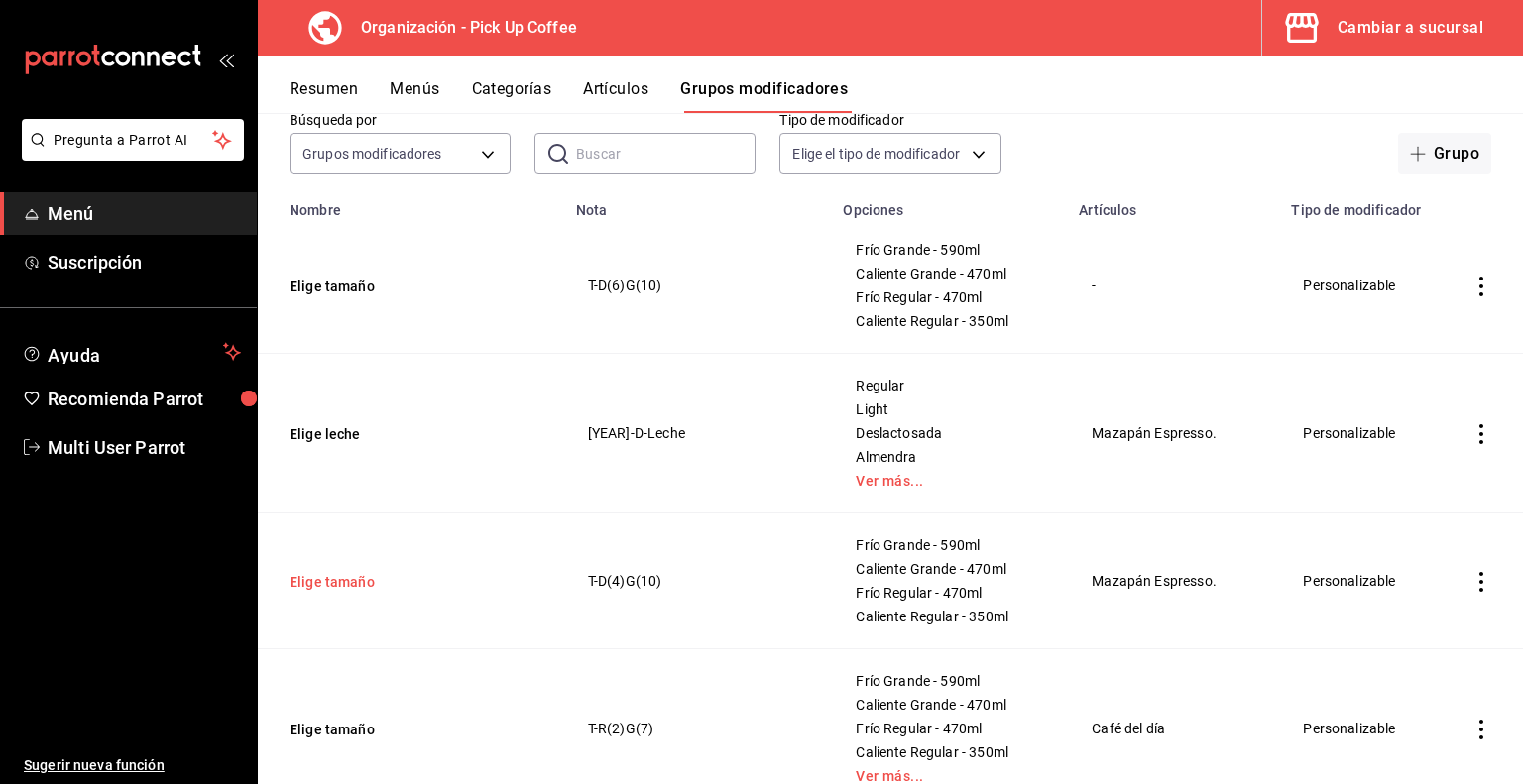 click on "Elige tamaño" at bounding box center (409, 582) 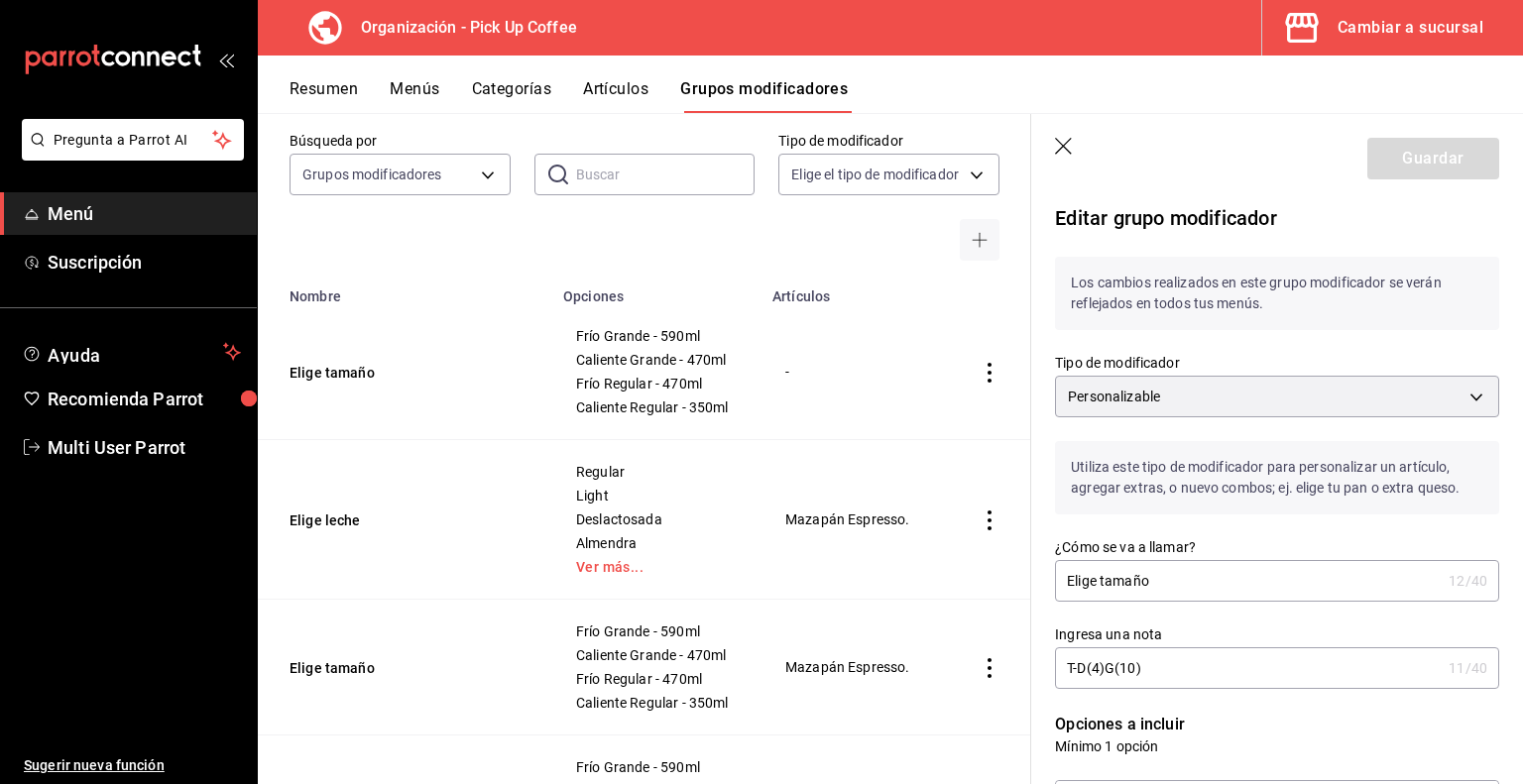 click on "T-D(4)G(10)" at bounding box center [1247, 668] 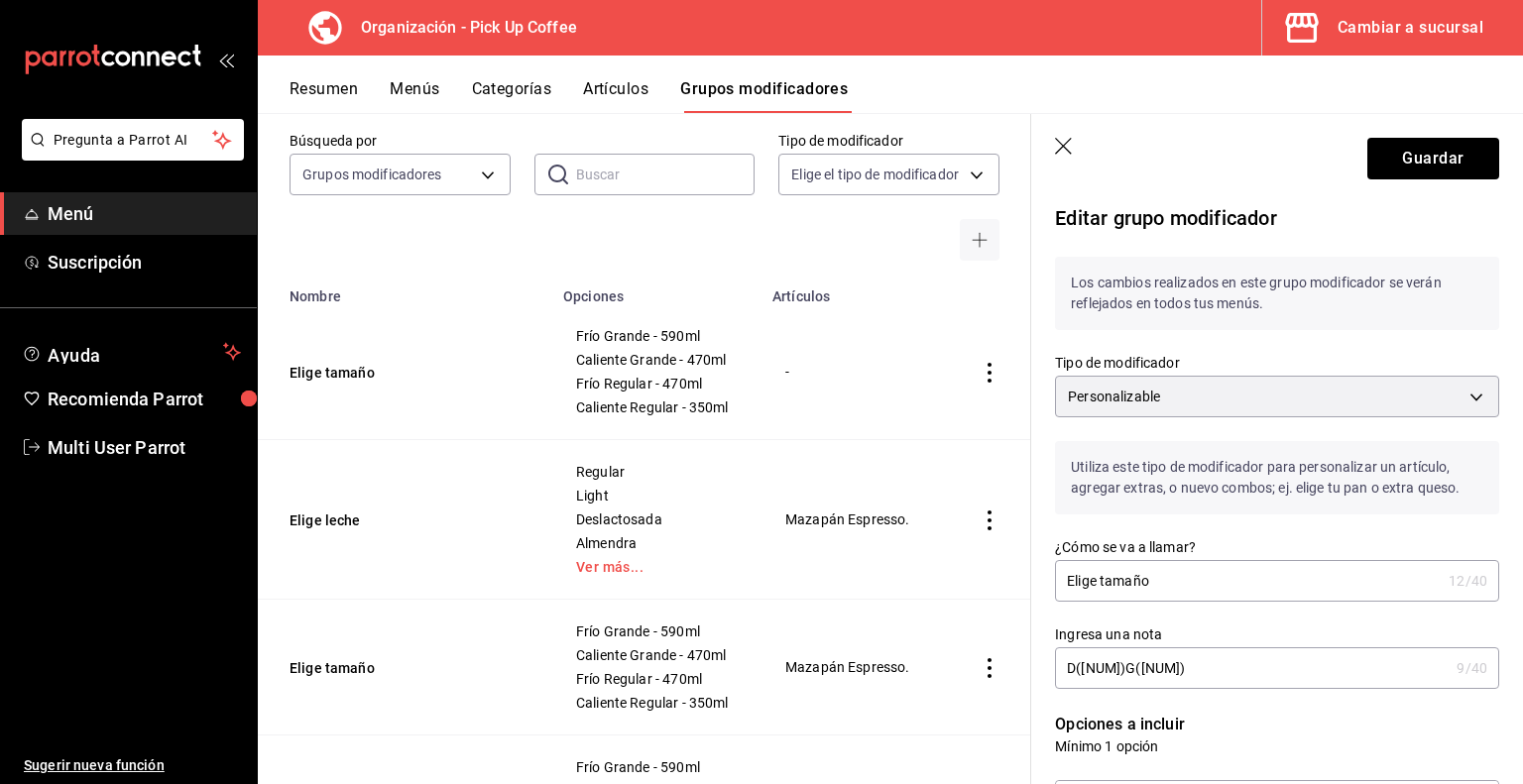 type on "D([NUM])G([NUM])" 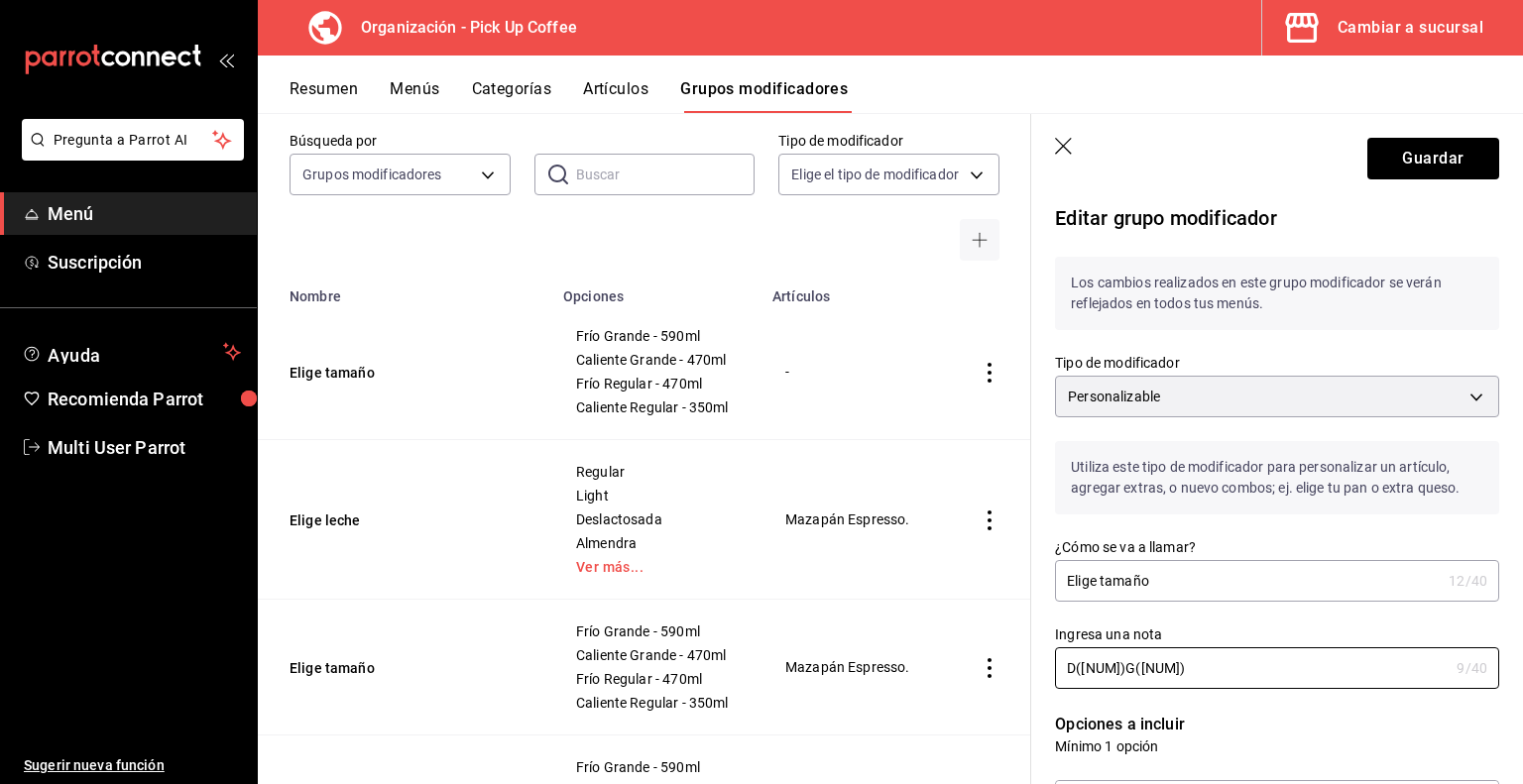 click 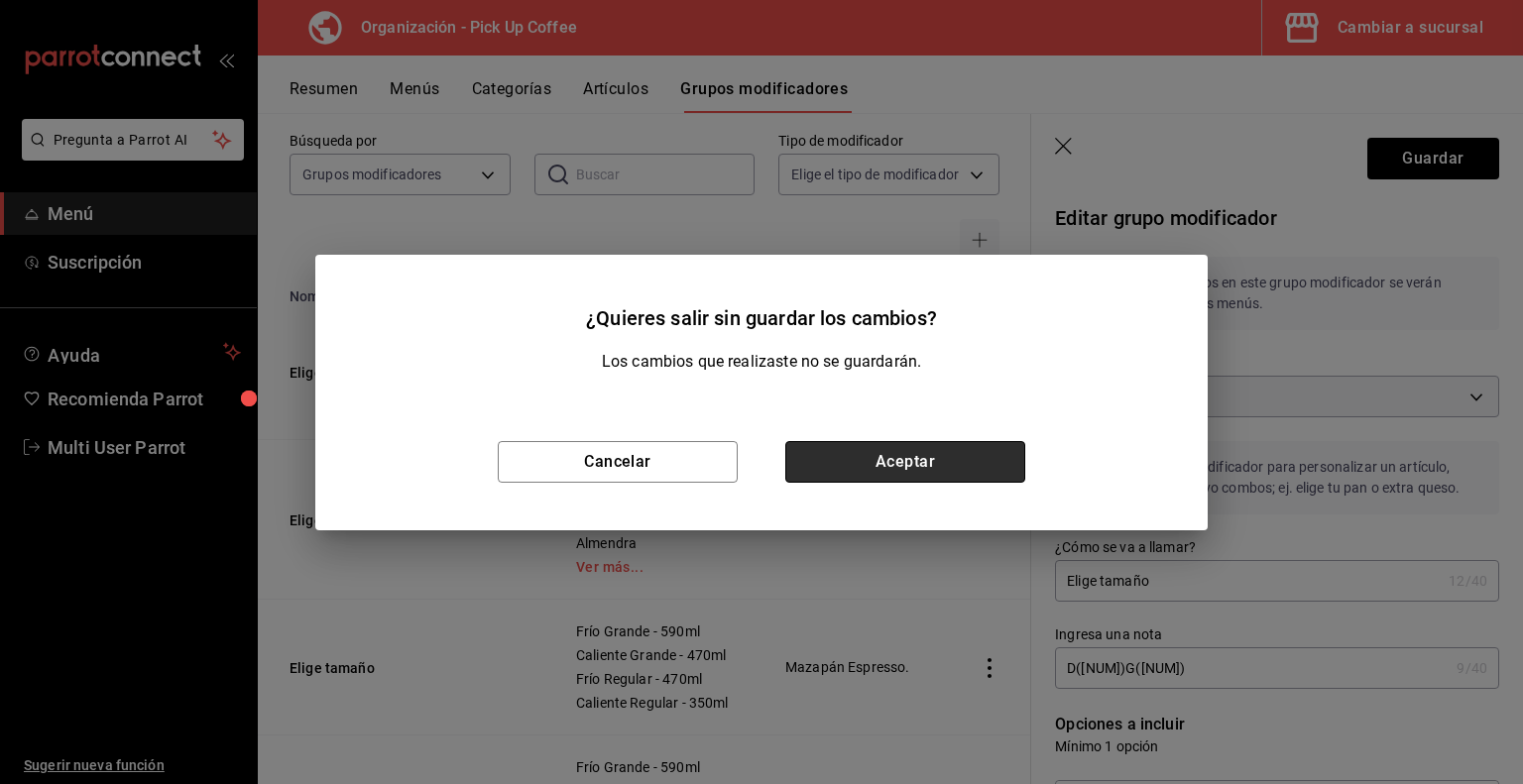 click on "Aceptar" at bounding box center (905, 462) 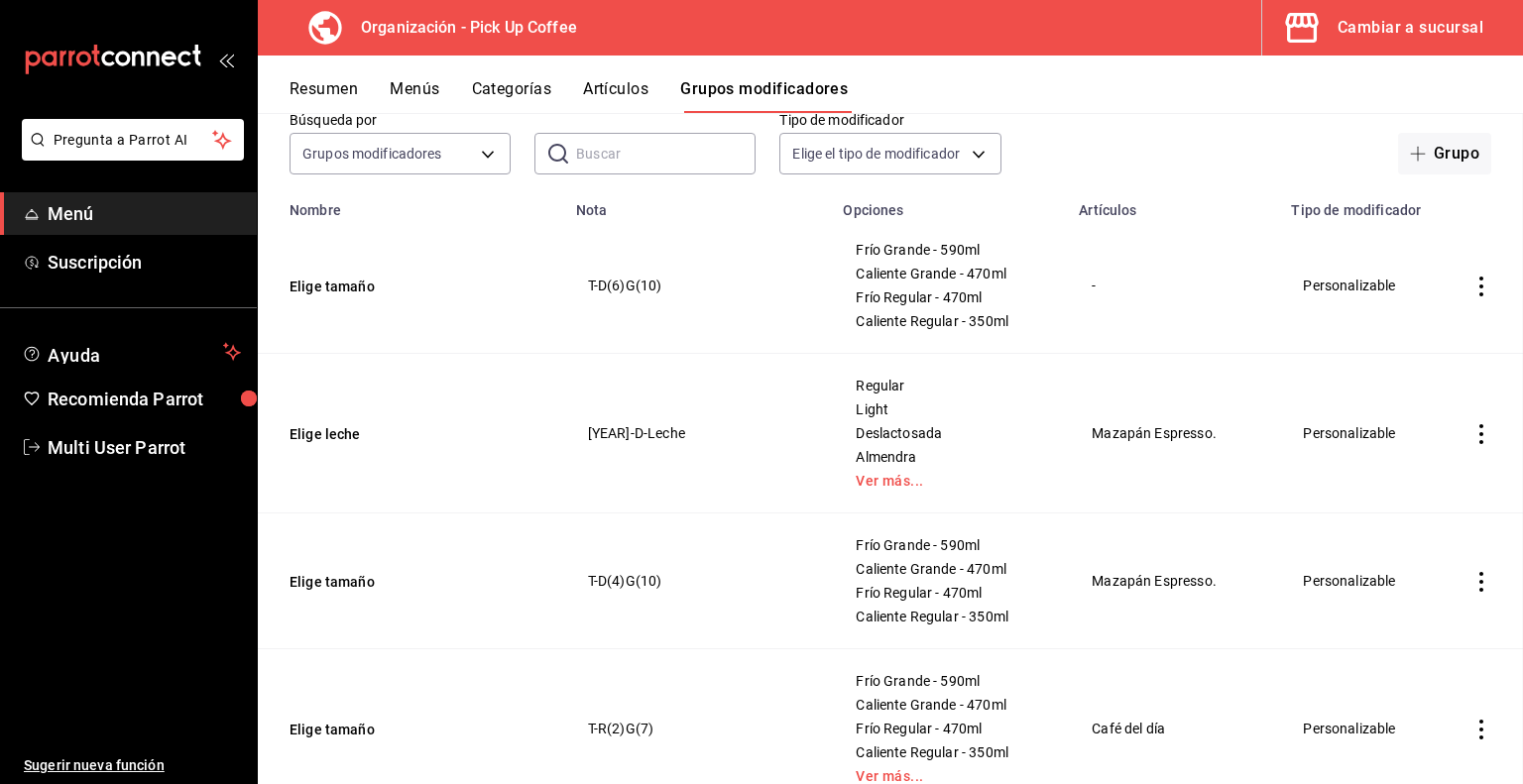 scroll, scrollTop: 0, scrollLeft: 0, axis: both 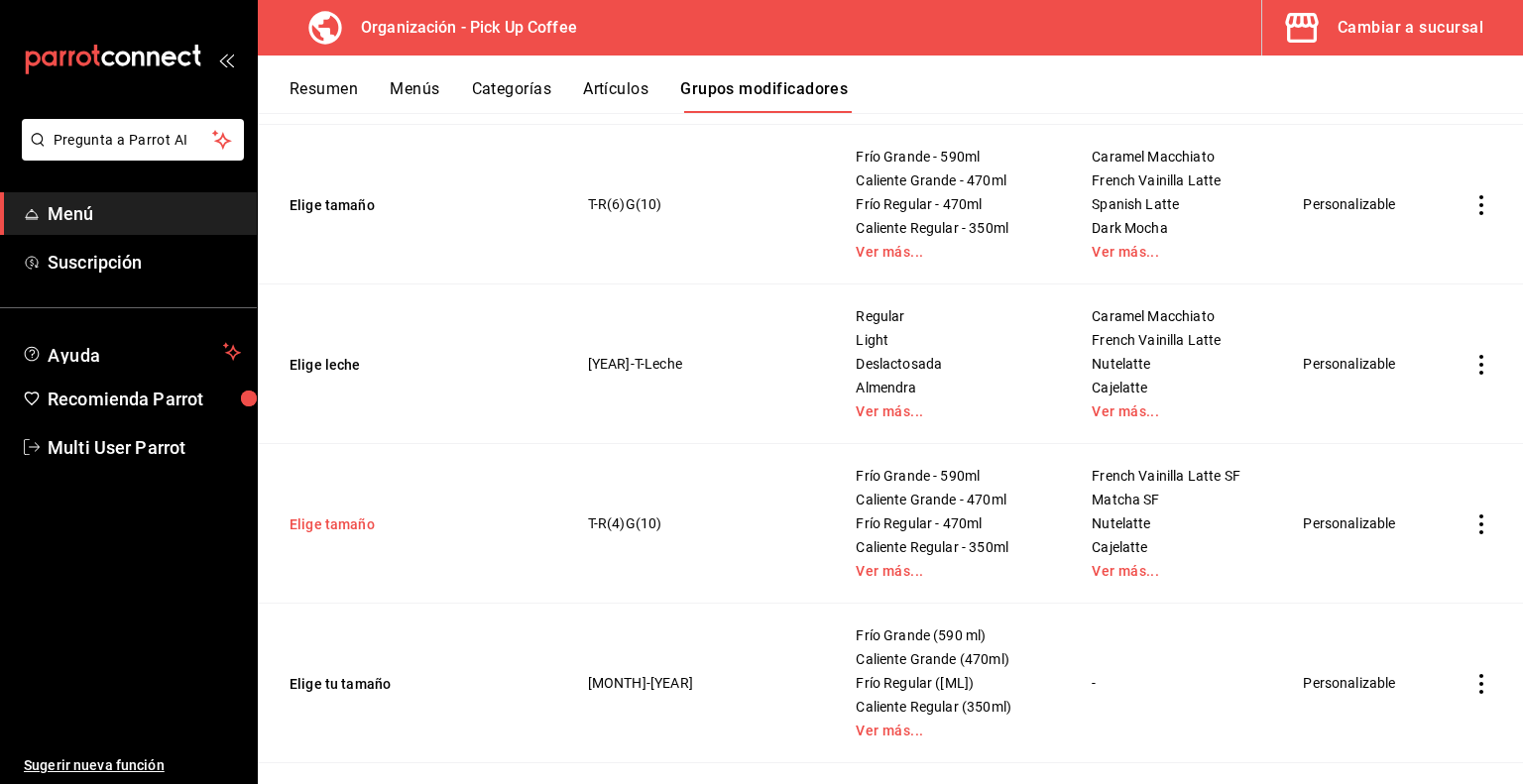 click on "Elige tamaño" at bounding box center [409, 524] 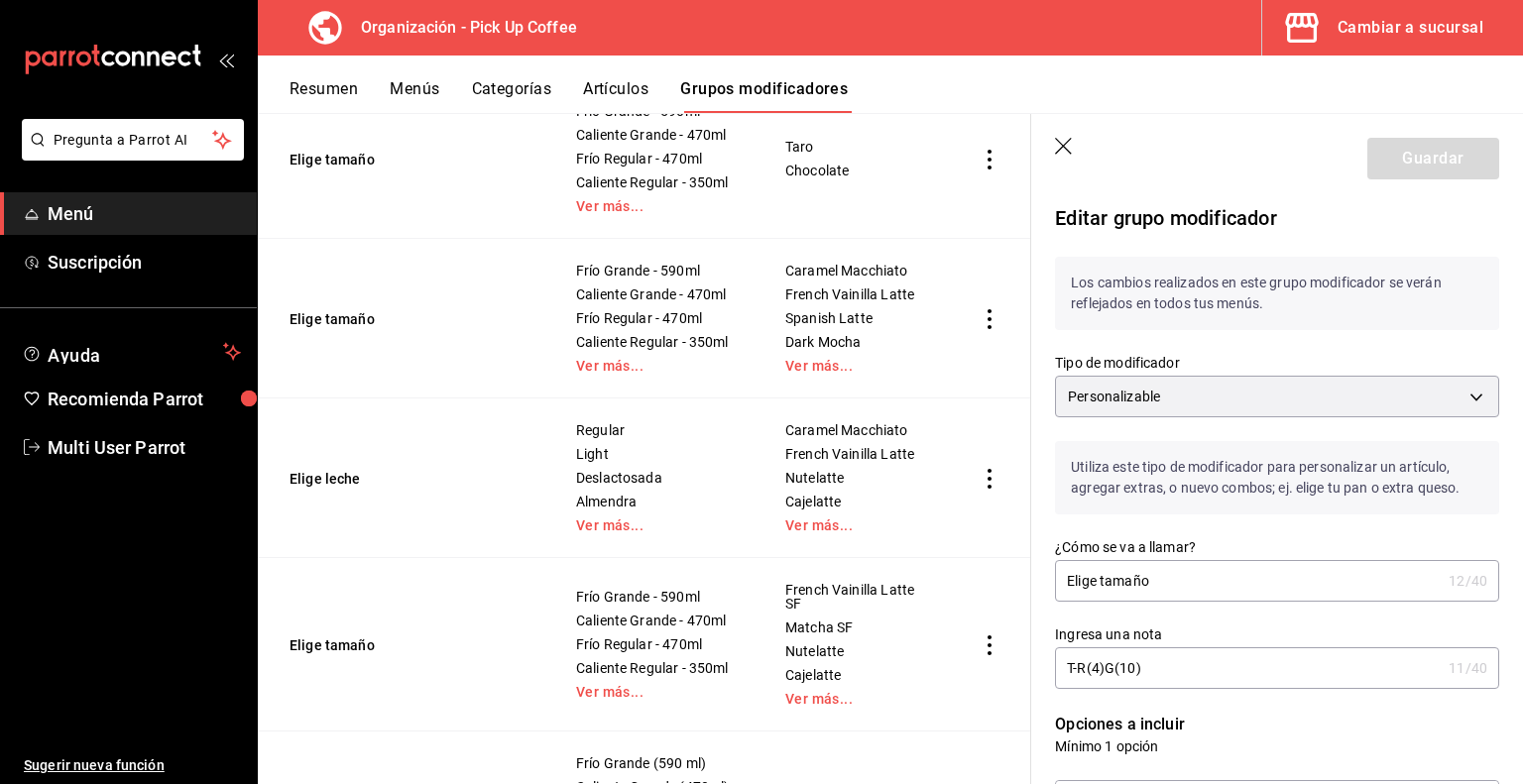 type 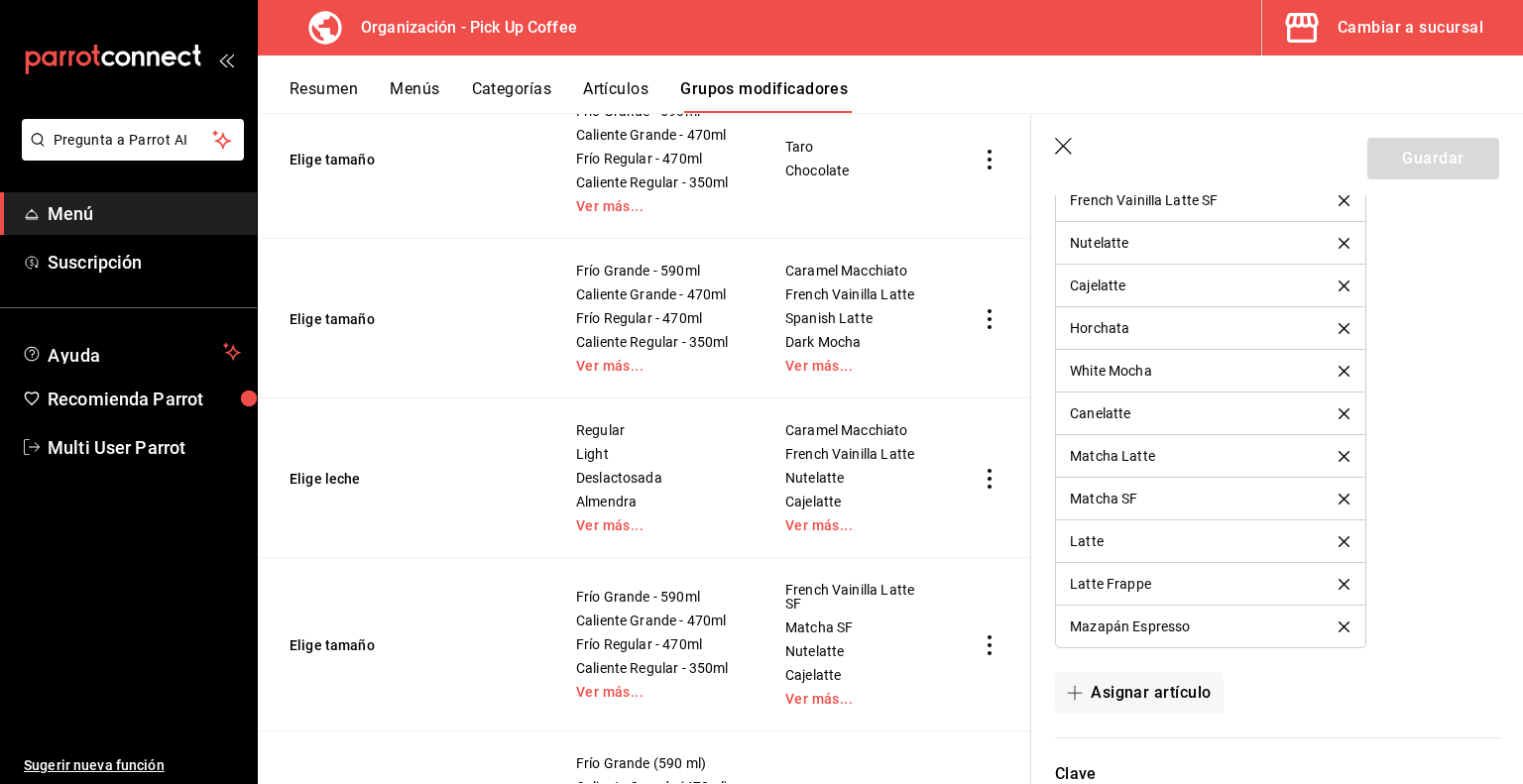 scroll, scrollTop: 1800, scrollLeft: 0, axis: vertical 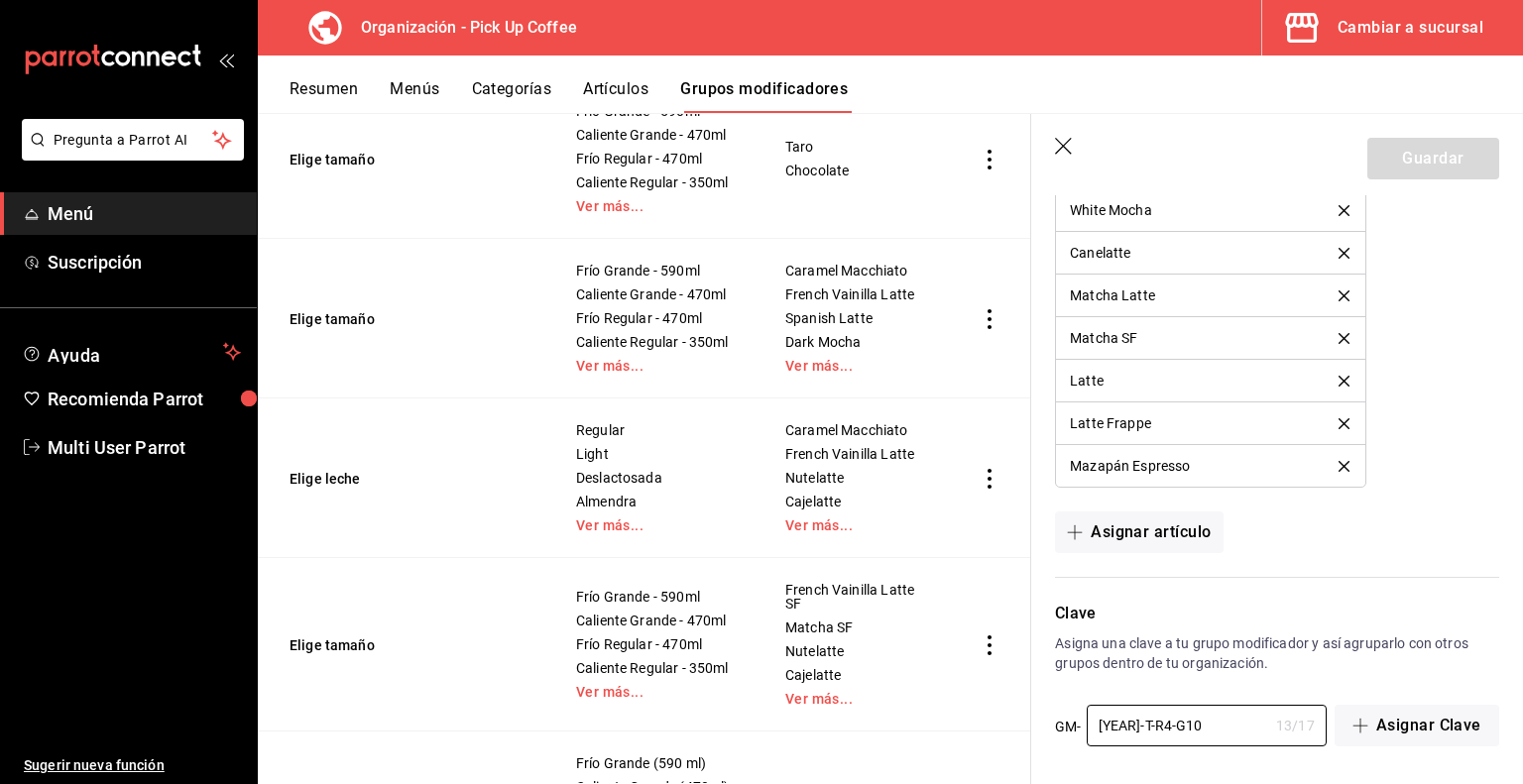 drag, startPoint x: 1189, startPoint y: 731, endPoint x: 1014, endPoint y: 724, distance: 175.13994 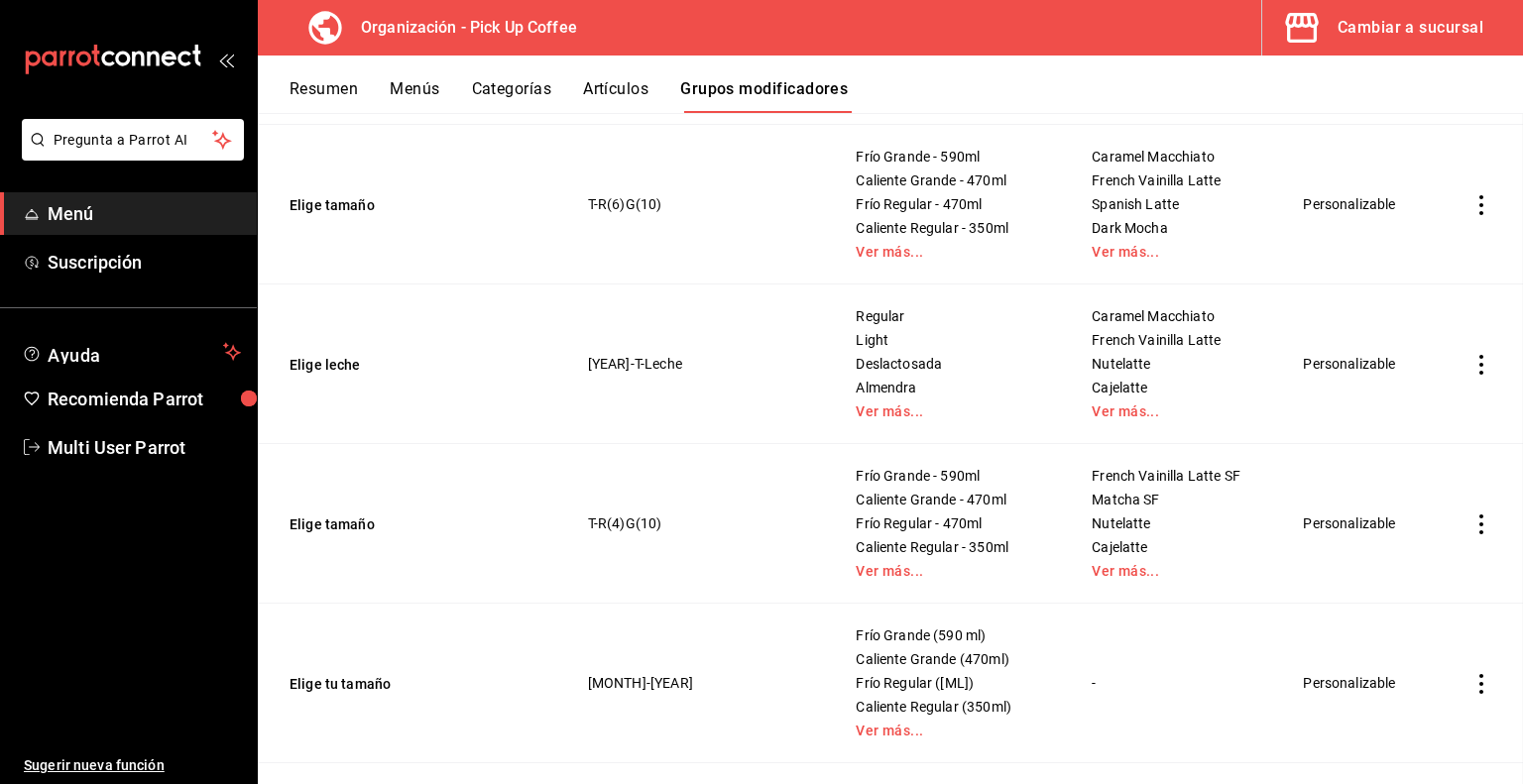 scroll, scrollTop: 0, scrollLeft: 0, axis: both 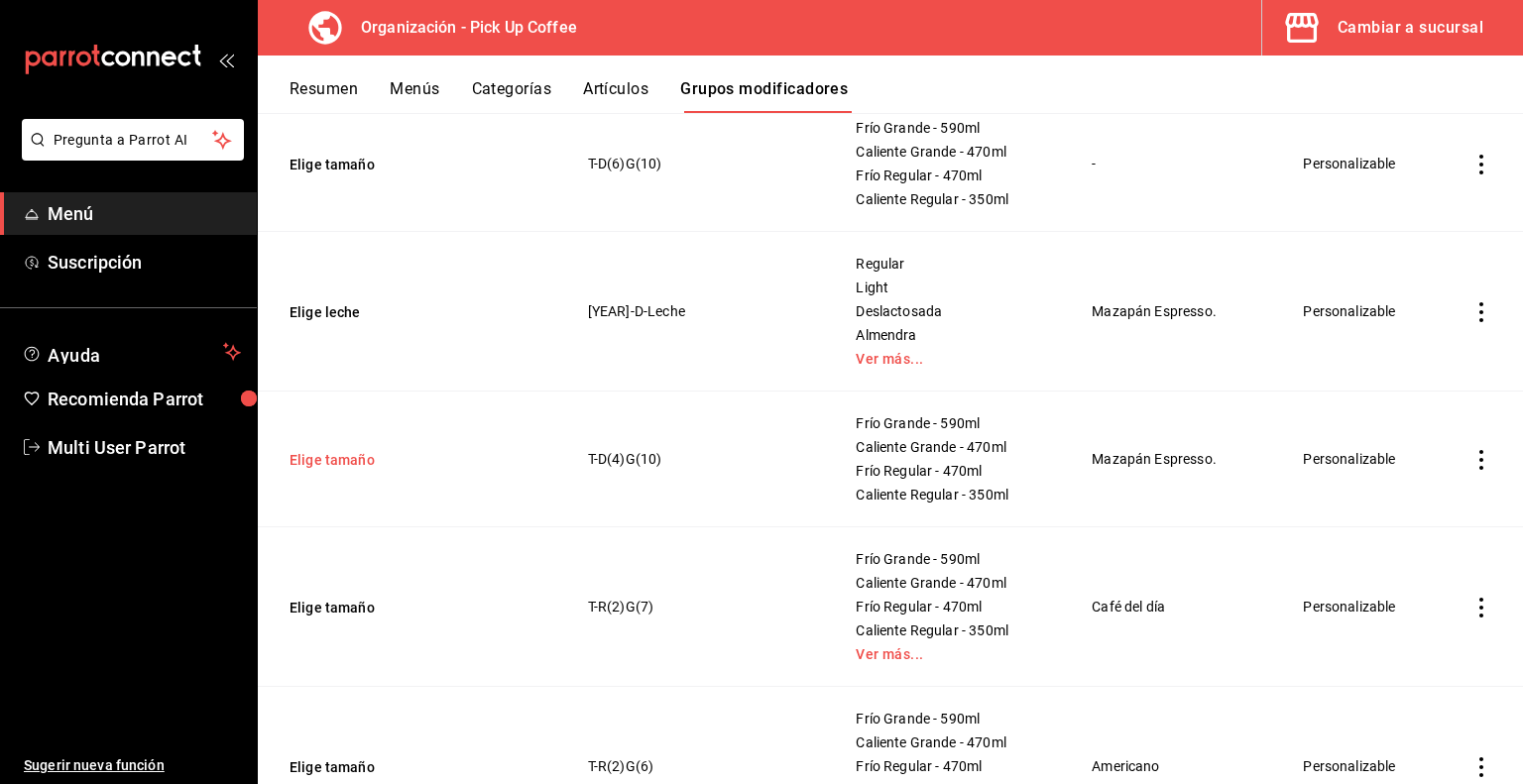 click on "Elige tamaño" at bounding box center (409, 460) 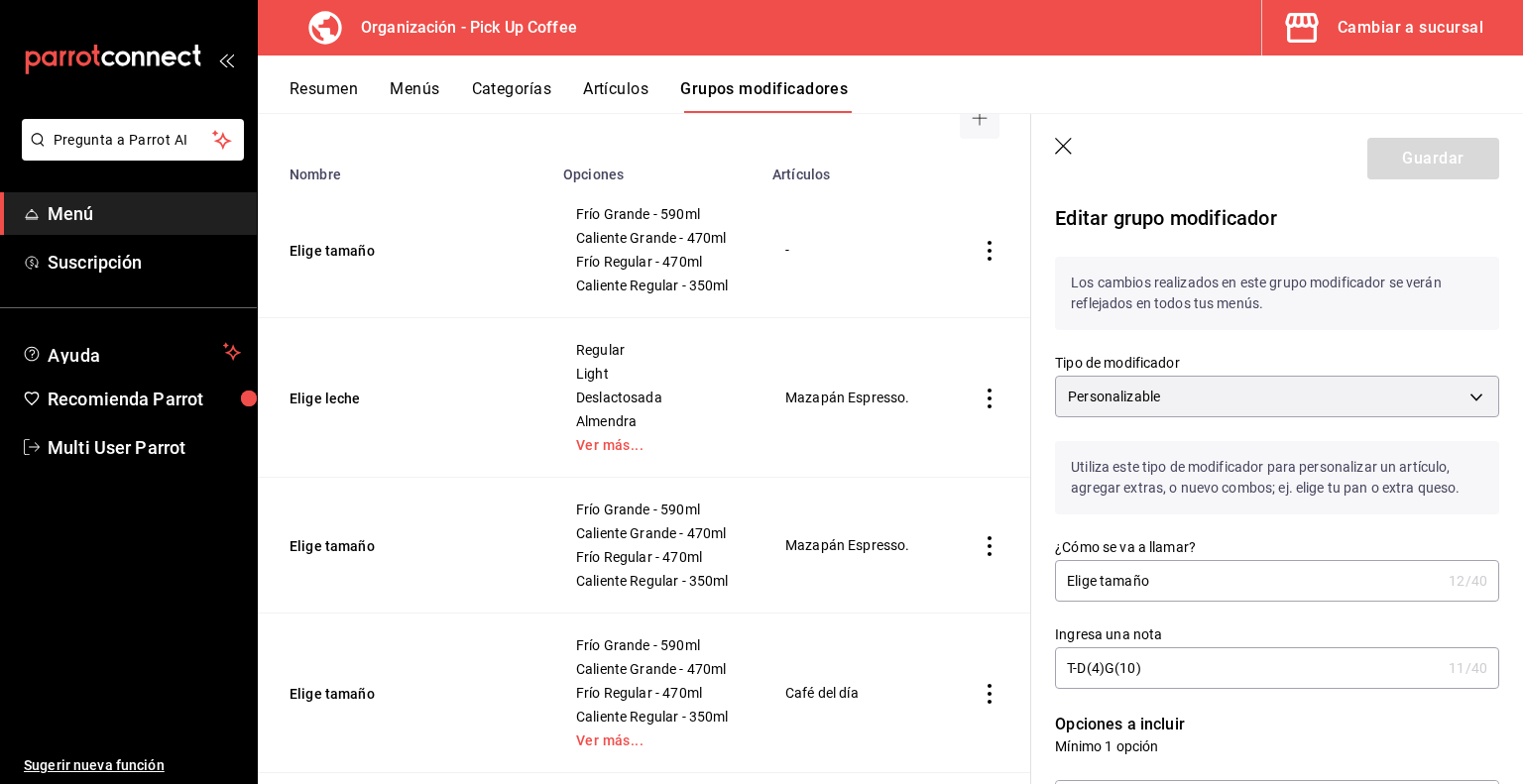 click on "T-D(4)G(10)" at bounding box center (1247, 668) 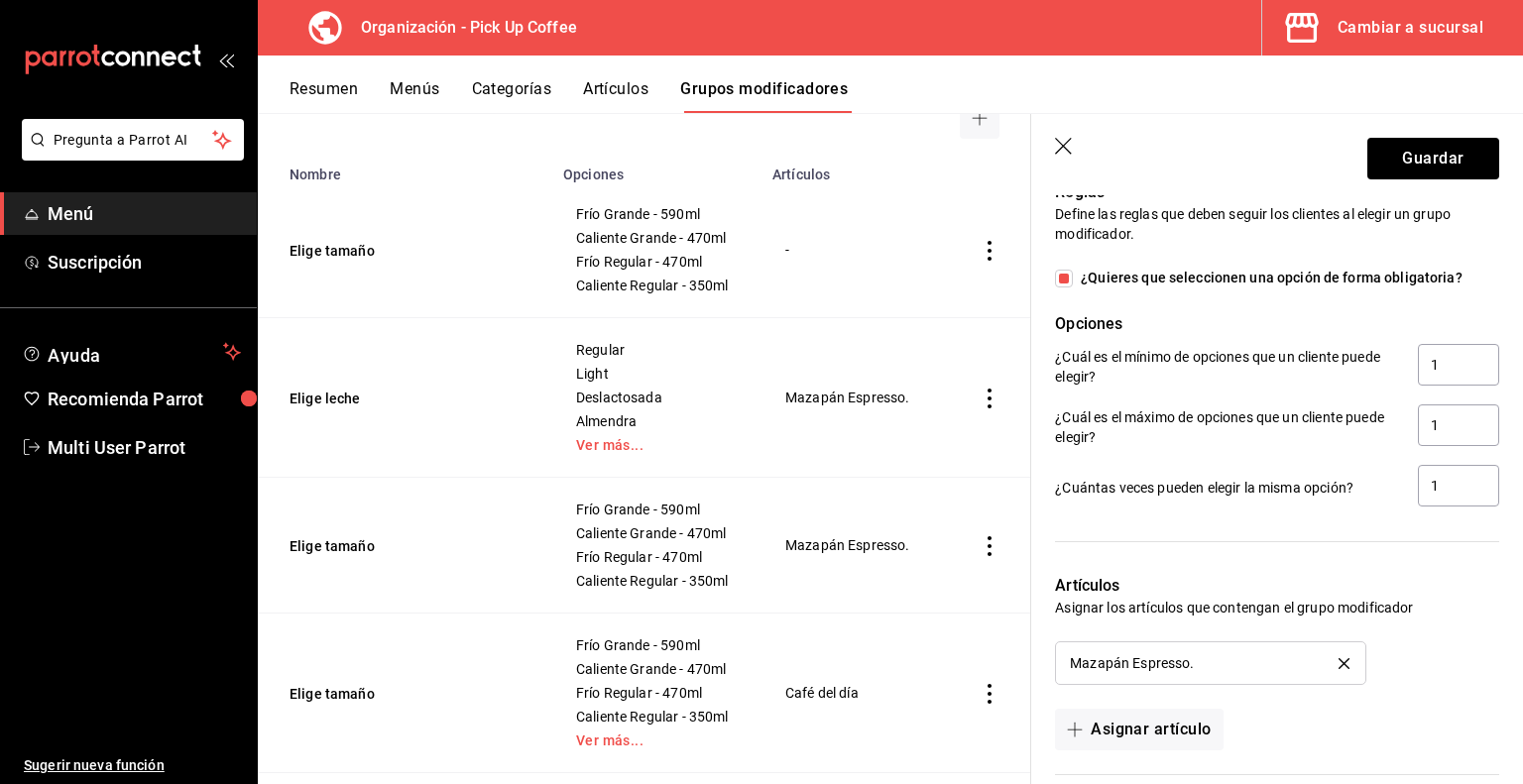scroll, scrollTop: 1301, scrollLeft: 0, axis: vertical 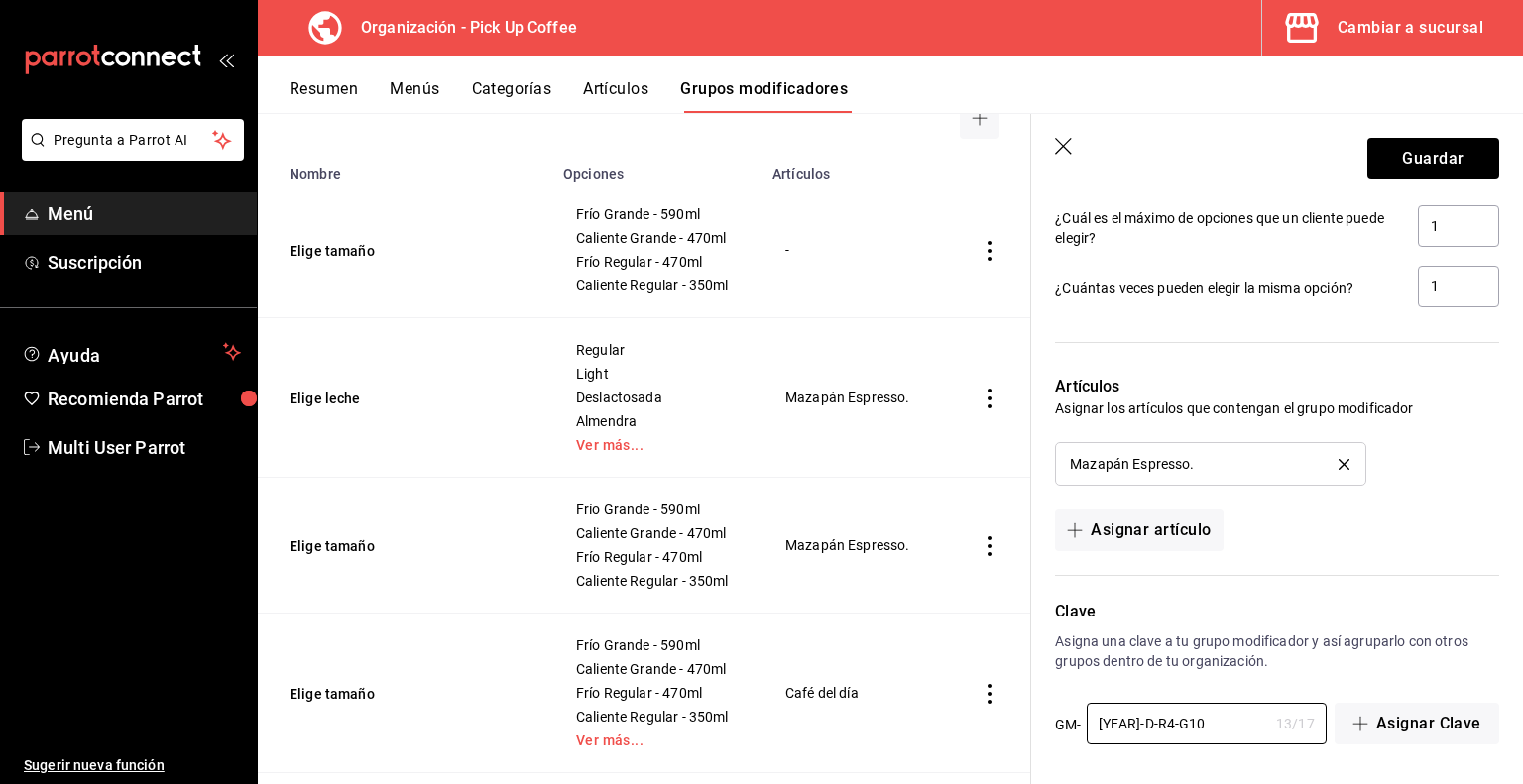 drag, startPoint x: 1202, startPoint y: 725, endPoint x: 1022, endPoint y: 714, distance: 180.3358 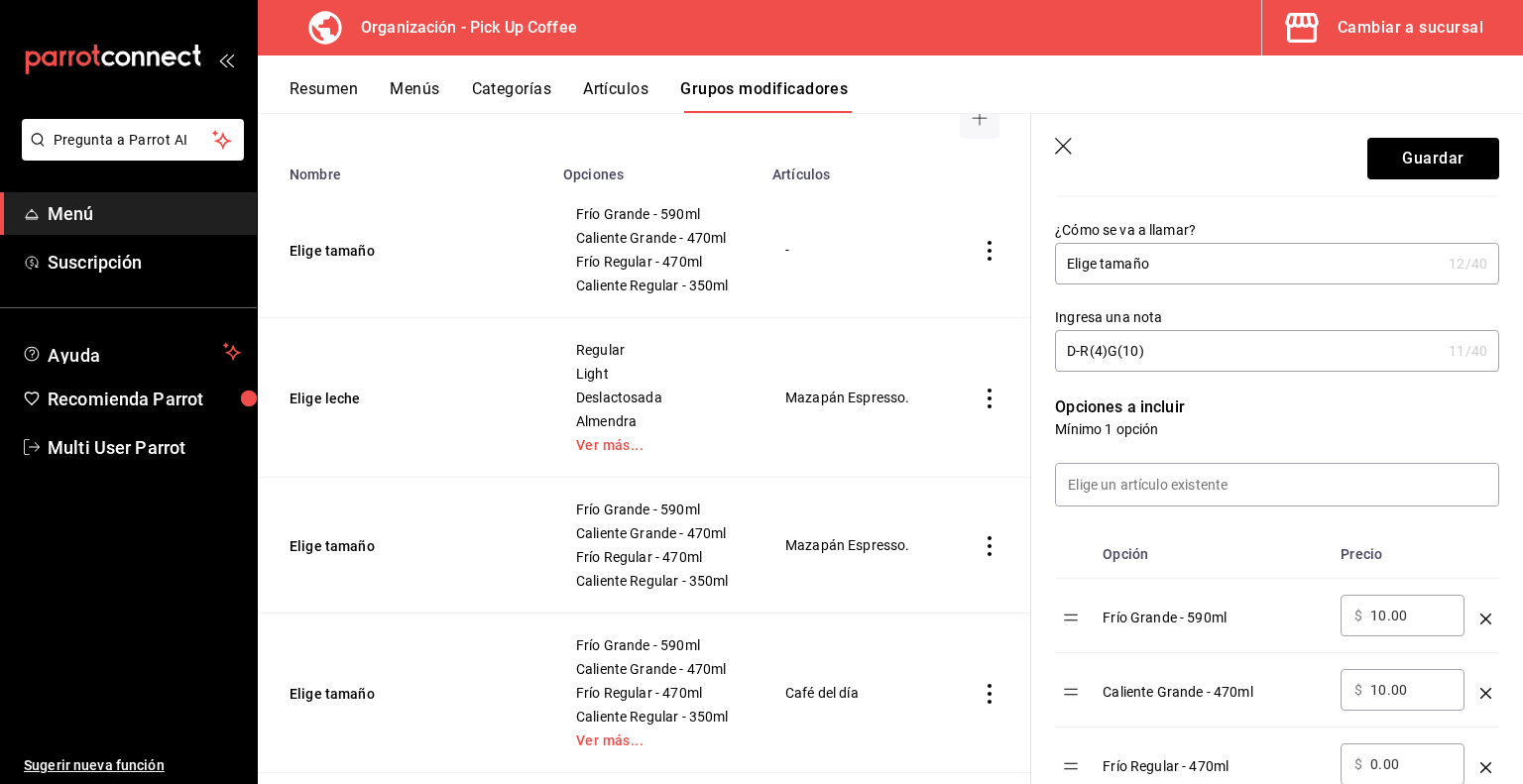 scroll, scrollTop: 365, scrollLeft: 0, axis: vertical 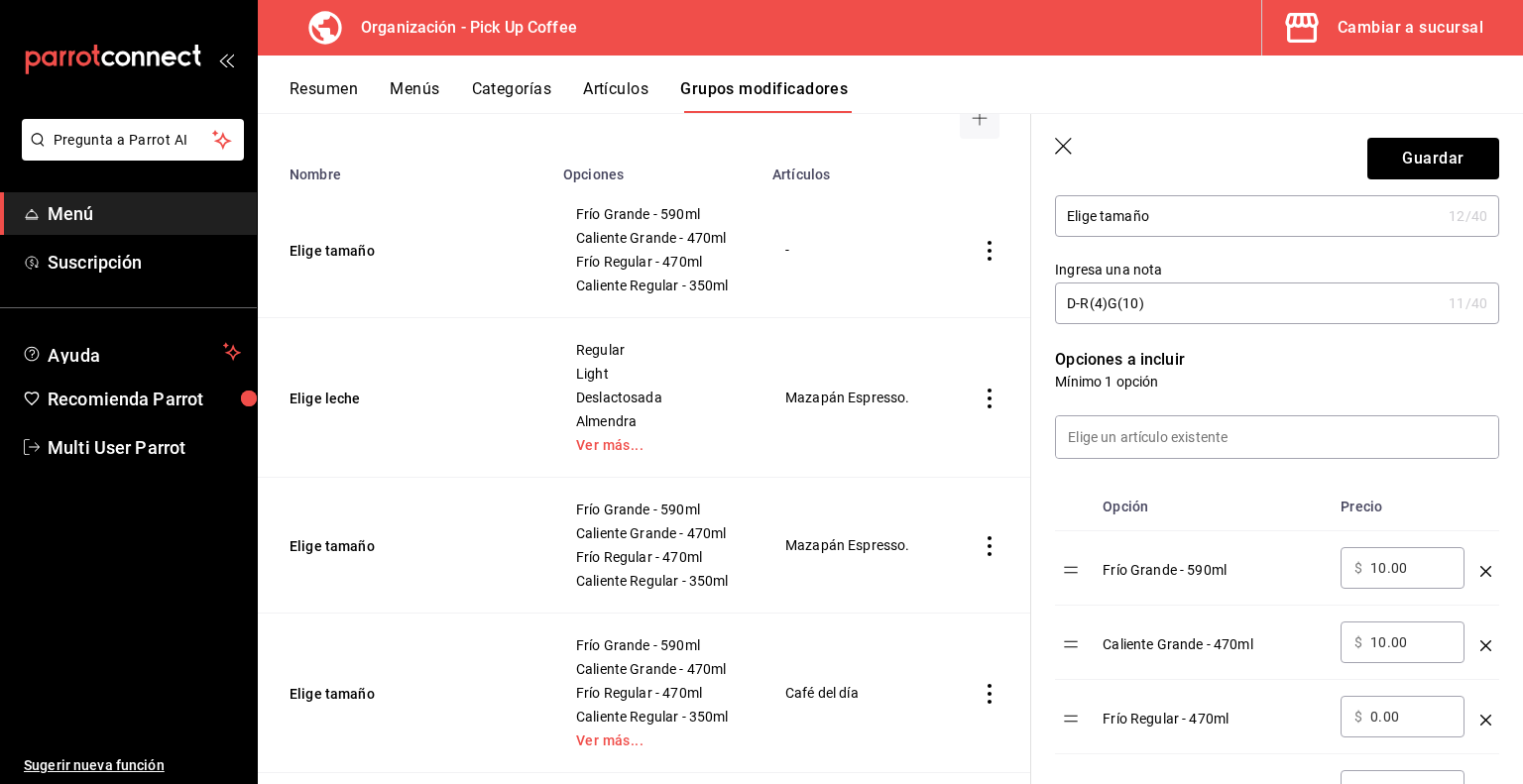 click on "D-R(4)G(10)" at bounding box center (1247, 303) 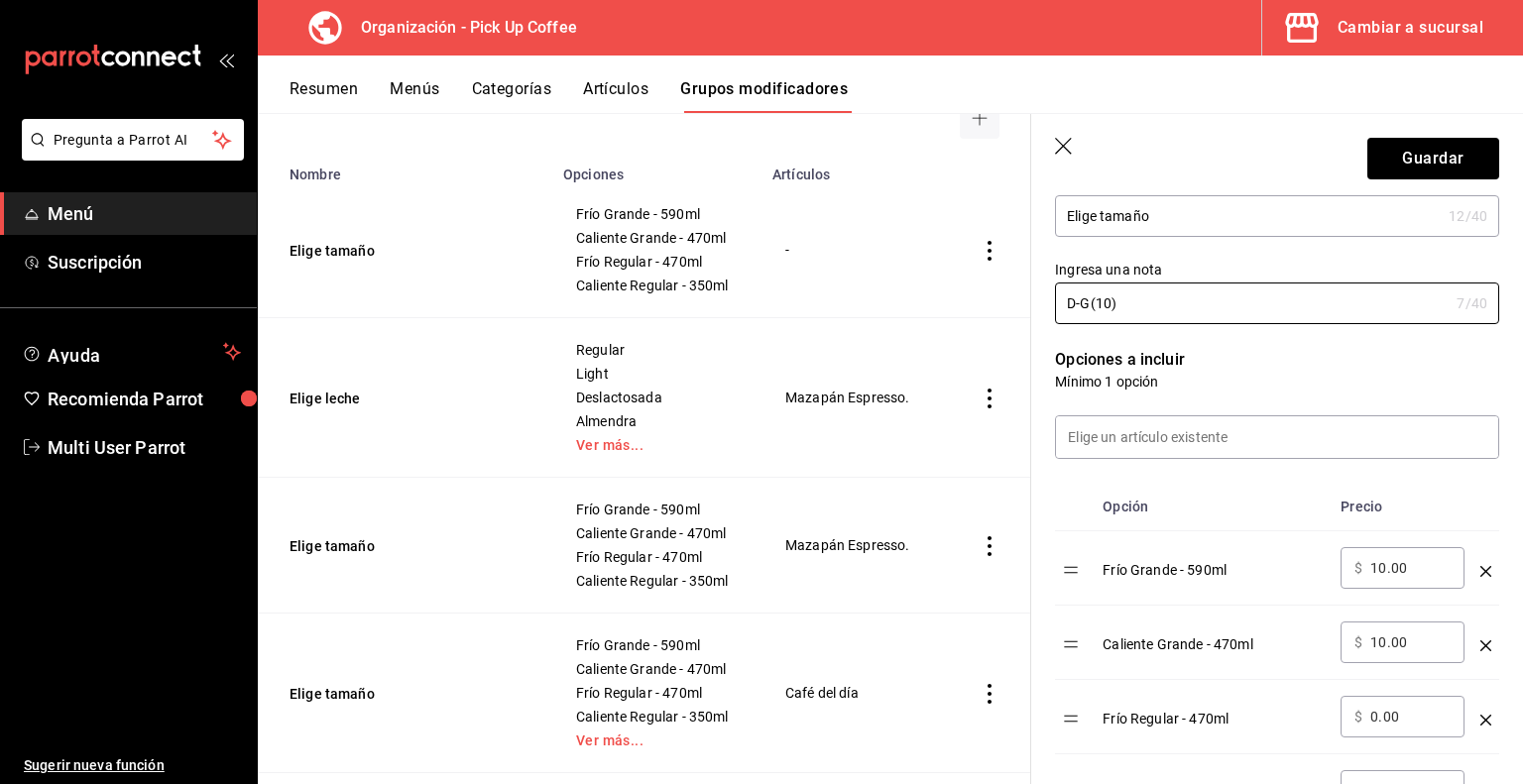 type on "D-G(10)" 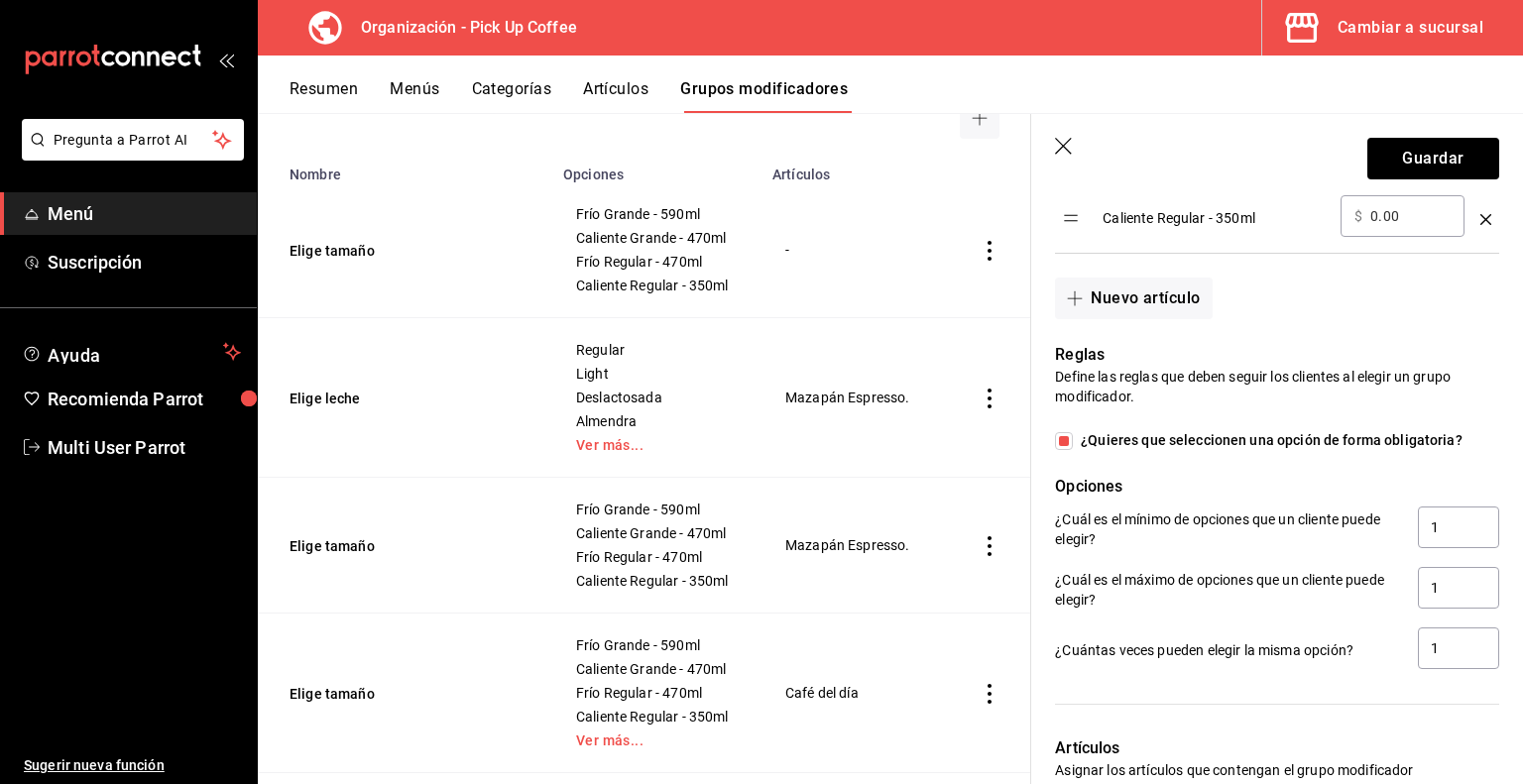 scroll, scrollTop: 1301, scrollLeft: 0, axis: vertical 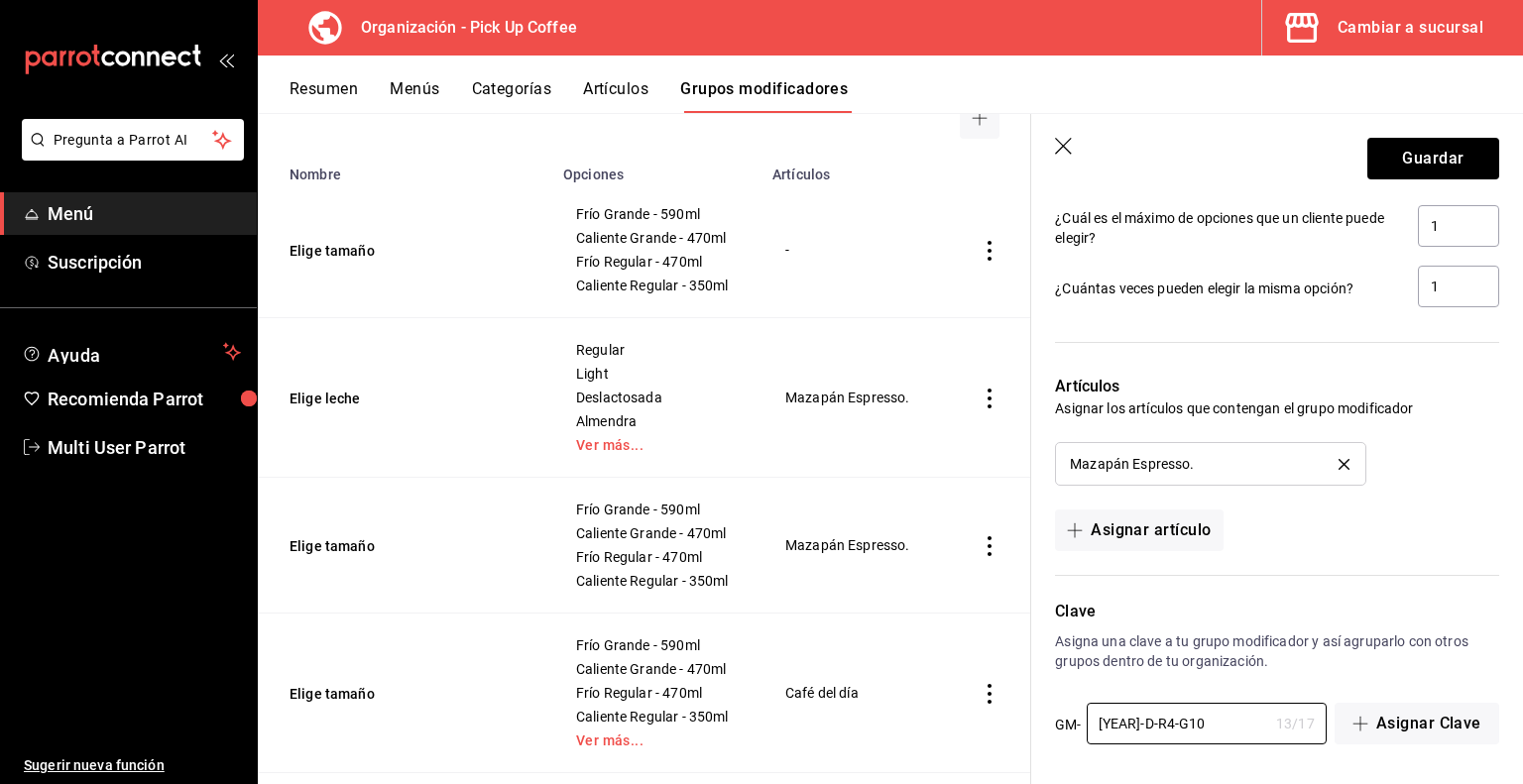 drag, startPoint x: 1224, startPoint y: 728, endPoint x: 998, endPoint y: 711, distance: 226.63848 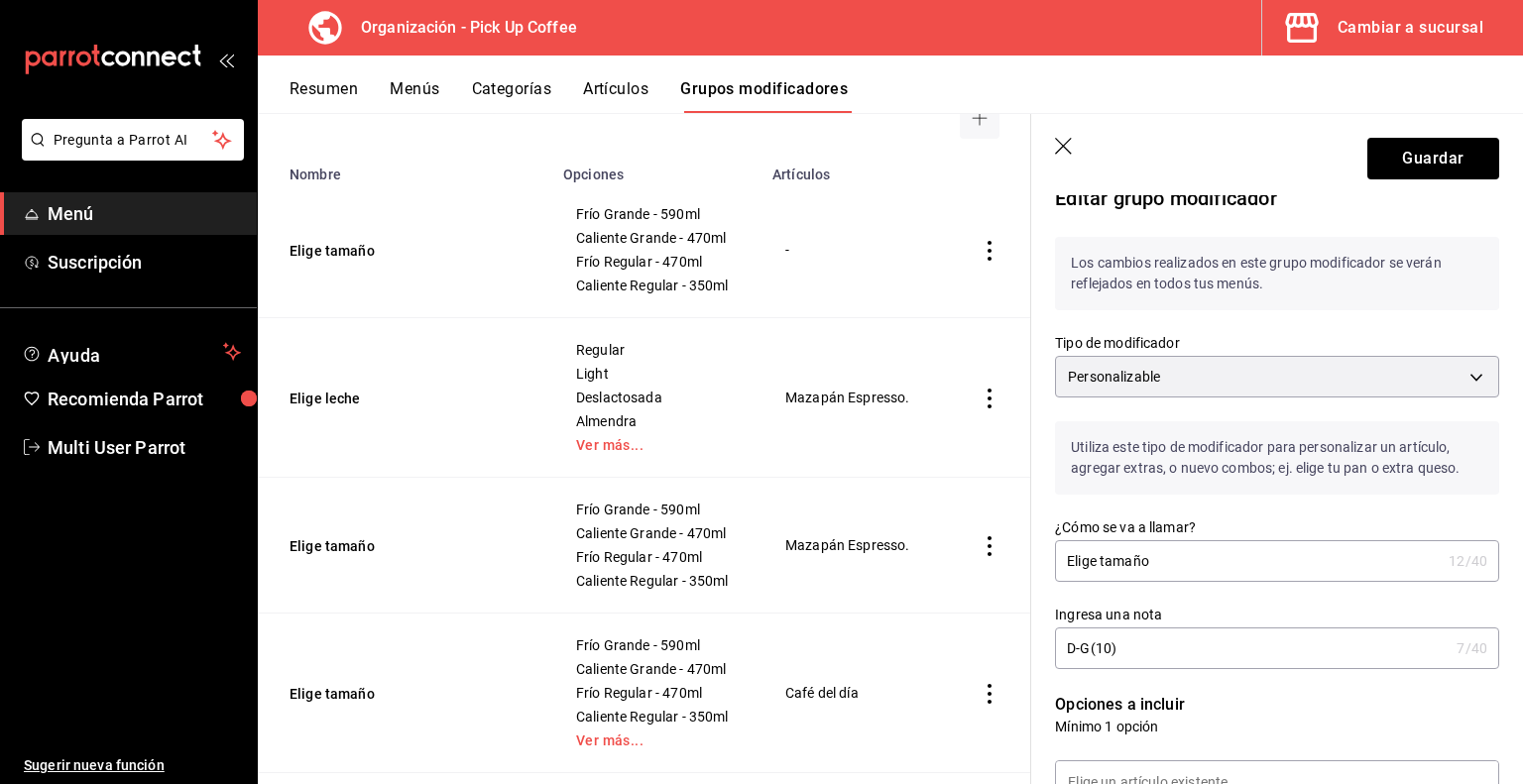 scroll, scrollTop: 18, scrollLeft: 0, axis: vertical 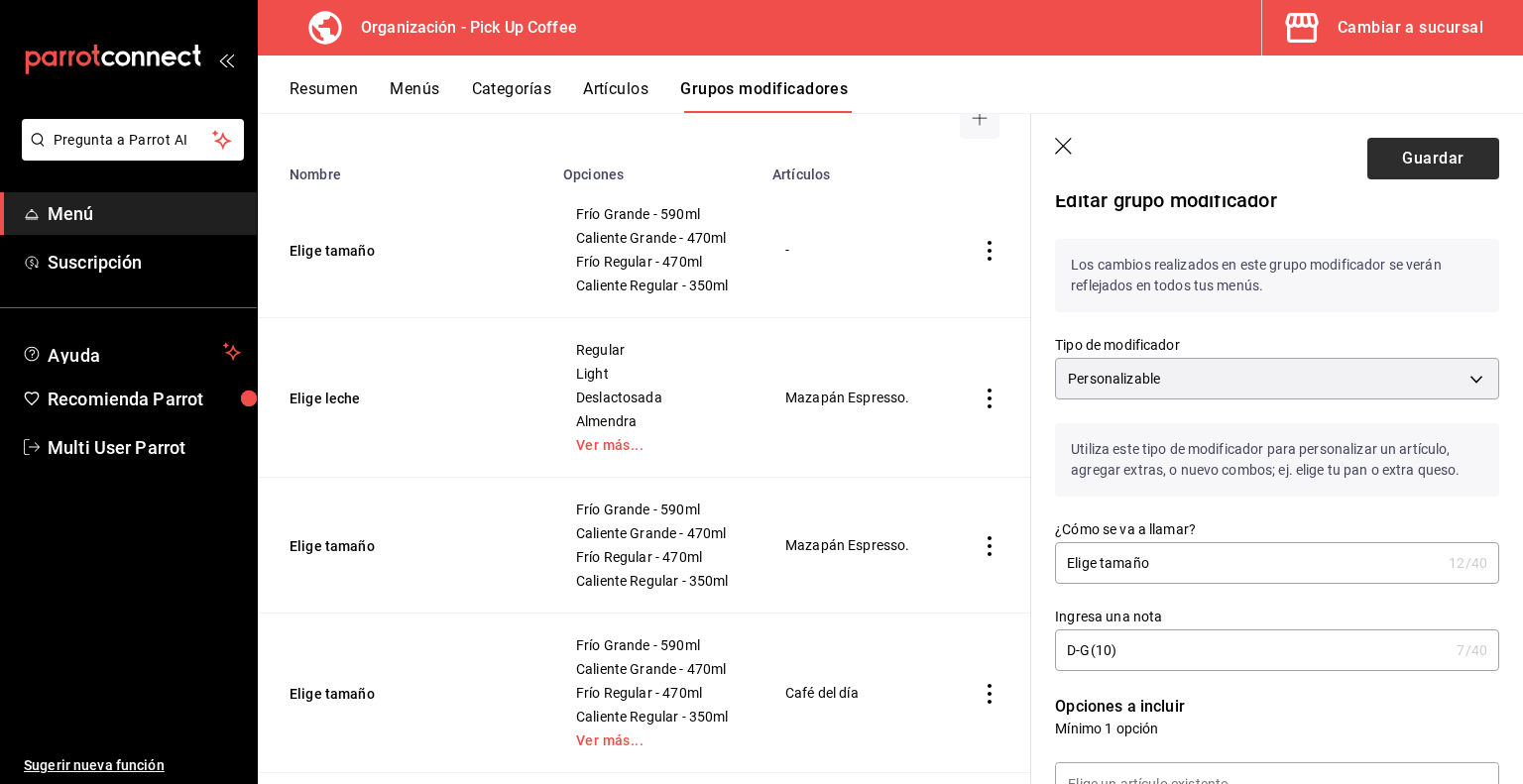 type on "[YEAR]-D-G10" 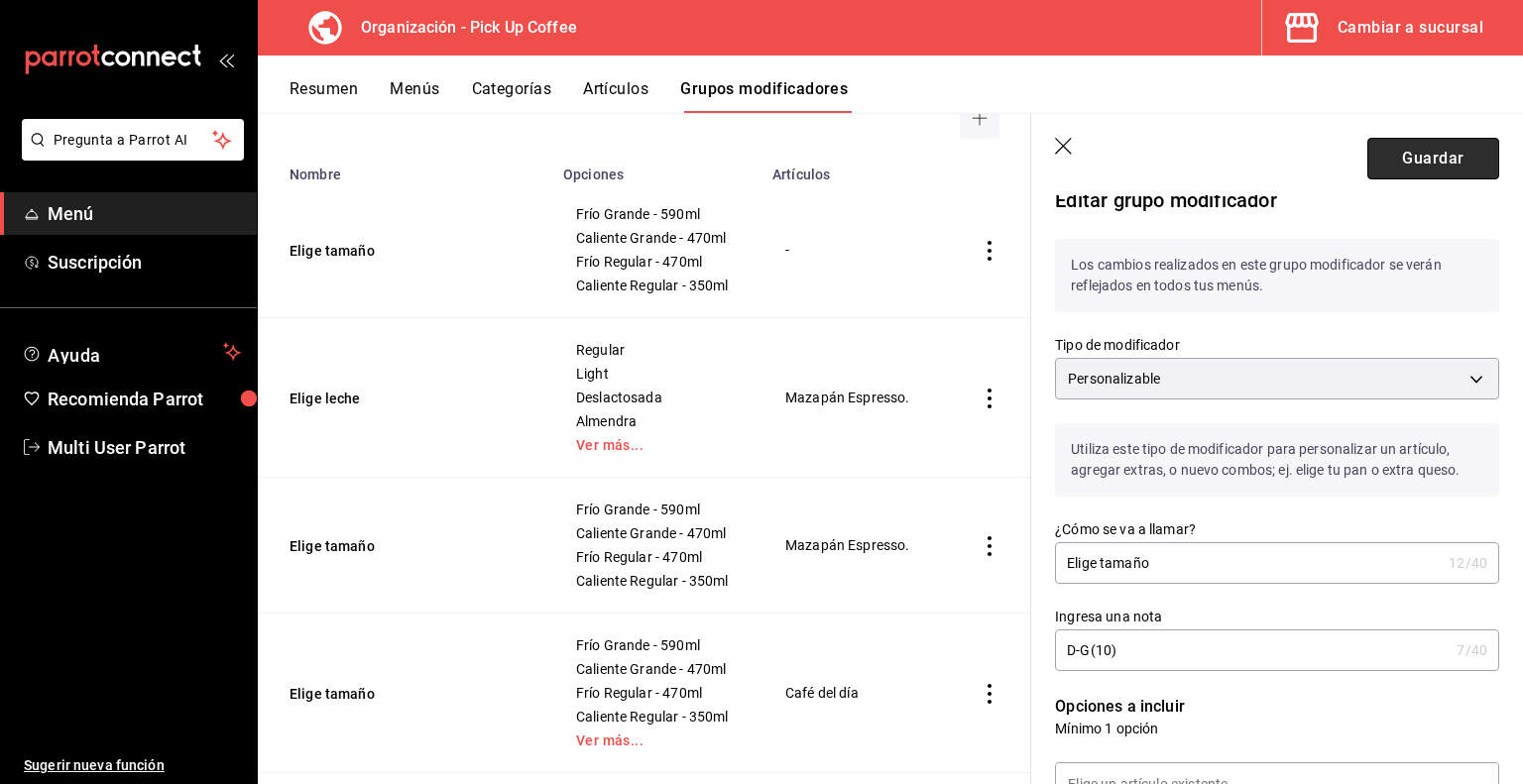 click on "Guardar" at bounding box center [1433, 159] 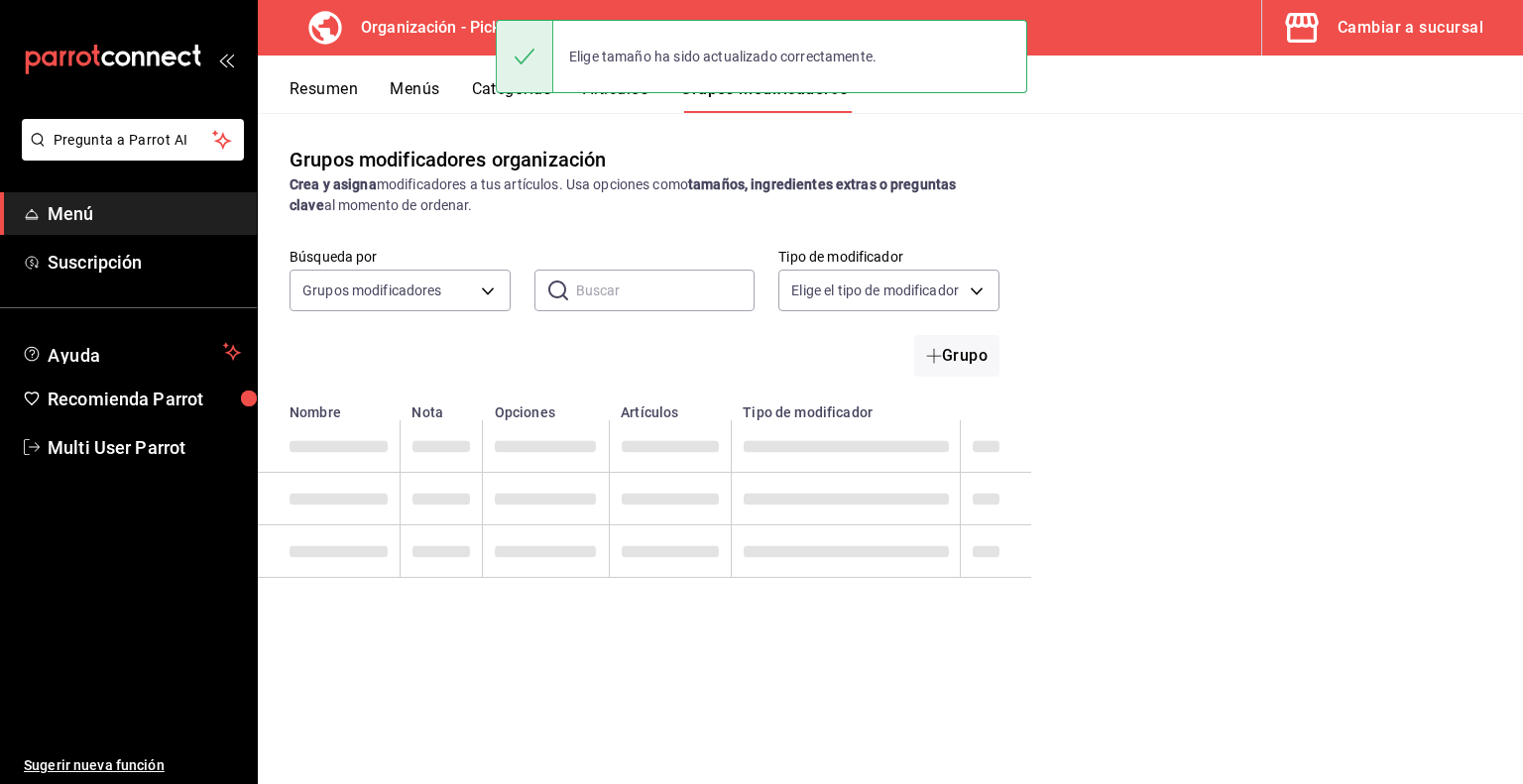 scroll, scrollTop: 0, scrollLeft: 0, axis: both 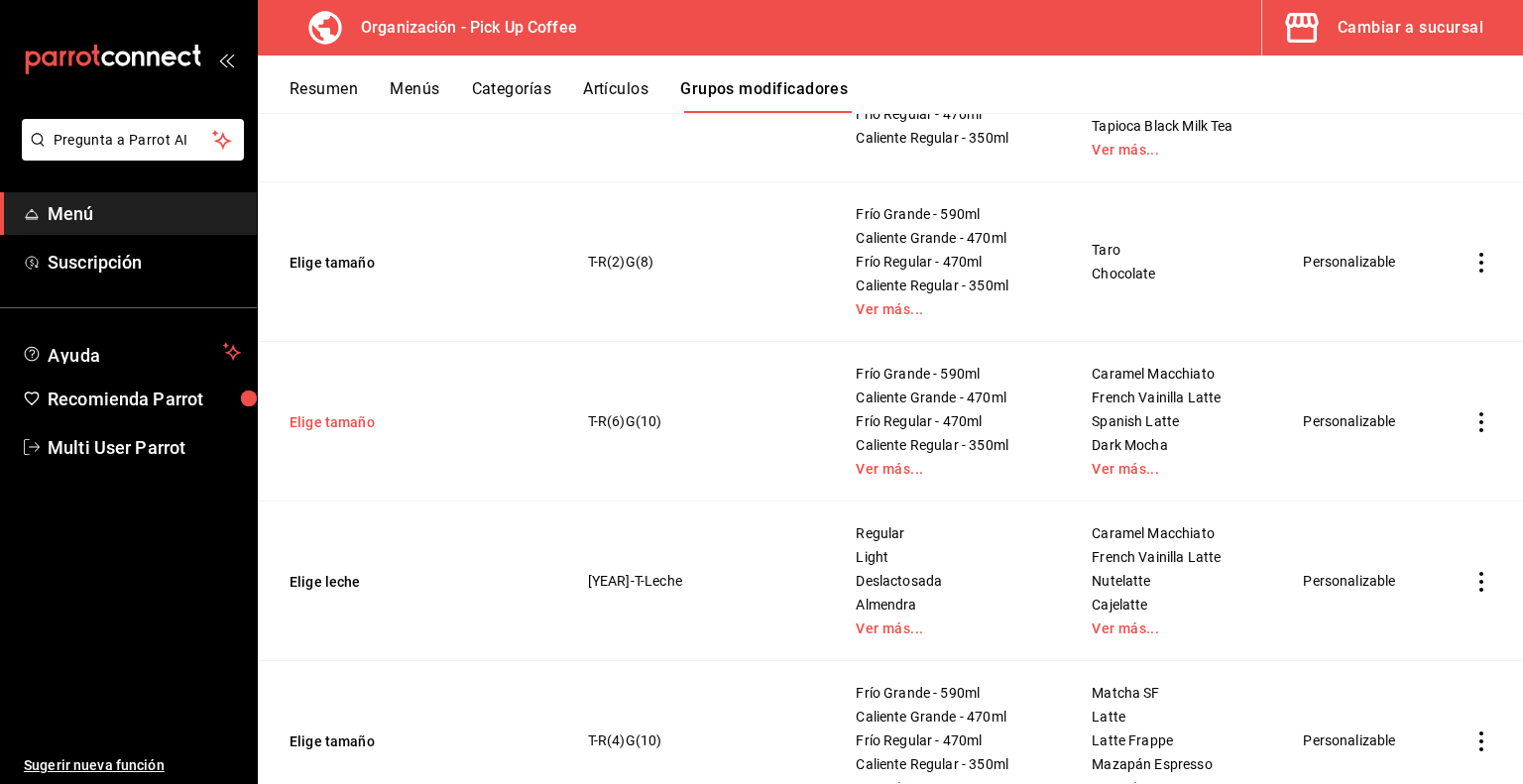 click on "Elige tamaño" at bounding box center (409, 422) 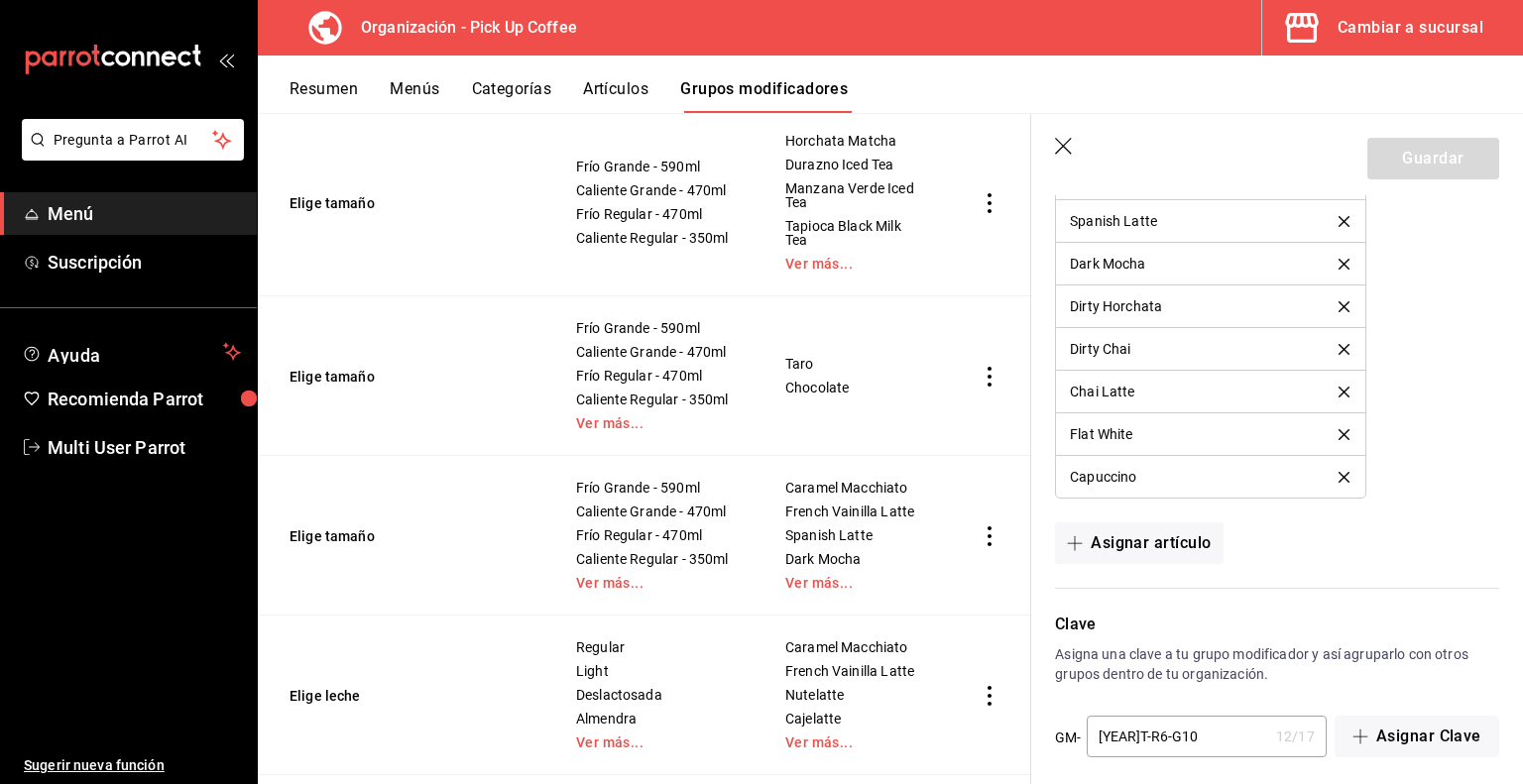 scroll, scrollTop: 1715, scrollLeft: 0, axis: vertical 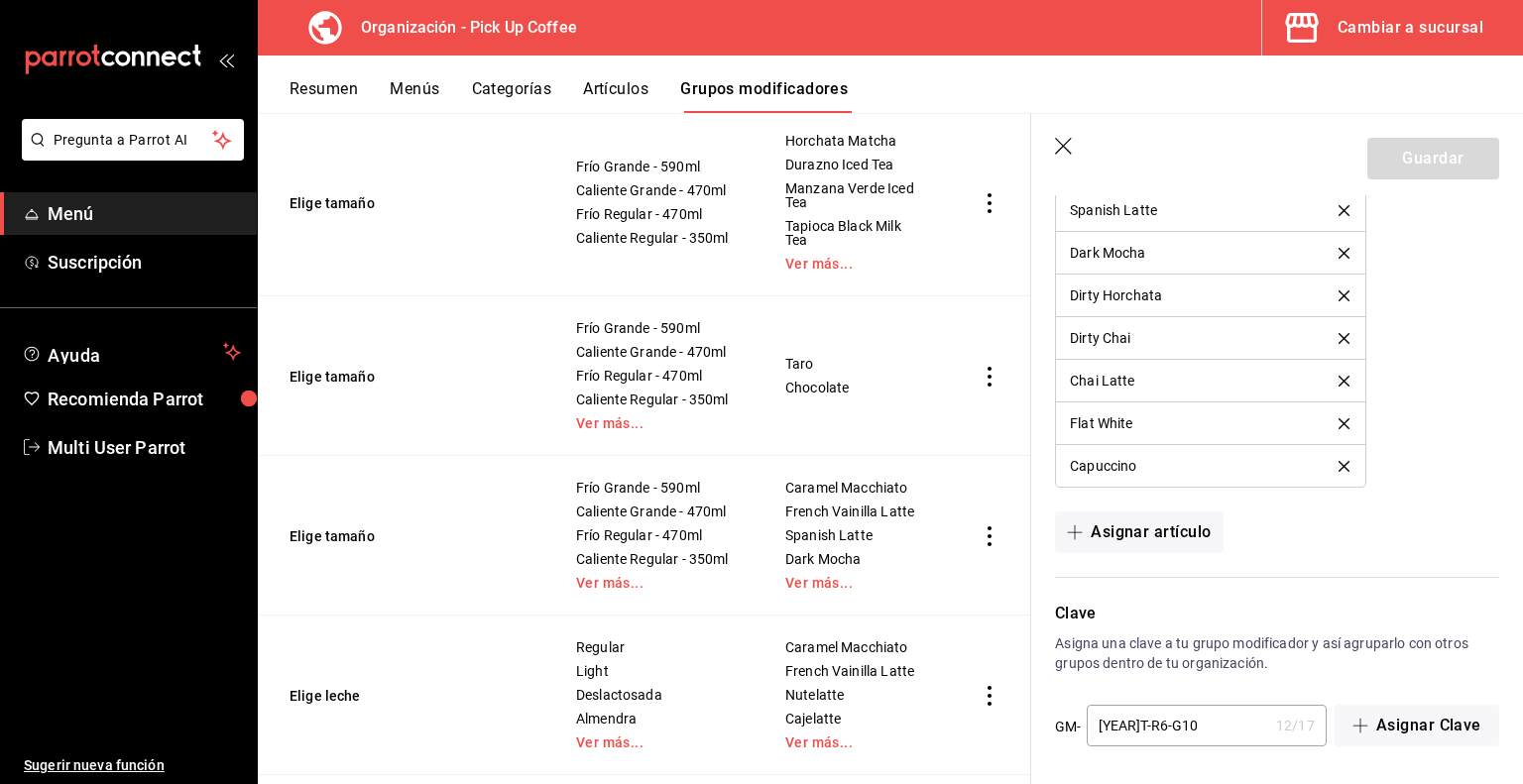 type 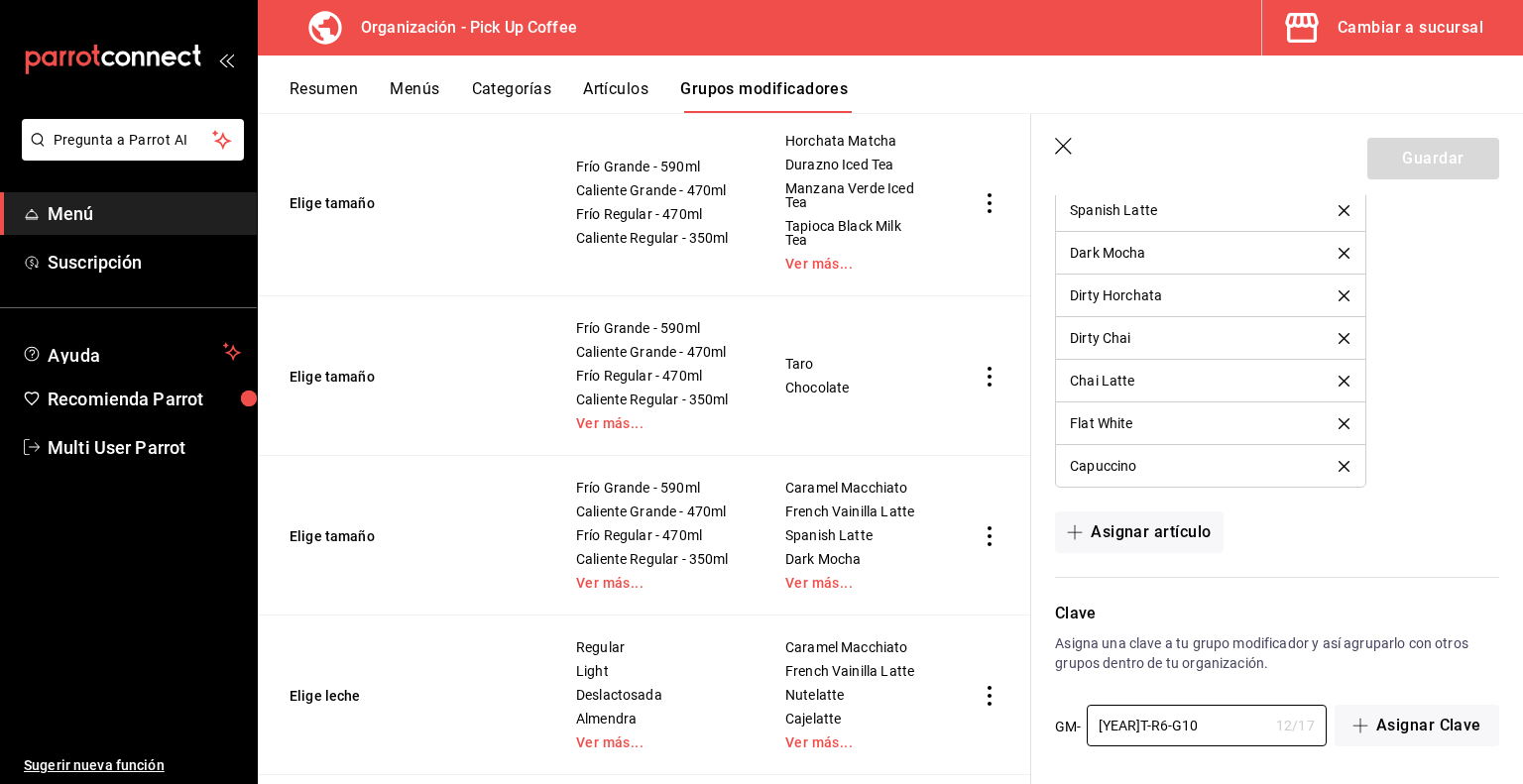 drag, startPoint x: 1196, startPoint y: 724, endPoint x: 1018, endPoint y: 725, distance: 178.00281 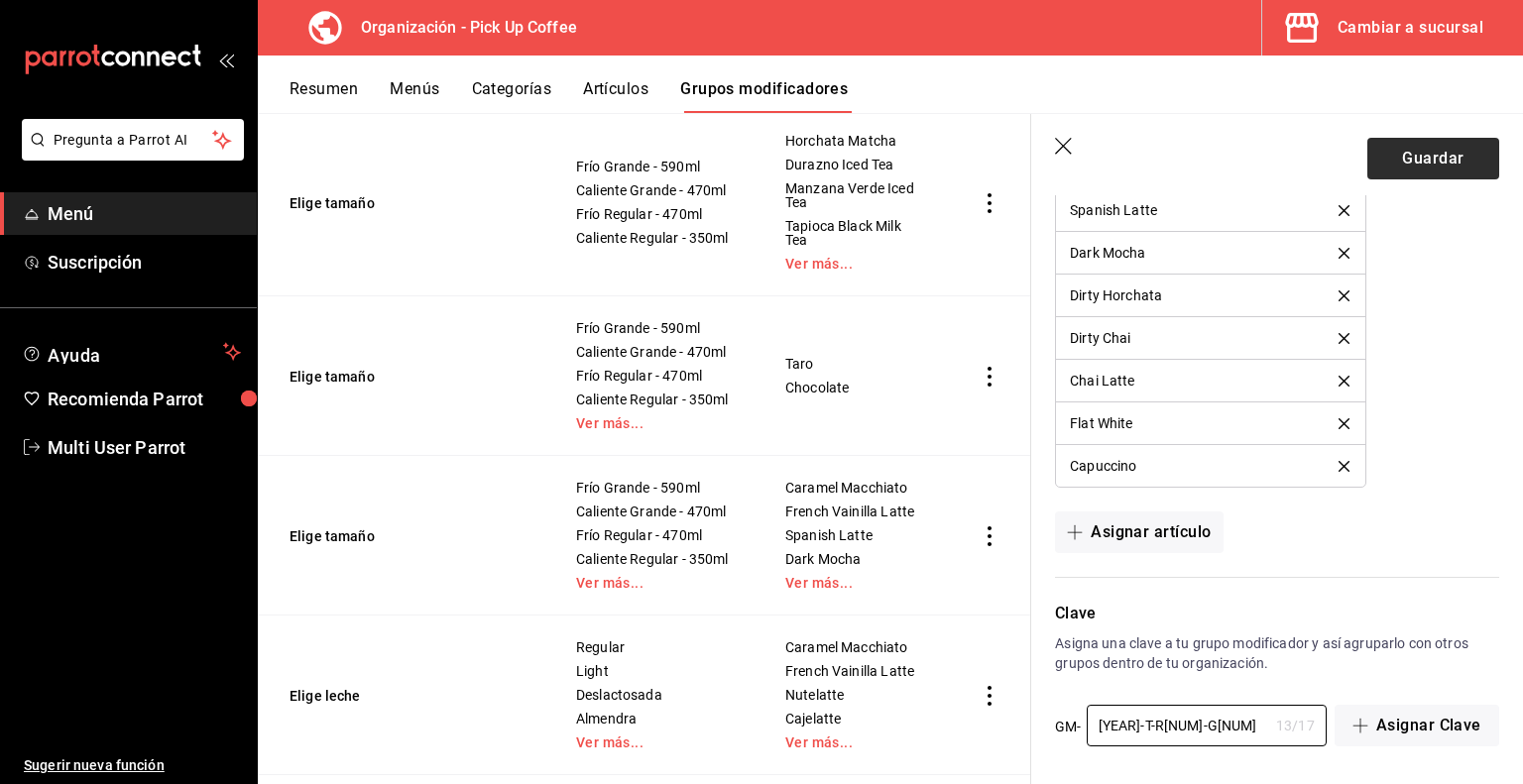 type on "[YEAR]-T-R[NUM]-G[NUM]" 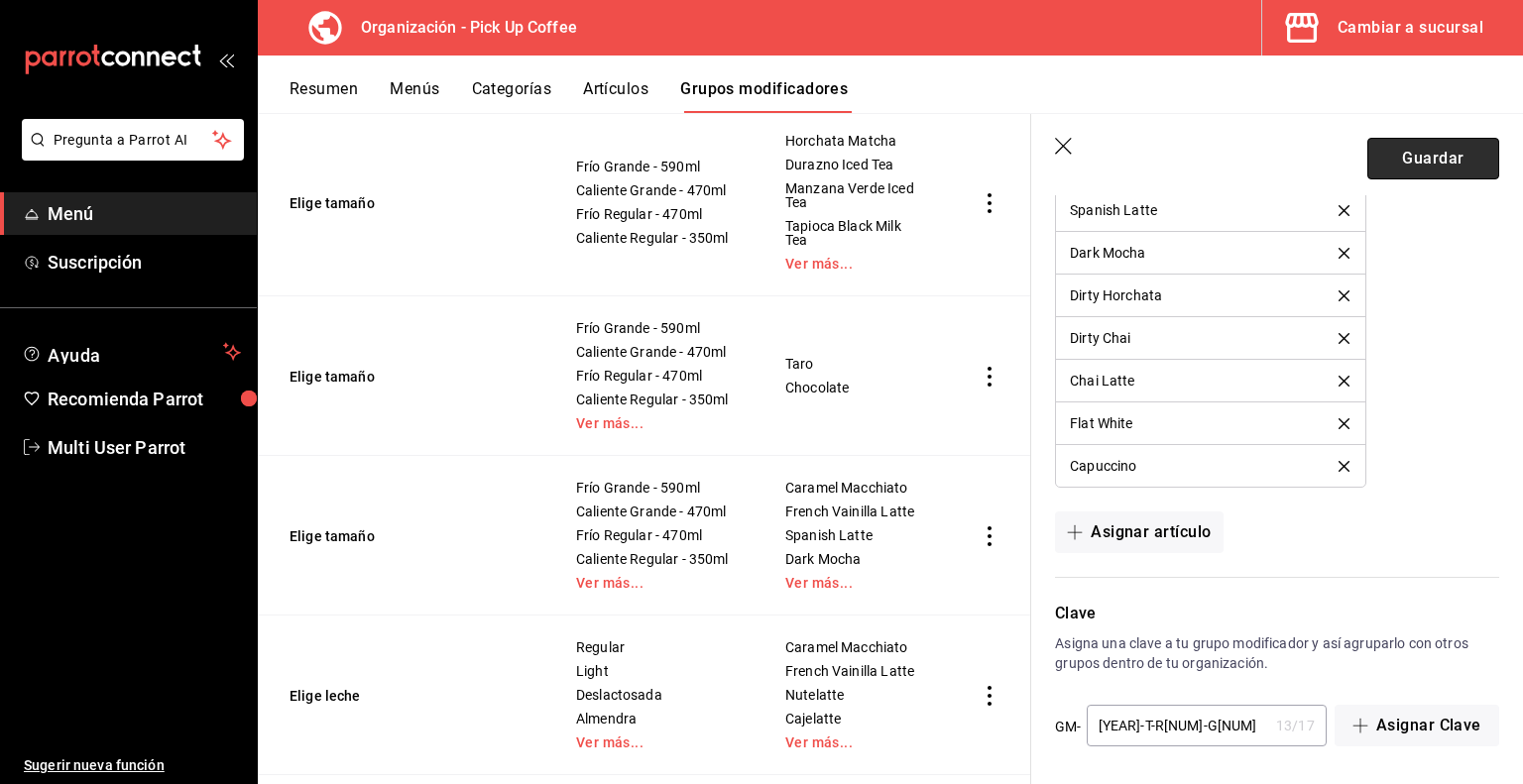 click on "Guardar" at bounding box center (1433, 159) 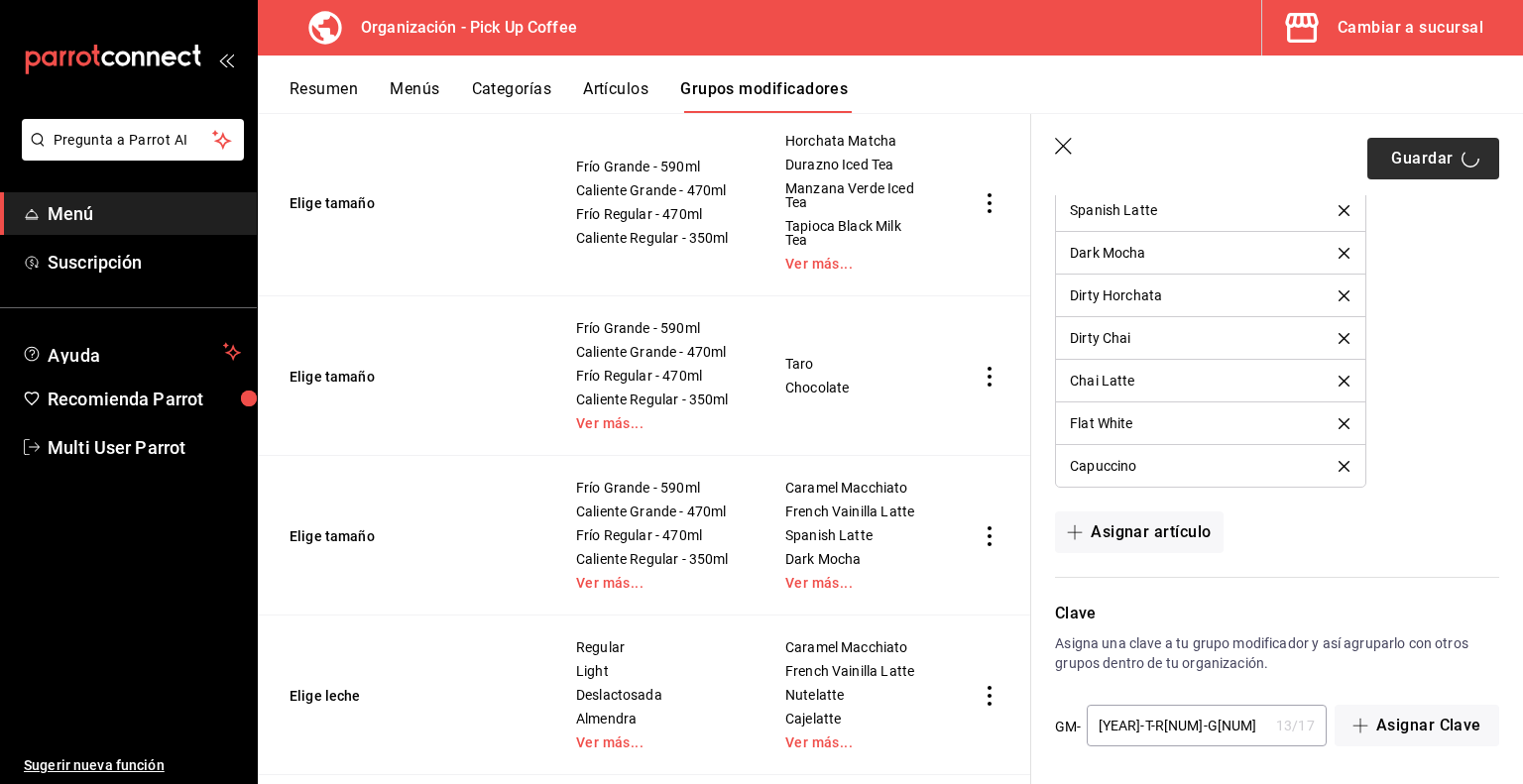 scroll, scrollTop: 0, scrollLeft: 0, axis: both 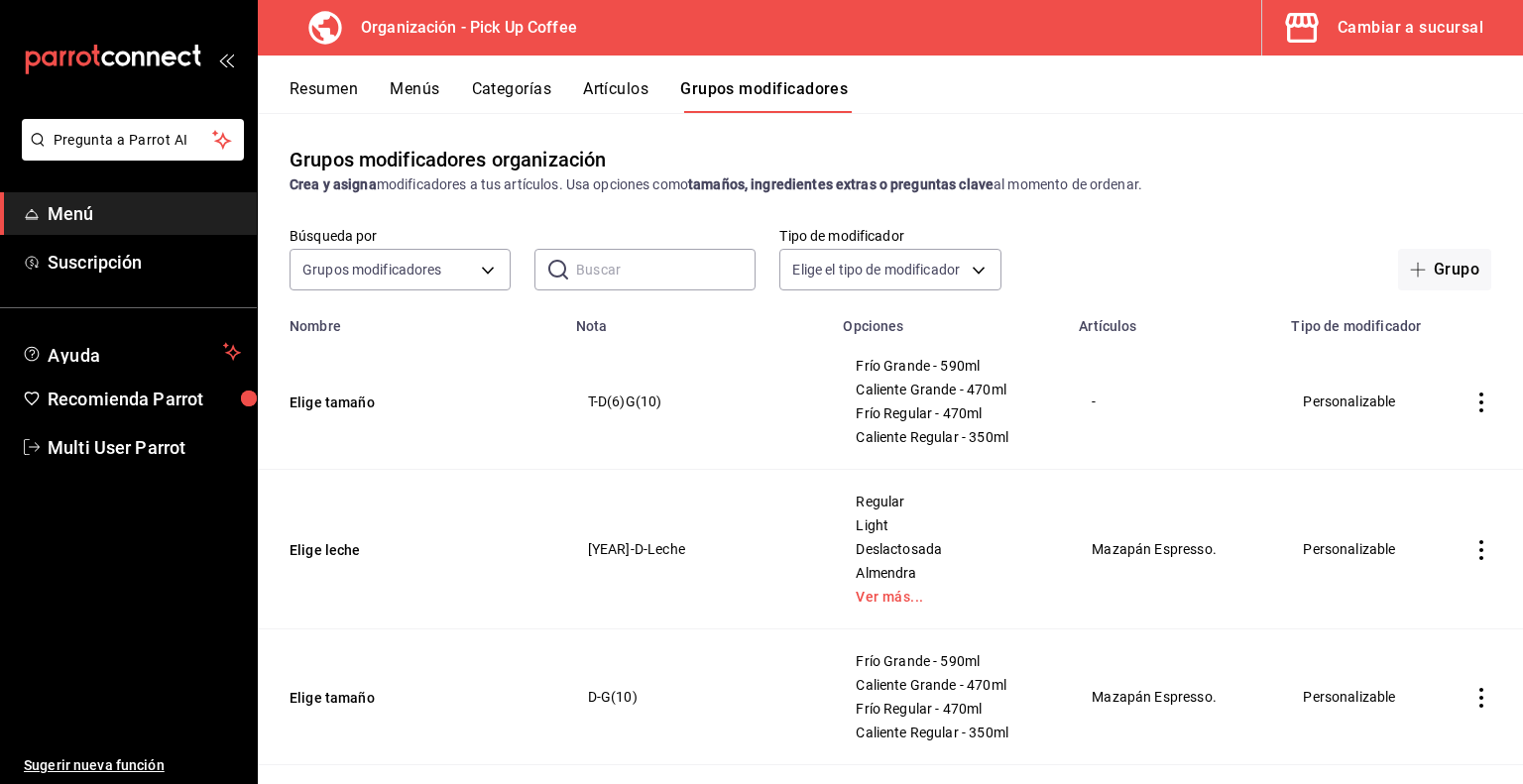 click on "Elige tamaño" at bounding box center (410, 401) 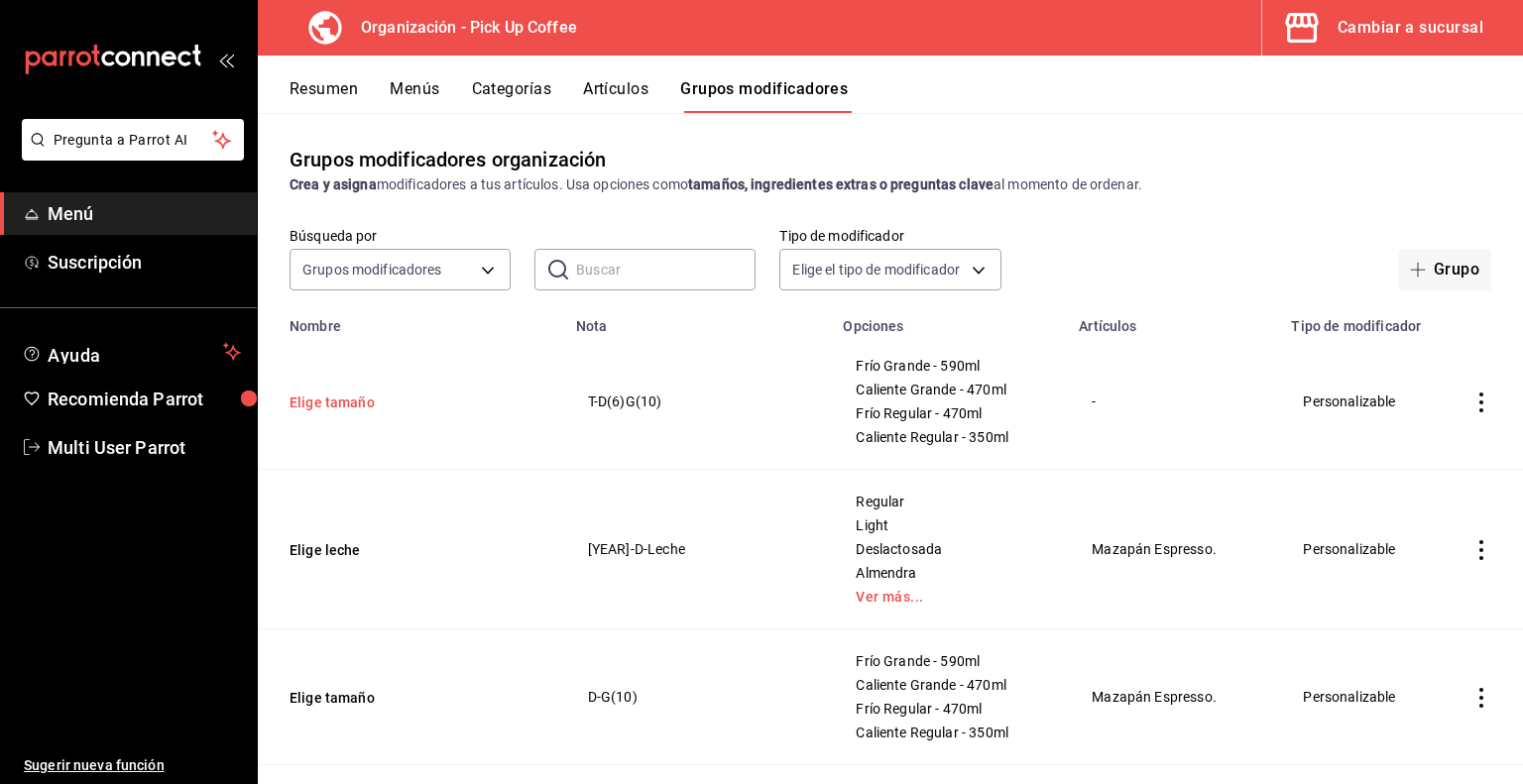 click on "Elige tamaño" at bounding box center (409, 402) 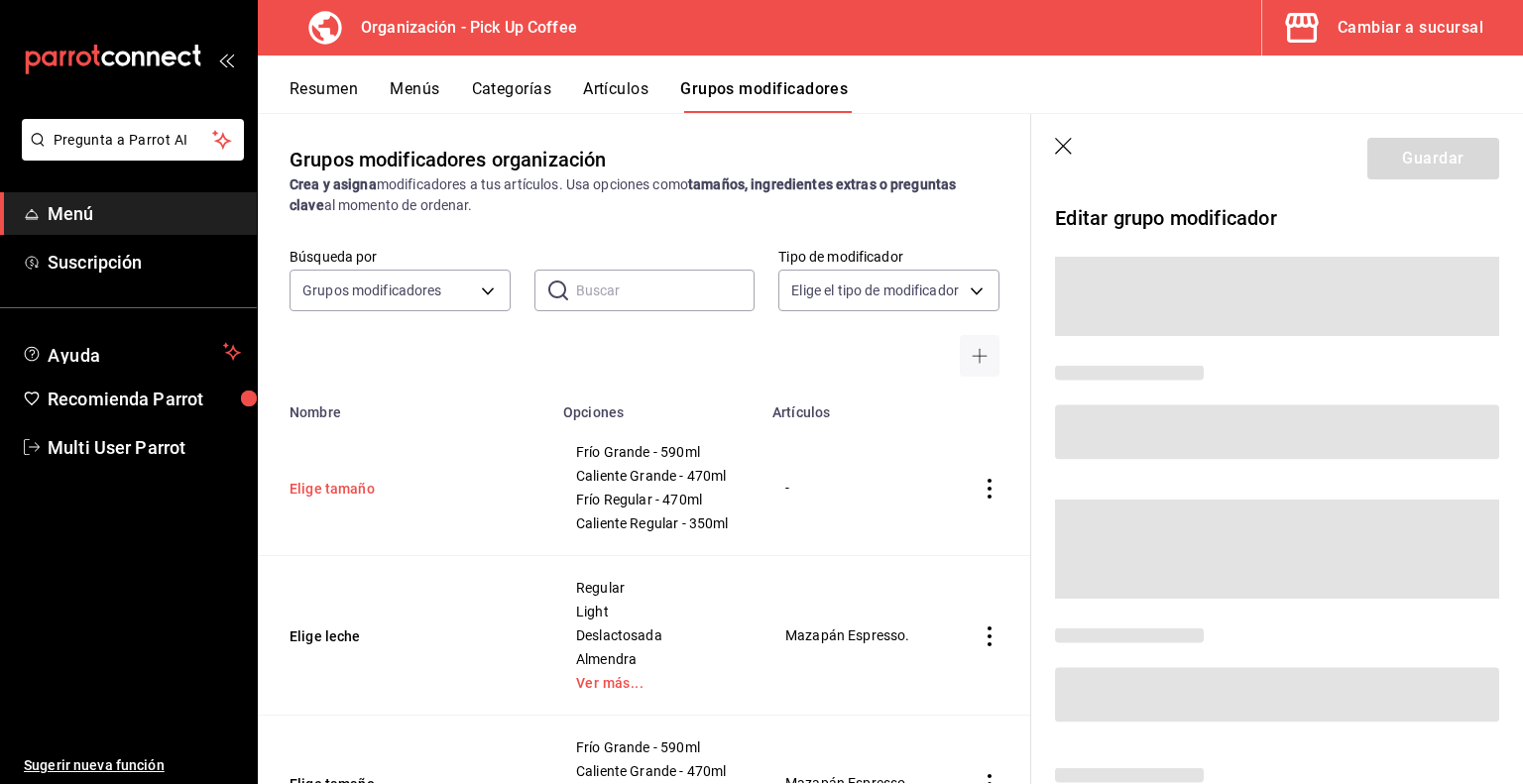 type 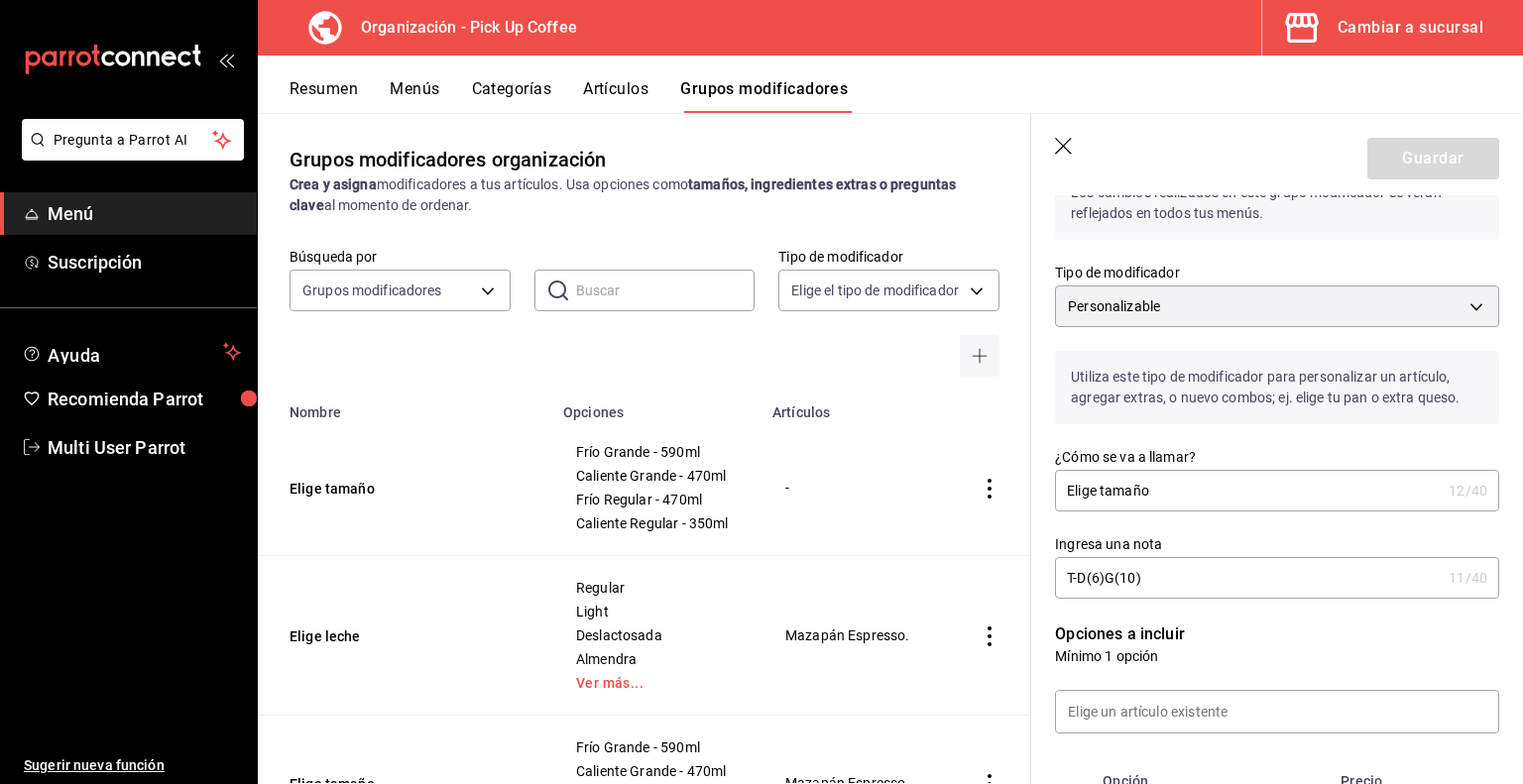 scroll, scrollTop: 95, scrollLeft: 0, axis: vertical 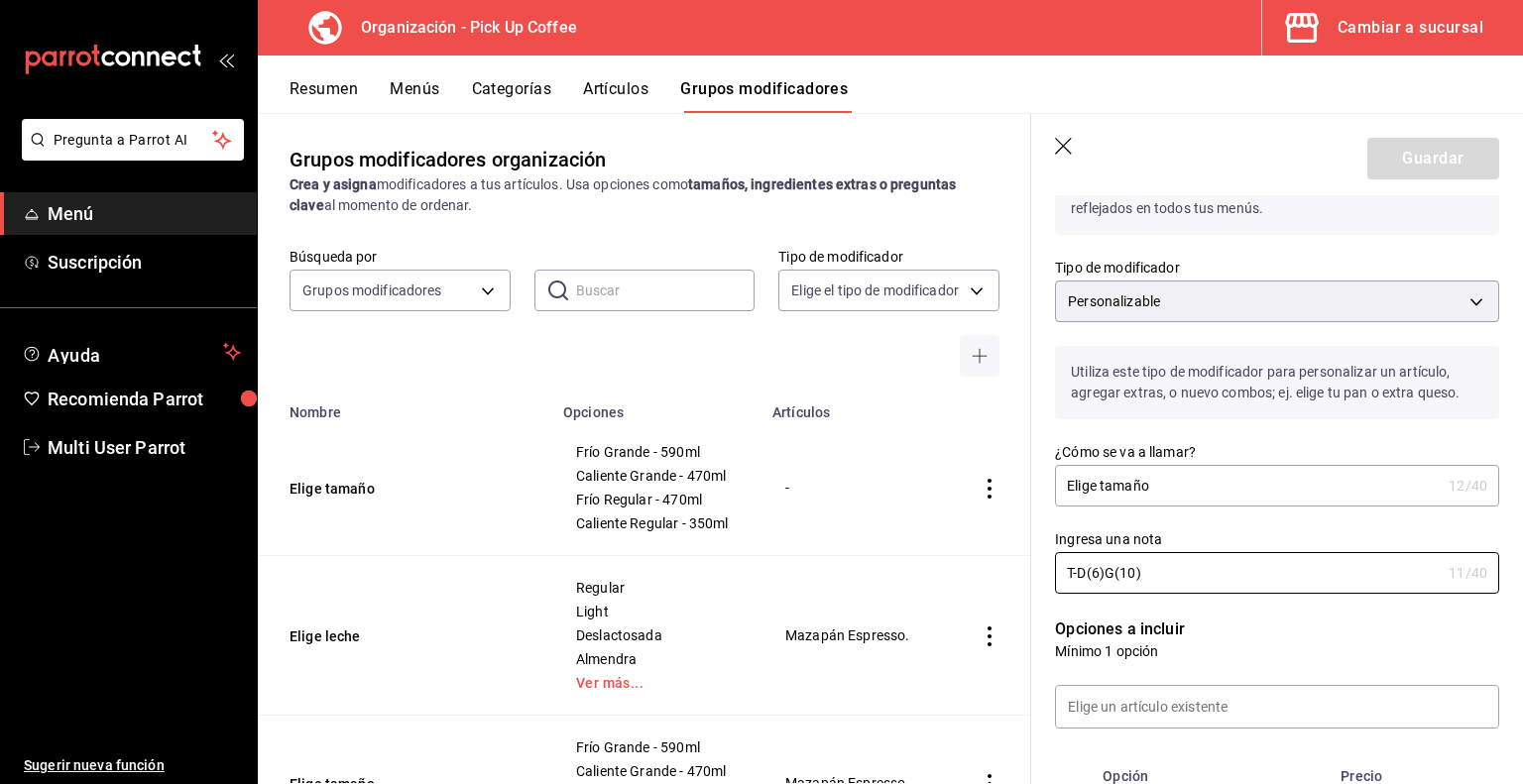 drag, startPoint x: 1162, startPoint y: 574, endPoint x: 1027, endPoint y: 569, distance: 135.09256 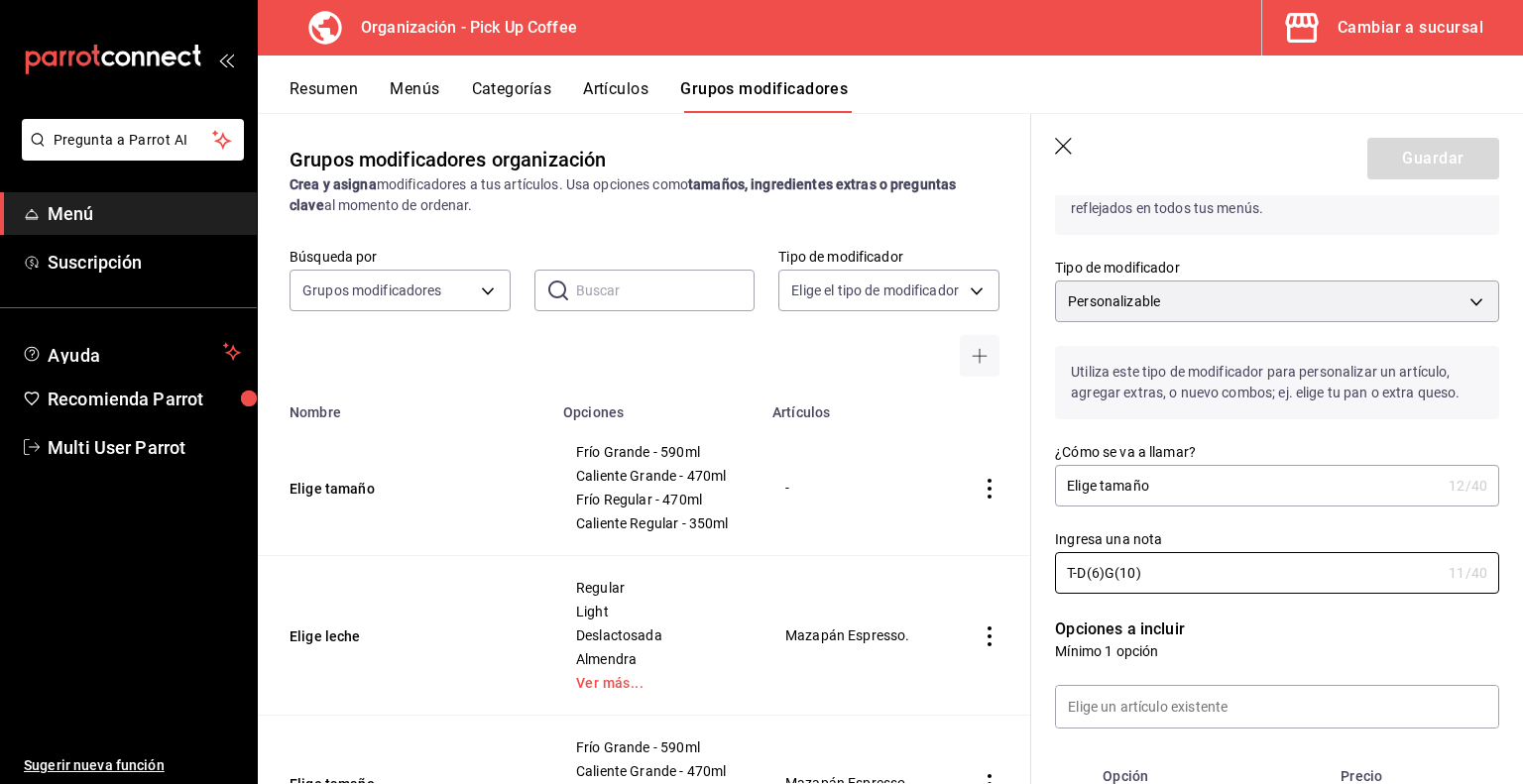 paste on "D-" 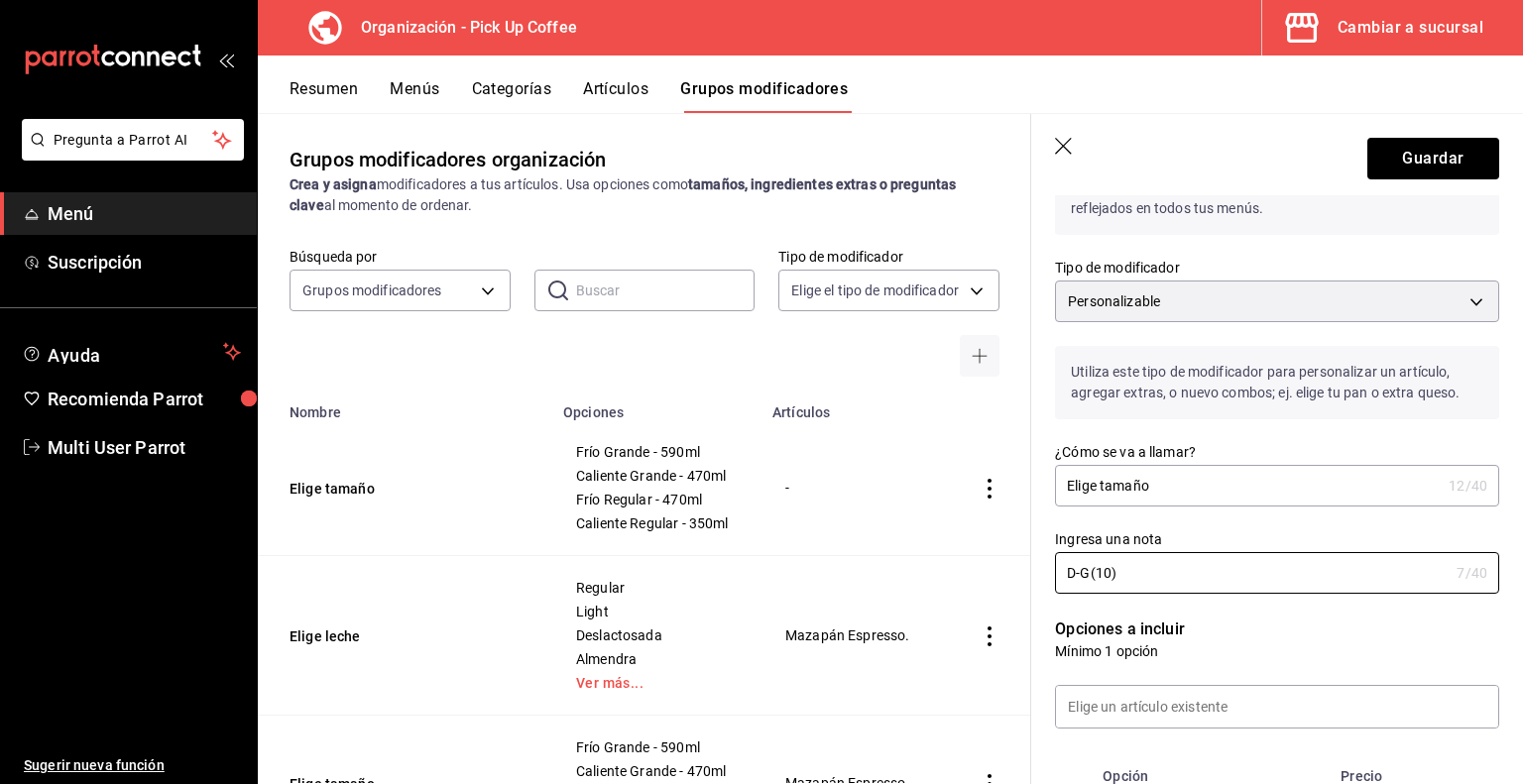 type on "D-G(10)" 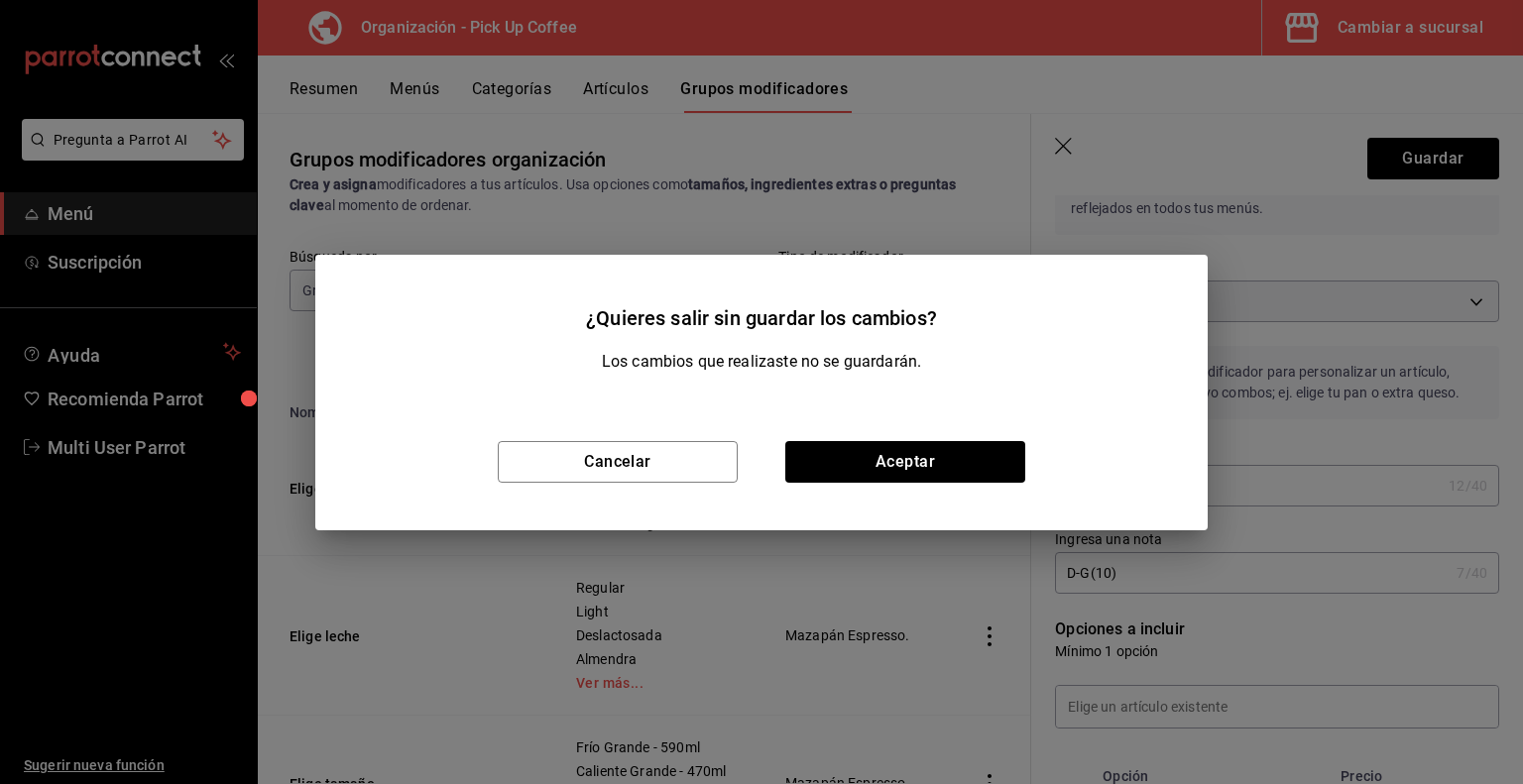 click on "Cancelar Aceptar" at bounding box center [762, 462] 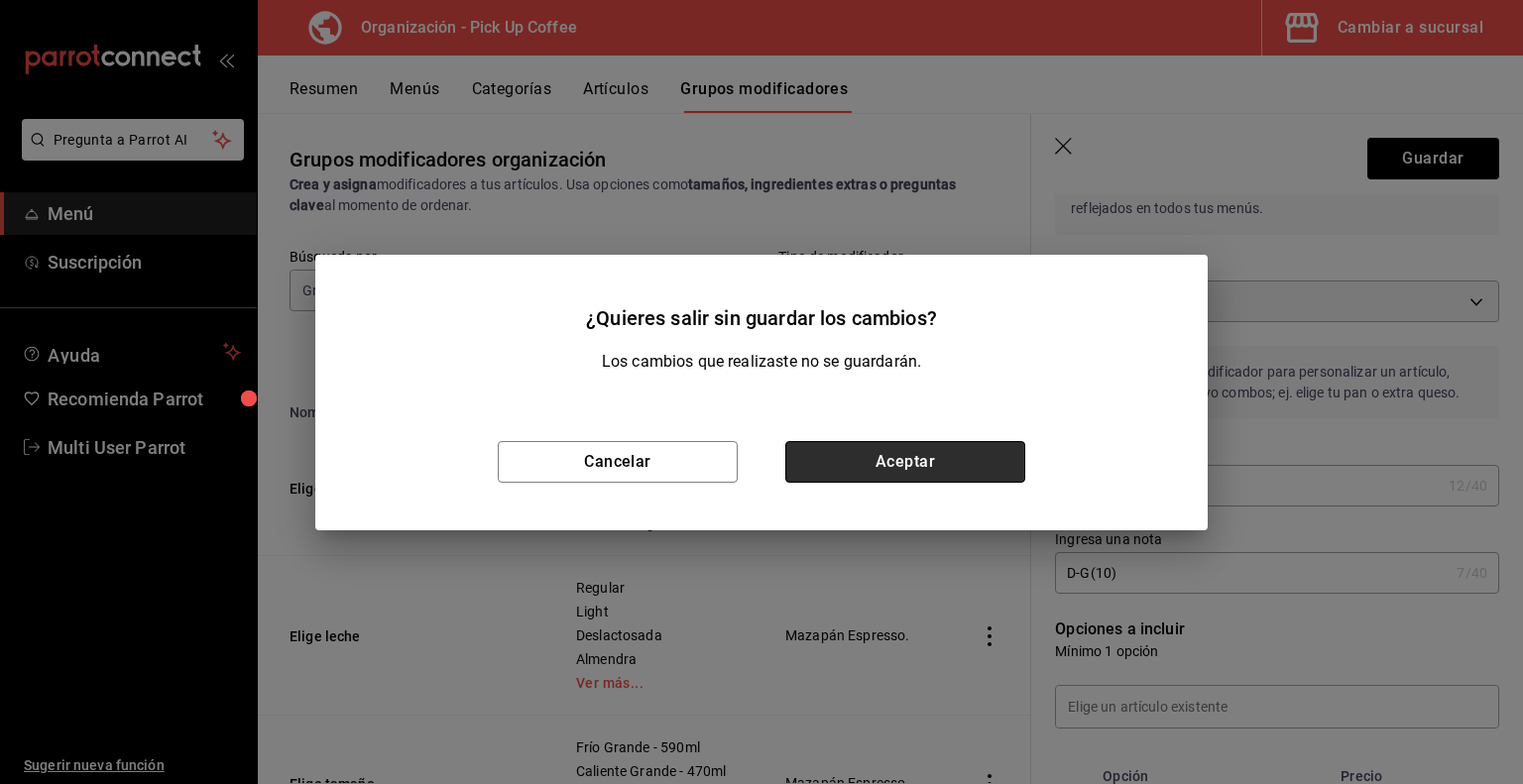 click on "Aceptar" at bounding box center [905, 462] 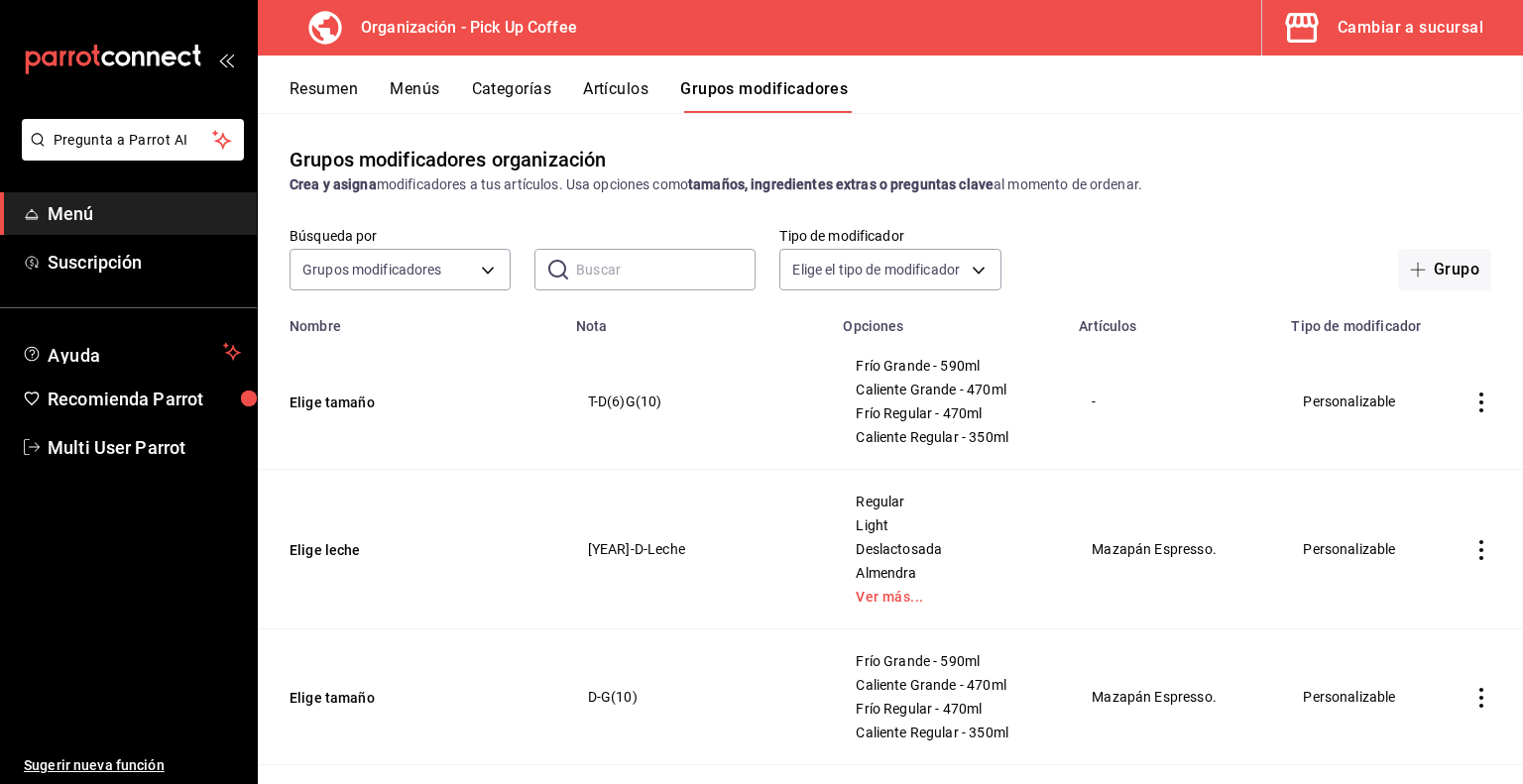 scroll, scrollTop: 0, scrollLeft: 0, axis: both 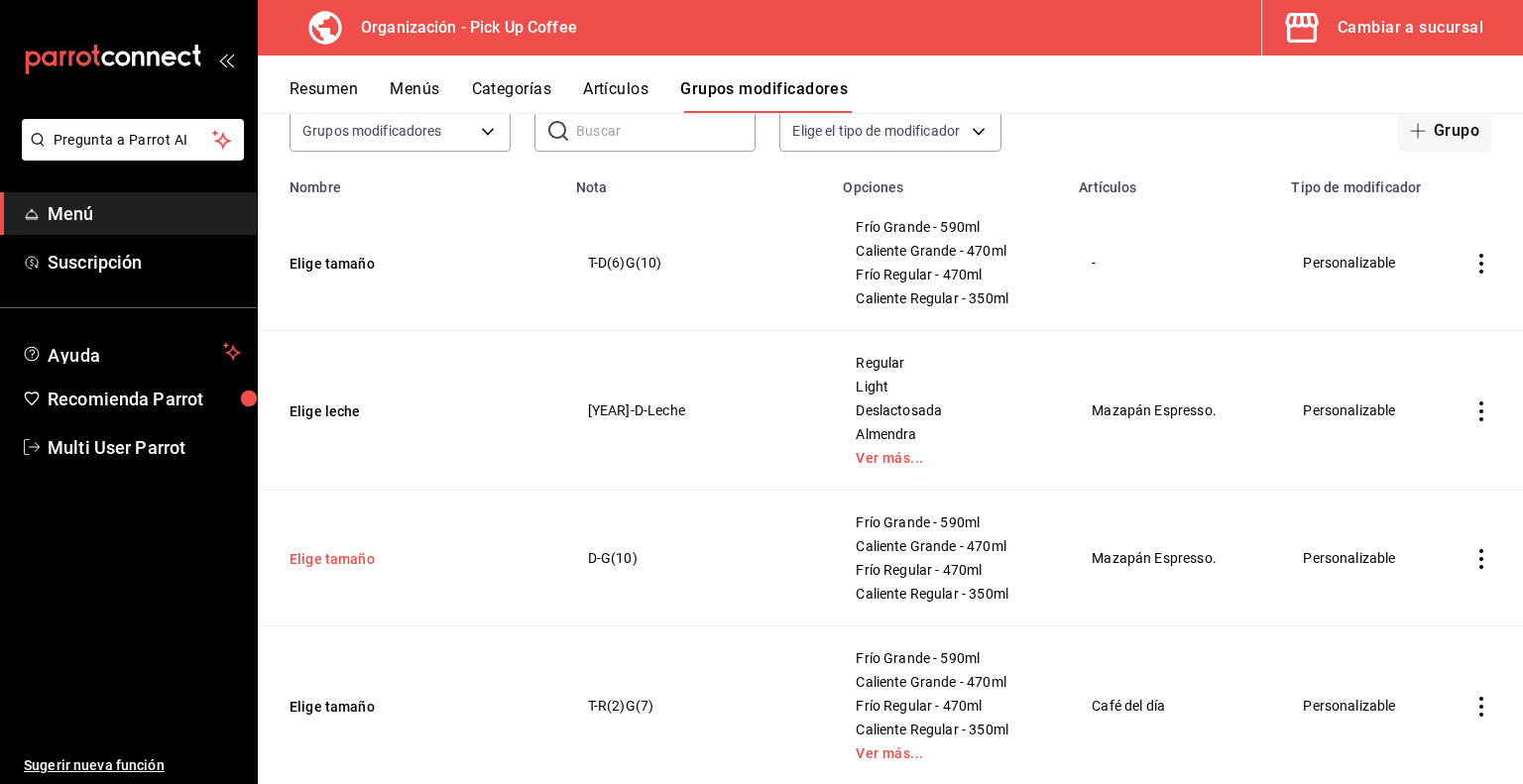 click on "Elige tamaño" at bounding box center [409, 559] 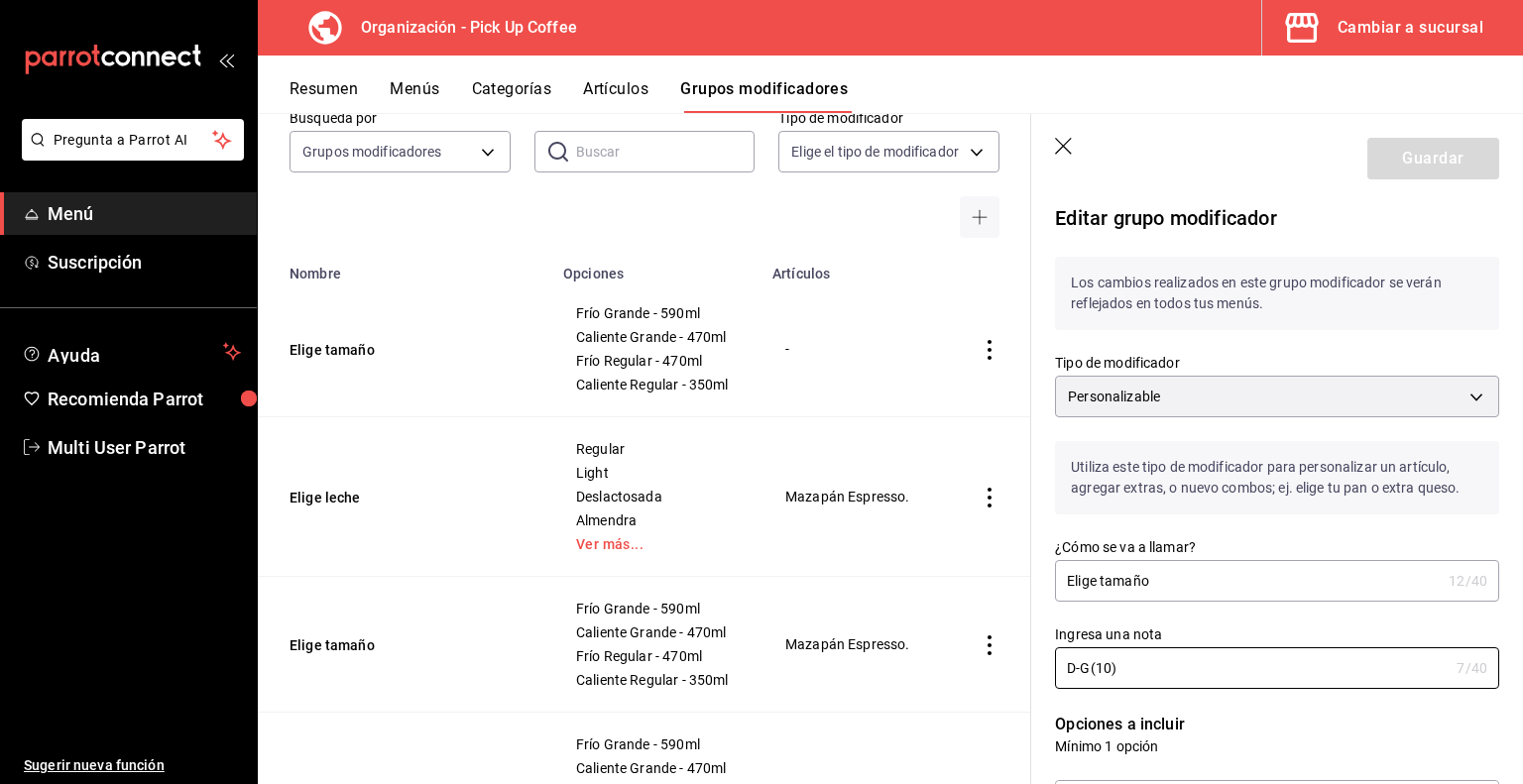 drag, startPoint x: 1139, startPoint y: 663, endPoint x: 1027, endPoint y: 669, distance: 112.1606 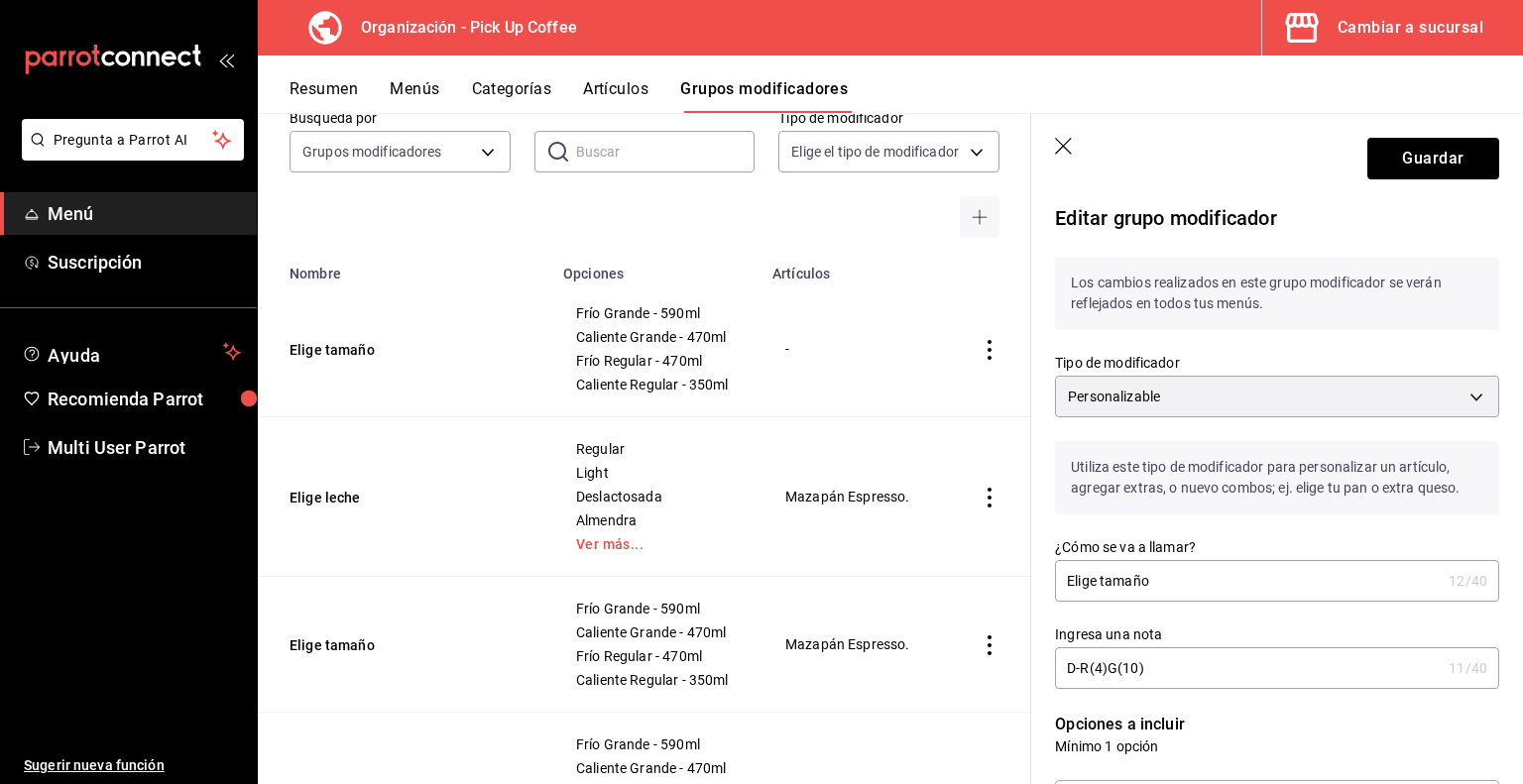 type on "D-R(4)G(10)" 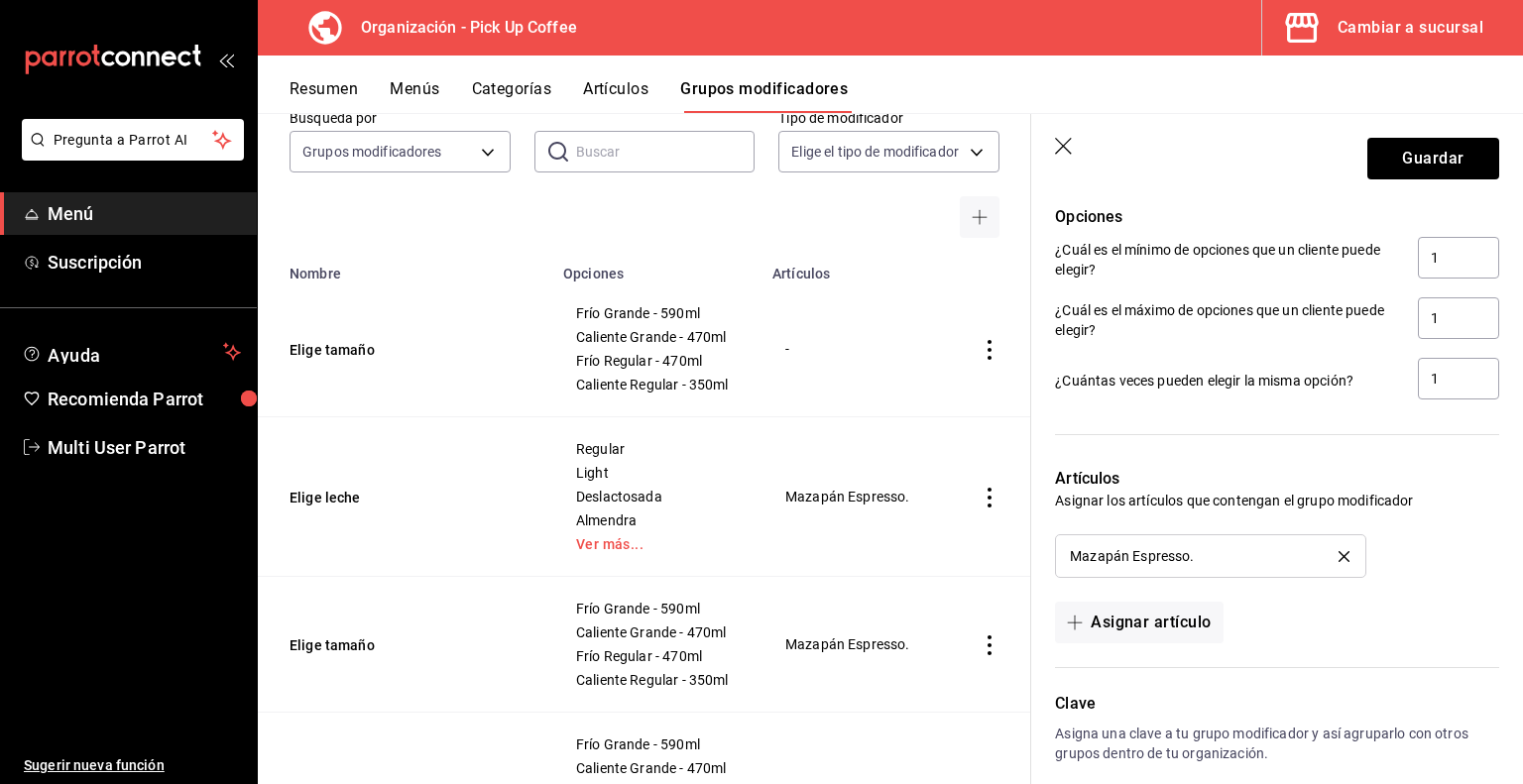 scroll, scrollTop: 1301, scrollLeft: 0, axis: vertical 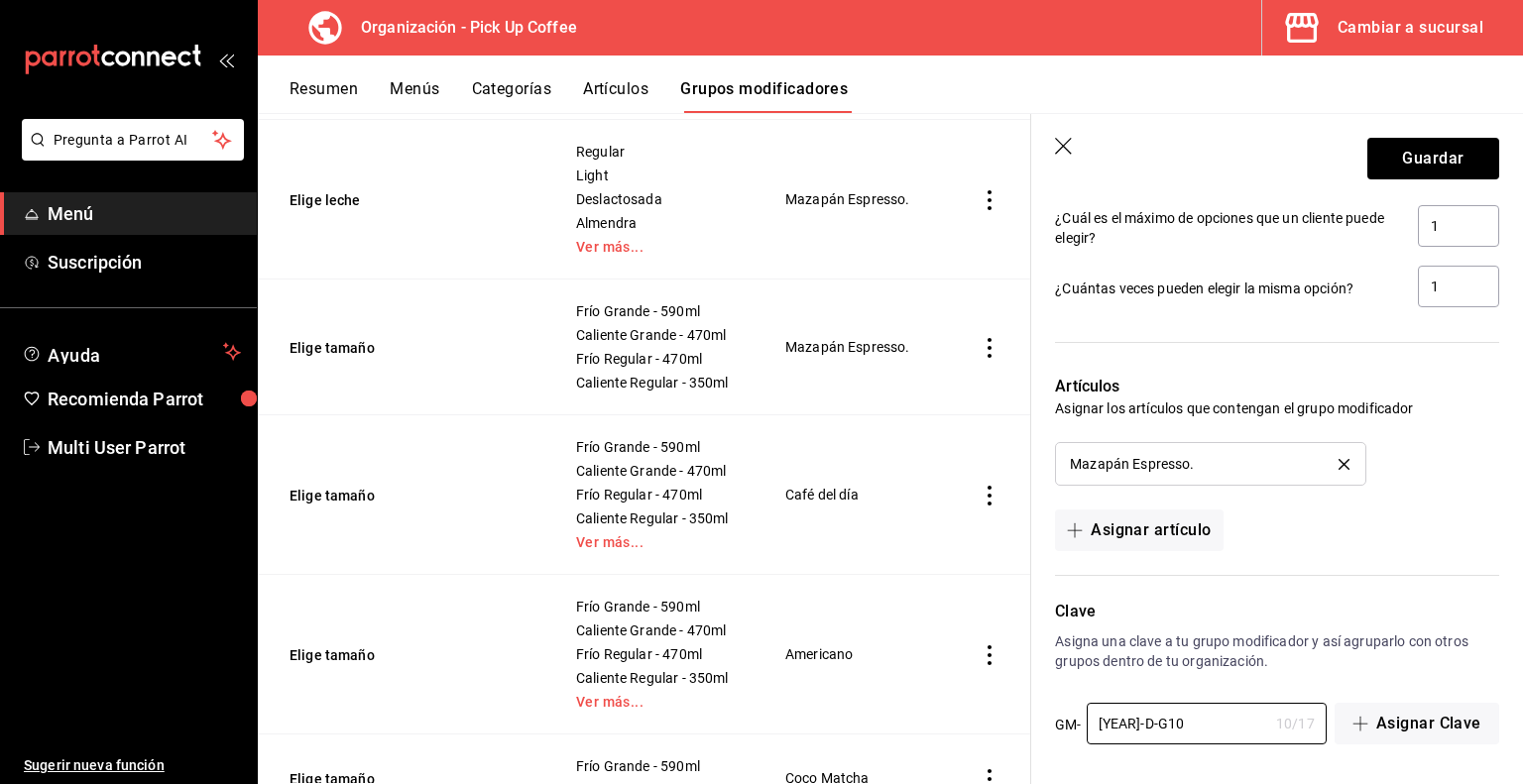drag, startPoint x: 1187, startPoint y: 715, endPoint x: 1042, endPoint y: 721, distance: 145.12408 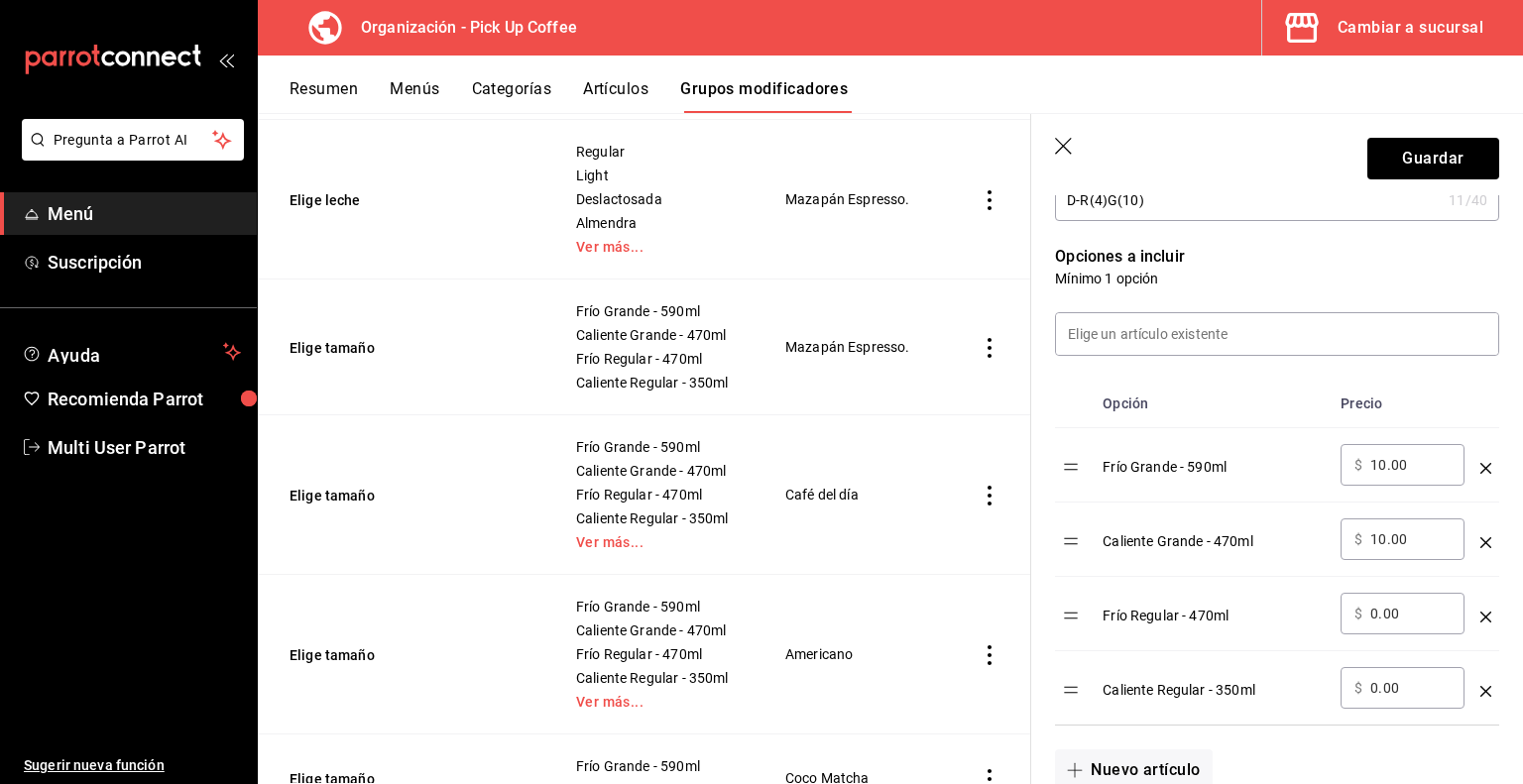 scroll, scrollTop: 511, scrollLeft: 0, axis: vertical 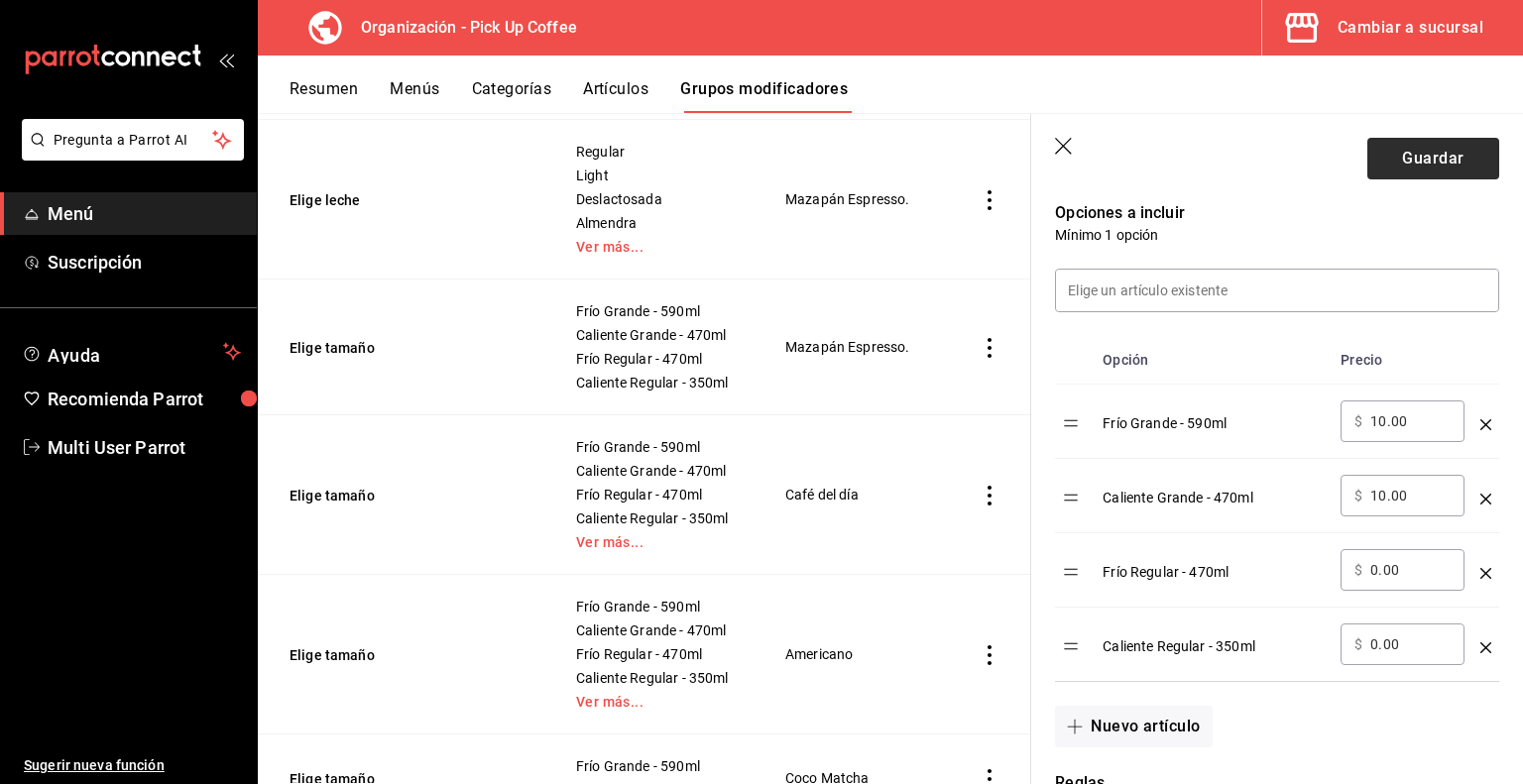 type on "[YEAR]-D-R4-G10" 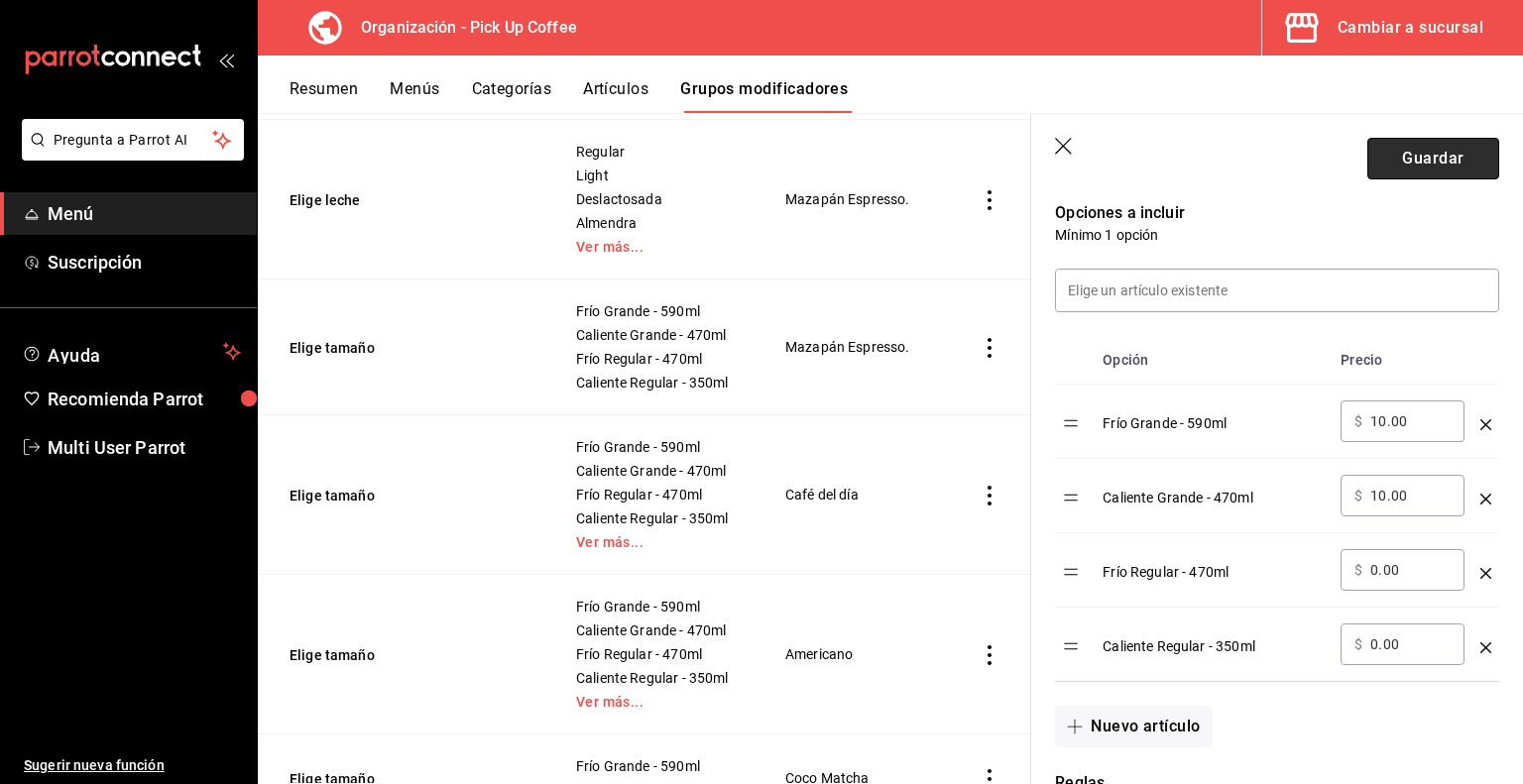 click on "Guardar" at bounding box center (1433, 159) 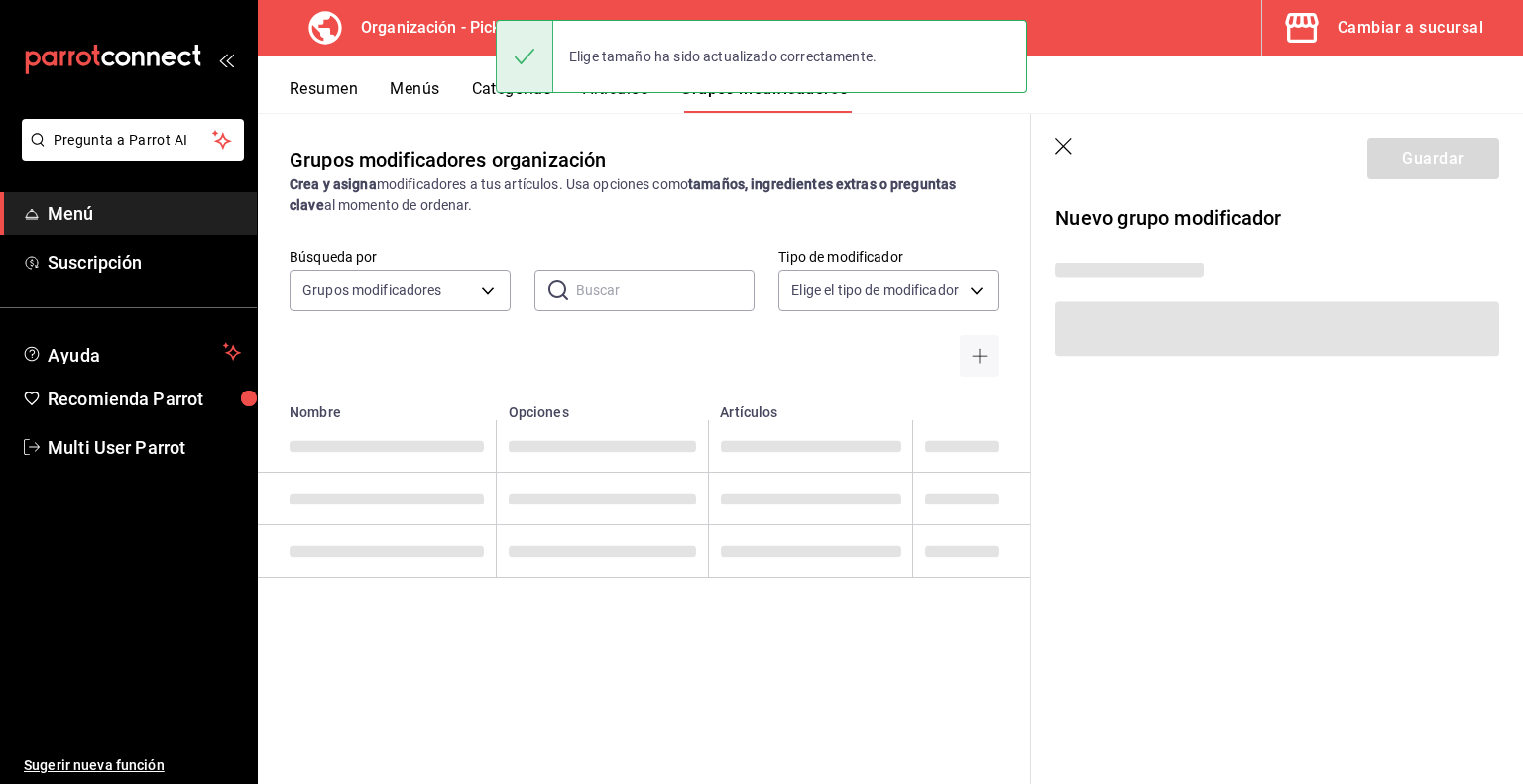 scroll, scrollTop: 0, scrollLeft: 0, axis: both 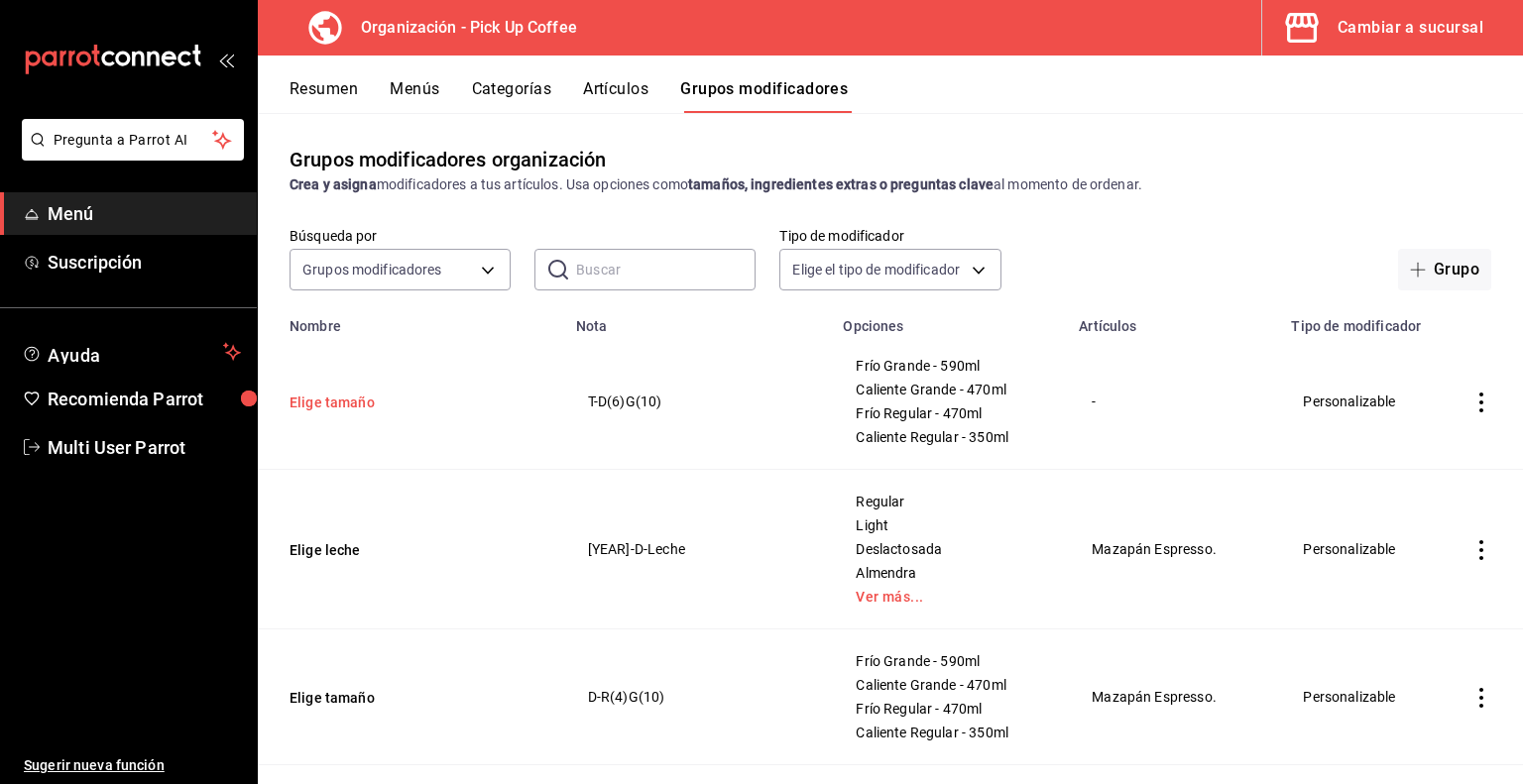 click on "Elige tamaño" at bounding box center [409, 402] 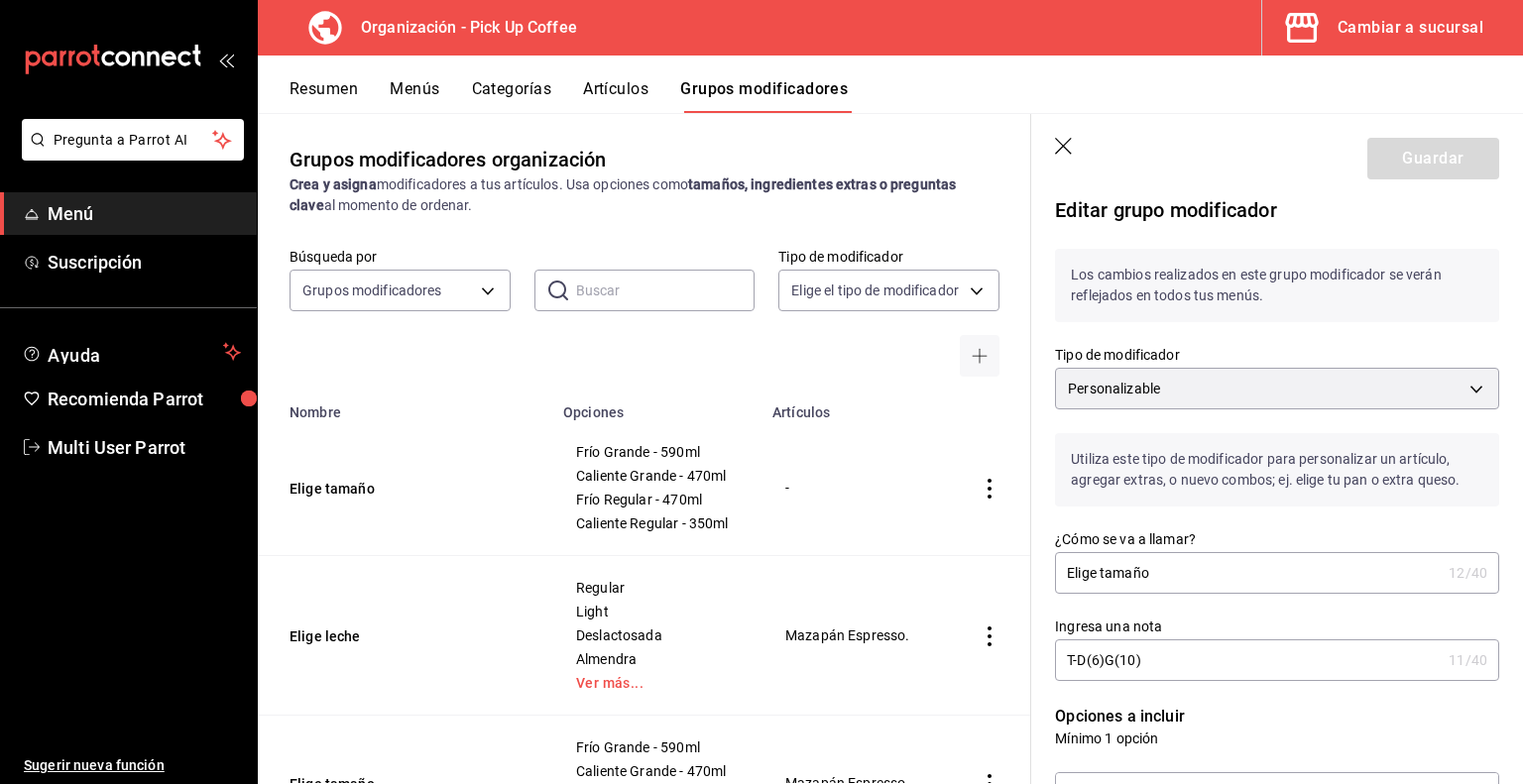 scroll, scrollTop: 0, scrollLeft: 0, axis: both 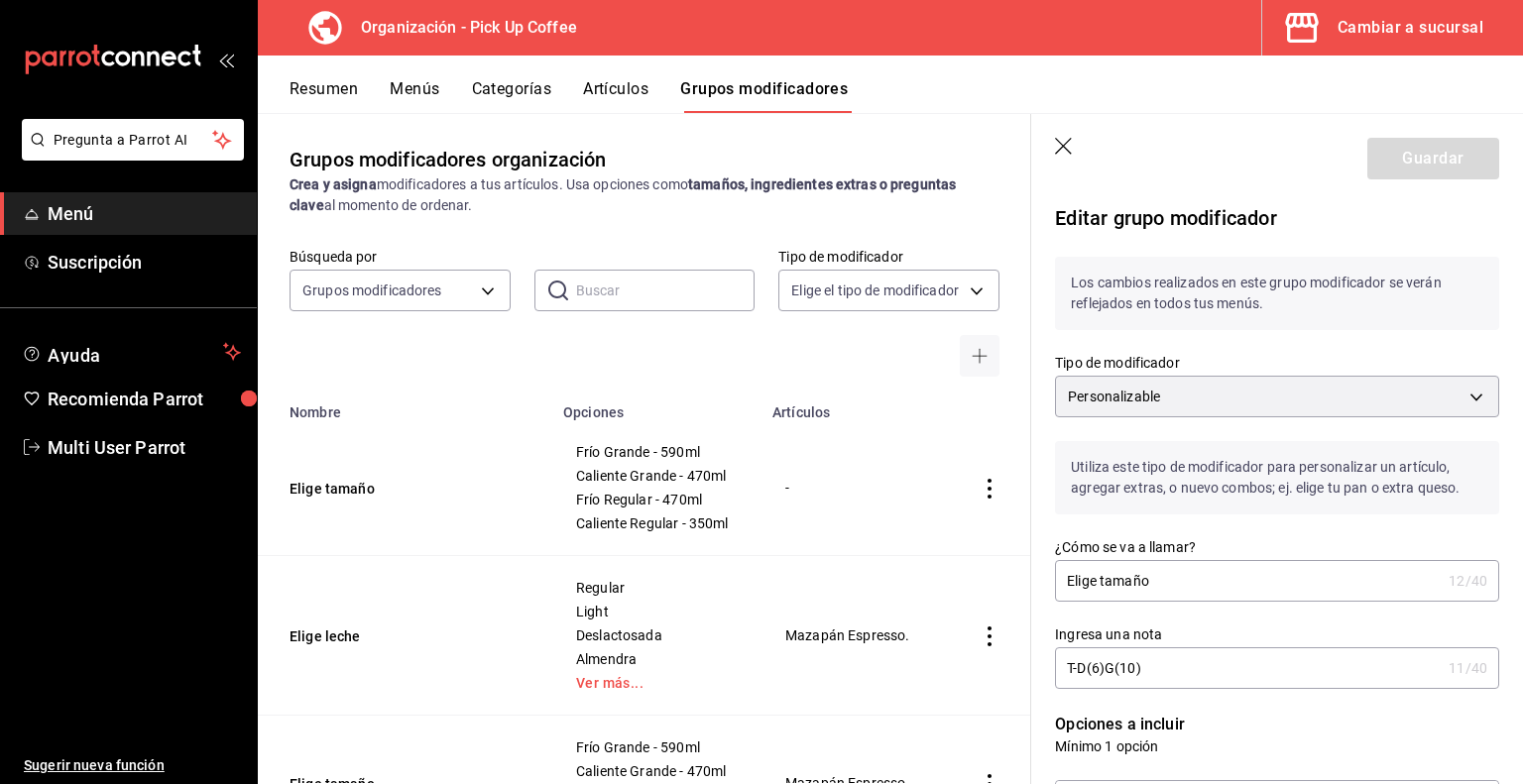 type 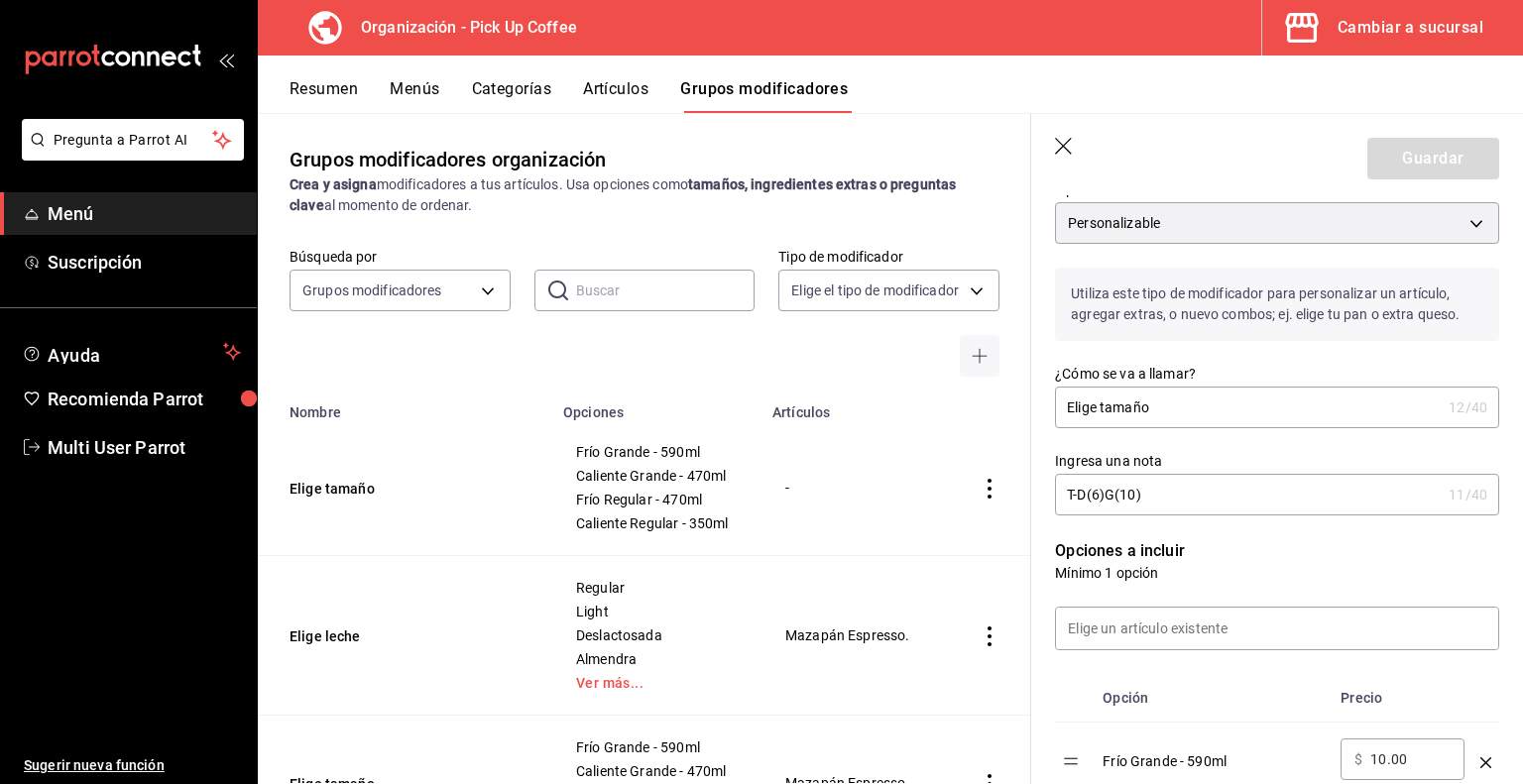 scroll, scrollTop: 0, scrollLeft: 0, axis: both 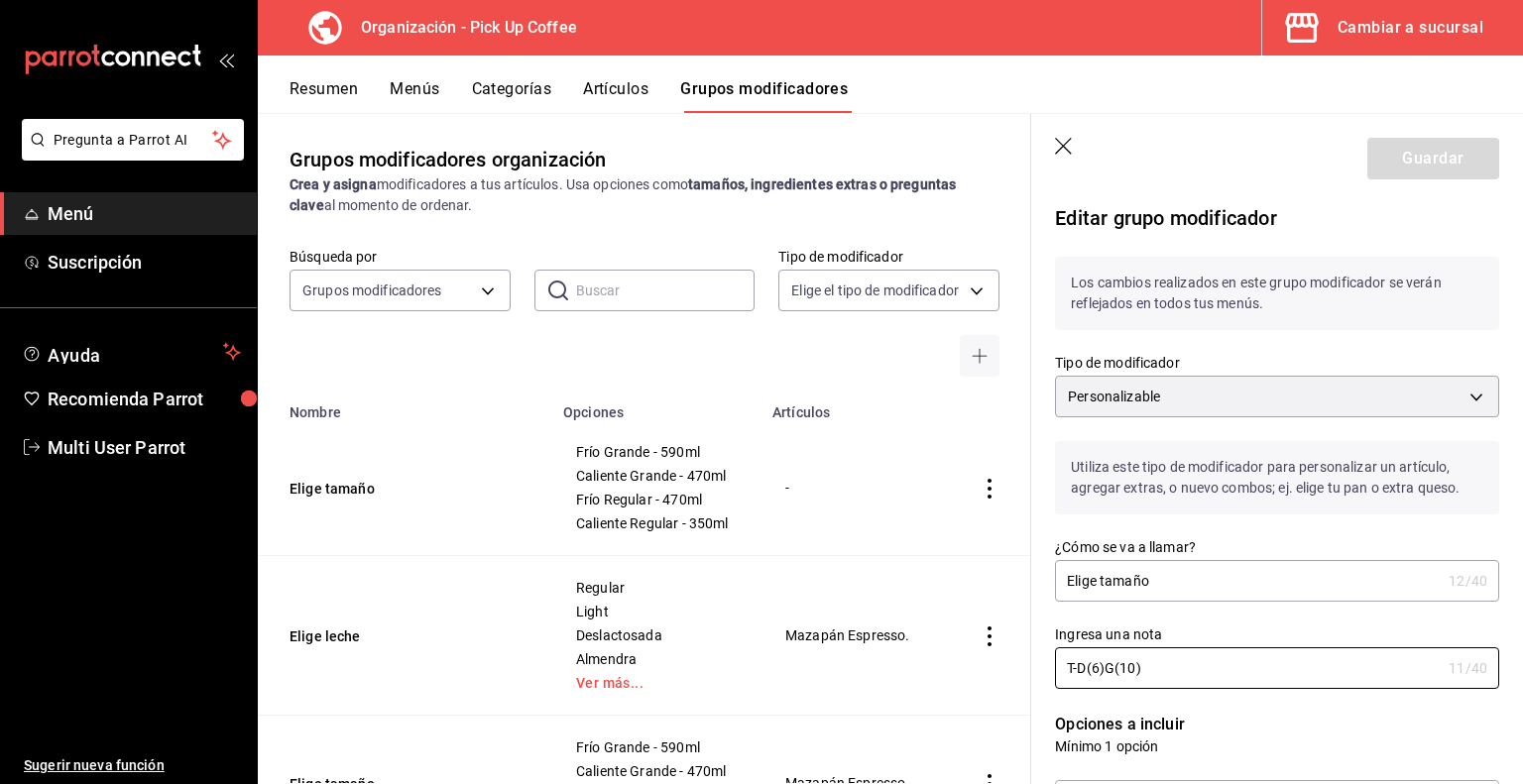 drag, startPoint x: 1161, startPoint y: 669, endPoint x: 991, endPoint y: 669, distance: 170 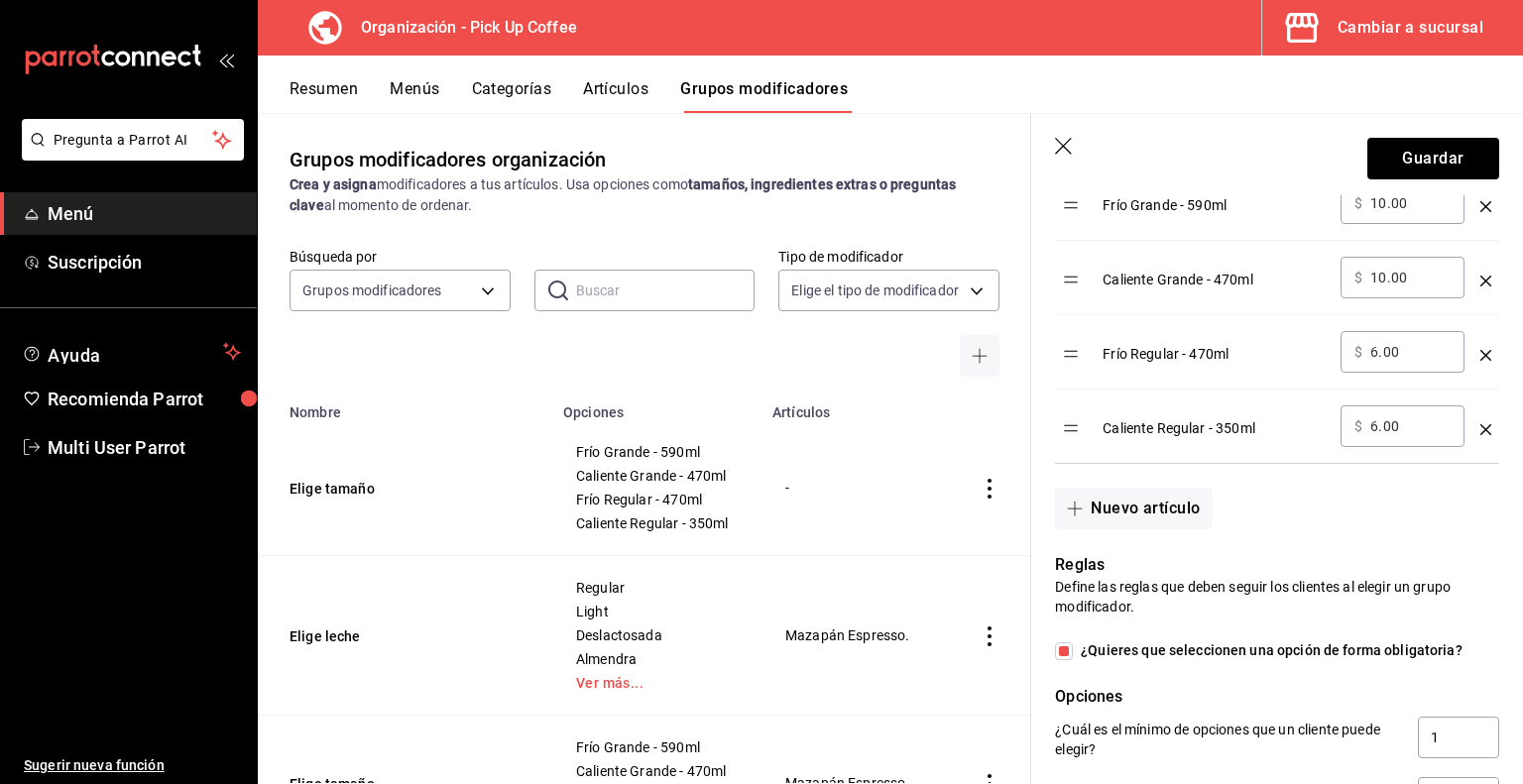 type on "D-R(6)G(10)" 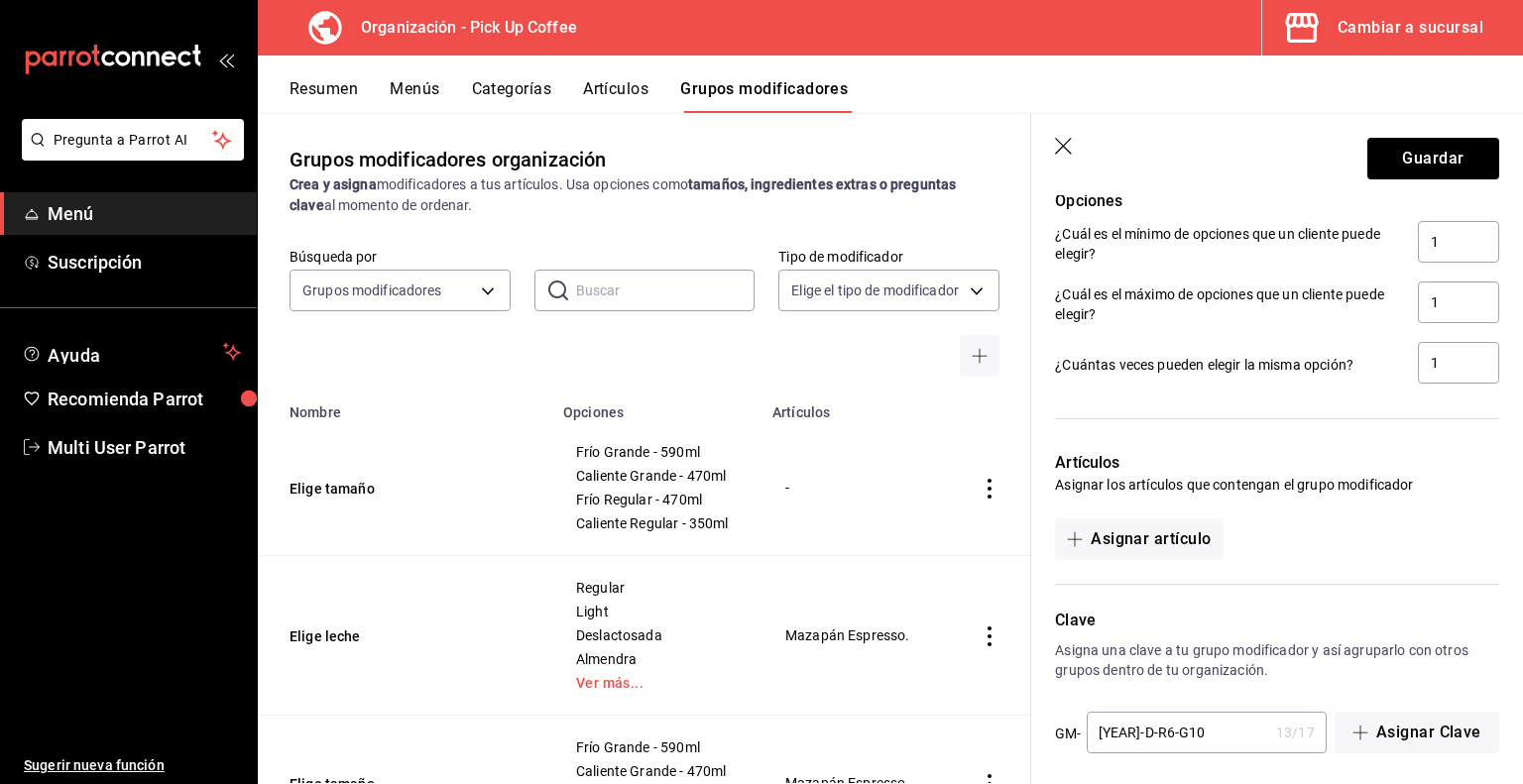 scroll, scrollTop: 1234, scrollLeft: 0, axis: vertical 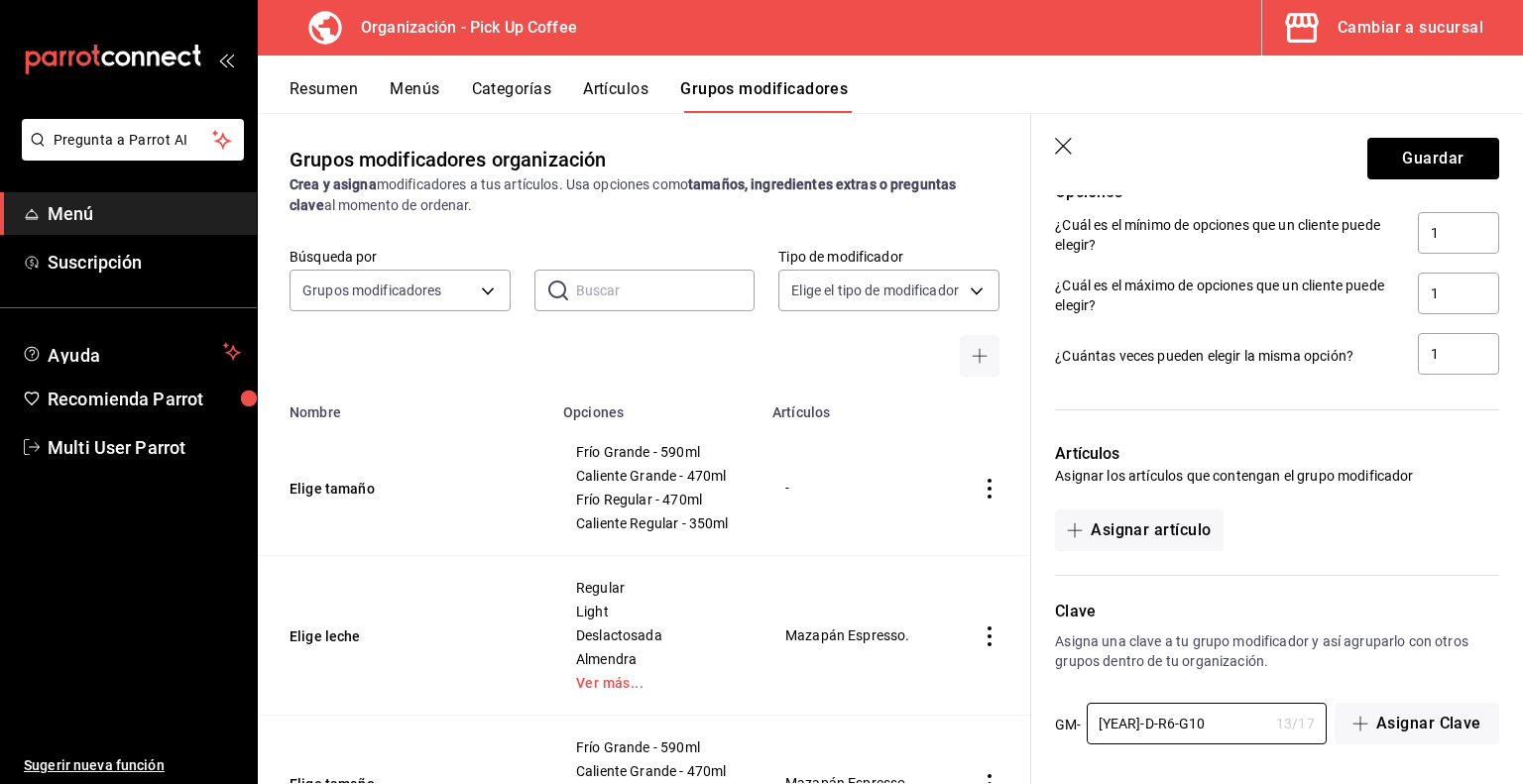 drag, startPoint x: 1193, startPoint y: 725, endPoint x: 1016, endPoint y: 717, distance: 177.1807 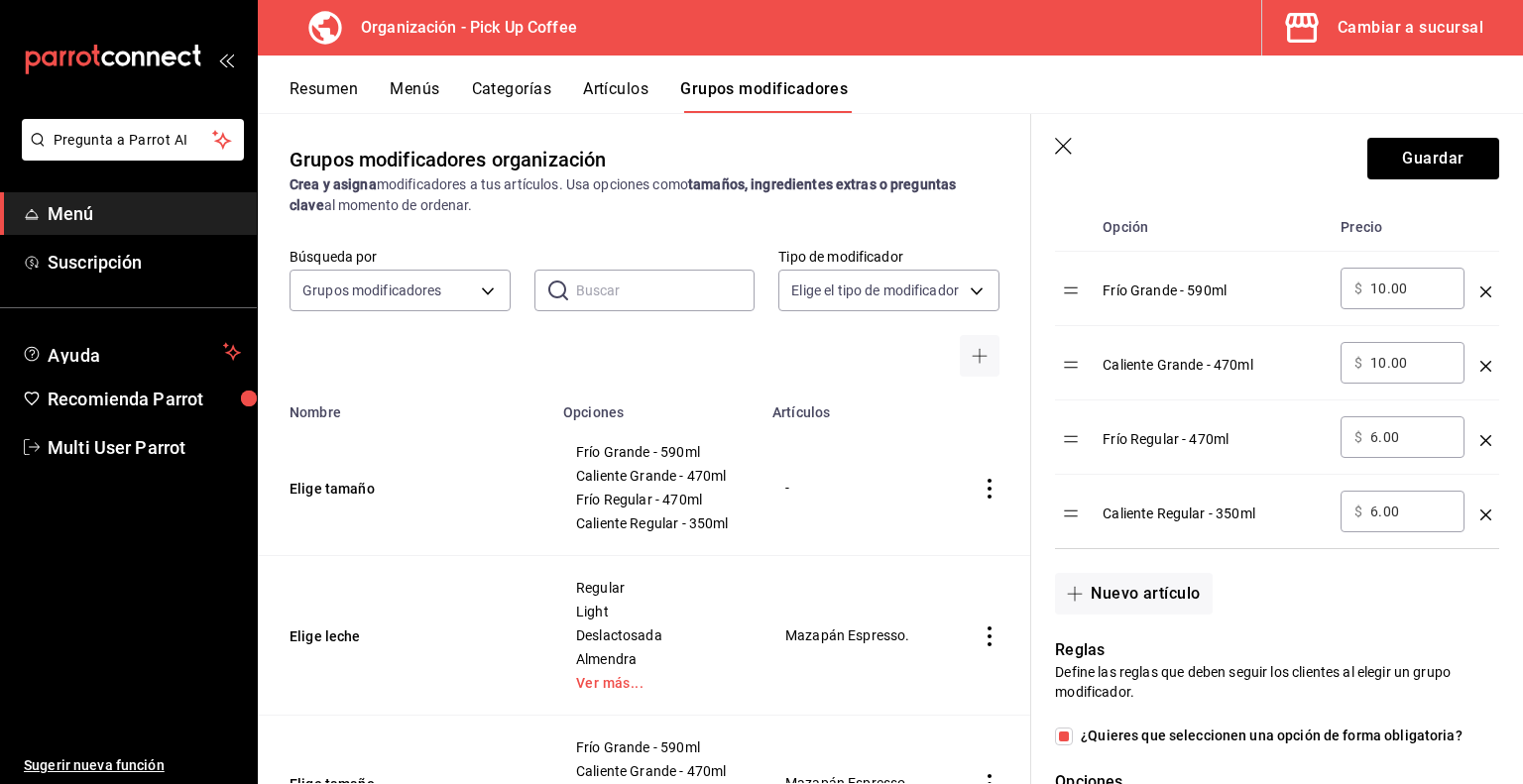 scroll, scrollTop: 571, scrollLeft: 0, axis: vertical 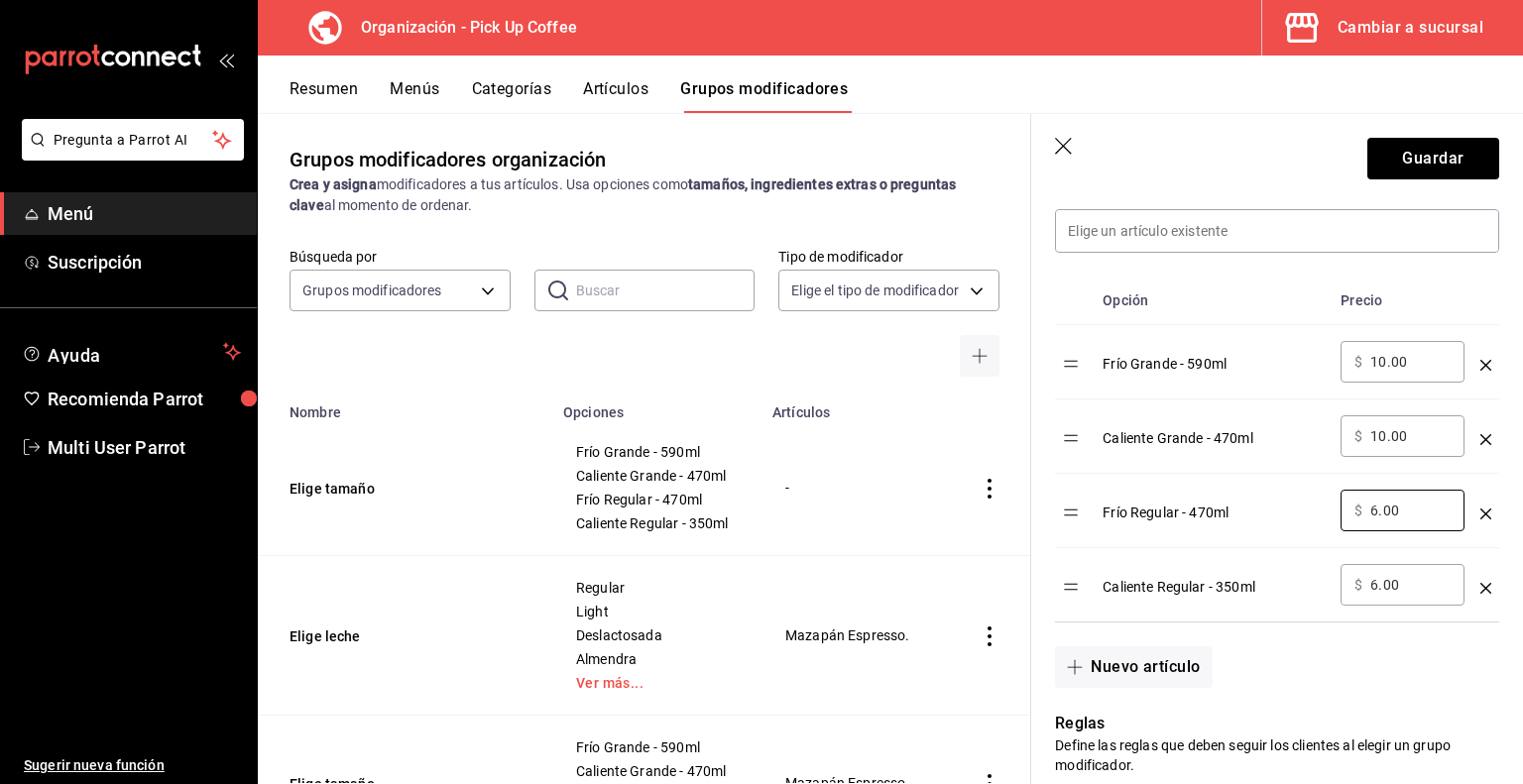 drag, startPoint x: 1406, startPoint y: 511, endPoint x: 1248, endPoint y: 504, distance: 158.15499 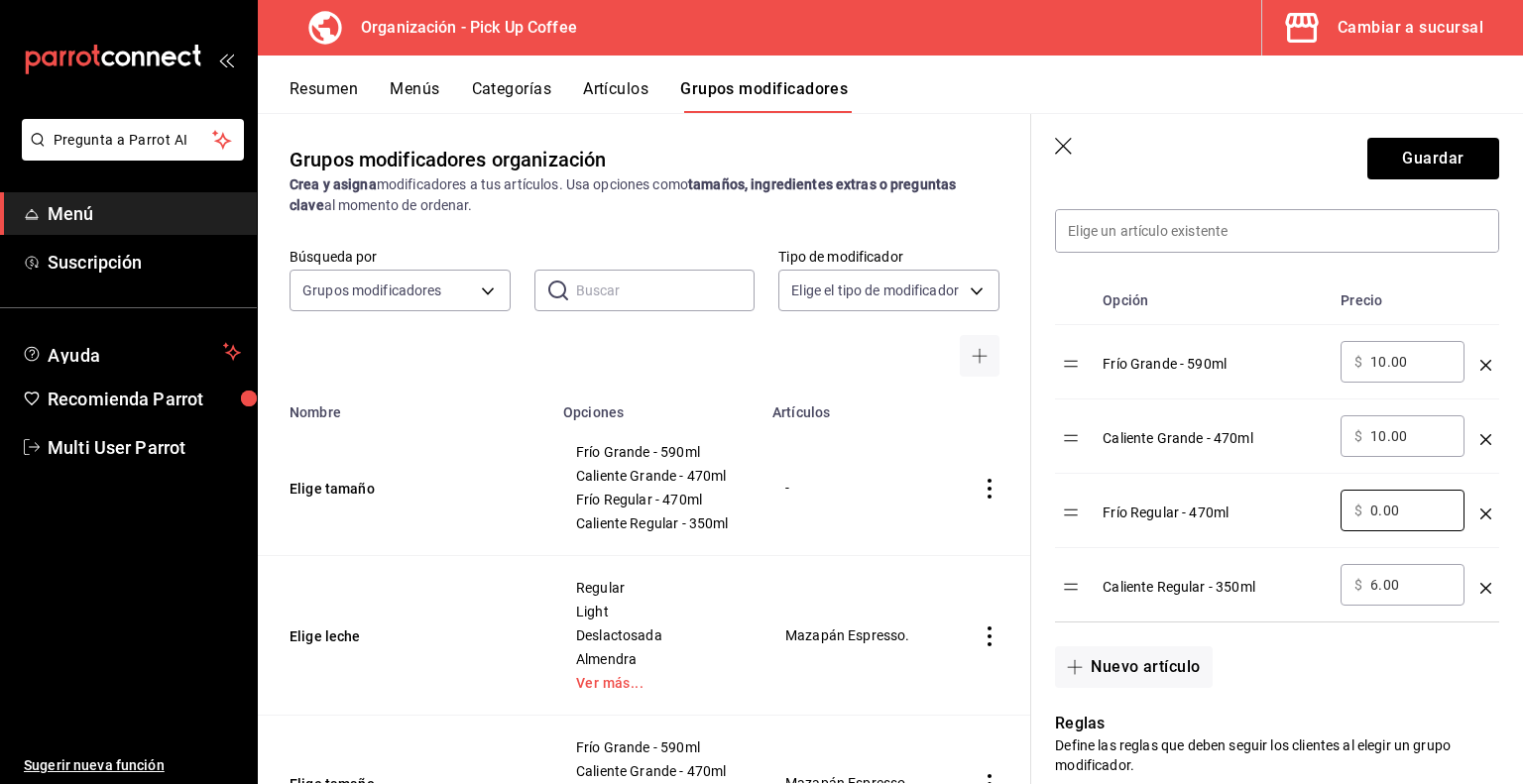 type on "0.00" 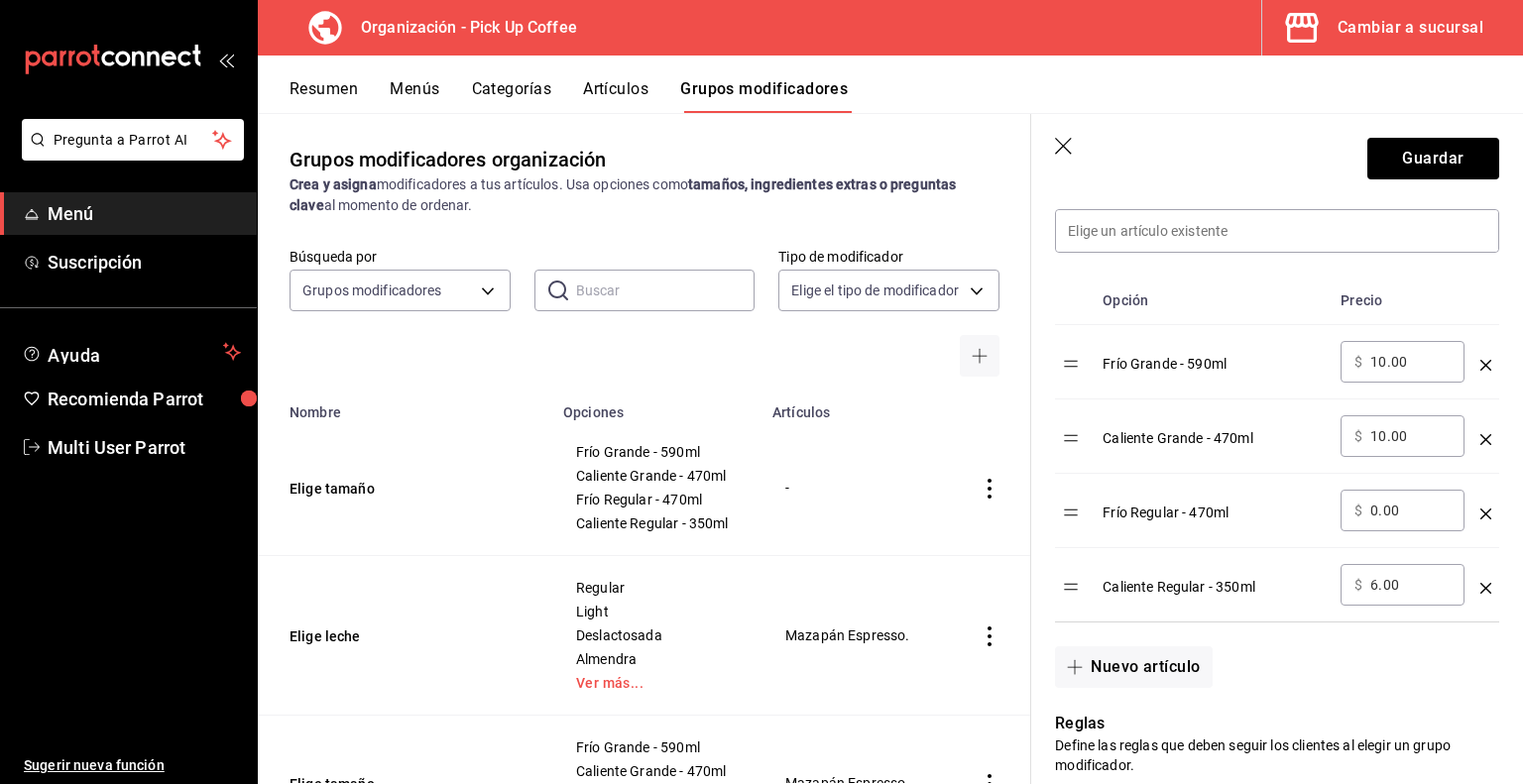 type 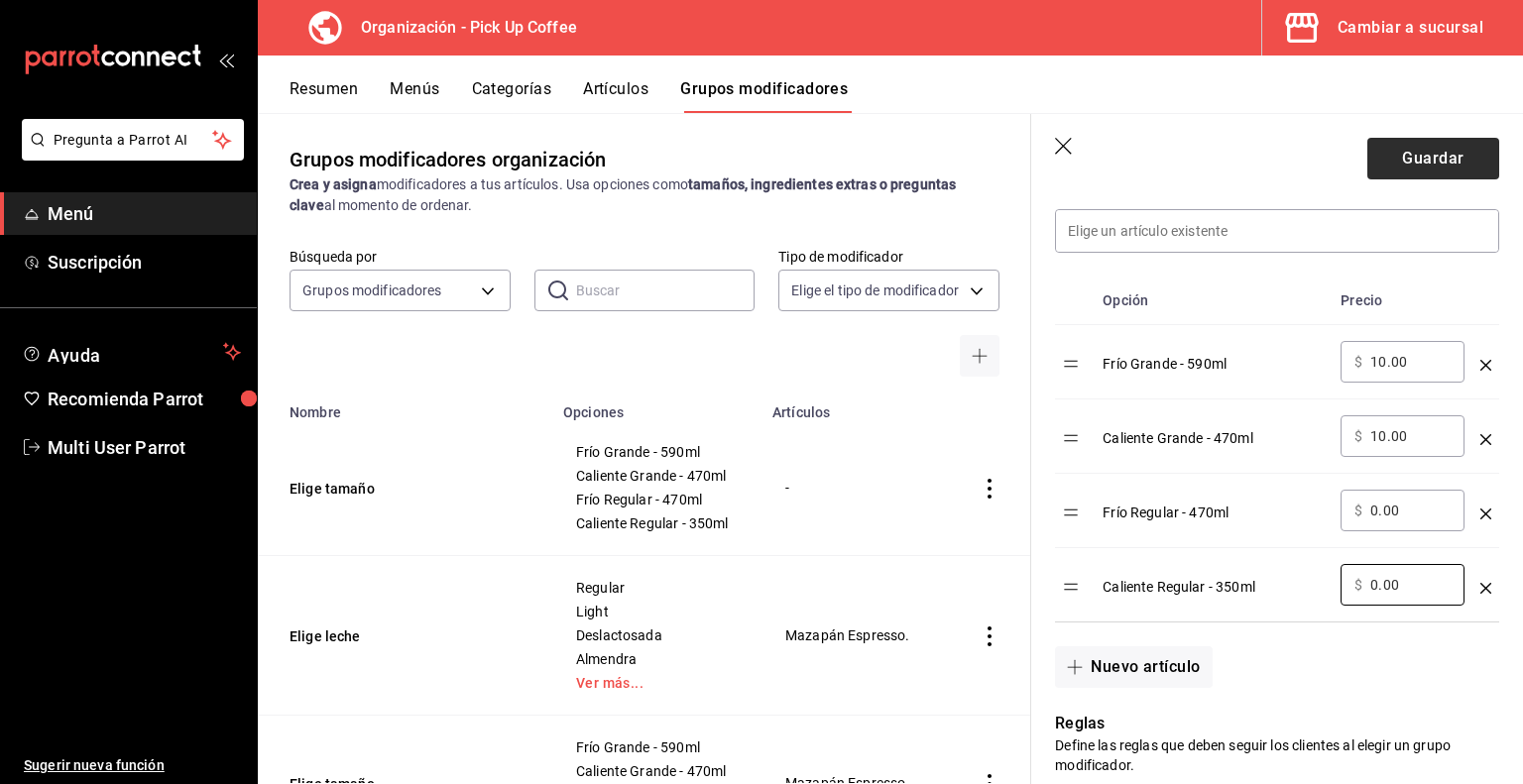 type on "0.00" 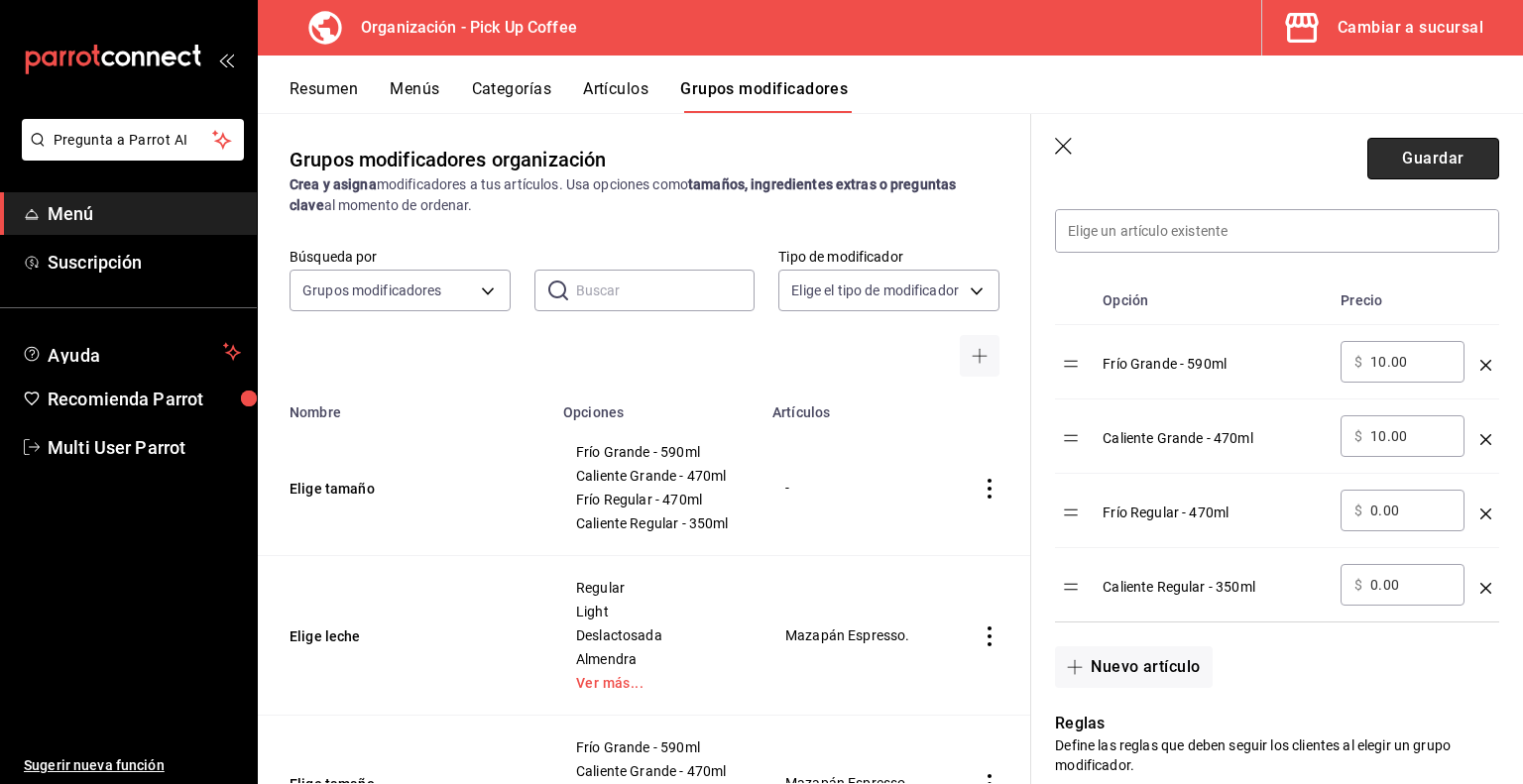 click on "Guardar" at bounding box center [1433, 159] 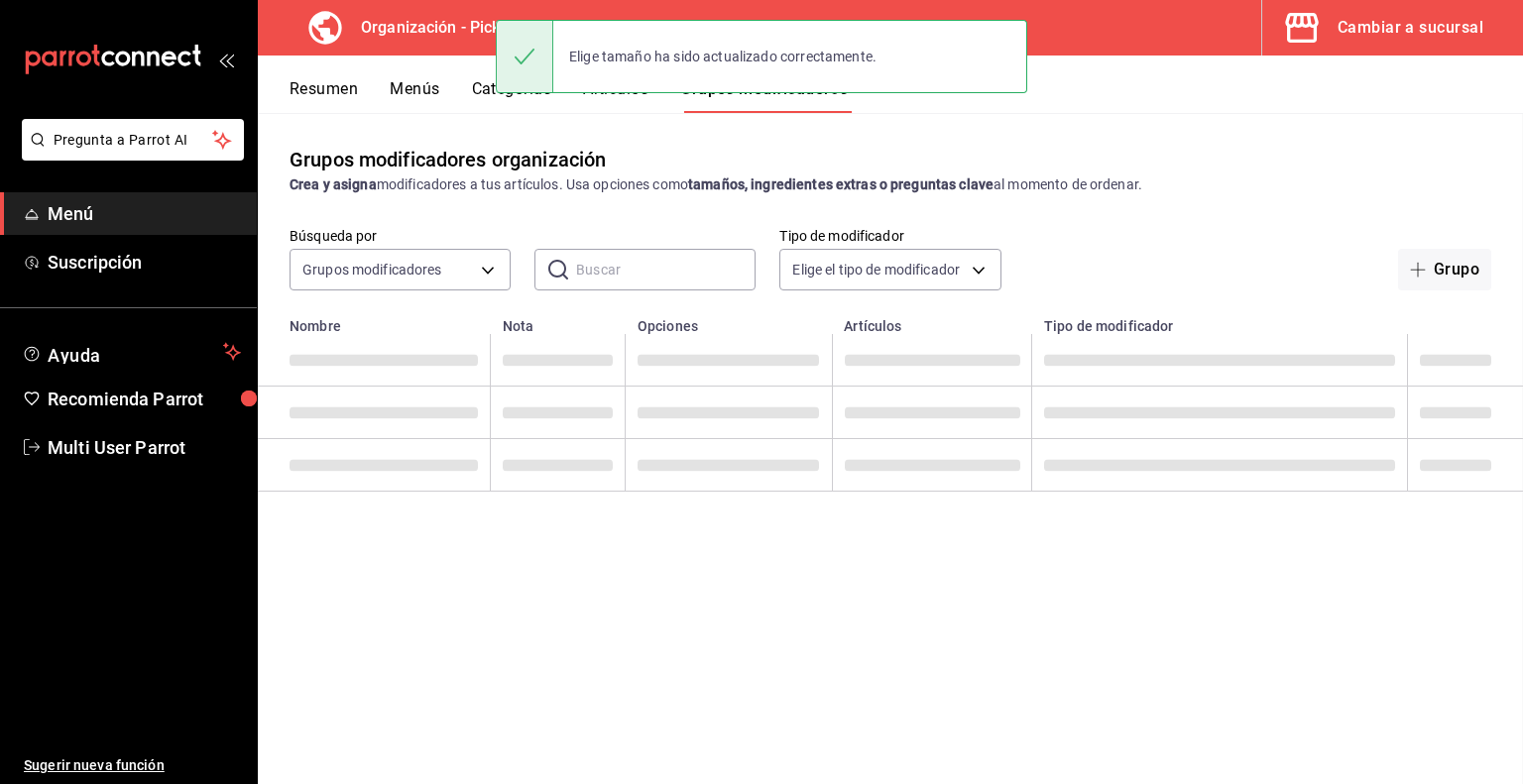 scroll, scrollTop: 0, scrollLeft: 0, axis: both 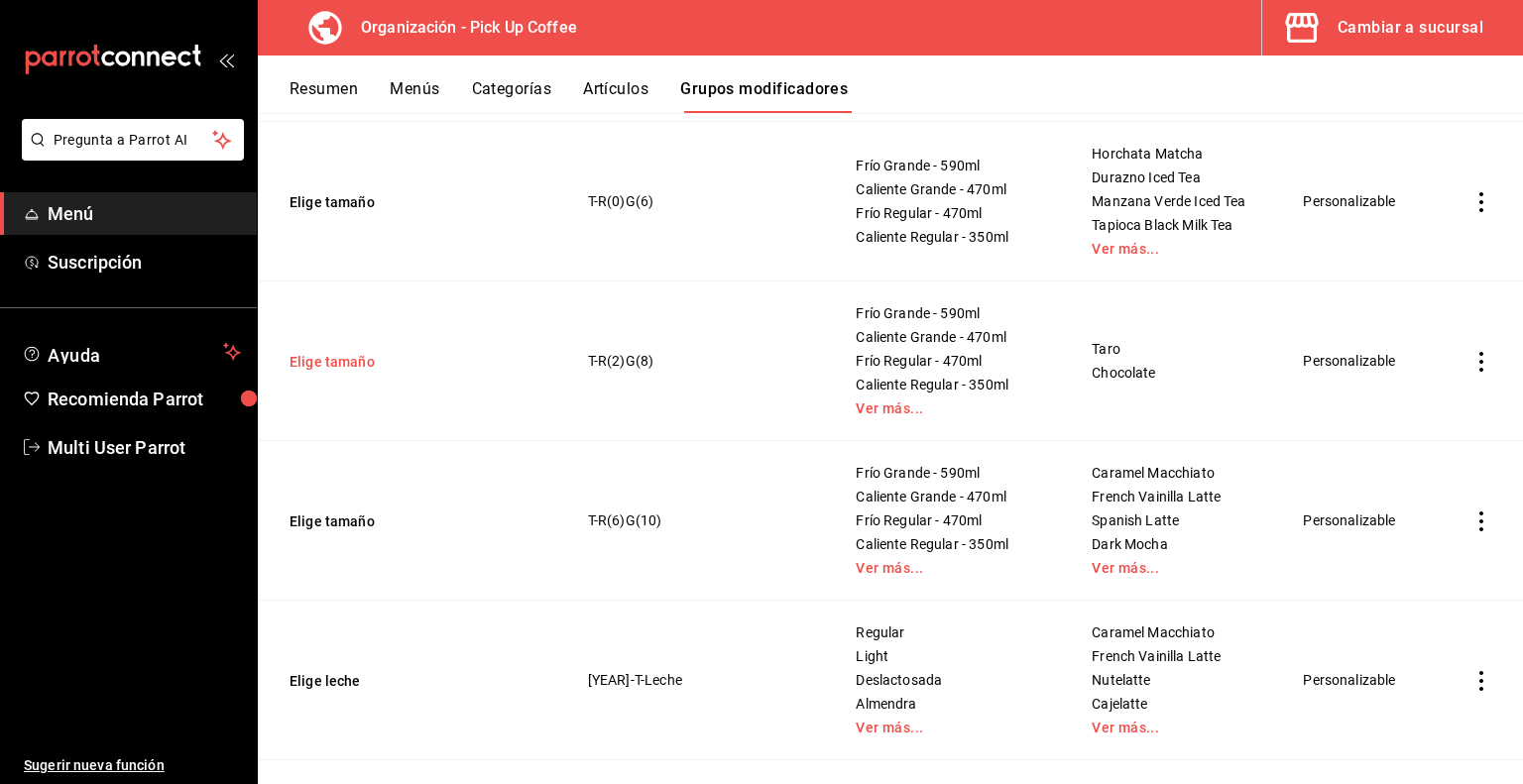 click on "Elige tamaño" at bounding box center (409, 362) 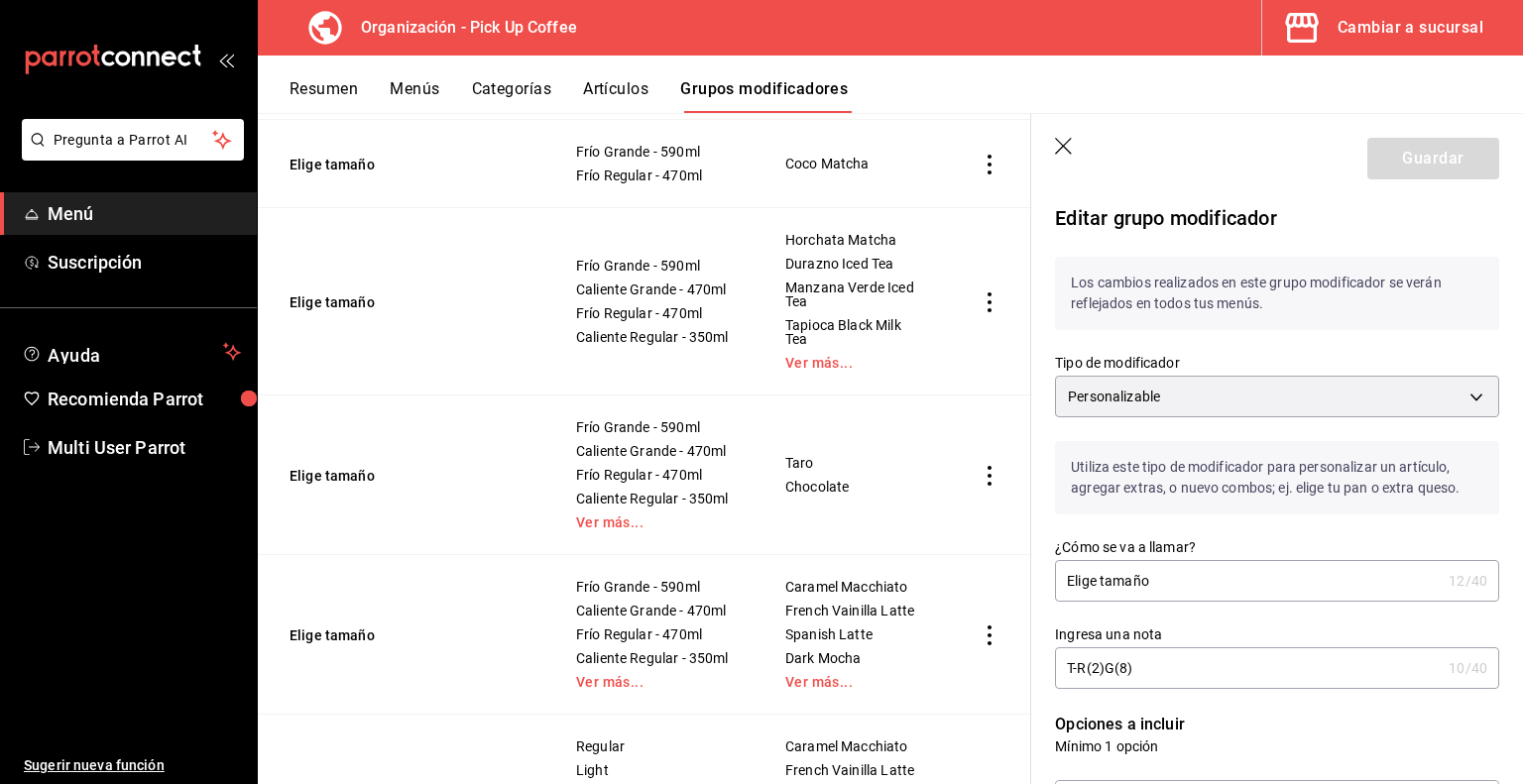 type 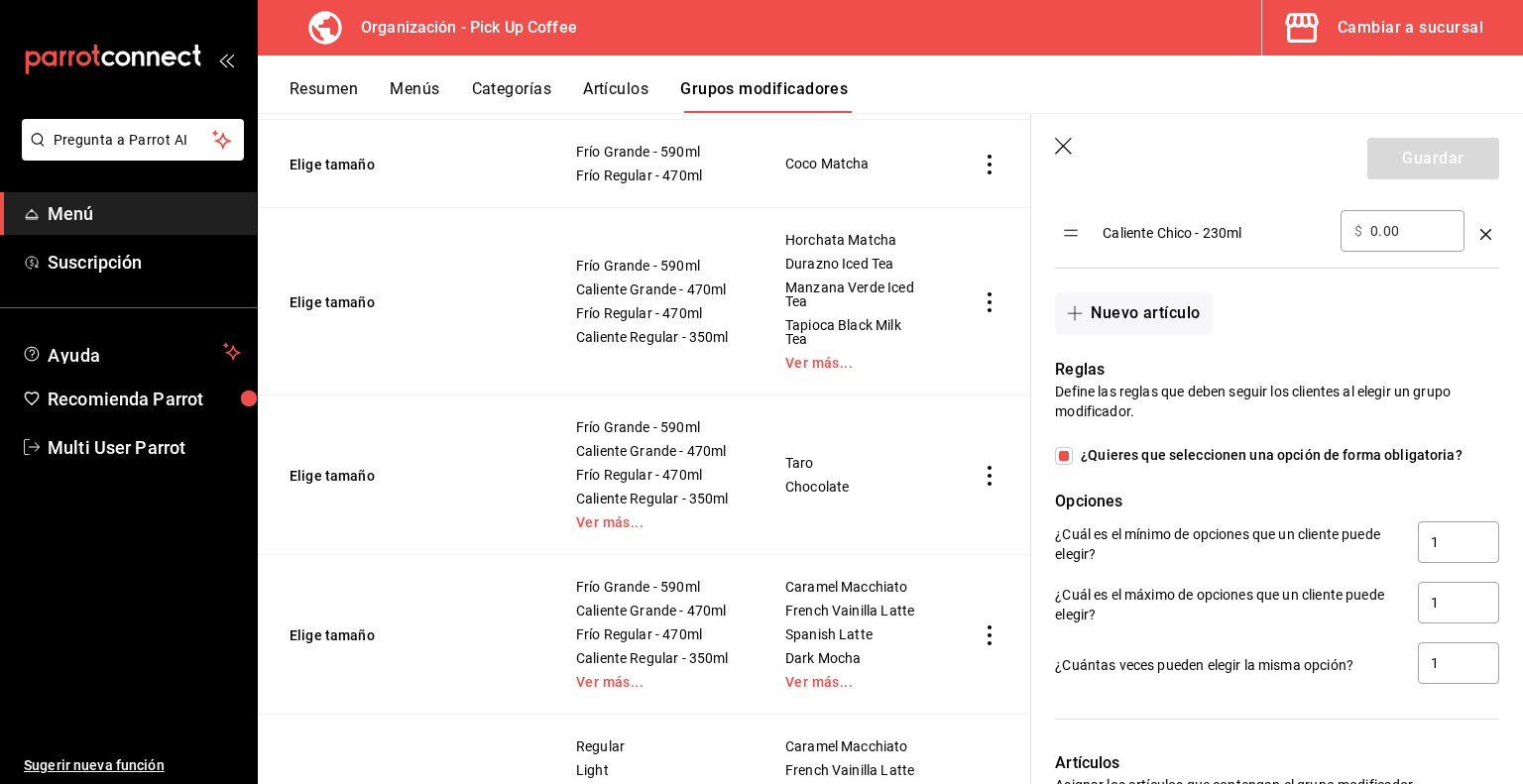 scroll, scrollTop: 1418, scrollLeft: 0, axis: vertical 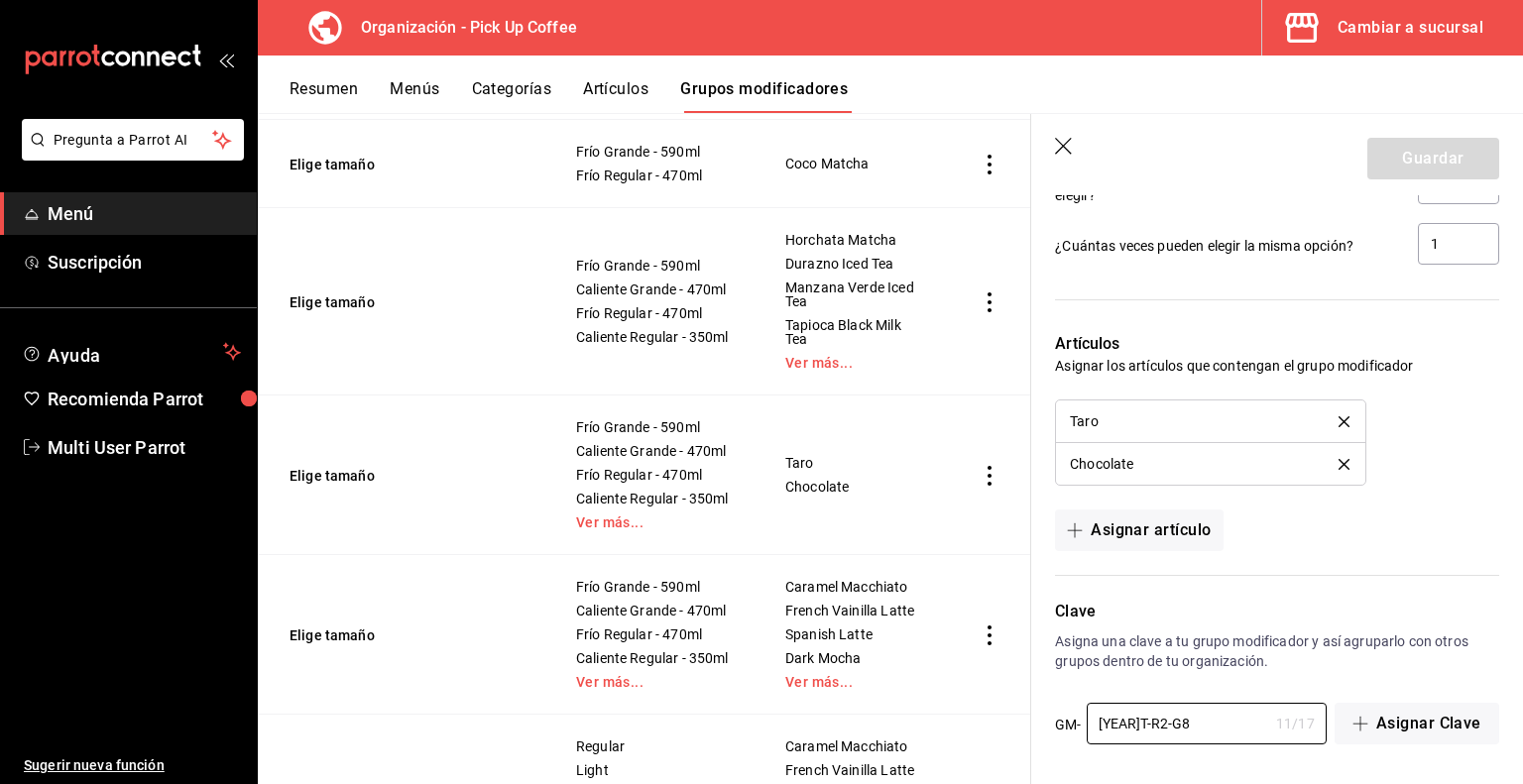 drag, startPoint x: 1194, startPoint y: 725, endPoint x: 988, endPoint y: 716, distance: 206.19651 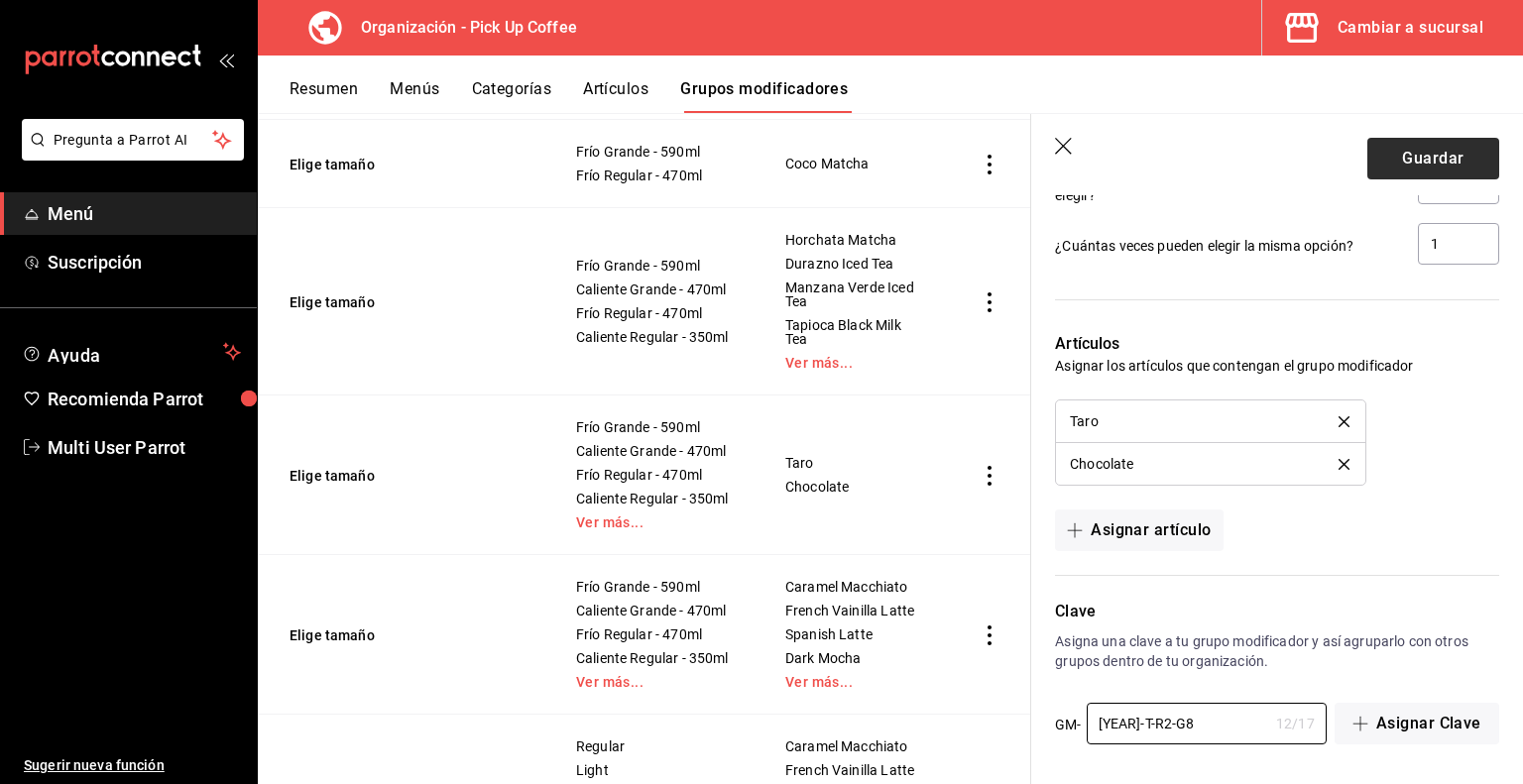 type on "[YEAR]-T-R2-G8" 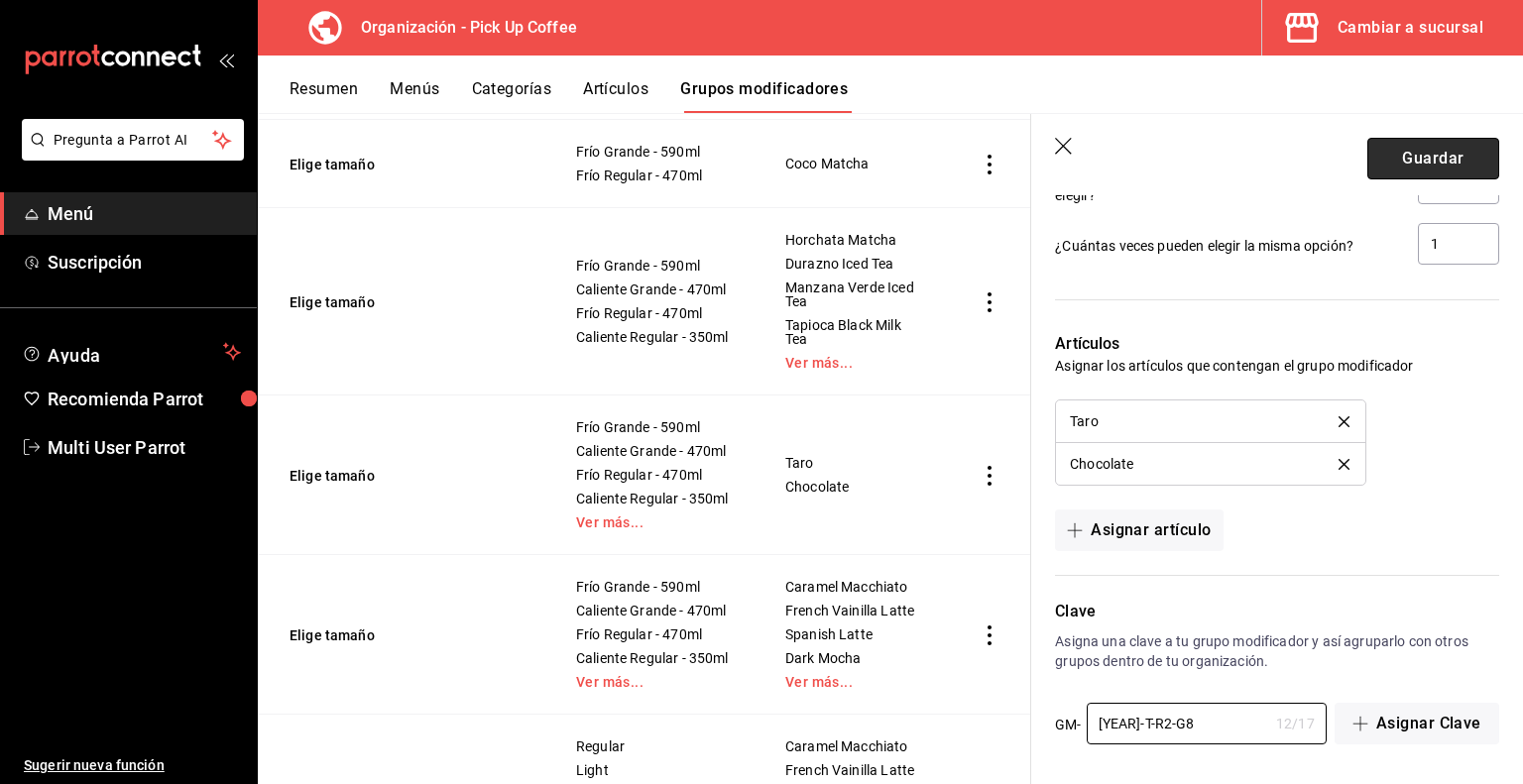 click on "Guardar" at bounding box center [1433, 159] 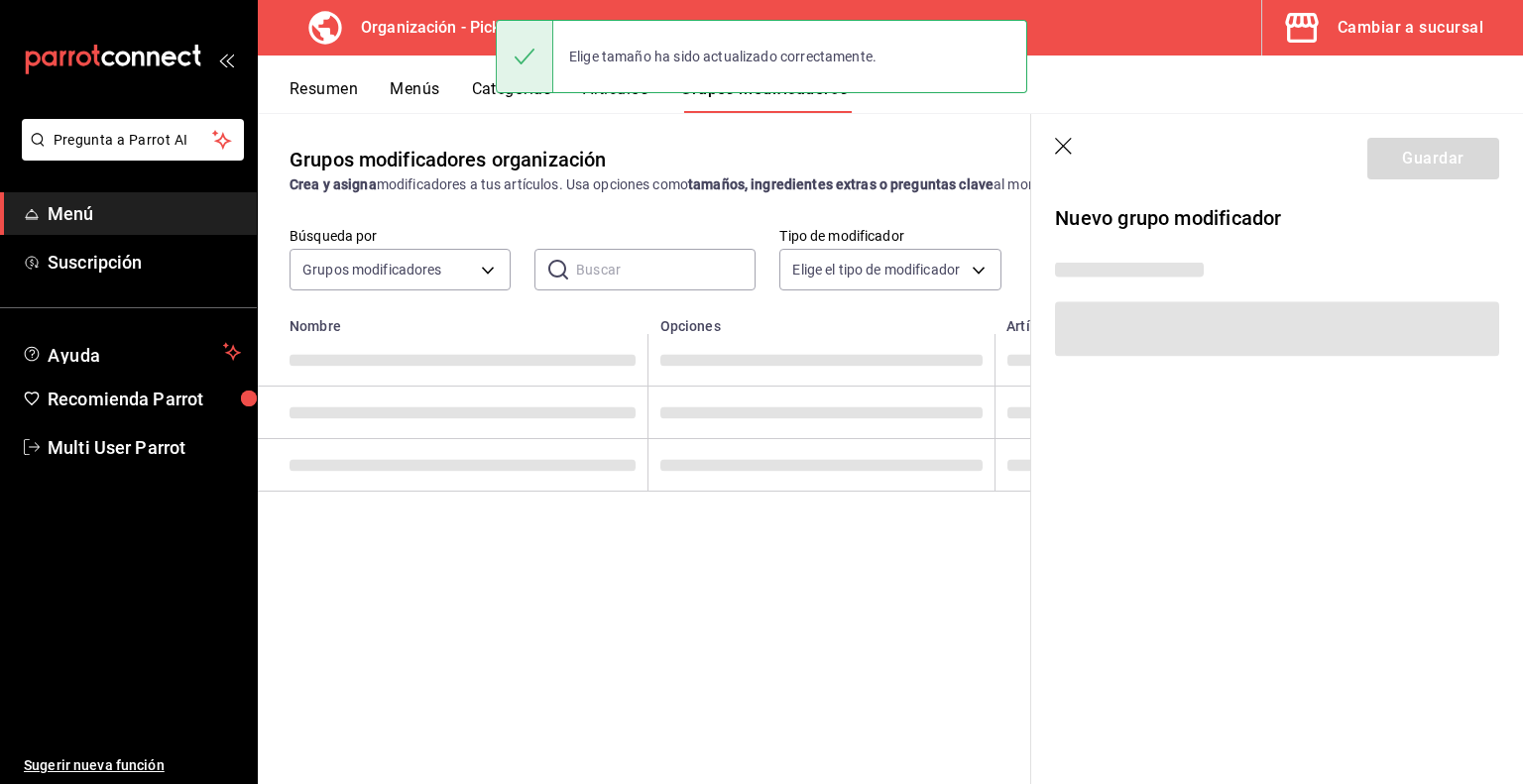 scroll, scrollTop: 0, scrollLeft: 0, axis: both 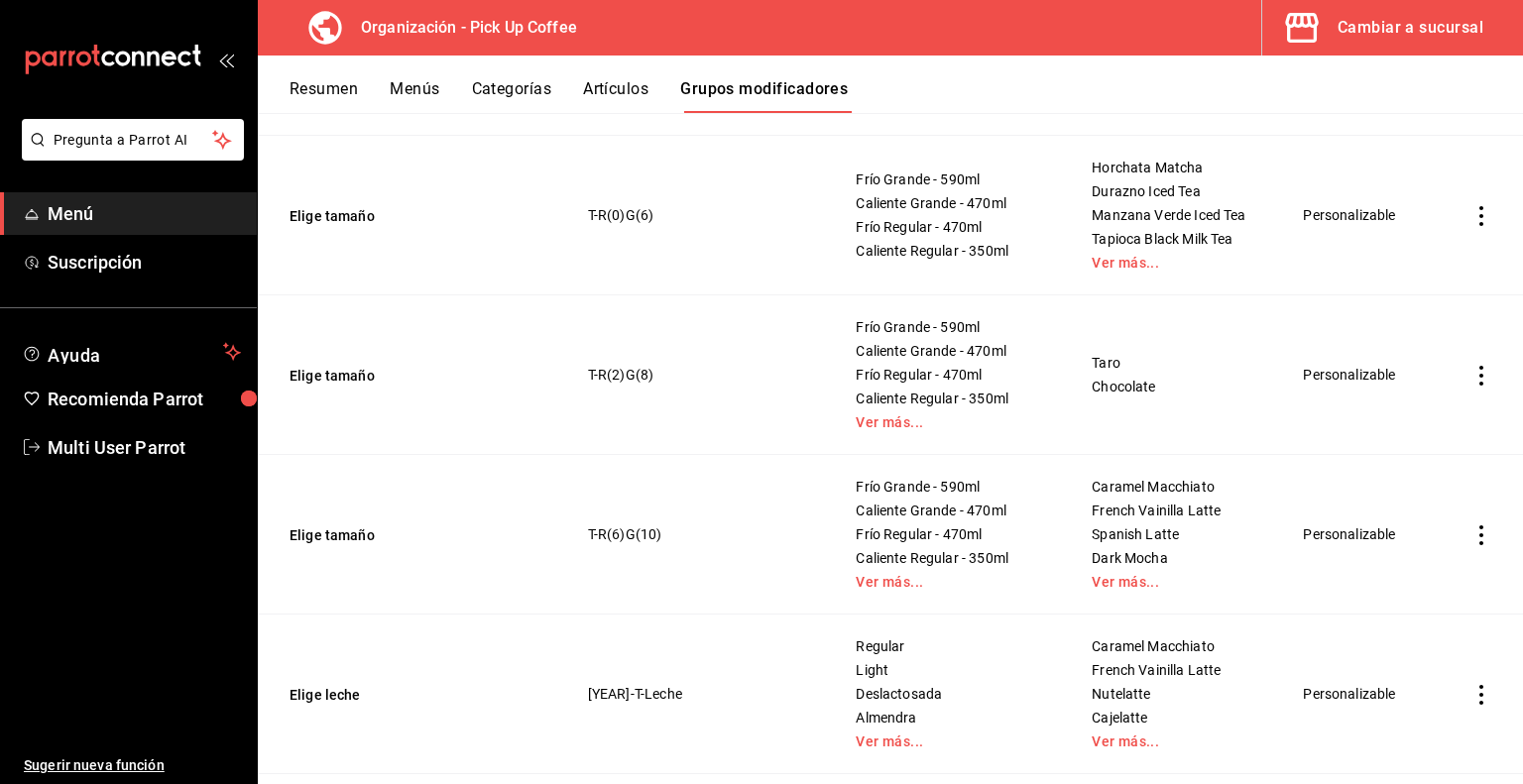 click 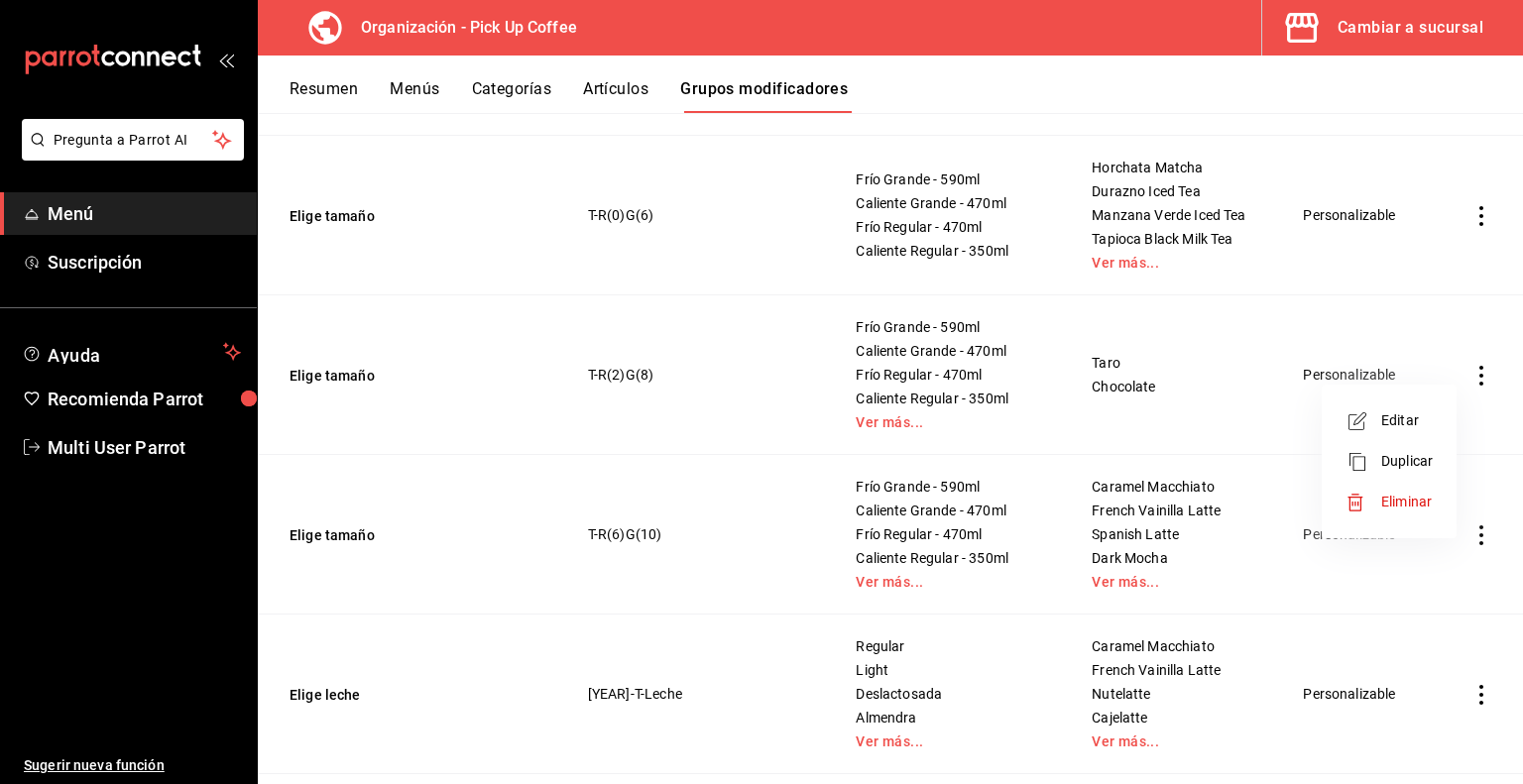 click on "Duplicar" at bounding box center [1407, 461] 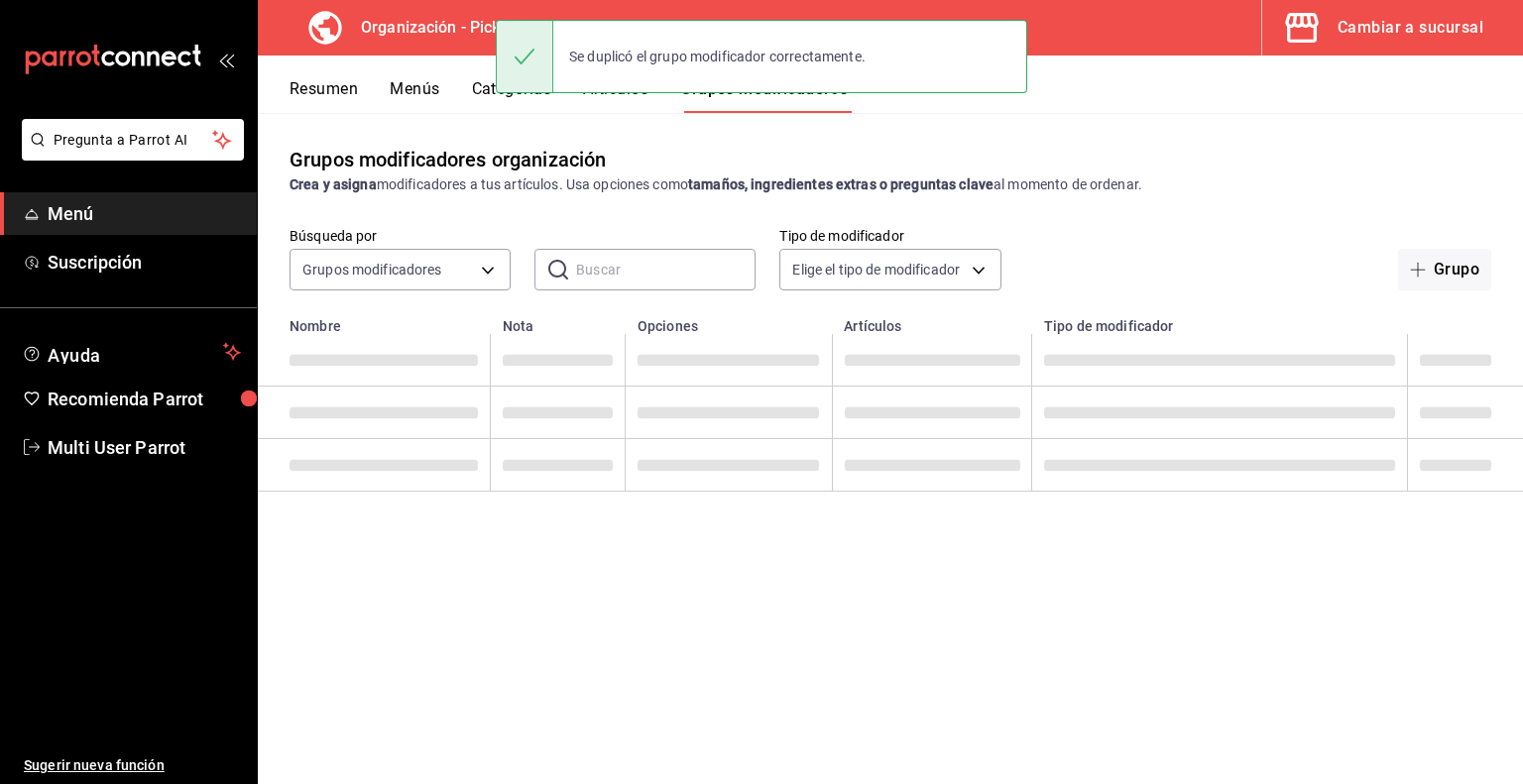 scroll, scrollTop: 0, scrollLeft: 0, axis: both 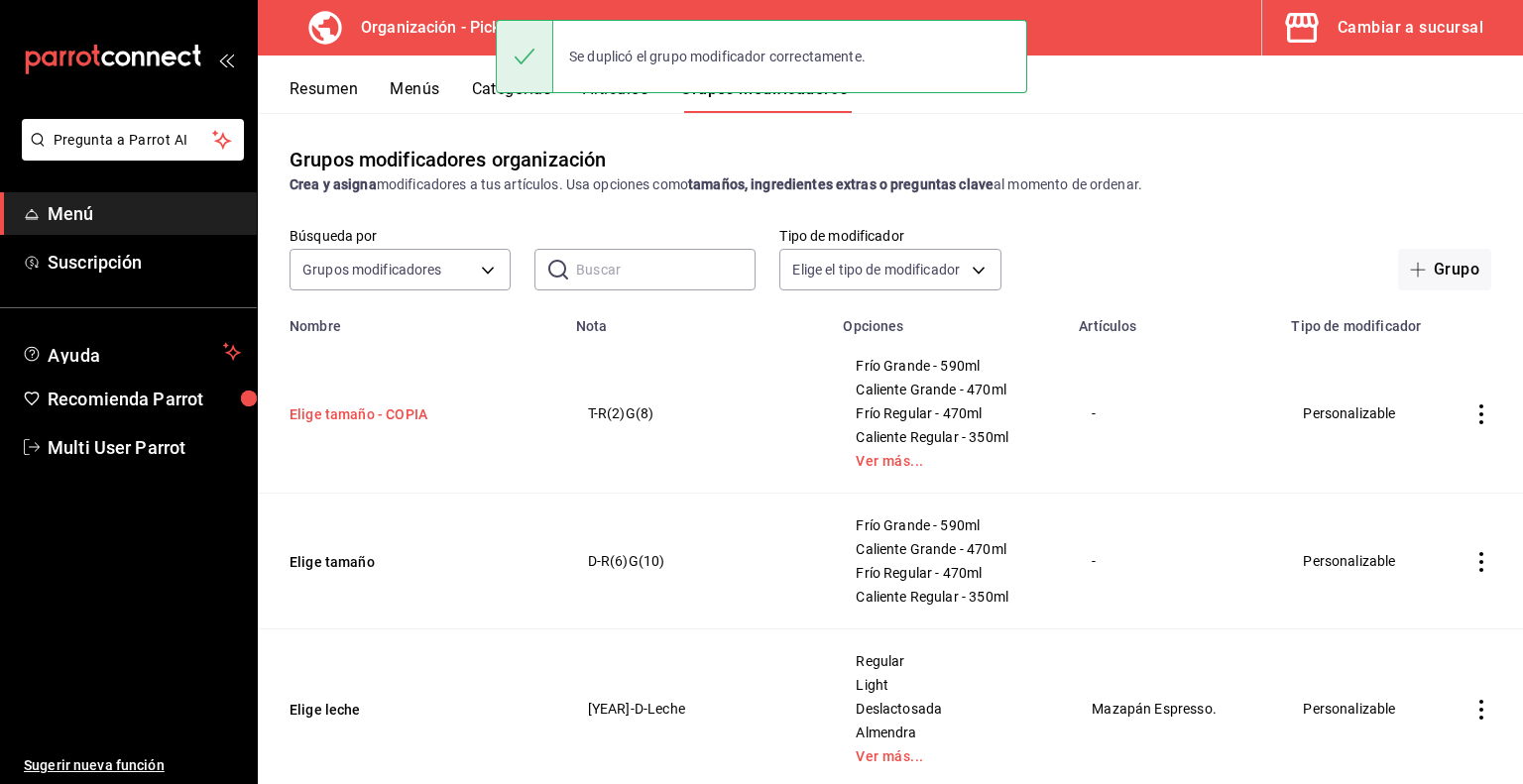 click on "Elige tamaño - COPIA" at bounding box center [409, 414] 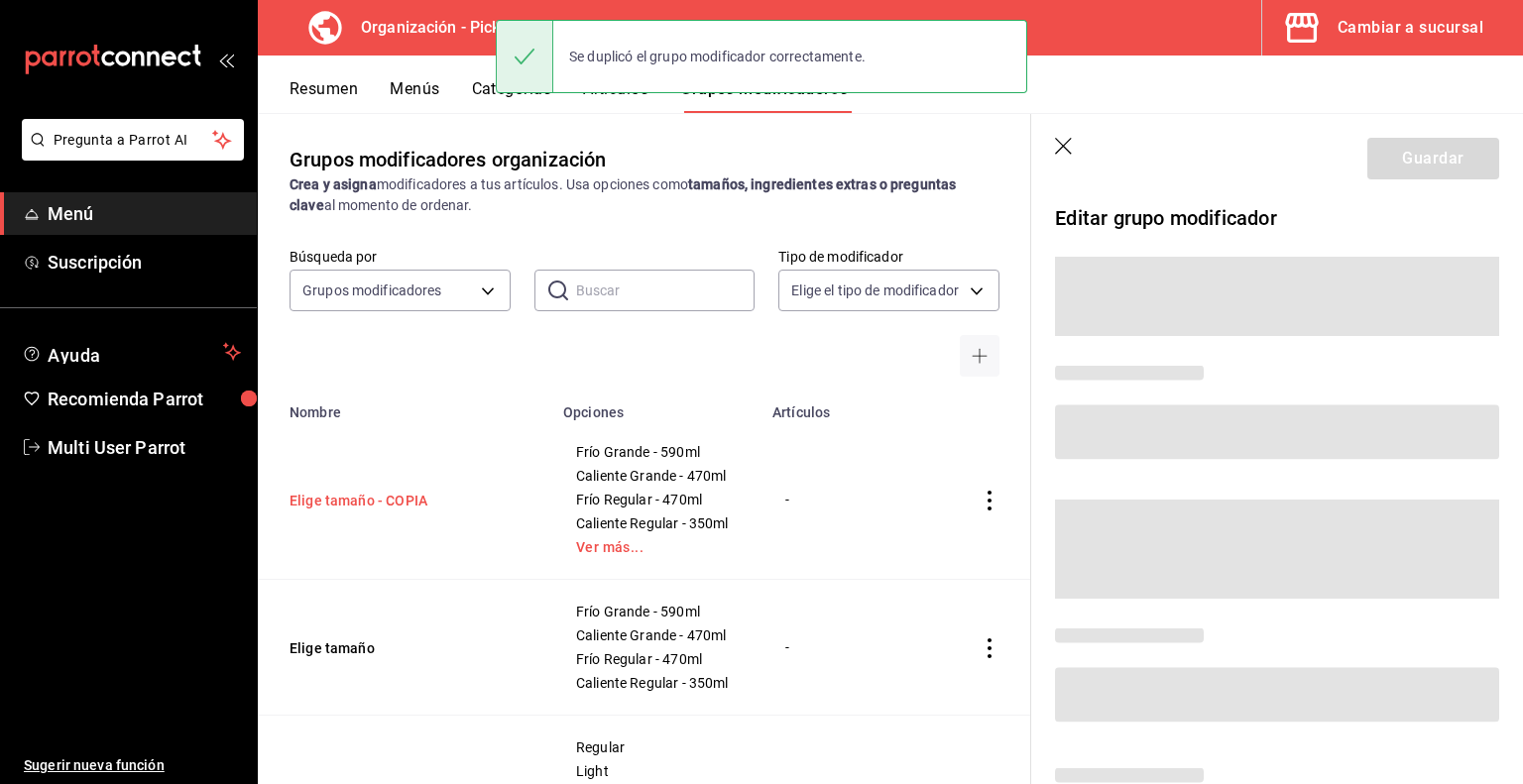 type 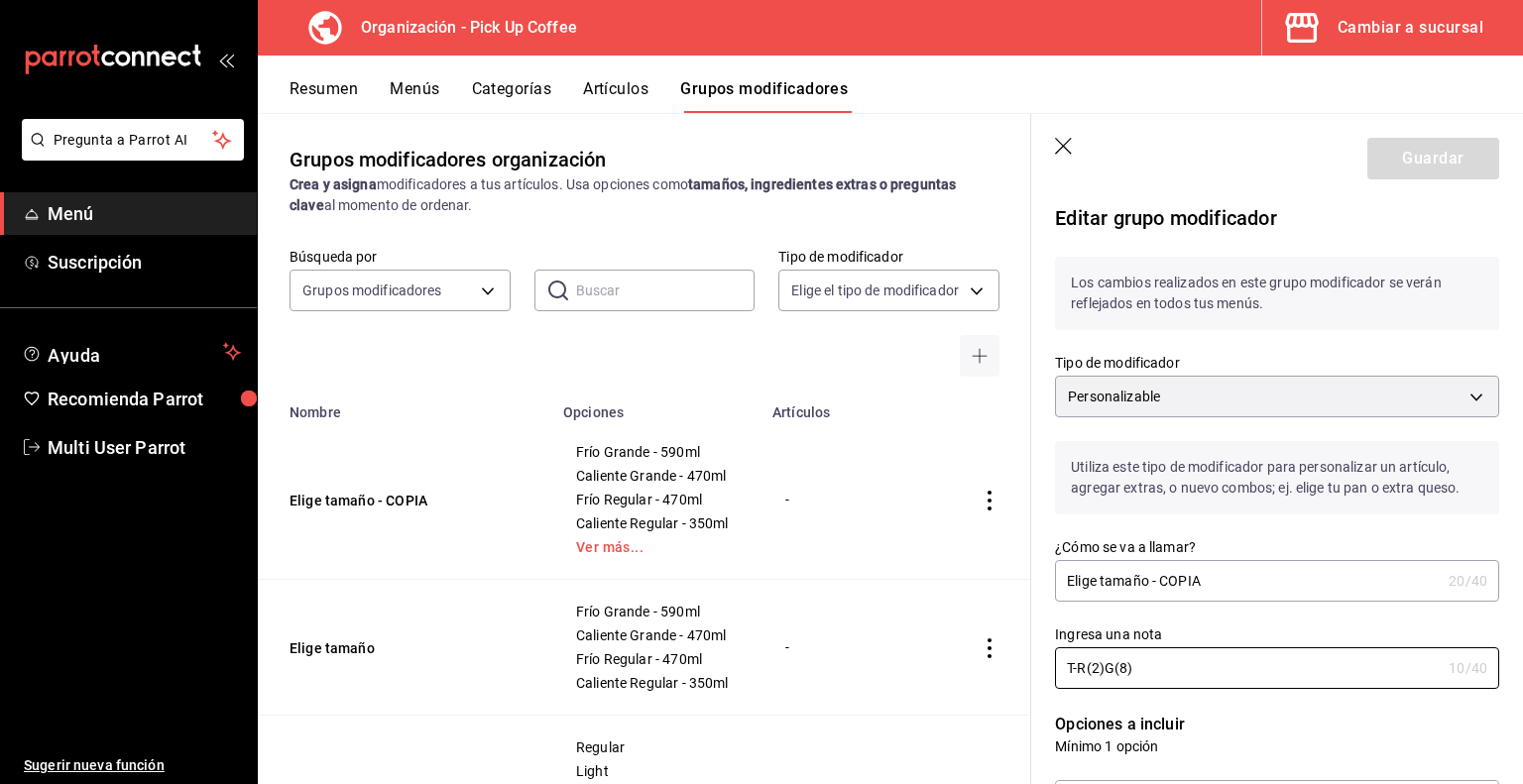 drag, startPoint x: 1138, startPoint y: 676, endPoint x: 994, endPoint y: 673, distance: 144.03125 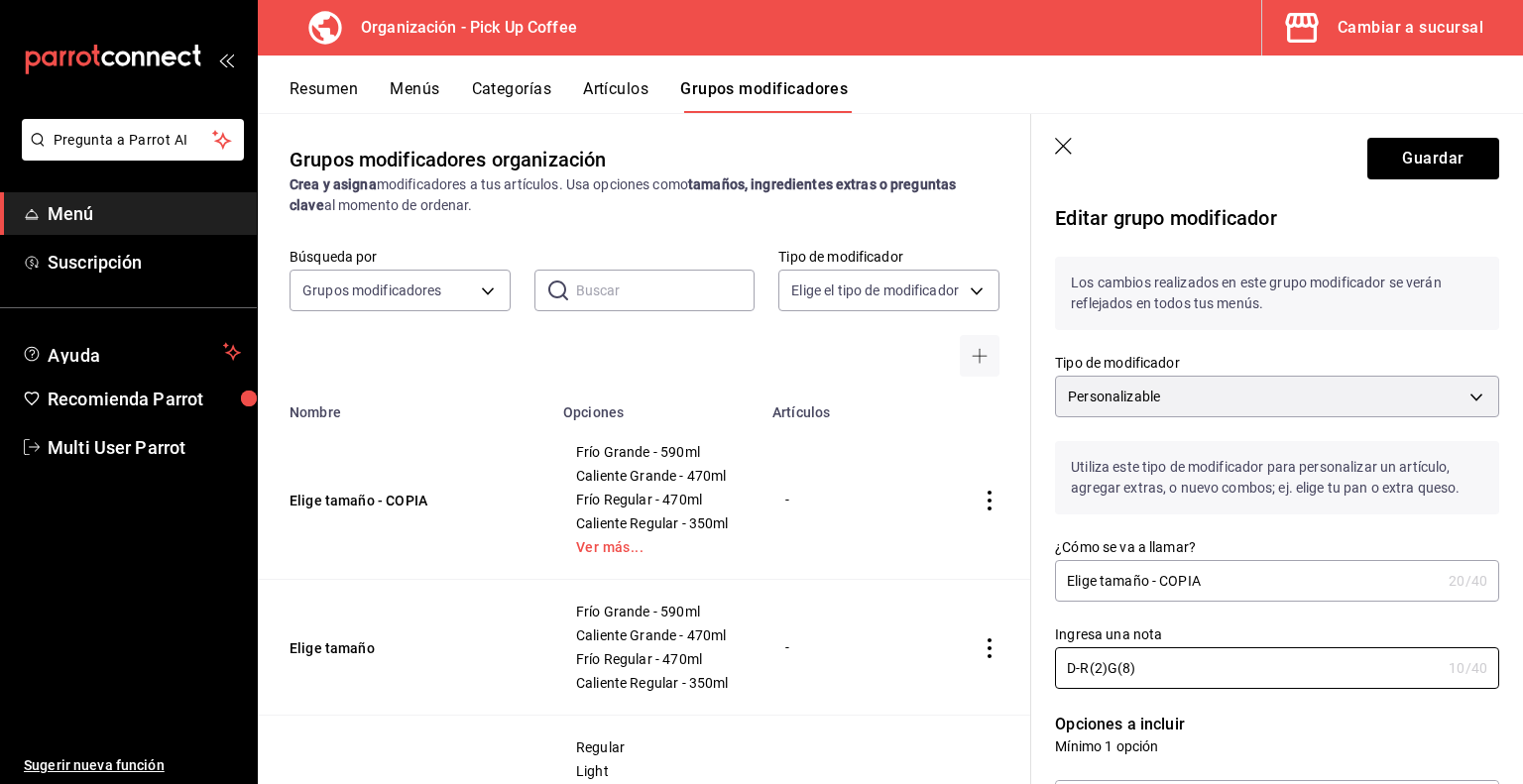 type on "D-R(2)G(8)" 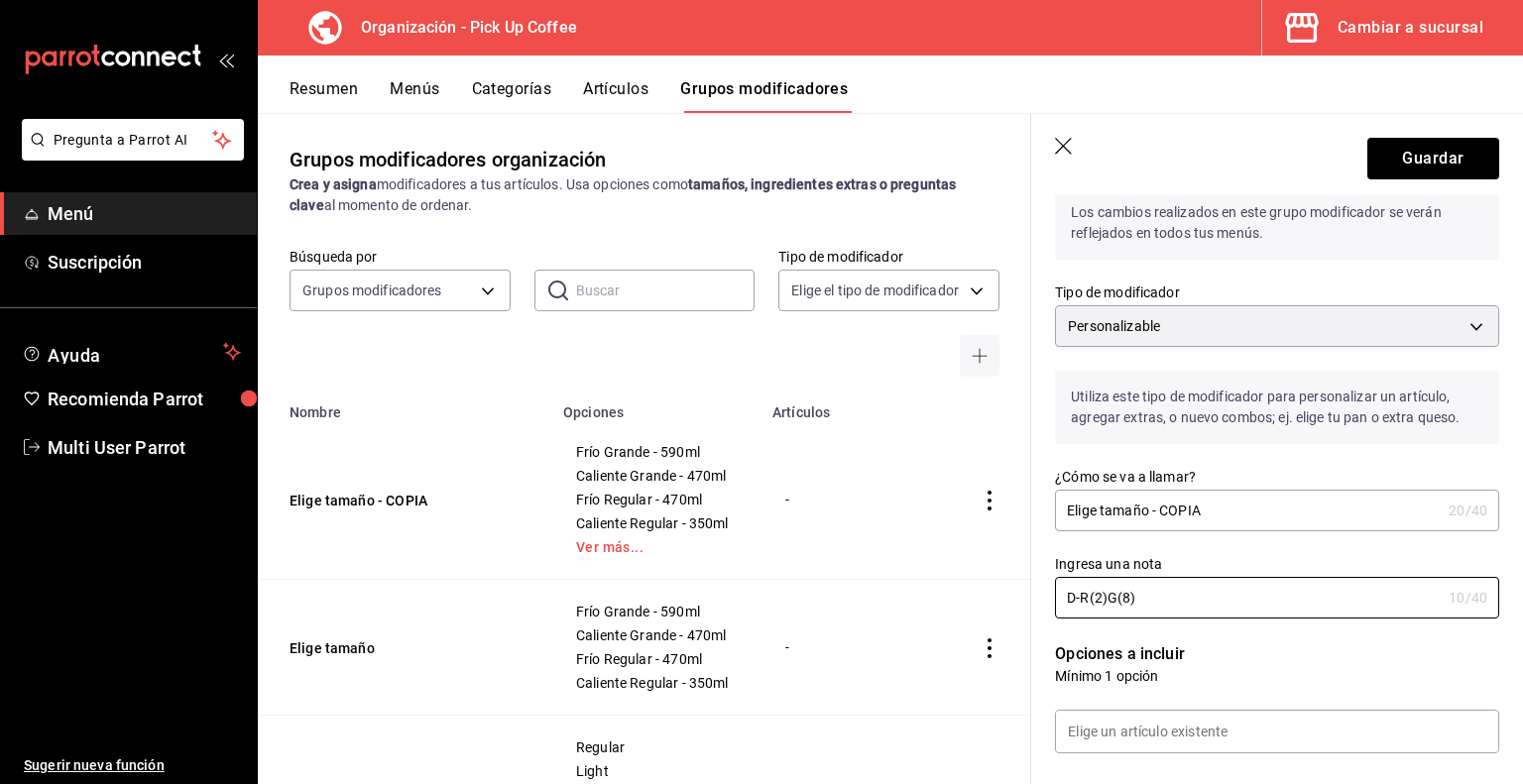 scroll, scrollTop: 71, scrollLeft: 0, axis: vertical 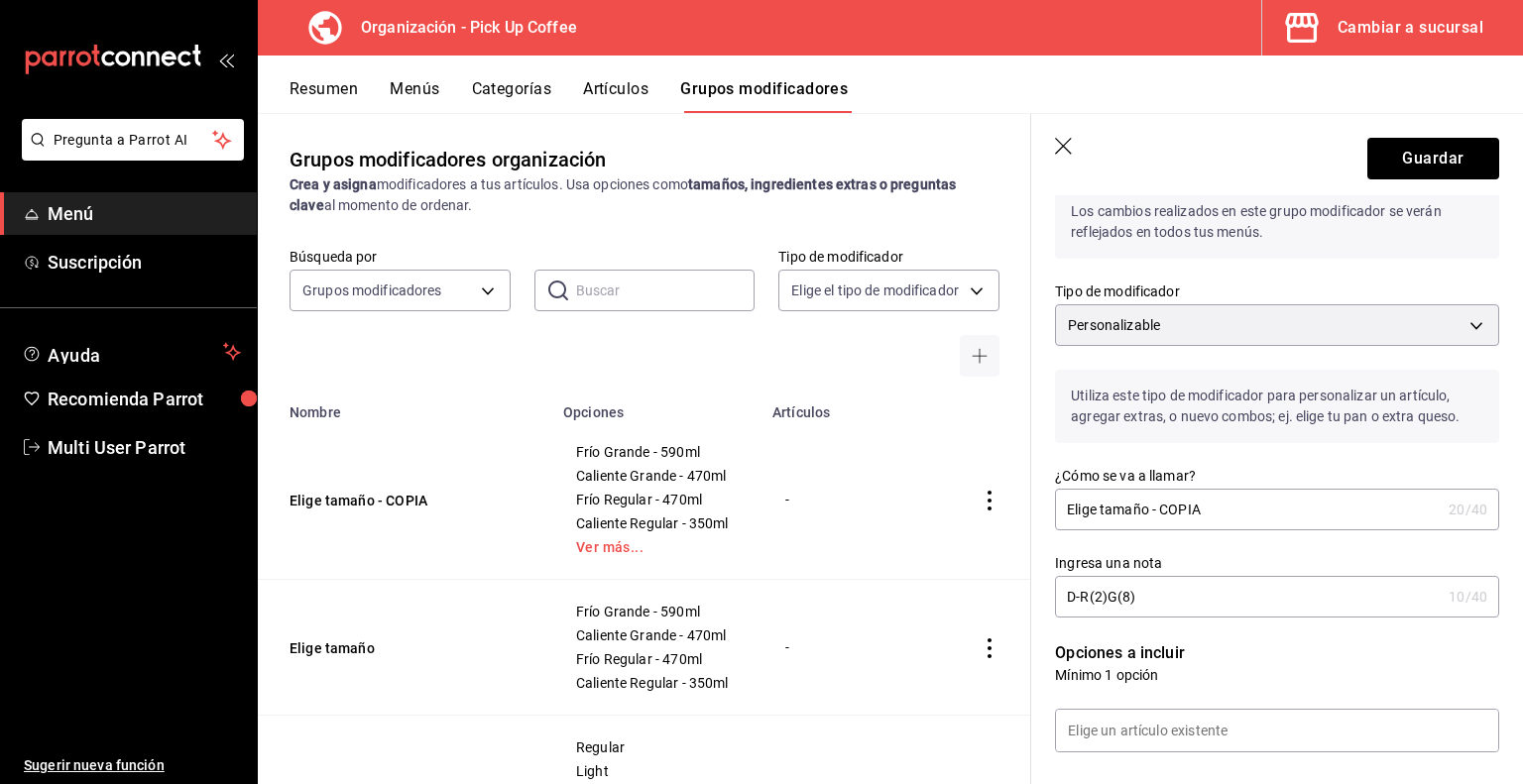 click on "Elige tamaño - COPIA" at bounding box center [1247, 509] 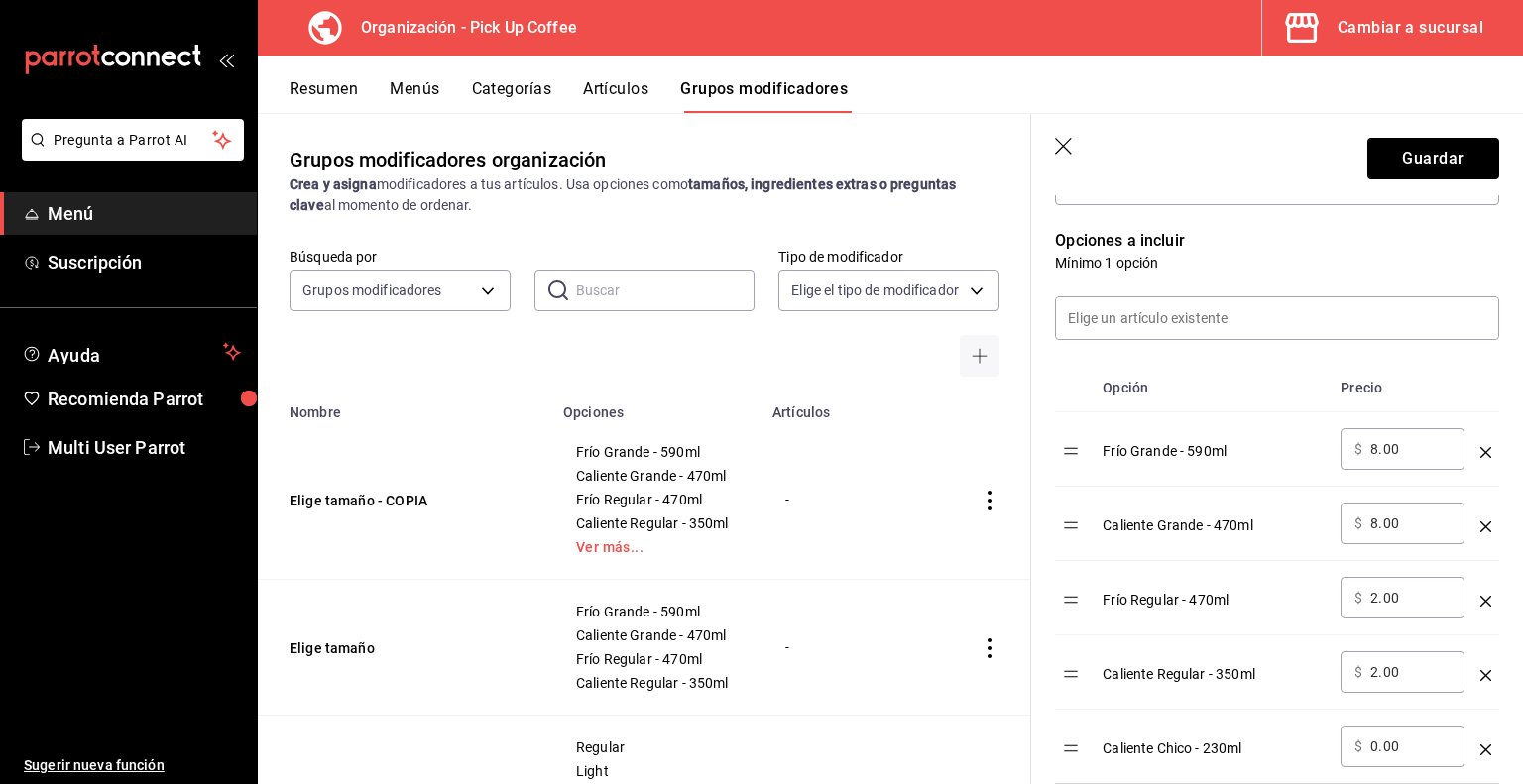 scroll, scrollTop: 599, scrollLeft: 0, axis: vertical 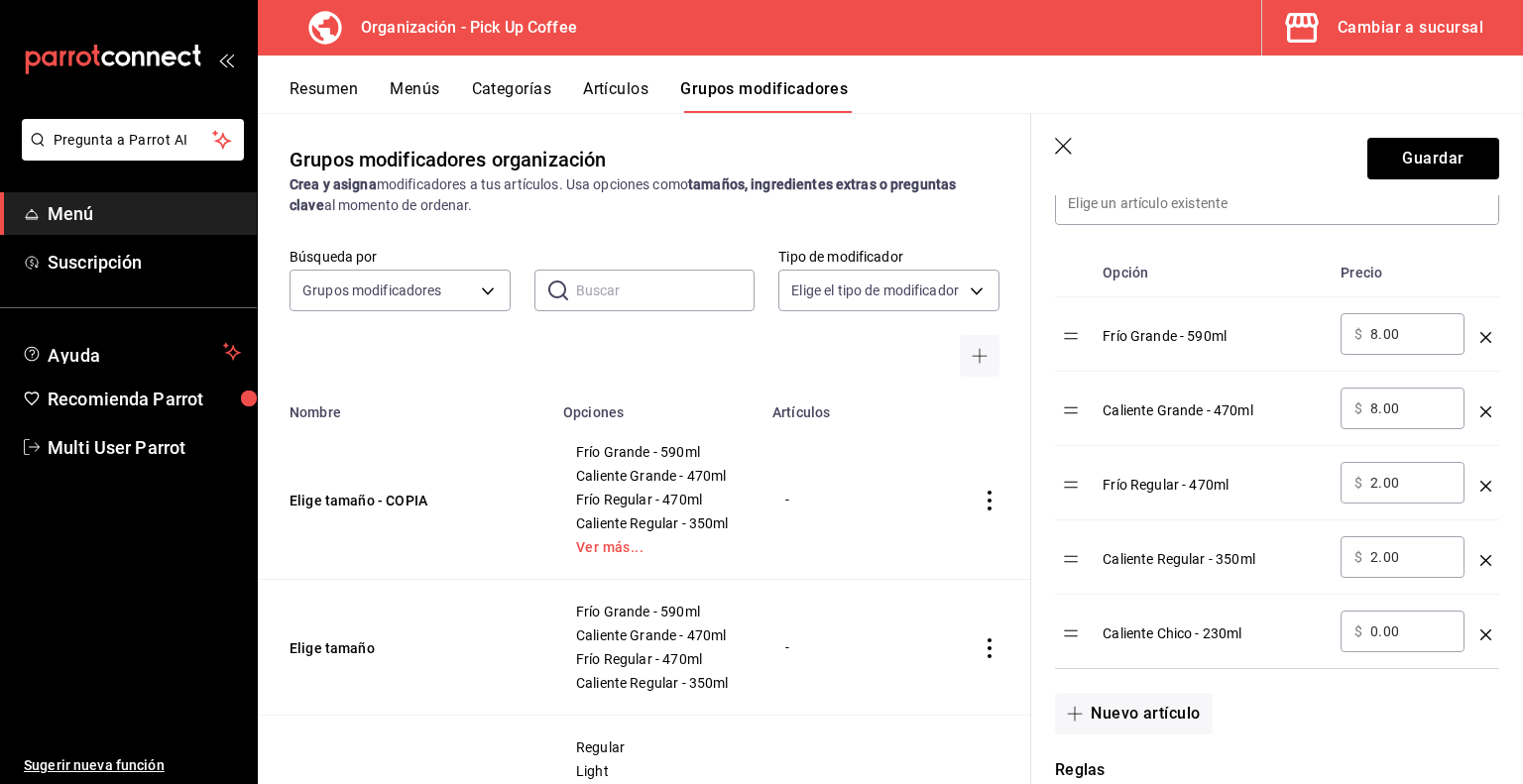 type on "Elige tamaño" 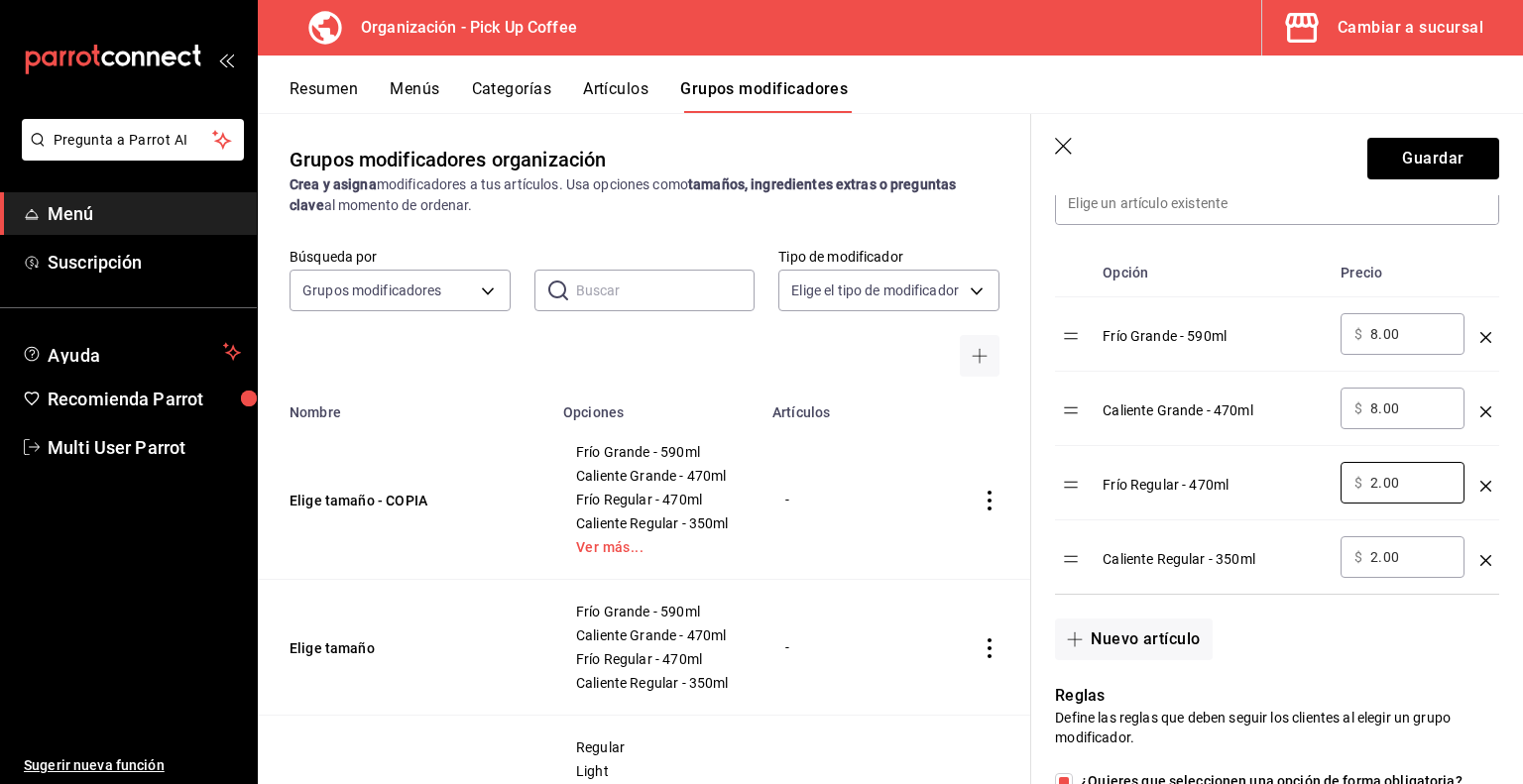 drag, startPoint x: 1413, startPoint y: 487, endPoint x: 1311, endPoint y: 470, distance: 103.406963 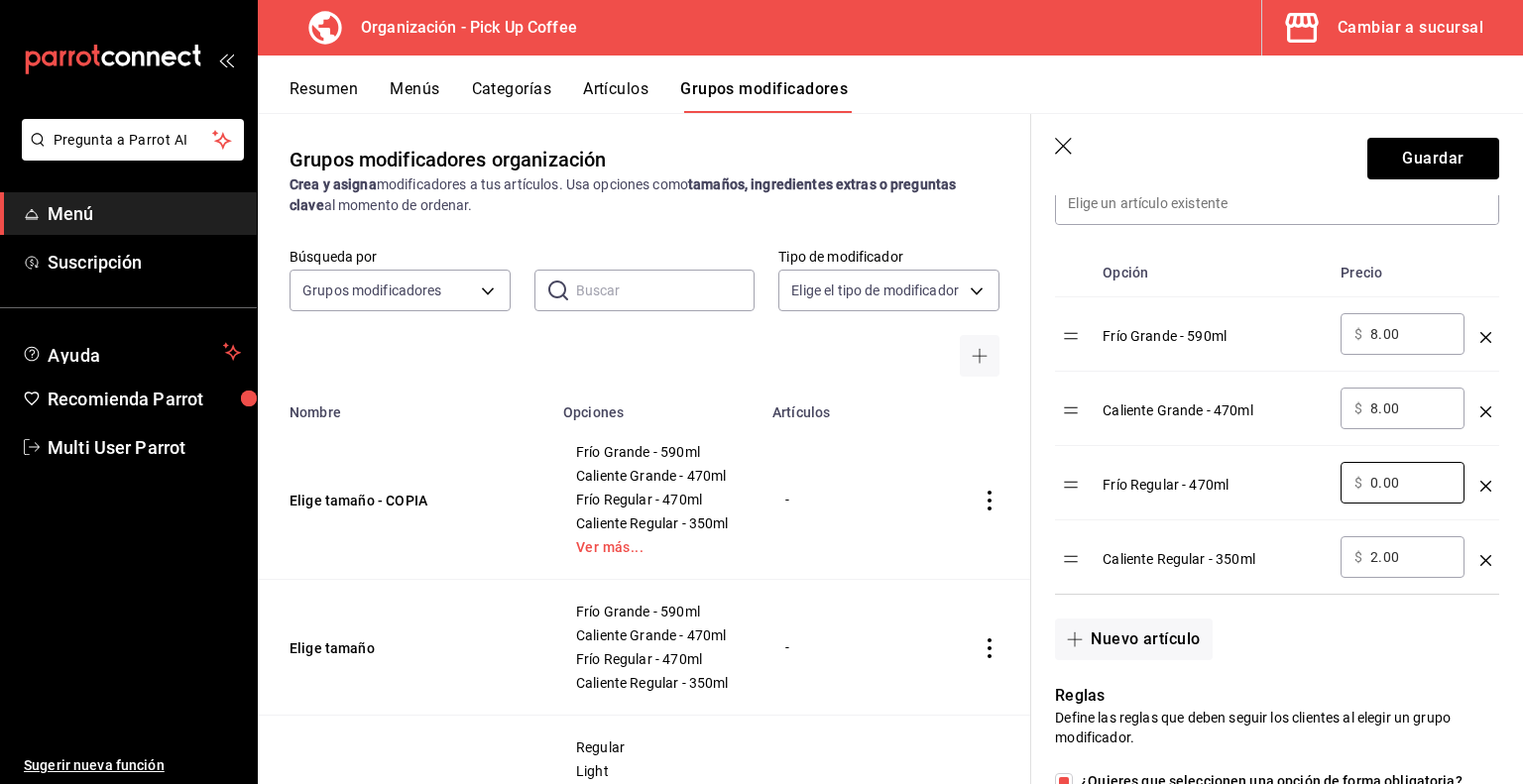 type on "0.00" 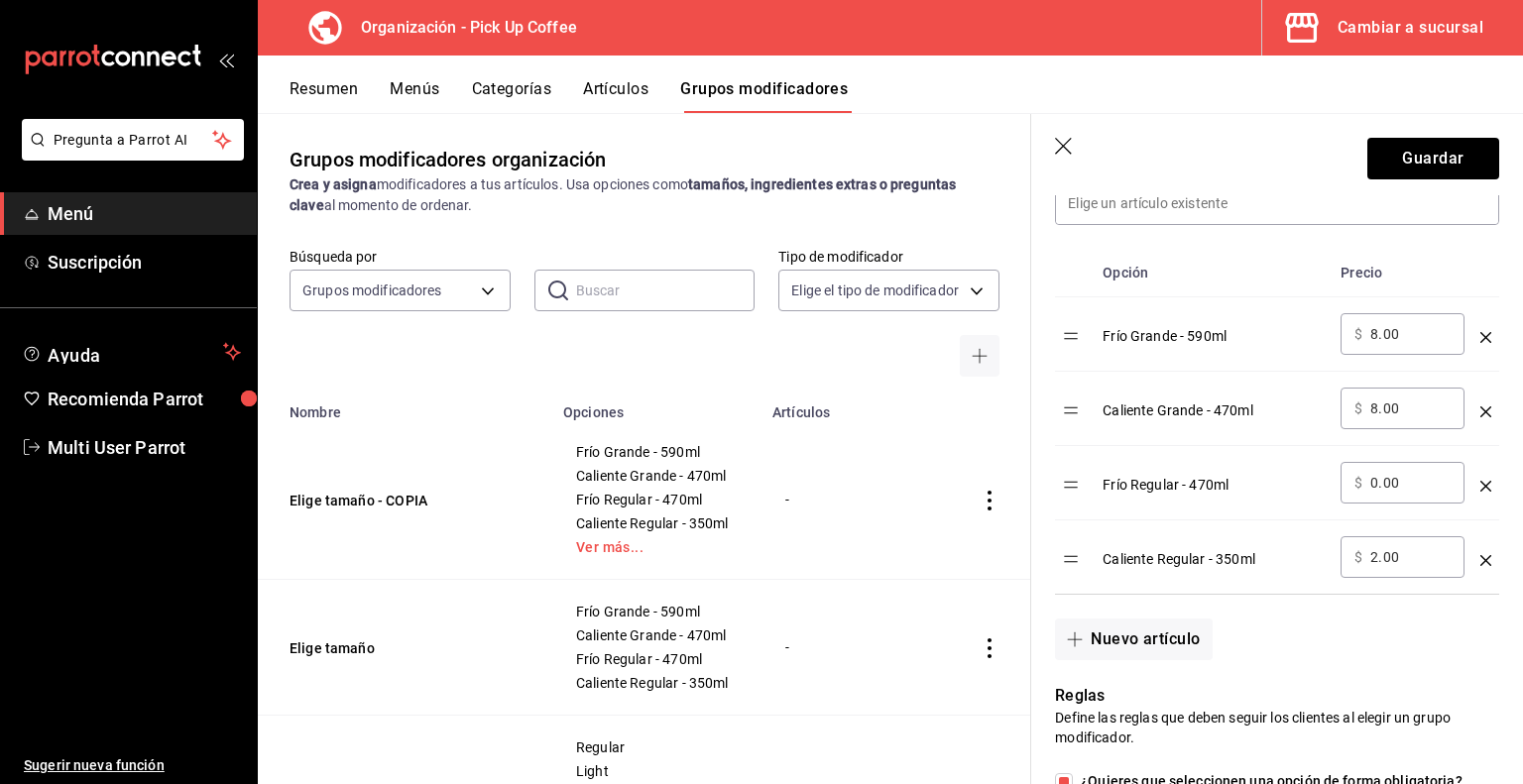type 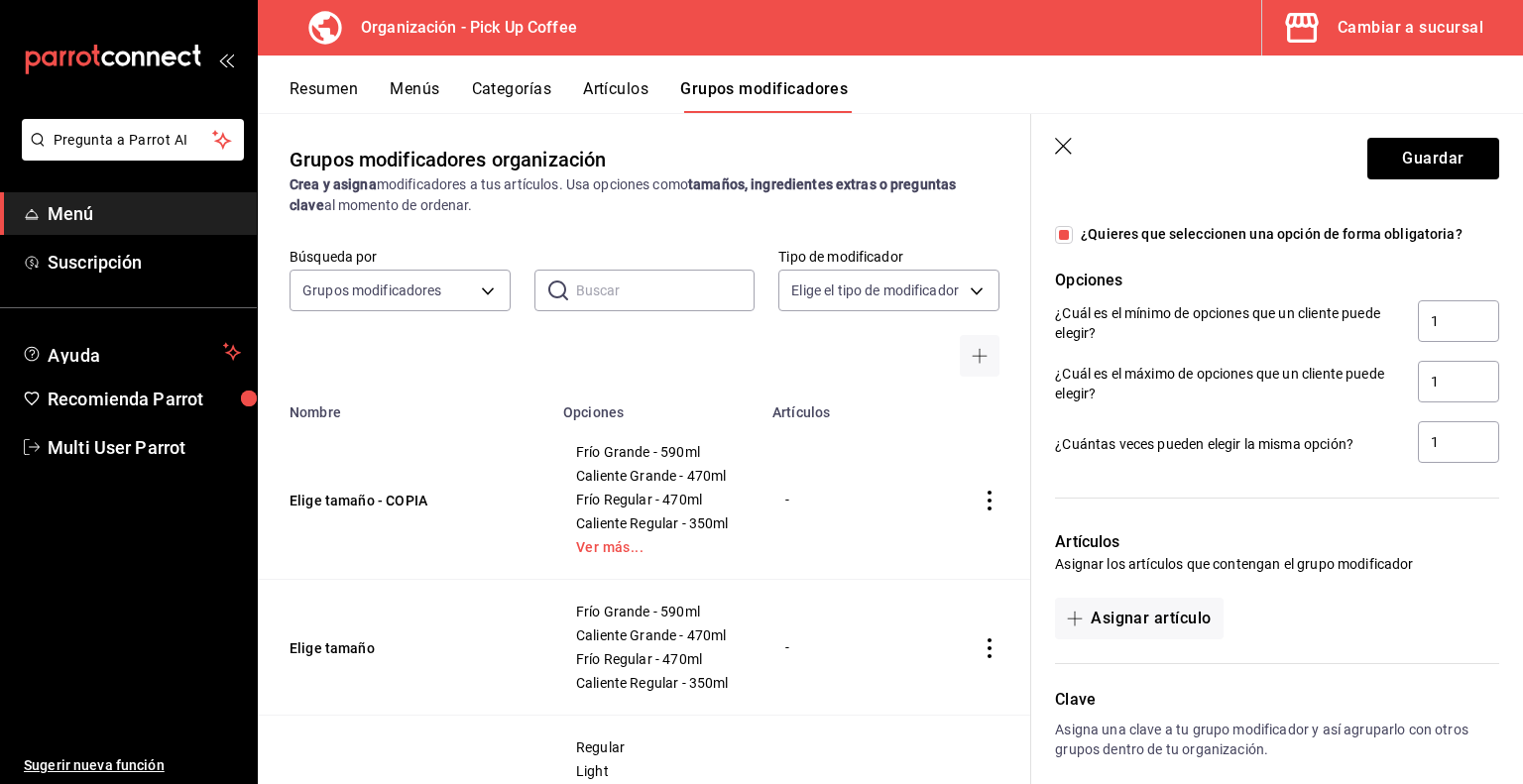 scroll, scrollTop: 1234, scrollLeft: 0, axis: vertical 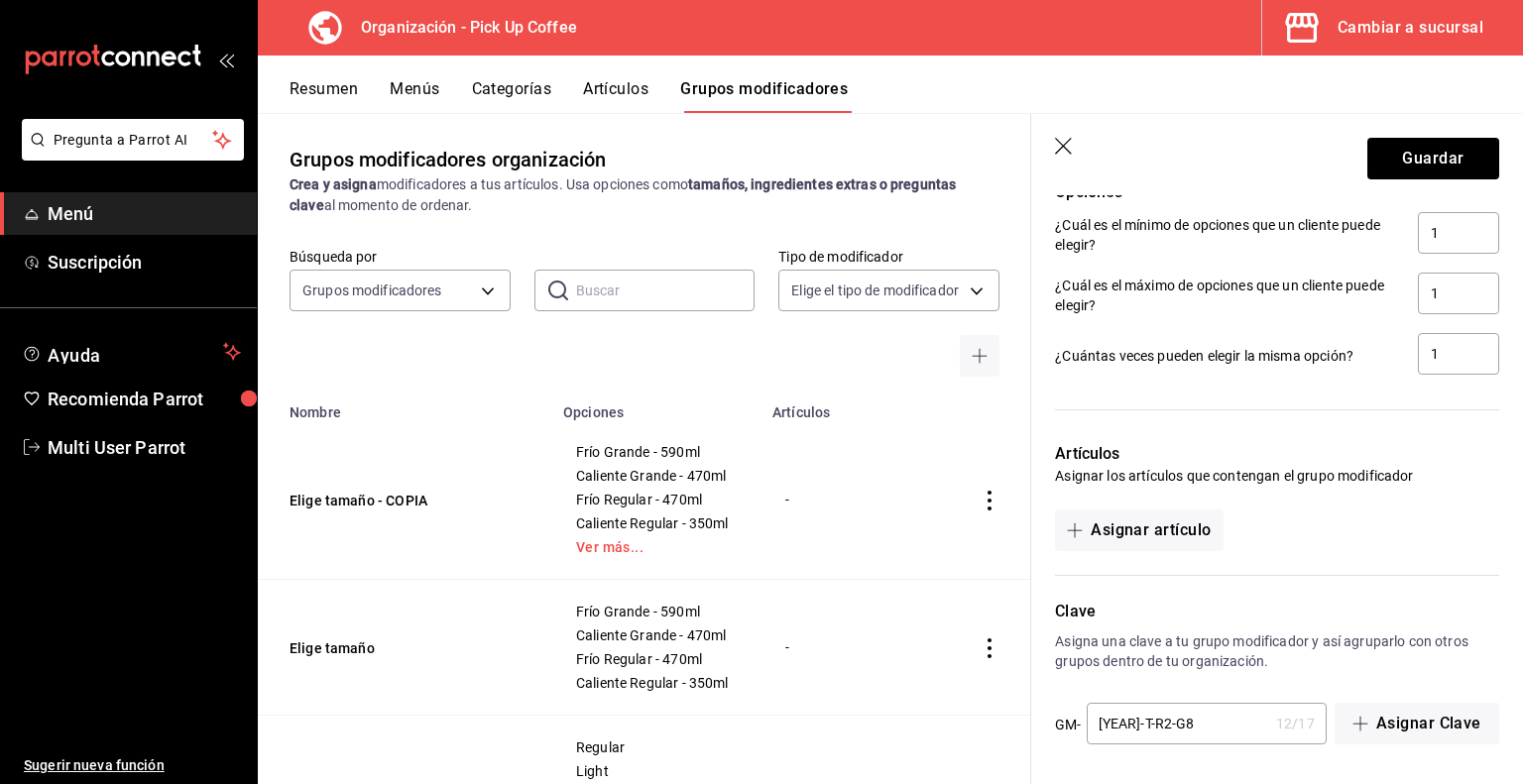 type on "0.00" 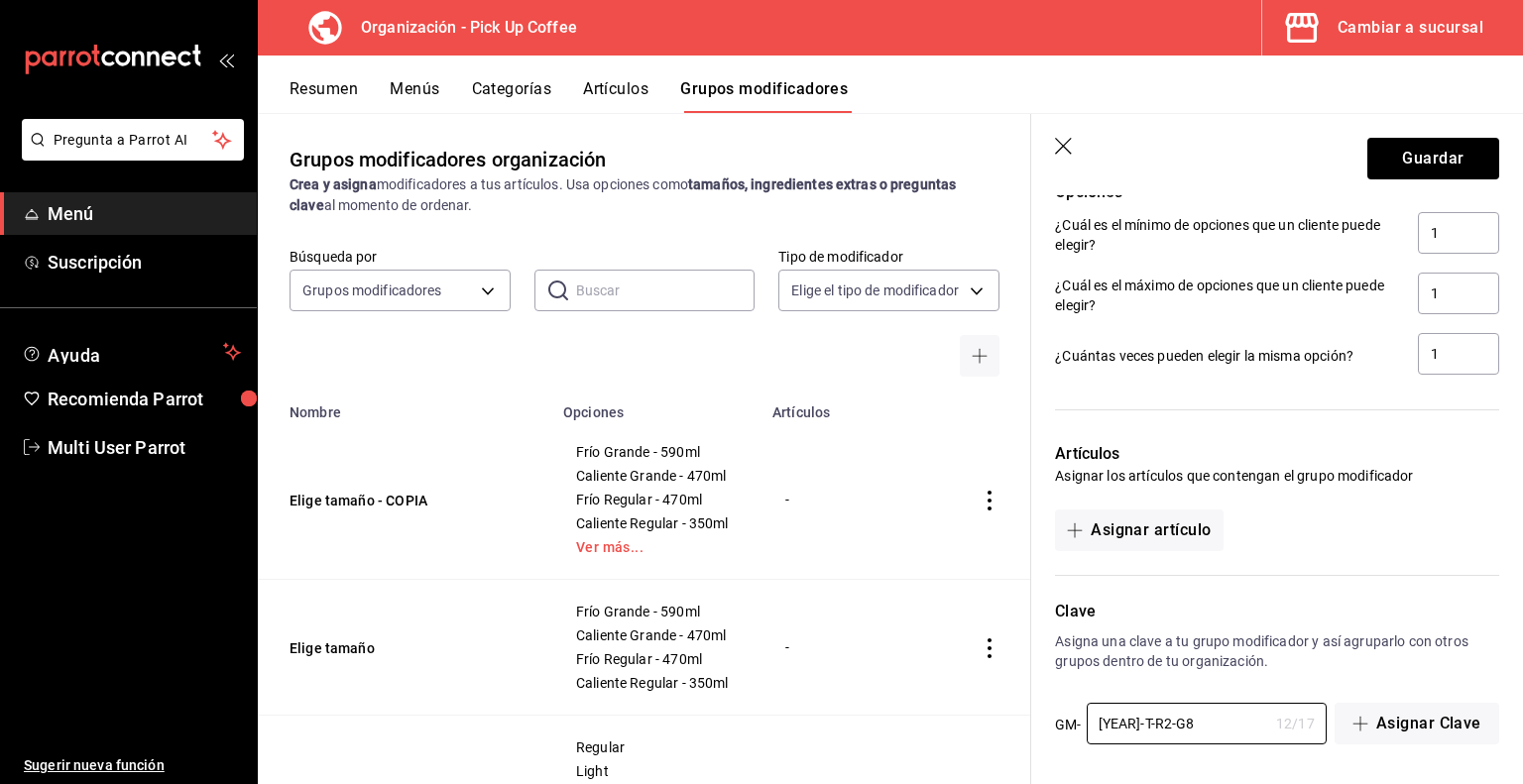 drag, startPoint x: 1215, startPoint y: 728, endPoint x: 983, endPoint y: 719, distance: 232.1745 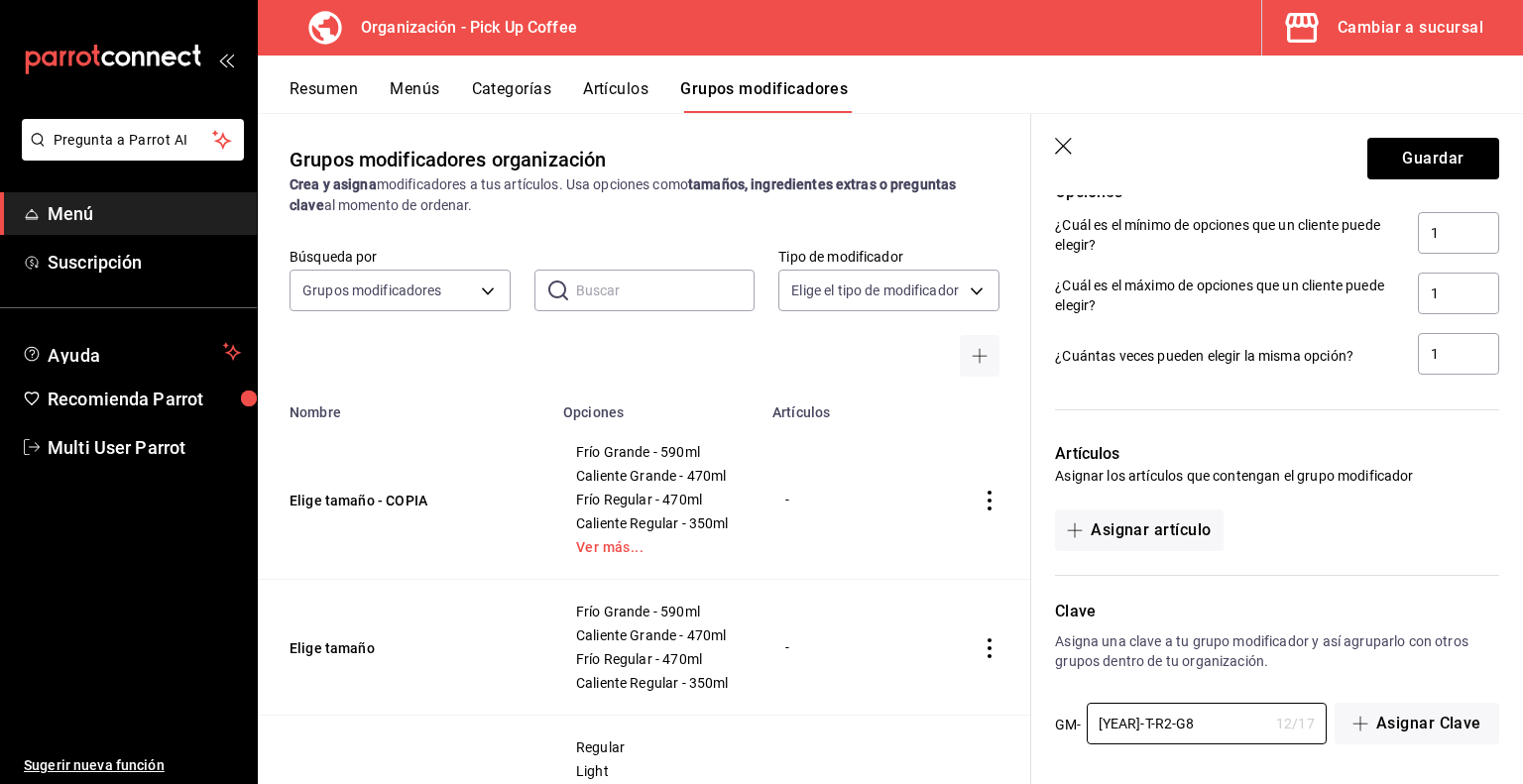 paste on "D" 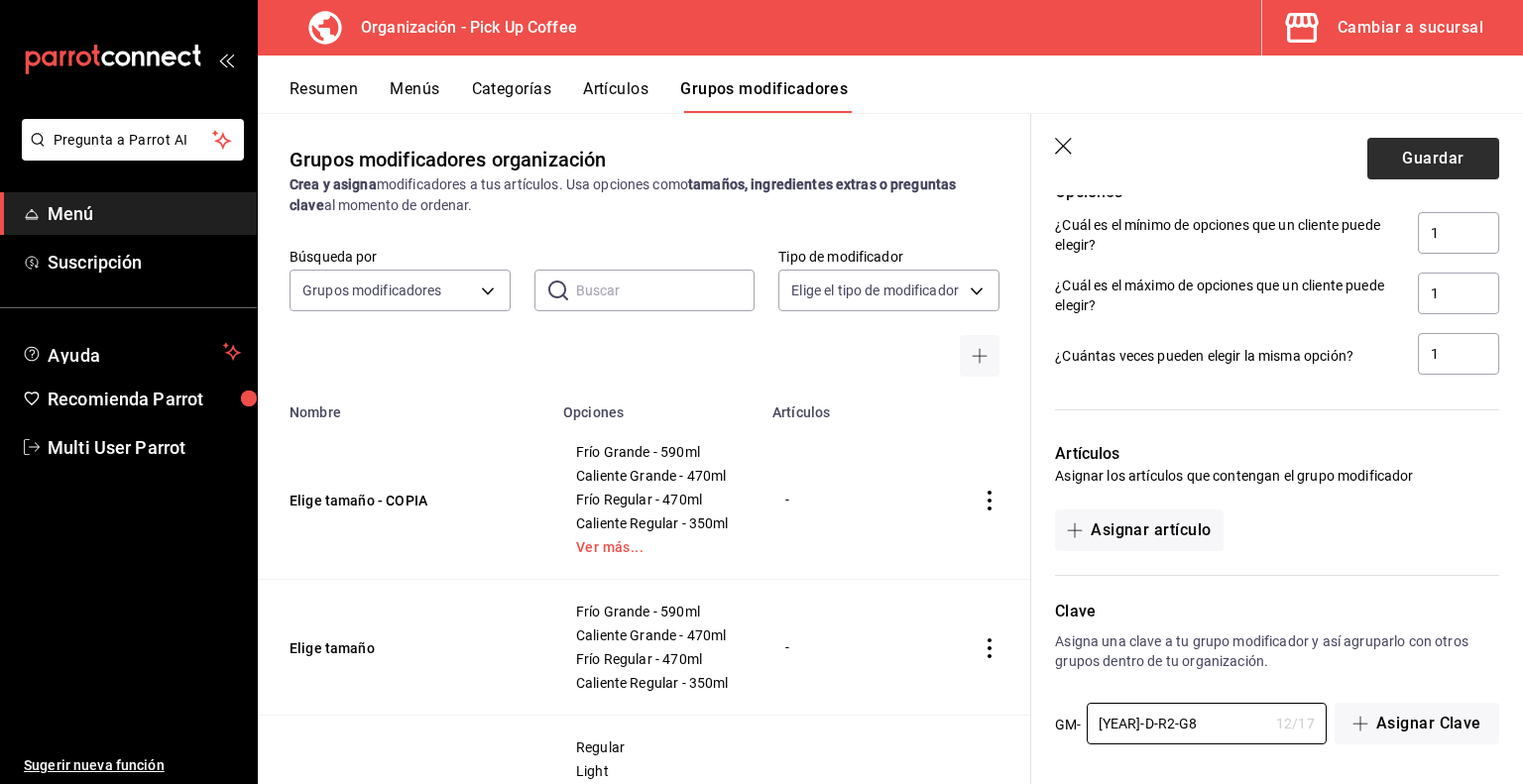 type on "[YEAR]-D-R2-G8" 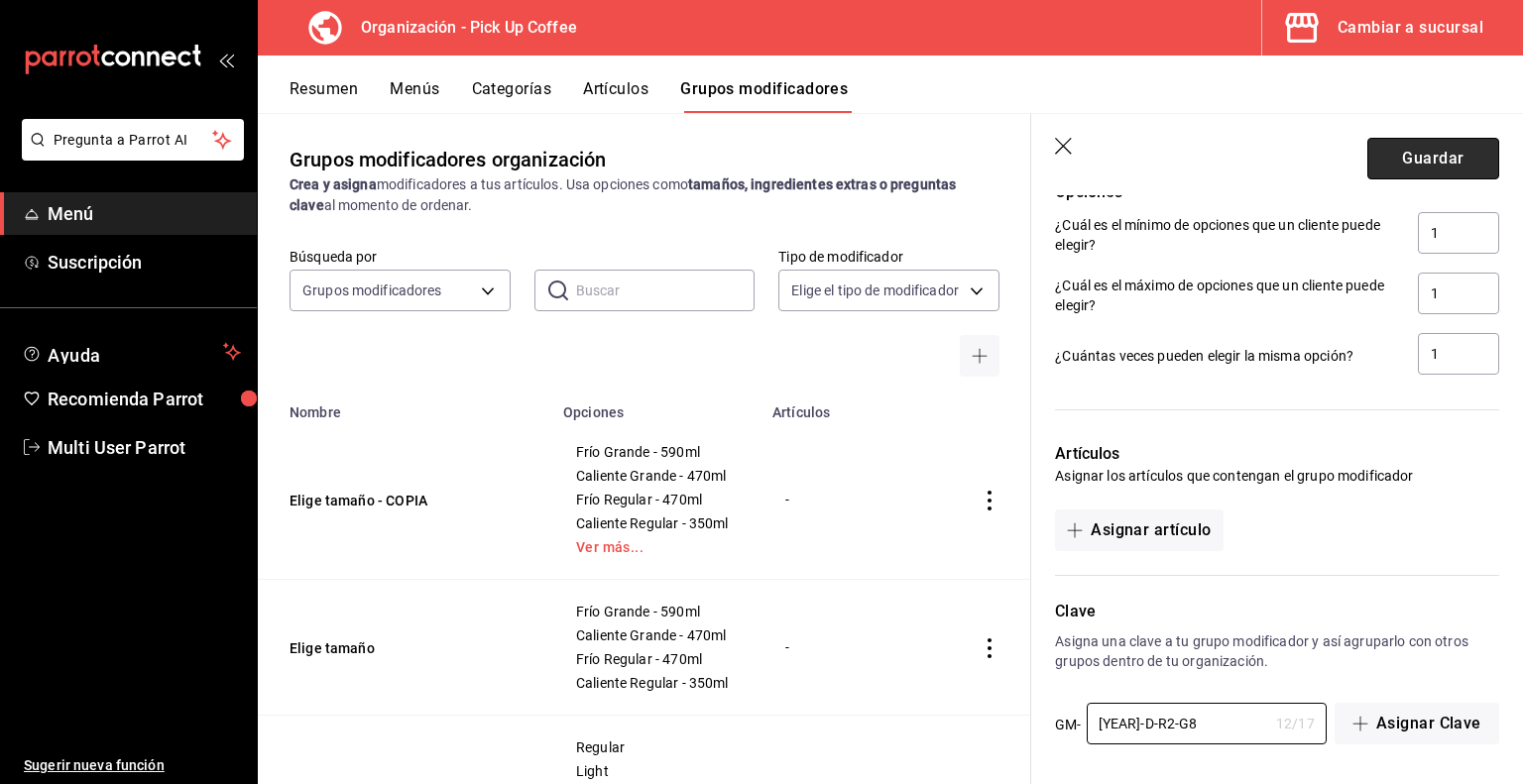 click on "Guardar" at bounding box center (1433, 159) 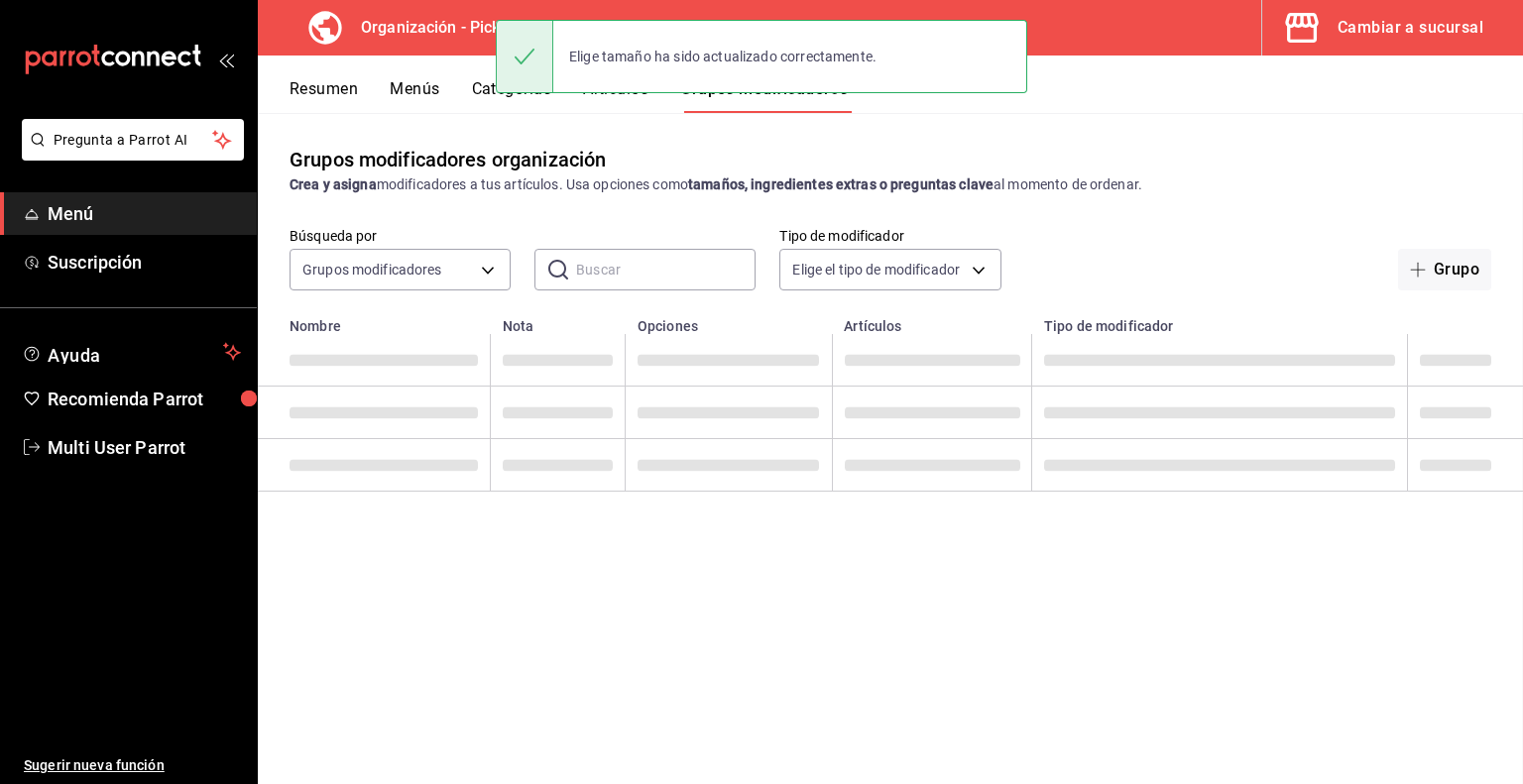 scroll, scrollTop: 0, scrollLeft: 0, axis: both 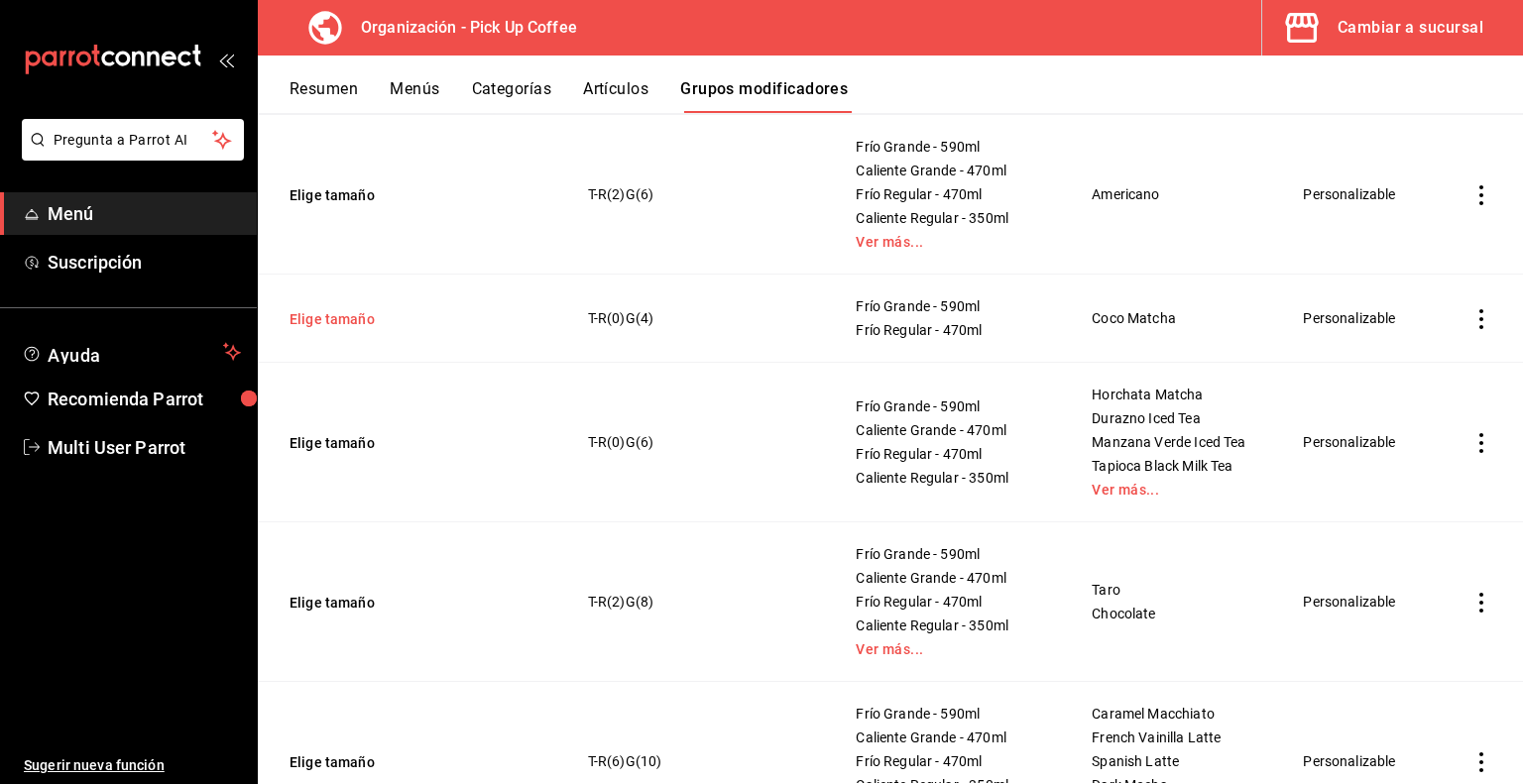 click on "Elige tamaño" at bounding box center (409, 319) 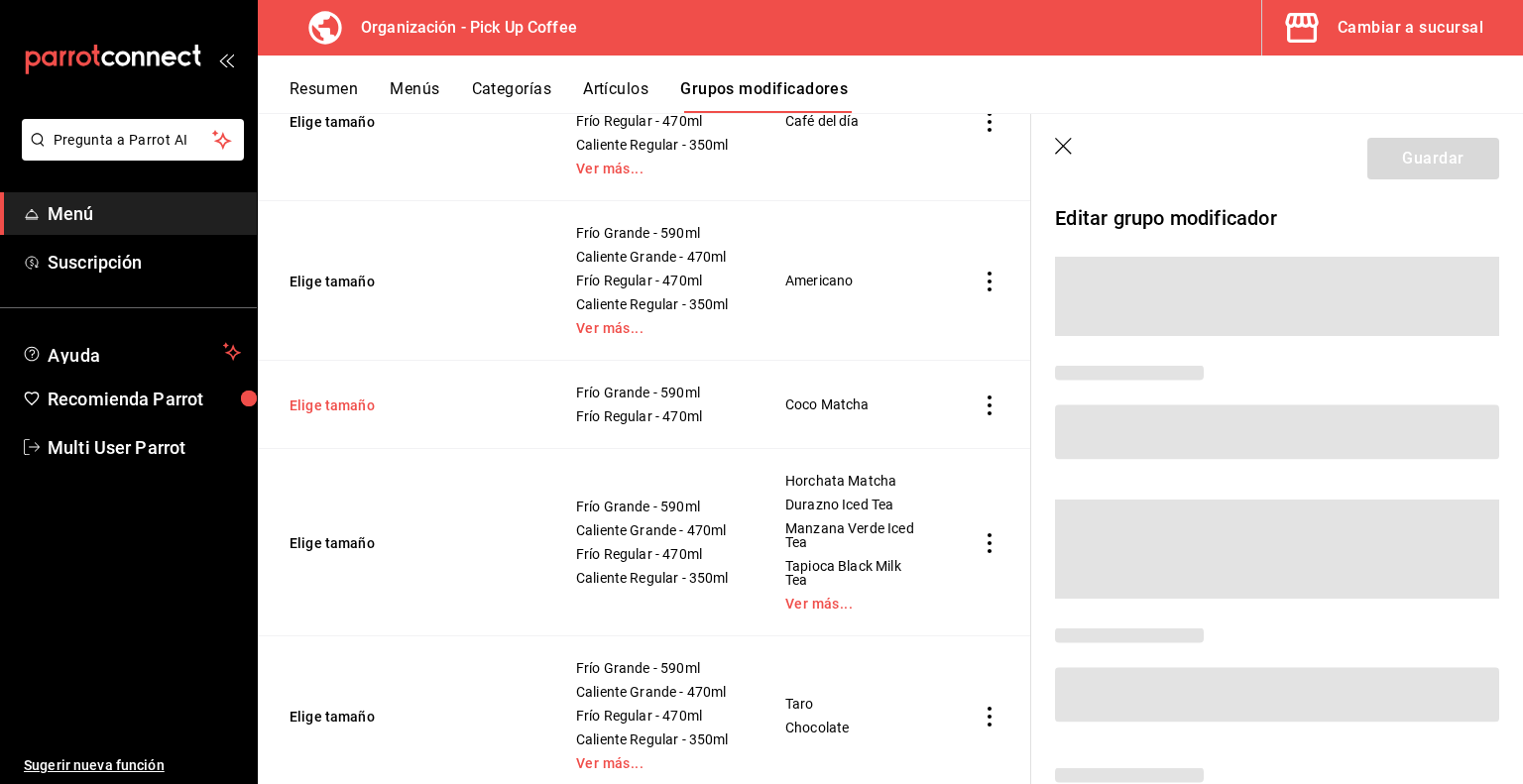 type 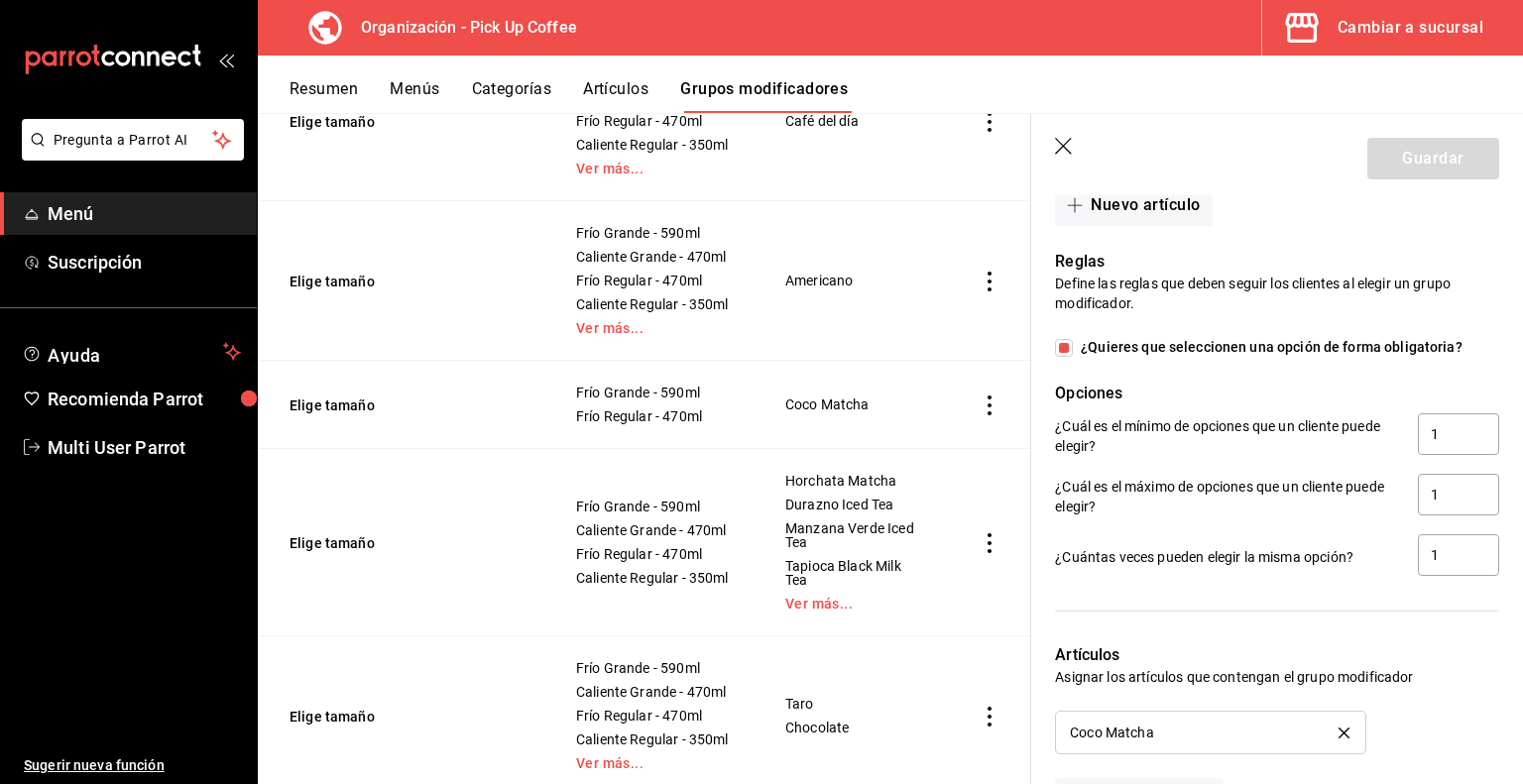 scroll, scrollTop: 1154, scrollLeft: 0, axis: vertical 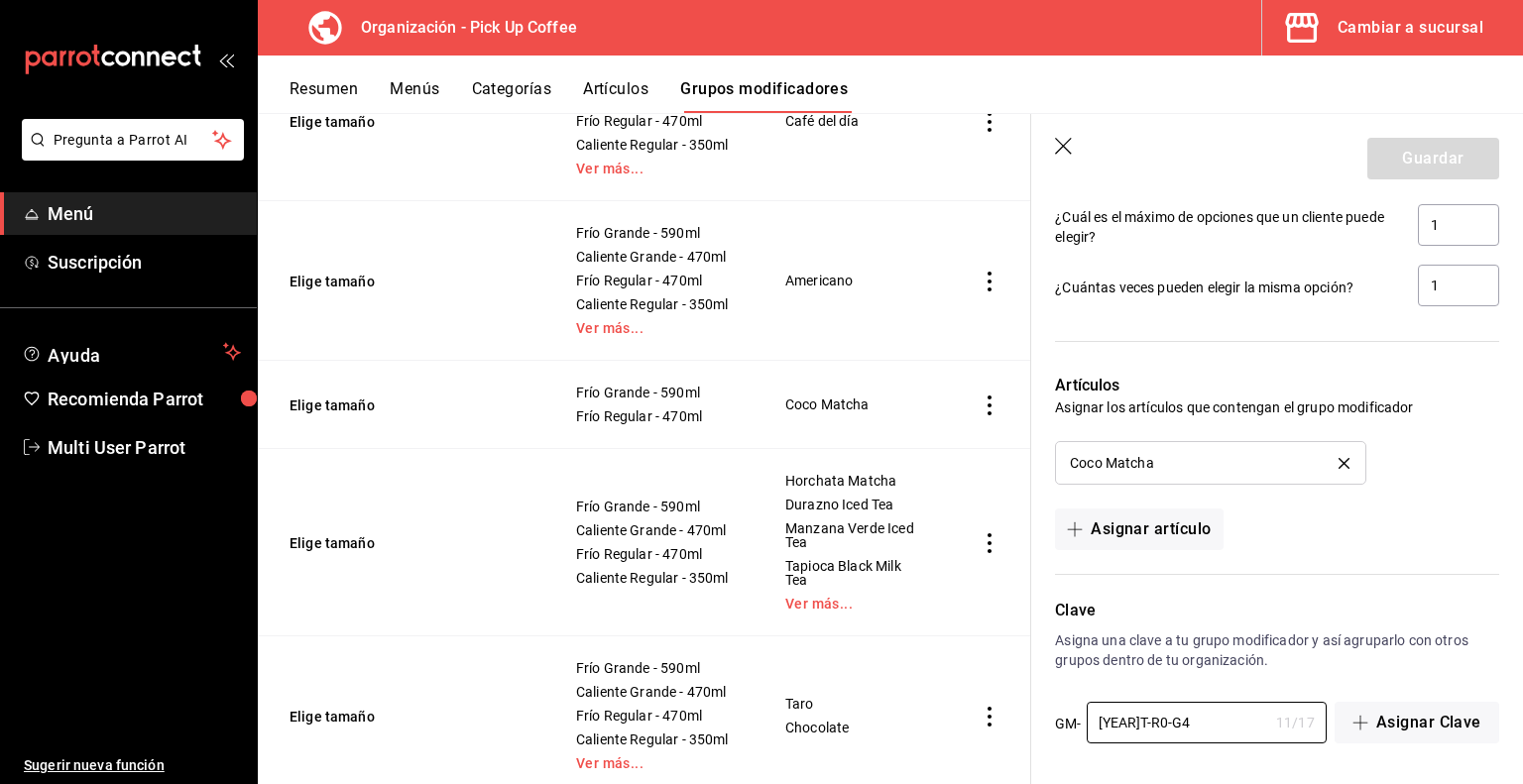 drag, startPoint x: 1190, startPoint y: 721, endPoint x: 1030, endPoint y: 721, distance: 160 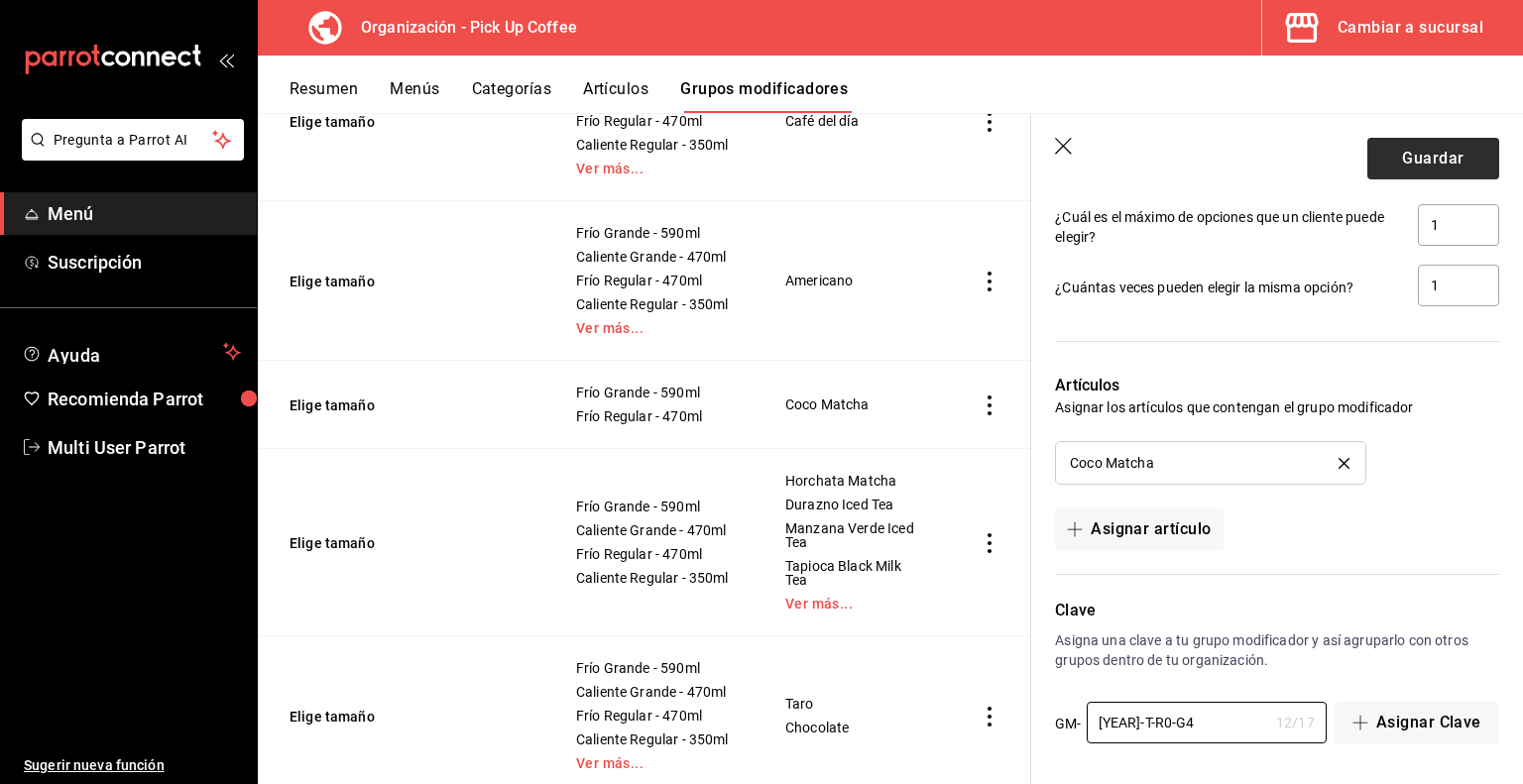 type on "[YEAR]-T-R0-G4" 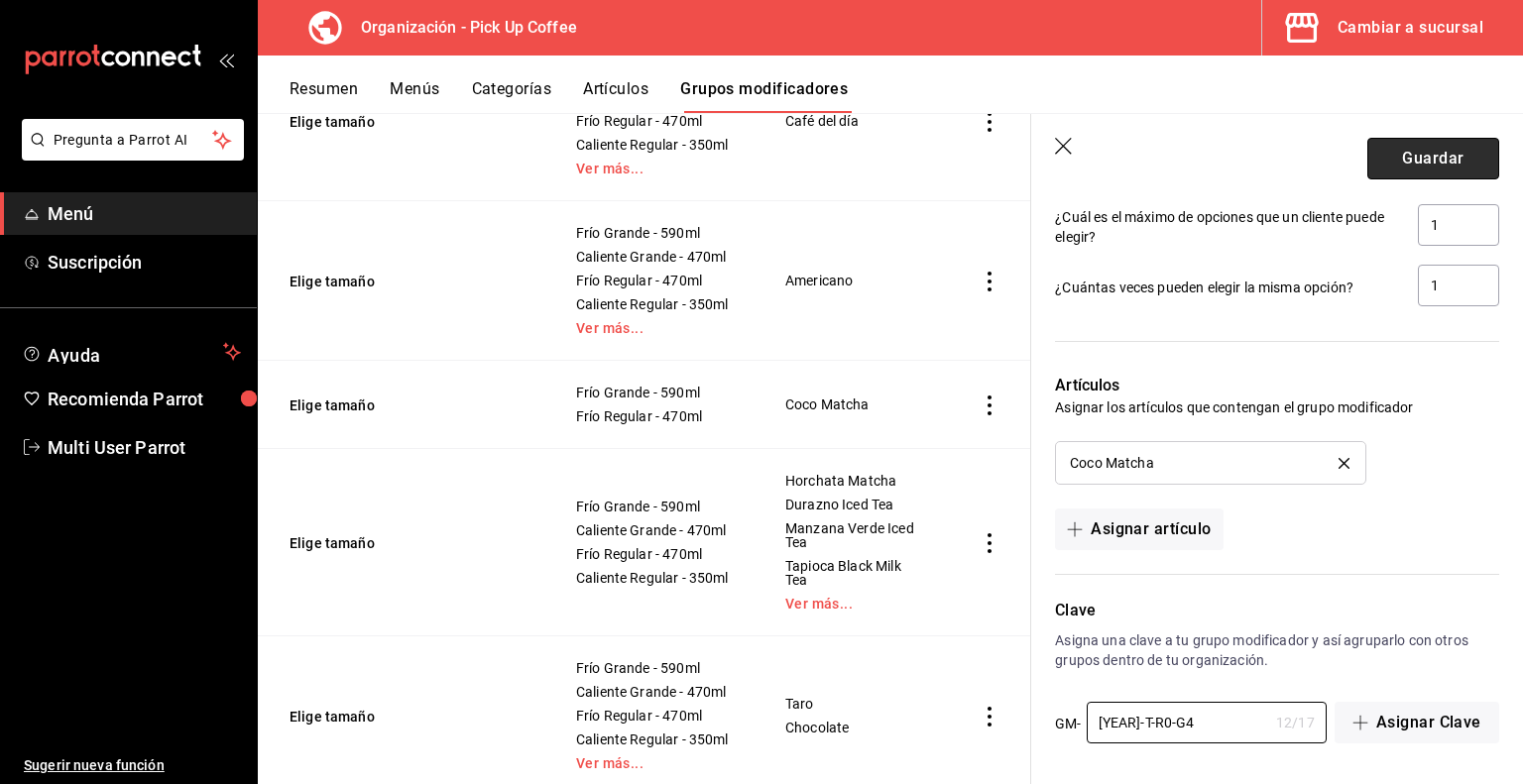 click on "Guardar" at bounding box center [1433, 159] 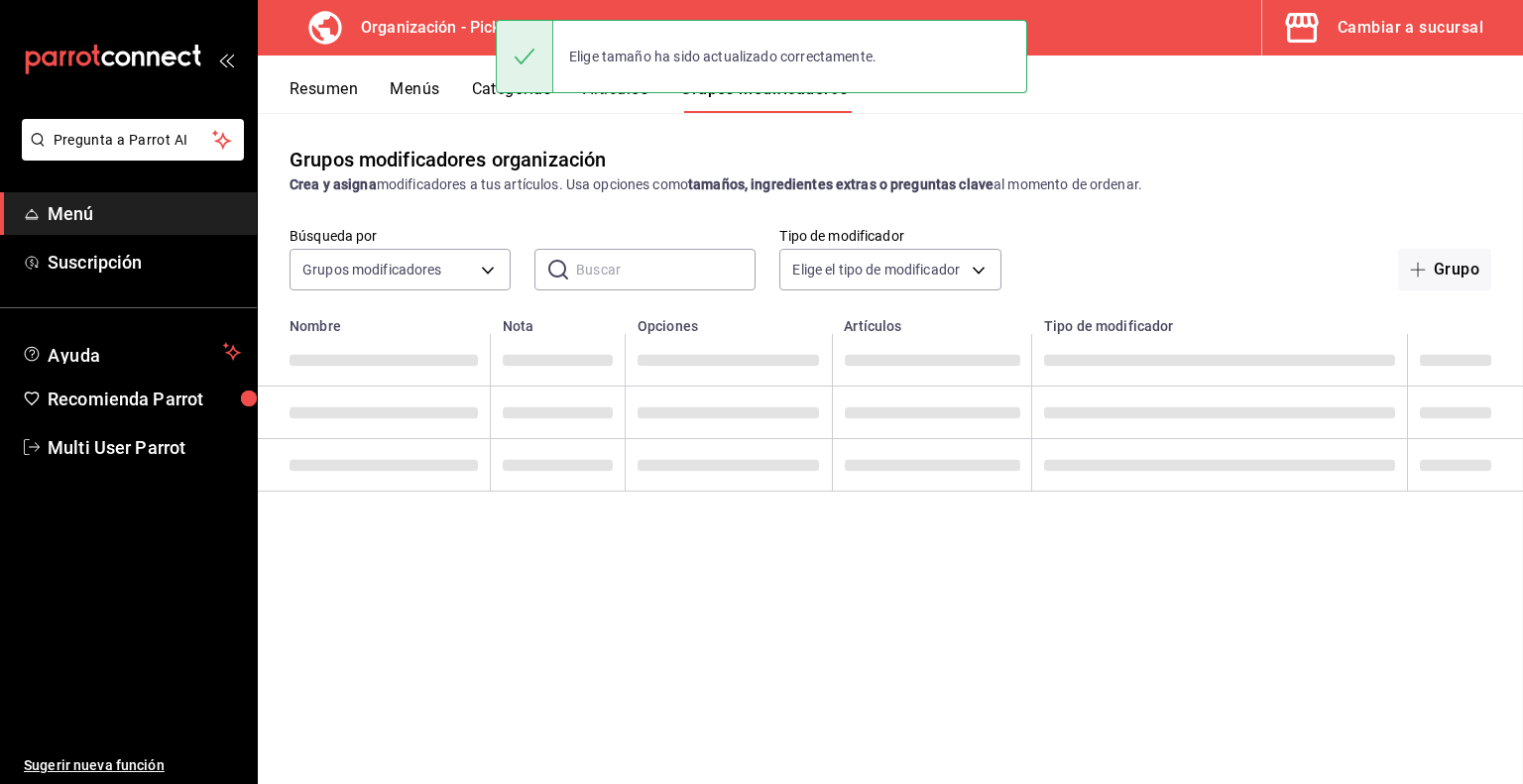 scroll, scrollTop: 0, scrollLeft: 0, axis: both 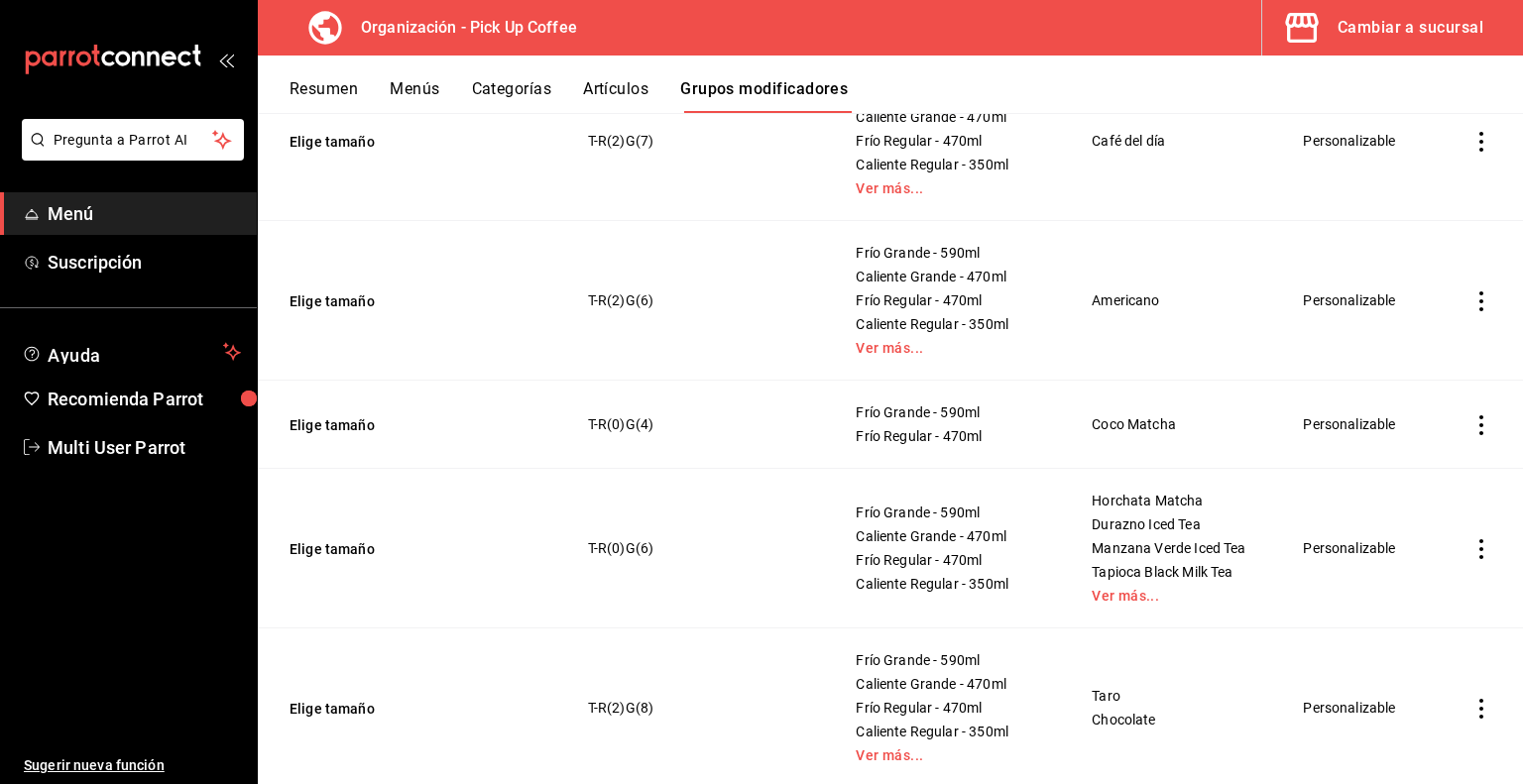 click 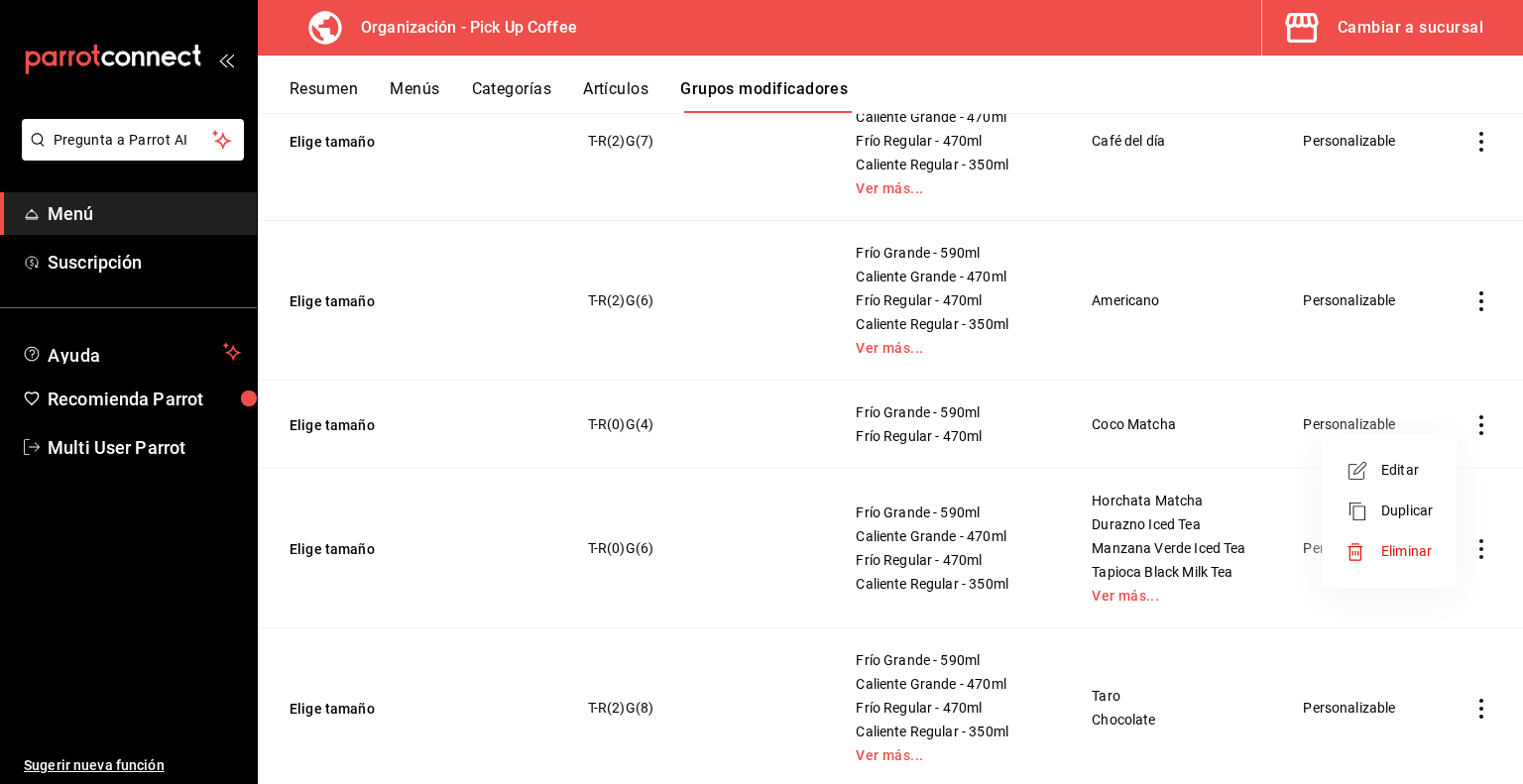 click on "Duplicar" at bounding box center (1407, 510) 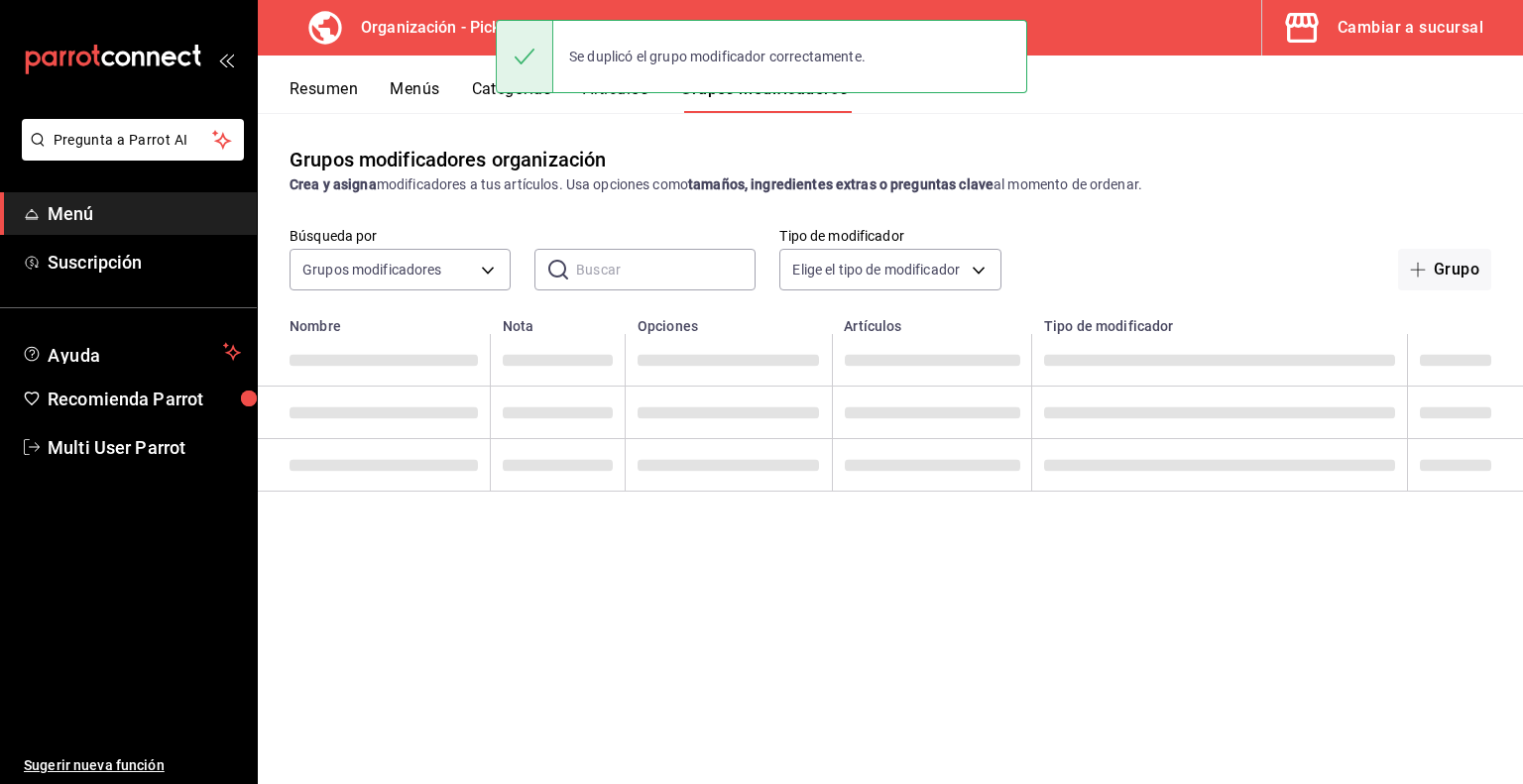 scroll, scrollTop: 0, scrollLeft: 0, axis: both 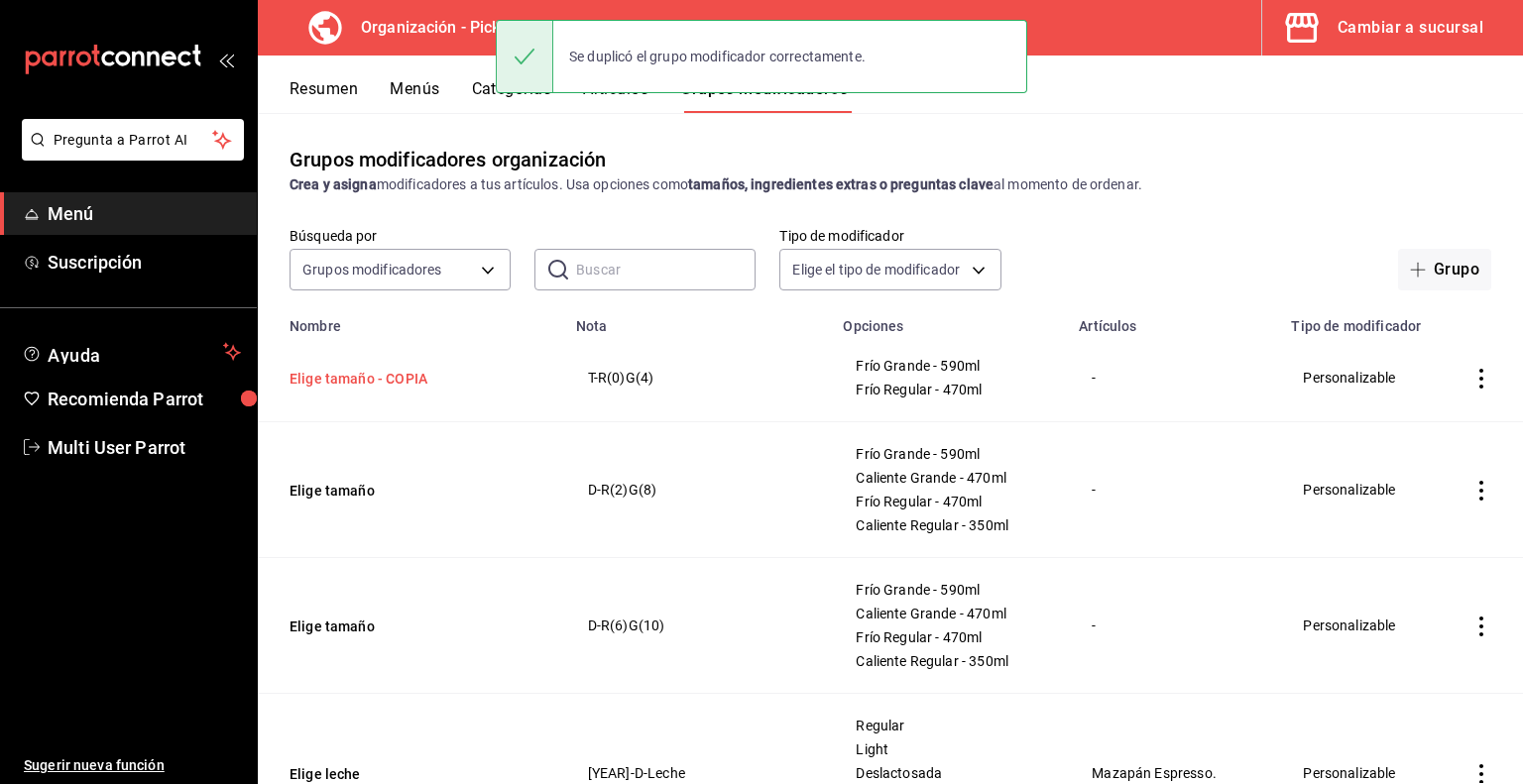 click on "Elige tamaño - COPIA" at bounding box center (409, 379) 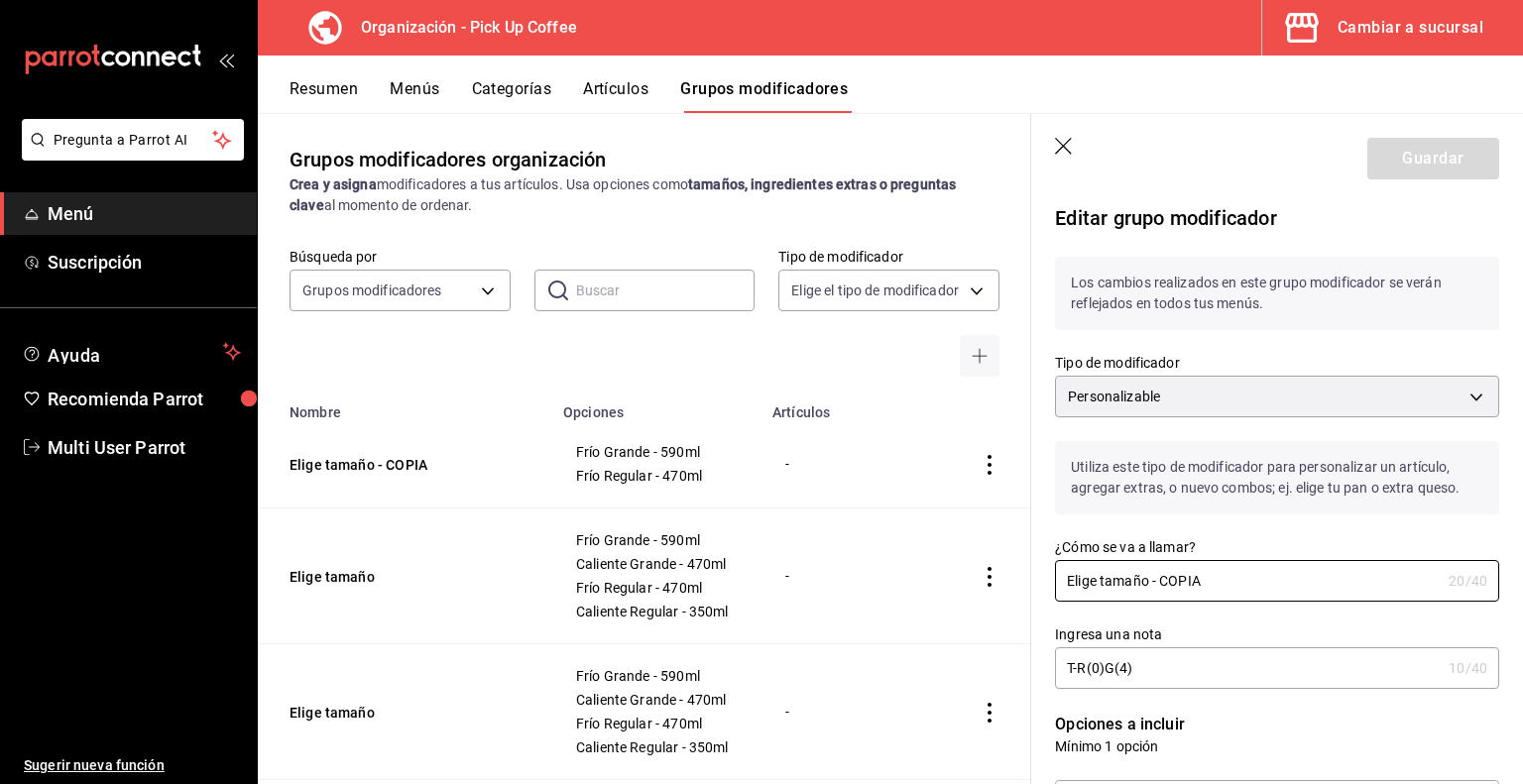 drag, startPoint x: 1154, startPoint y: 573, endPoint x: 1269, endPoint y: 605, distance: 119.36918 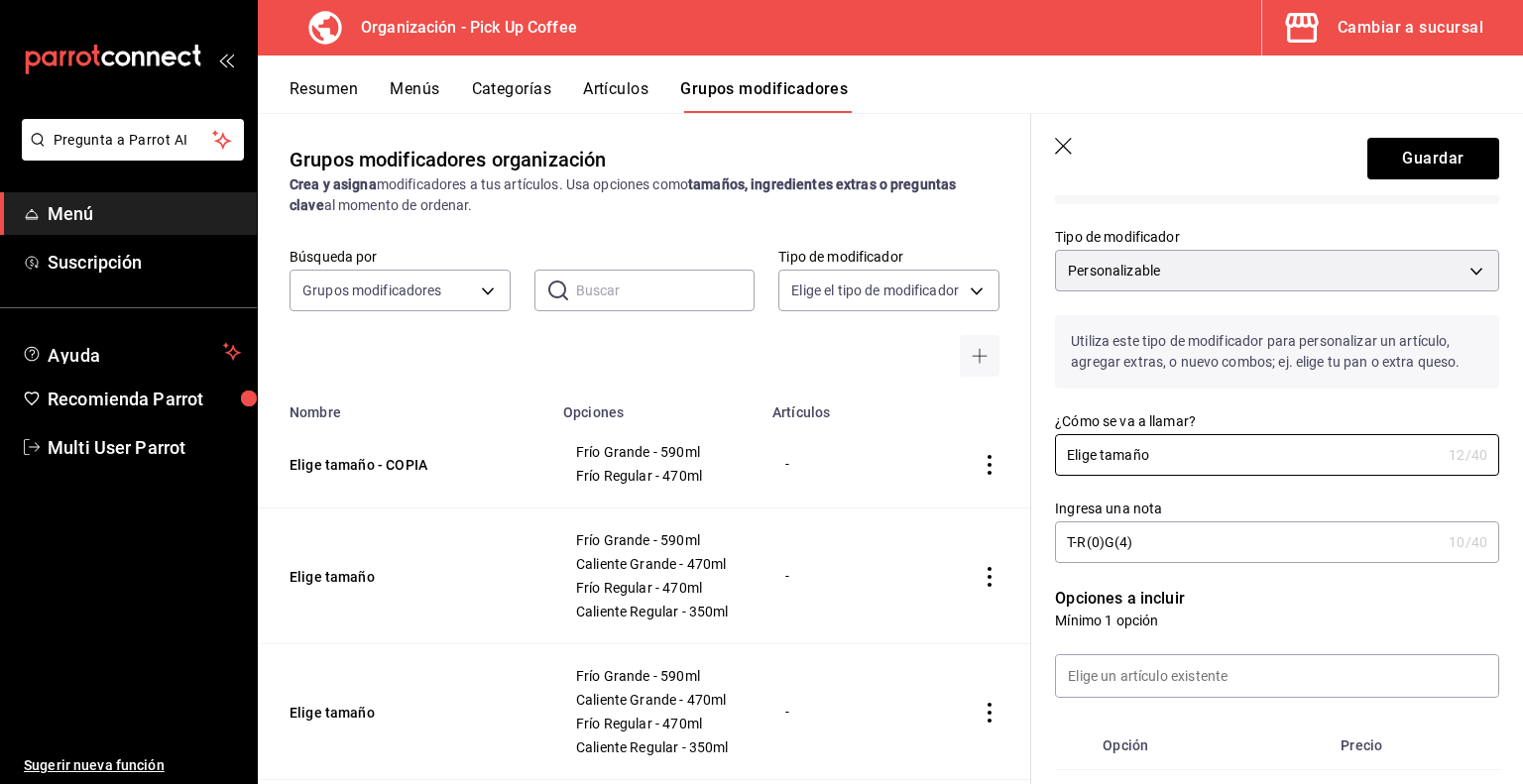 scroll, scrollTop: 127, scrollLeft: 0, axis: vertical 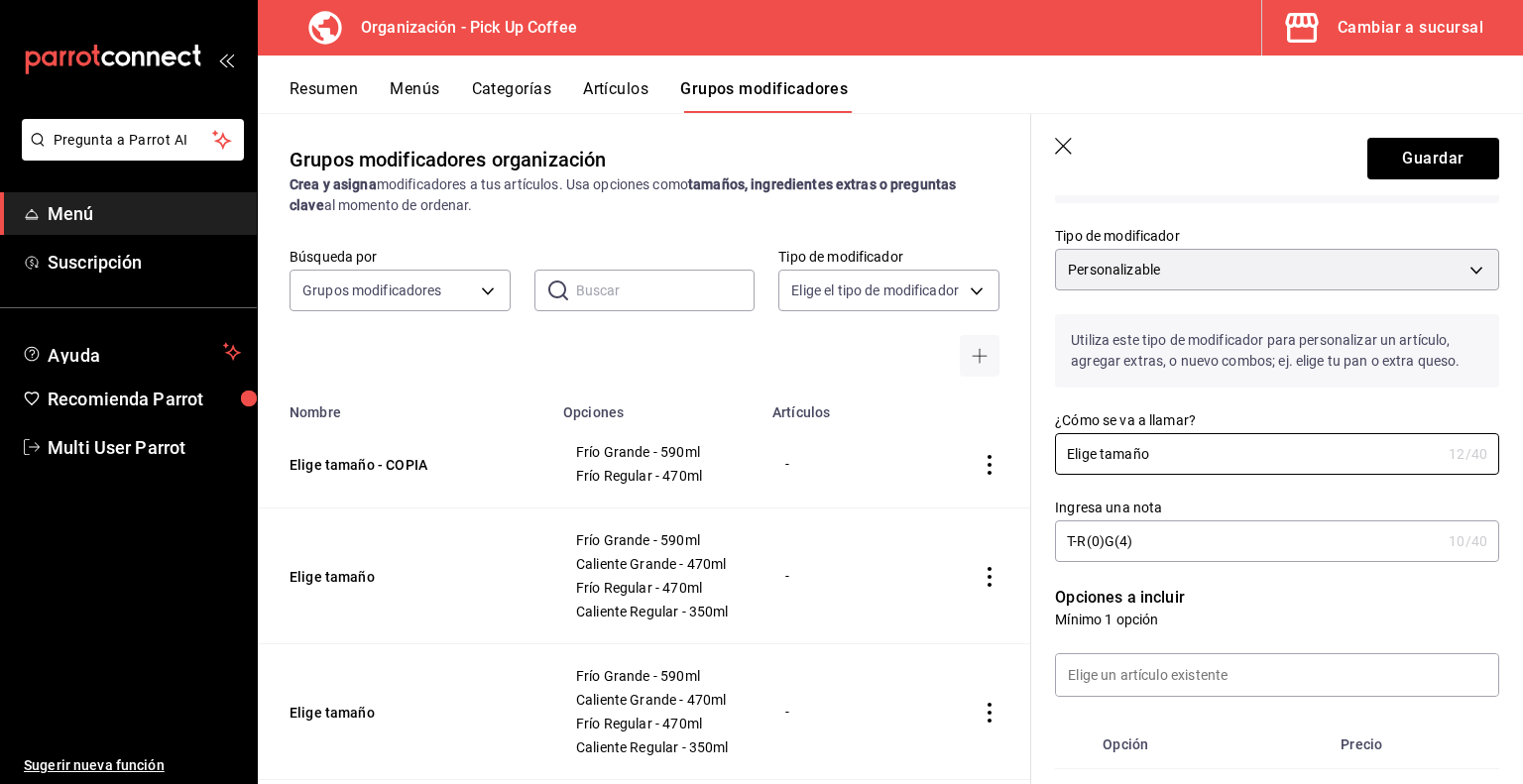 type on "Elige tamaño" 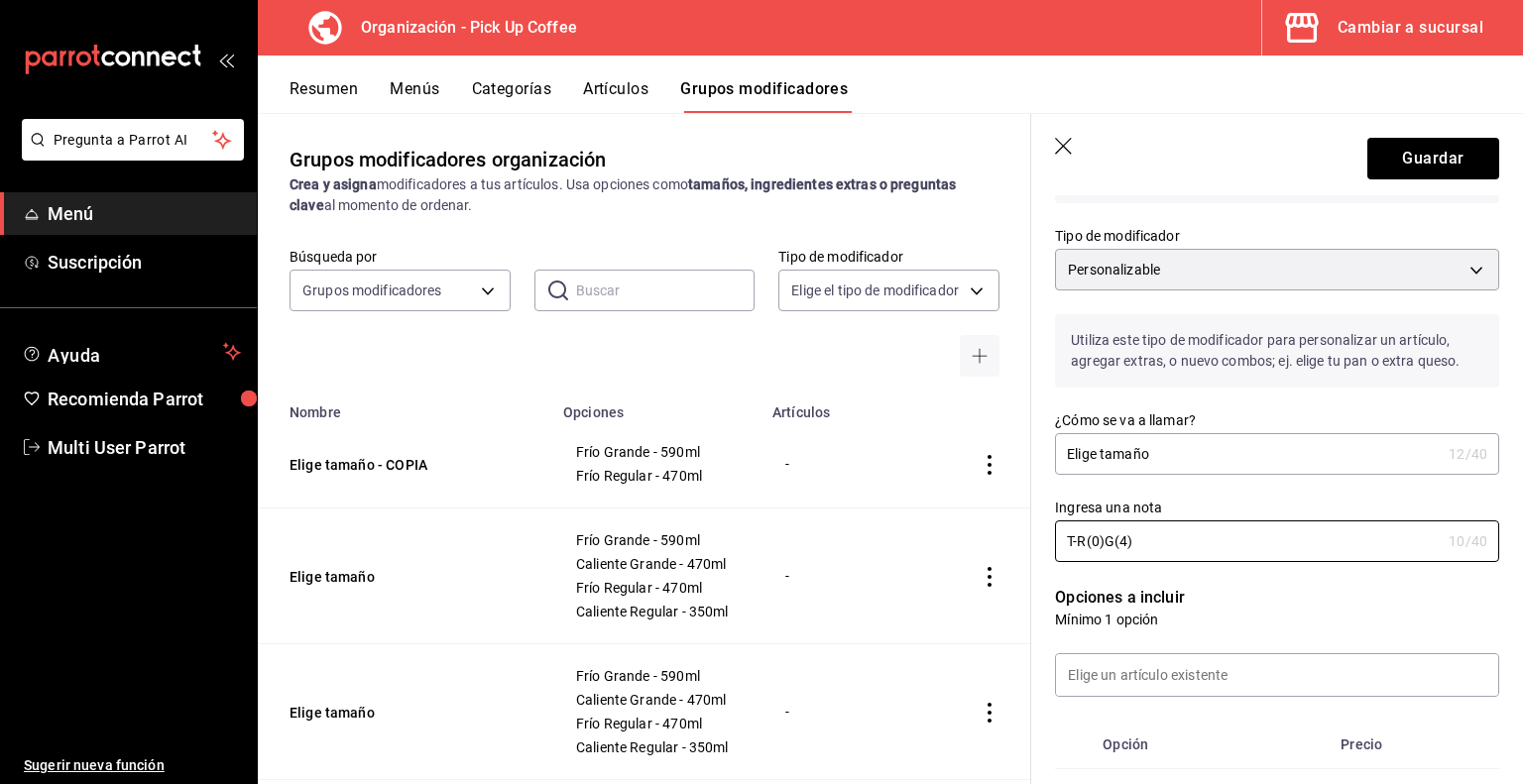 drag, startPoint x: 1170, startPoint y: 537, endPoint x: 980, endPoint y: 535, distance: 190.01053 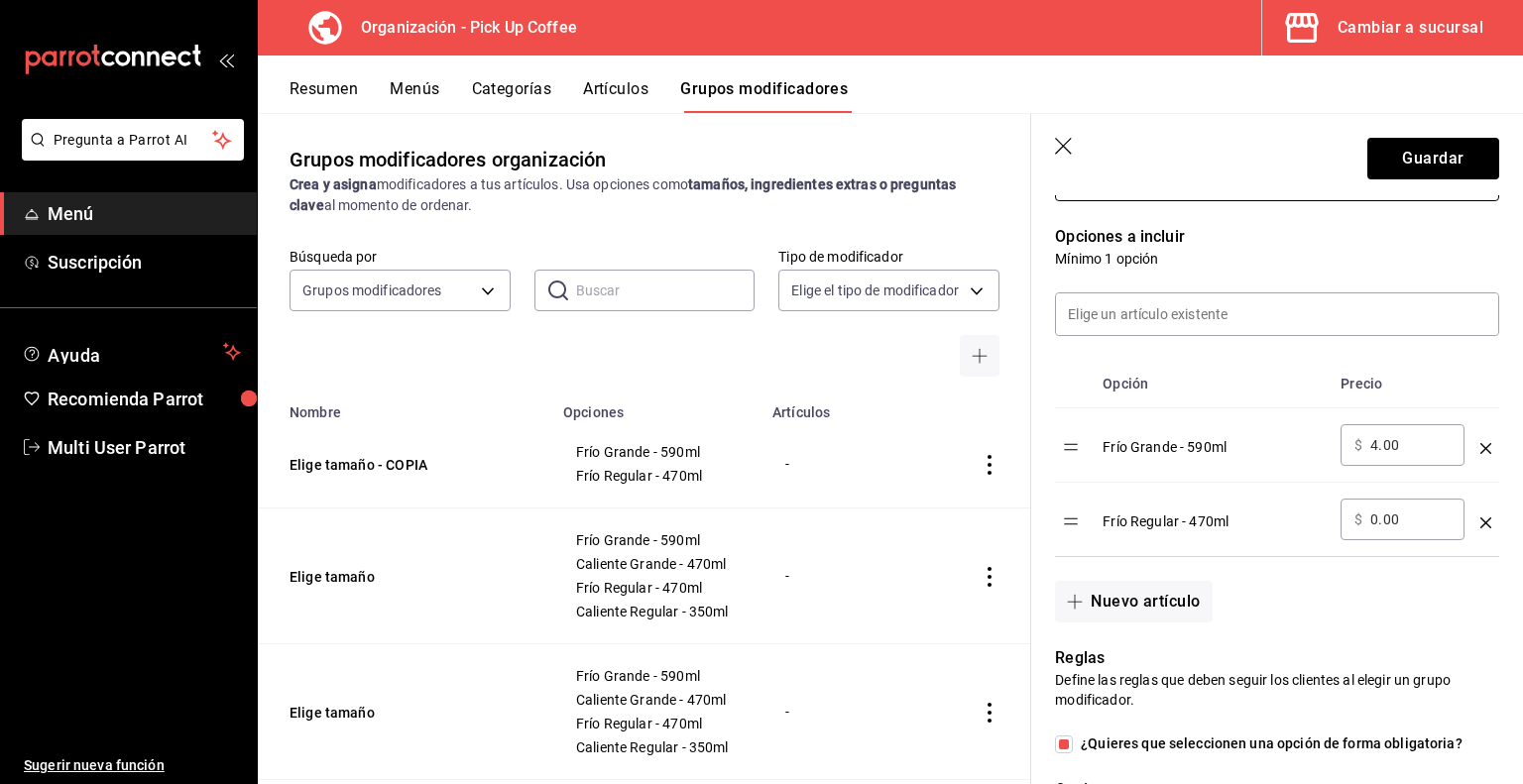 scroll, scrollTop: 487, scrollLeft: 0, axis: vertical 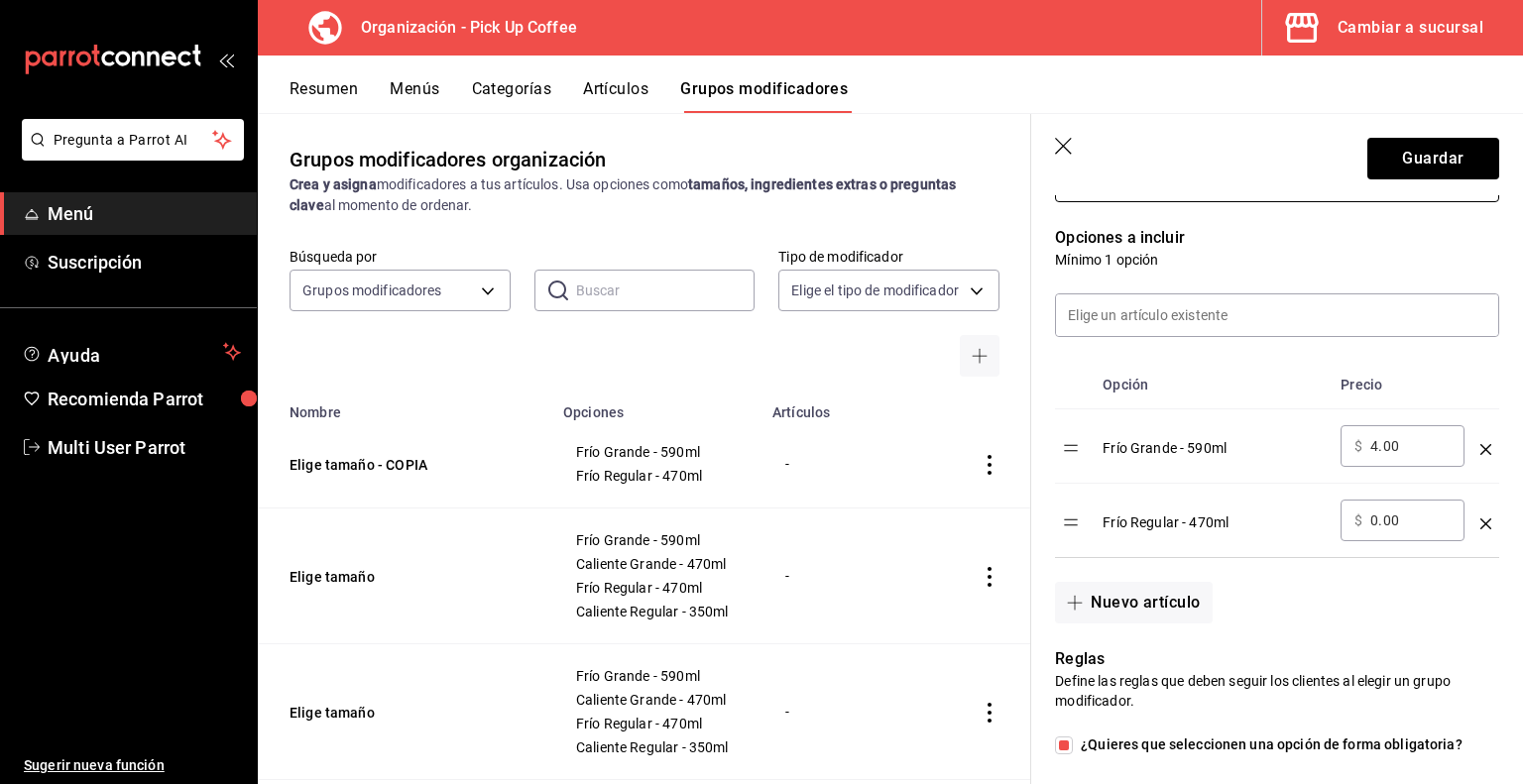 type on "D-R(0)G(4)" 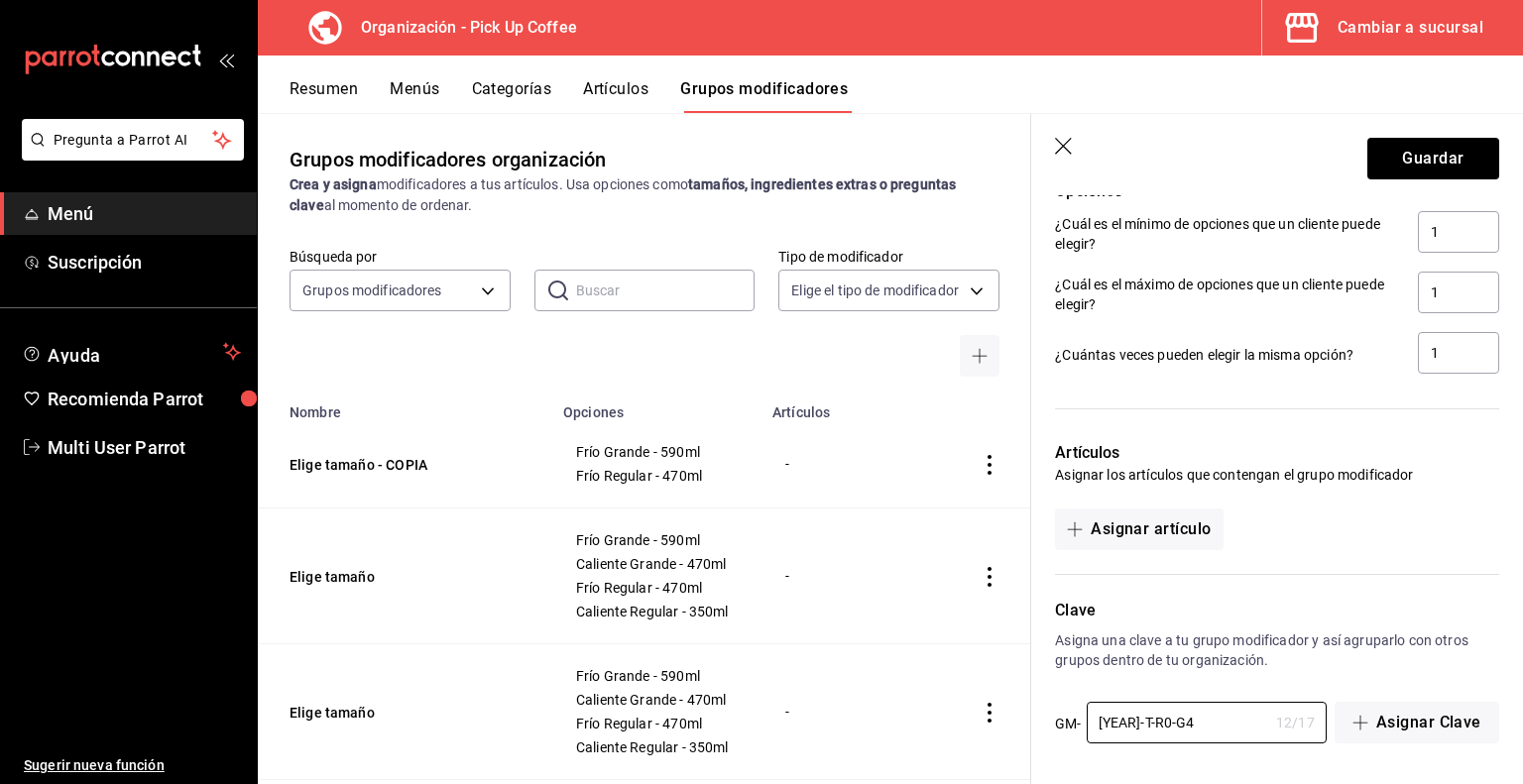 drag, startPoint x: 1225, startPoint y: 729, endPoint x: 1048, endPoint y: 723, distance: 177.10167 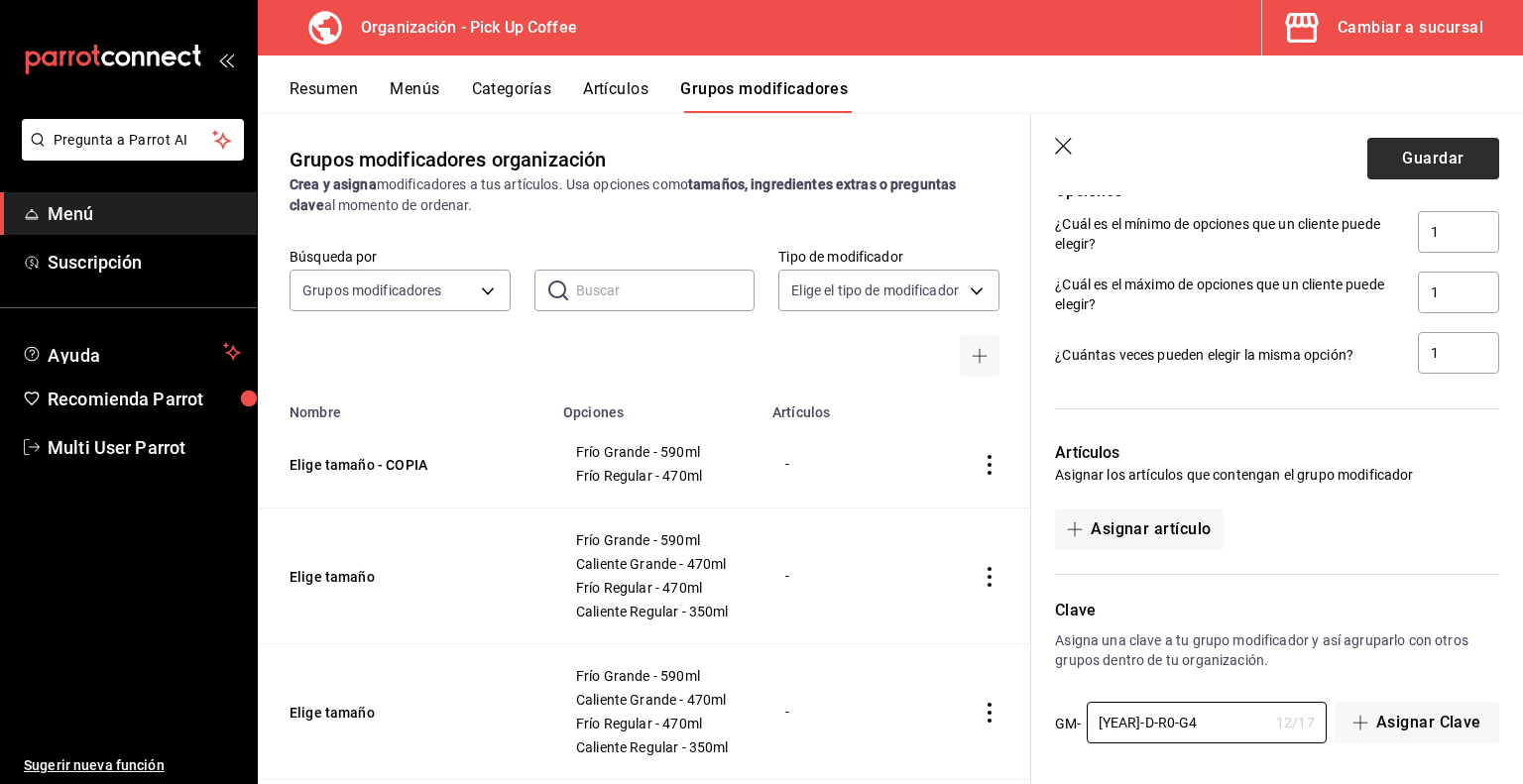 type on "[YEAR]-D-R0-G4" 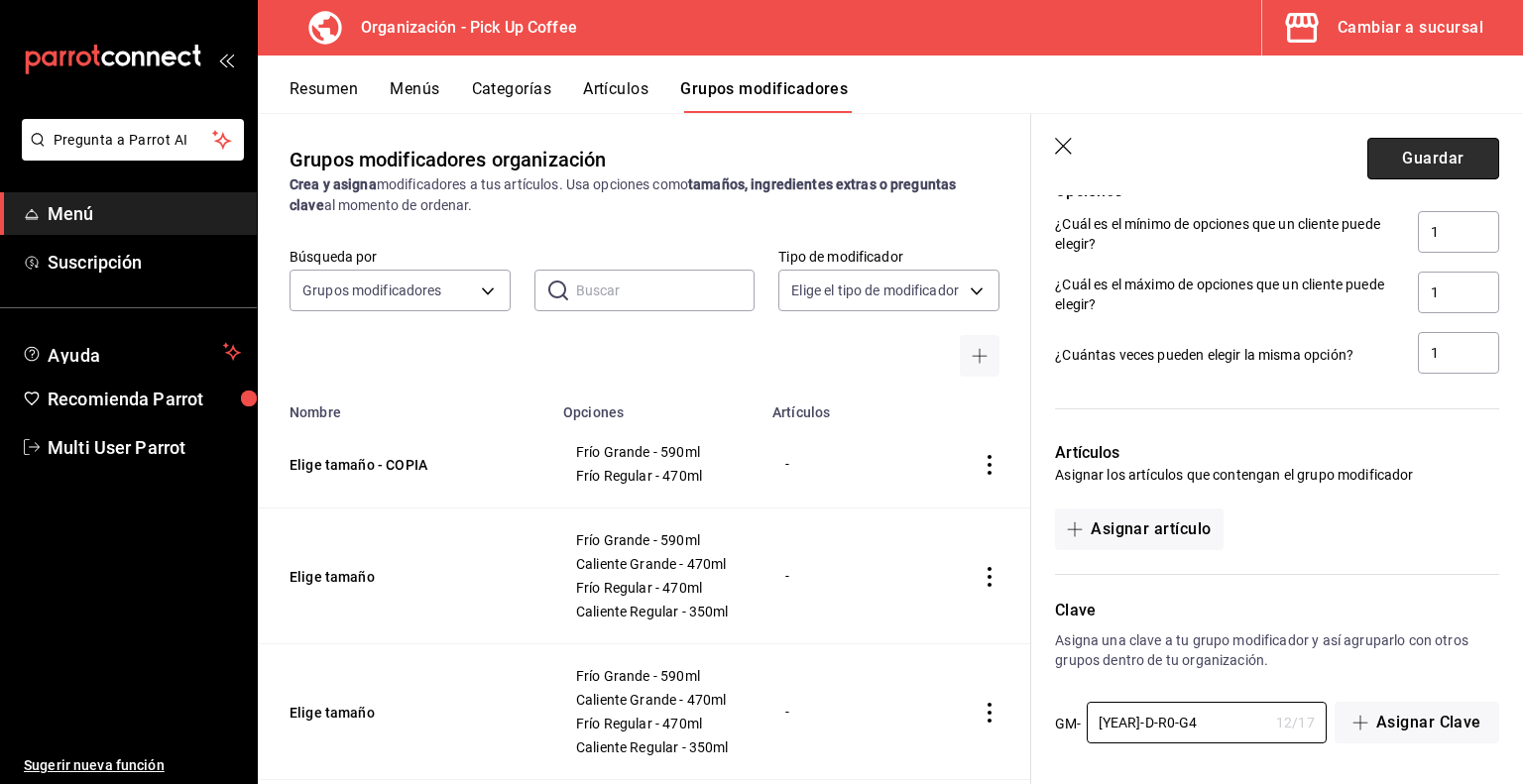 click on "Guardar" at bounding box center (1433, 159) 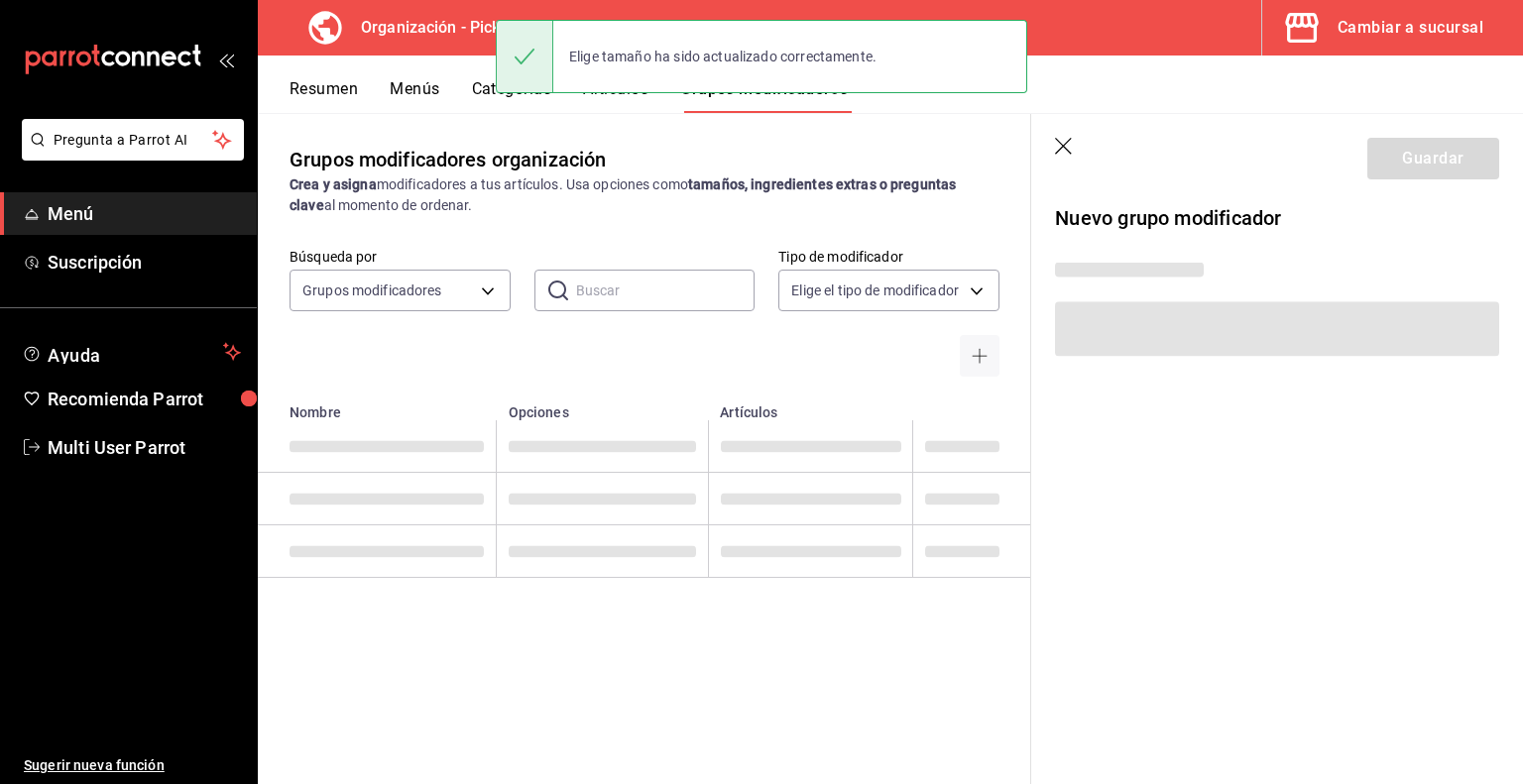 scroll, scrollTop: 0, scrollLeft: 0, axis: both 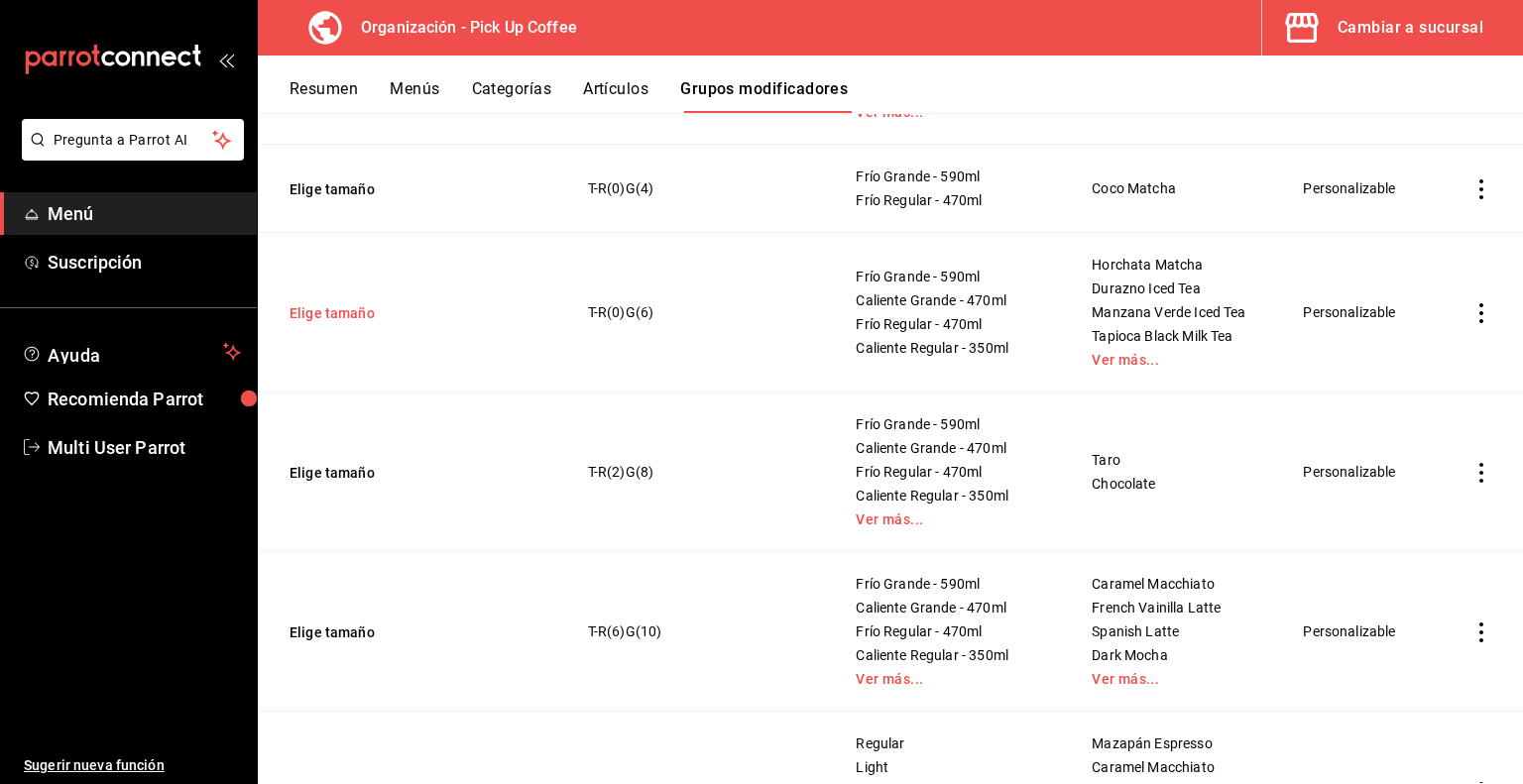 click on "Elige tamaño" at bounding box center (409, 313) 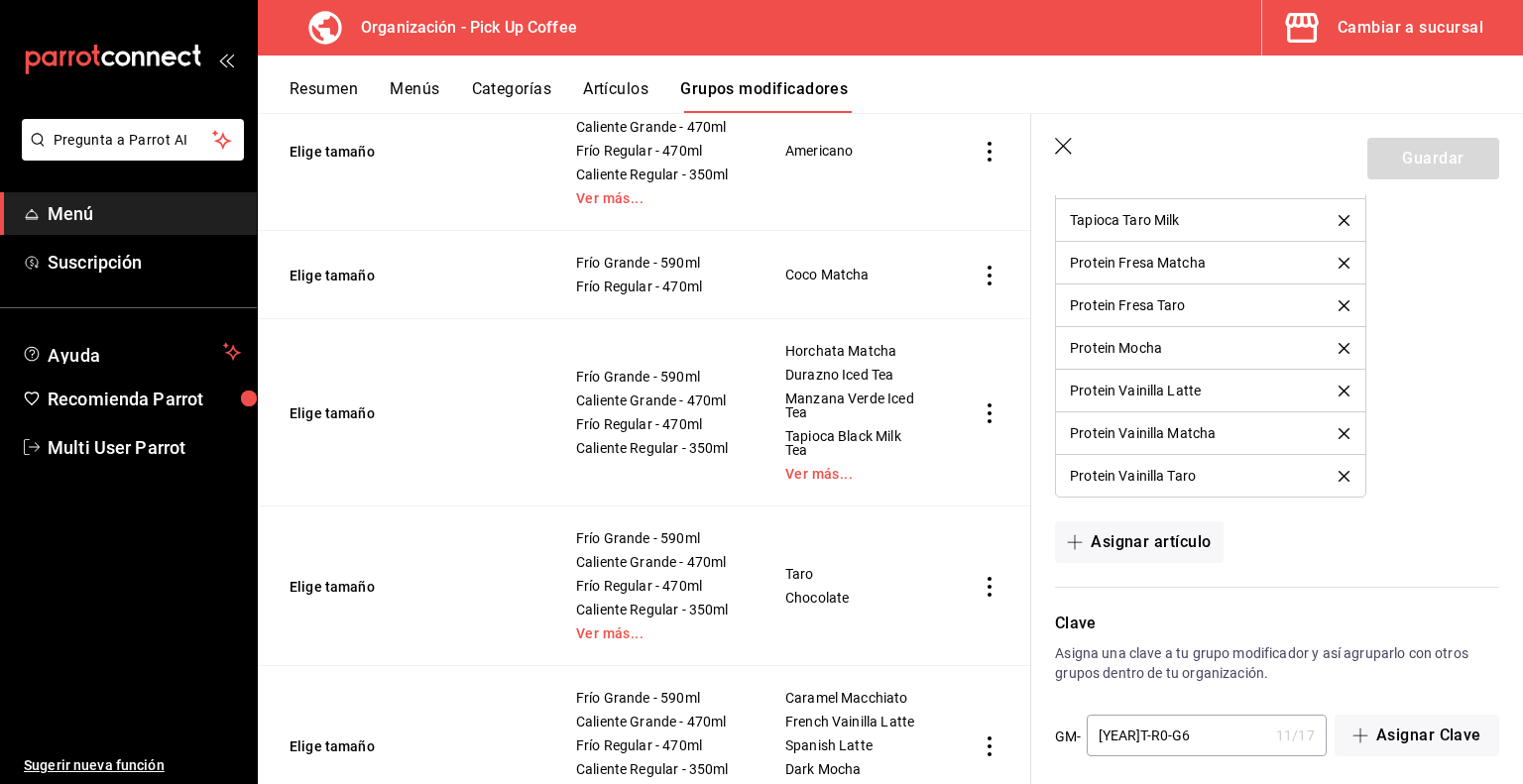 scroll, scrollTop: 1768, scrollLeft: 0, axis: vertical 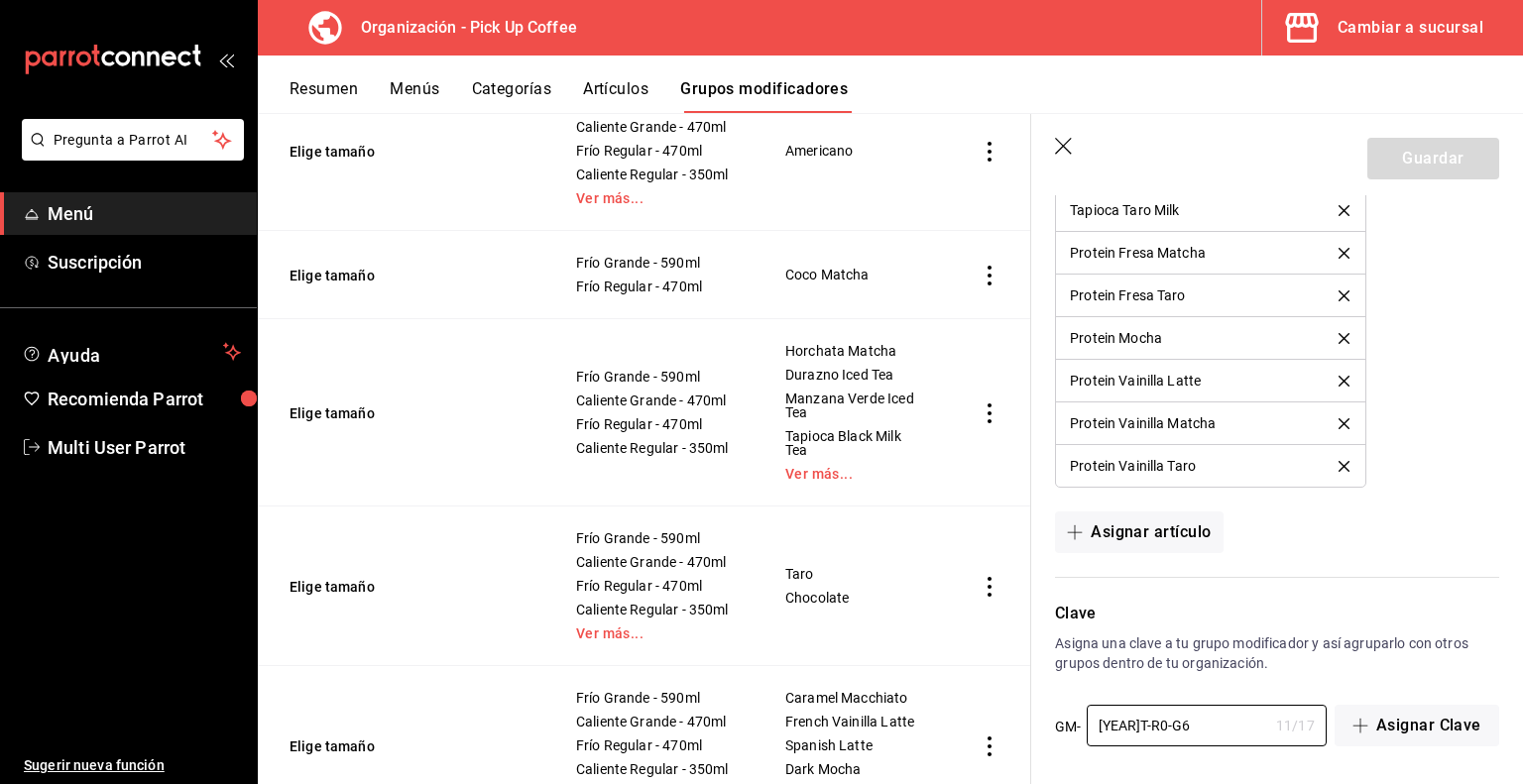drag, startPoint x: 1196, startPoint y: 717, endPoint x: 979, endPoint y: 721, distance: 217.03686 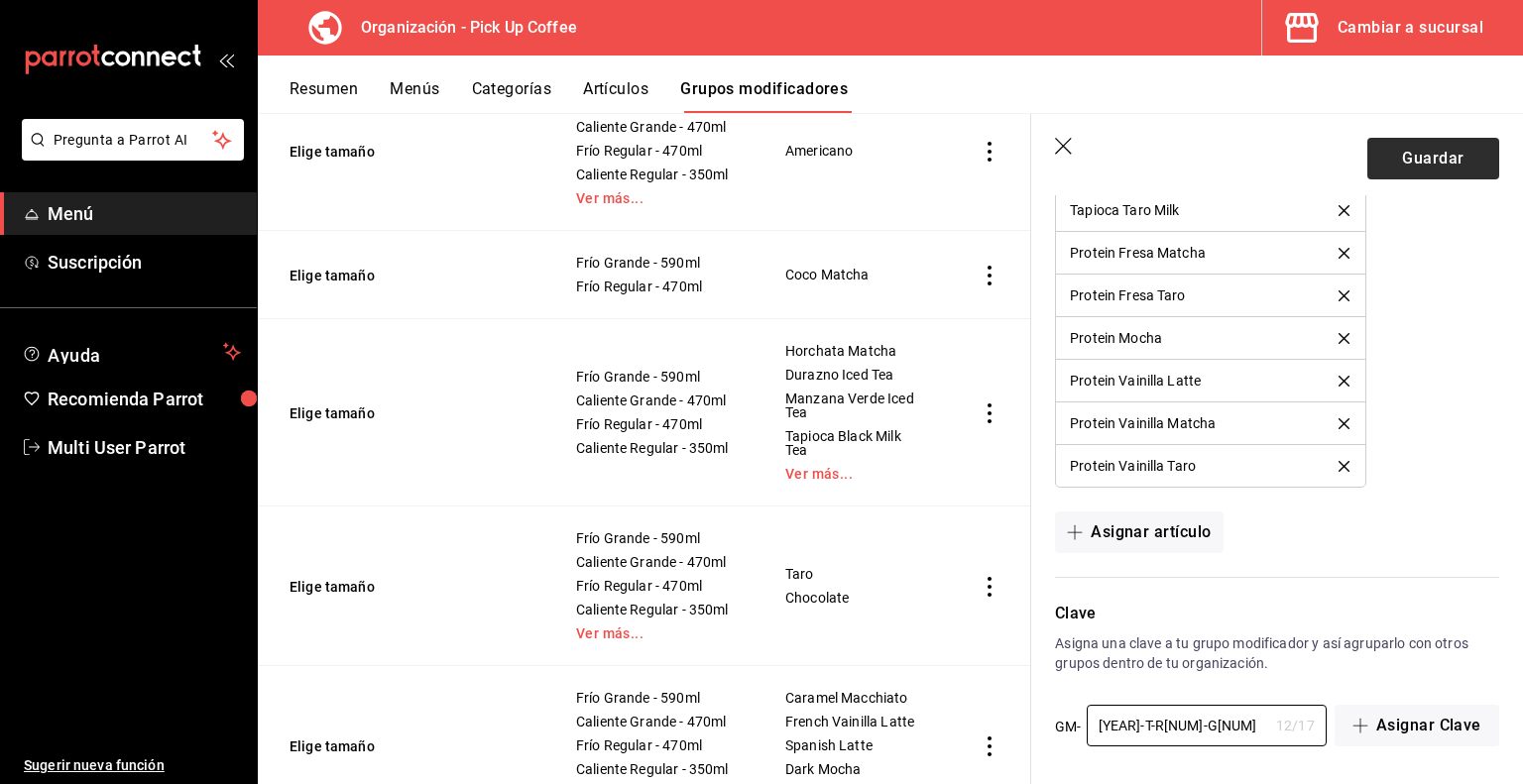 type on "[YEAR]-T-R[NUM]-G[NUM]" 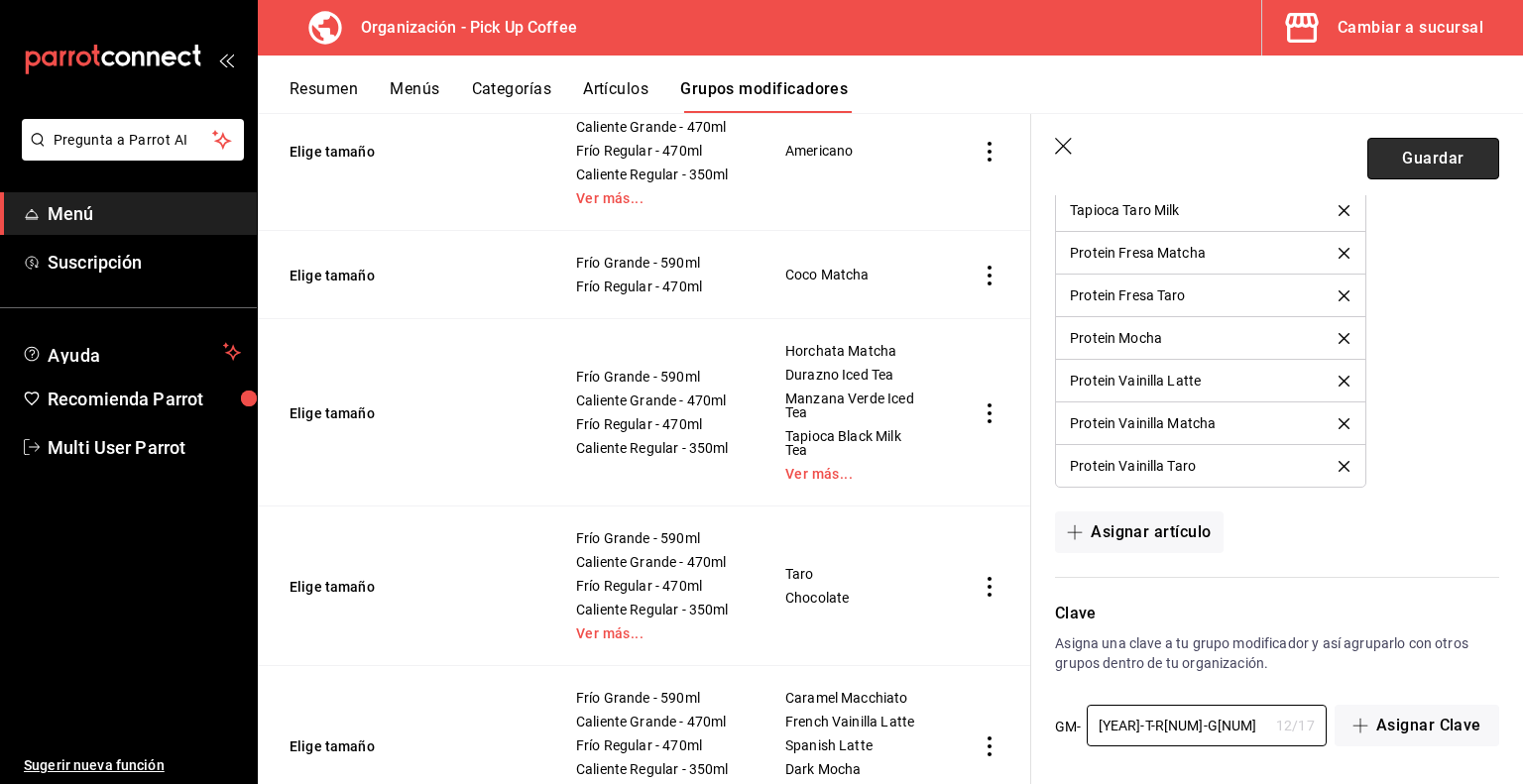 click on "Guardar" at bounding box center (1433, 159) 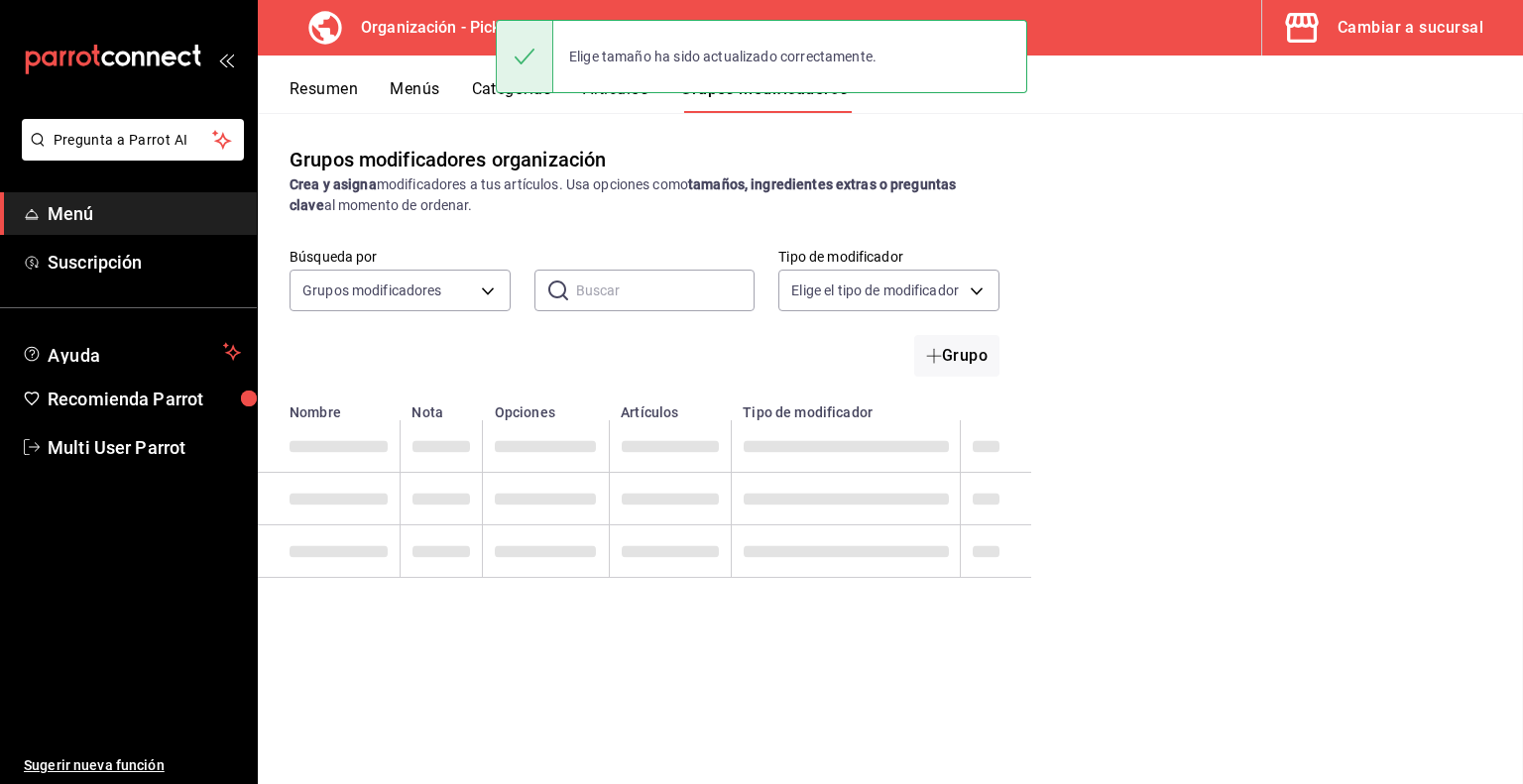 scroll, scrollTop: 0, scrollLeft: 0, axis: both 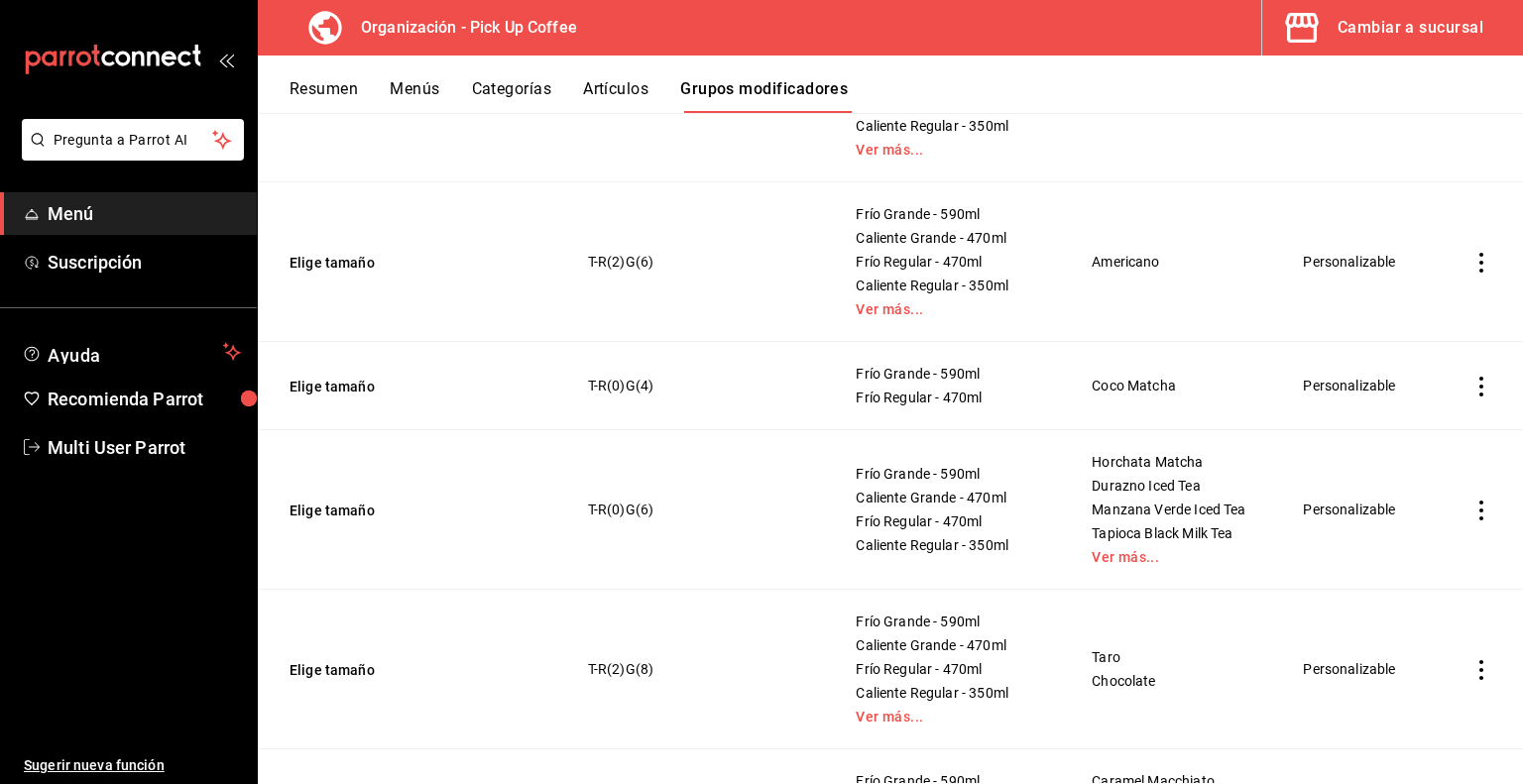 click 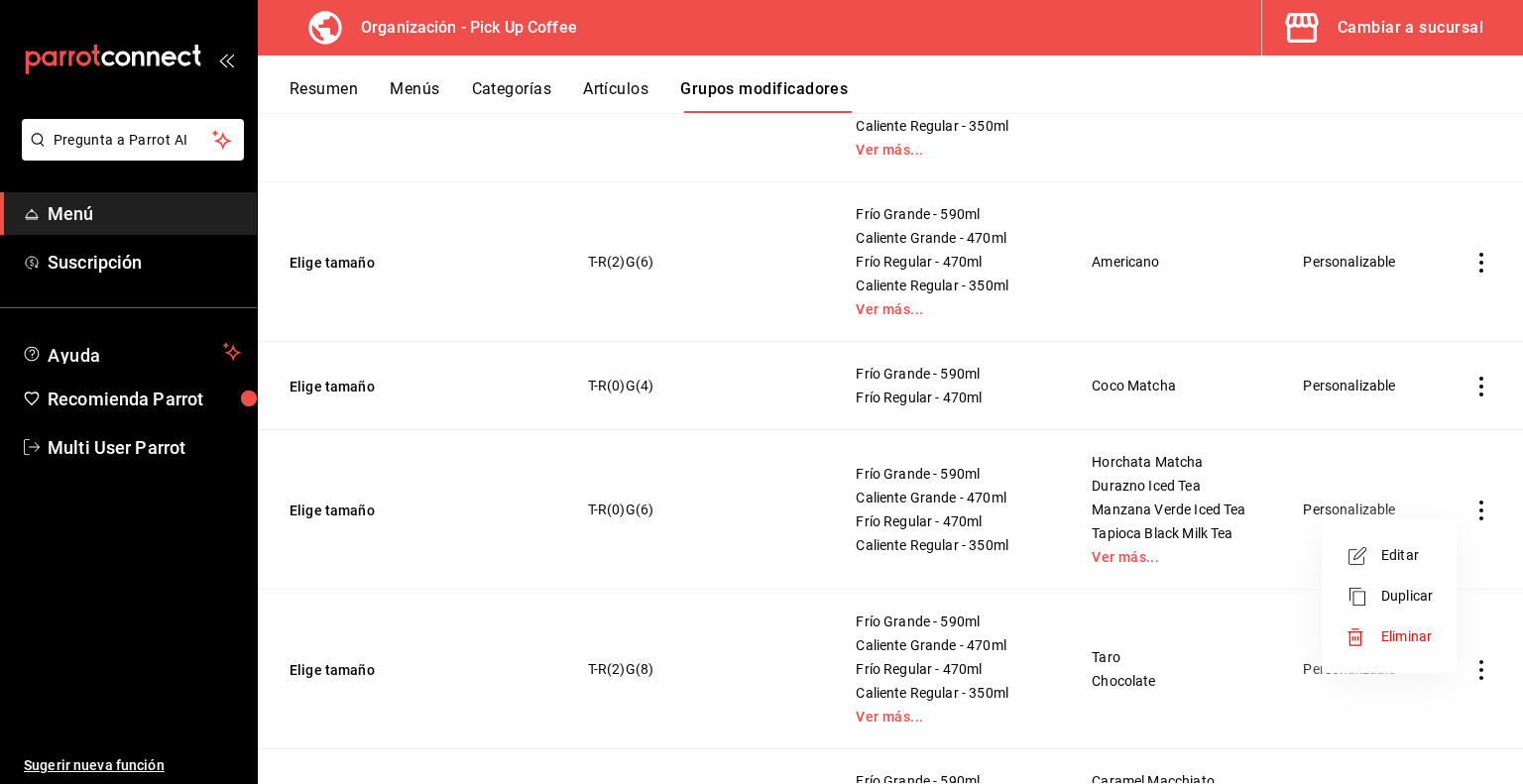click on "Duplicar" at bounding box center [1407, 596] 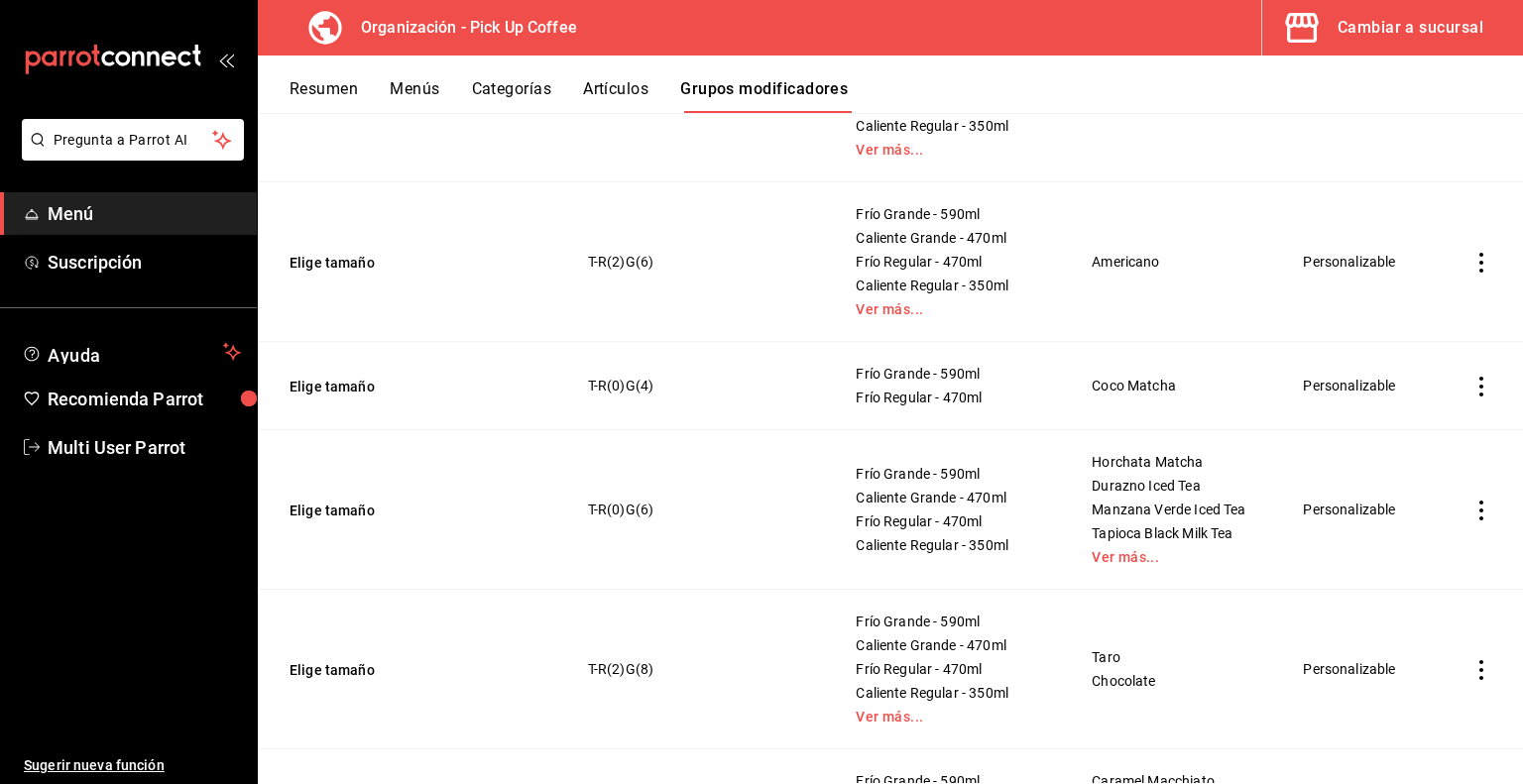 scroll, scrollTop: 0, scrollLeft: 0, axis: both 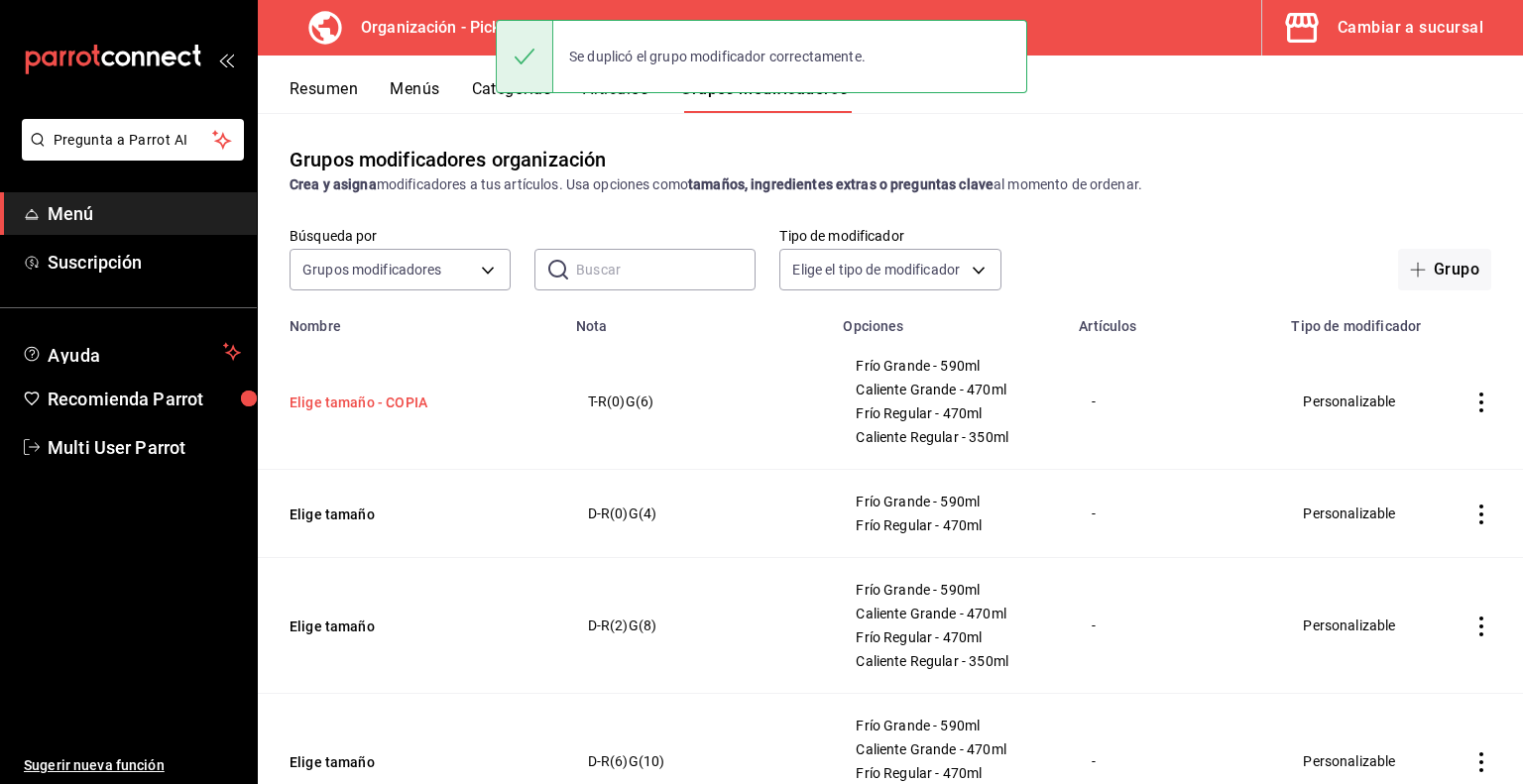 click on "Elige tamaño - COPIA" at bounding box center (409, 402) 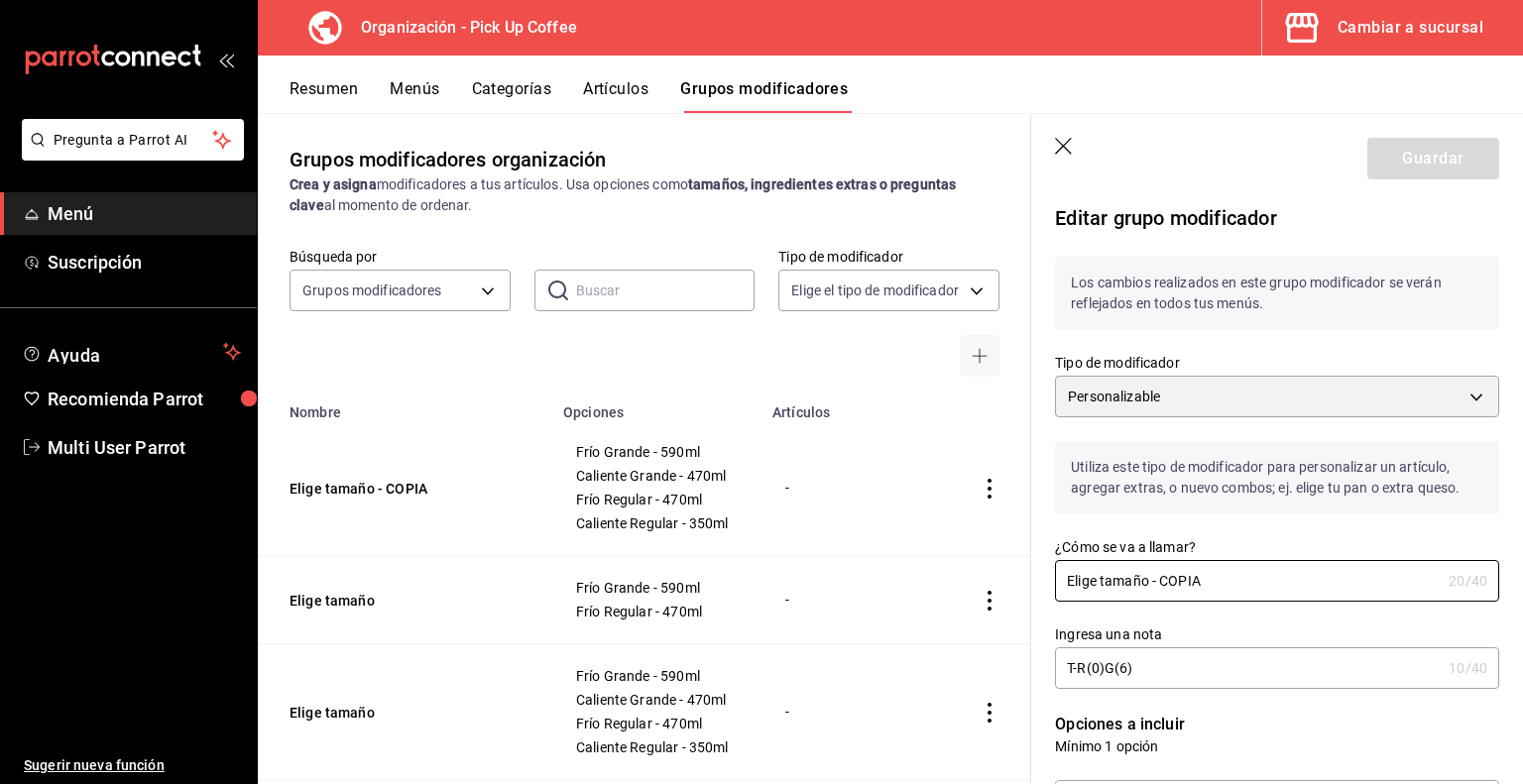 drag, startPoint x: 1149, startPoint y: 581, endPoint x: 1522, endPoint y: 614, distance: 374.45694 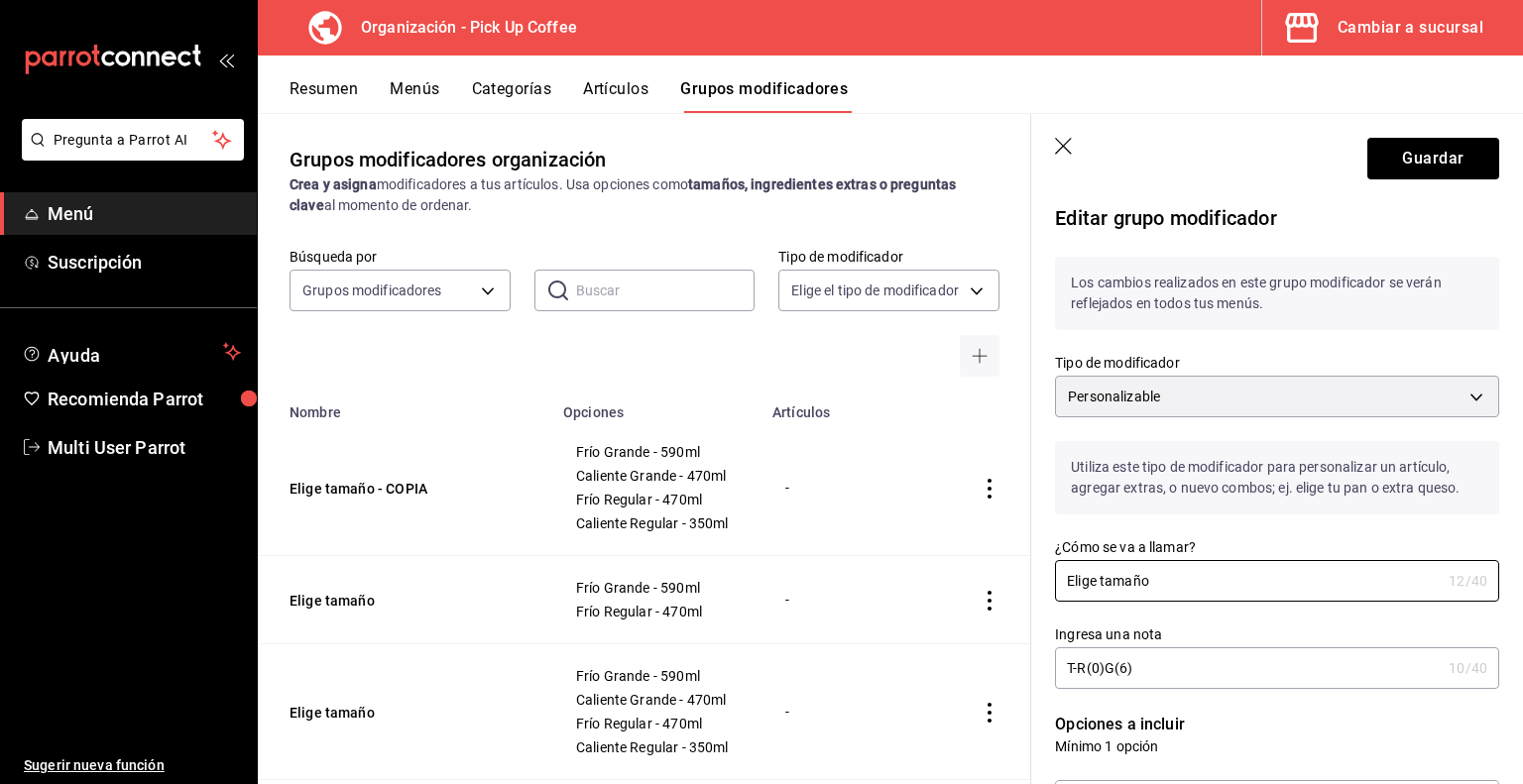scroll, scrollTop: 189, scrollLeft: 0, axis: vertical 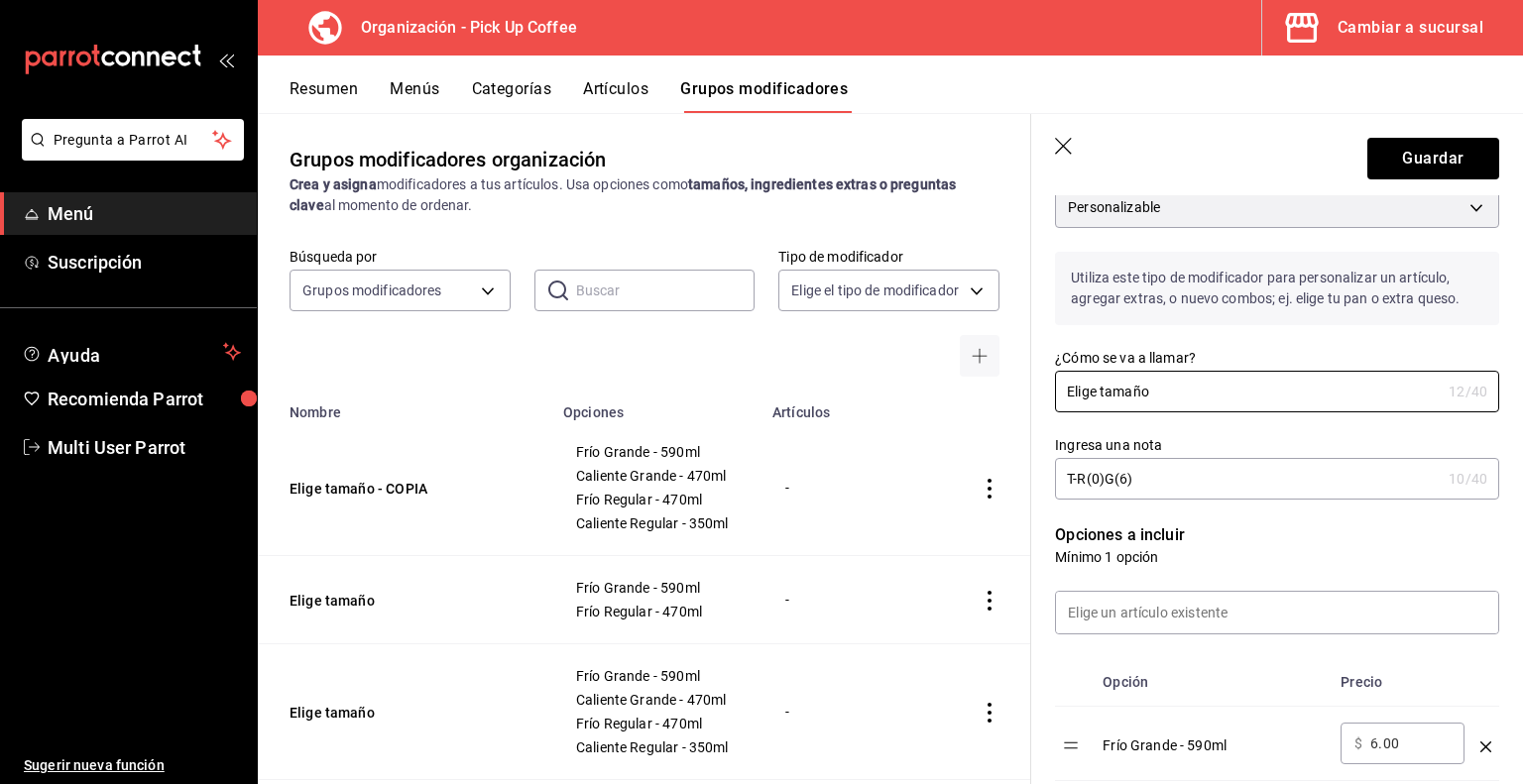 type on "Elige tamaño" 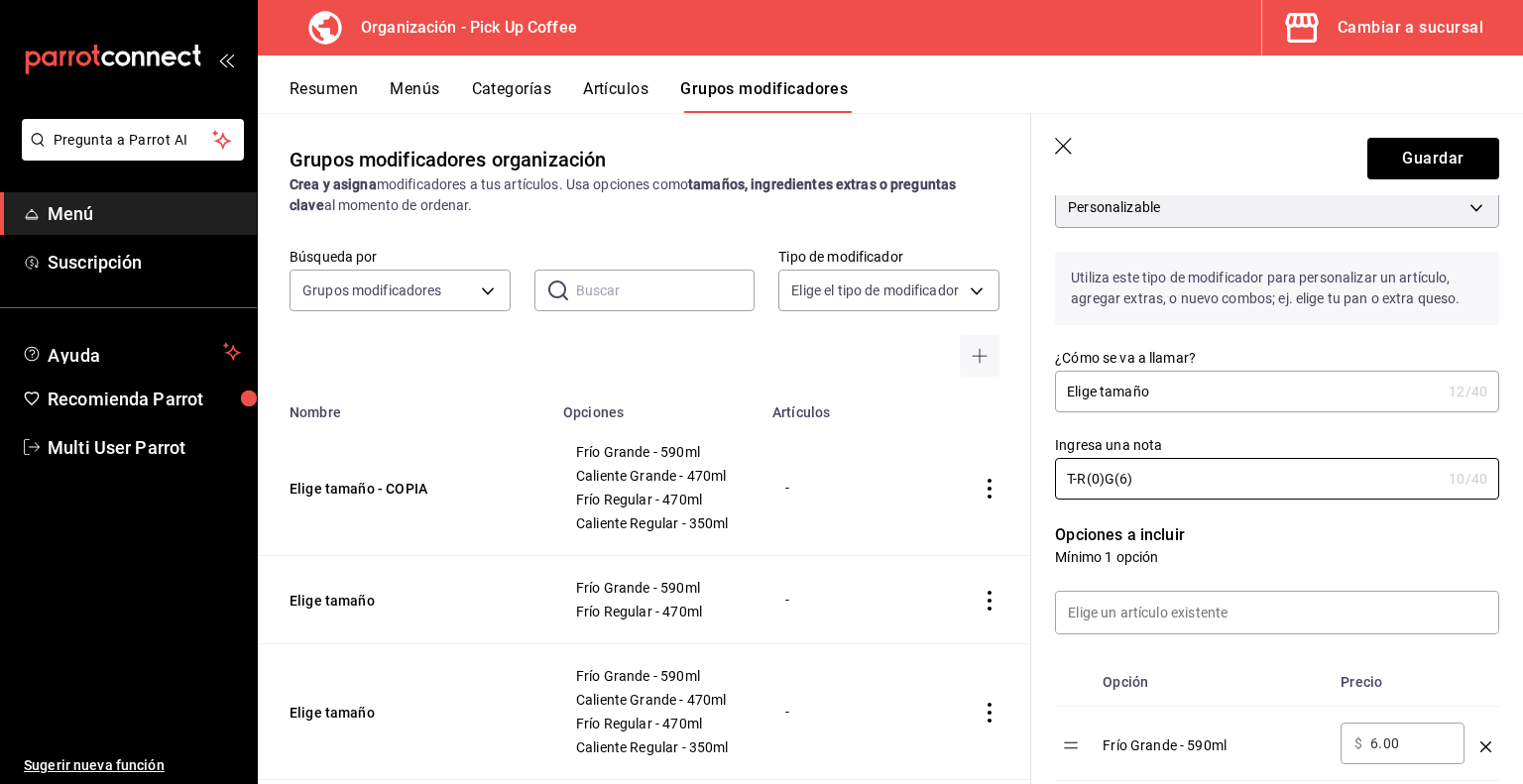 drag, startPoint x: 1191, startPoint y: 474, endPoint x: 960, endPoint y: 473, distance: 231.00216 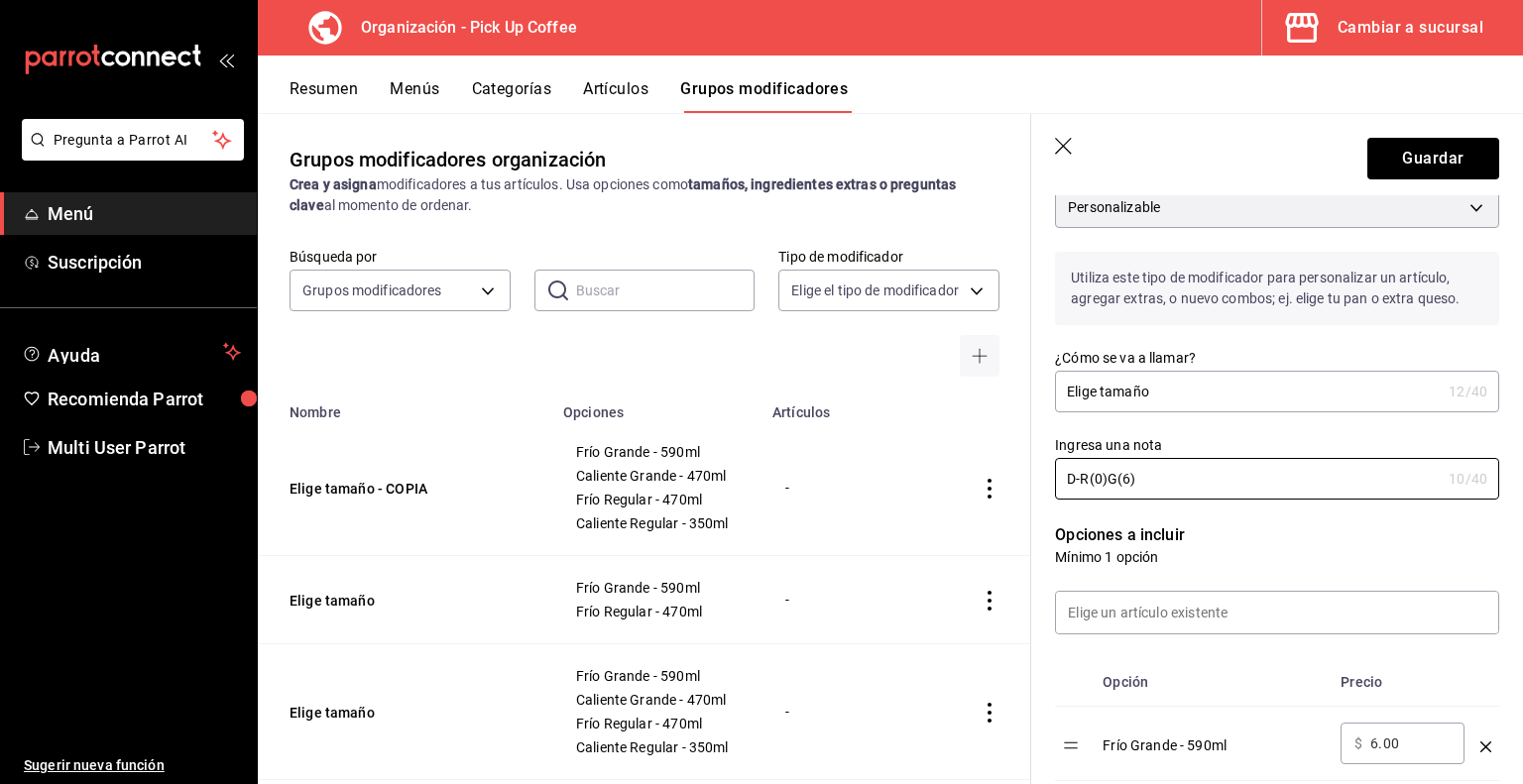 type on "D-R(0)G(6)" 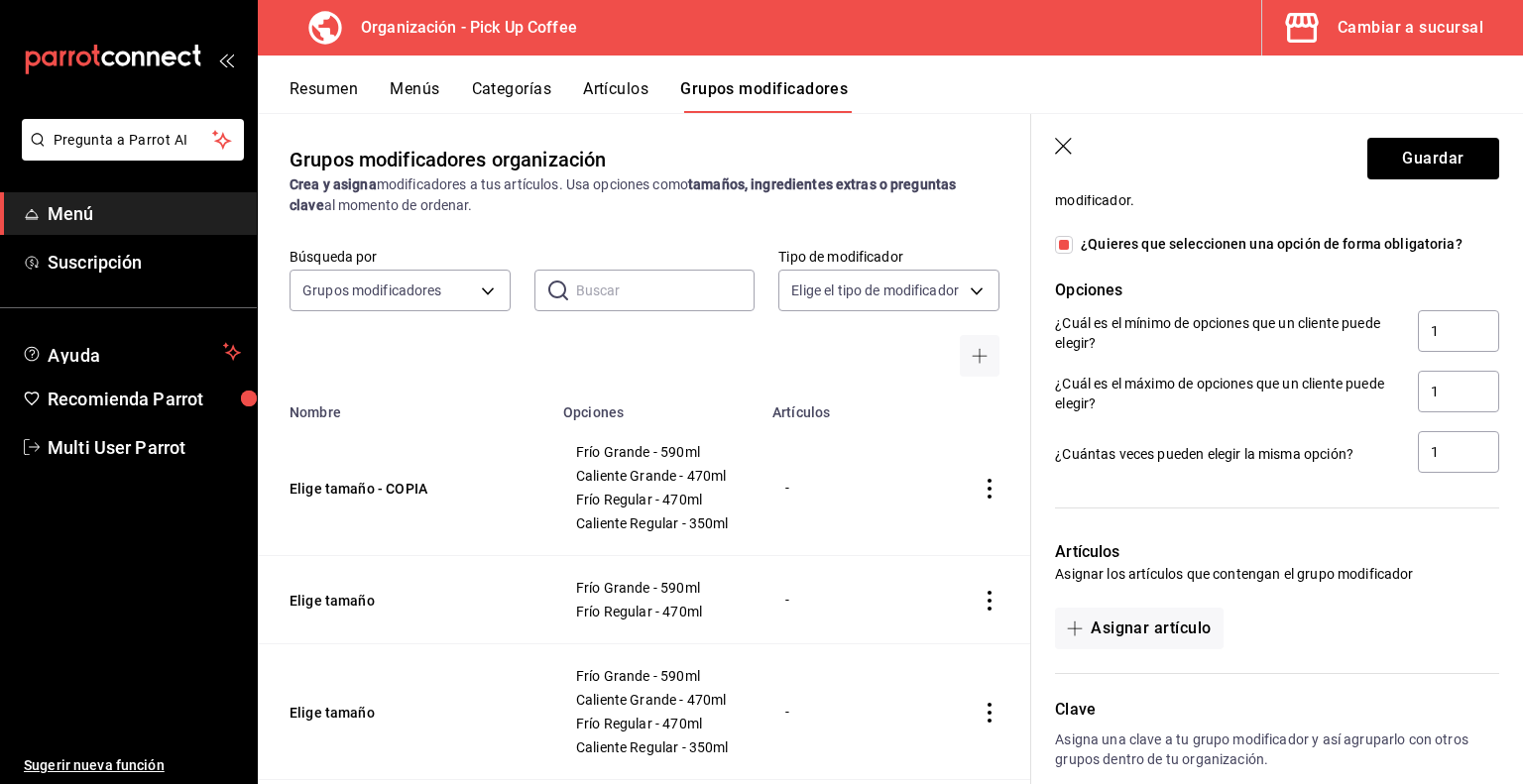 scroll, scrollTop: 1234, scrollLeft: 0, axis: vertical 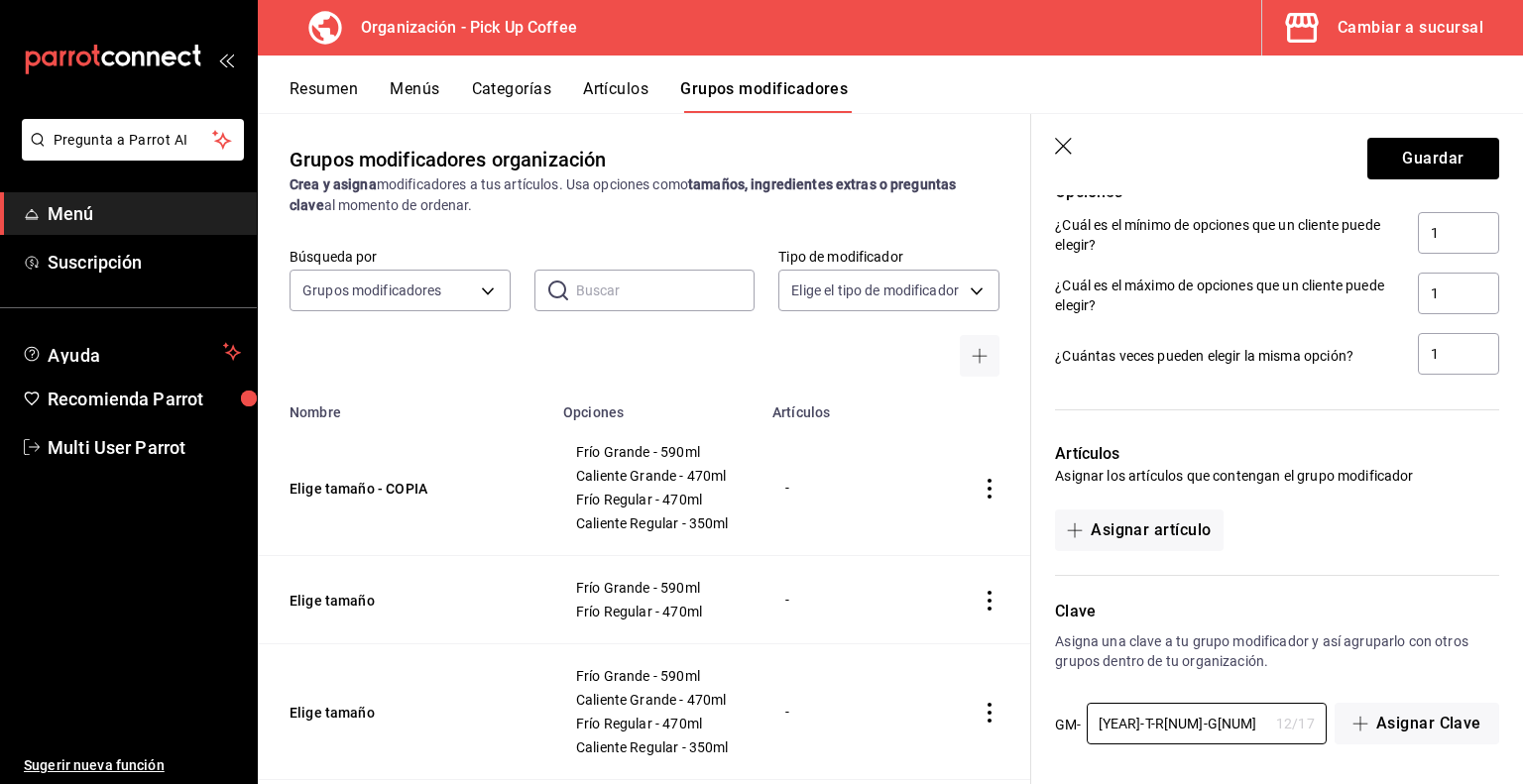 drag, startPoint x: 1203, startPoint y: 729, endPoint x: 1051, endPoint y: 730, distance: 152.00329 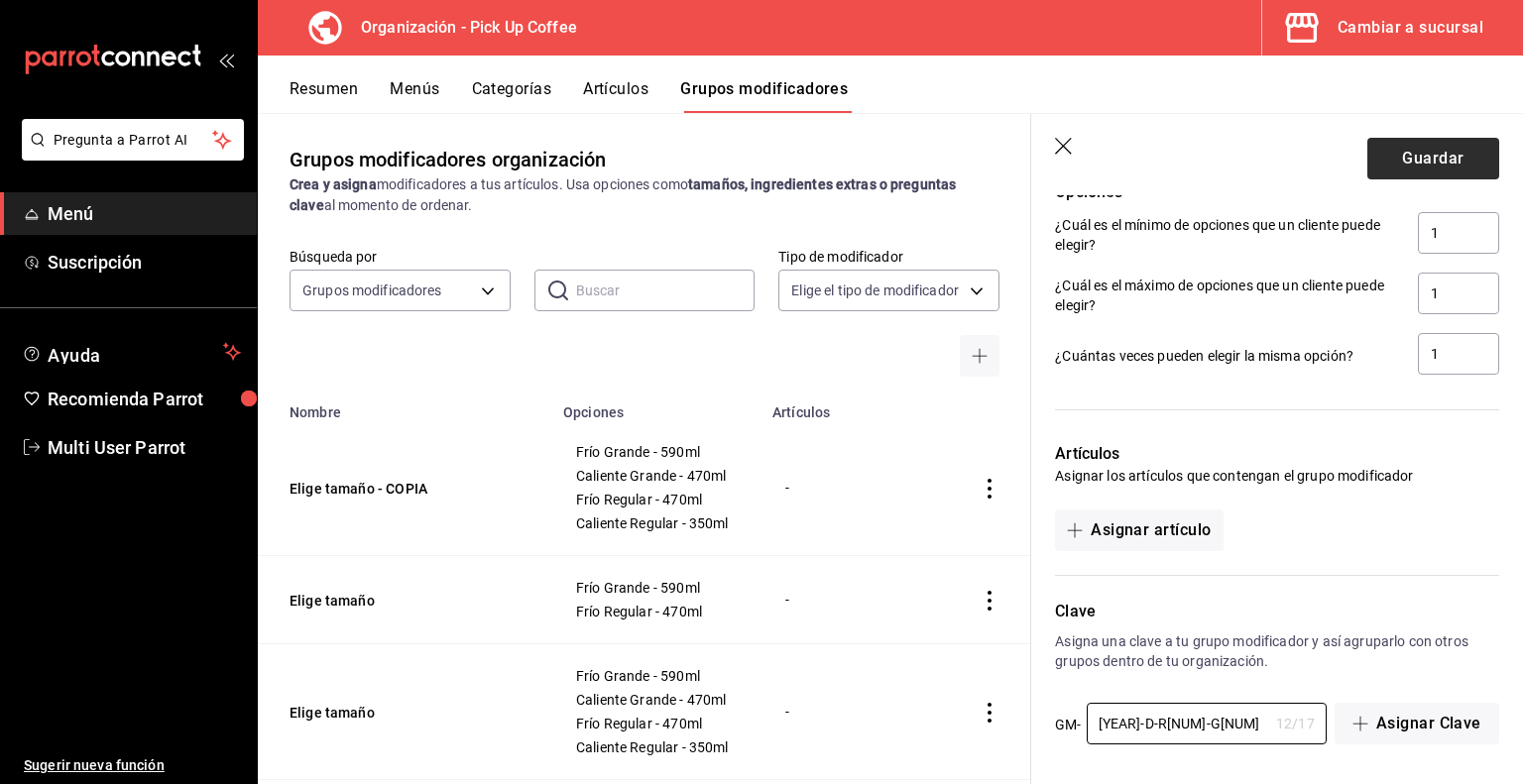 type on "[YEAR]-D-R[NUM]-G[NUM]" 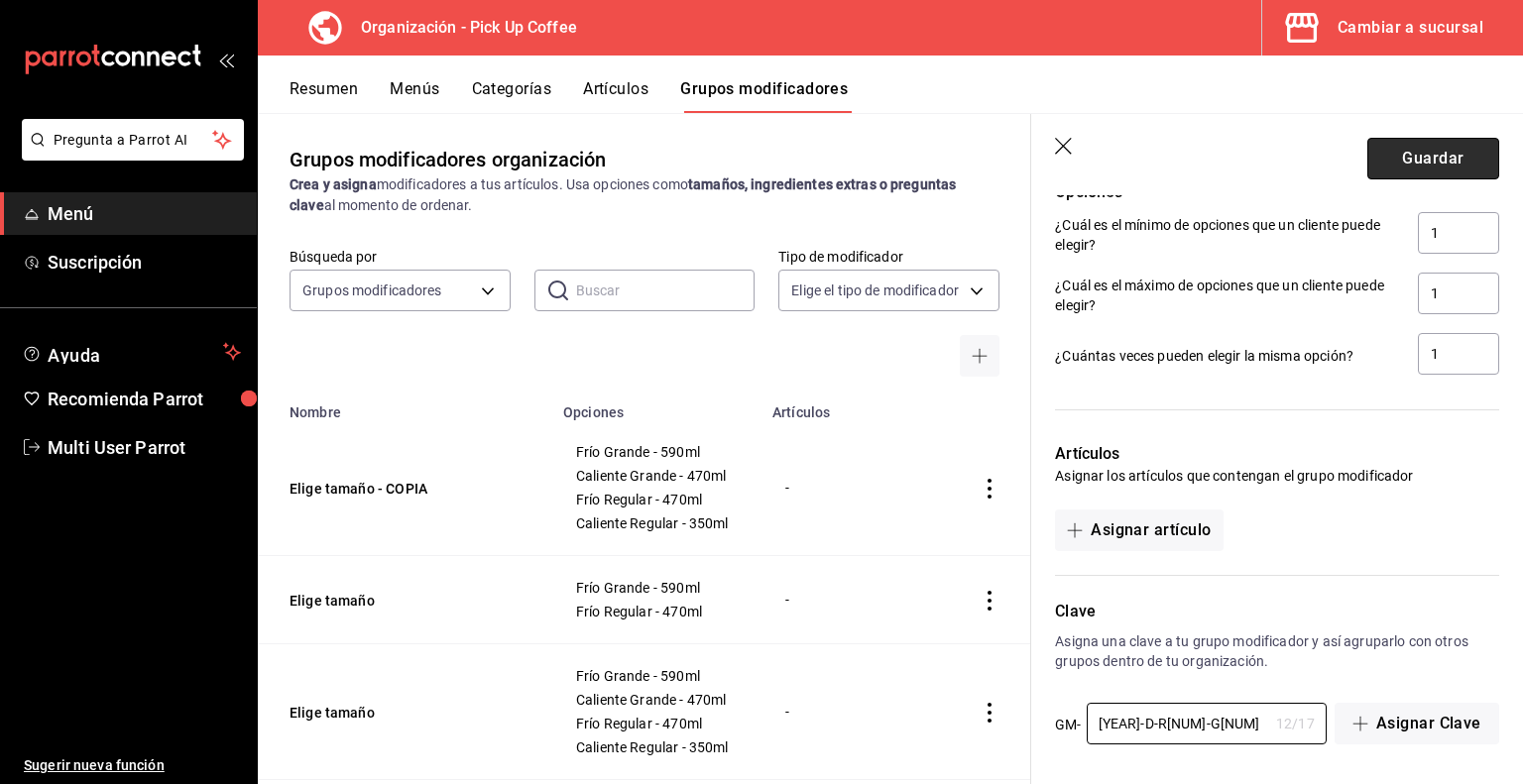 click on "Guardar" at bounding box center [1433, 159] 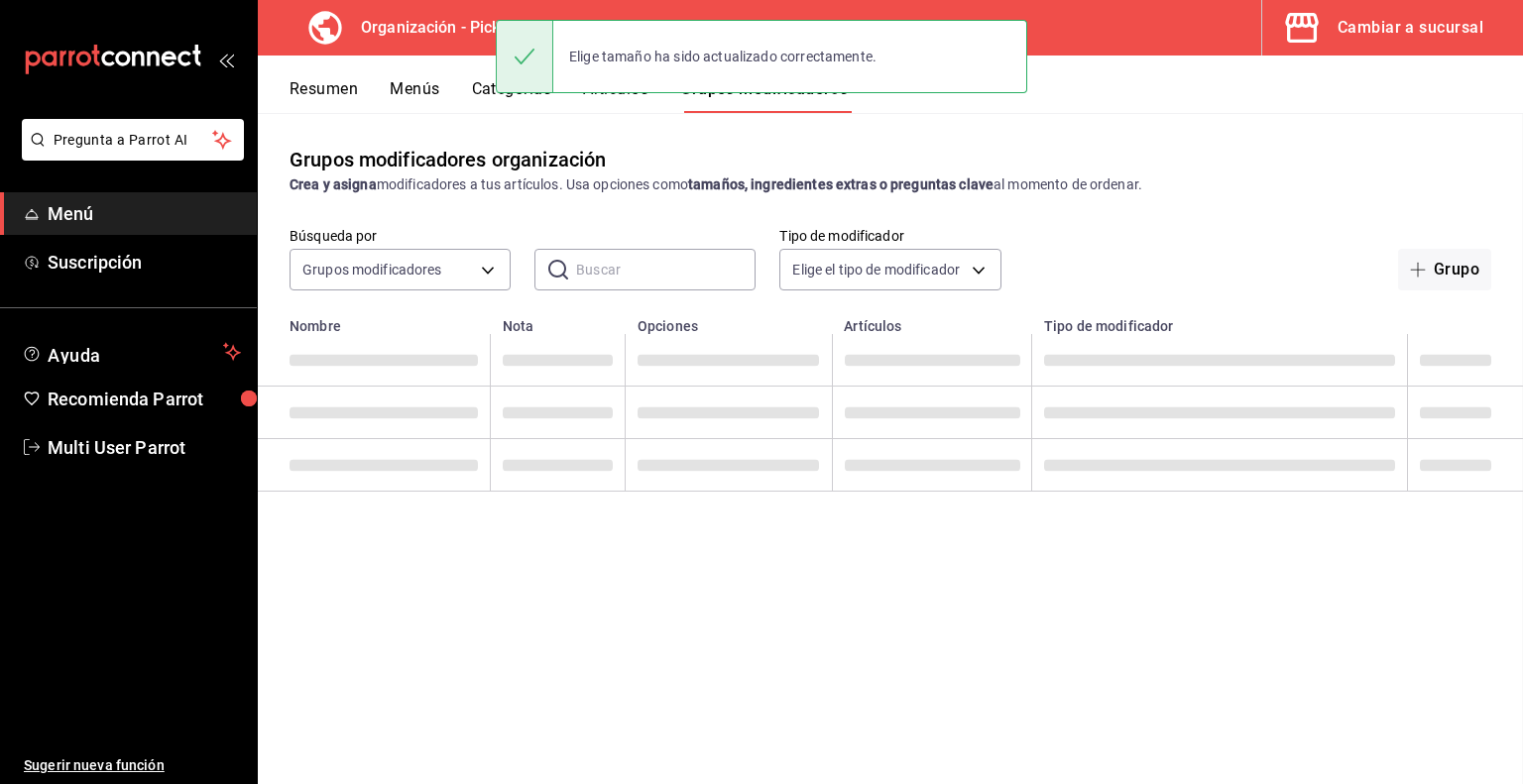 scroll, scrollTop: 0, scrollLeft: 0, axis: both 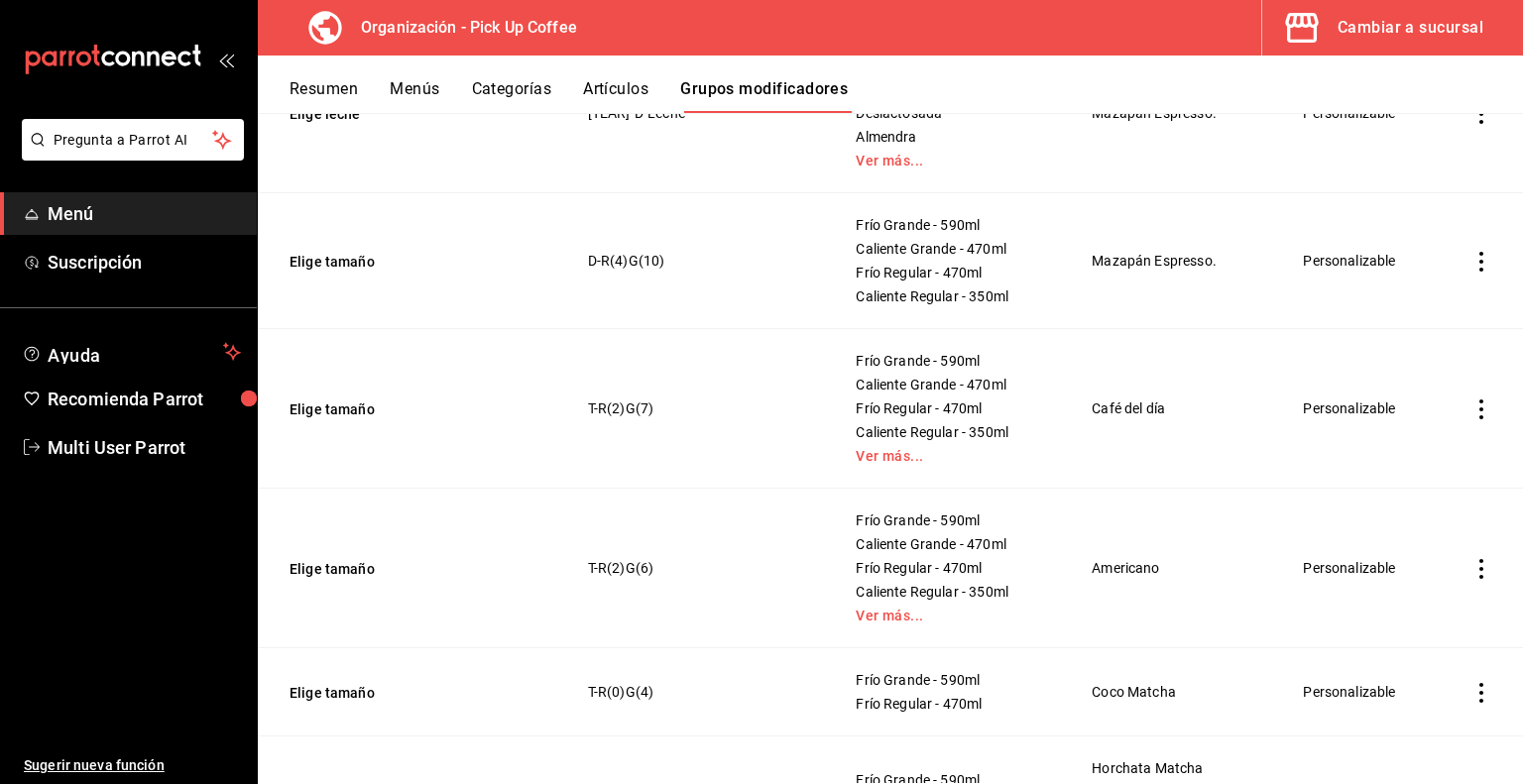 click 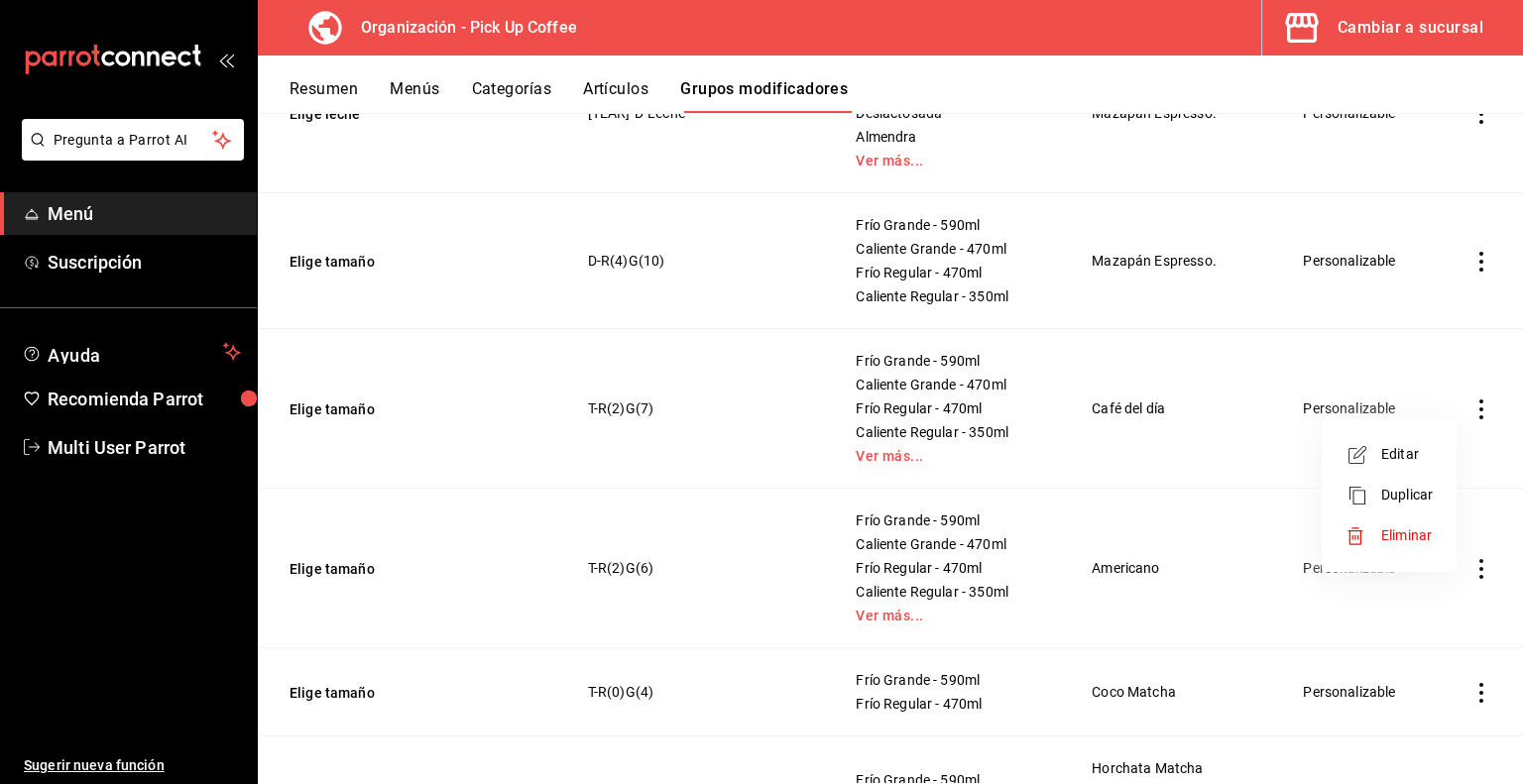 click on "Duplicar" at bounding box center [1407, 495] 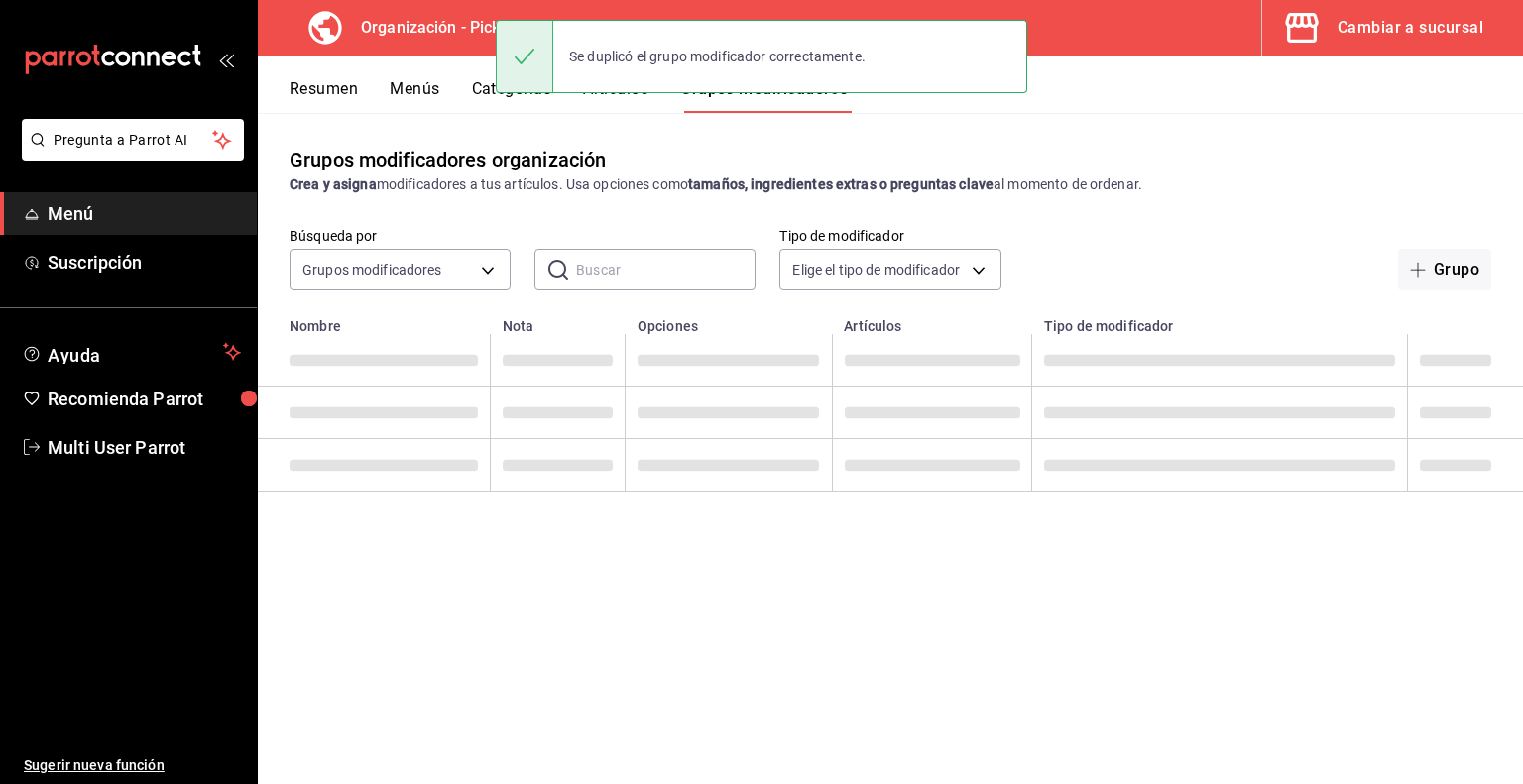 scroll, scrollTop: 0, scrollLeft: 0, axis: both 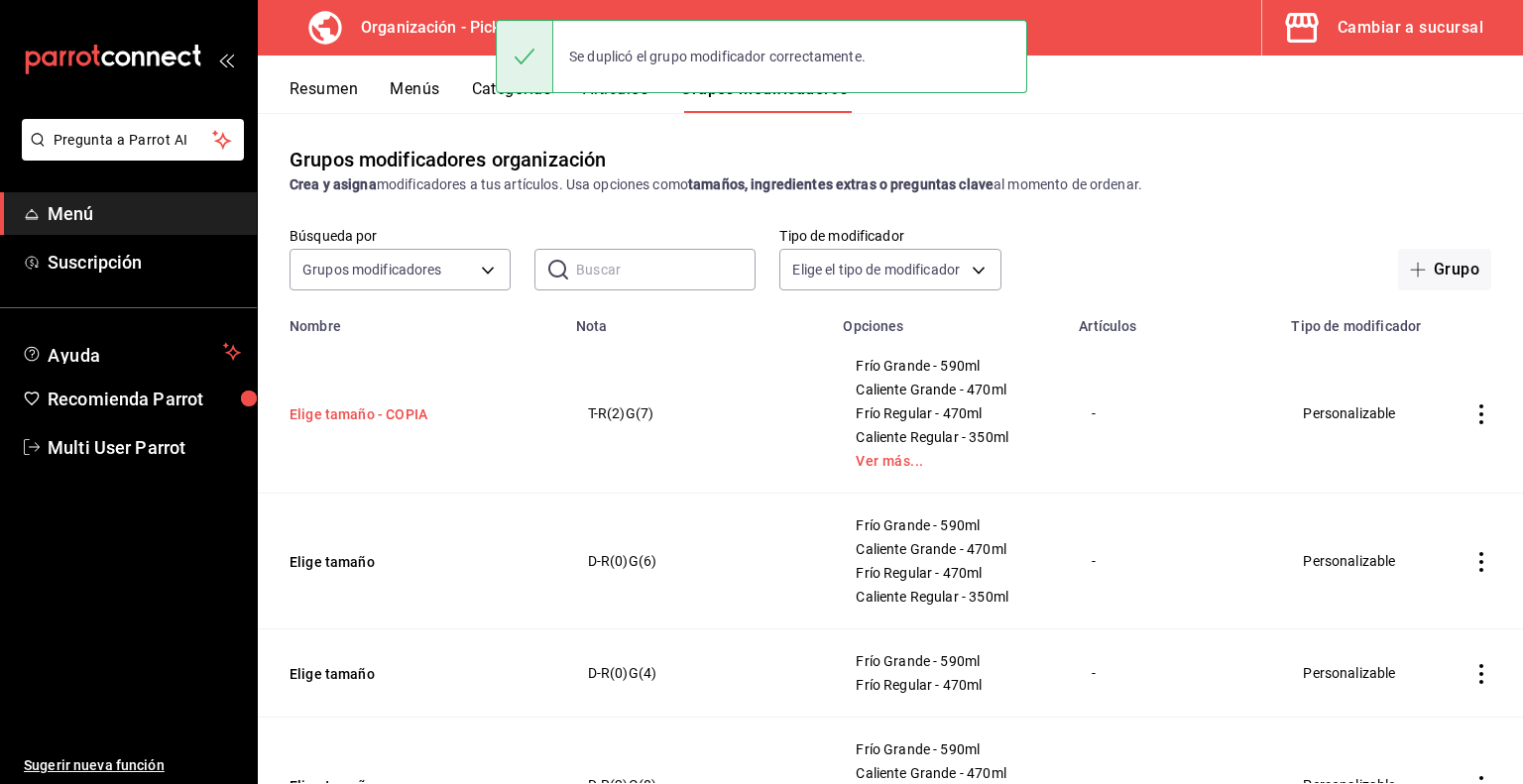 click on "Elige tamaño - COPIA" at bounding box center (409, 414) 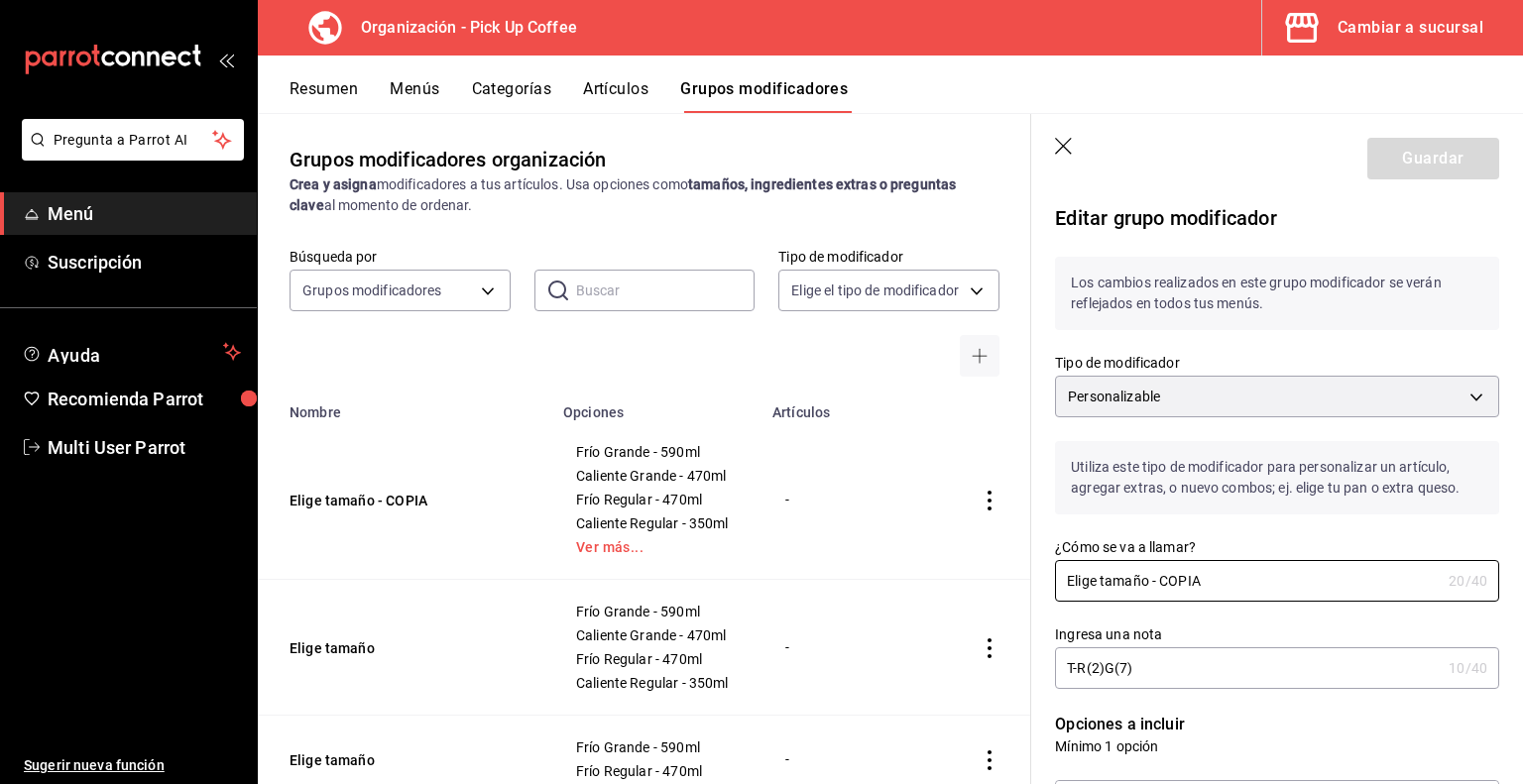 drag, startPoint x: 1150, startPoint y: 584, endPoint x: 1522, endPoint y: 645, distance: 376.9682 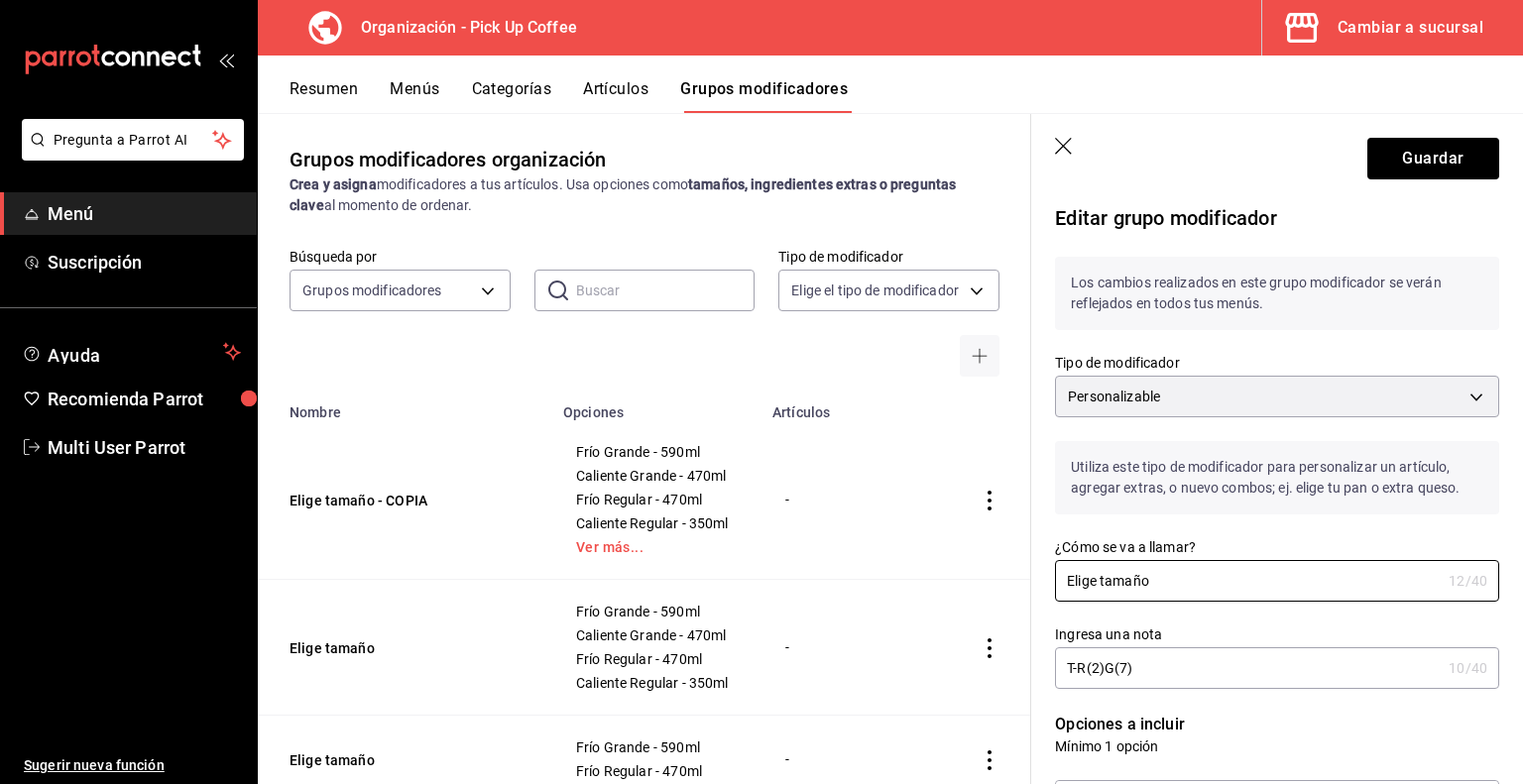 type on "Elige tamaño" 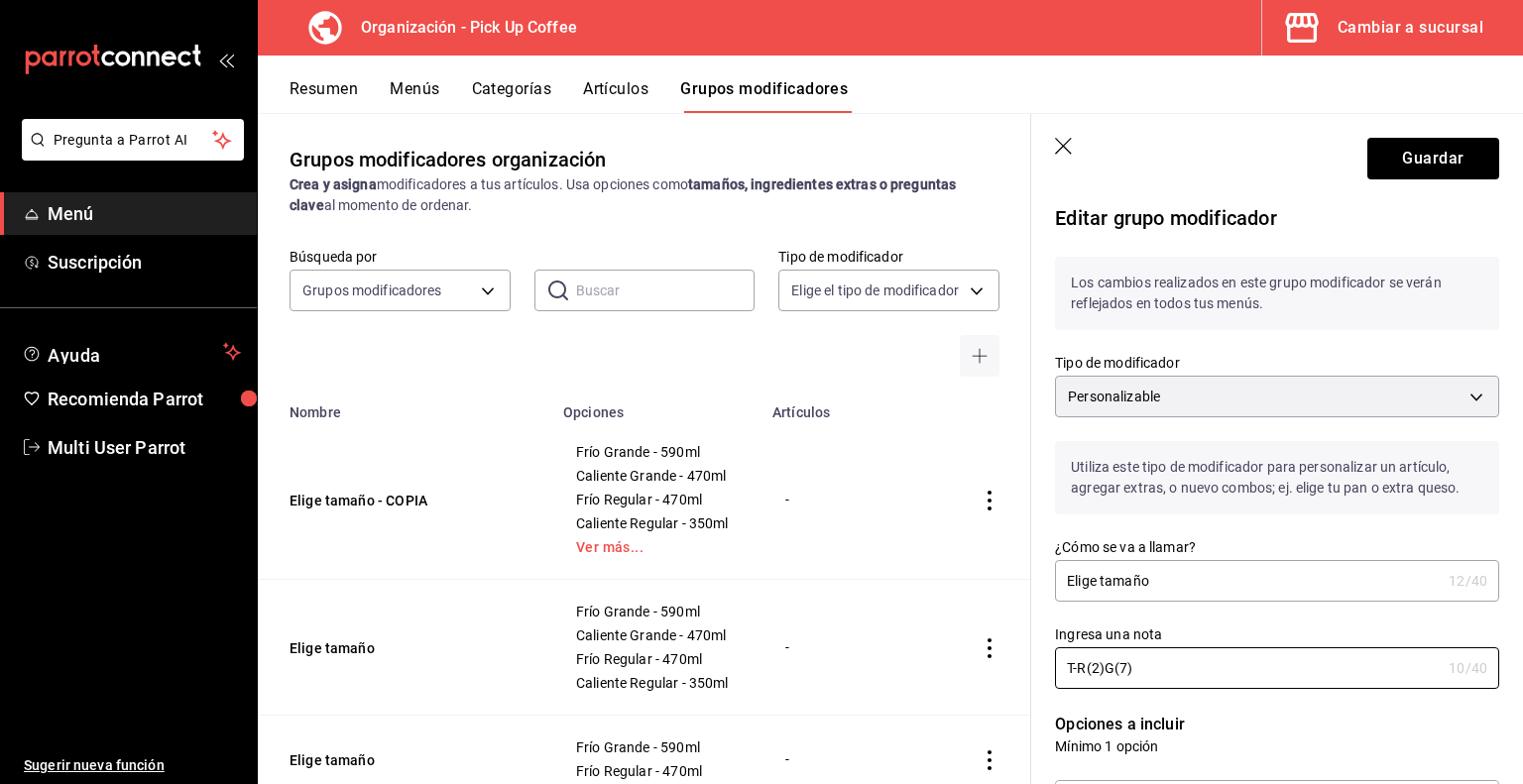 drag, startPoint x: 1162, startPoint y: 663, endPoint x: 900, endPoint y: 681, distance: 262.6176 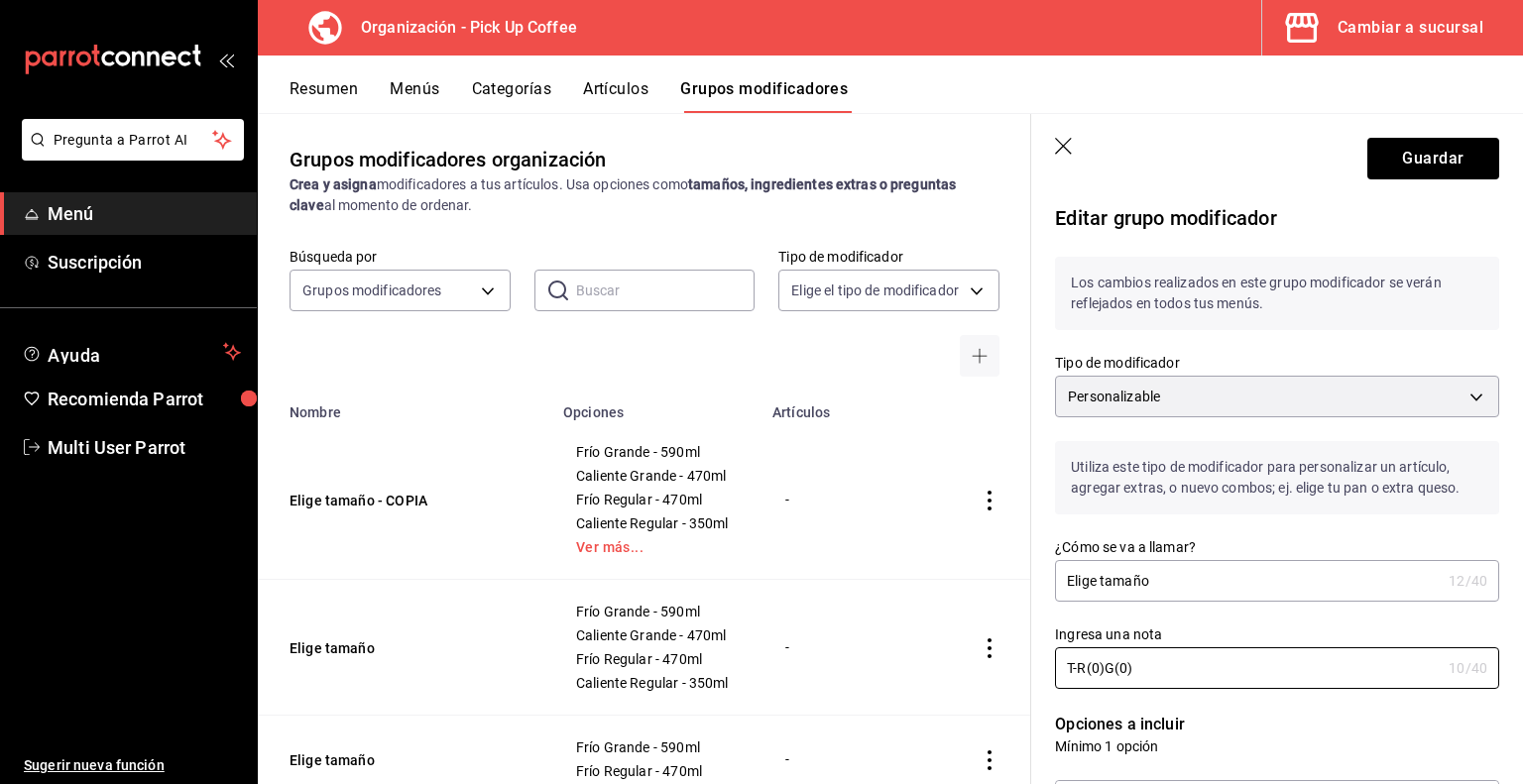 type on "T-R(0)G(0)" 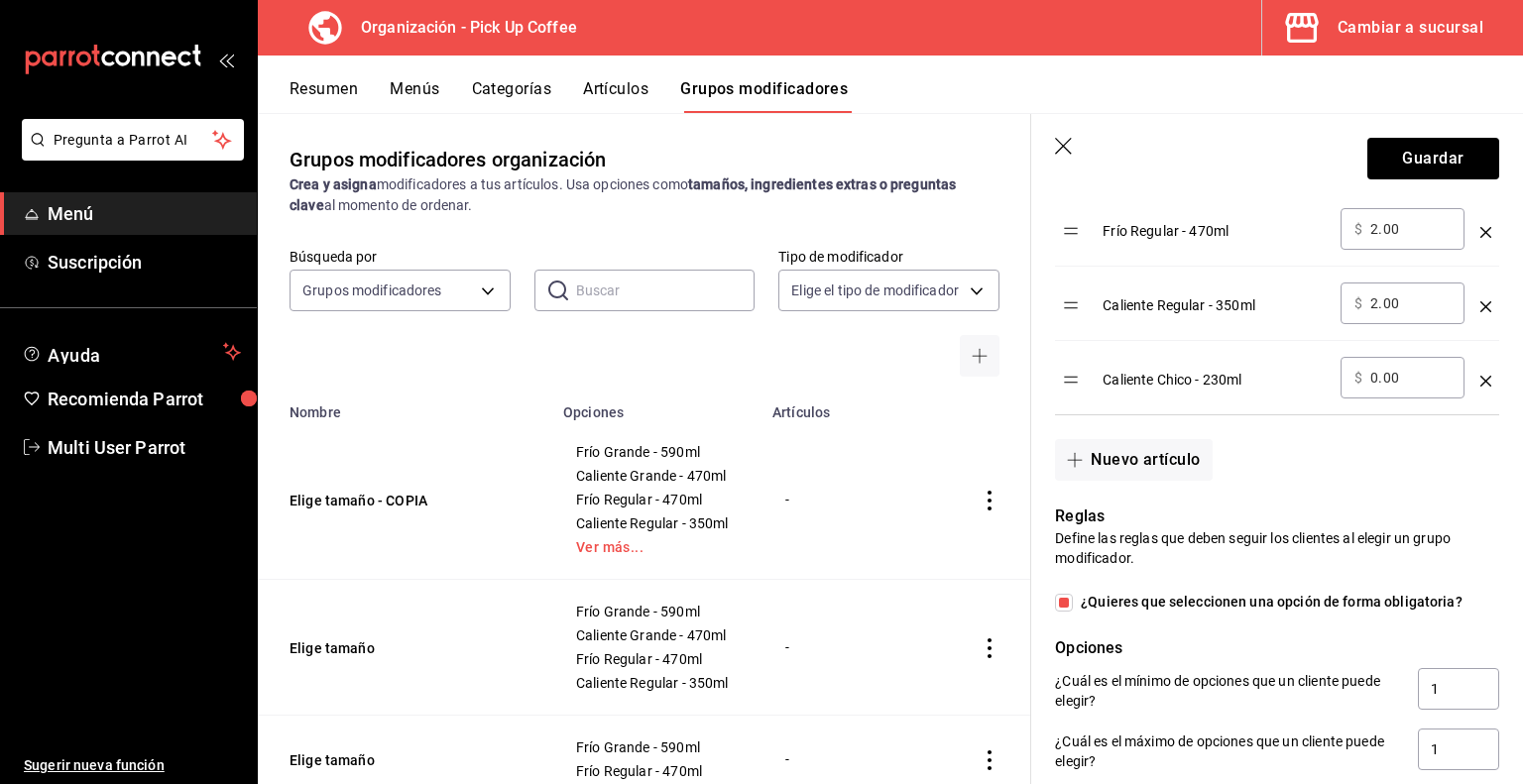 scroll, scrollTop: 1308, scrollLeft: 0, axis: vertical 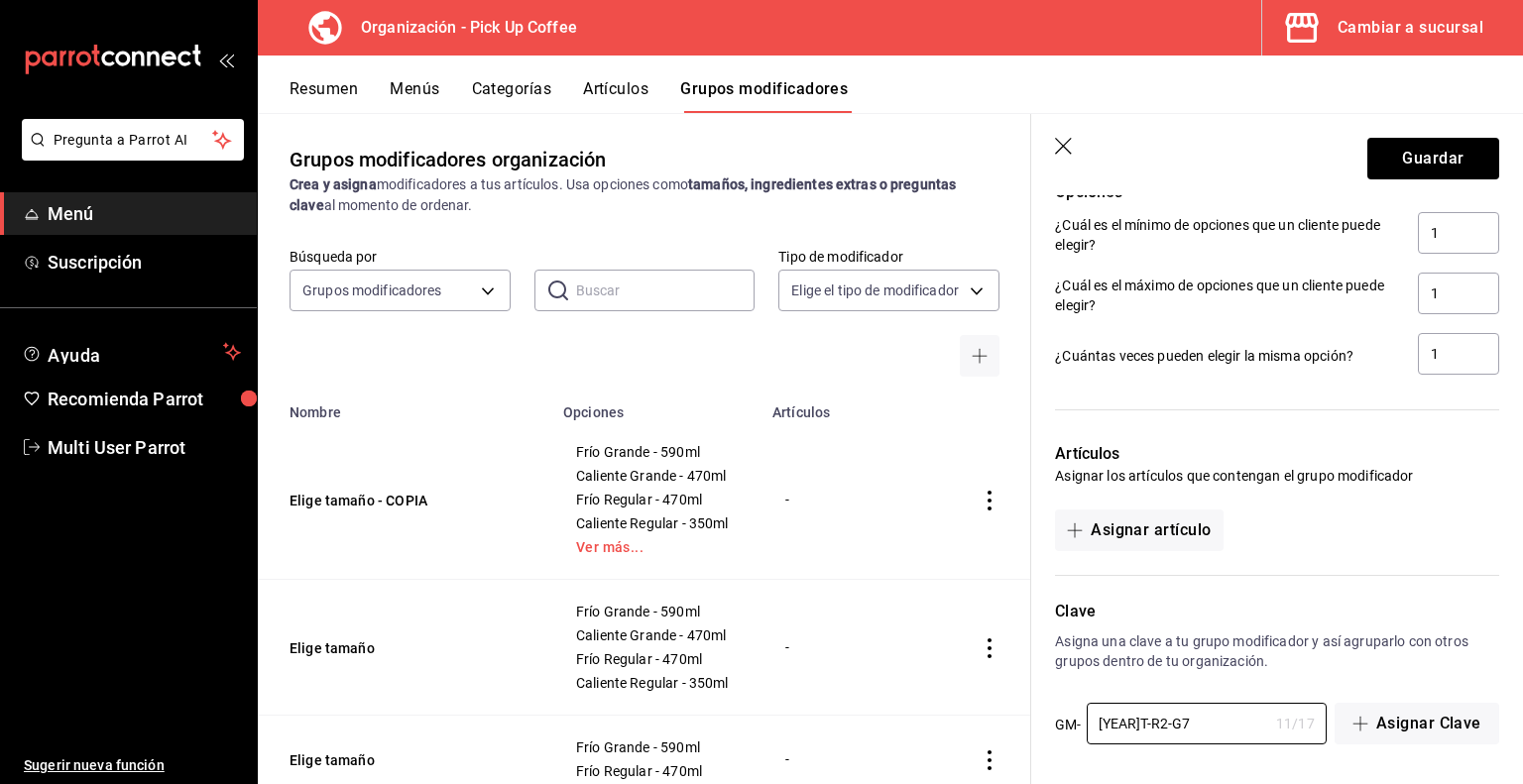 drag, startPoint x: 1204, startPoint y: 721, endPoint x: 1047, endPoint y: 725, distance: 157.05095 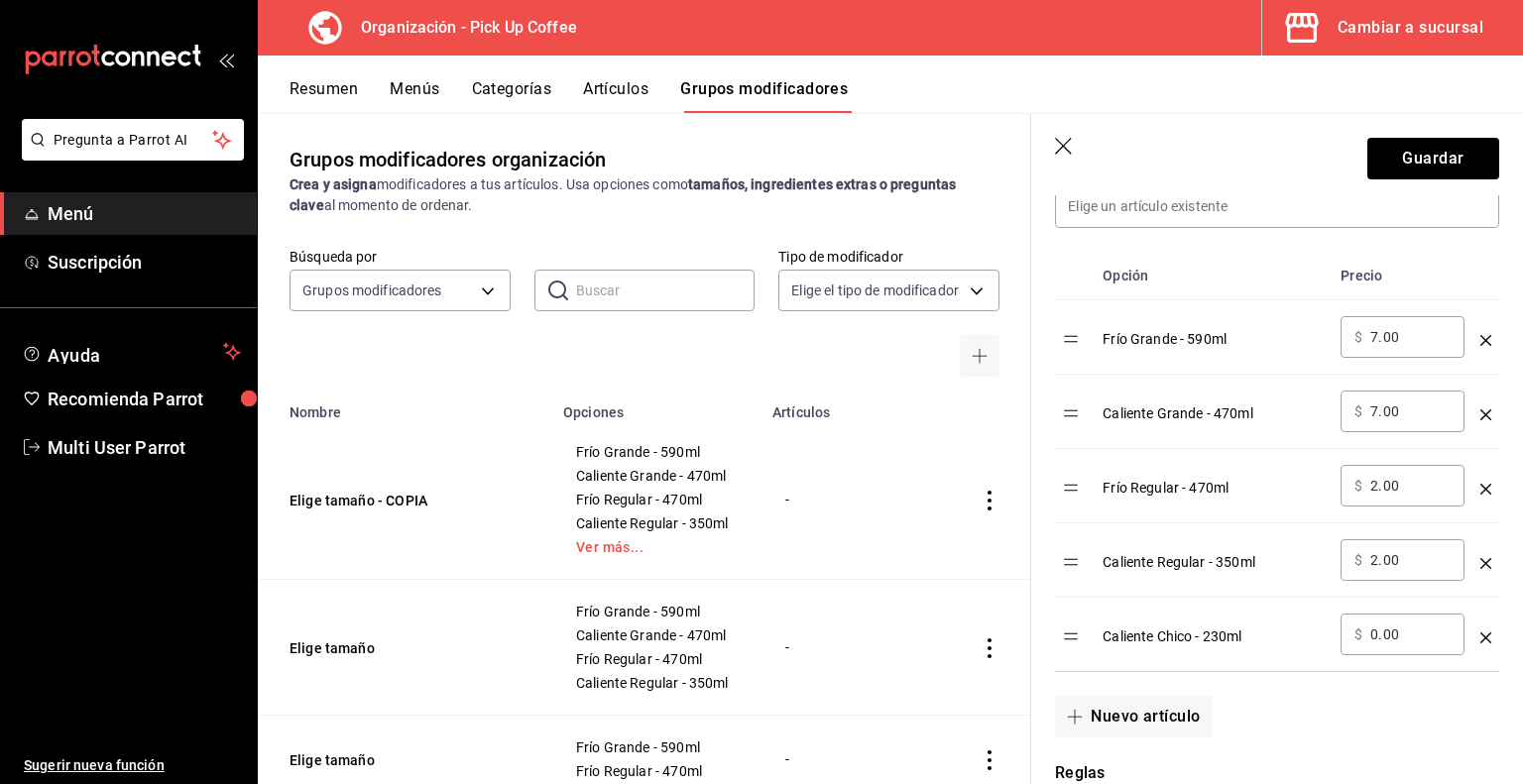 scroll, scrollTop: 586, scrollLeft: 0, axis: vertical 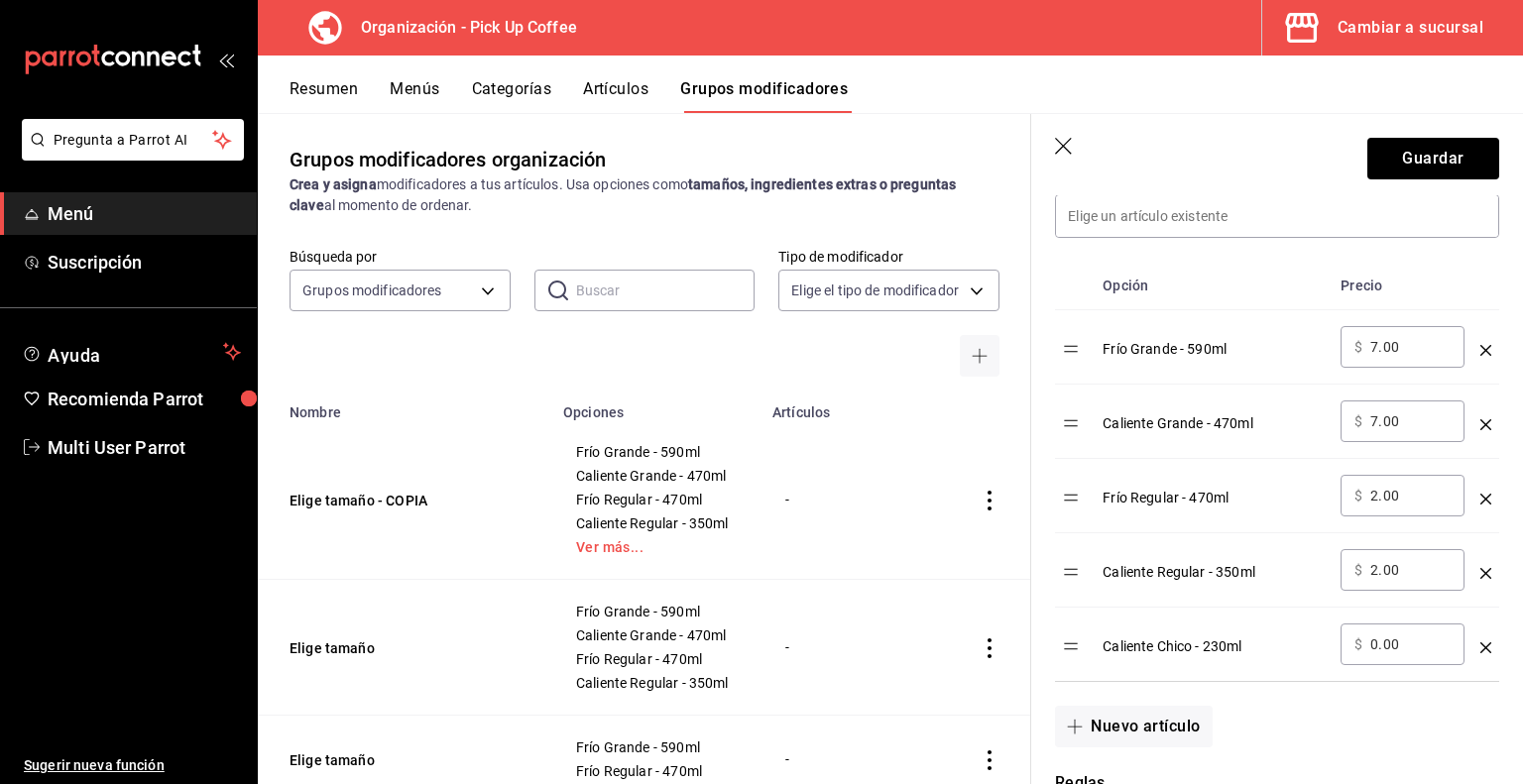 type on "[YEAR]-T-R0-G0" 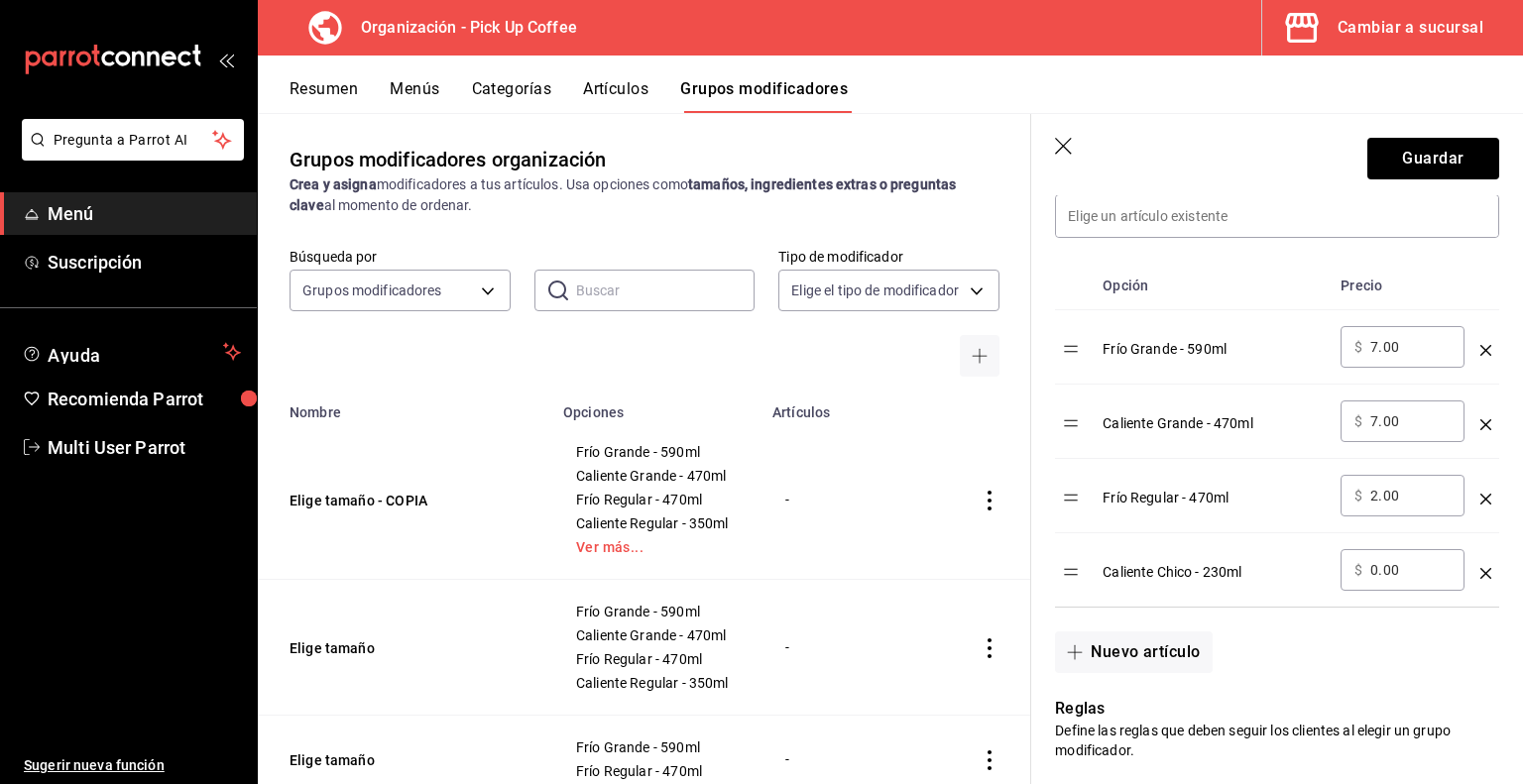 click 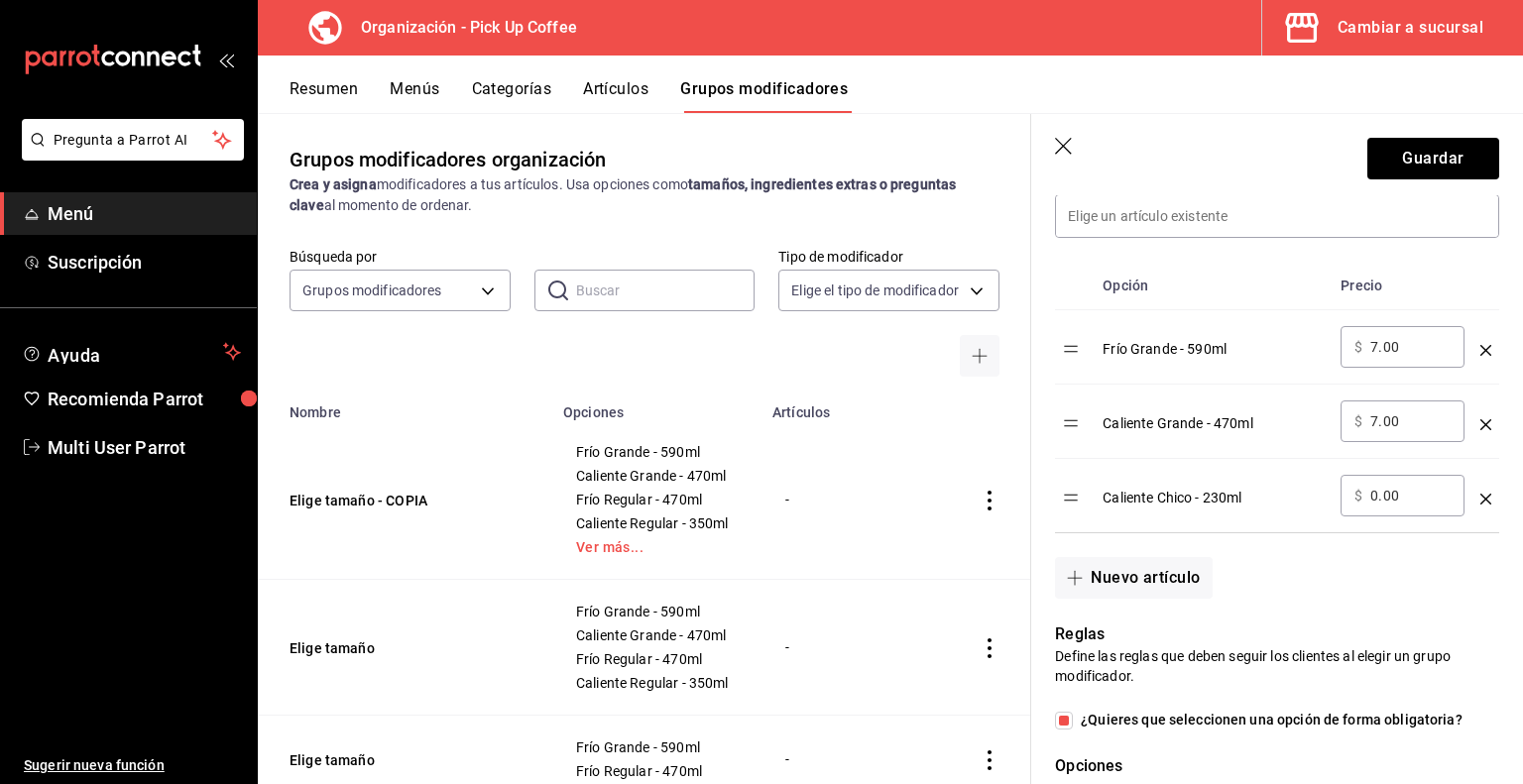 click 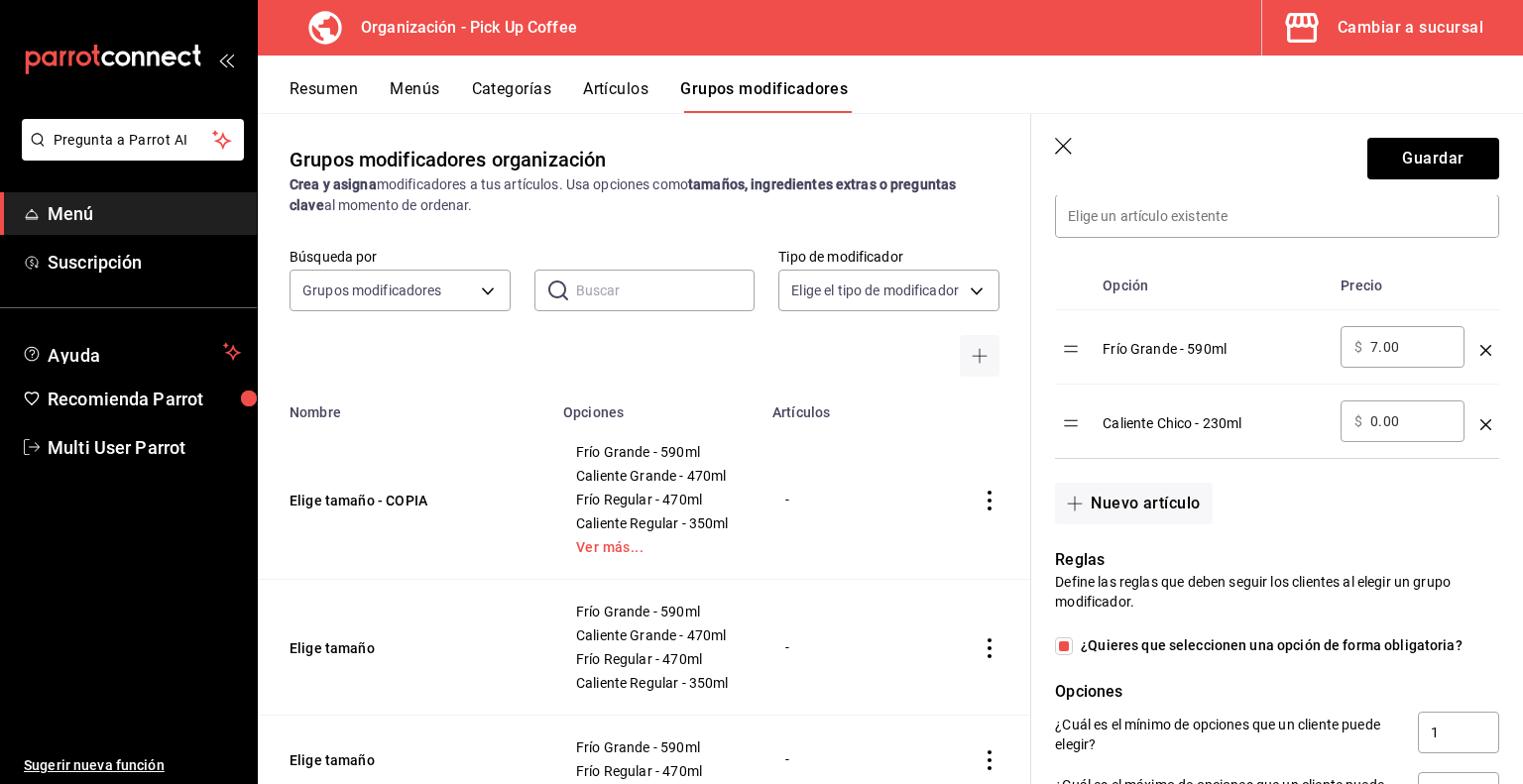 click 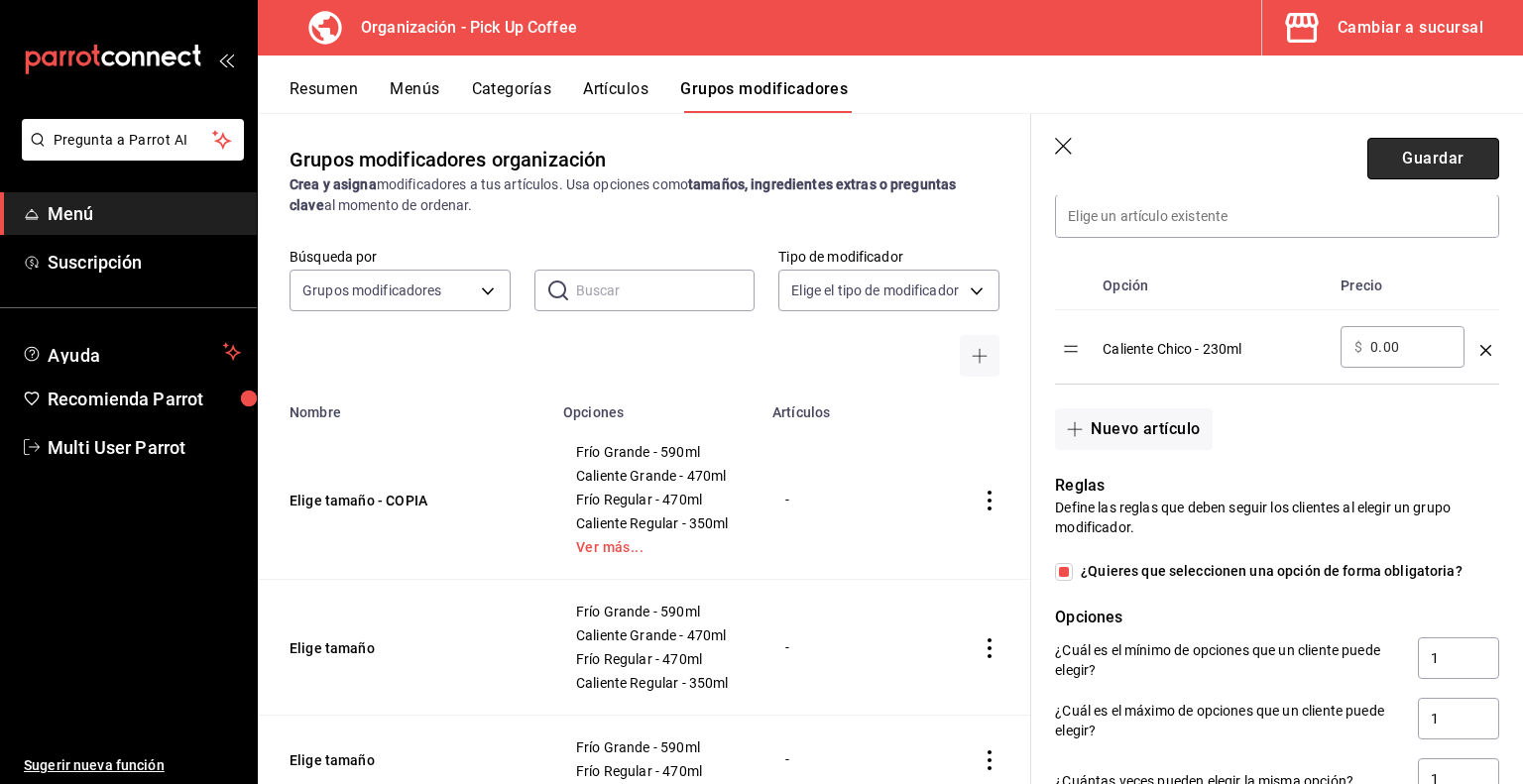 click on "Guardar" at bounding box center [1433, 159] 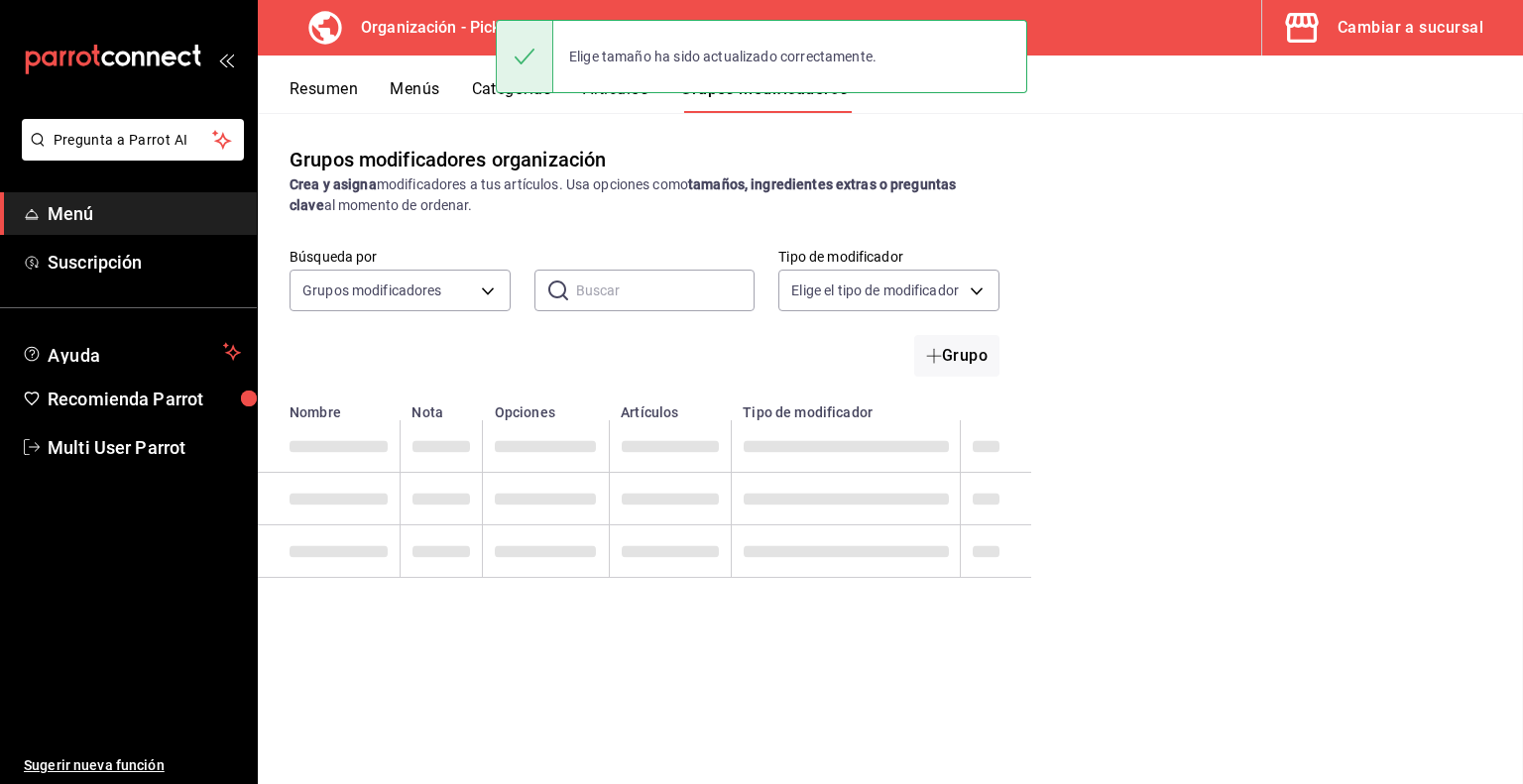 scroll, scrollTop: 0, scrollLeft: 0, axis: both 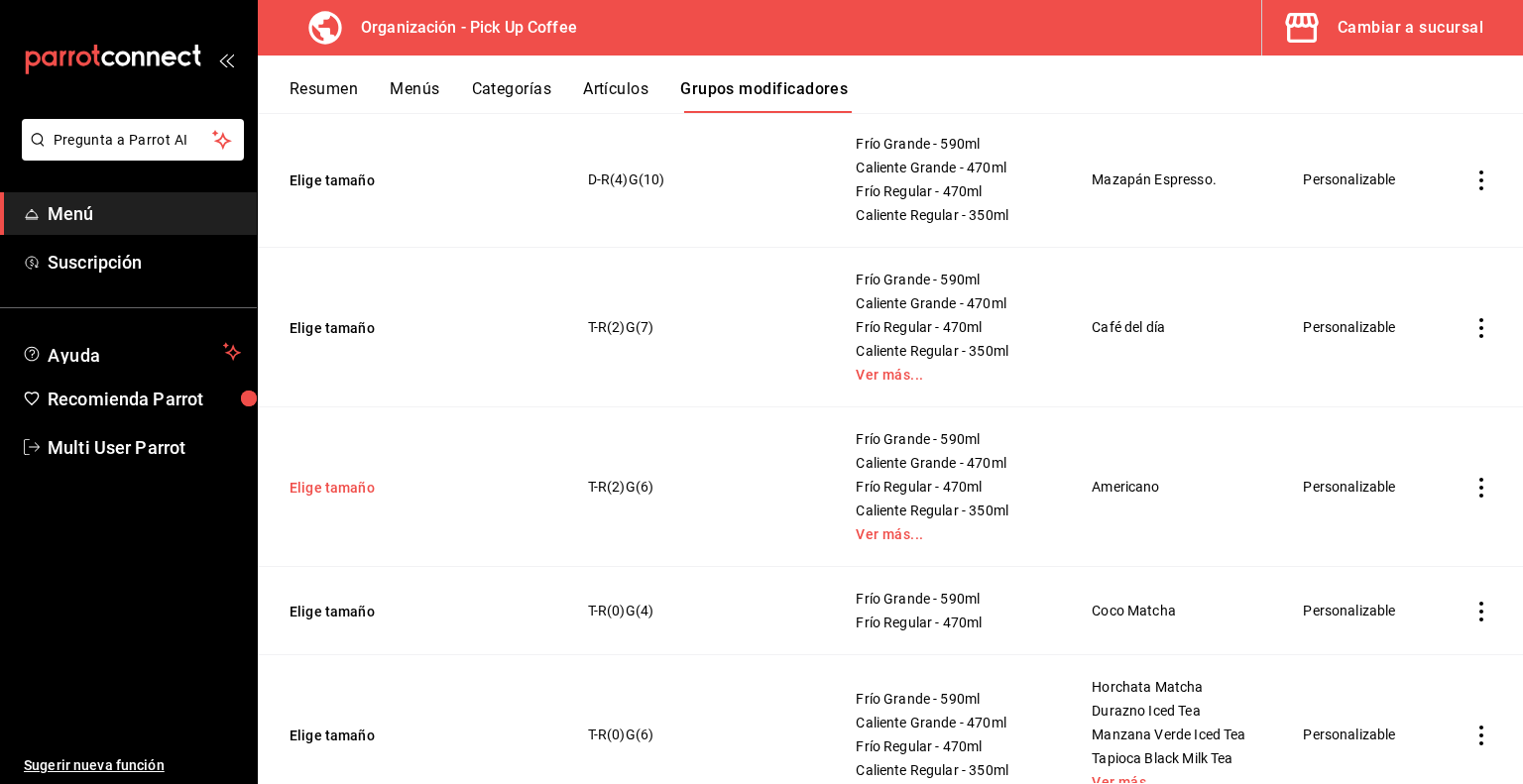 click on "Elige tamaño" at bounding box center [409, 488] 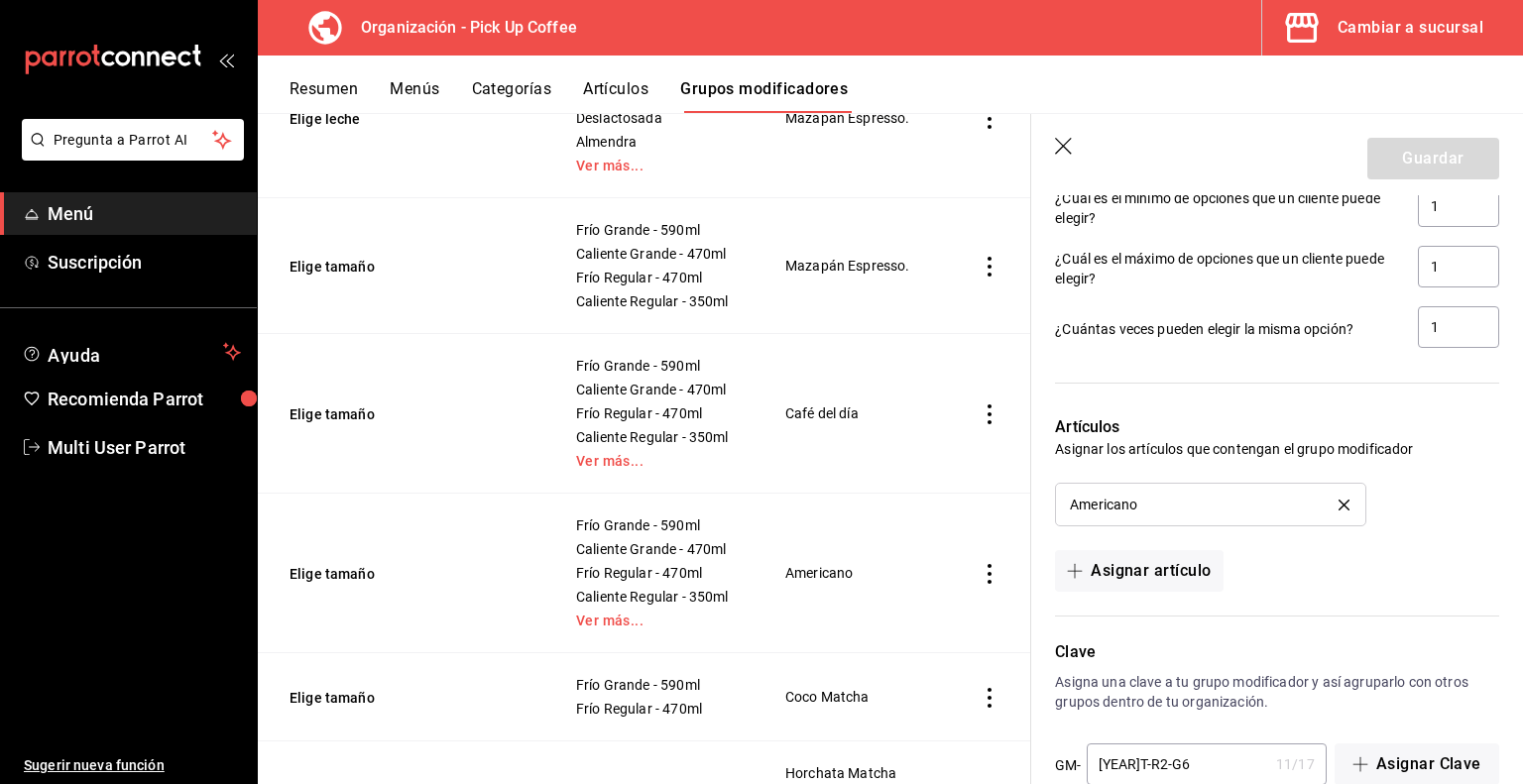 scroll, scrollTop: 1376, scrollLeft: 0, axis: vertical 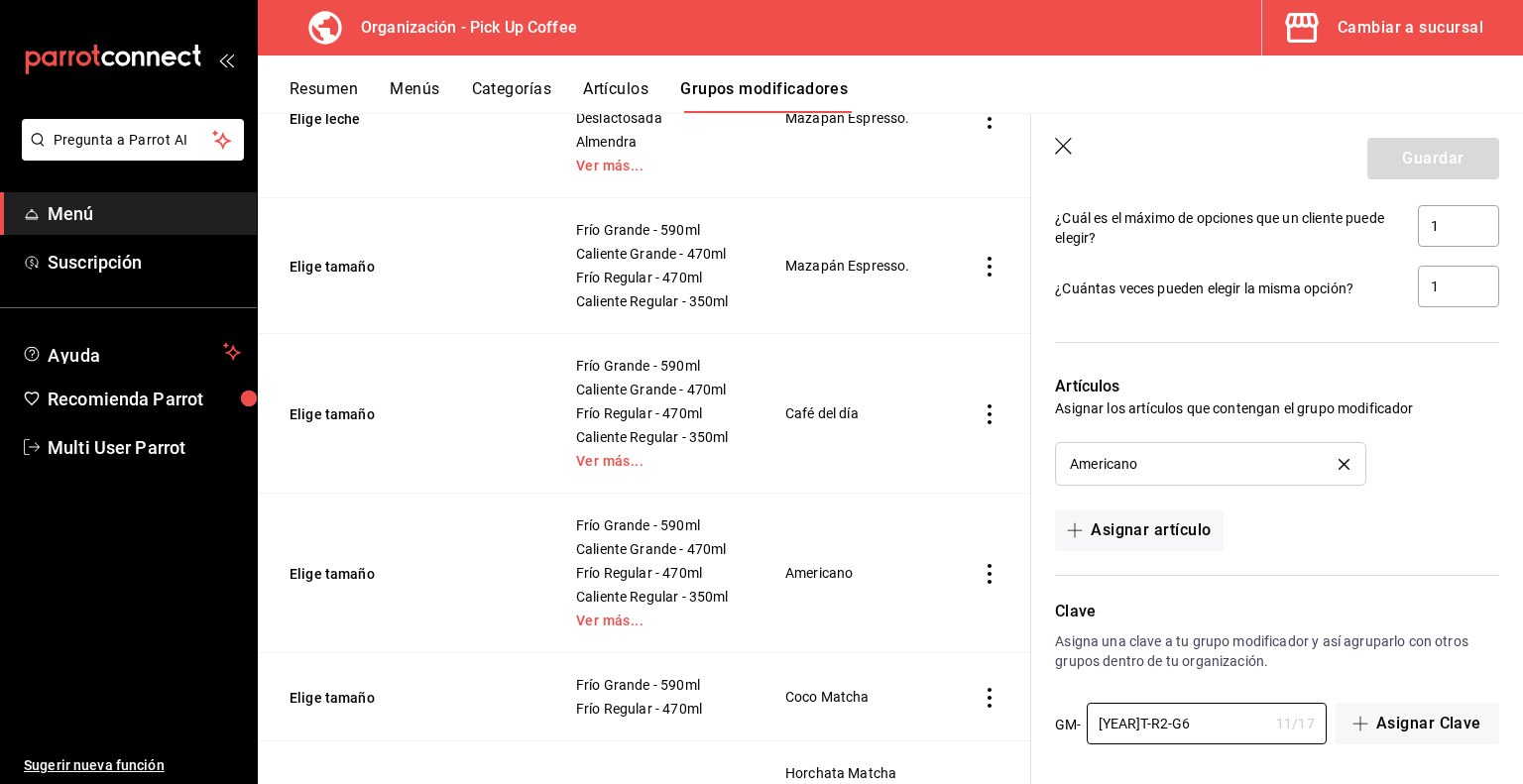 drag, startPoint x: 1220, startPoint y: 713, endPoint x: 1006, endPoint y: 715, distance: 214.00935 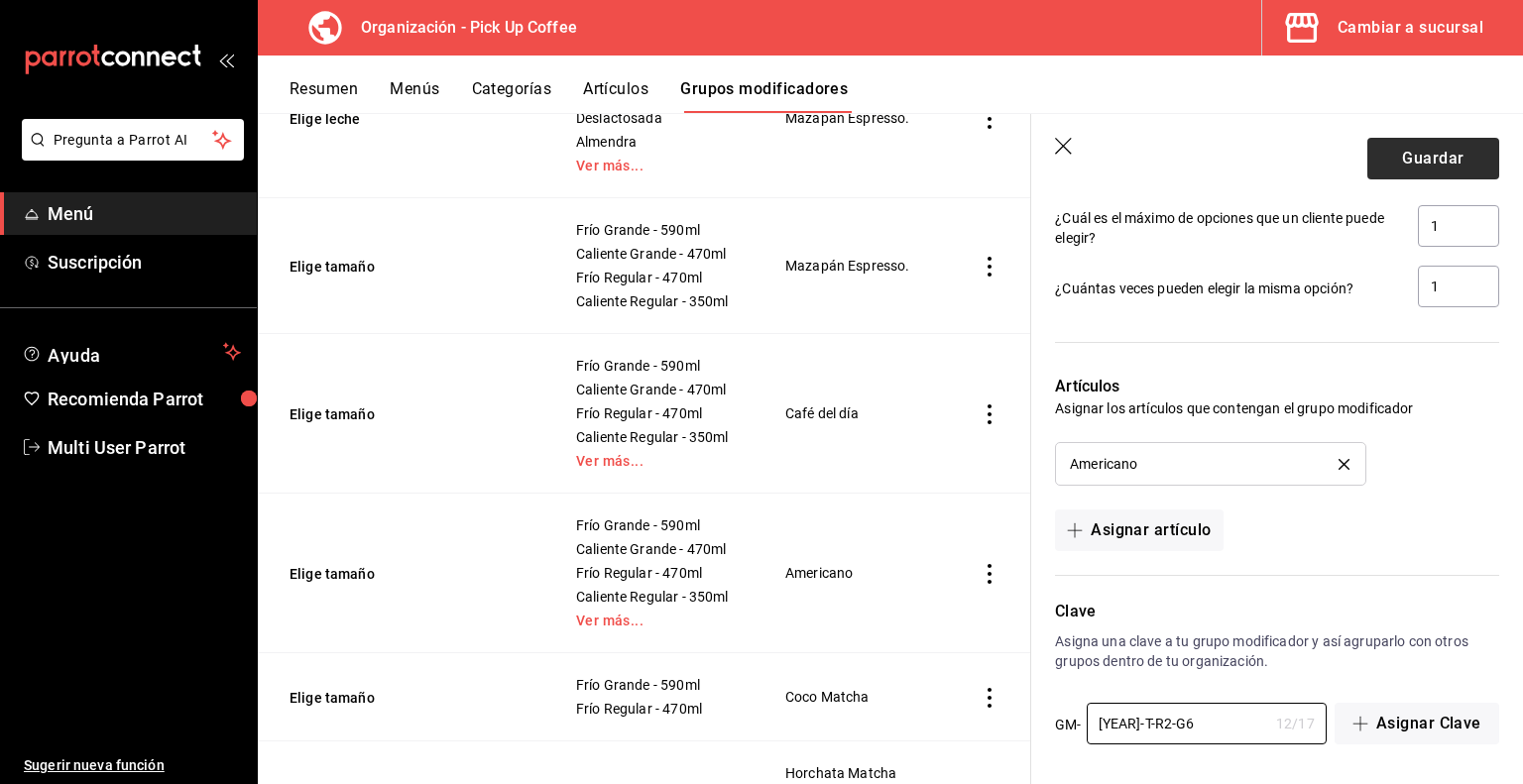 type on "[YEAR]-T-R2-G6" 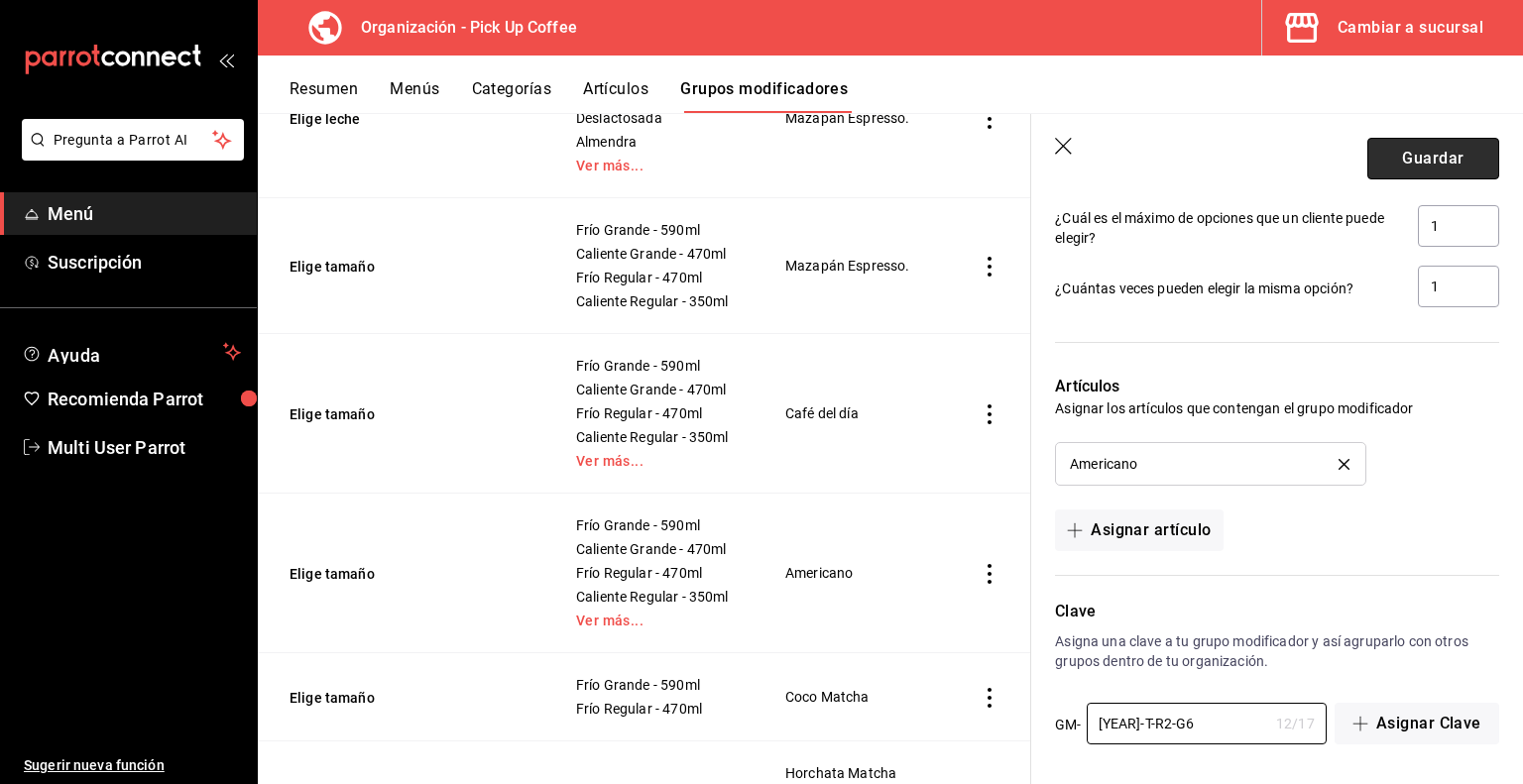 click on "Guardar" at bounding box center (1433, 159) 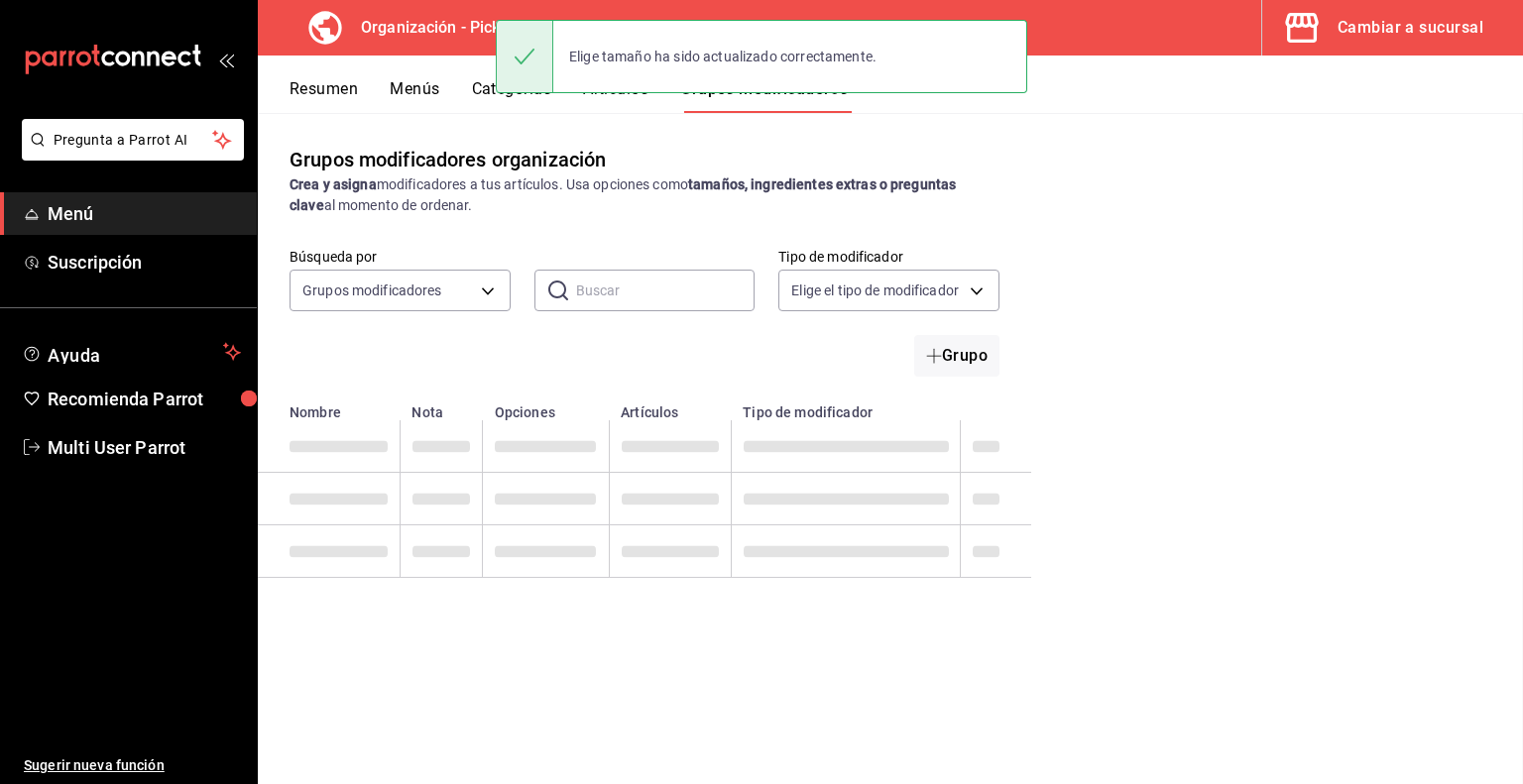scroll, scrollTop: 0, scrollLeft: 0, axis: both 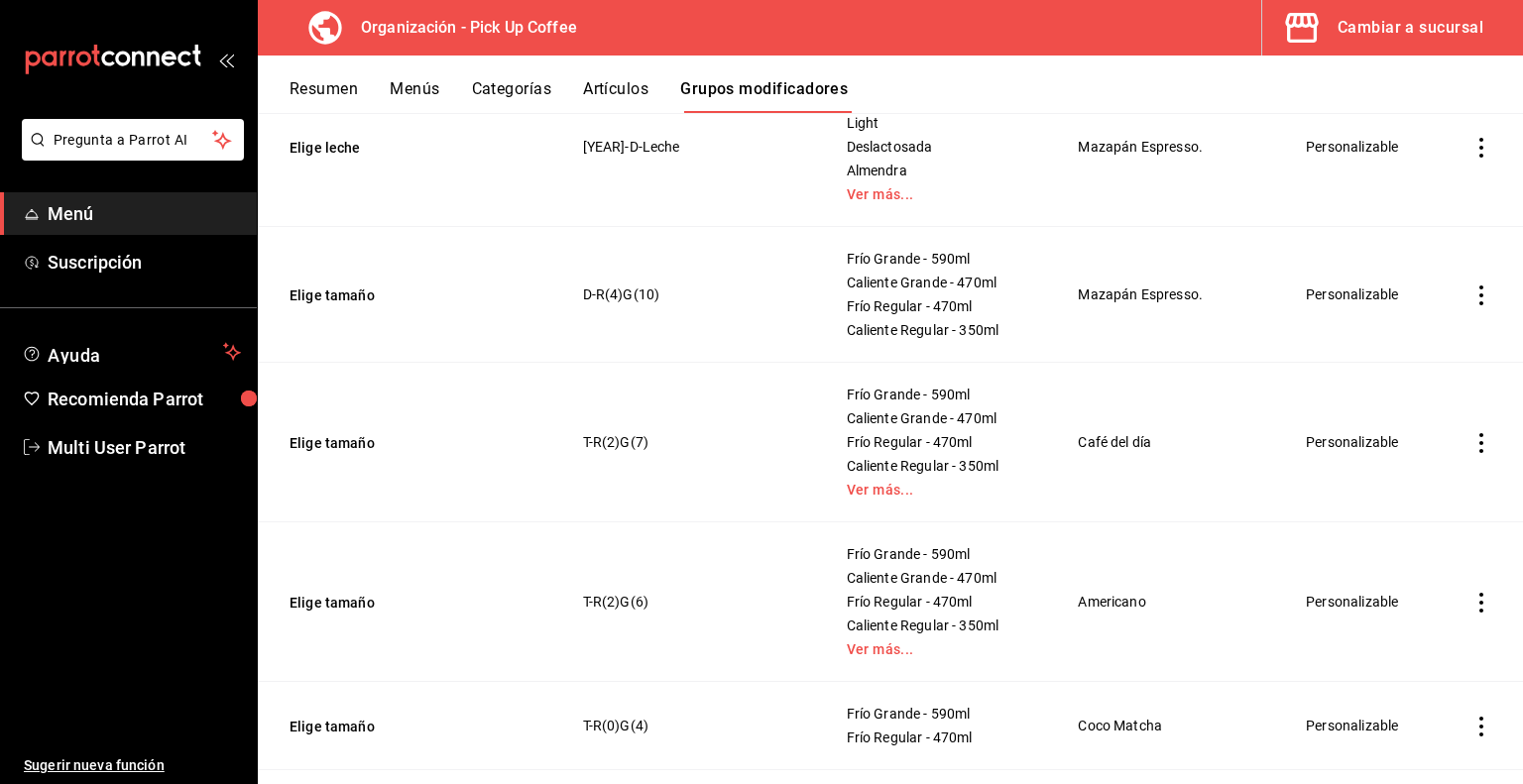 click 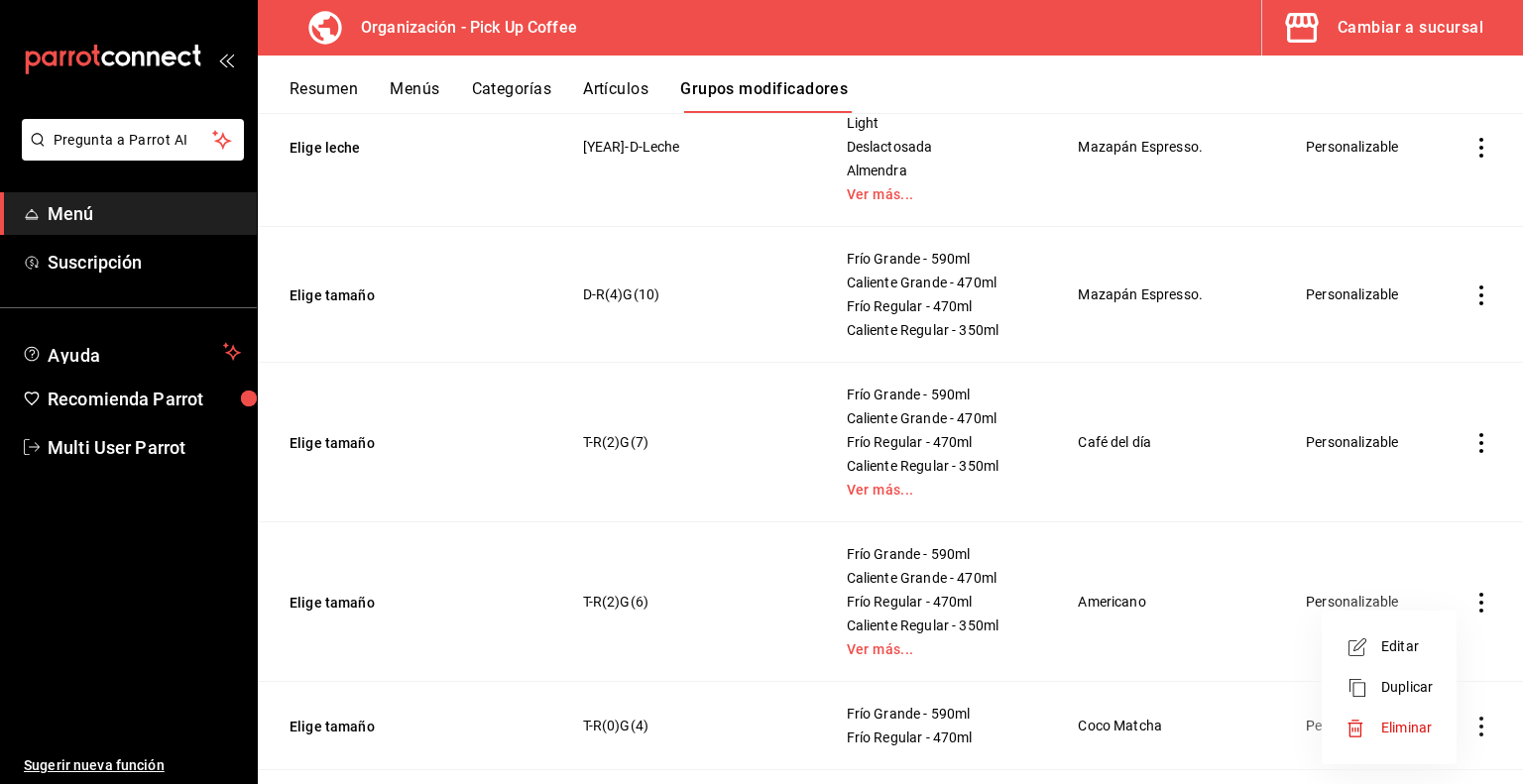 click on "Duplicar" at bounding box center (1407, 687) 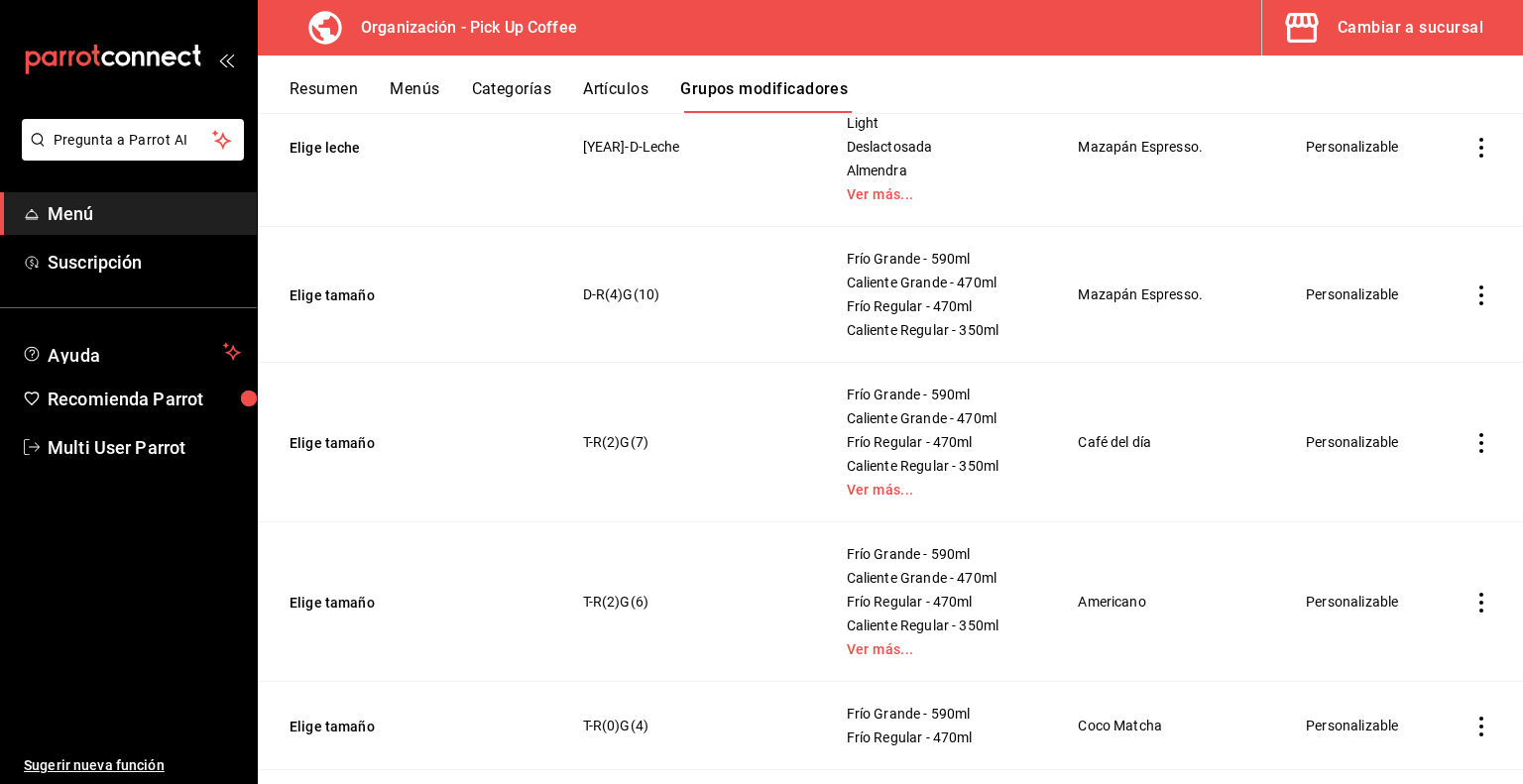 scroll, scrollTop: 0, scrollLeft: 0, axis: both 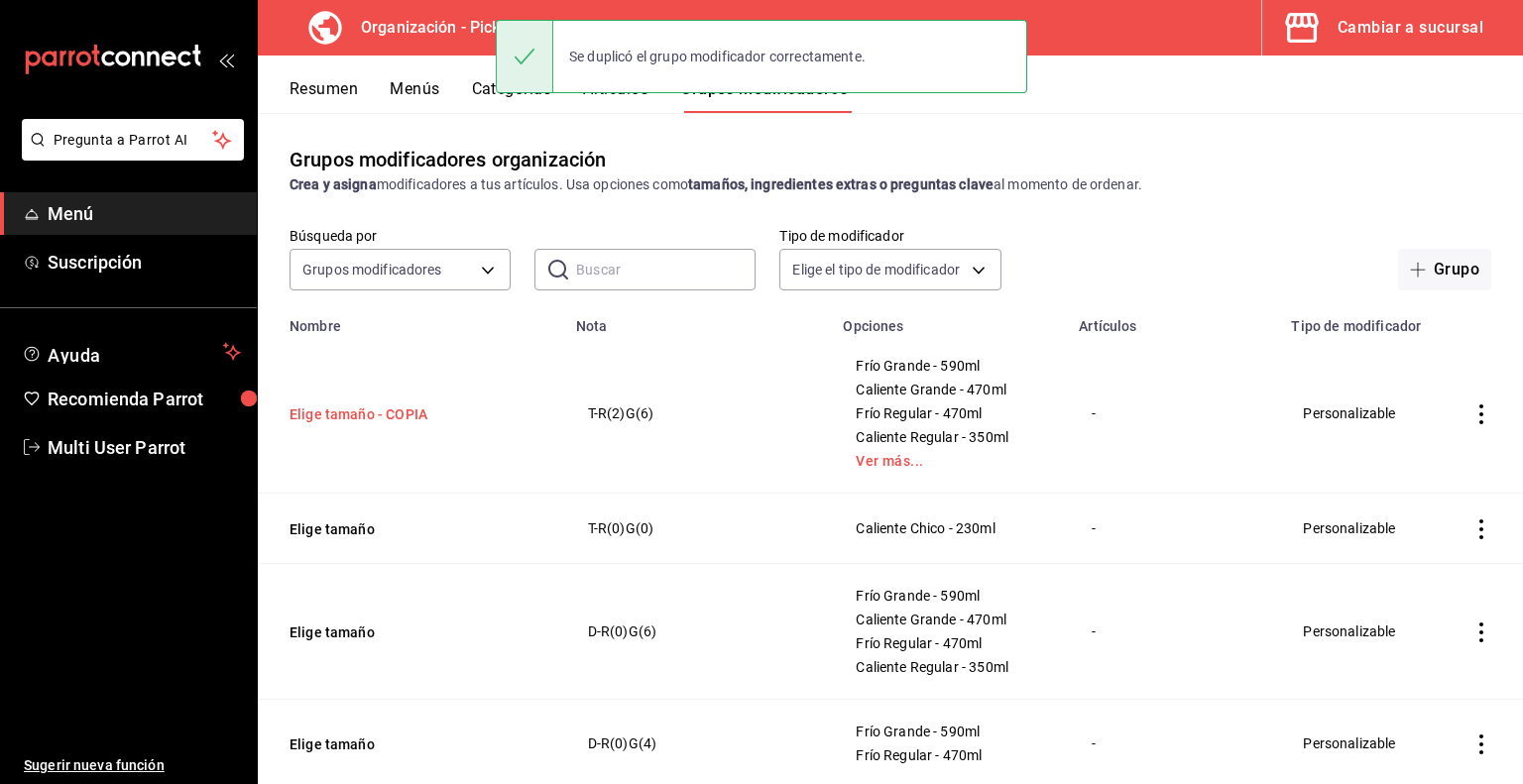 click on "Elige tamaño - COPIA" at bounding box center (409, 414) 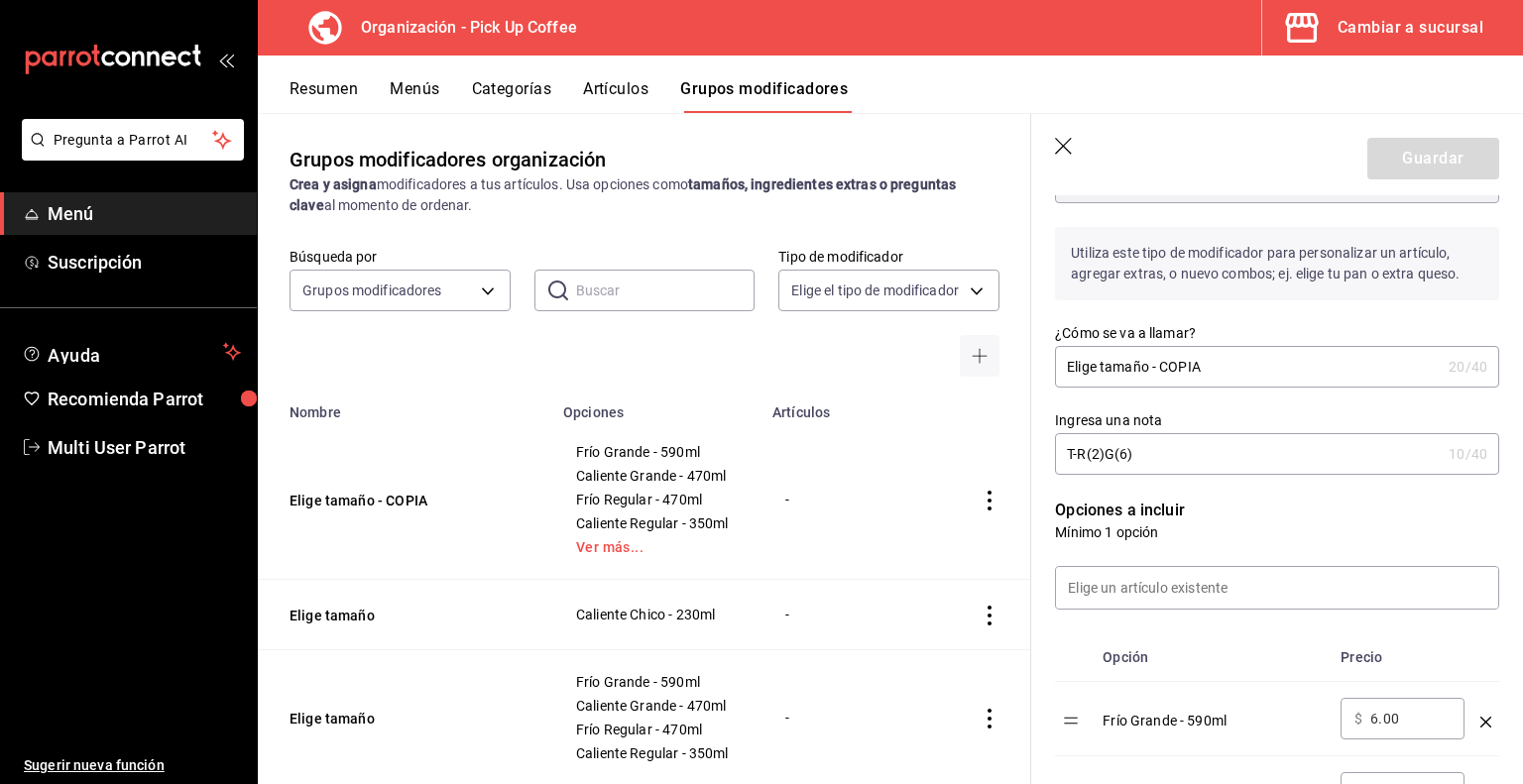 scroll, scrollTop: 211, scrollLeft: 0, axis: vertical 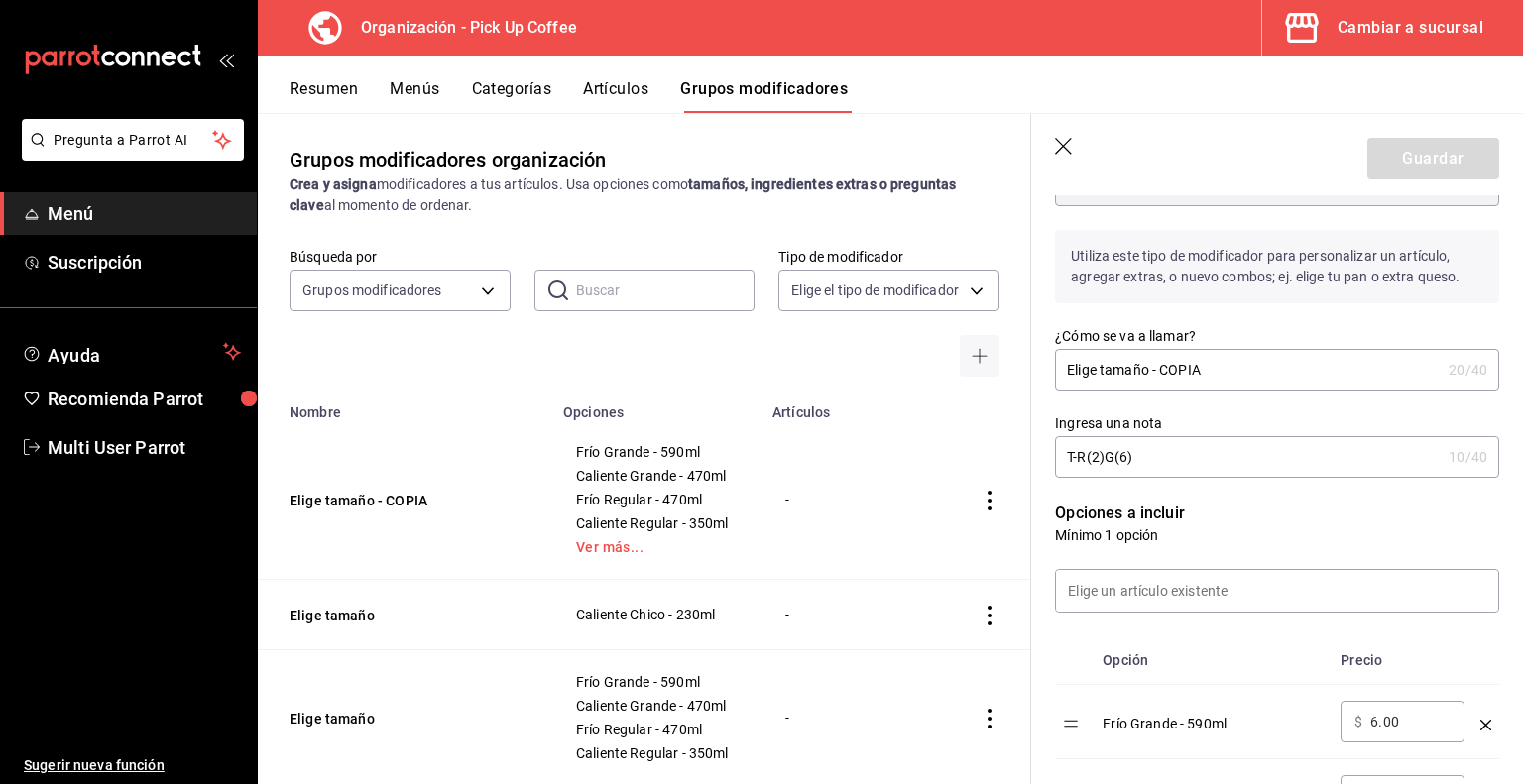 drag, startPoint x: 1150, startPoint y: 365, endPoint x: 1387, endPoint y: 383, distance: 237.68256 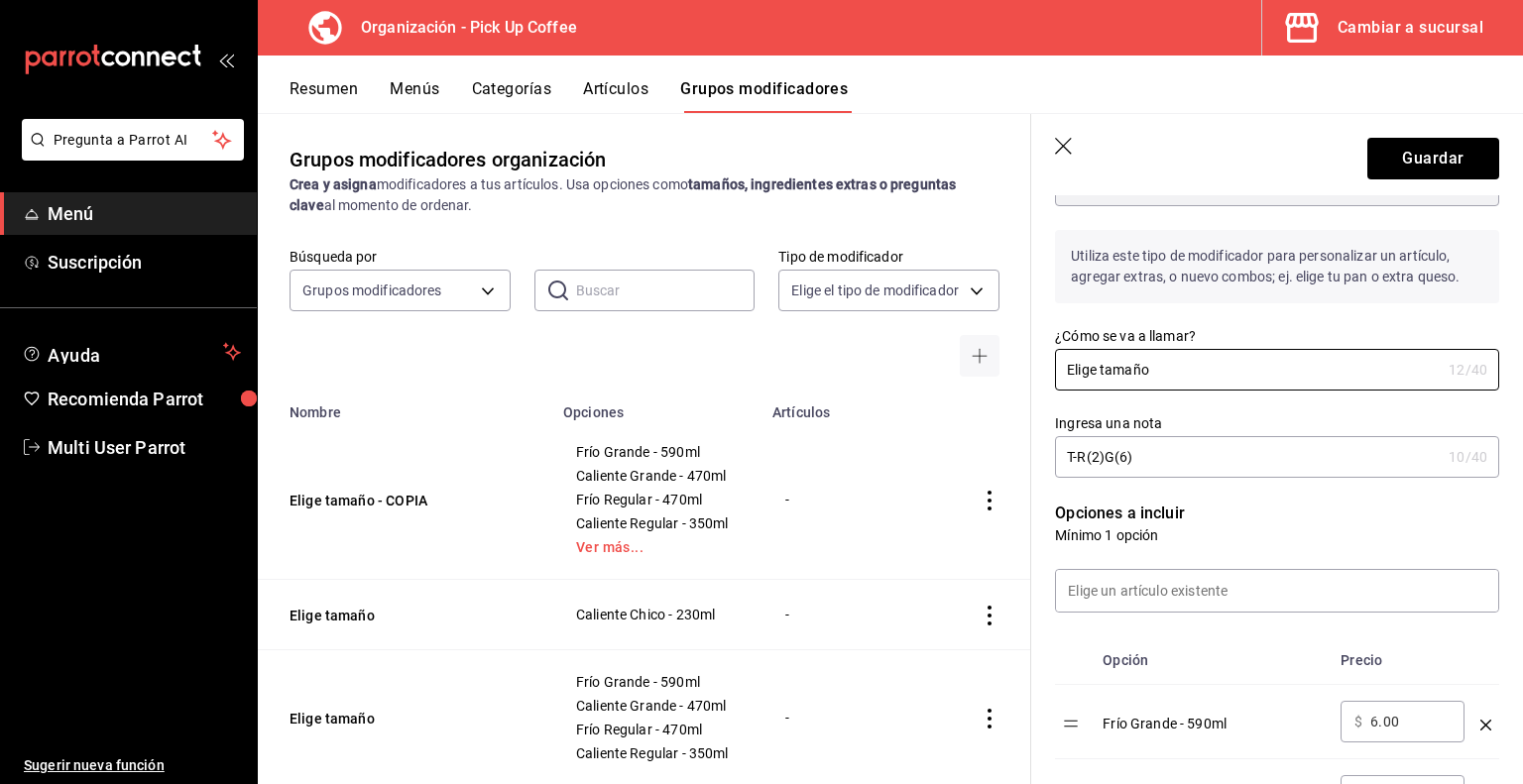 type on "Elige tamaño" 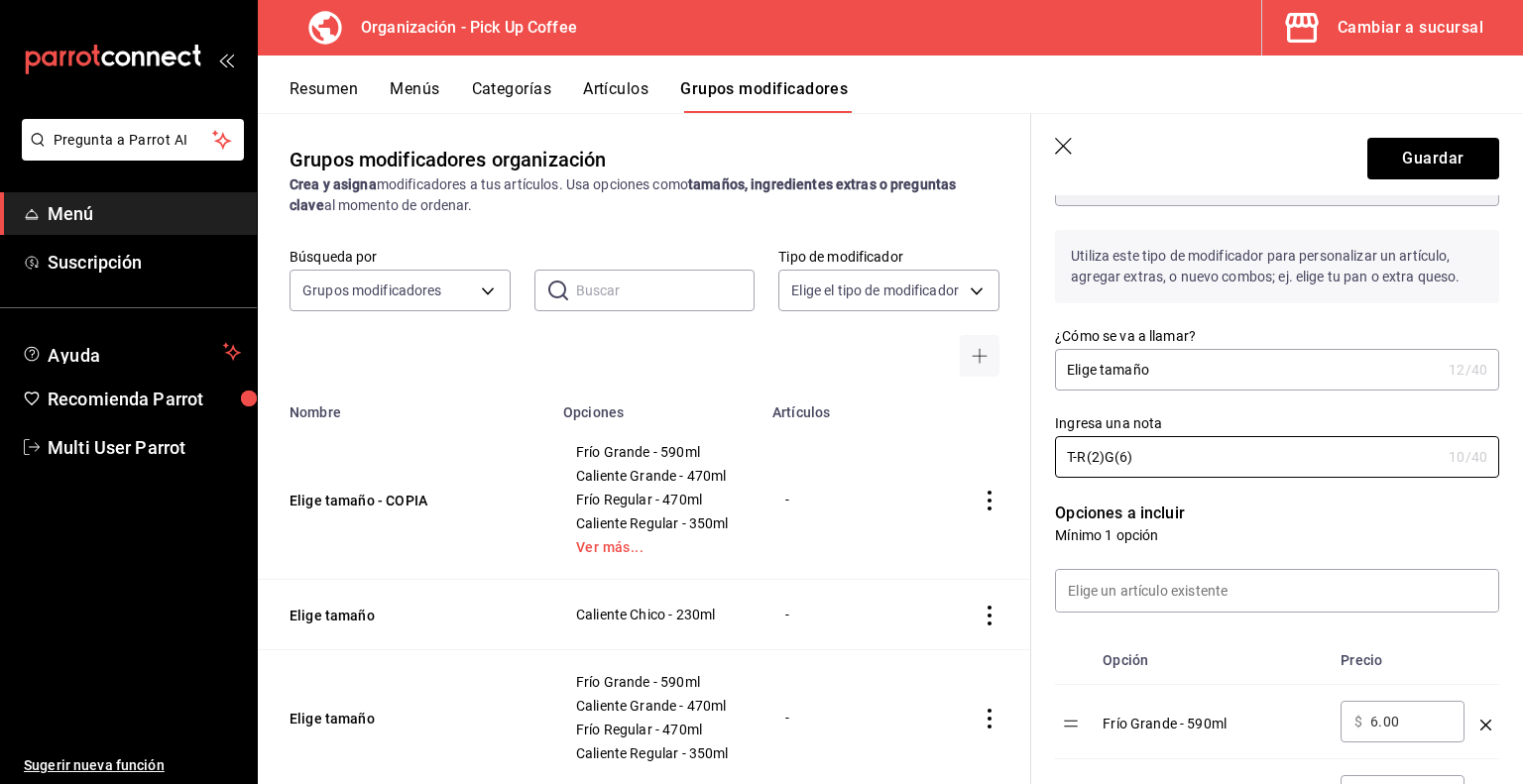 drag, startPoint x: 1228, startPoint y: 451, endPoint x: 905, endPoint y: 435, distance: 323.39604 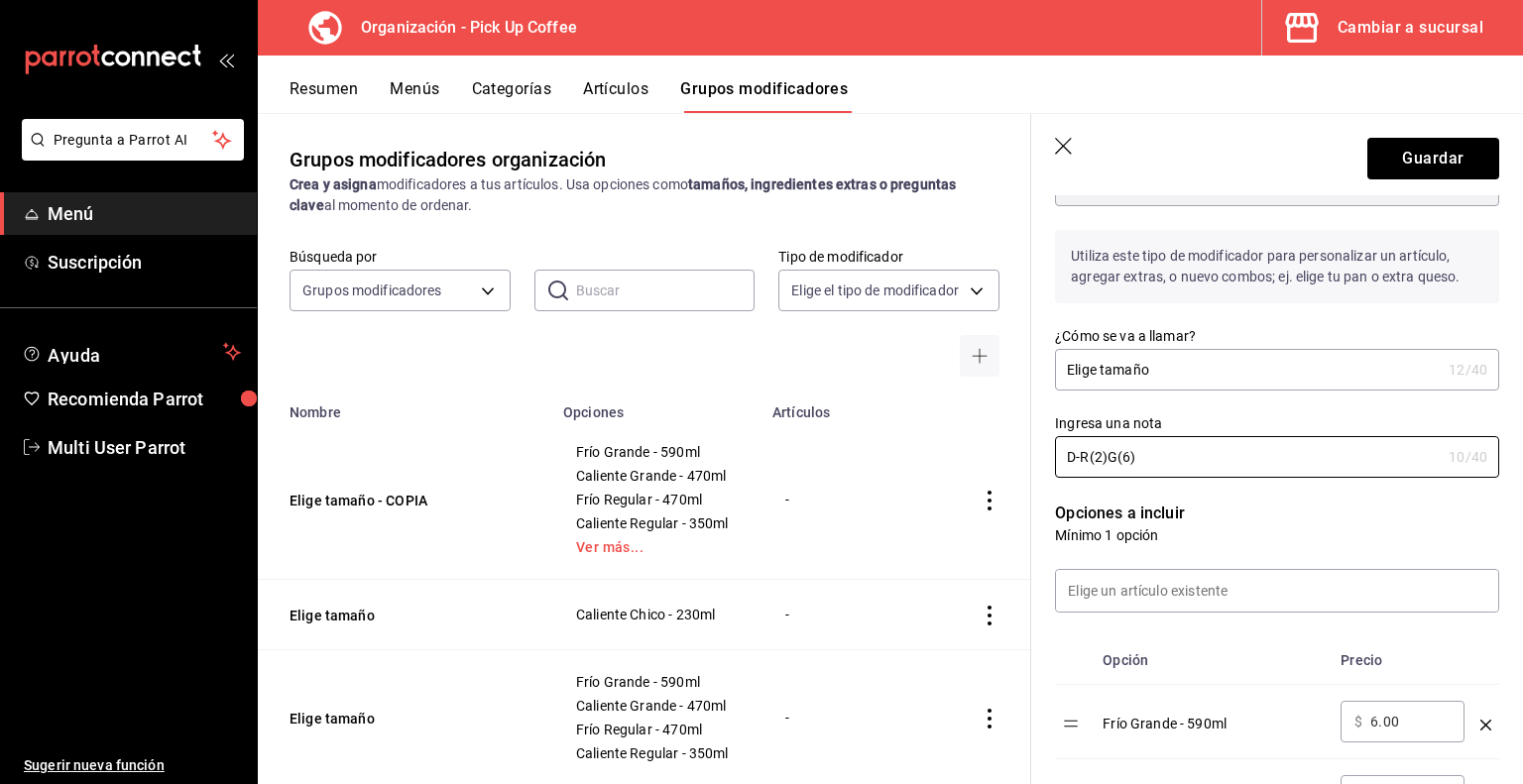 type on "D-R(2)G(6)" 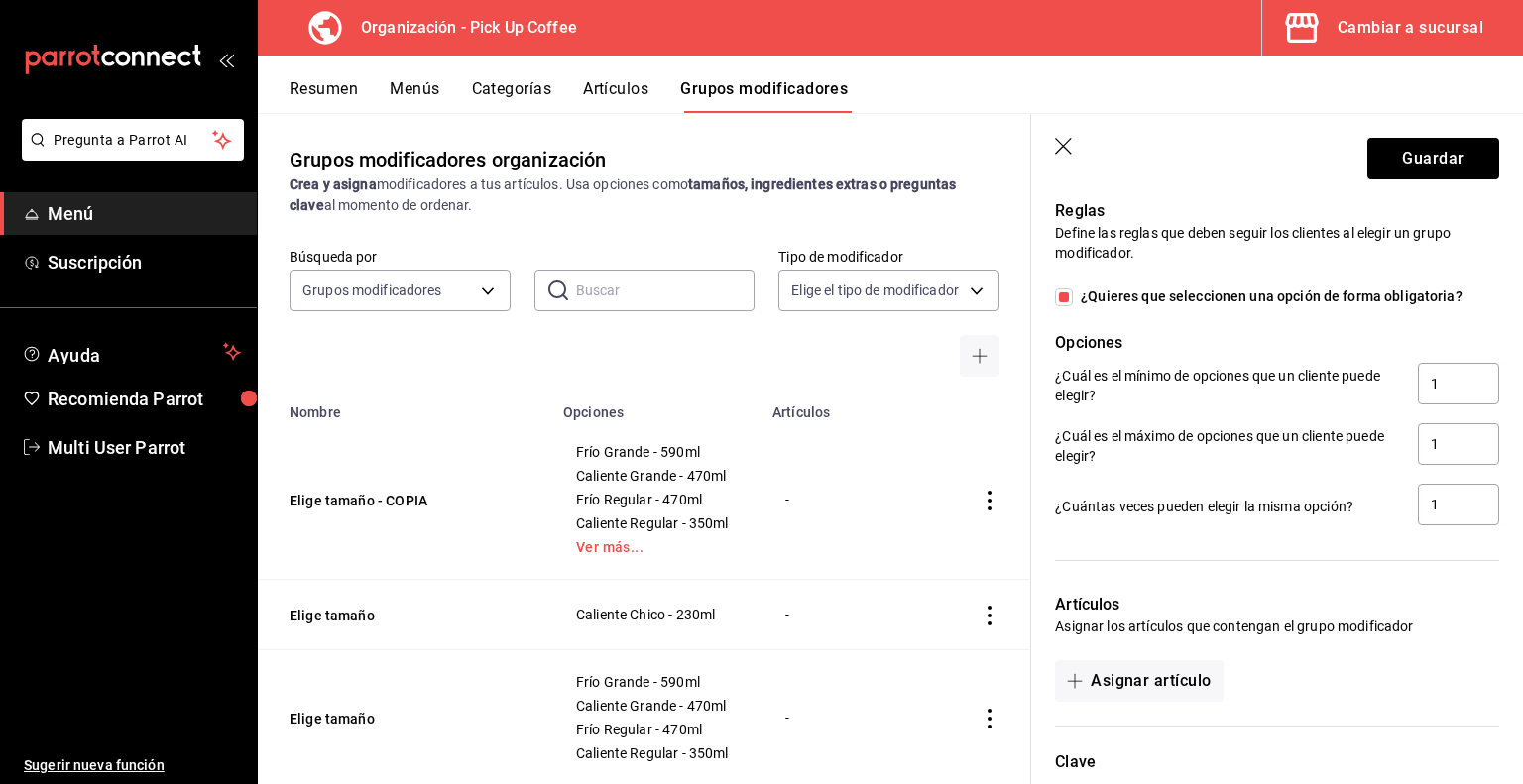 scroll, scrollTop: 1308, scrollLeft: 0, axis: vertical 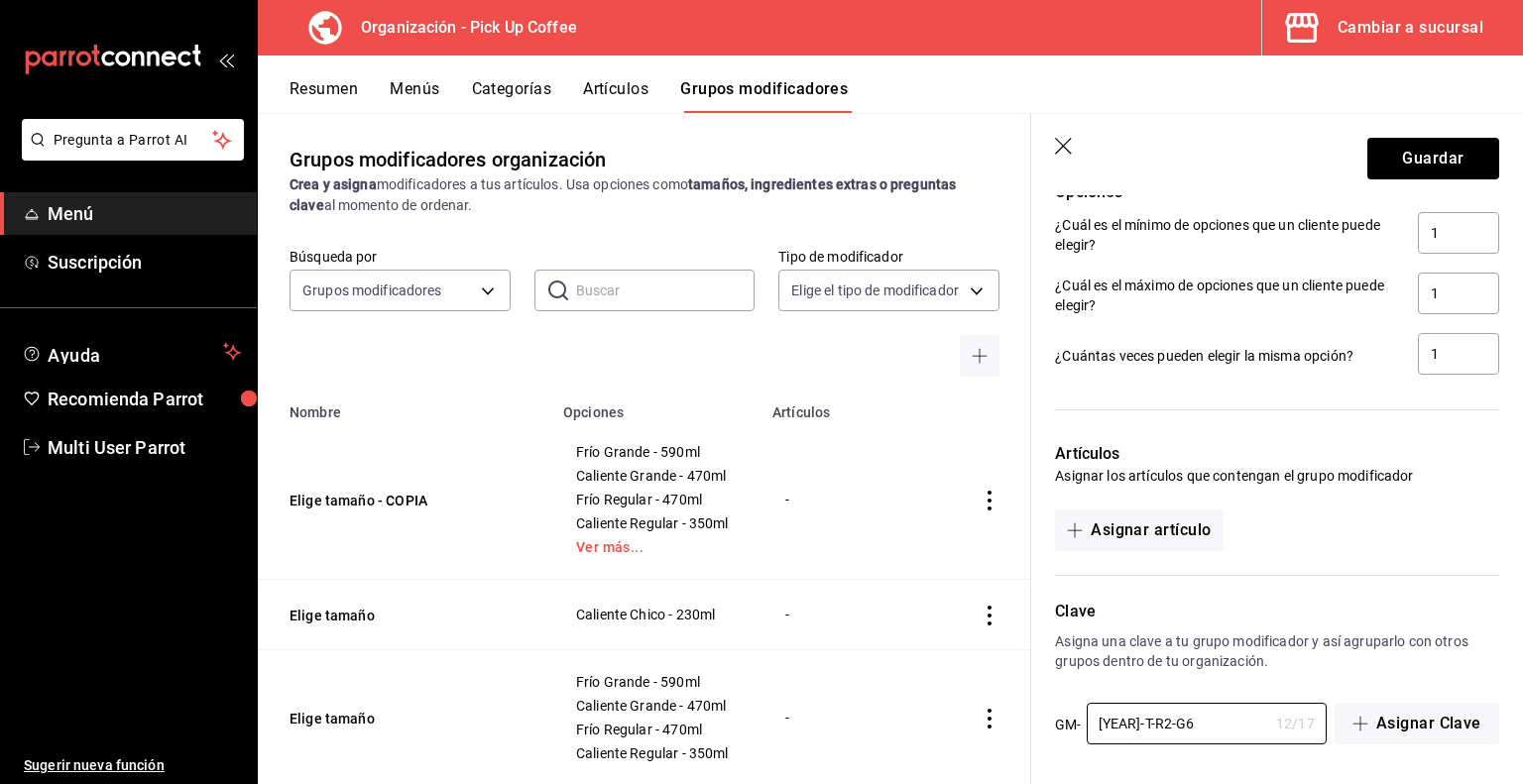 drag, startPoint x: 1215, startPoint y: 722, endPoint x: 969, endPoint y: 732, distance: 246.20317 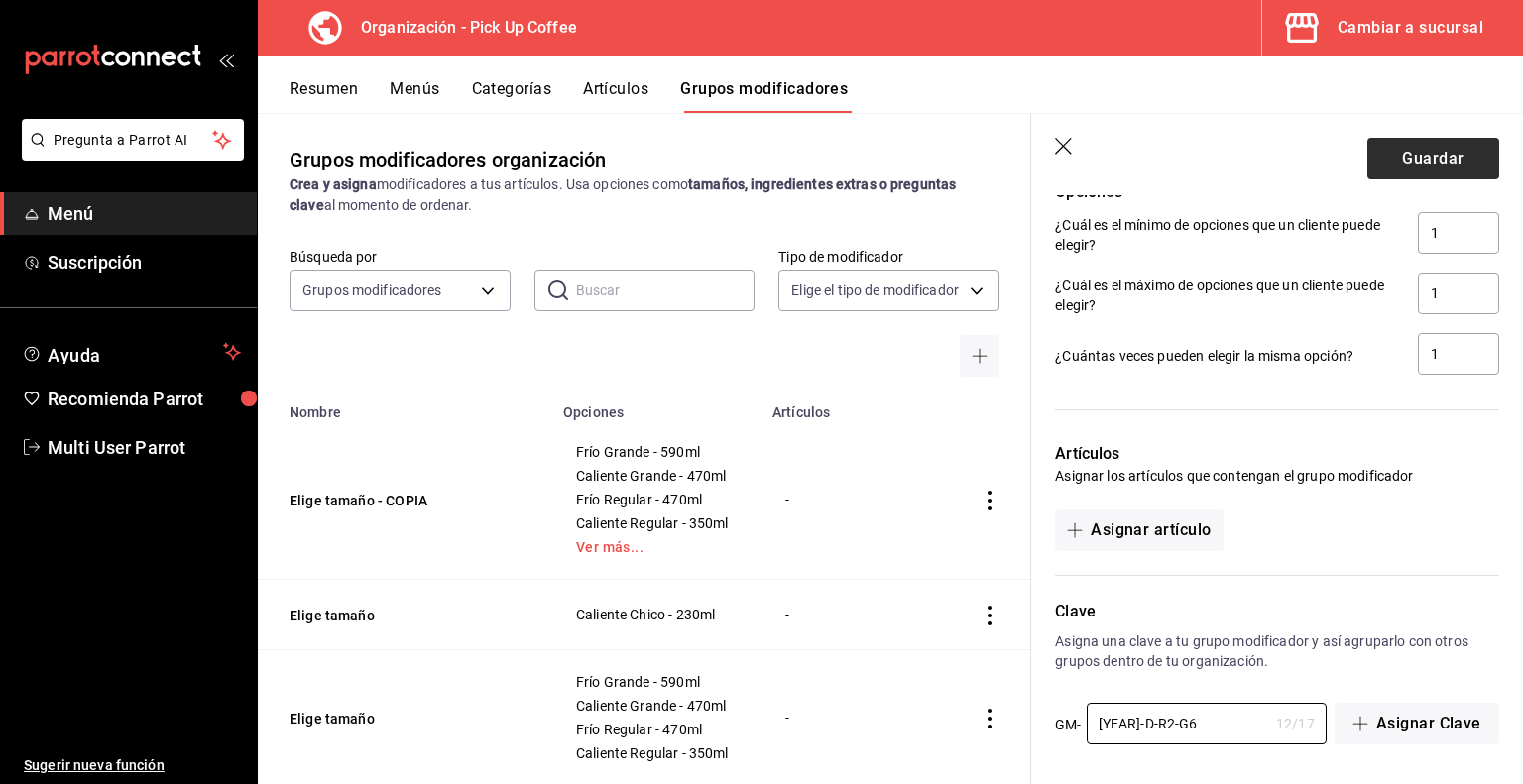 type on "[YEAR]-D-R2-G6" 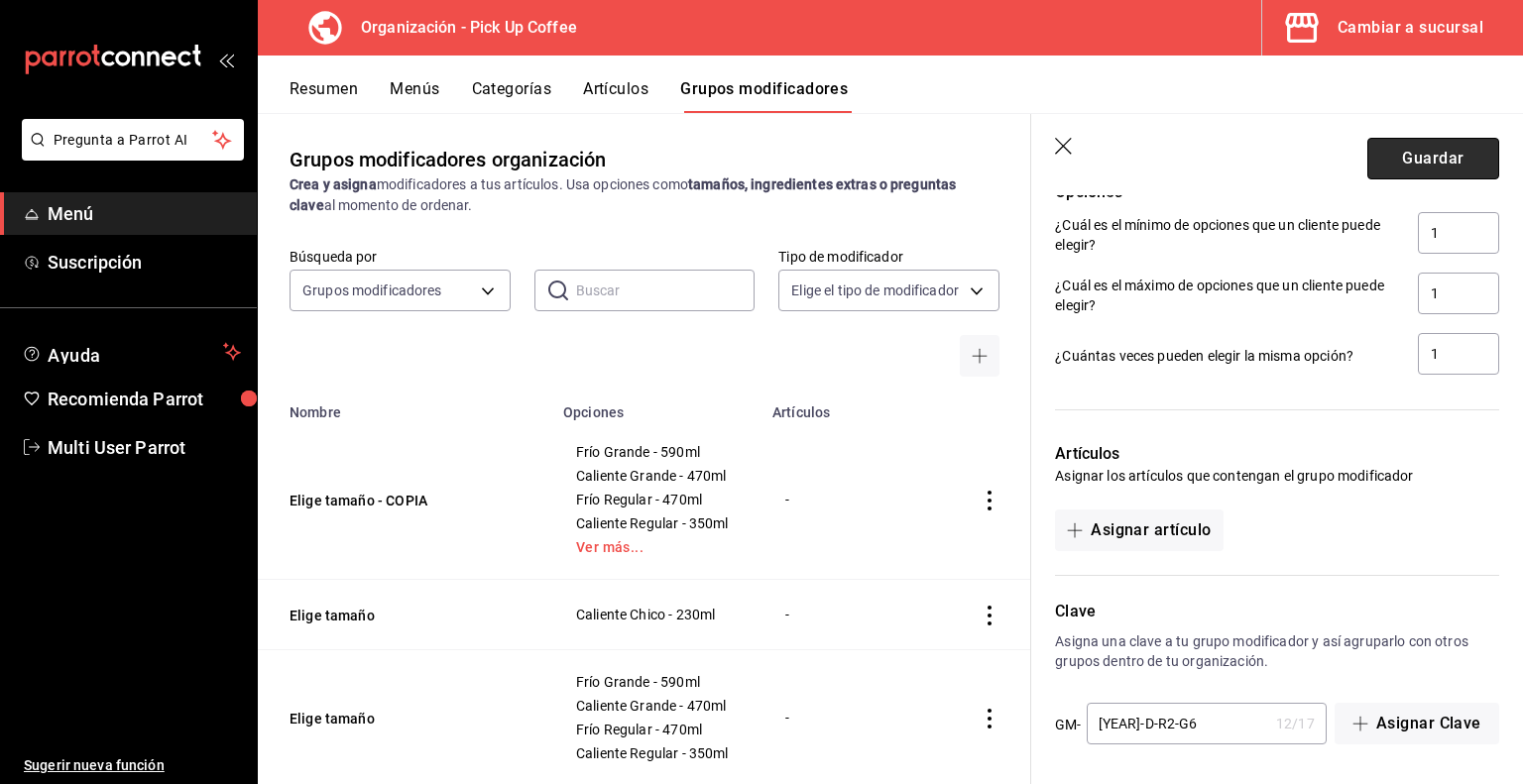 click on "Guardar" at bounding box center (1433, 159) 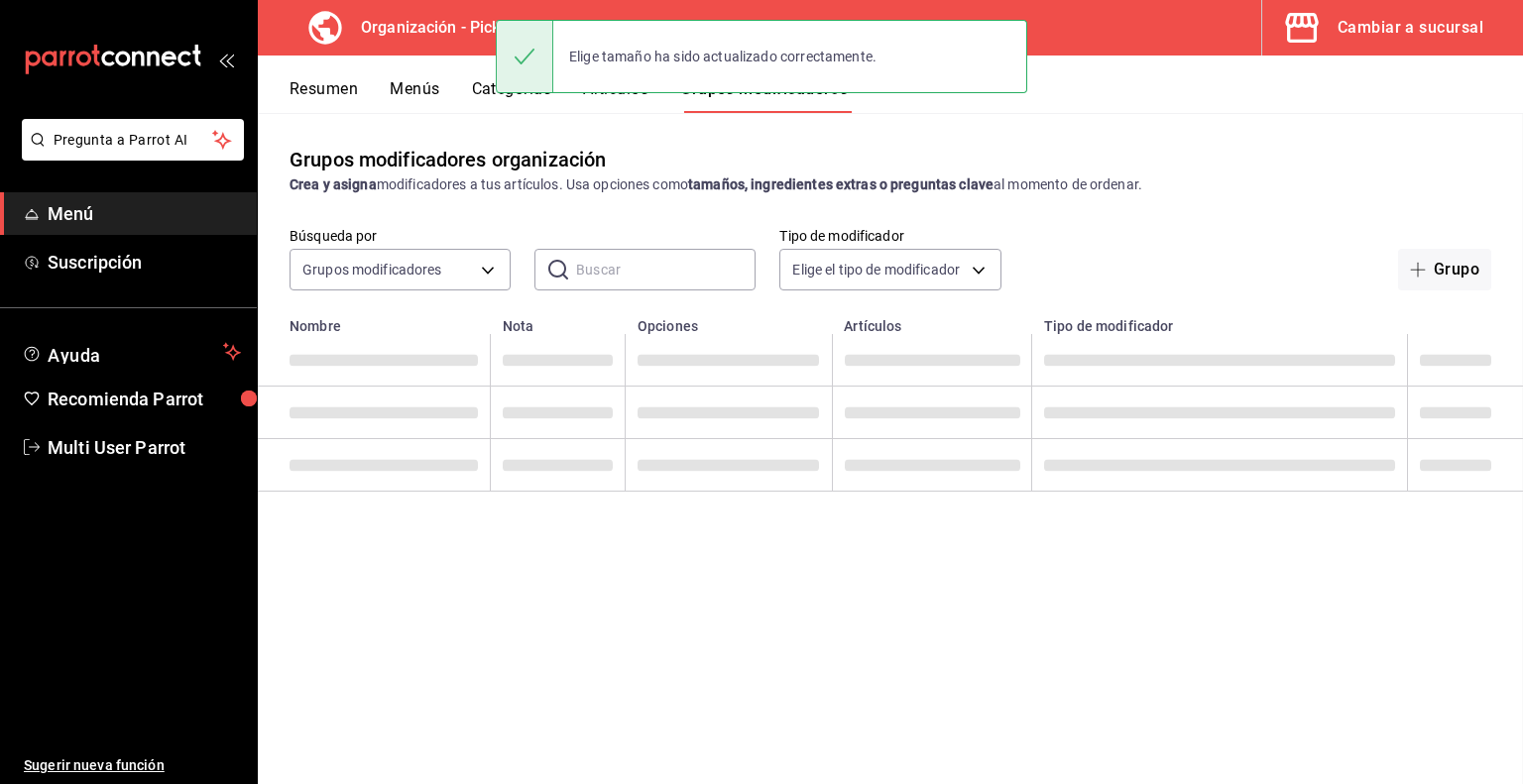 scroll, scrollTop: 0, scrollLeft: 0, axis: both 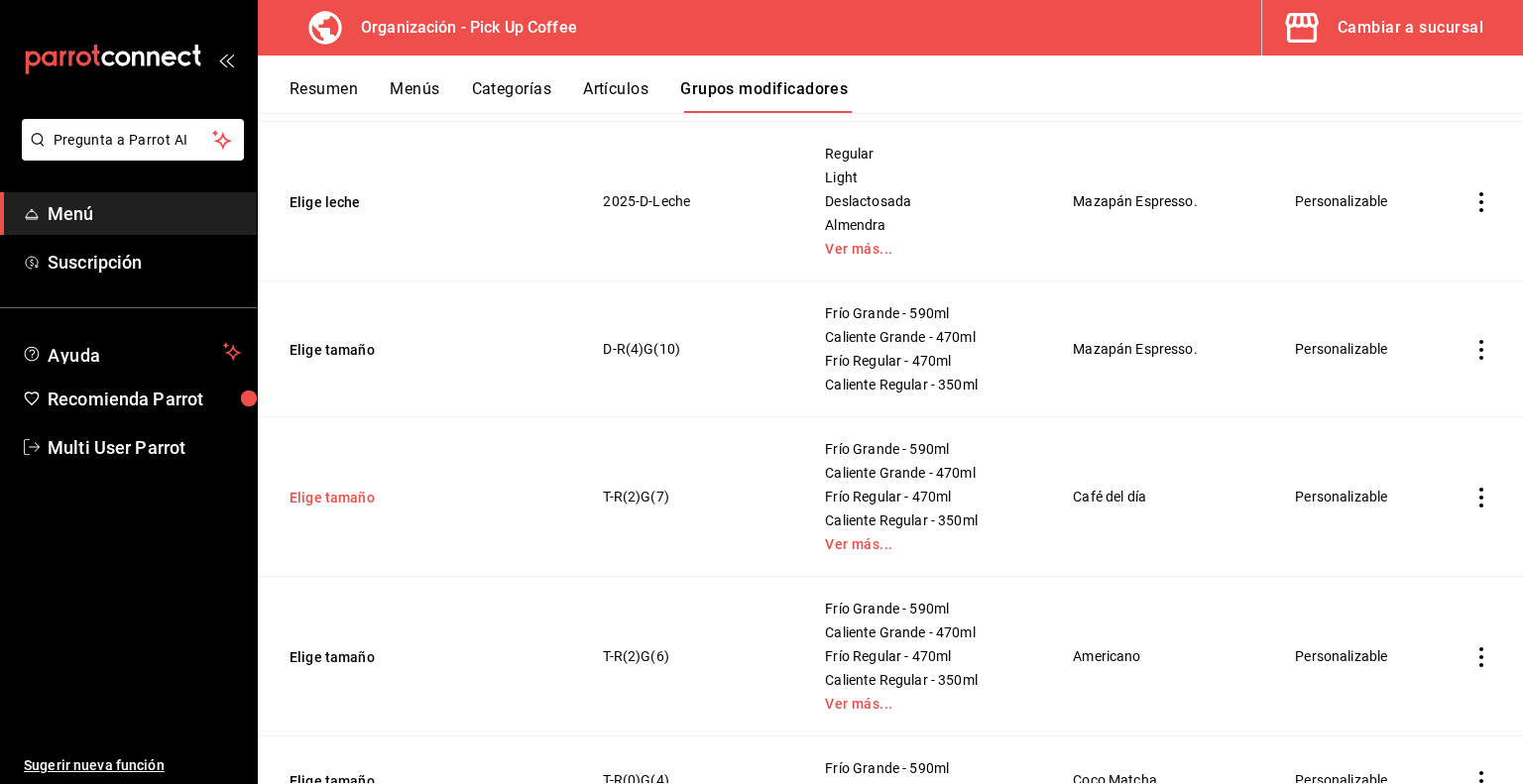 click on "Elige tamaño" at bounding box center (409, 498) 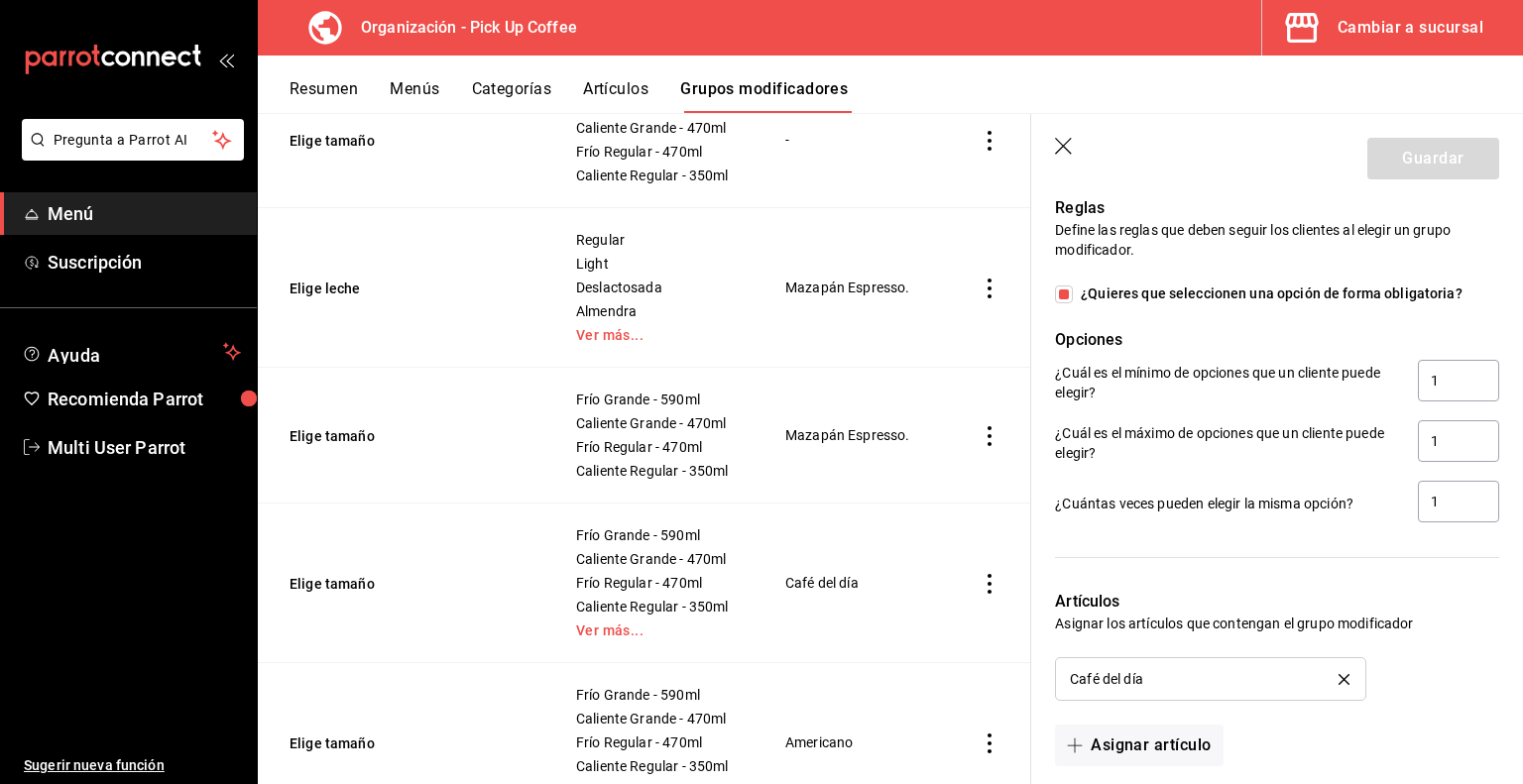 scroll, scrollTop: 1376, scrollLeft: 0, axis: vertical 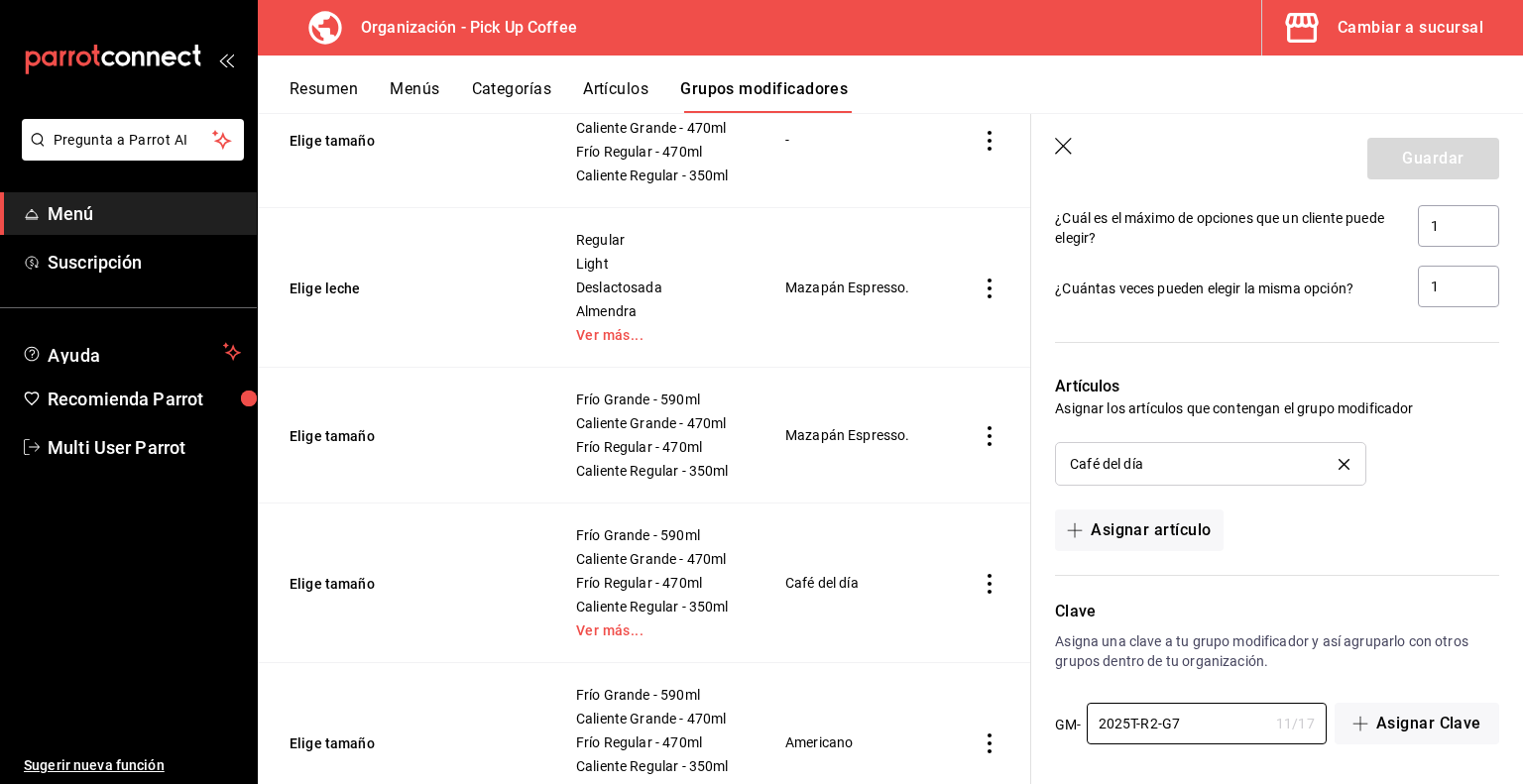 drag, startPoint x: 1215, startPoint y: 725, endPoint x: 978, endPoint y: 701, distance: 238.212 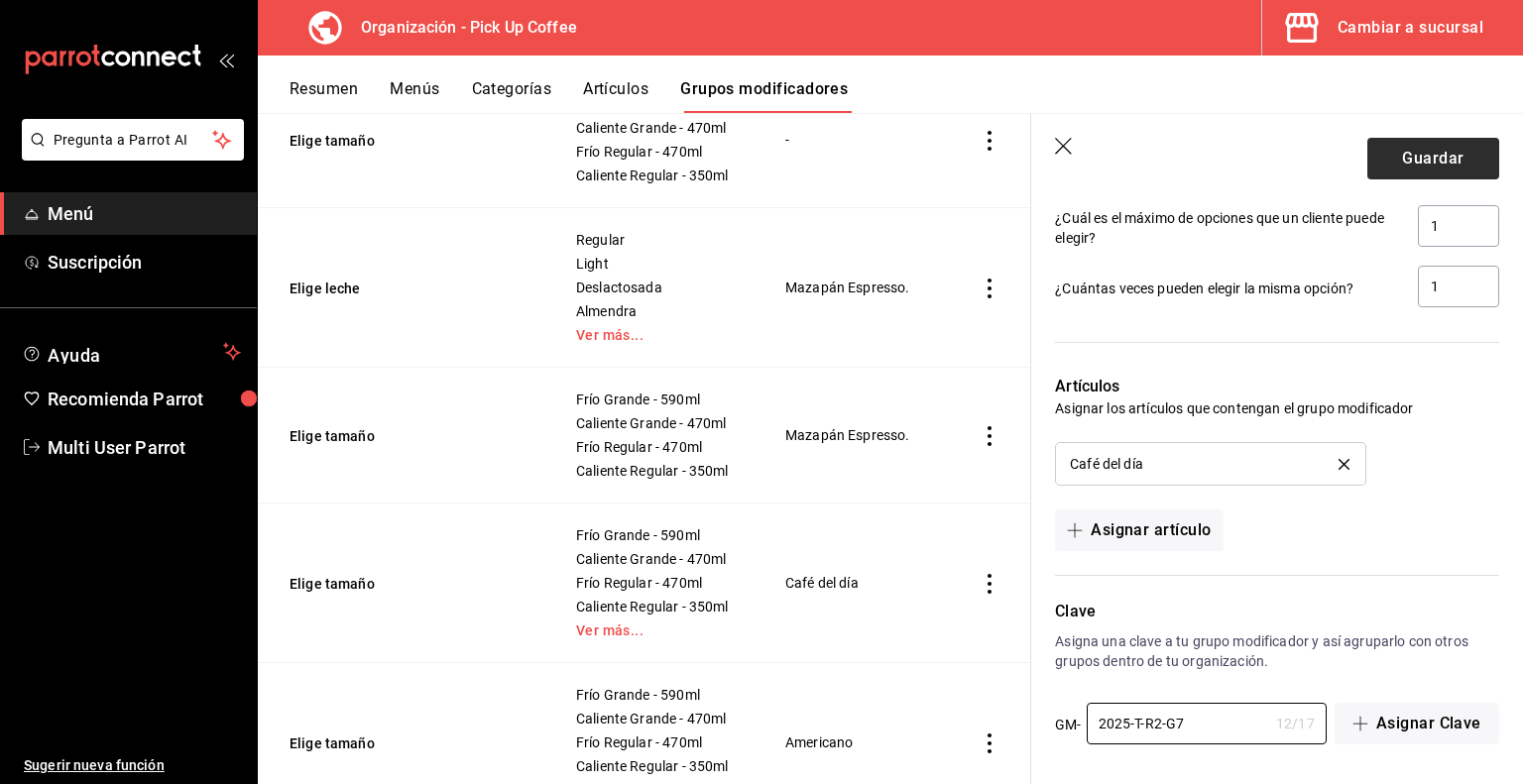 type on "2025-T-R2-G7" 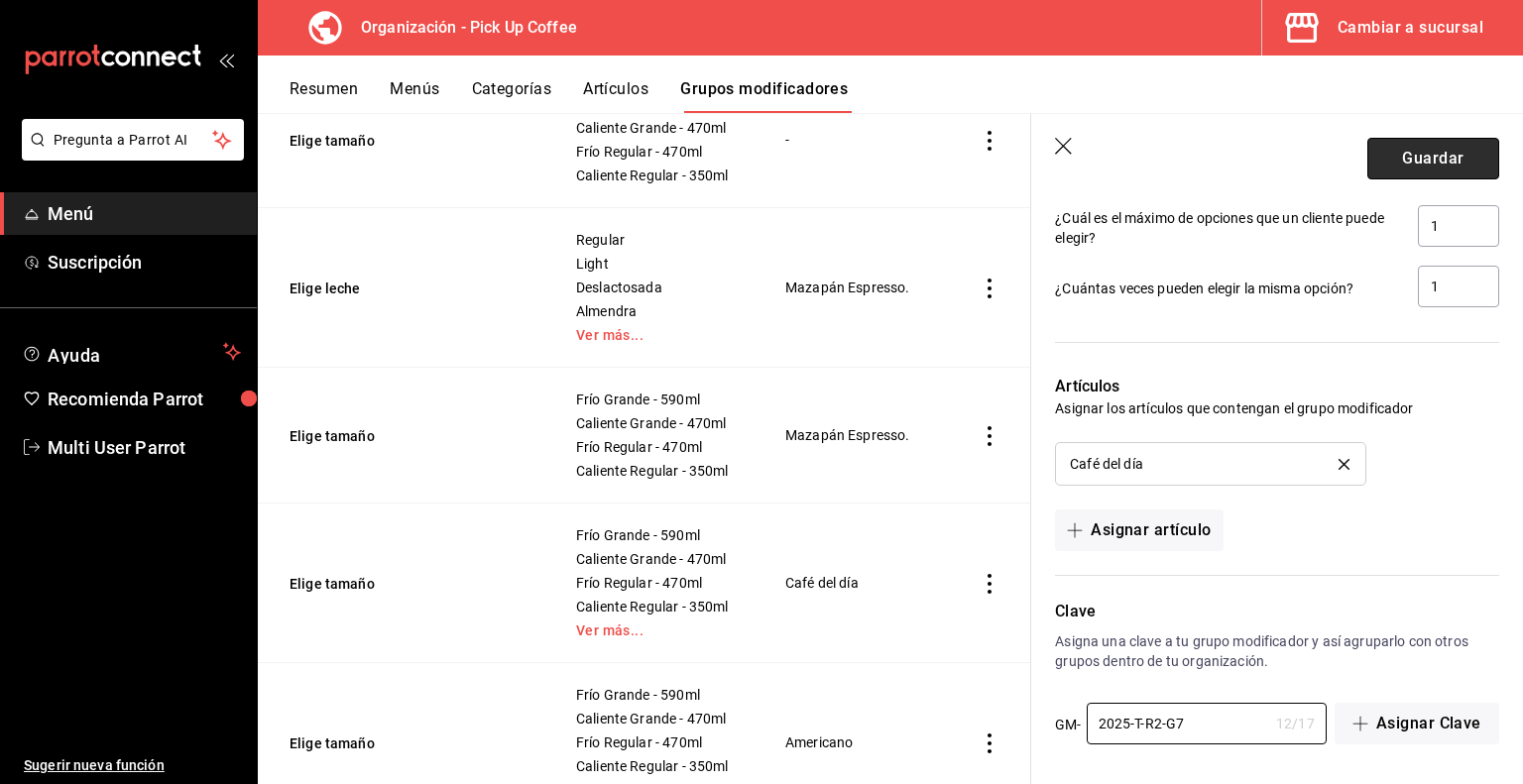 click on "Guardar" at bounding box center (1433, 159) 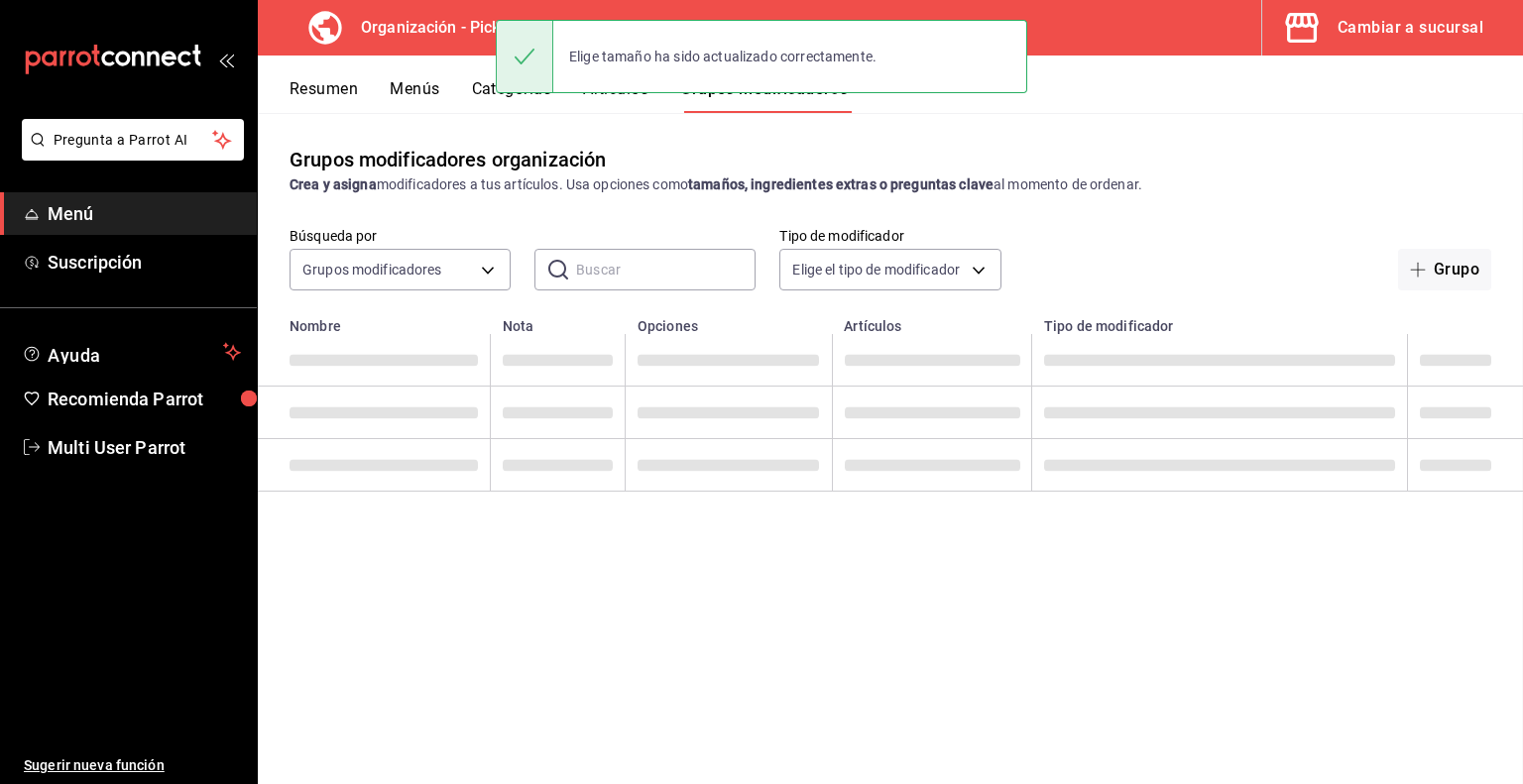 scroll, scrollTop: 0, scrollLeft: 0, axis: both 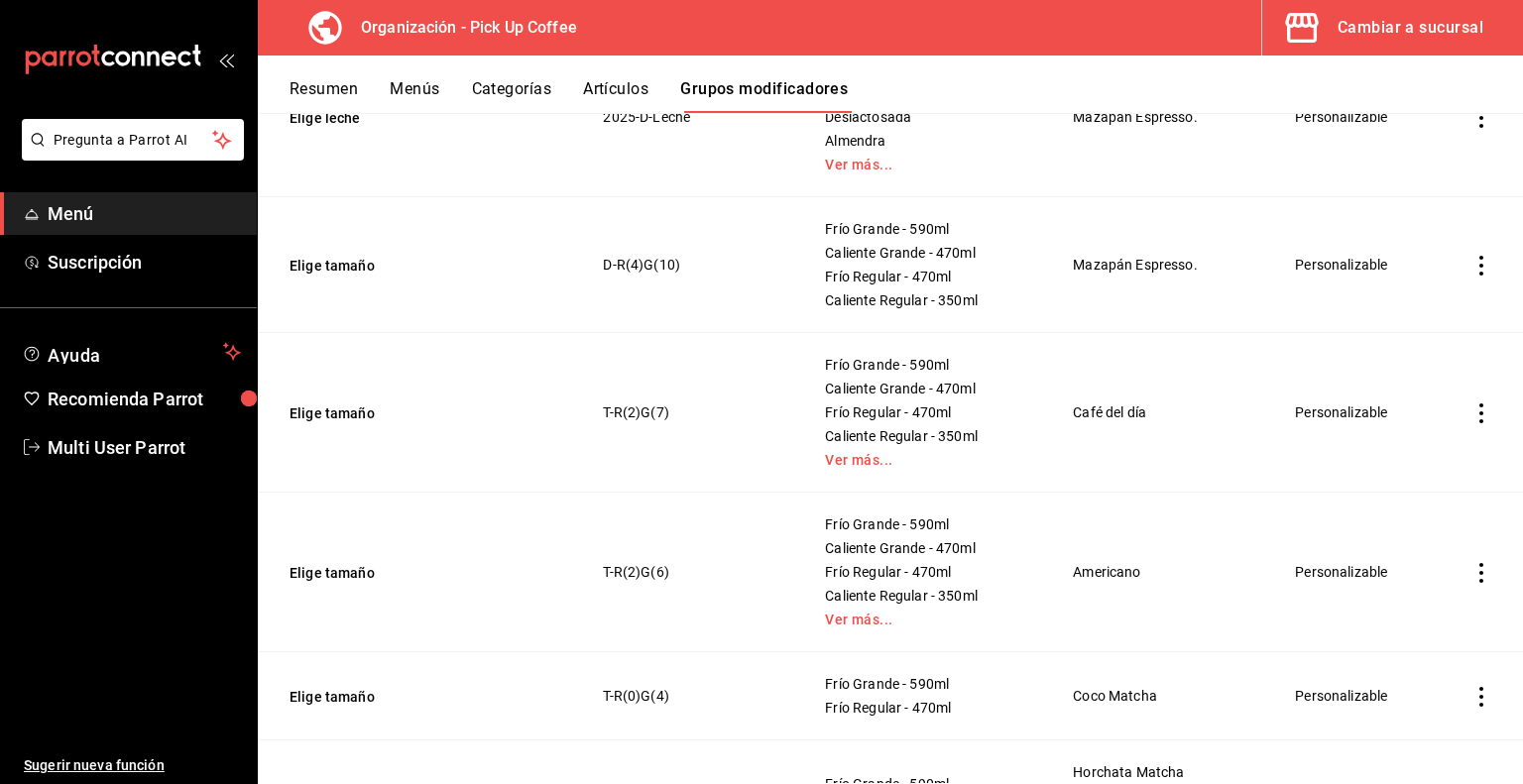 click 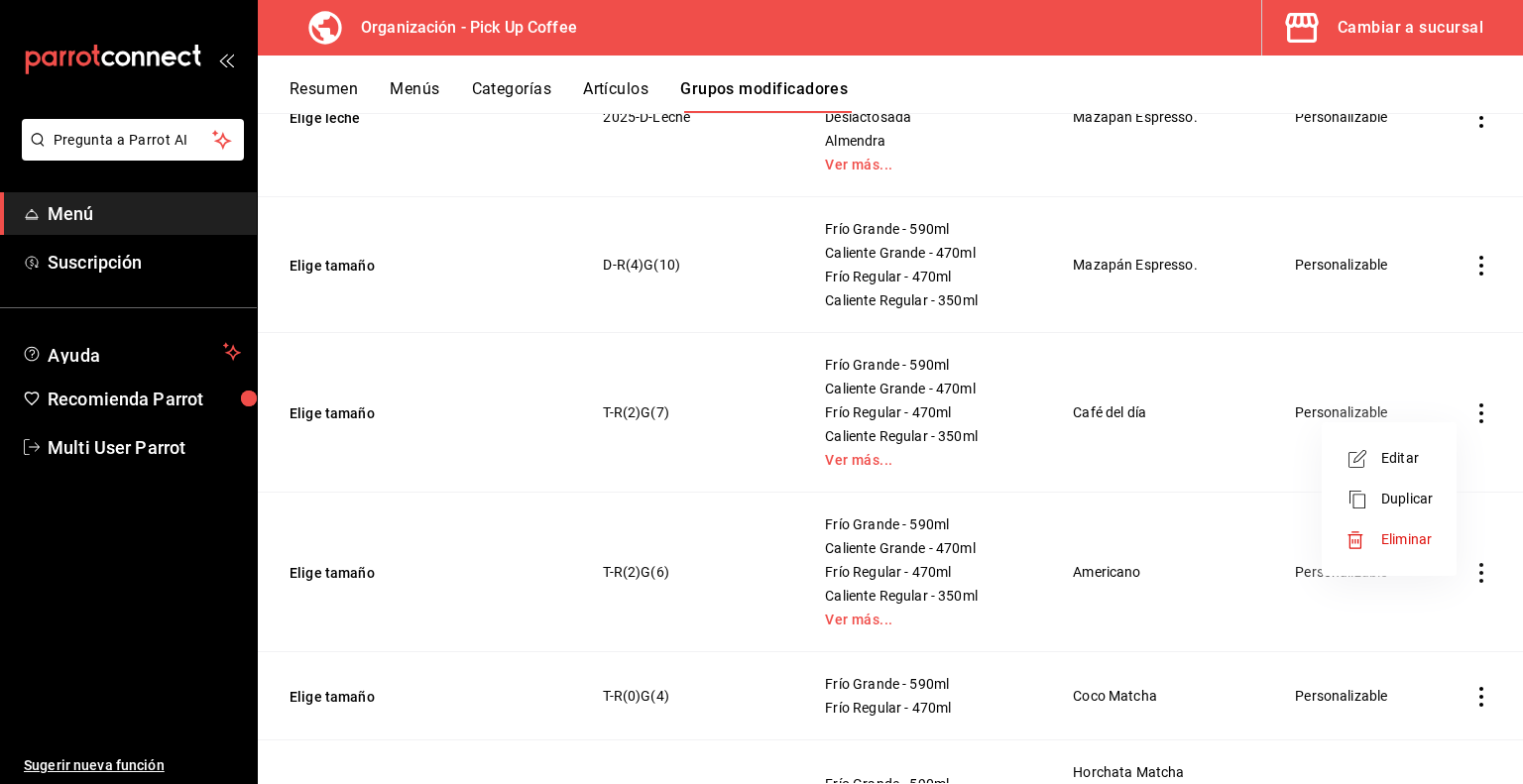 click on "Duplicar" at bounding box center (1407, 499) 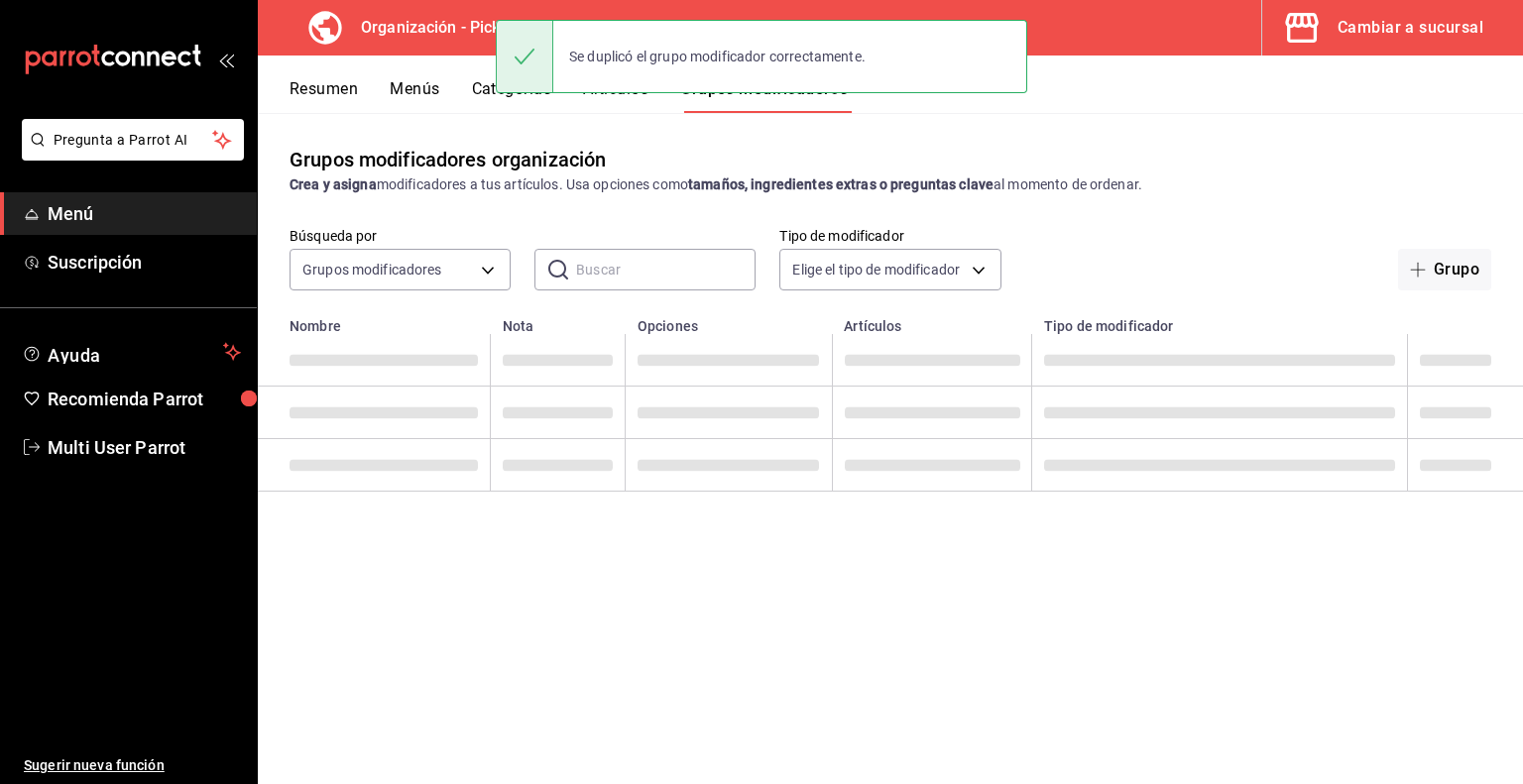 scroll, scrollTop: 0, scrollLeft: 0, axis: both 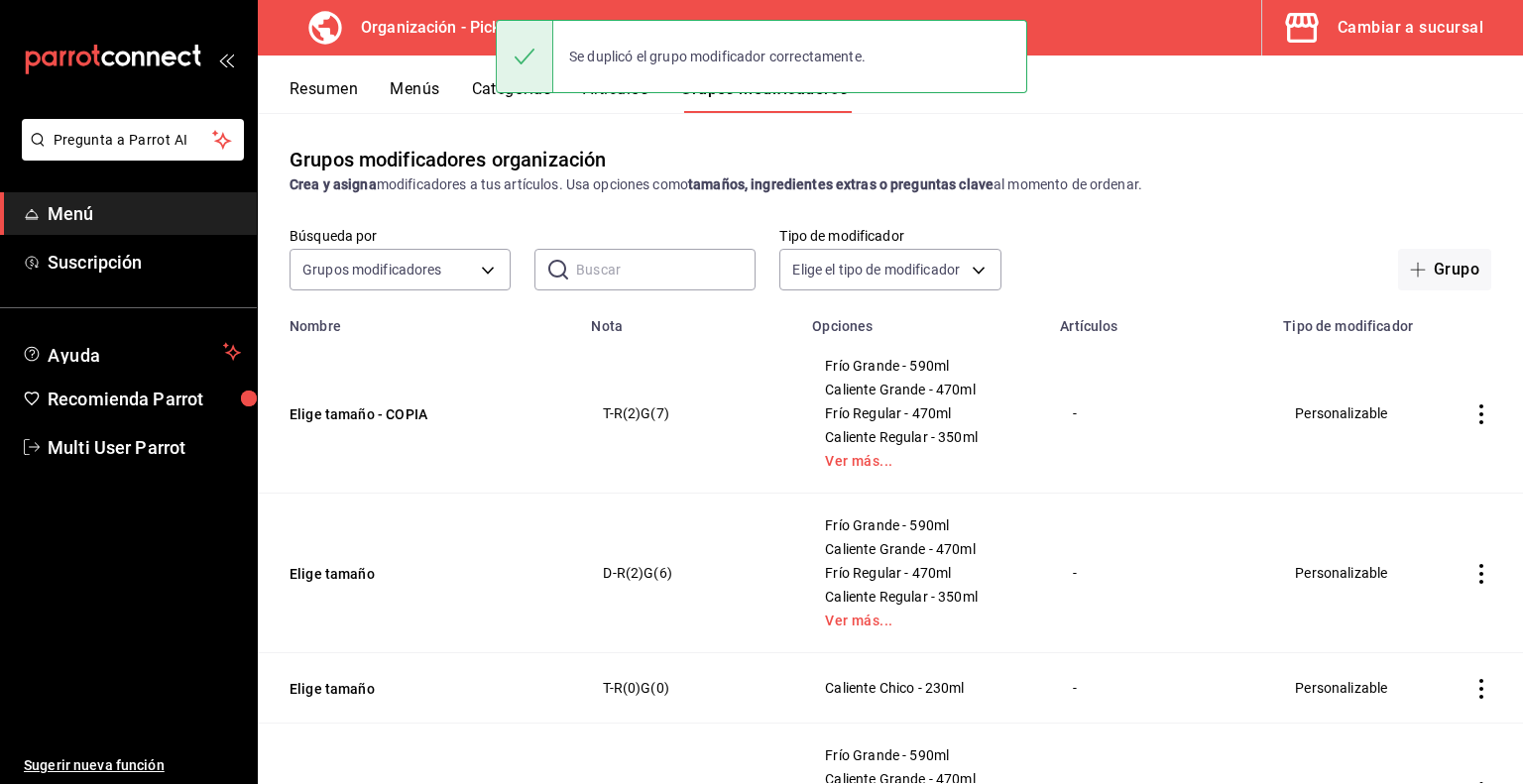 click on "Elige tamaño - COPIA" at bounding box center [418, 413] 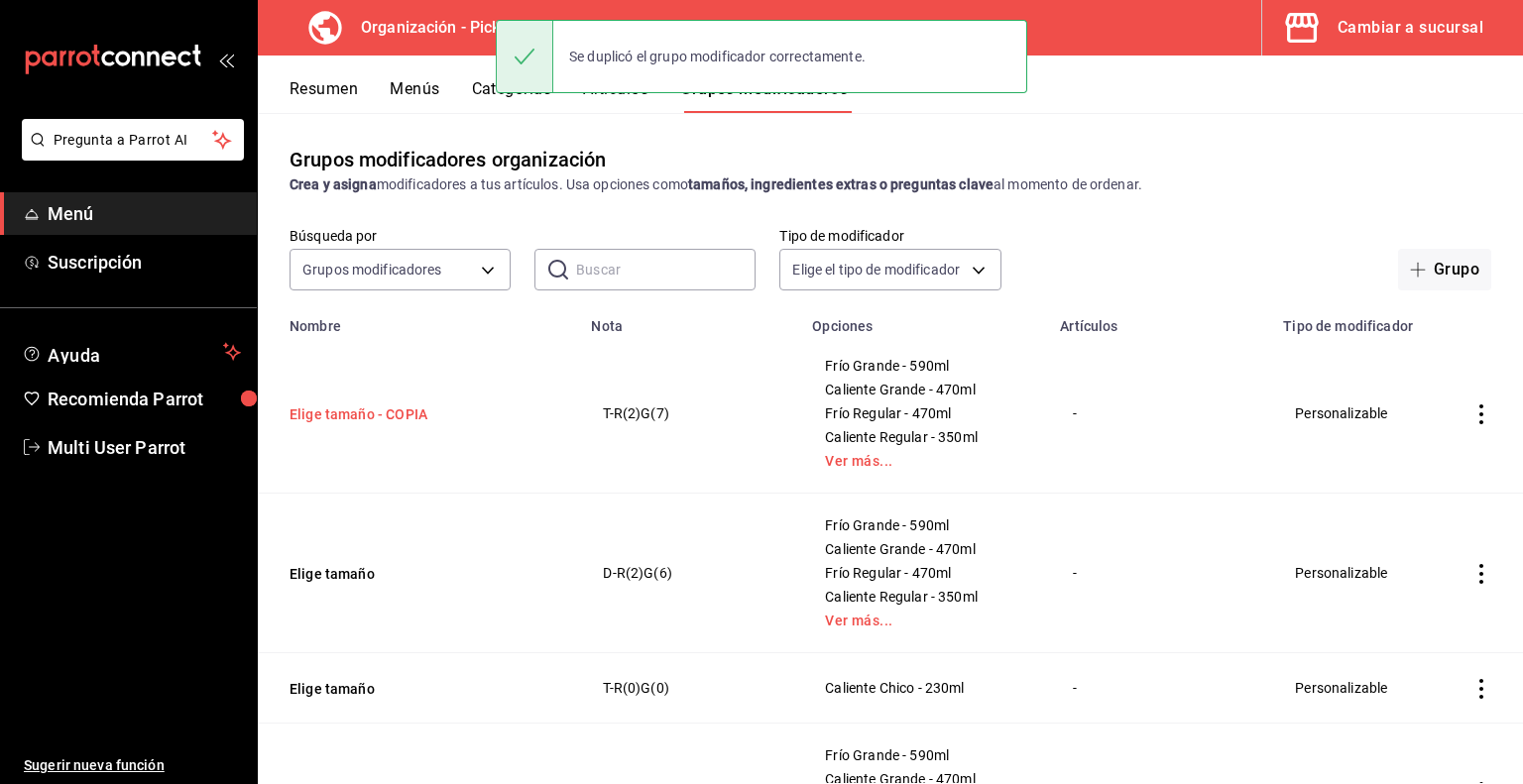 click on "Elige tamaño - COPIA" at bounding box center (409, 414) 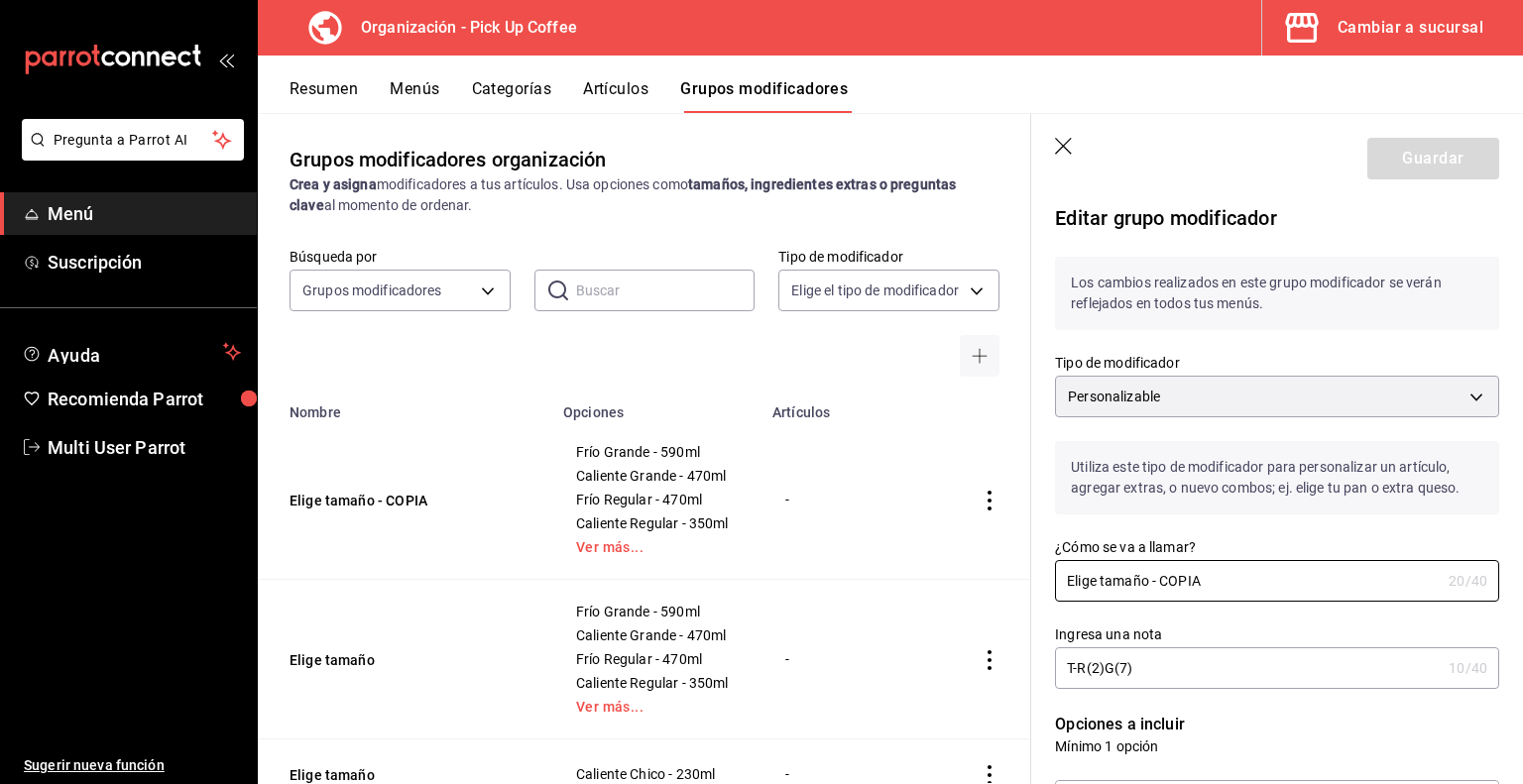 drag, startPoint x: 1154, startPoint y: 584, endPoint x: 1522, endPoint y: 620, distance: 369.75668 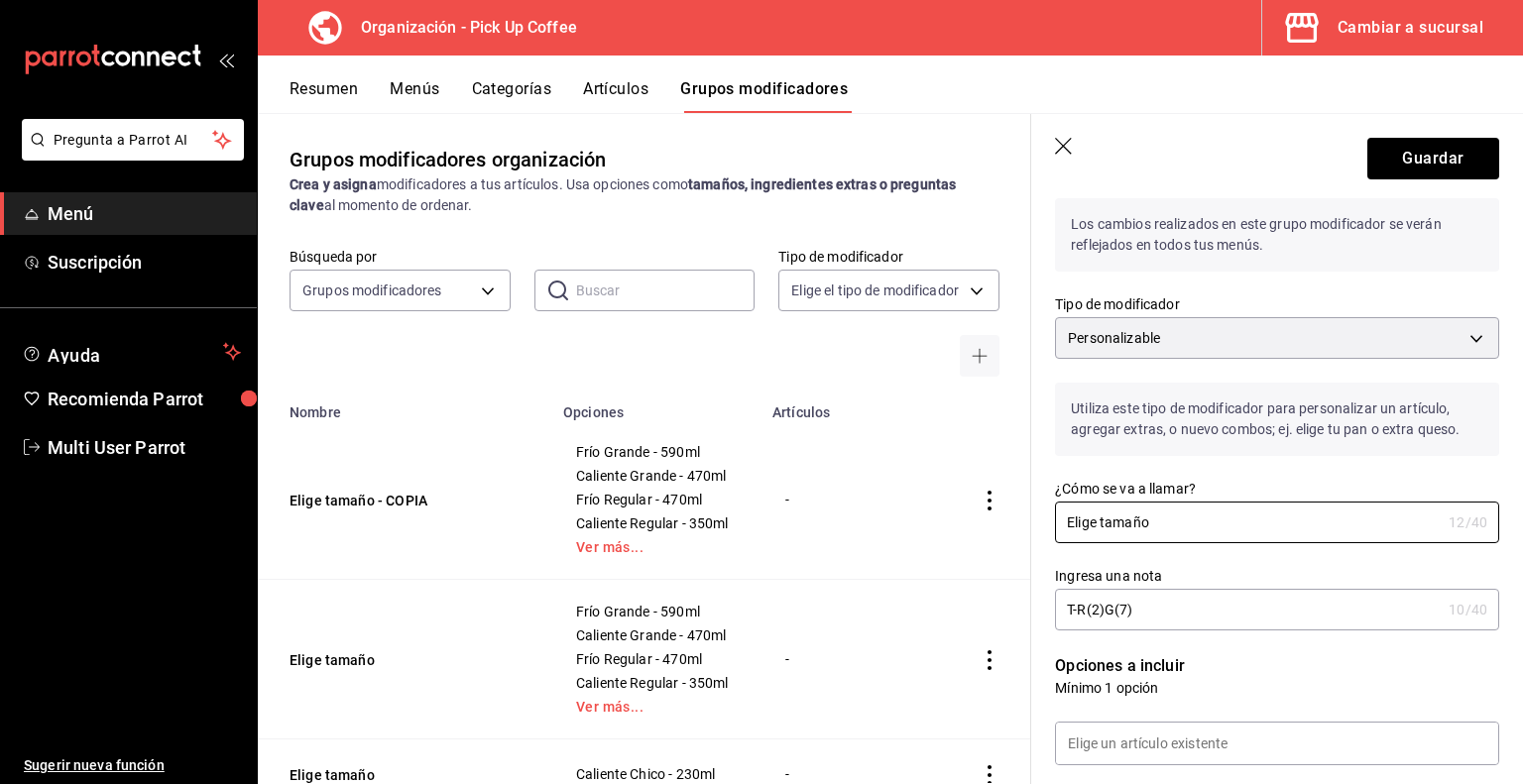 scroll, scrollTop: 59, scrollLeft: 0, axis: vertical 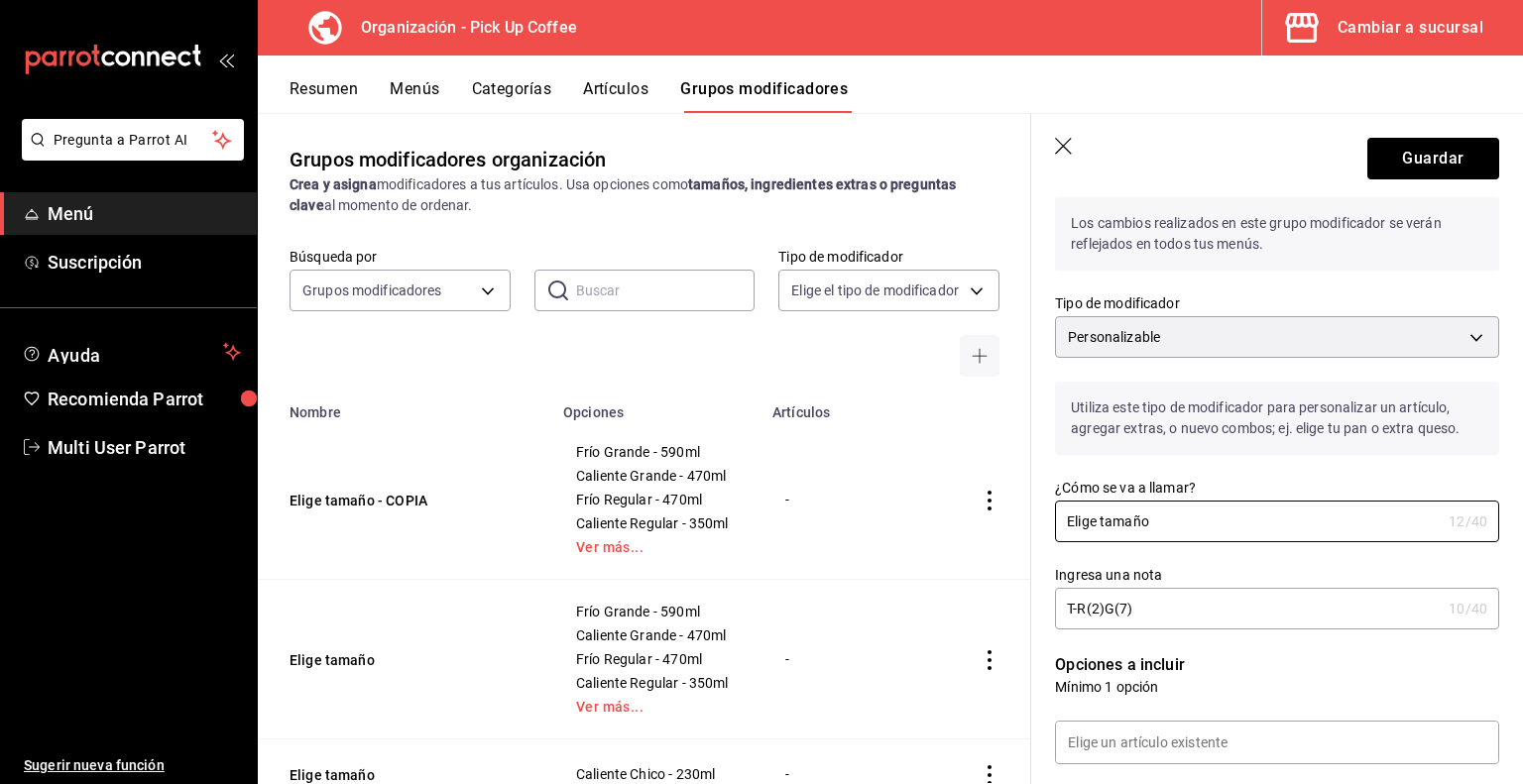 type on "Elige tamaño" 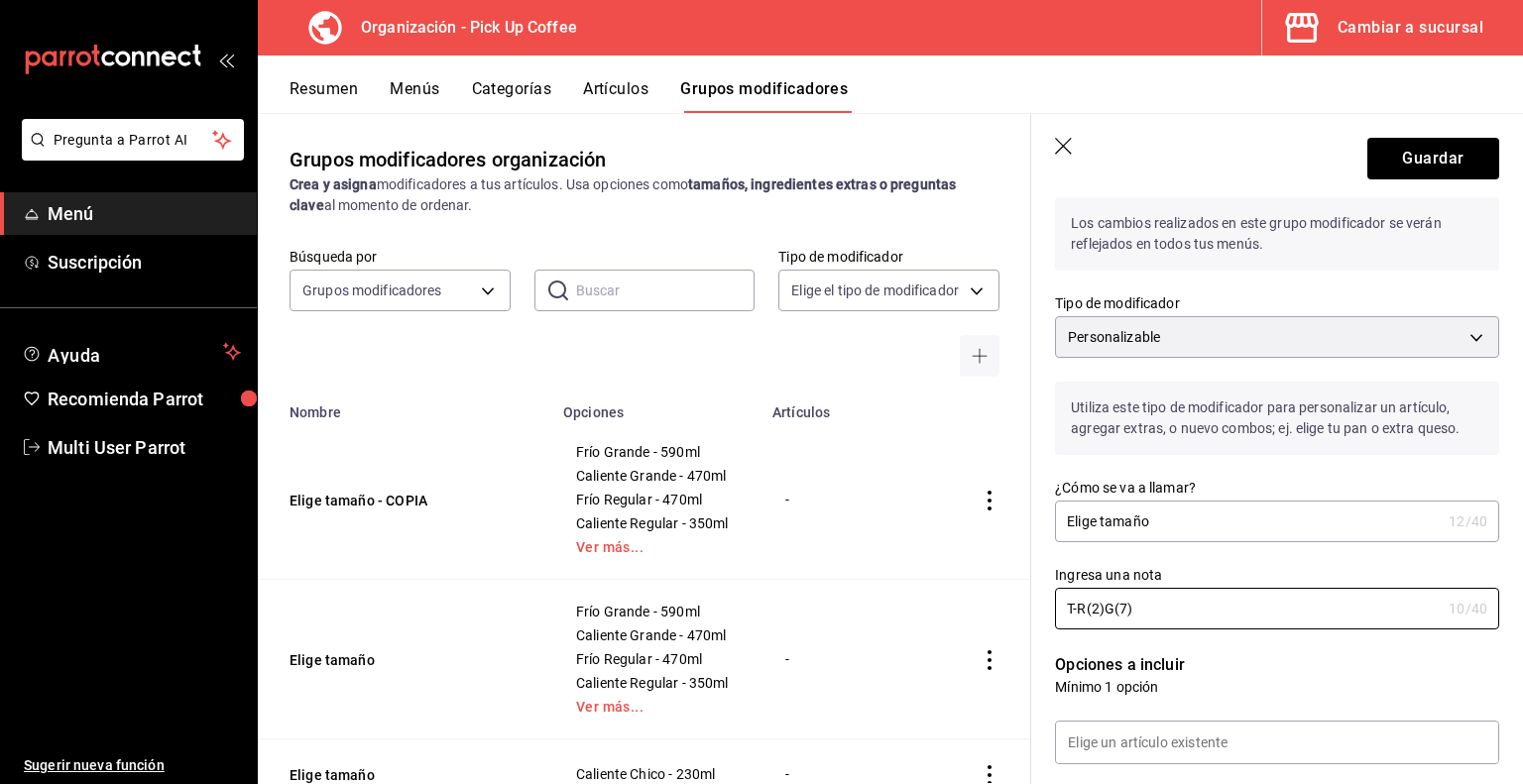 drag, startPoint x: 1183, startPoint y: 598, endPoint x: 961, endPoint y: 602, distance: 222.036 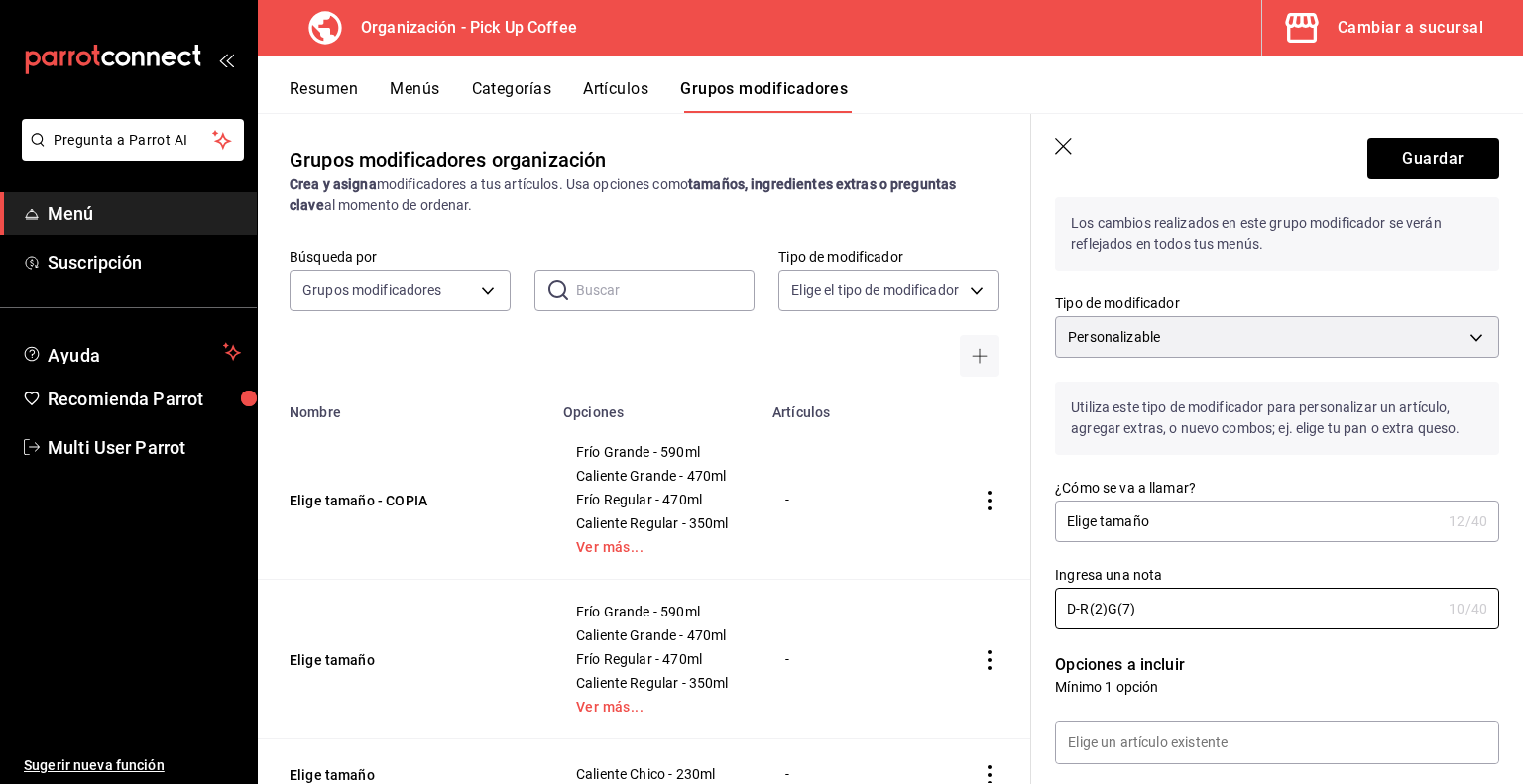 type on "D-R(2)G(7)" 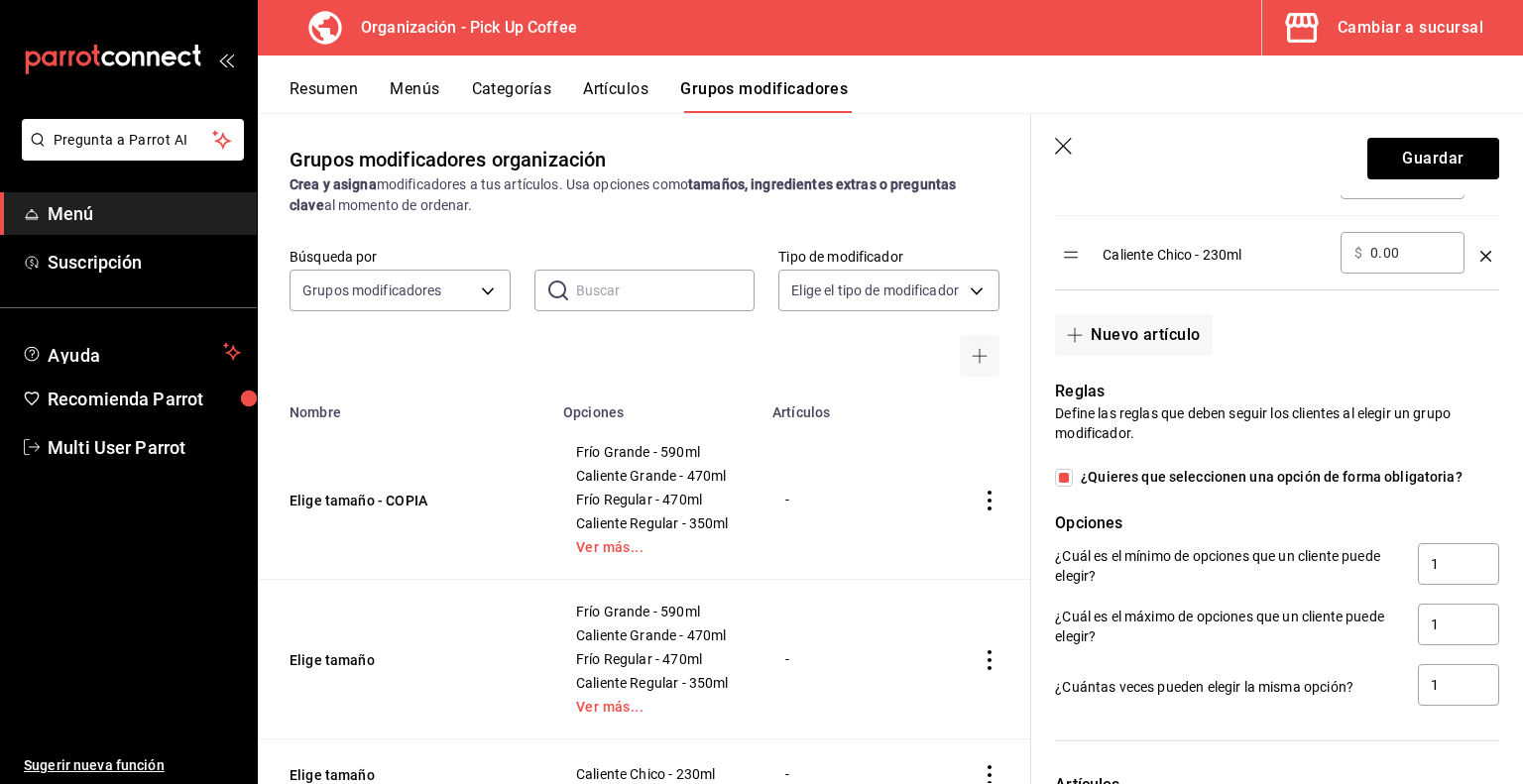 scroll, scrollTop: 1308, scrollLeft: 0, axis: vertical 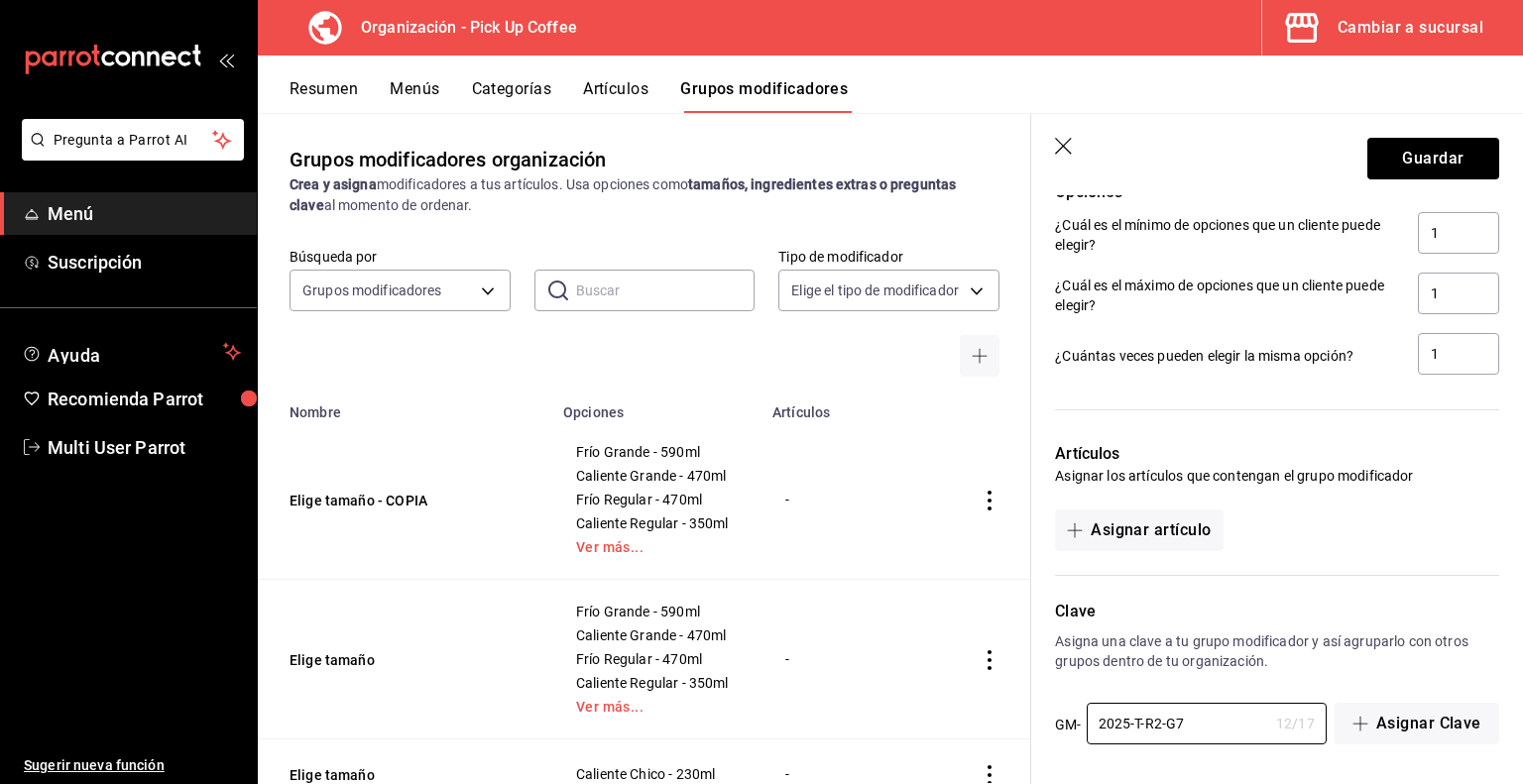 drag, startPoint x: 1195, startPoint y: 723, endPoint x: 989, endPoint y: 725, distance: 206.00971 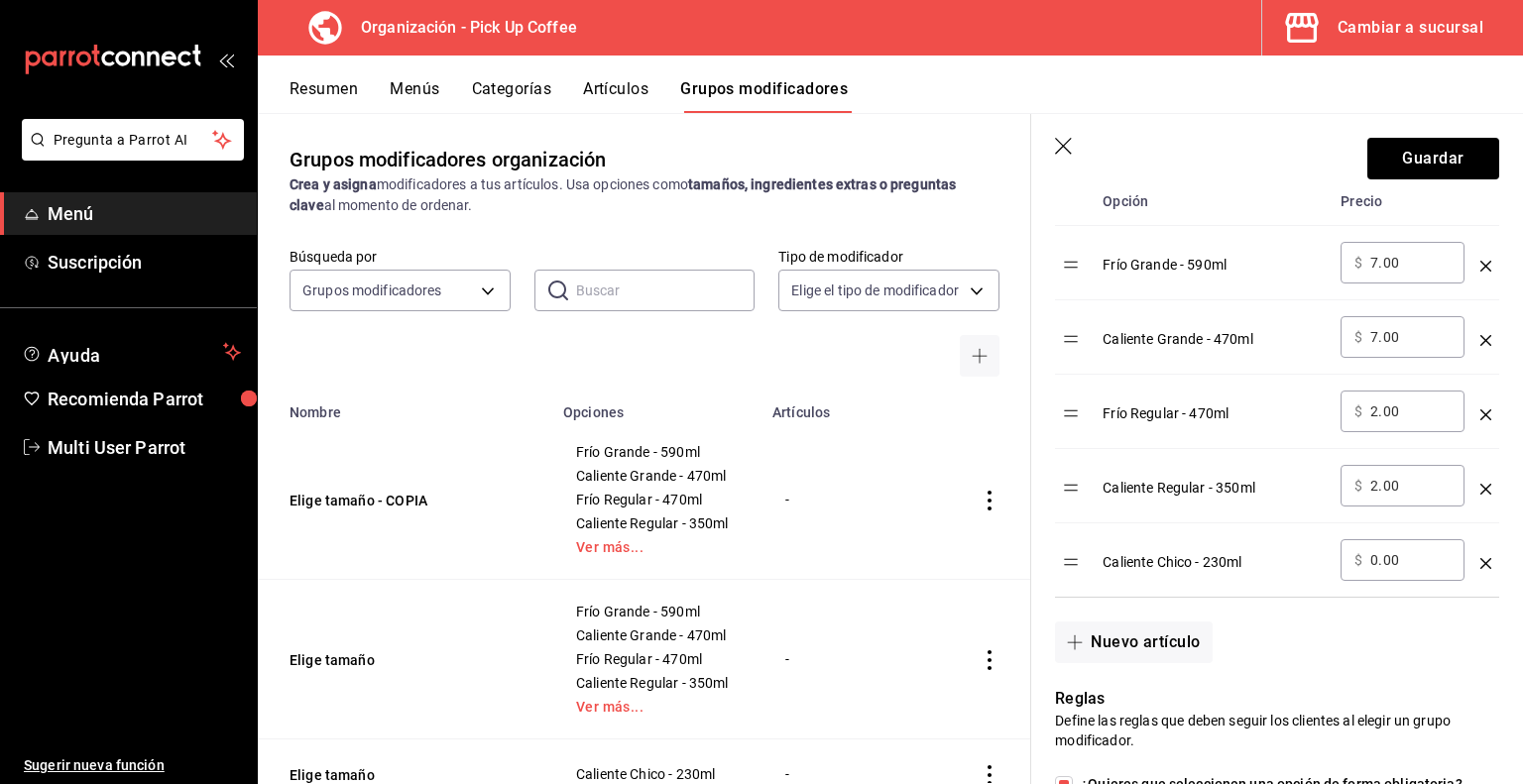 scroll, scrollTop: 654, scrollLeft: 0, axis: vertical 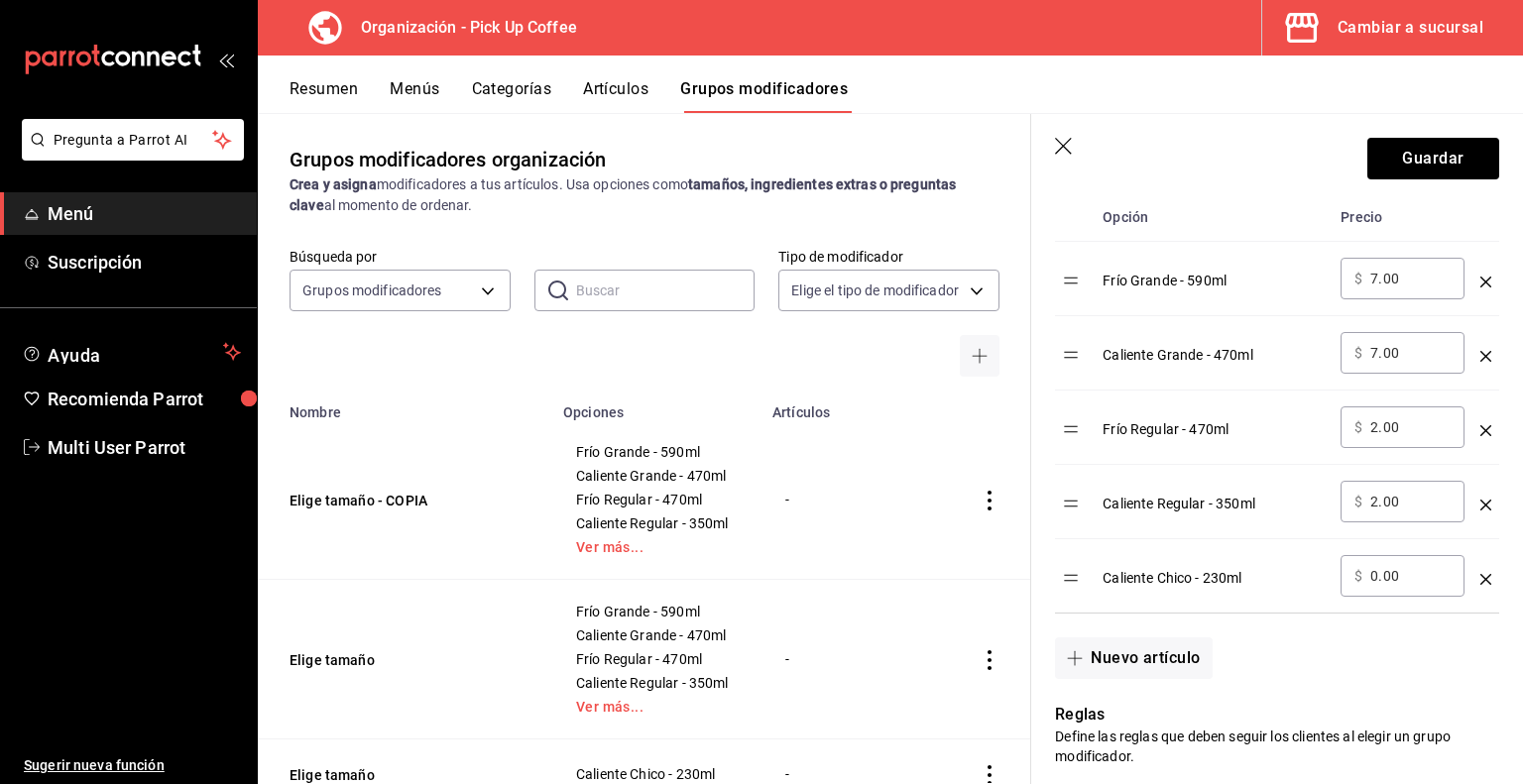 type on "2025-D-R2-G7" 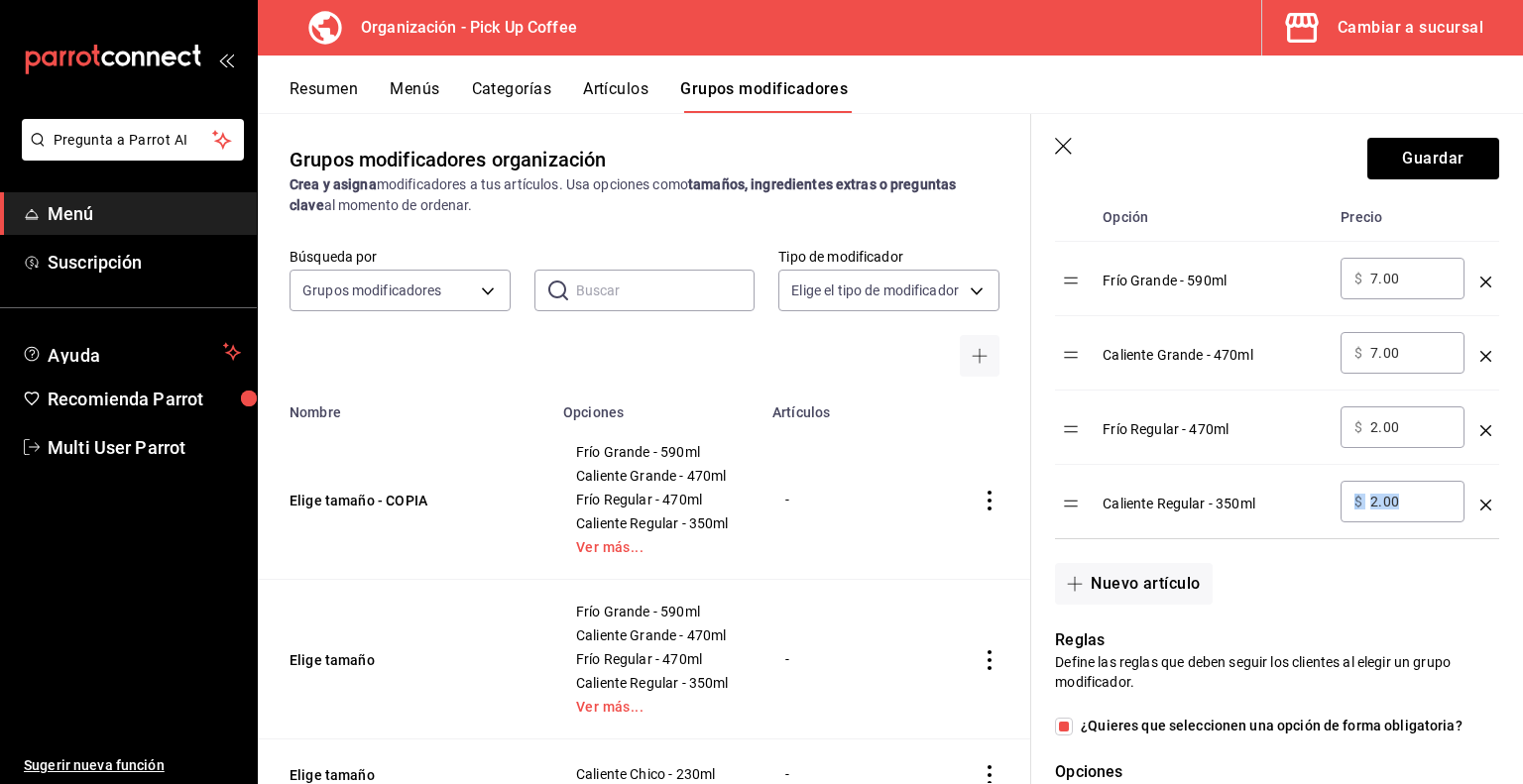 drag, startPoint x: 1419, startPoint y: 485, endPoint x: 1307, endPoint y: 502, distance: 113.28283 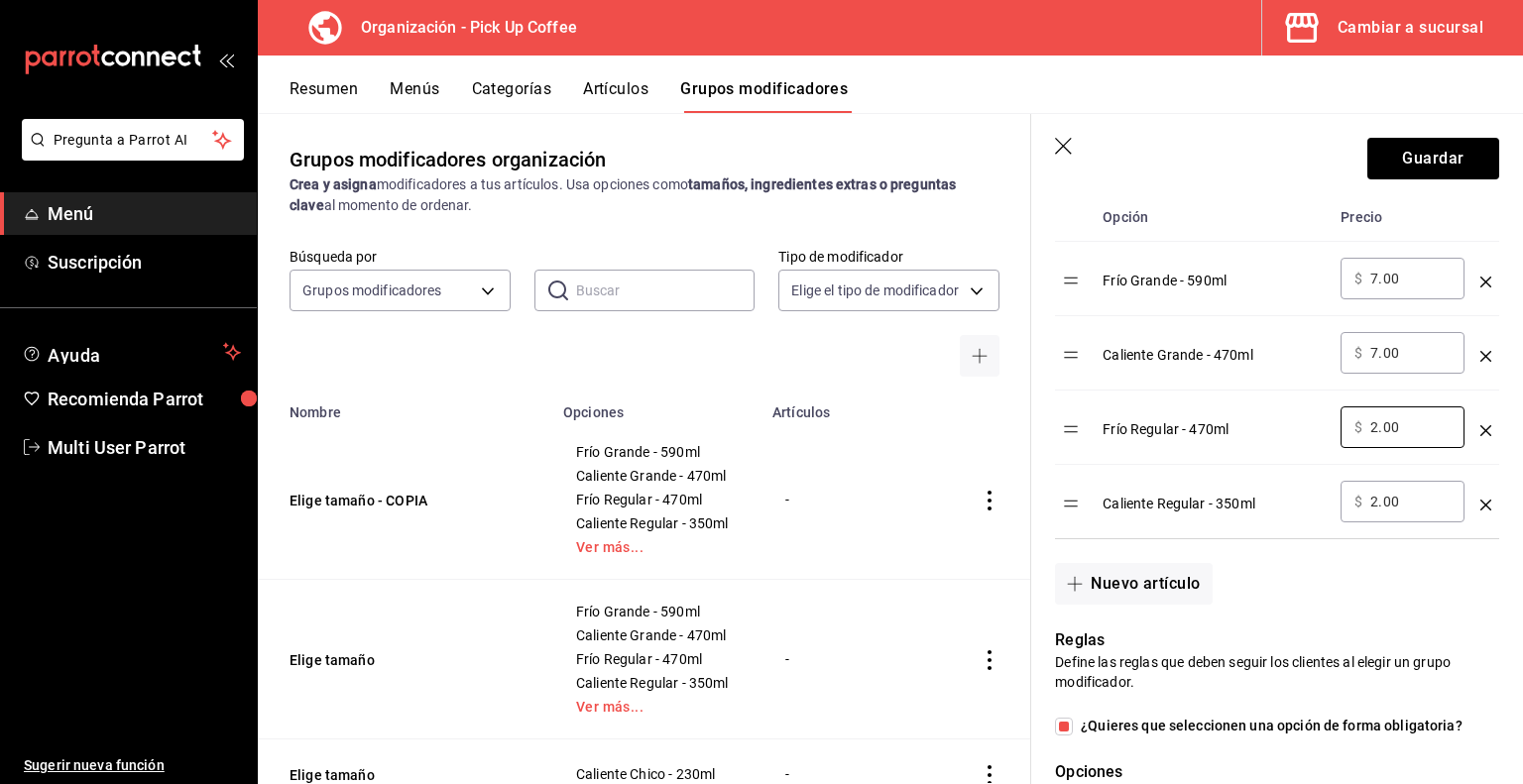 drag, startPoint x: 1421, startPoint y: 429, endPoint x: 1333, endPoint y: 425, distance: 88.09086 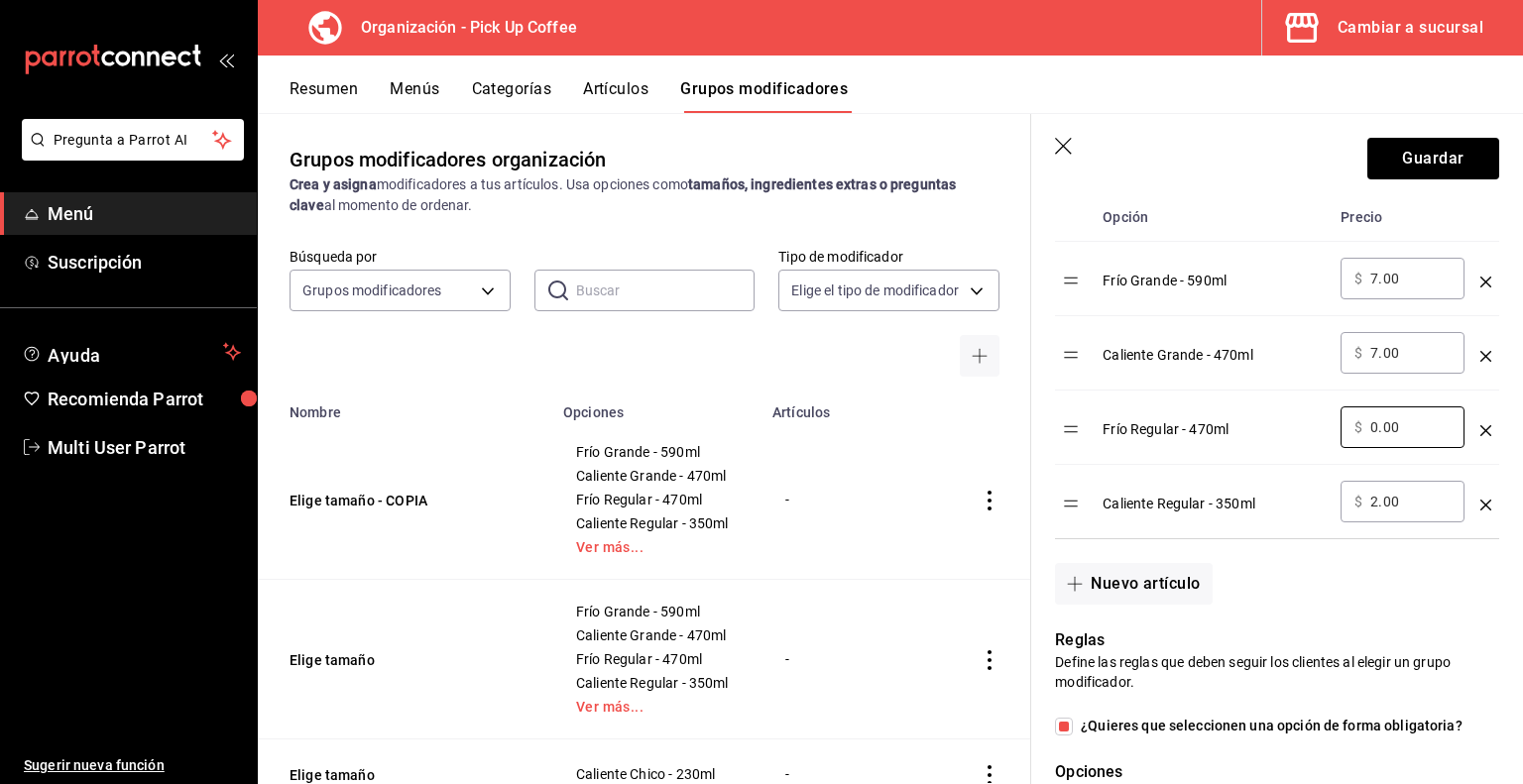 type on "0.00" 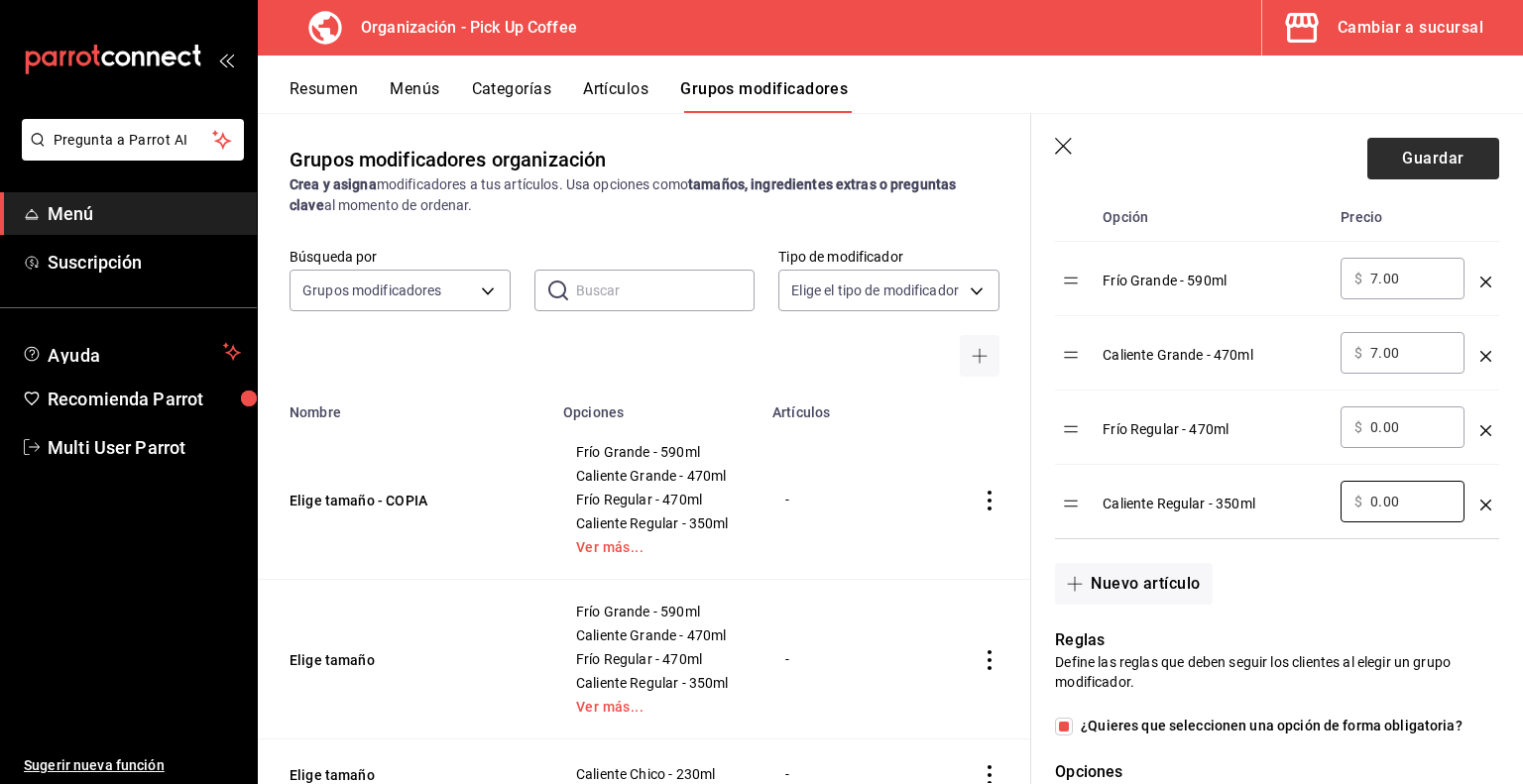 type on "0.00" 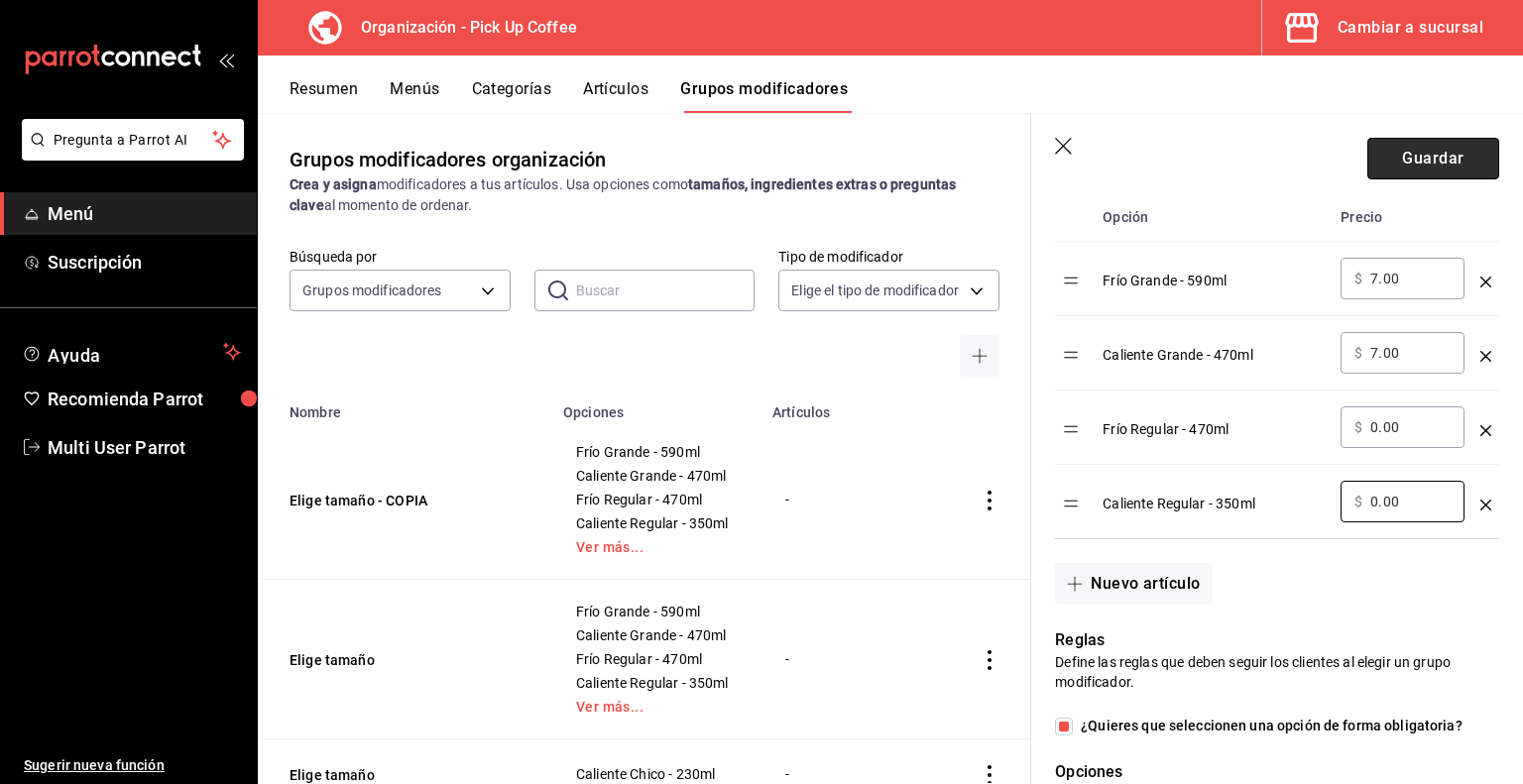 click on "Guardar" at bounding box center (1433, 159) 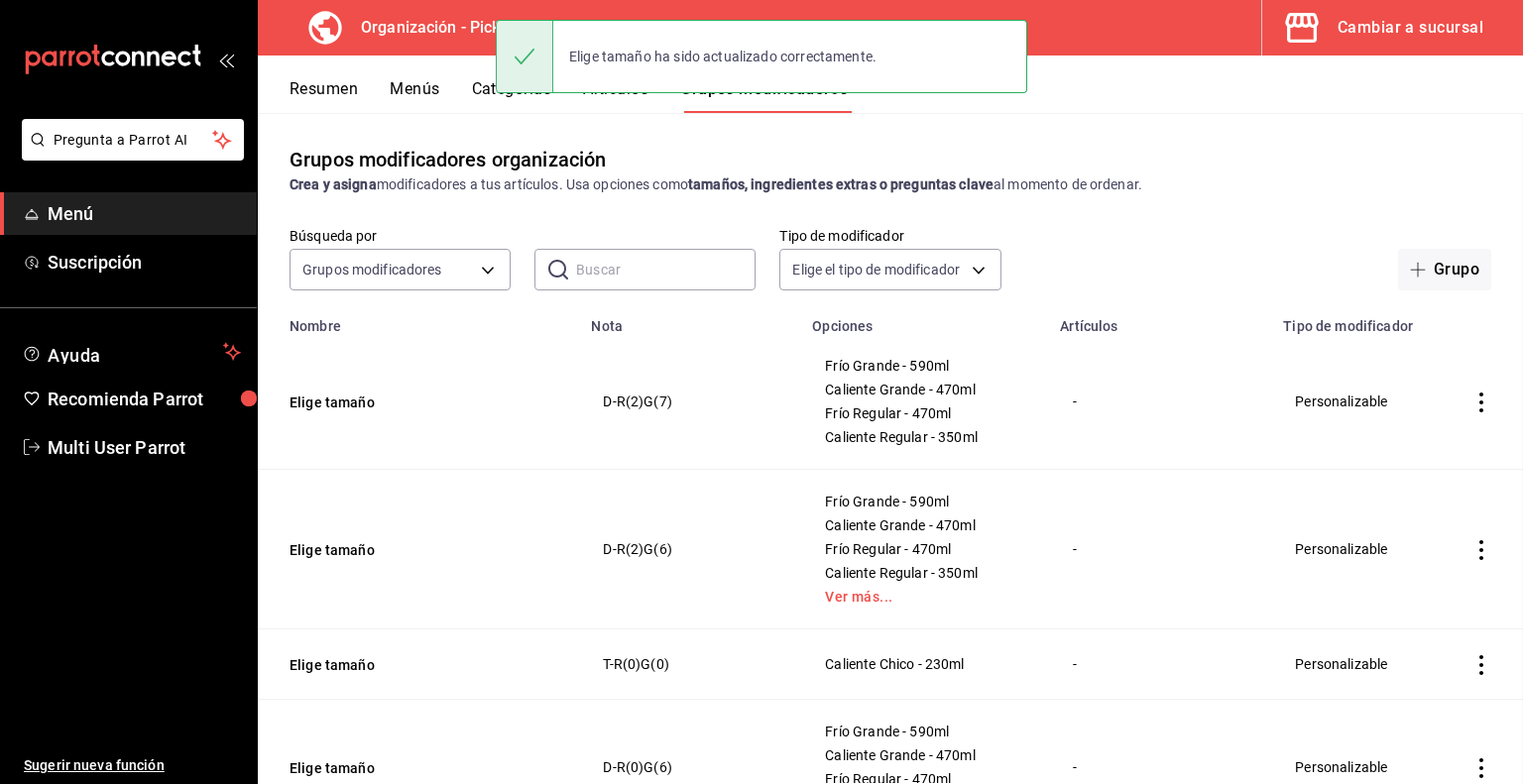 scroll, scrollTop: 0, scrollLeft: 0, axis: both 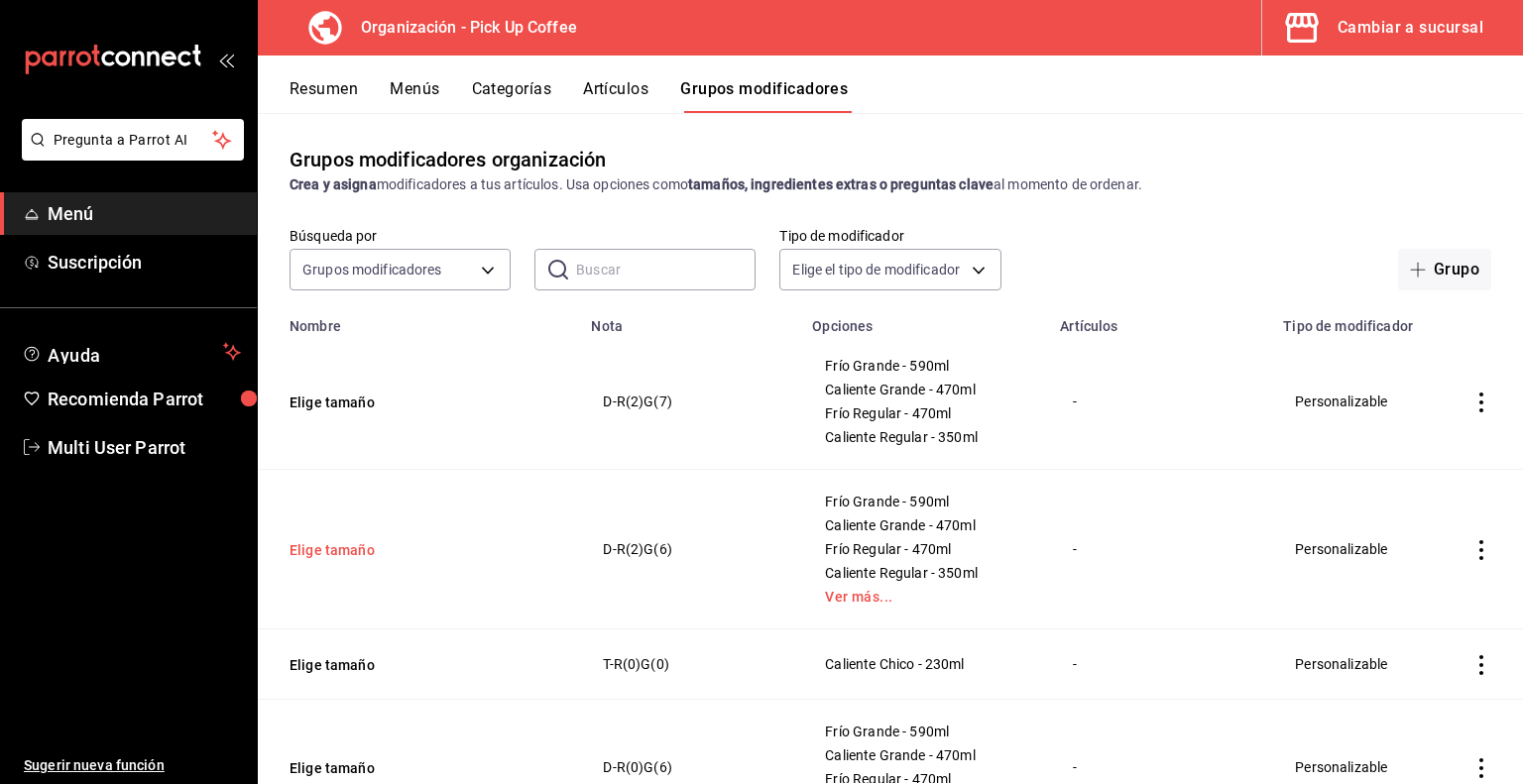 click on "Elige tamaño" at bounding box center (409, 550) 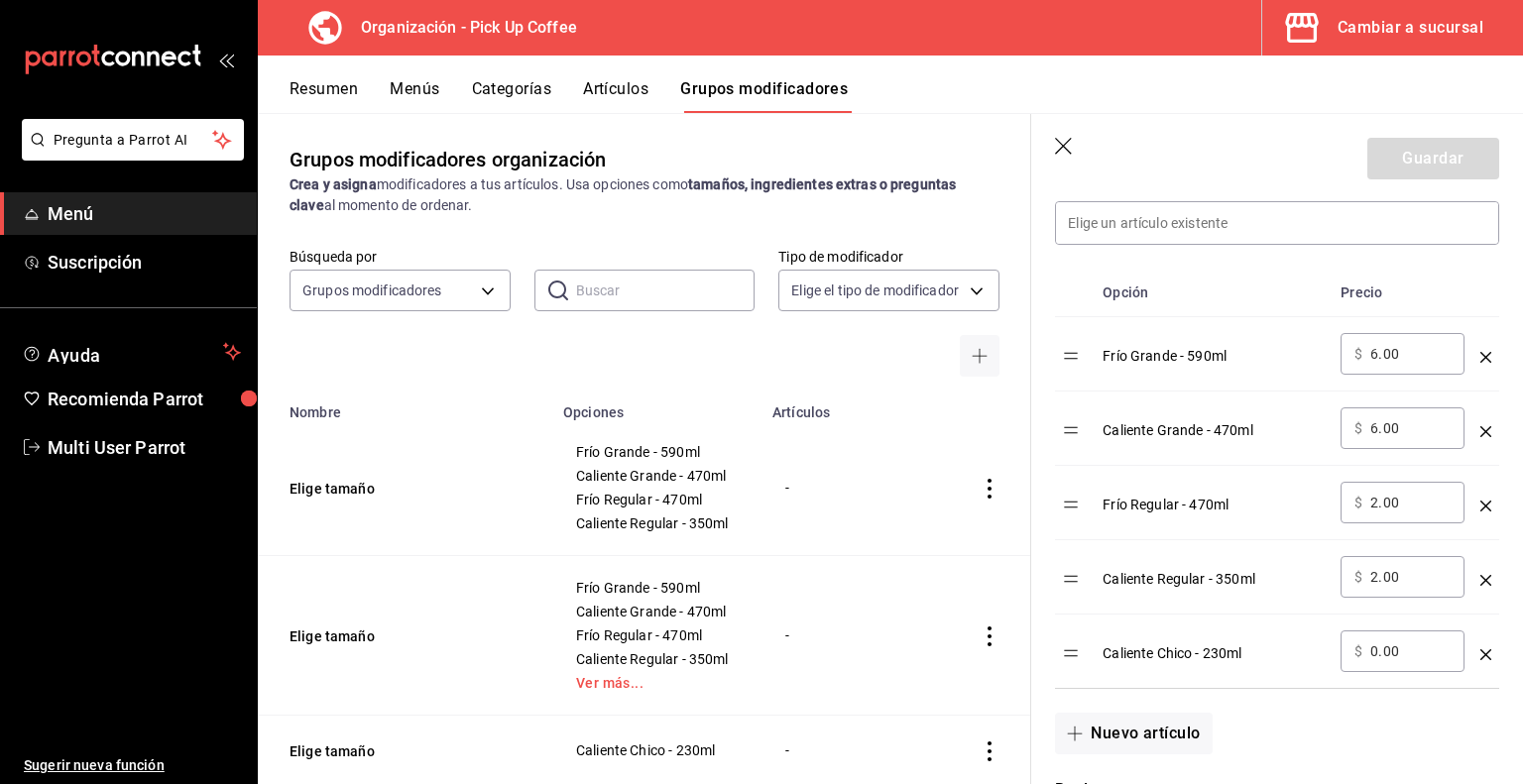 scroll, scrollTop: 581, scrollLeft: 0, axis: vertical 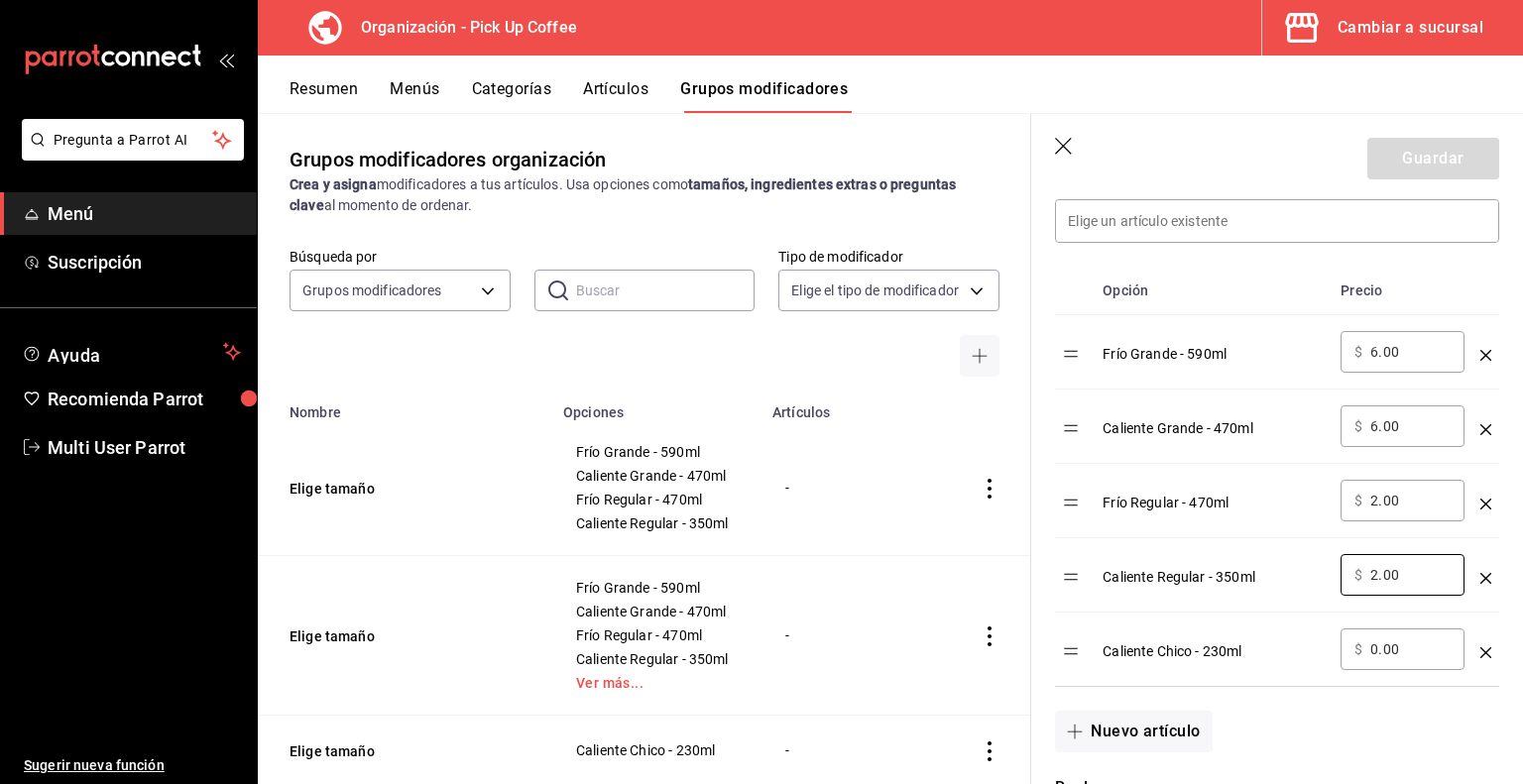 drag, startPoint x: 1420, startPoint y: 575, endPoint x: 1309, endPoint y: 571, distance: 111.072 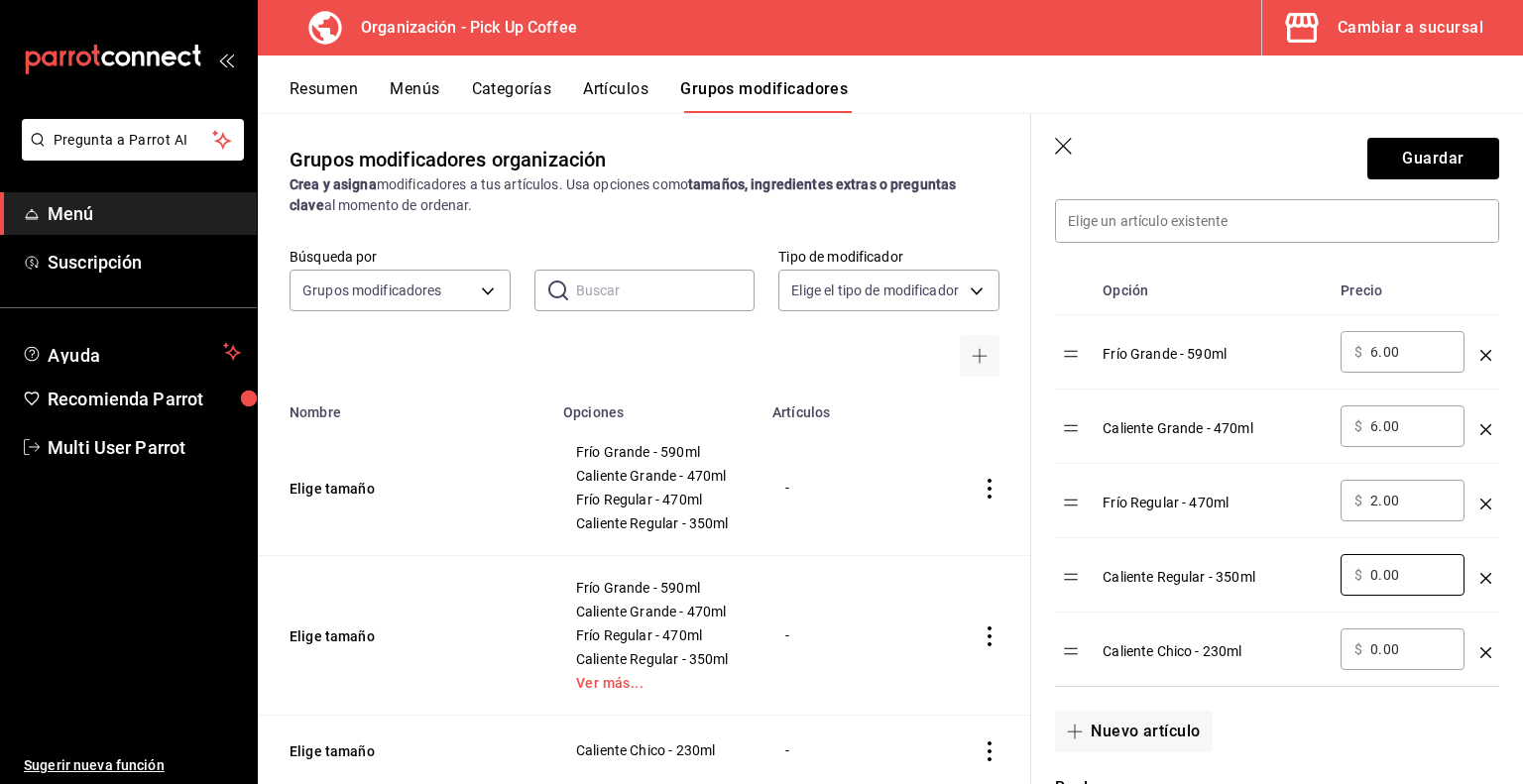 type on "0.00" 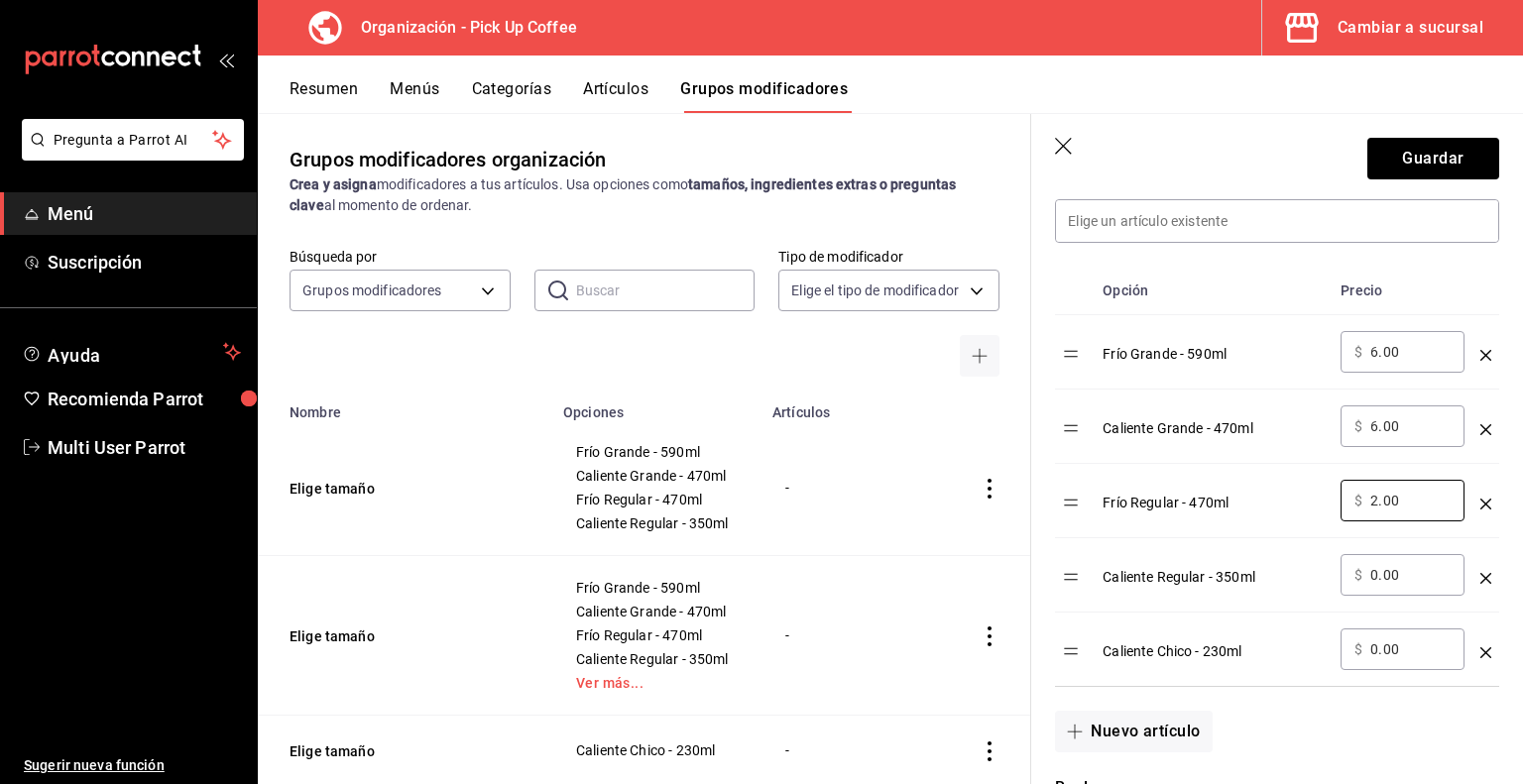 drag, startPoint x: 1435, startPoint y: 493, endPoint x: 1322, endPoint y: 502, distance: 113.35784 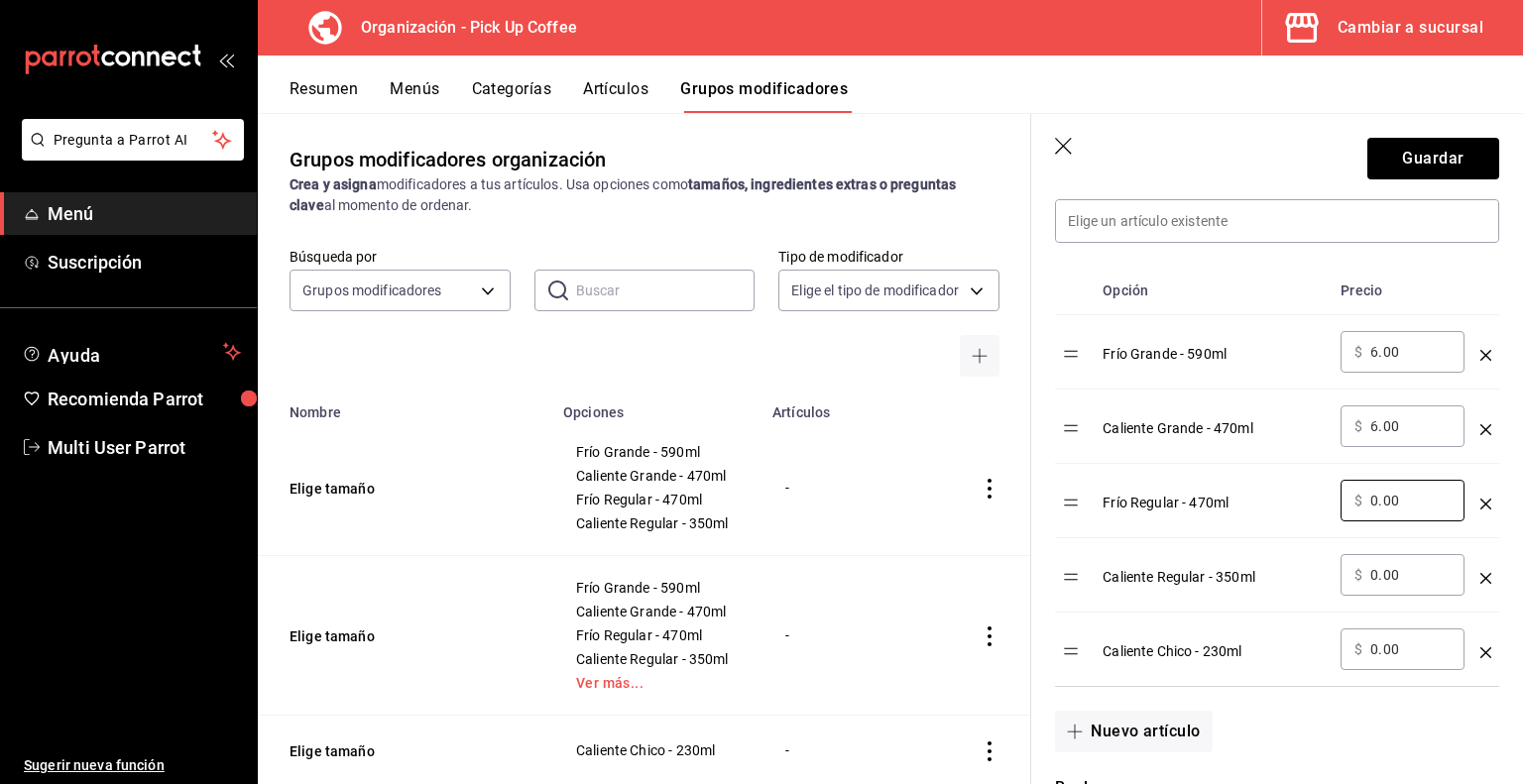 type on "0.00" 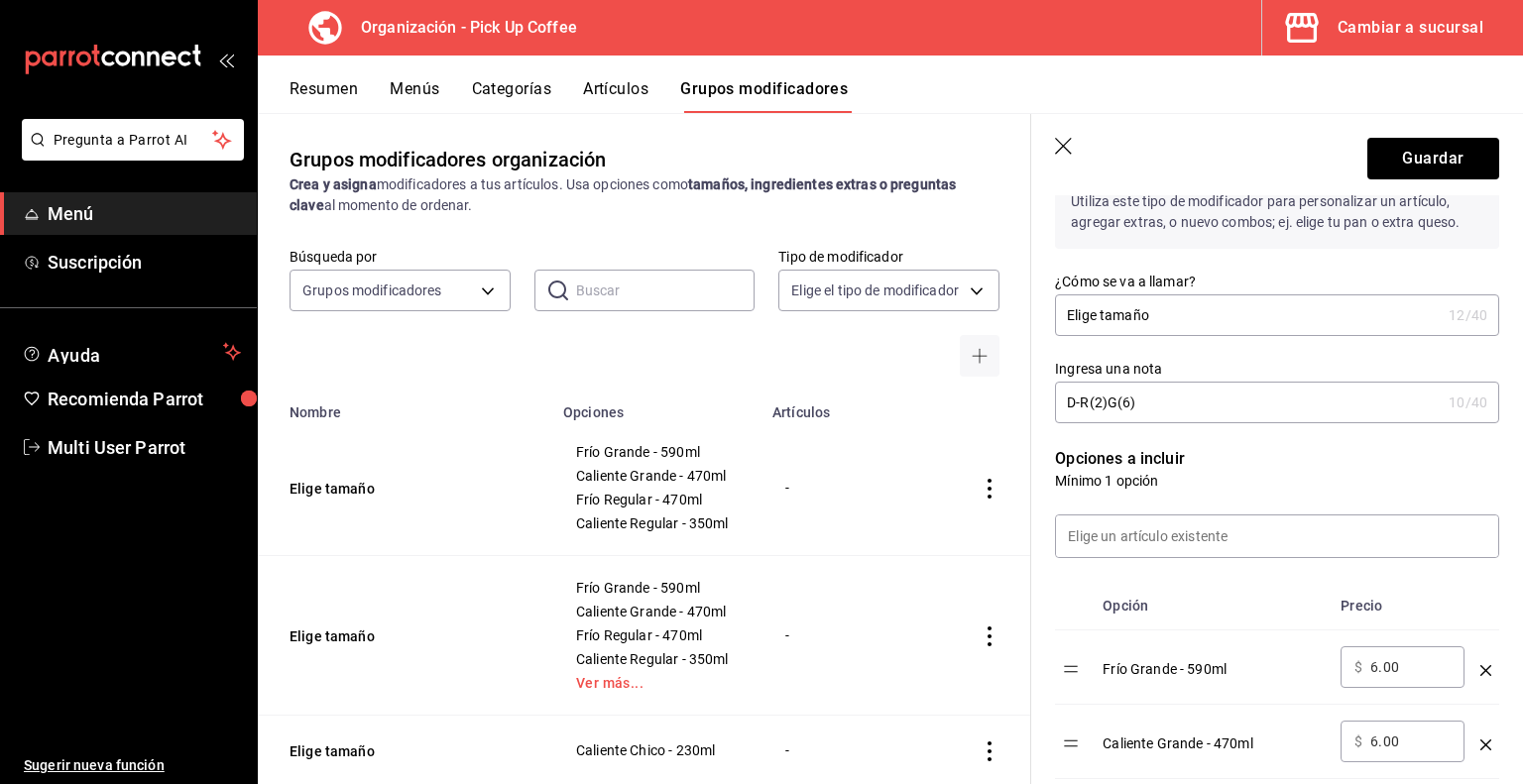 scroll, scrollTop: 268, scrollLeft: 0, axis: vertical 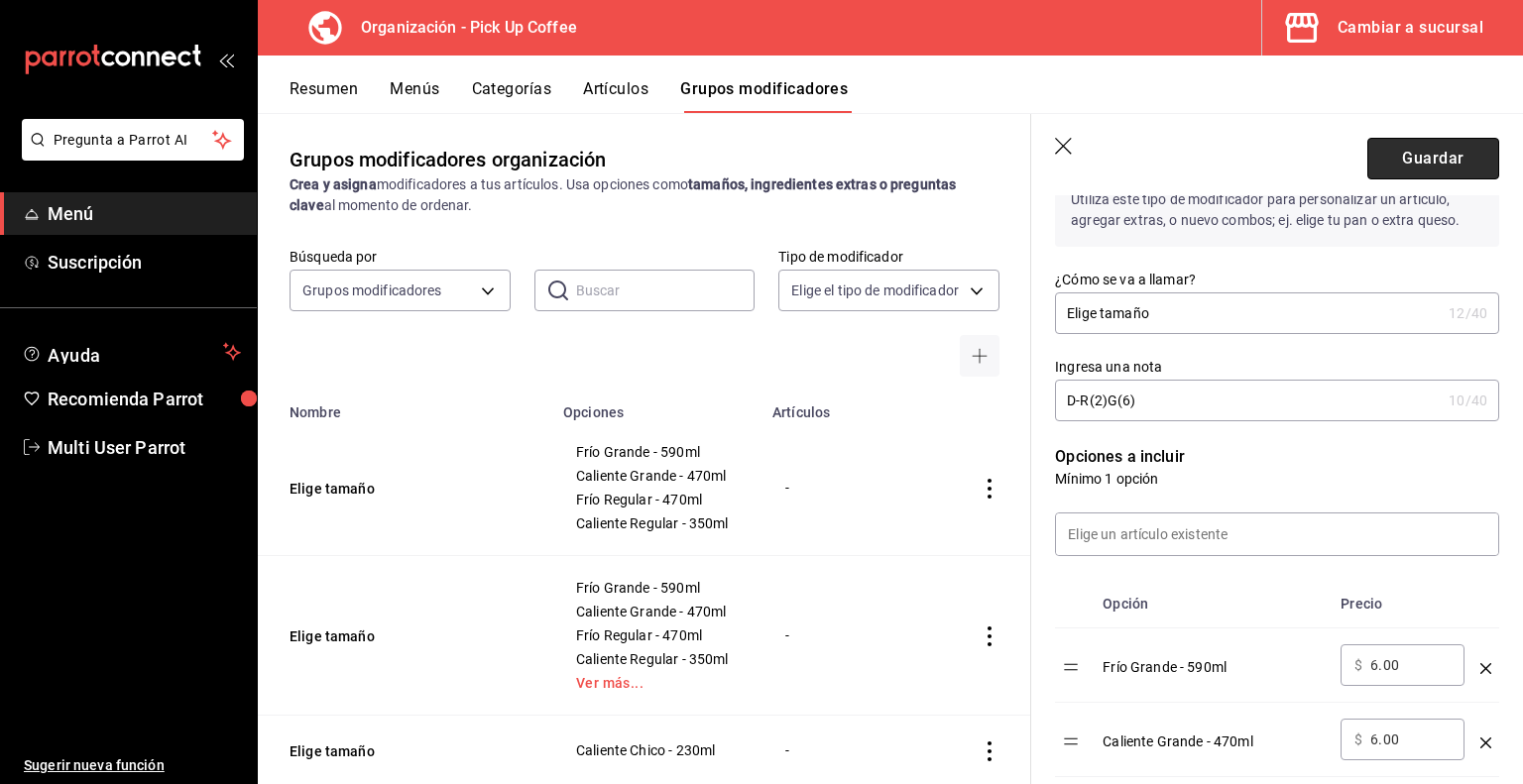 click on "Guardar" at bounding box center [1433, 159] 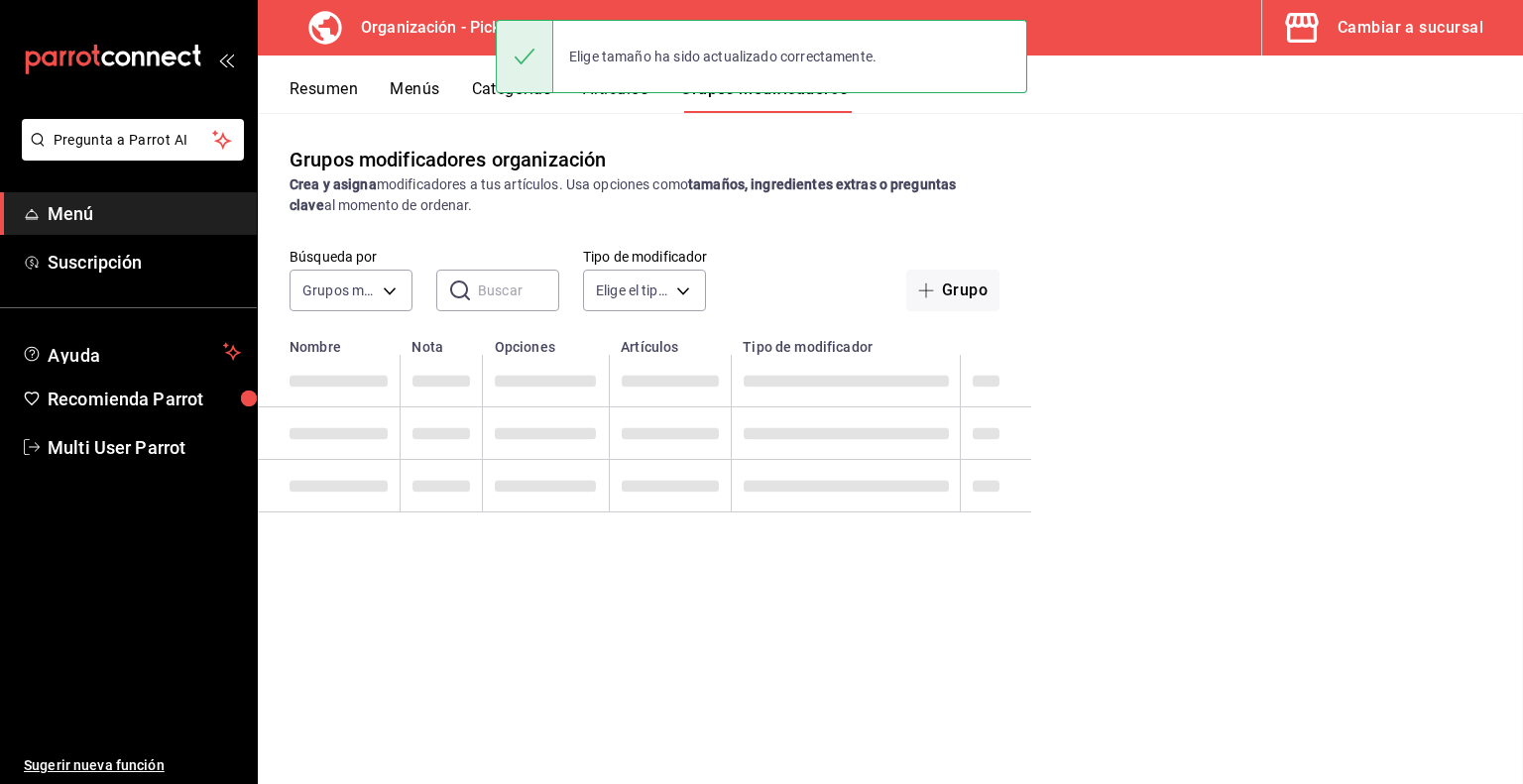 scroll, scrollTop: 0, scrollLeft: 0, axis: both 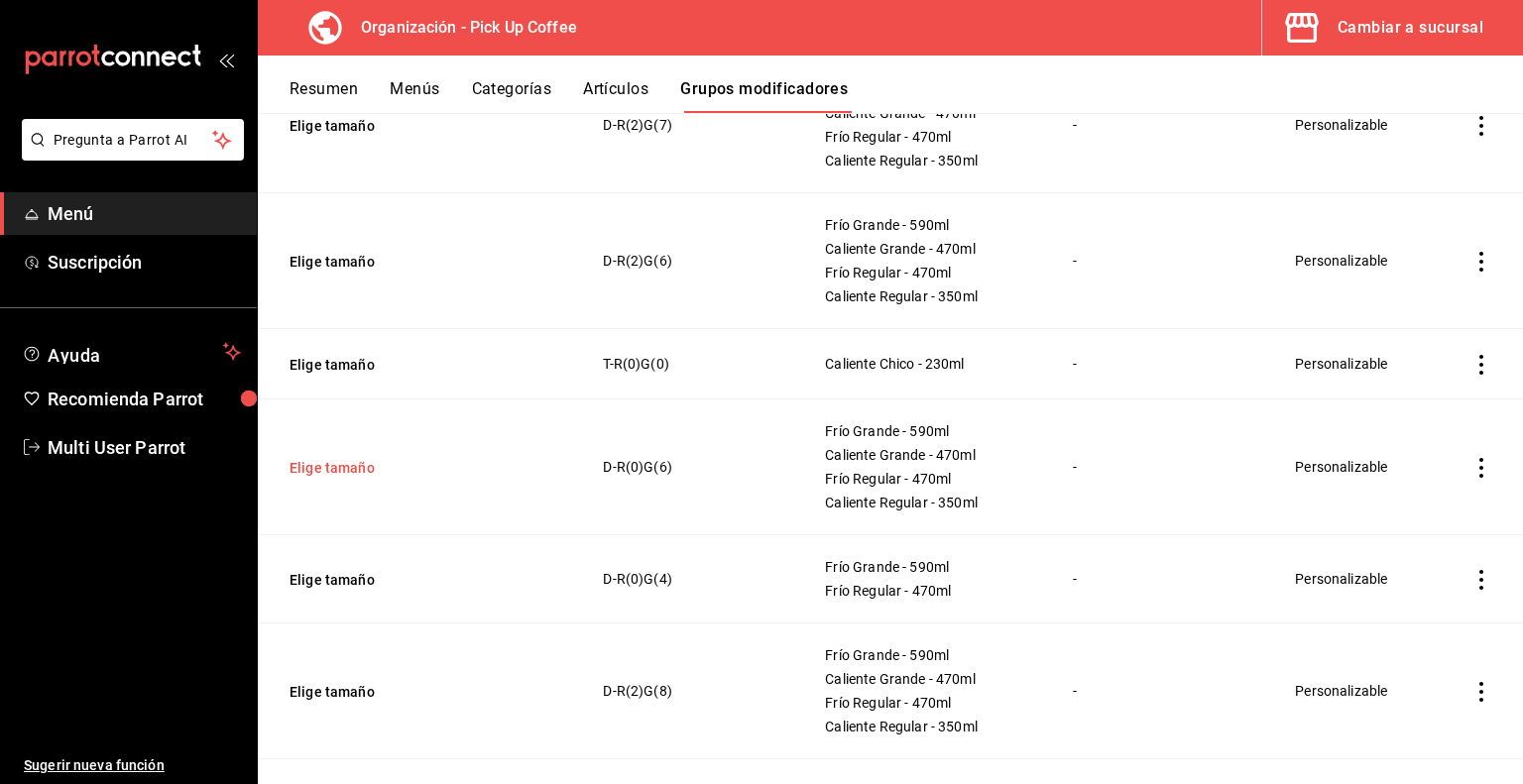 click on "Elige tamaño" at bounding box center [409, 468] 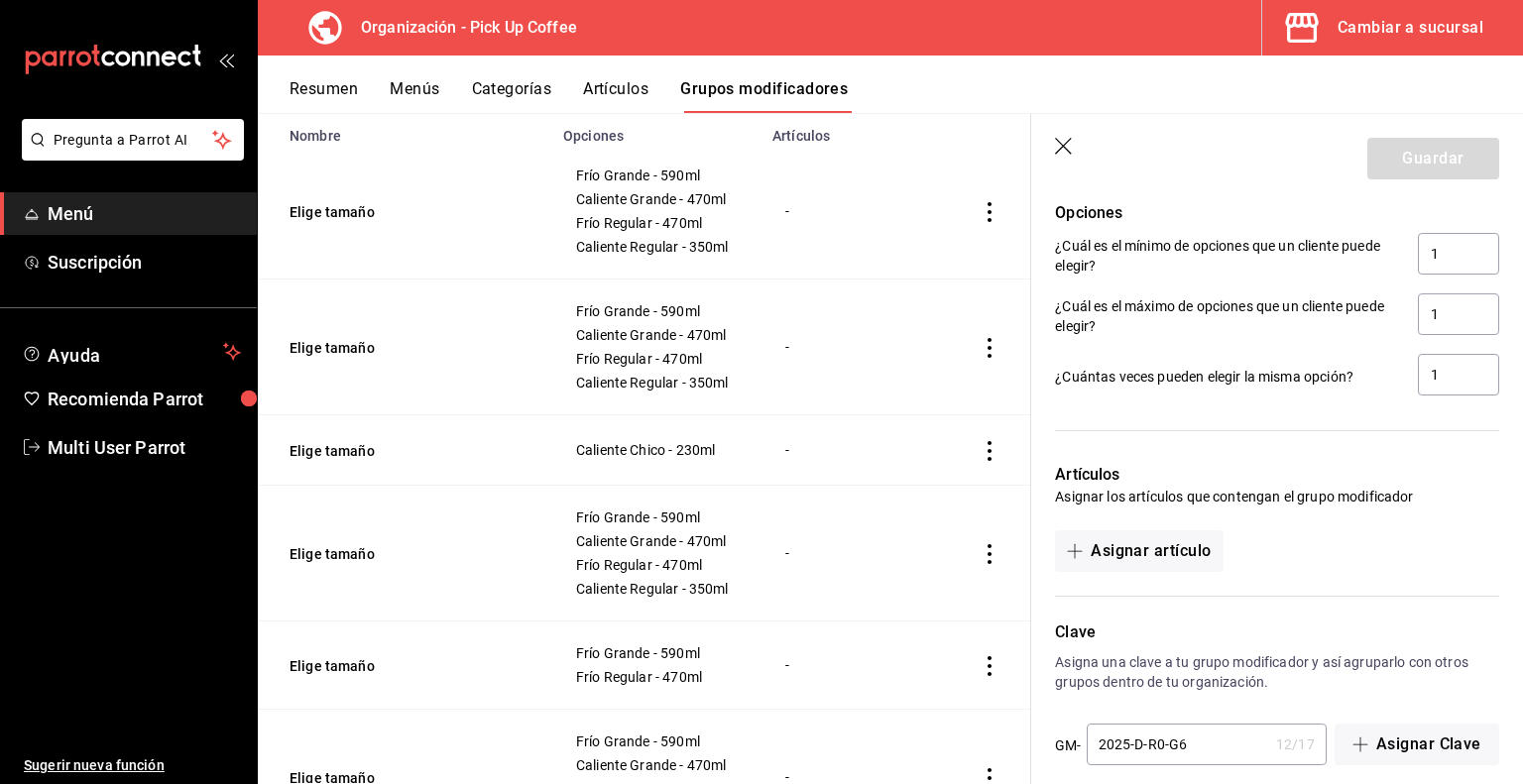 scroll, scrollTop: 1213, scrollLeft: 0, axis: vertical 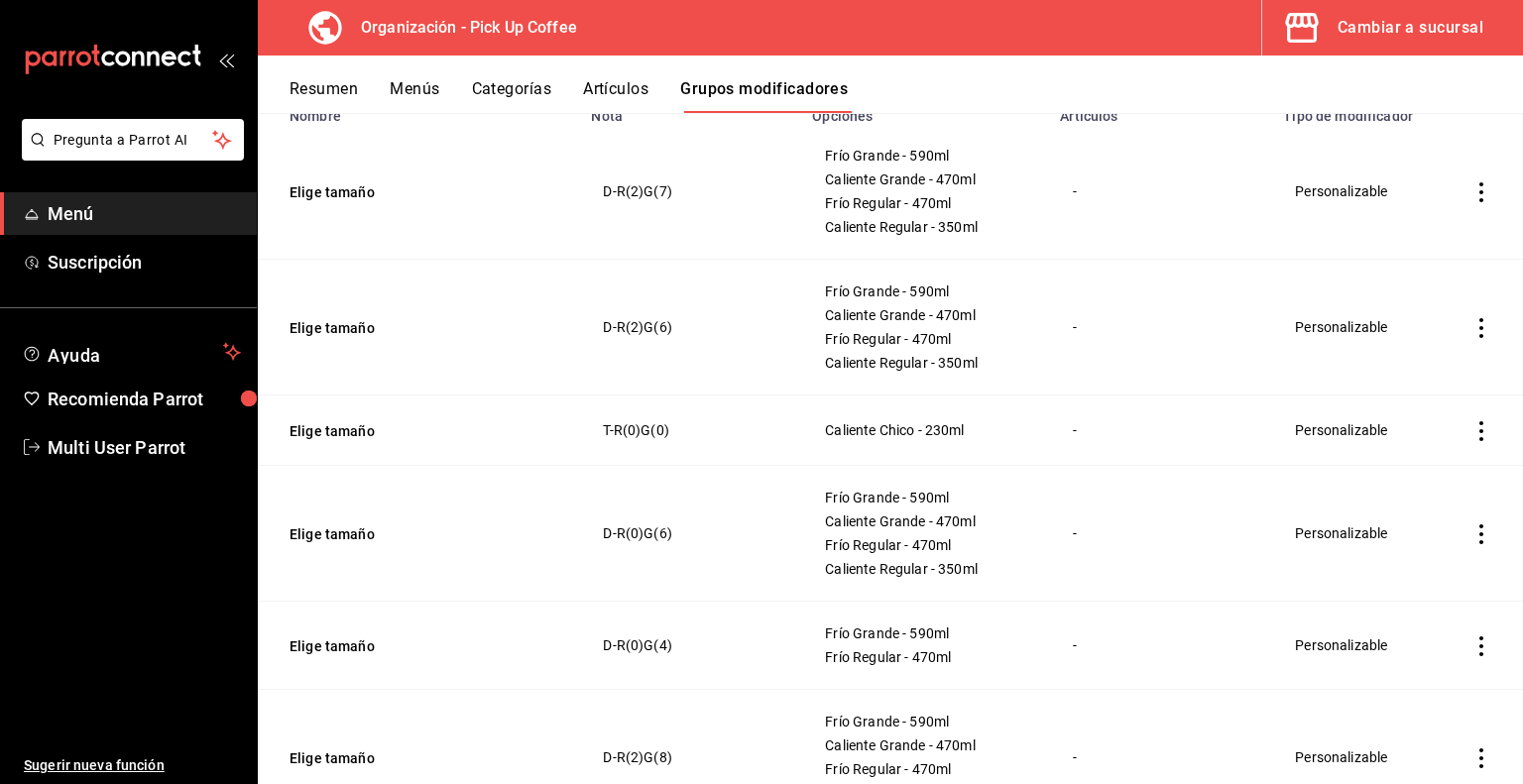 type 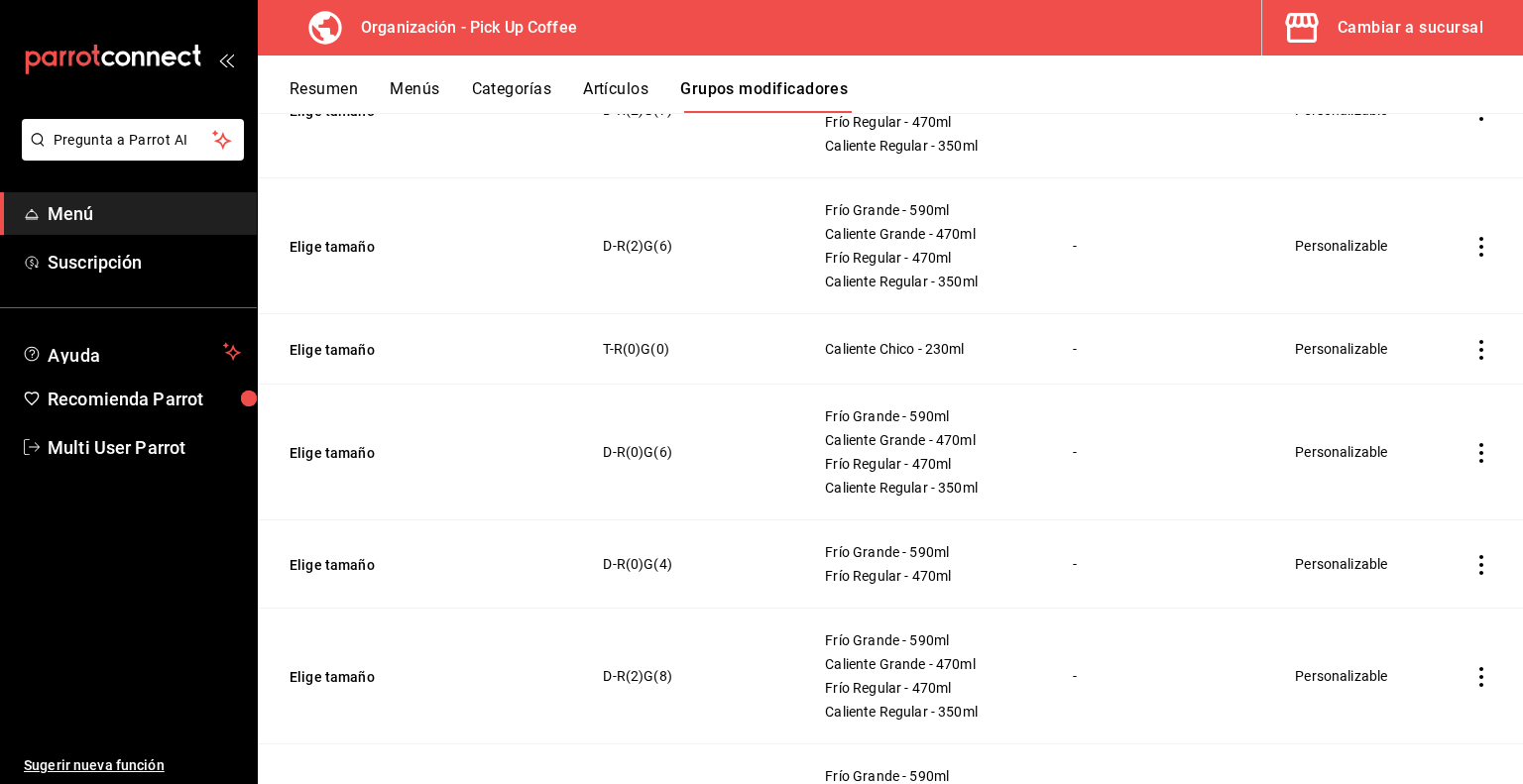 scroll, scrollTop: 295, scrollLeft: 0, axis: vertical 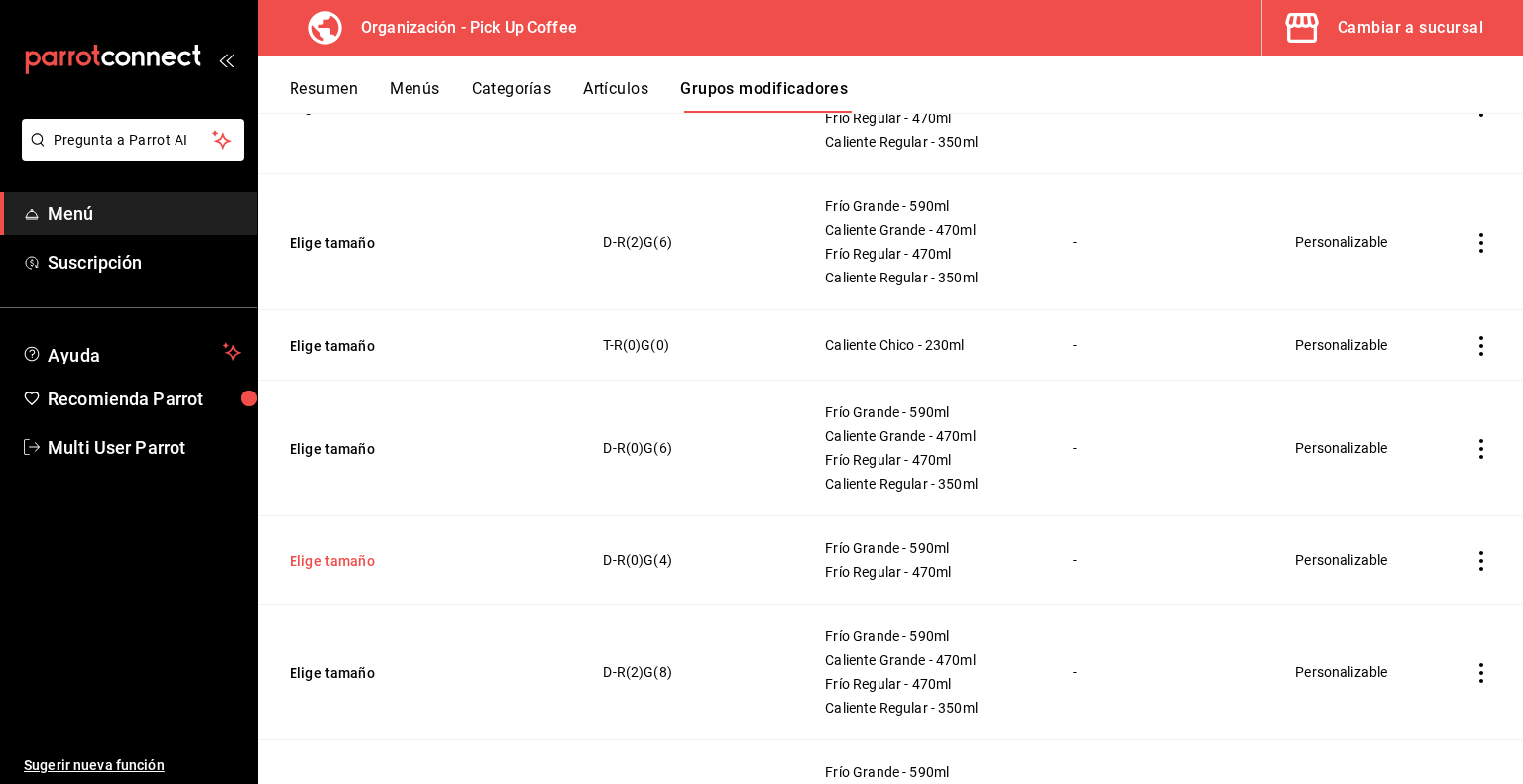 click on "Elige tamaño" at bounding box center (409, 561) 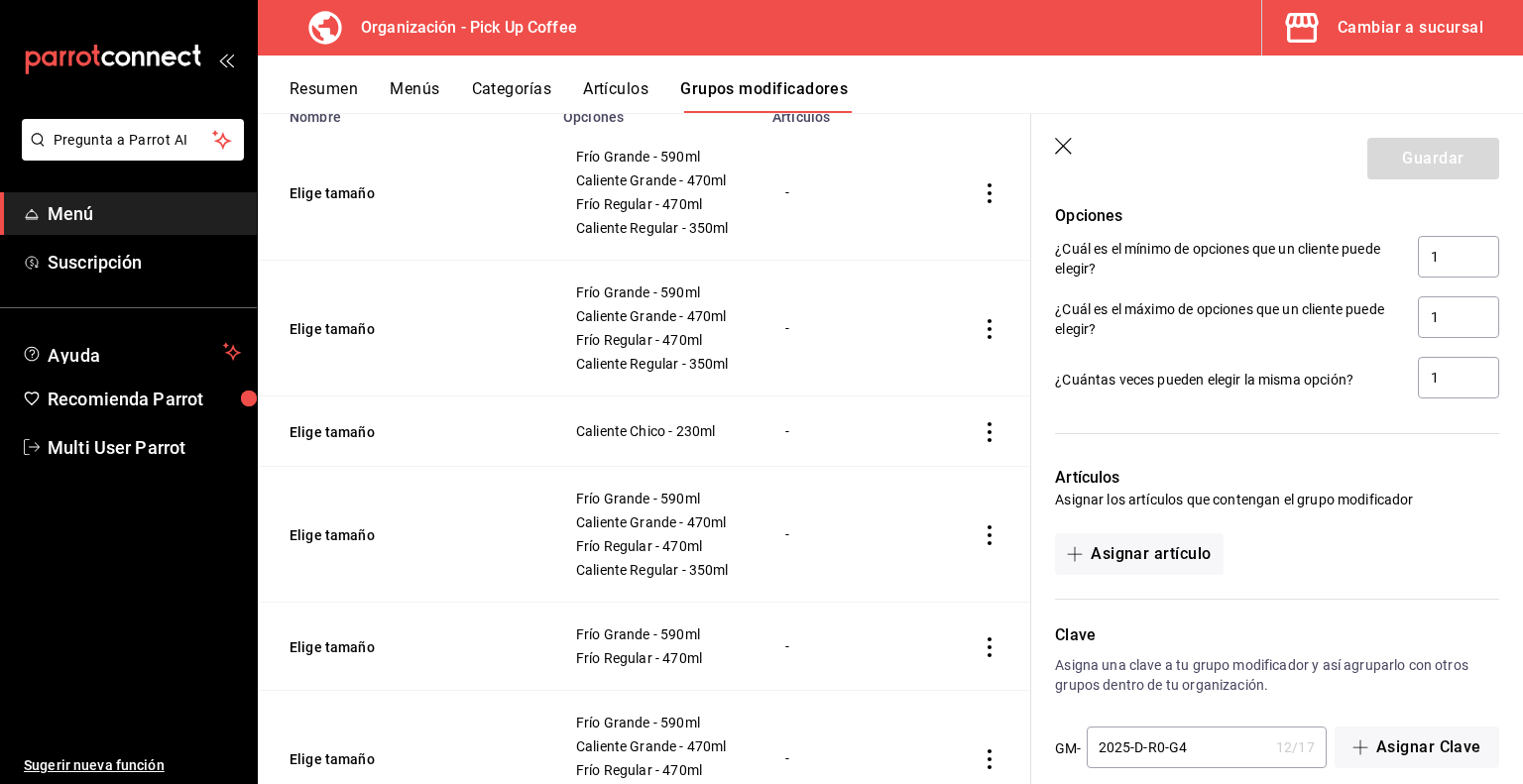 scroll, scrollTop: 1086, scrollLeft: 0, axis: vertical 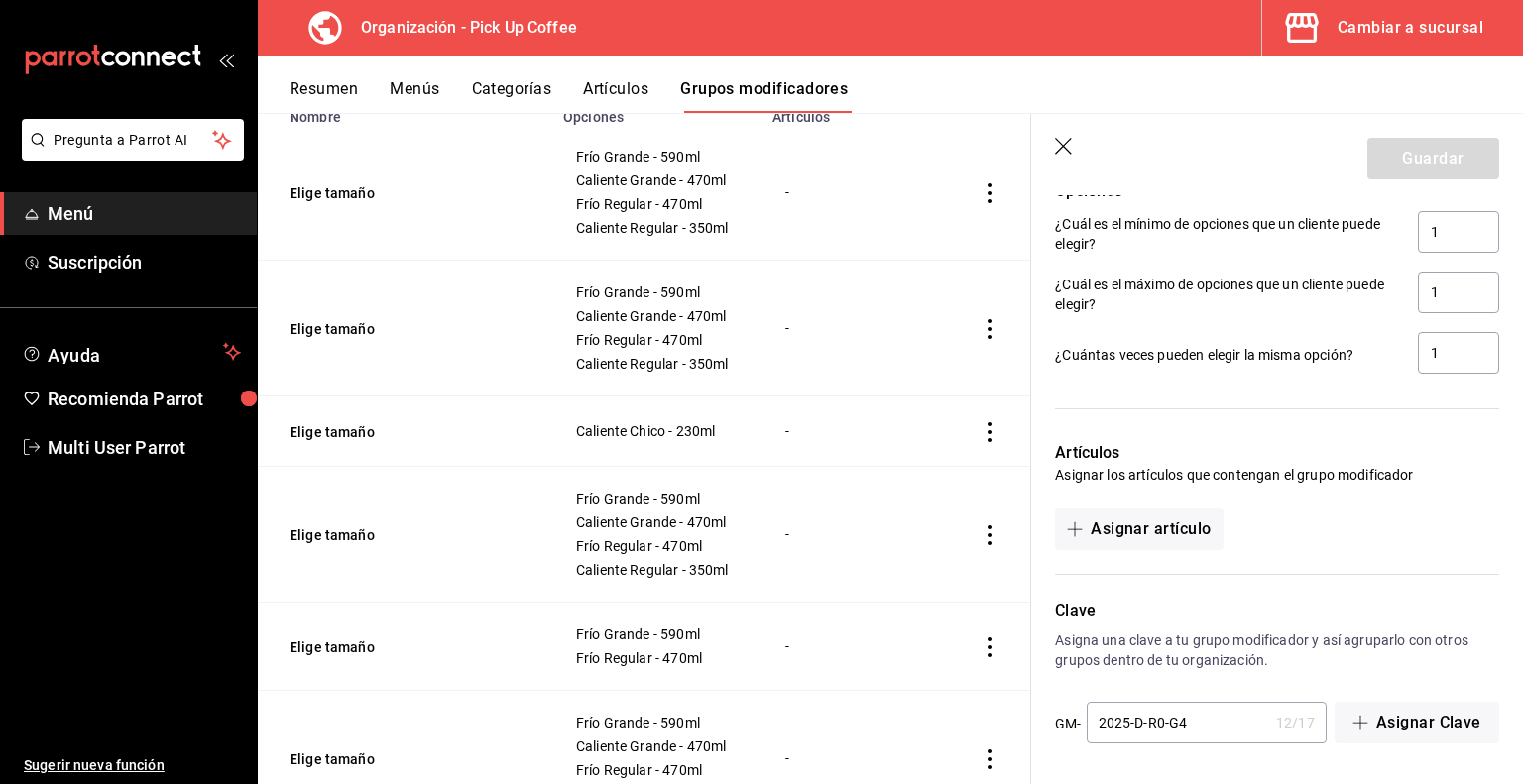 type 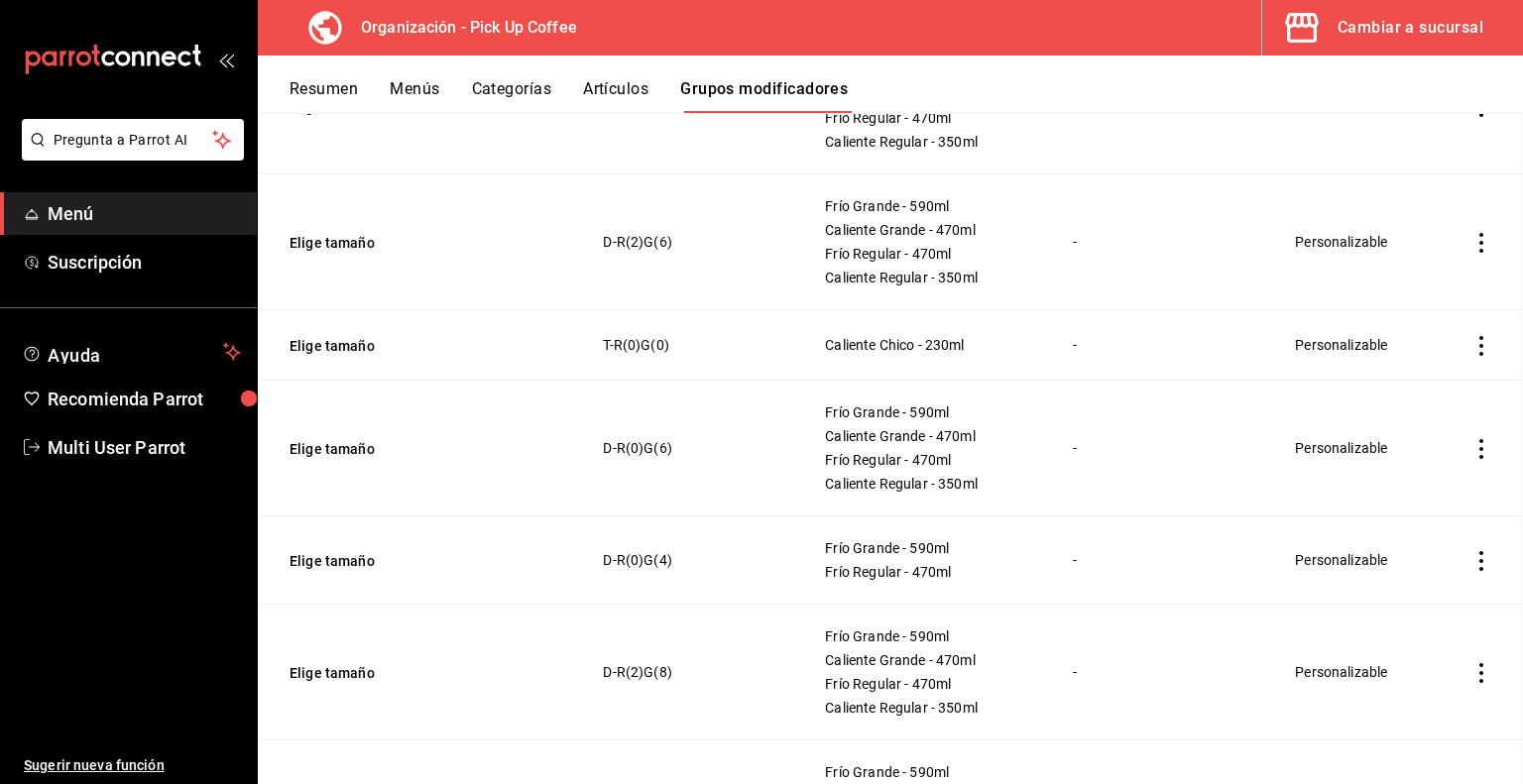 scroll, scrollTop: 0, scrollLeft: 0, axis: both 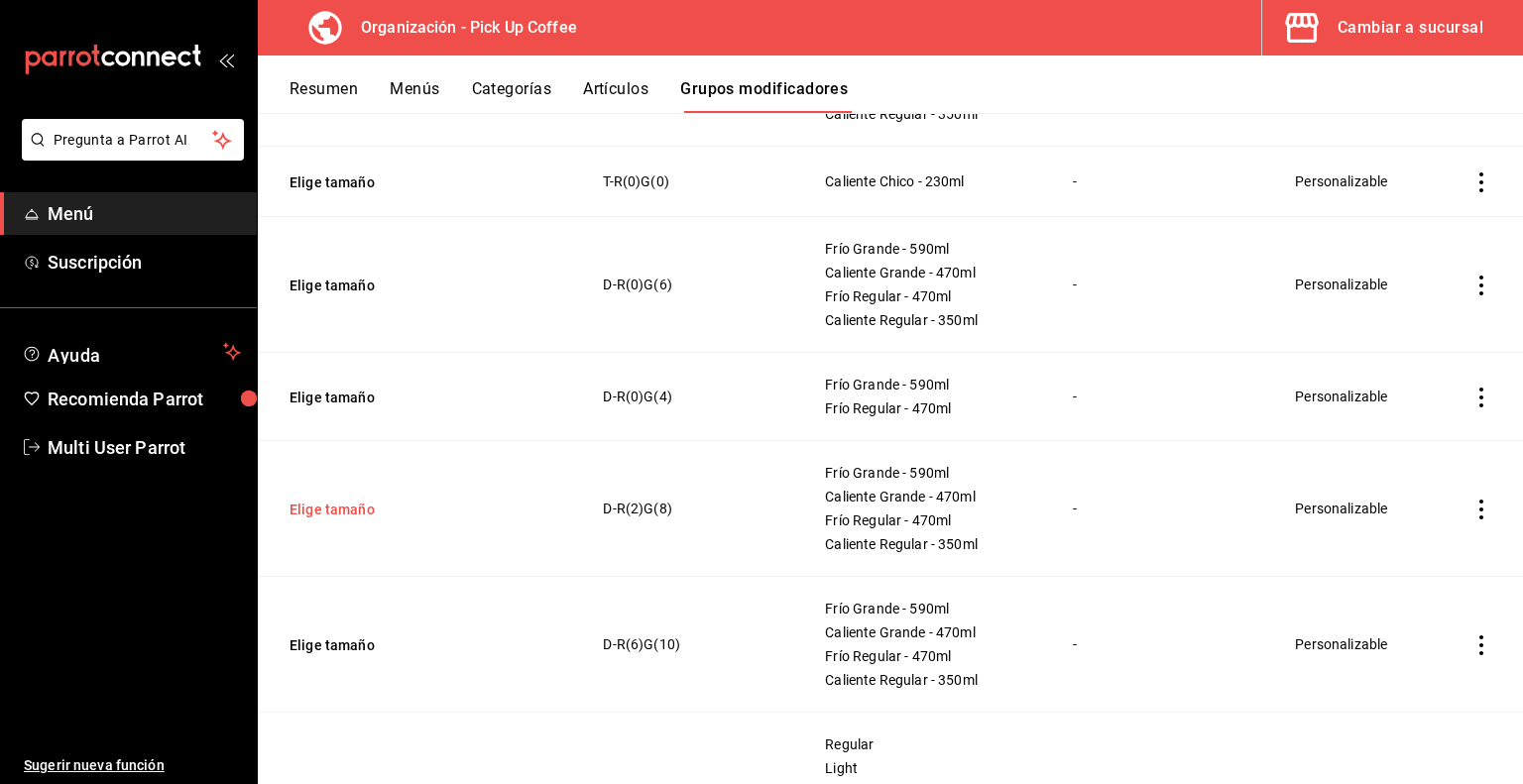 click on "Elige tamaño" at bounding box center (409, 509) 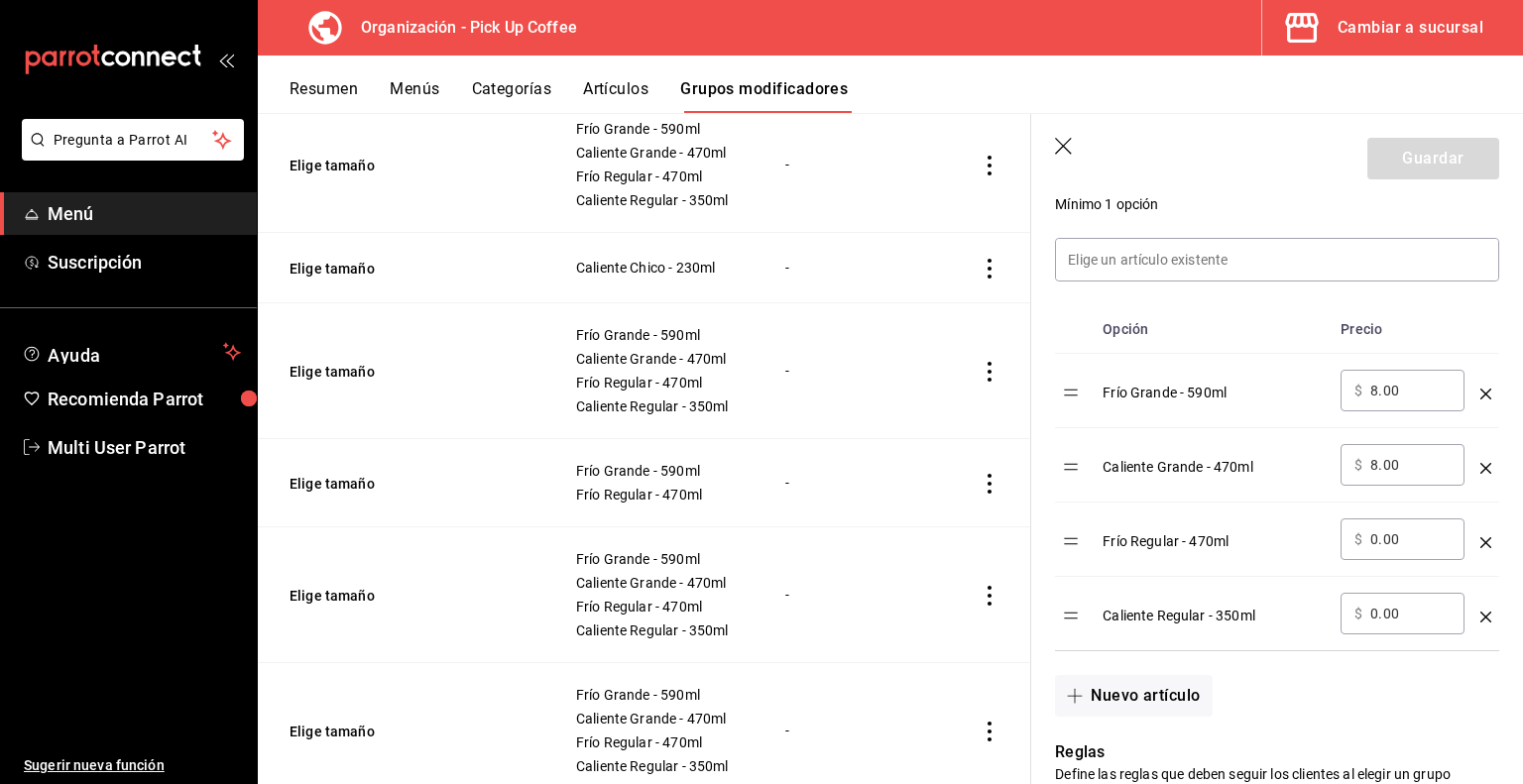 scroll, scrollTop: 573, scrollLeft: 0, axis: vertical 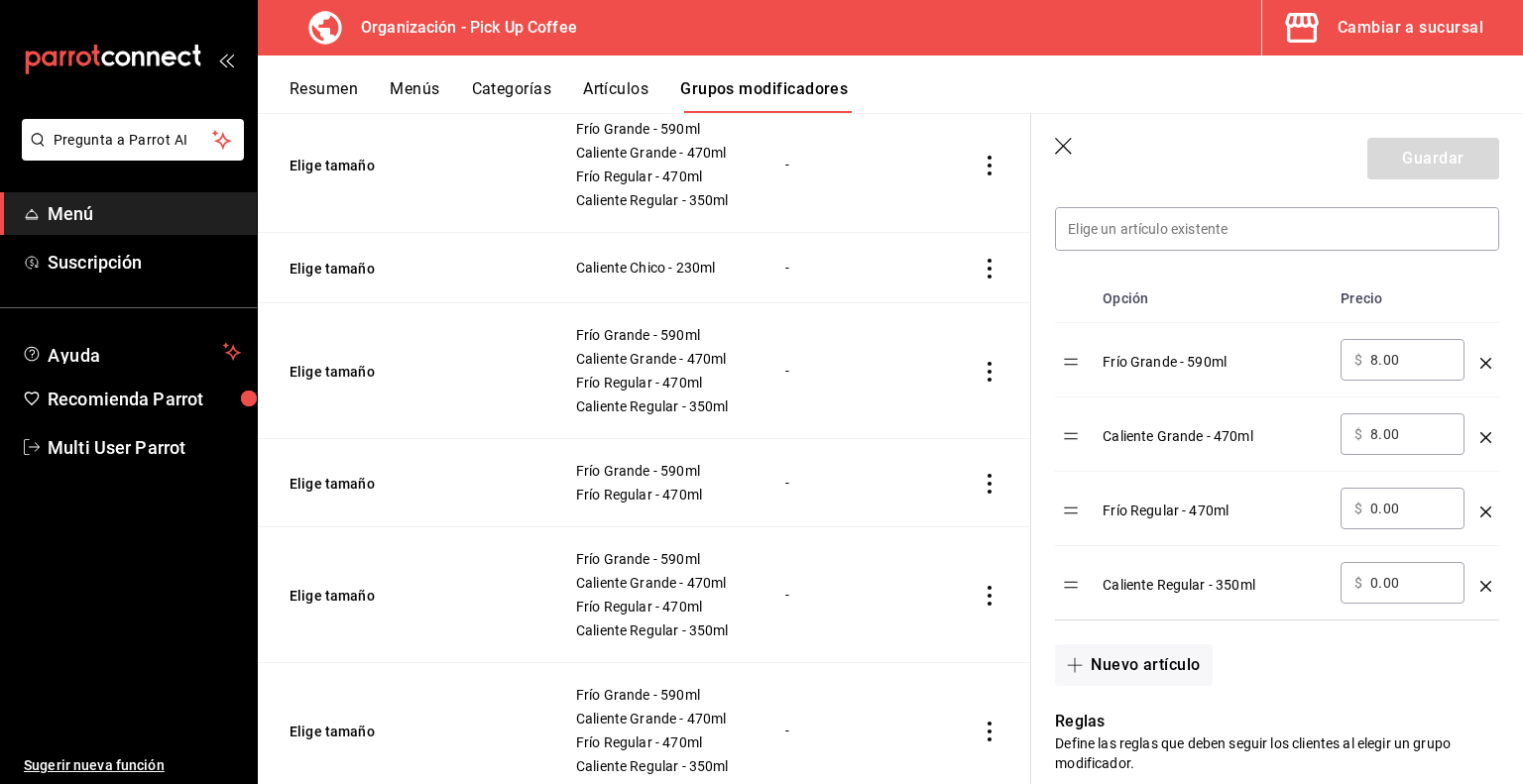 click 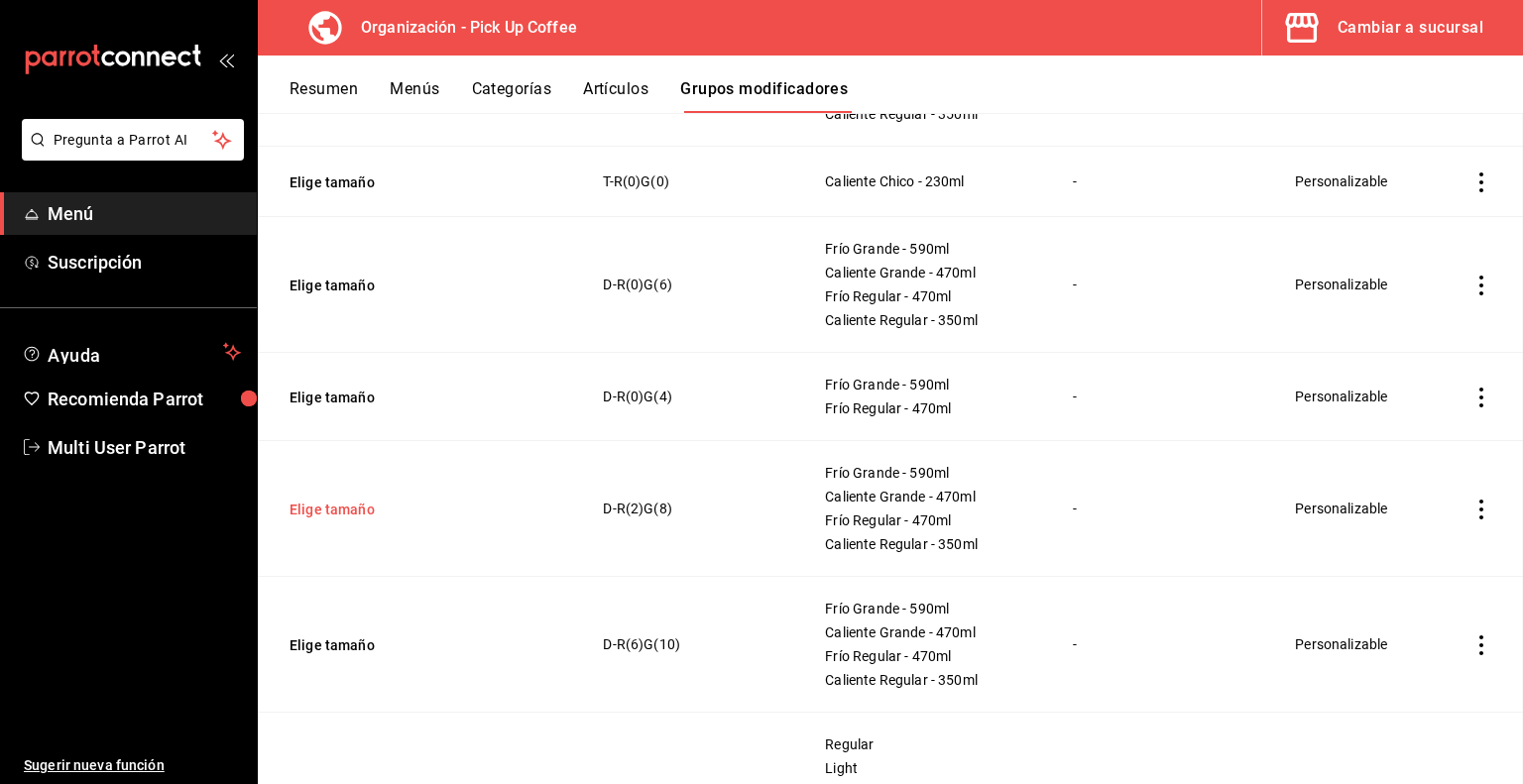 scroll, scrollTop: 0, scrollLeft: 0, axis: both 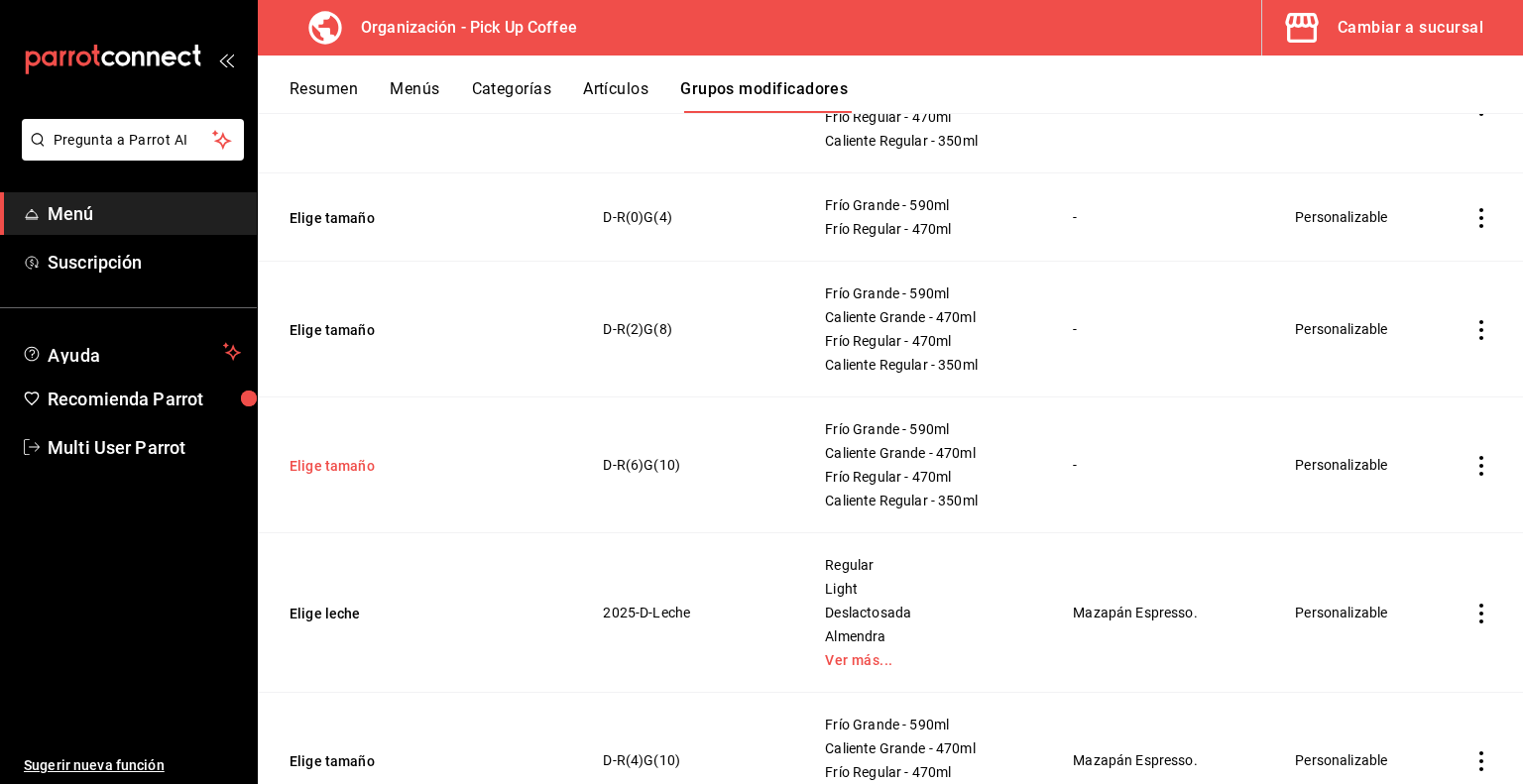 click on "Elige tamaño" at bounding box center (409, 466) 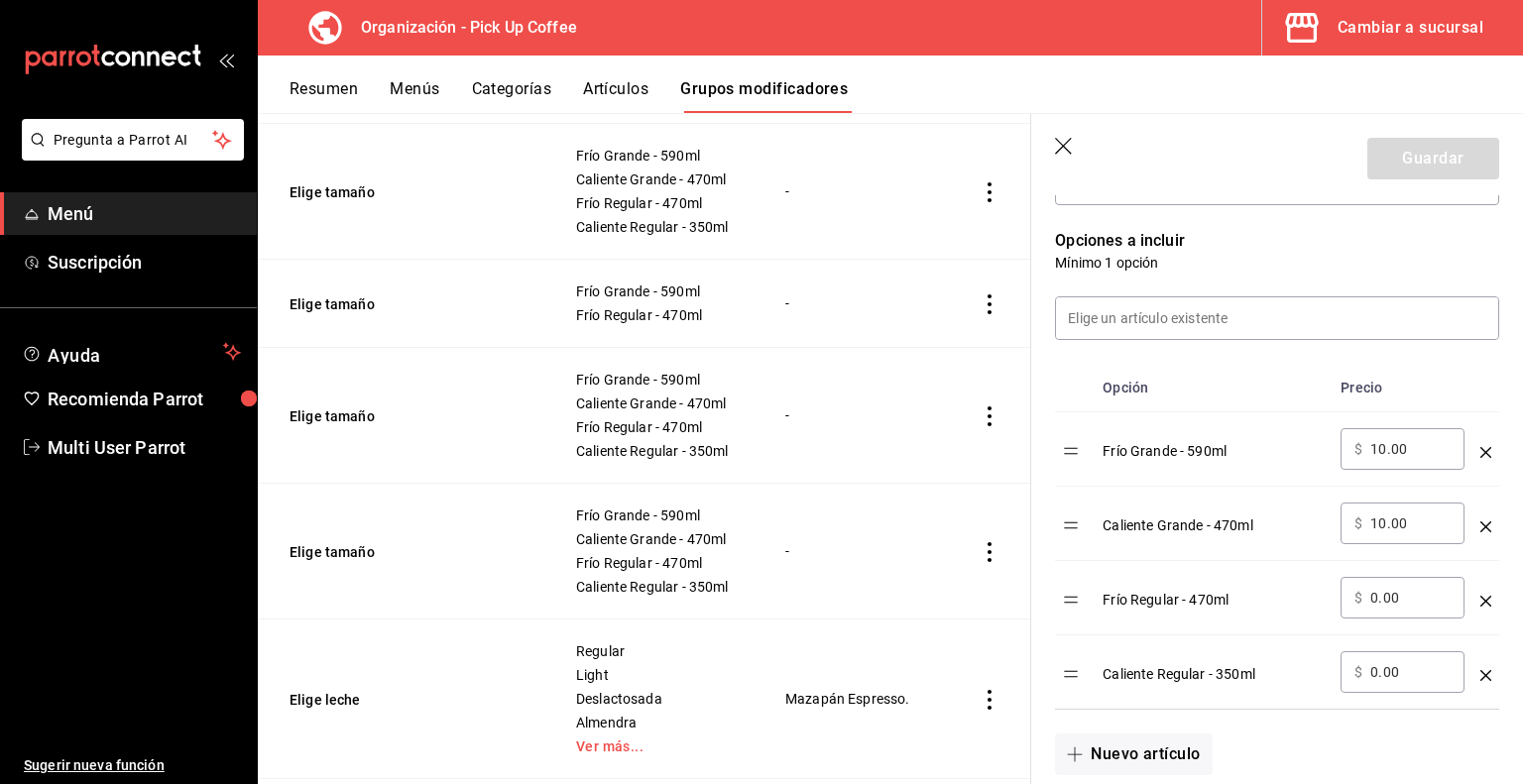 scroll, scrollTop: 487, scrollLeft: 0, axis: vertical 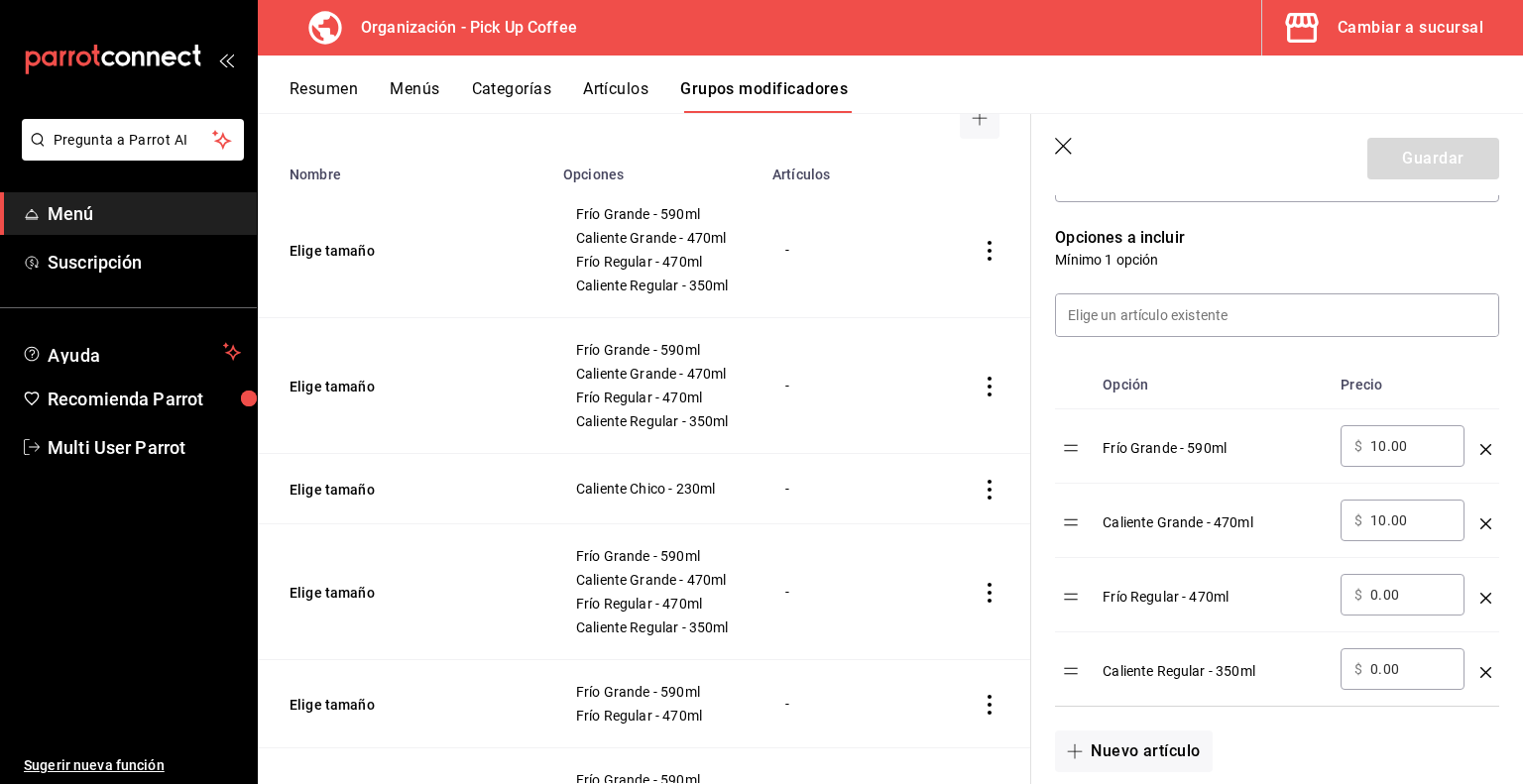 click 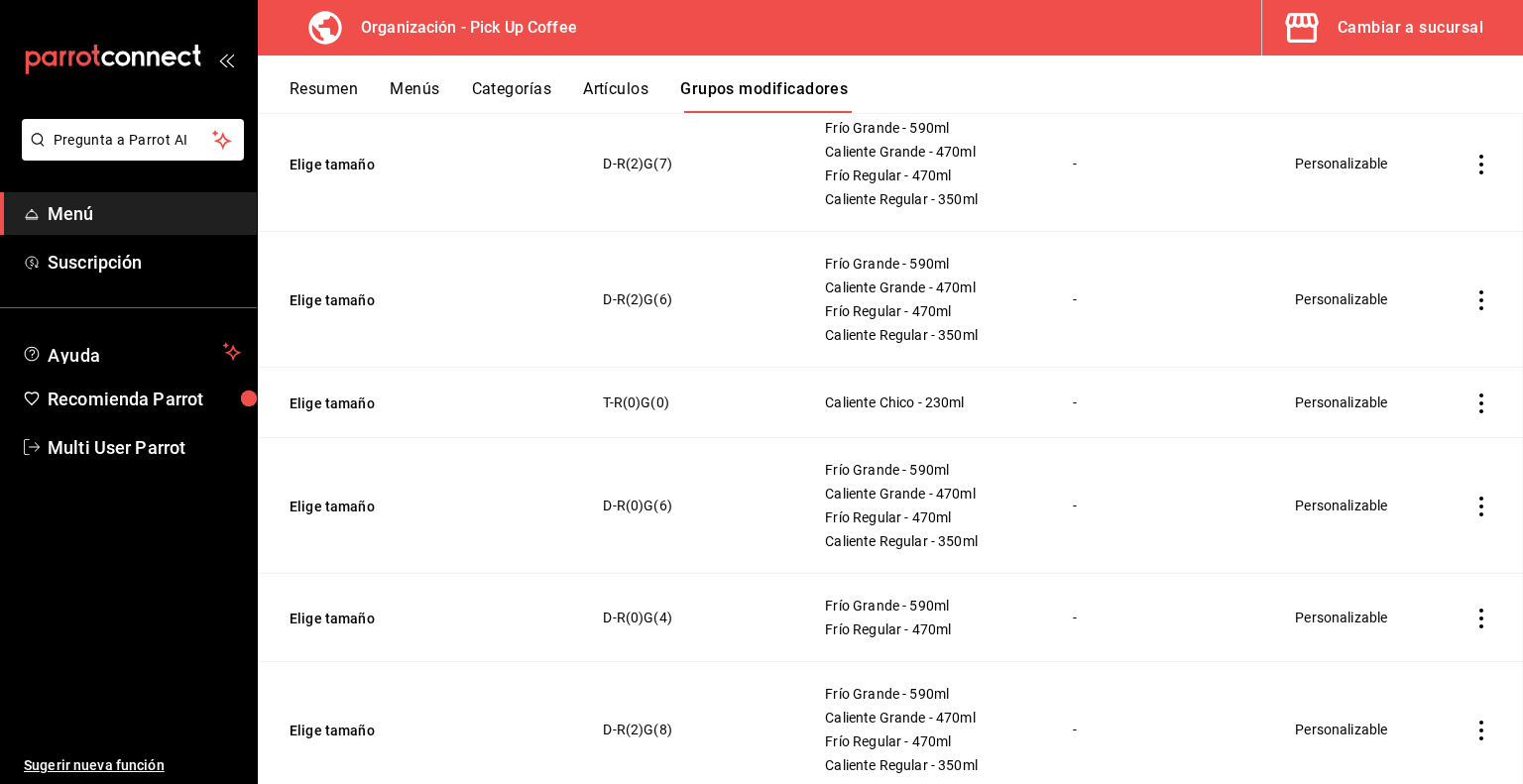scroll, scrollTop: 0, scrollLeft: 0, axis: both 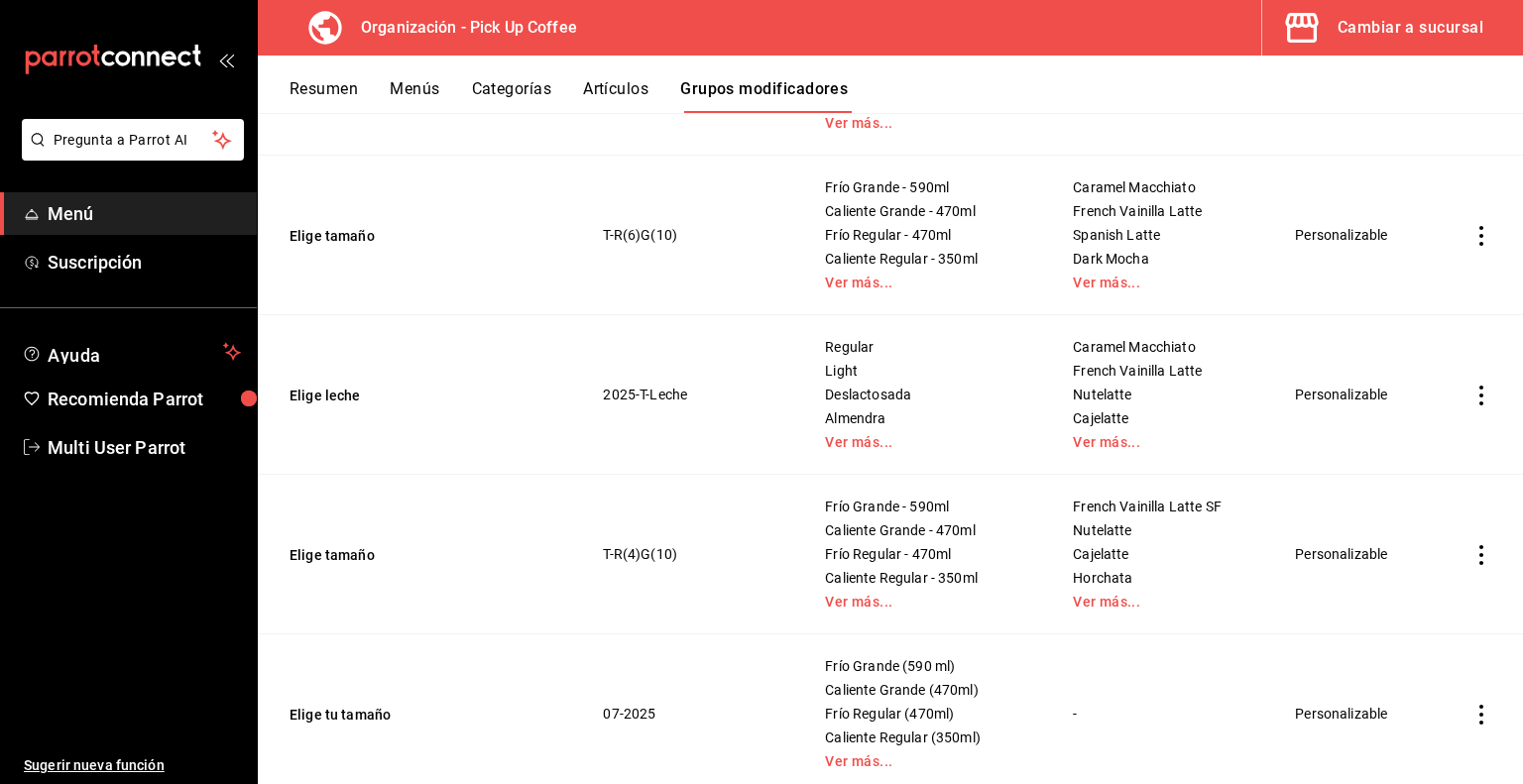 click 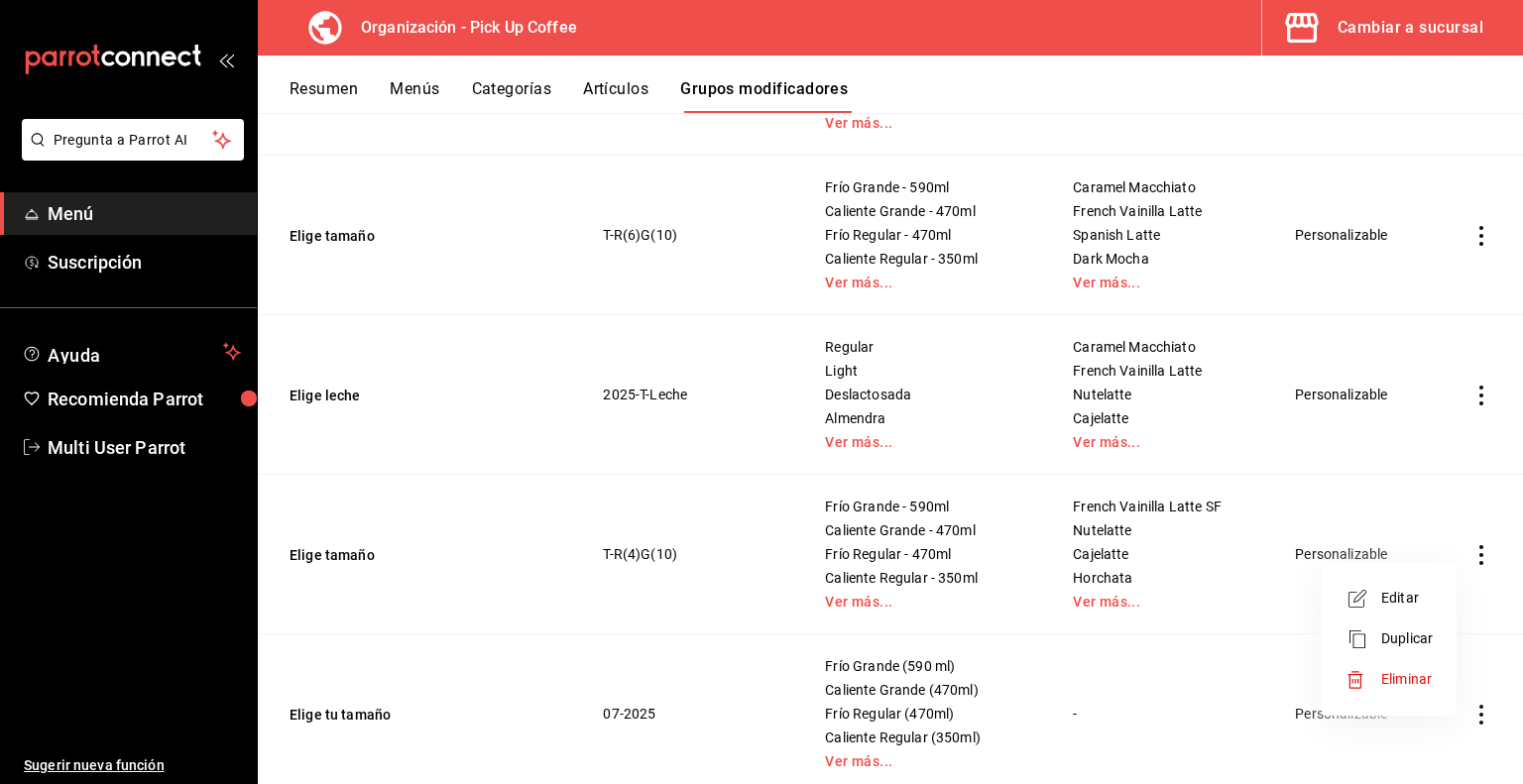 click at bounding box center (1363, 639) 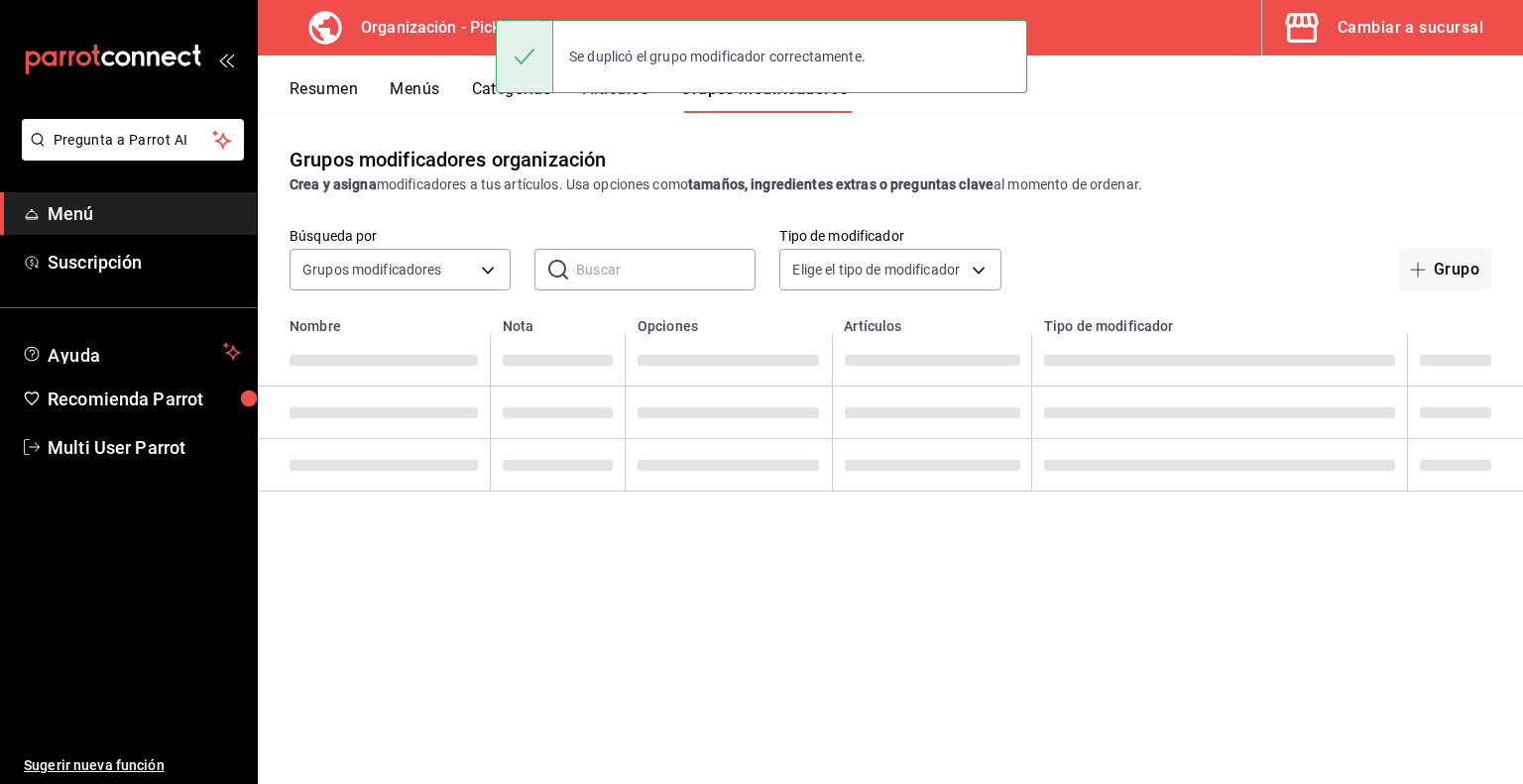 scroll, scrollTop: 0, scrollLeft: 0, axis: both 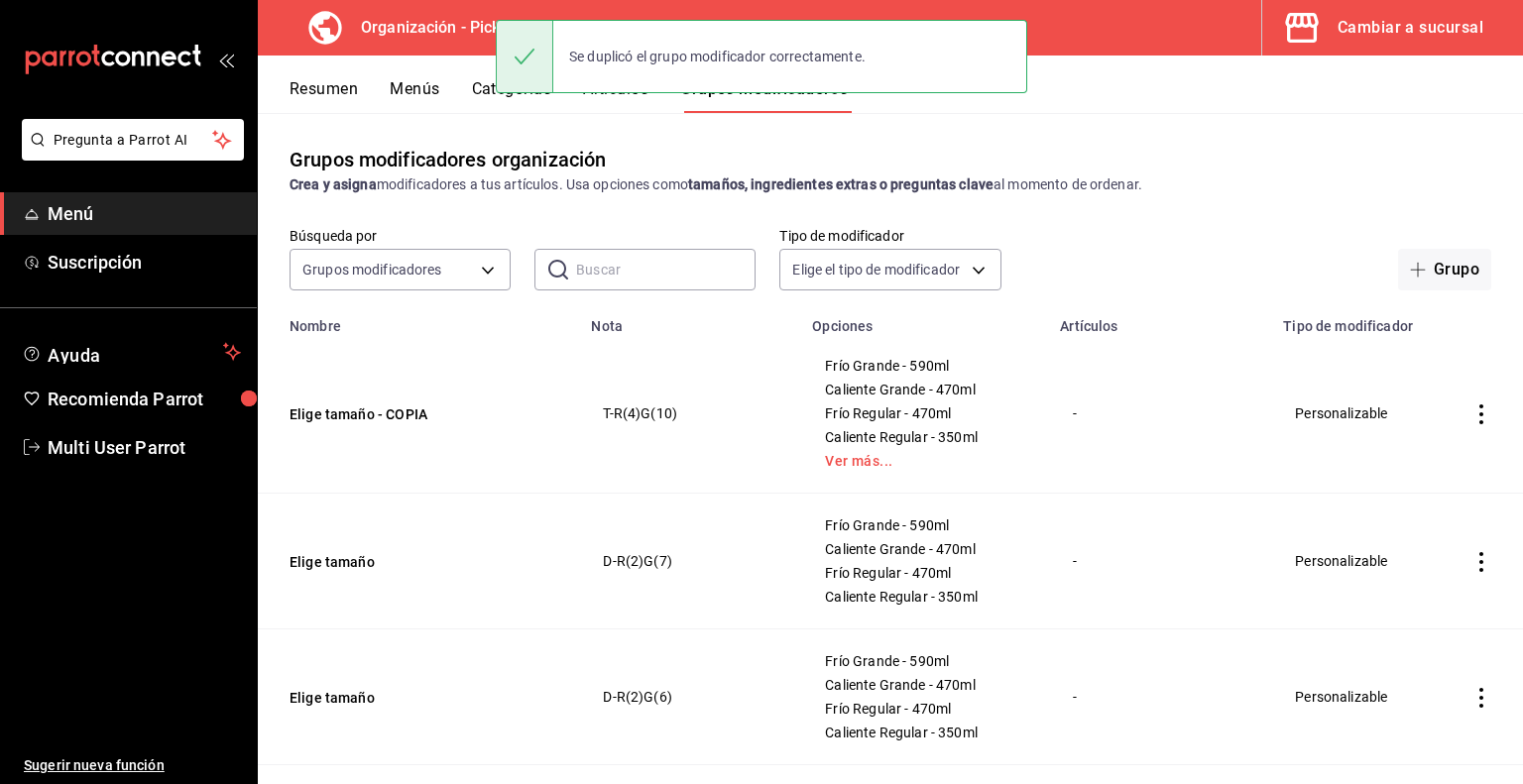 click on "Elige tamaño - COPIA" at bounding box center (409, 414) 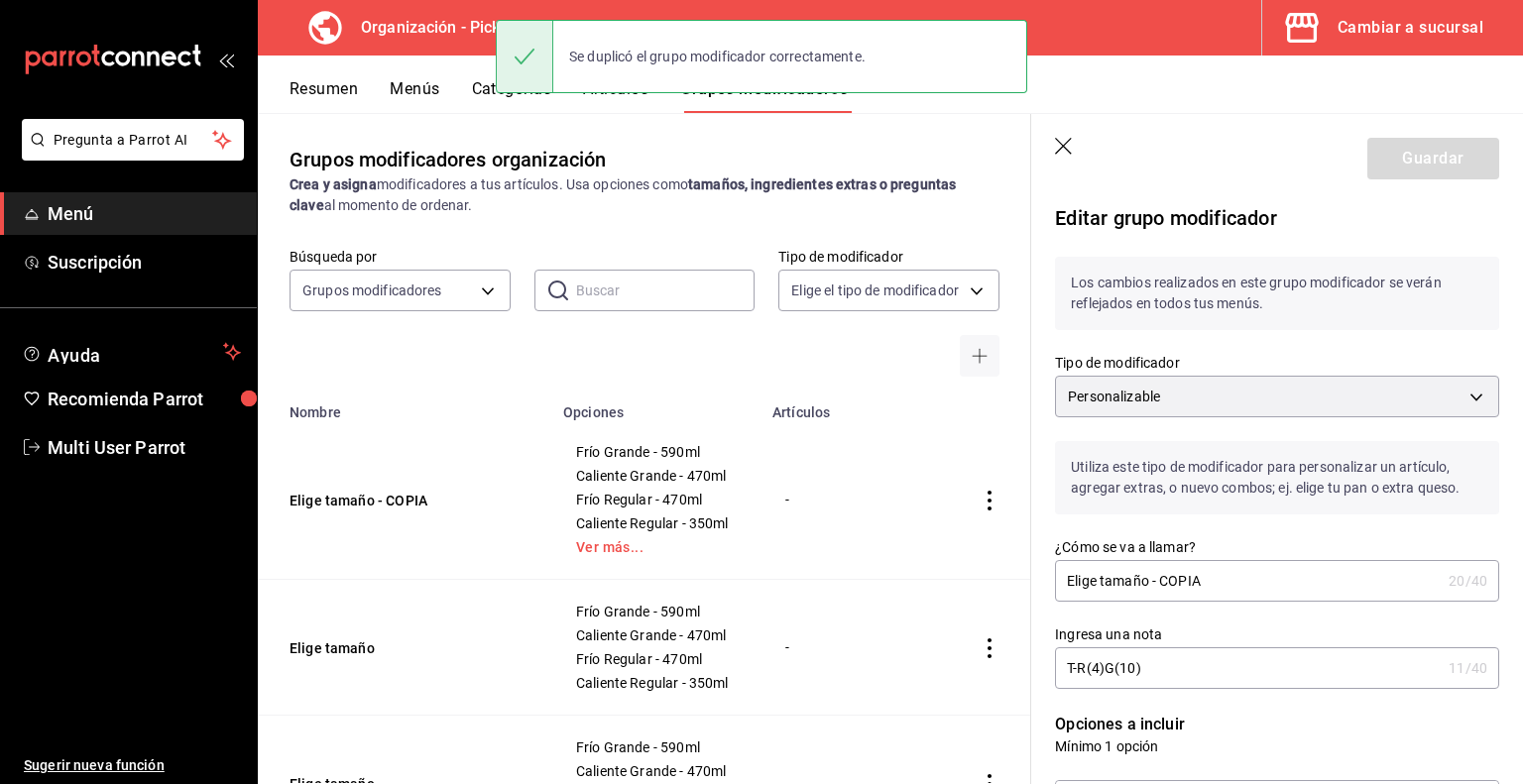 type 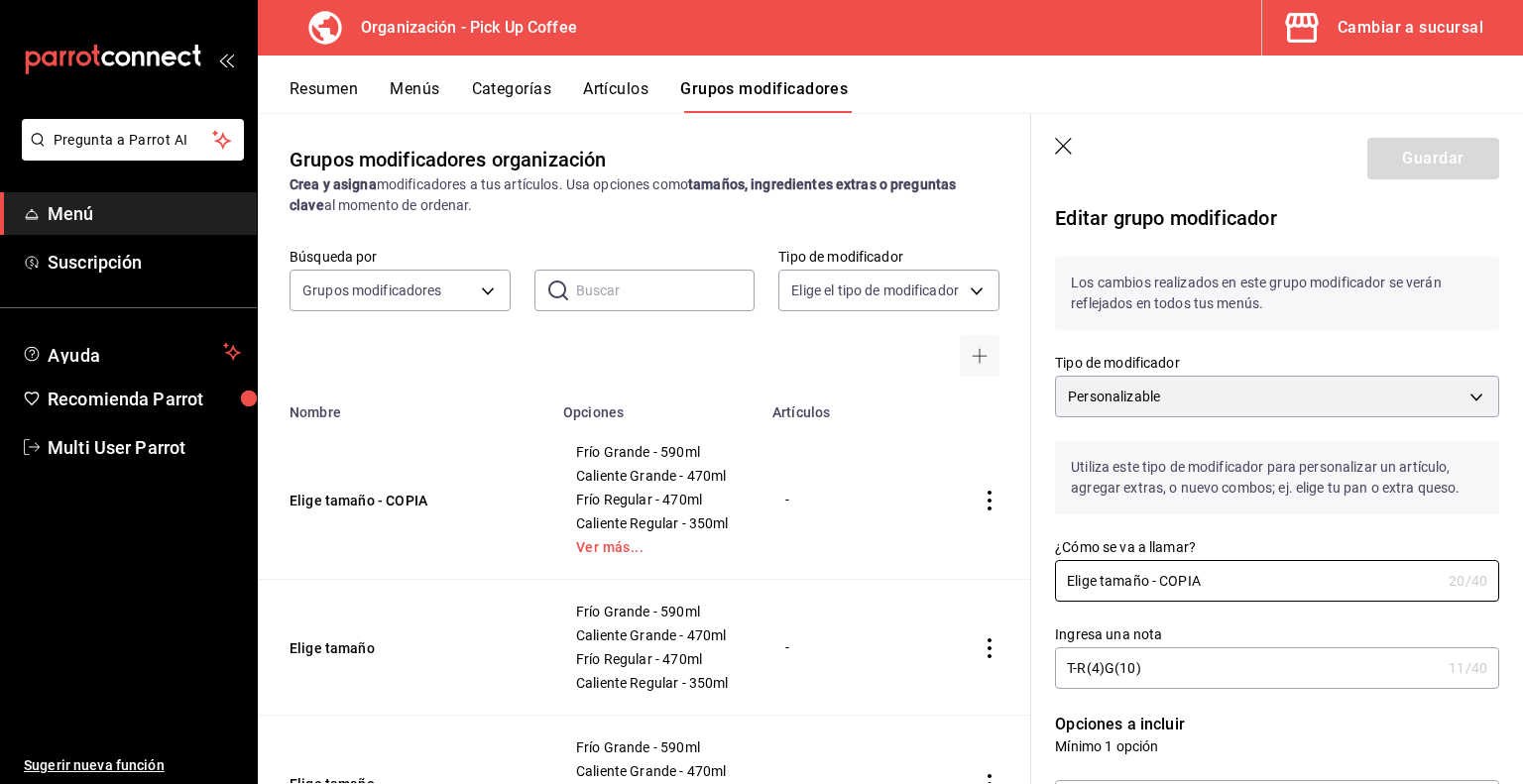 drag, startPoint x: 1156, startPoint y: 585, endPoint x: 1348, endPoint y: 609, distance: 193.4942 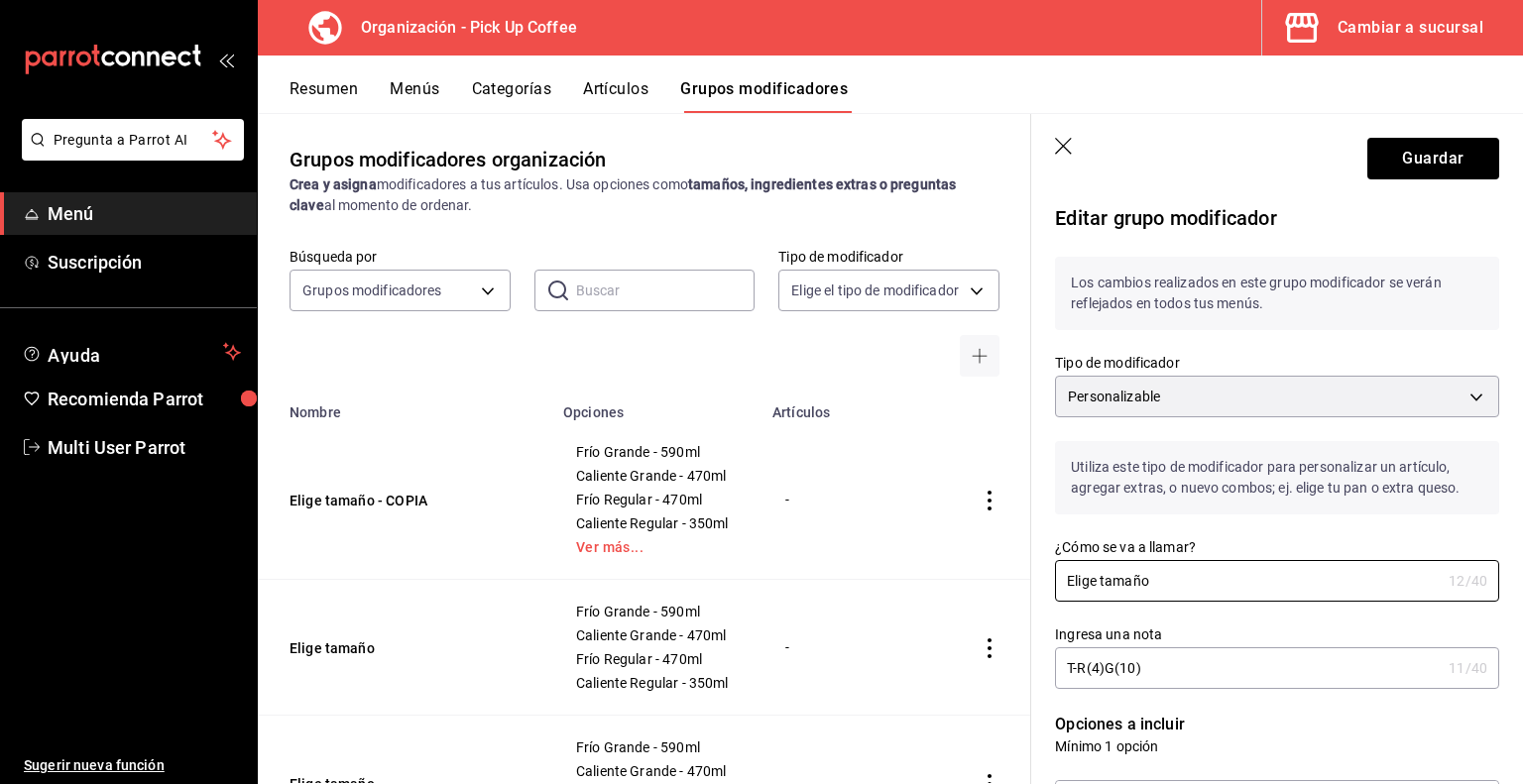 type on "Elige tamaño" 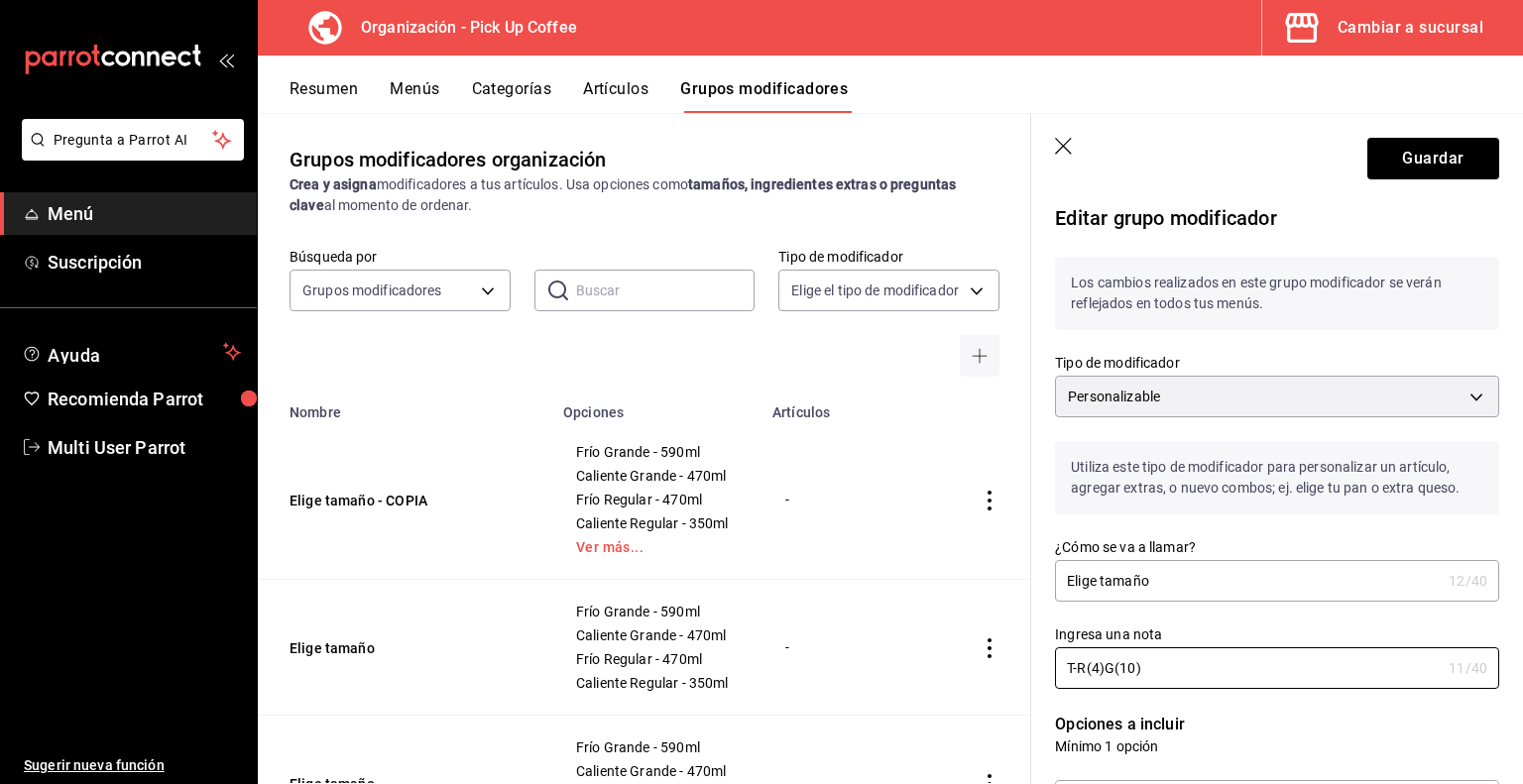 drag, startPoint x: 1273, startPoint y: 666, endPoint x: 971, endPoint y: 650, distance: 302.42354 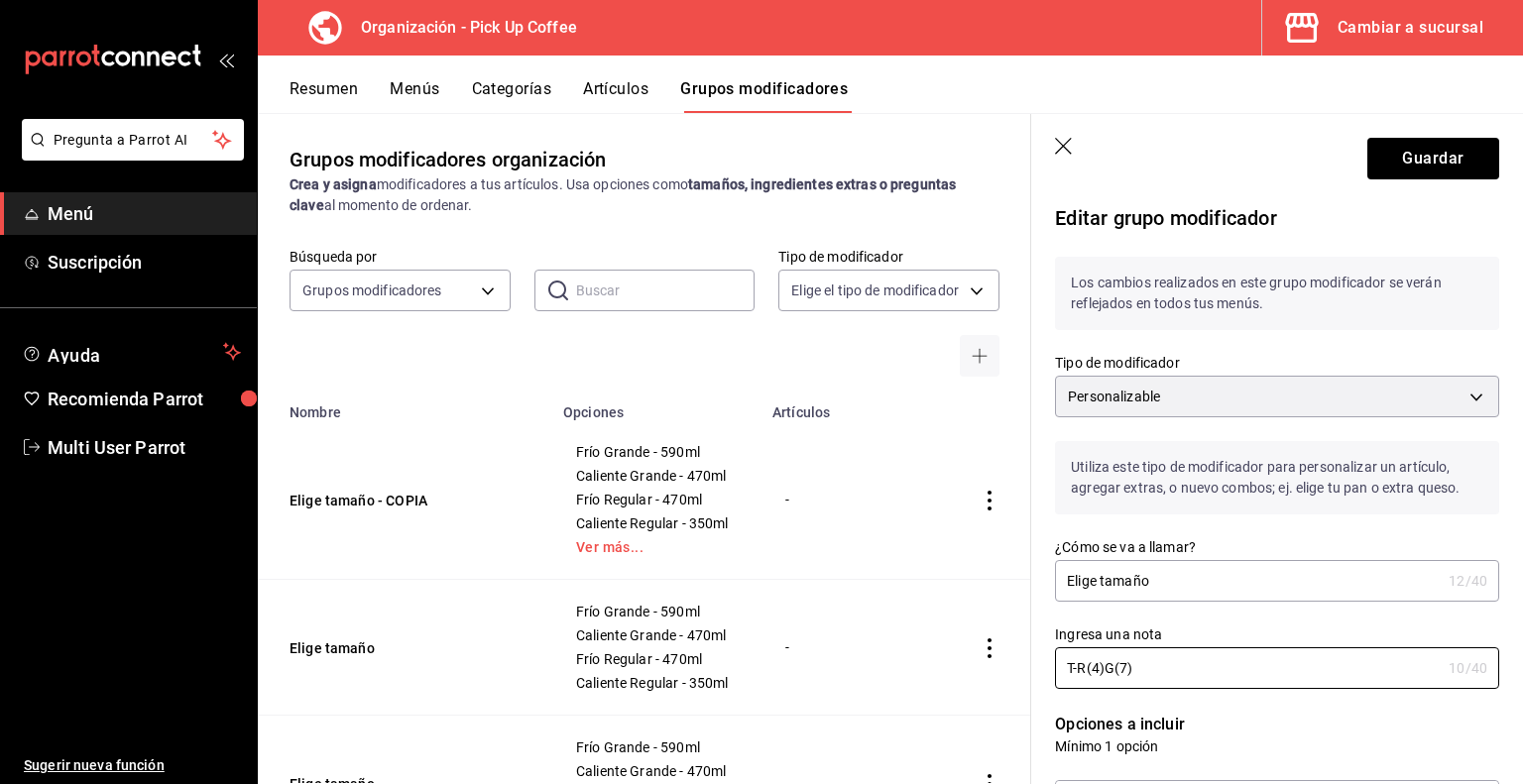 type on "T-R(4)G(7)" 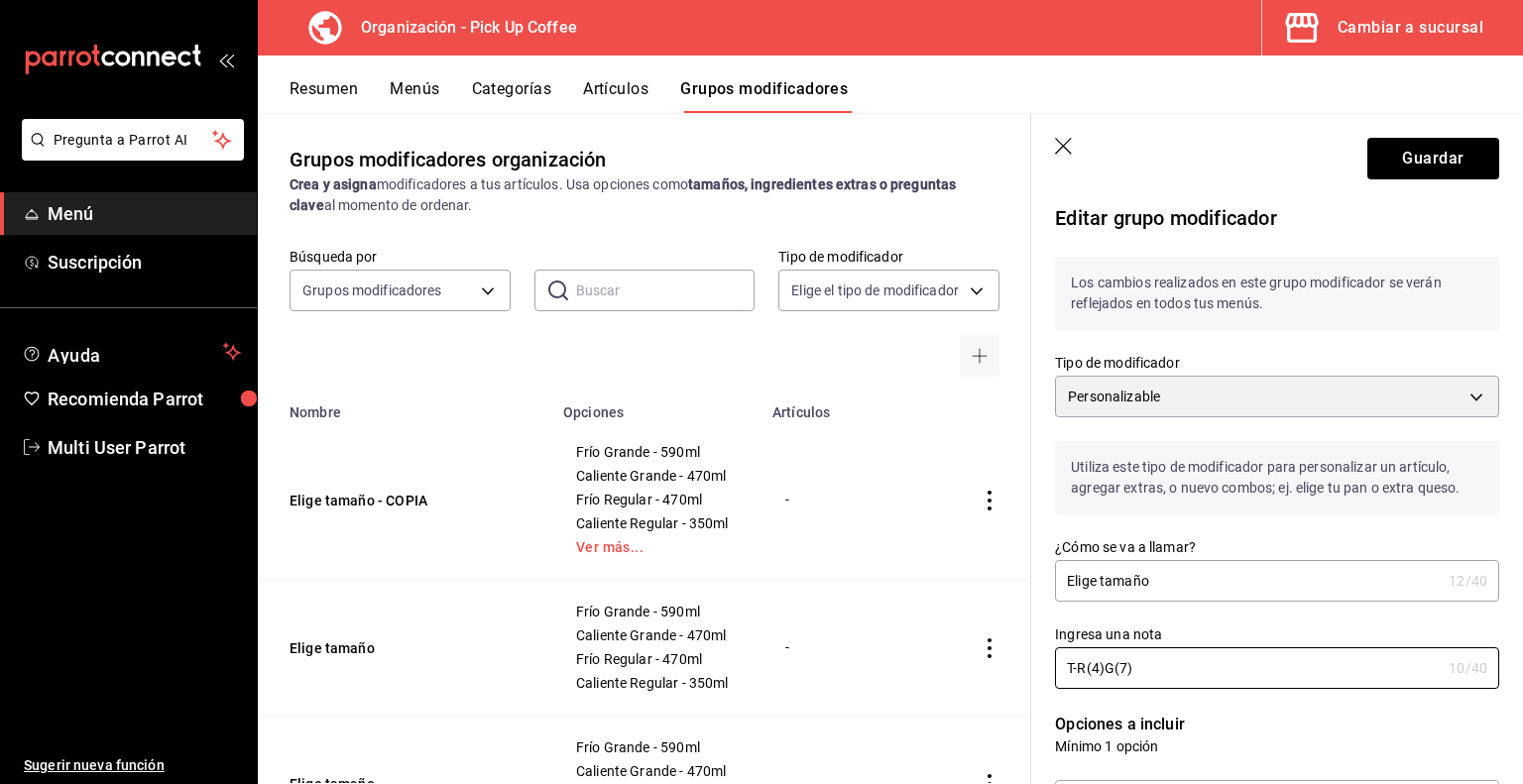 scroll, scrollTop: 246, scrollLeft: 0, axis: vertical 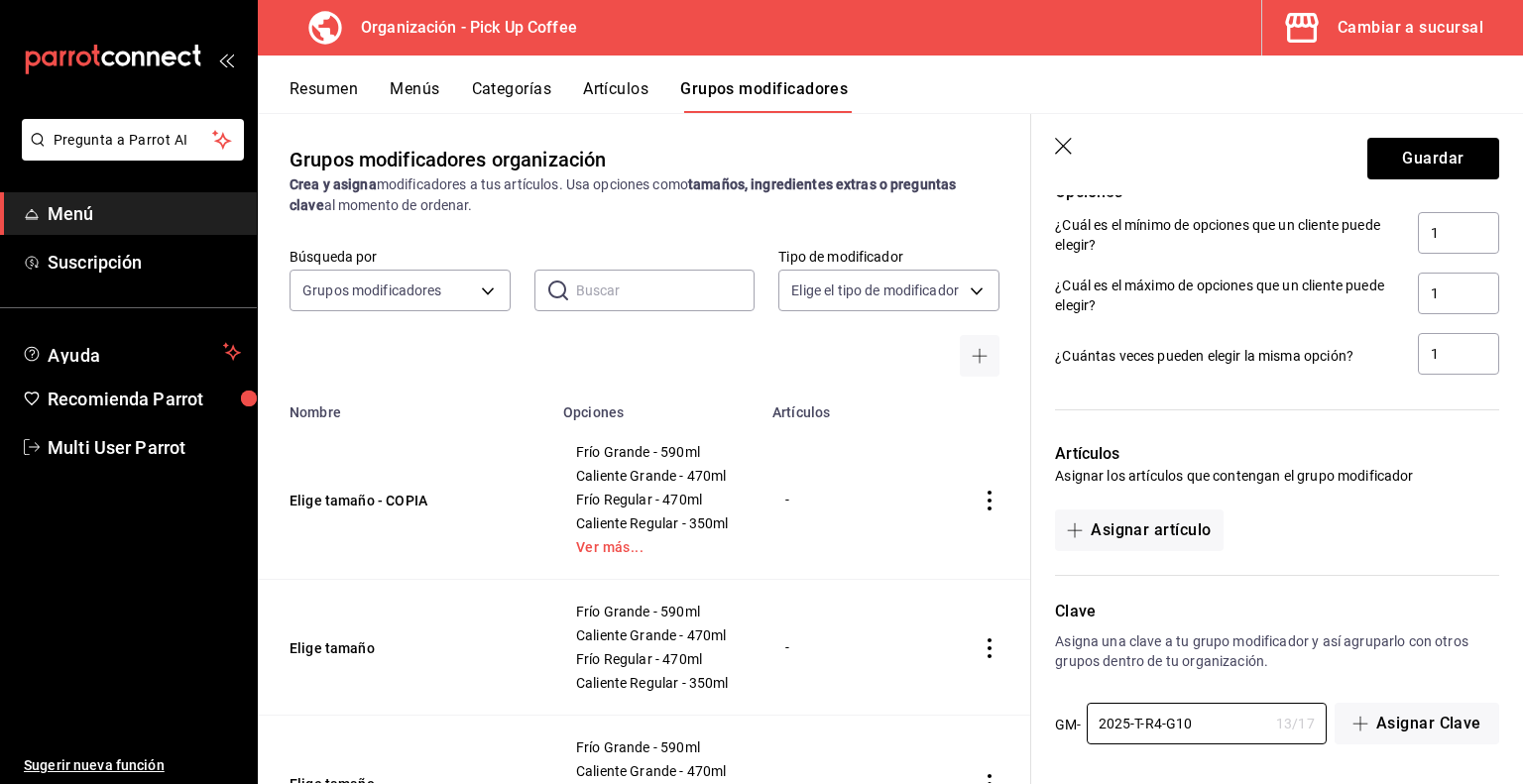 drag, startPoint x: 1222, startPoint y: 717, endPoint x: 1030, endPoint y: 726, distance: 192.21082 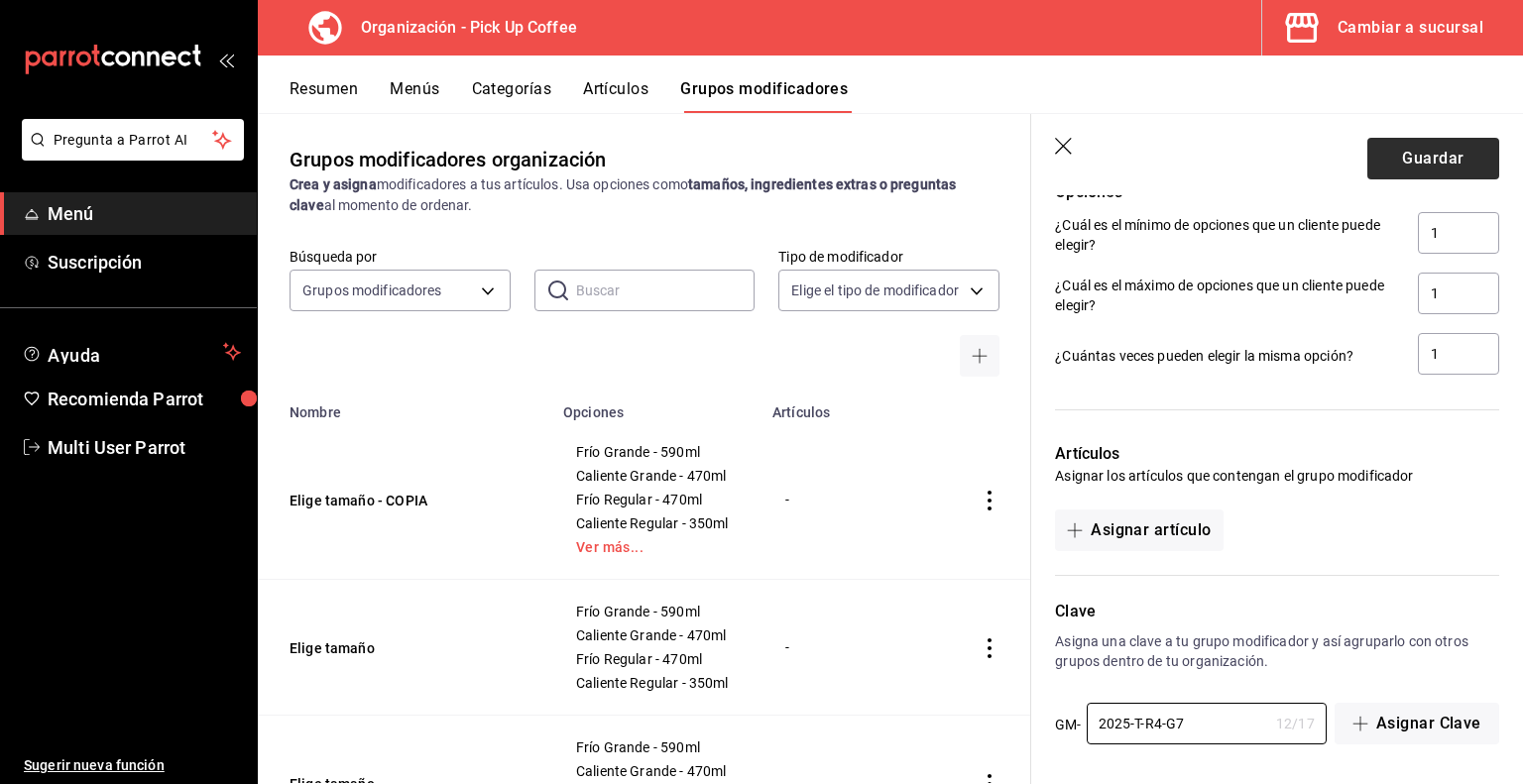 type on "2025-T-R4-G7" 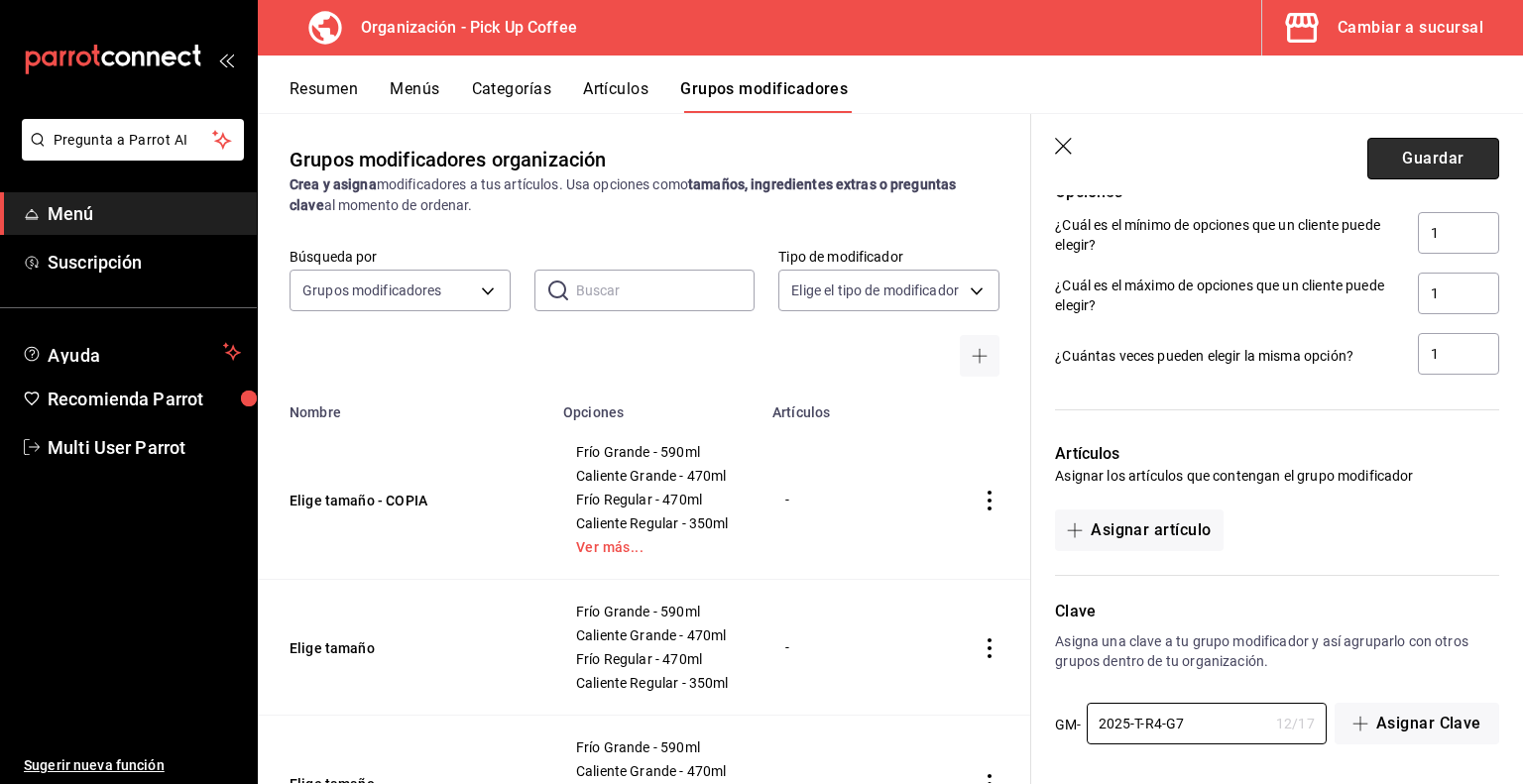 click on "Guardar" at bounding box center [1433, 159] 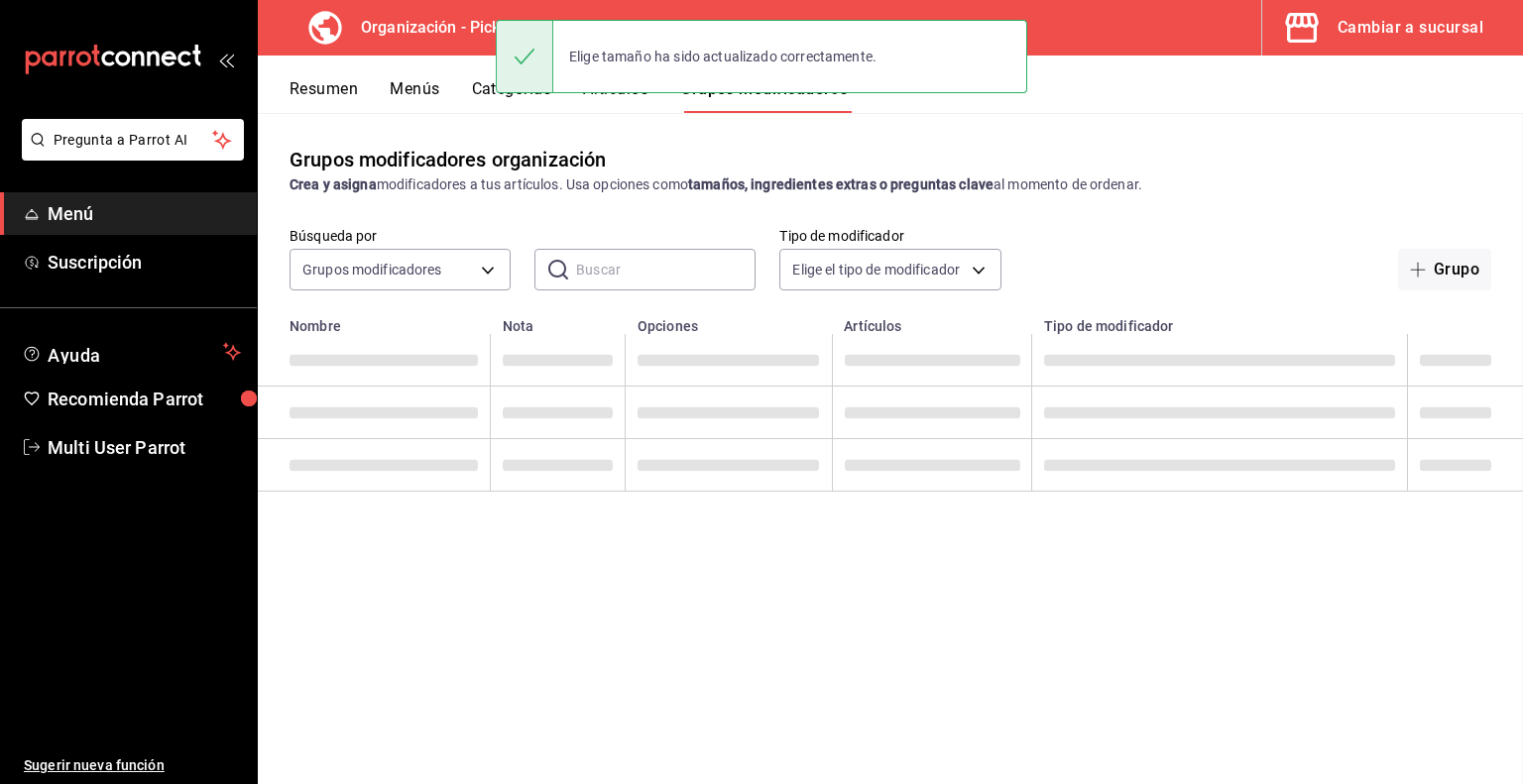 scroll, scrollTop: 0, scrollLeft: 0, axis: both 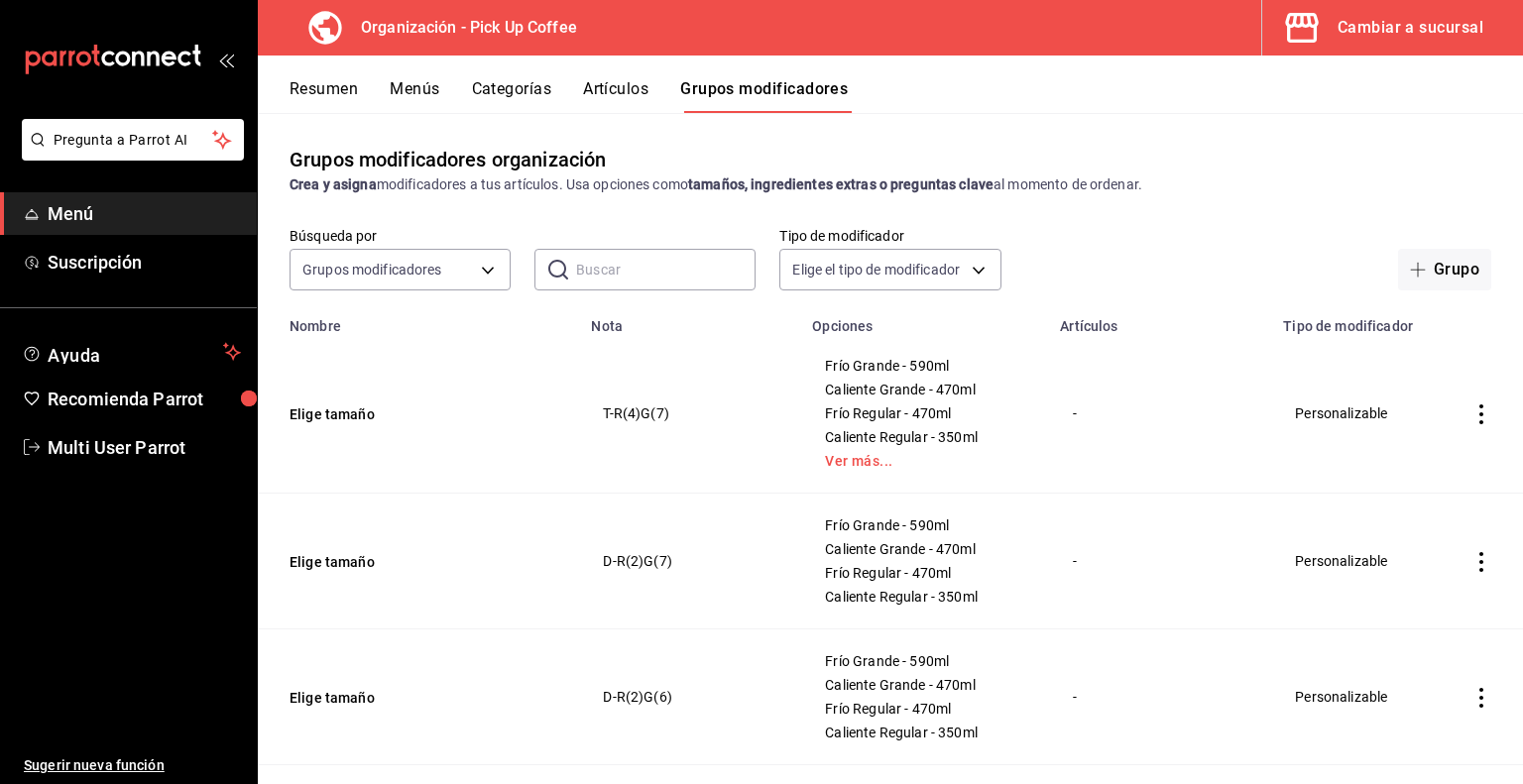click 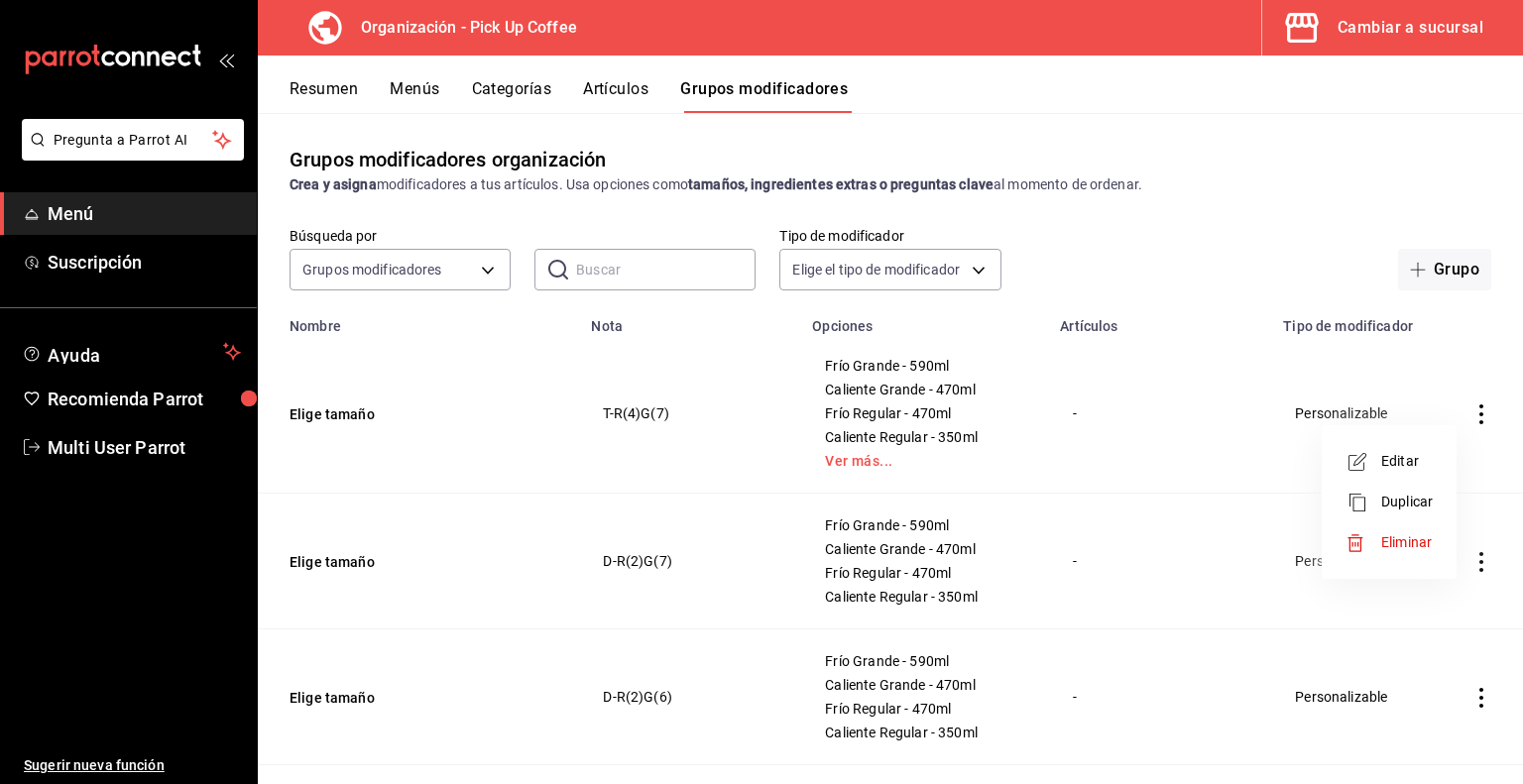 click on "Duplicar" at bounding box center (1407, 502) 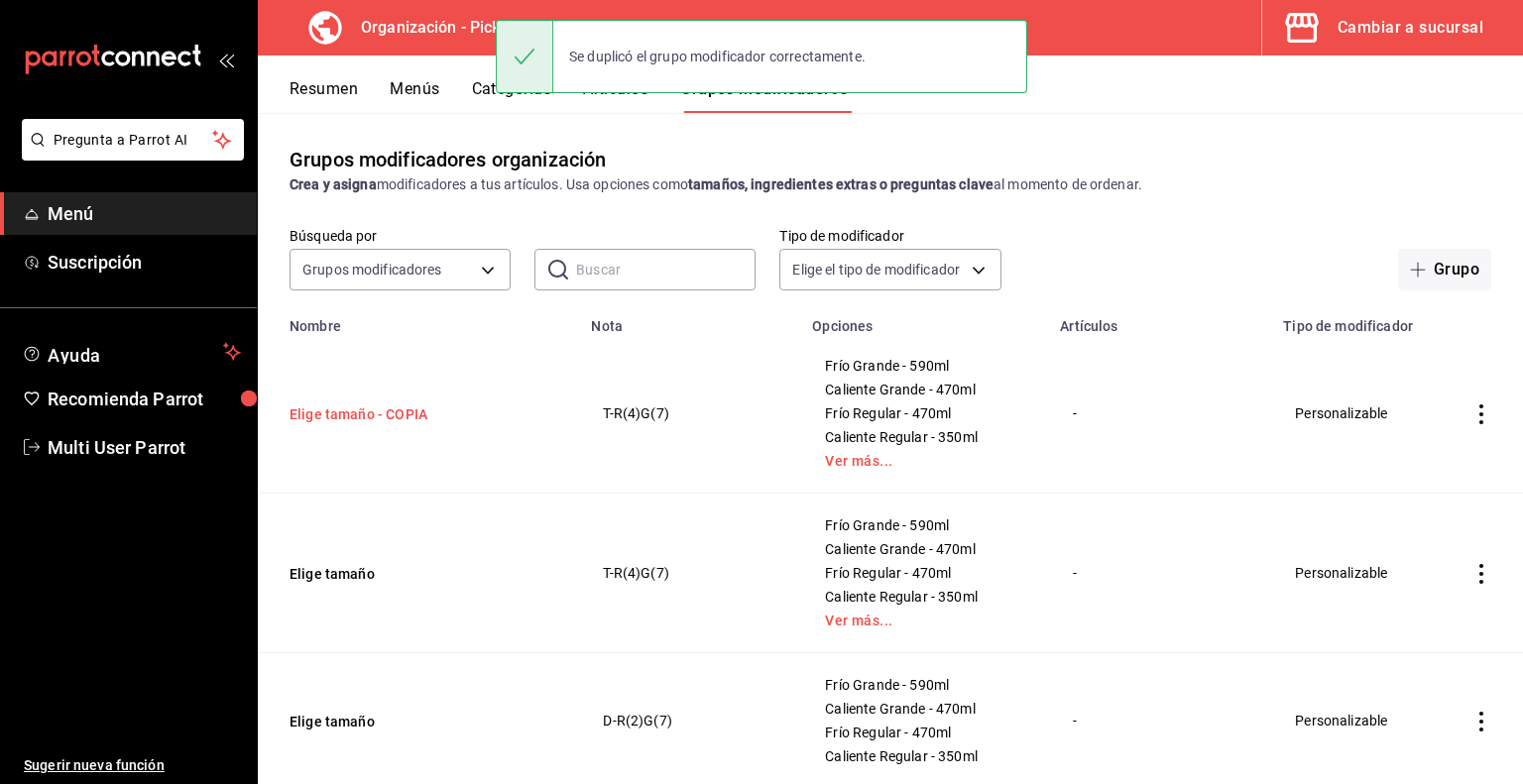 click on "Elige tamaño - COPIA" at bounding box center (409, 414) 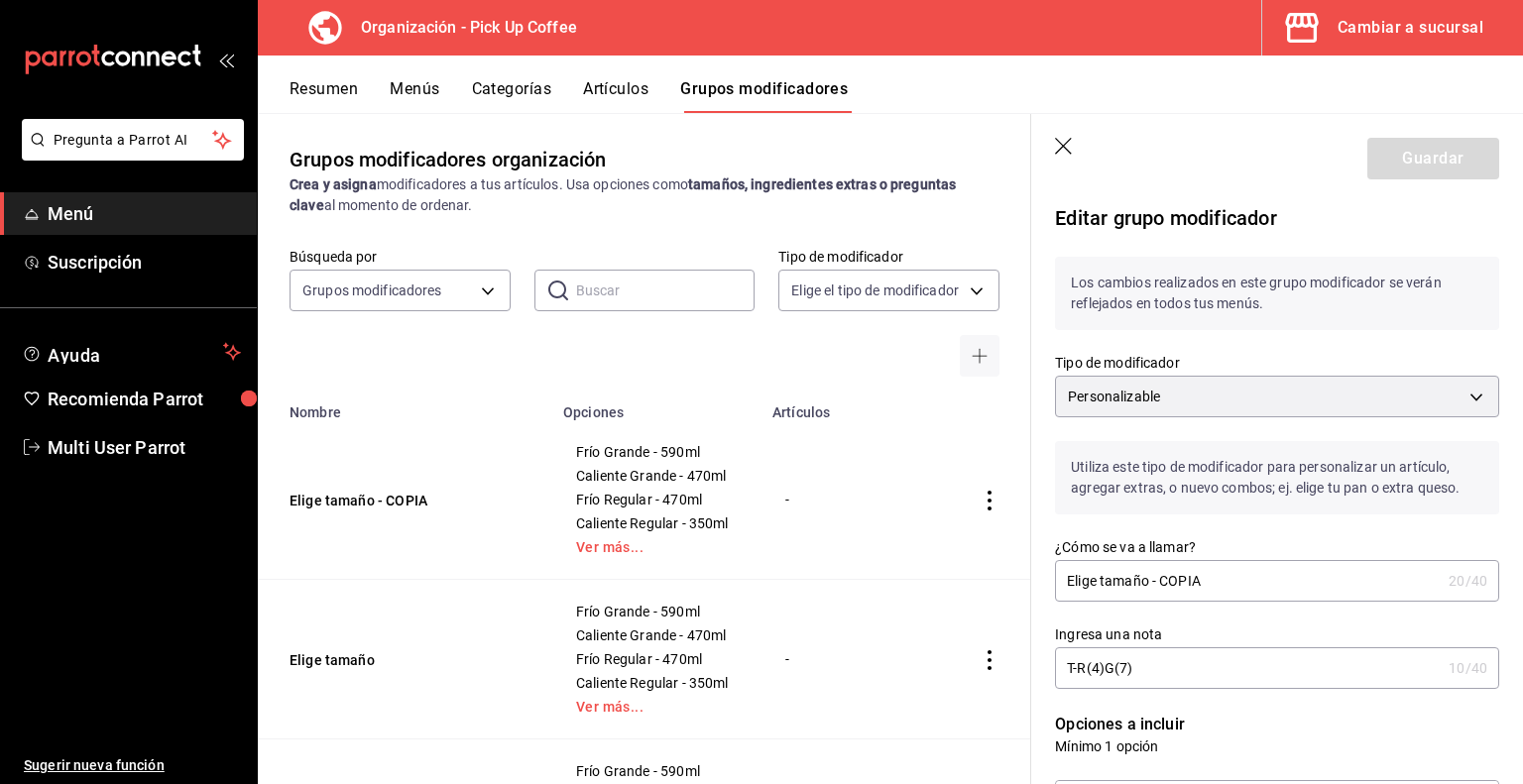 click on "Elige tamaño - COPIA" at bounding box center (1247, 581) 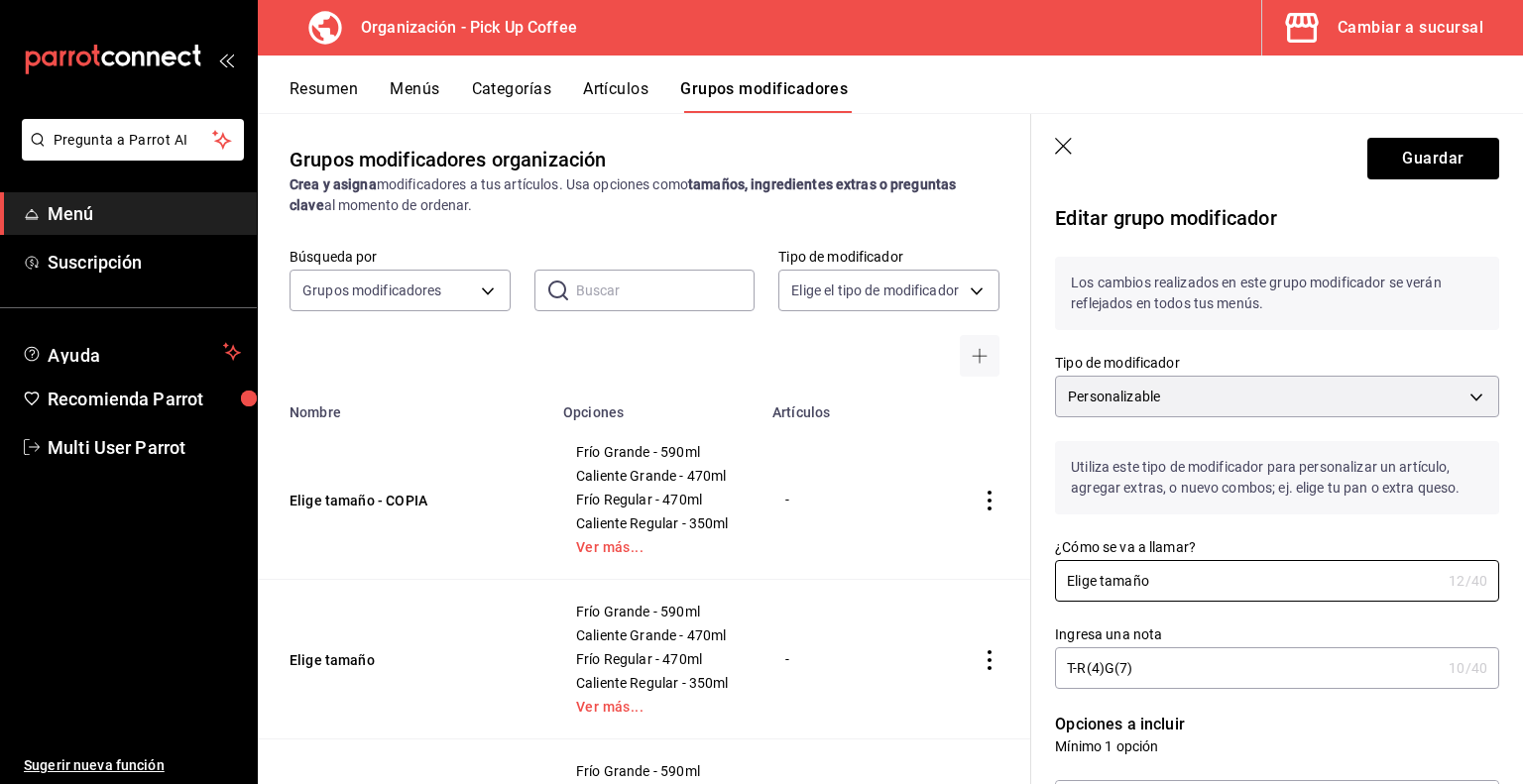 type on "Elige tamaño" 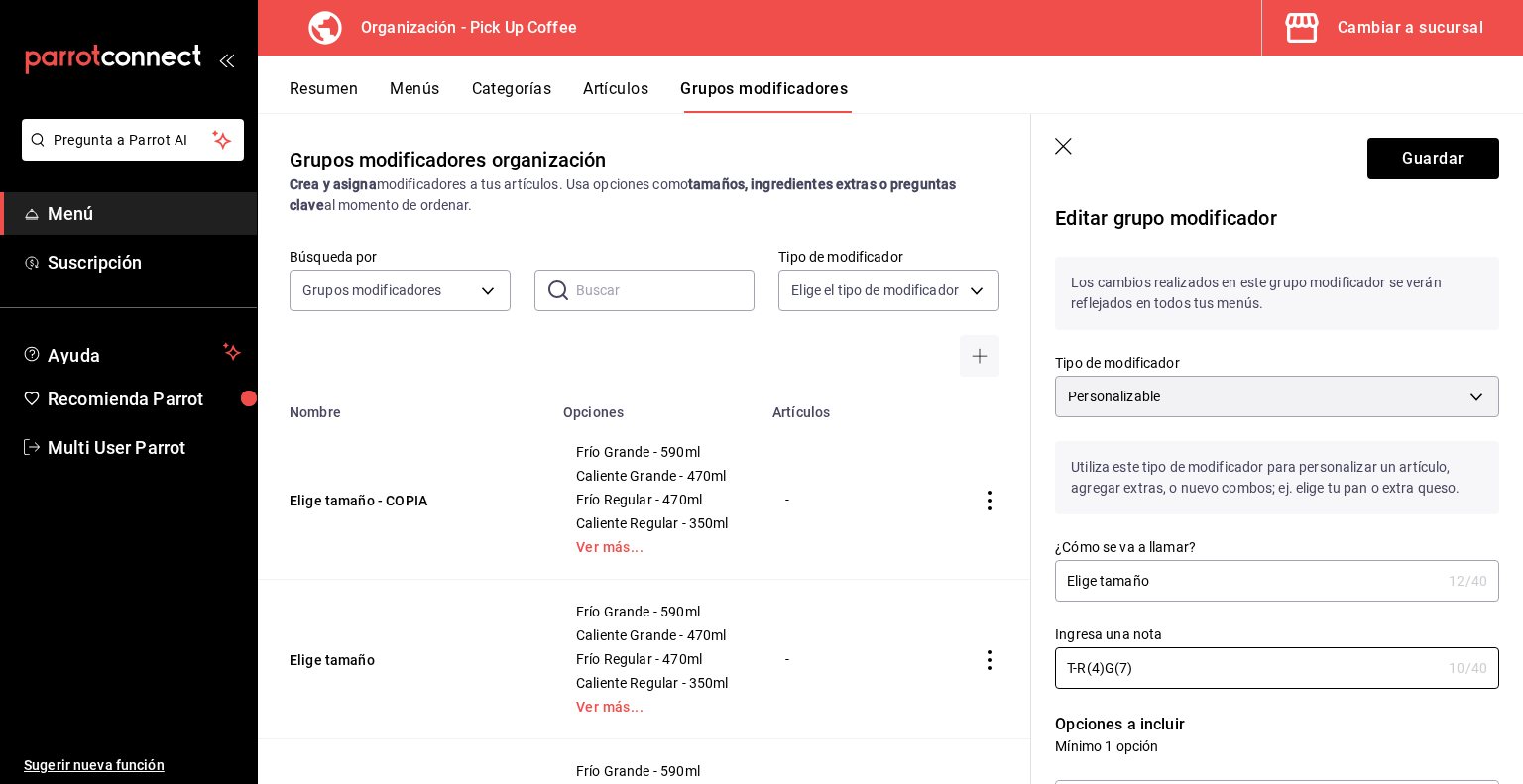 drag, startPoint x: 1155, startPoint y: 669, endPoint x: 1000, endPoint y: 657, distance: 155.46382 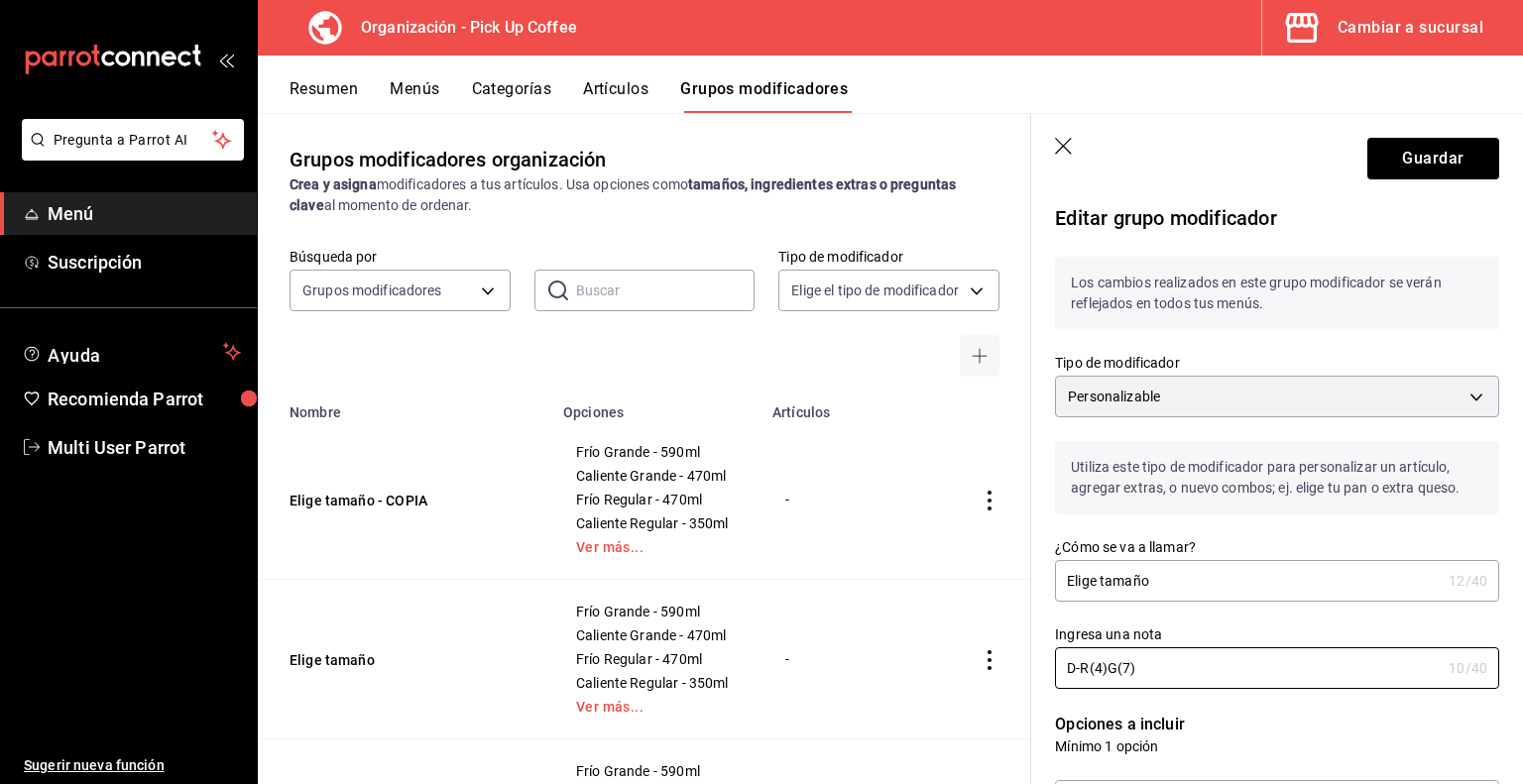 type on "D-R(4)G(7)" 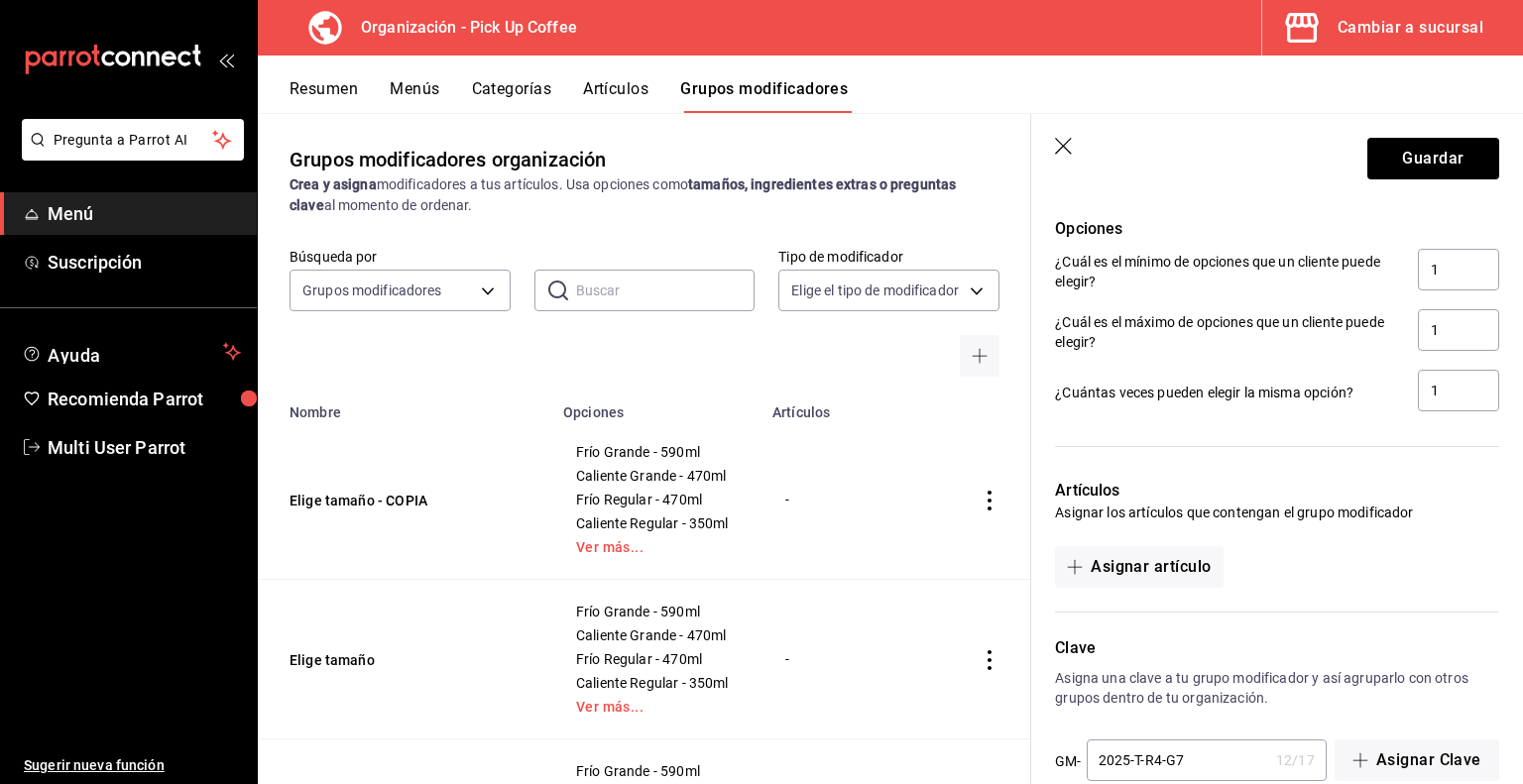 scroll, scrollTop: 1308, scrollLeft: 0, axis: vertical 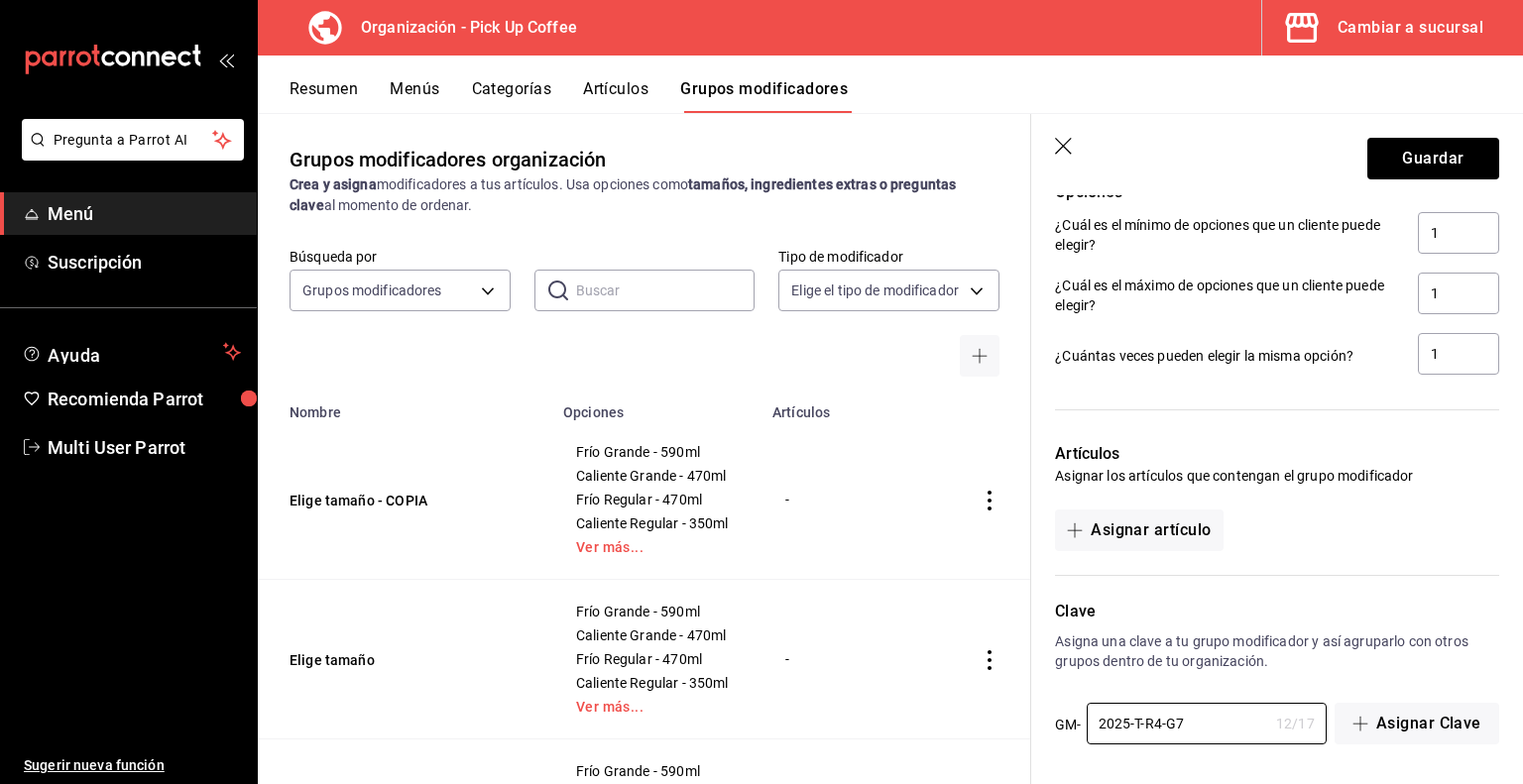 drag, startPoint x: 1190, startPoint y: 717, endPoint x: 1031, endPoint y: 717, distance: 159 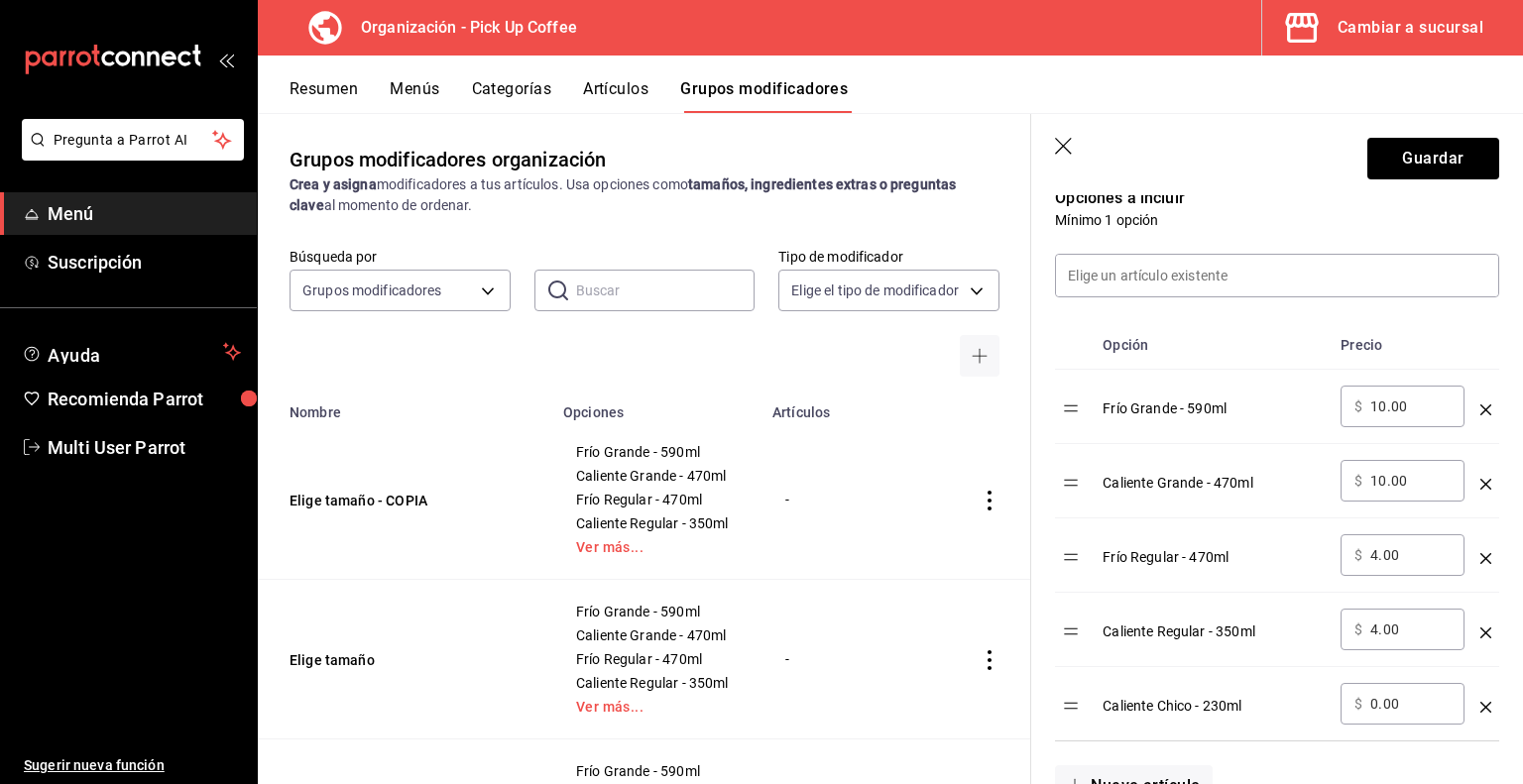 scroll, scrollTop: 526, scrollLeft: 0, axis: vertical 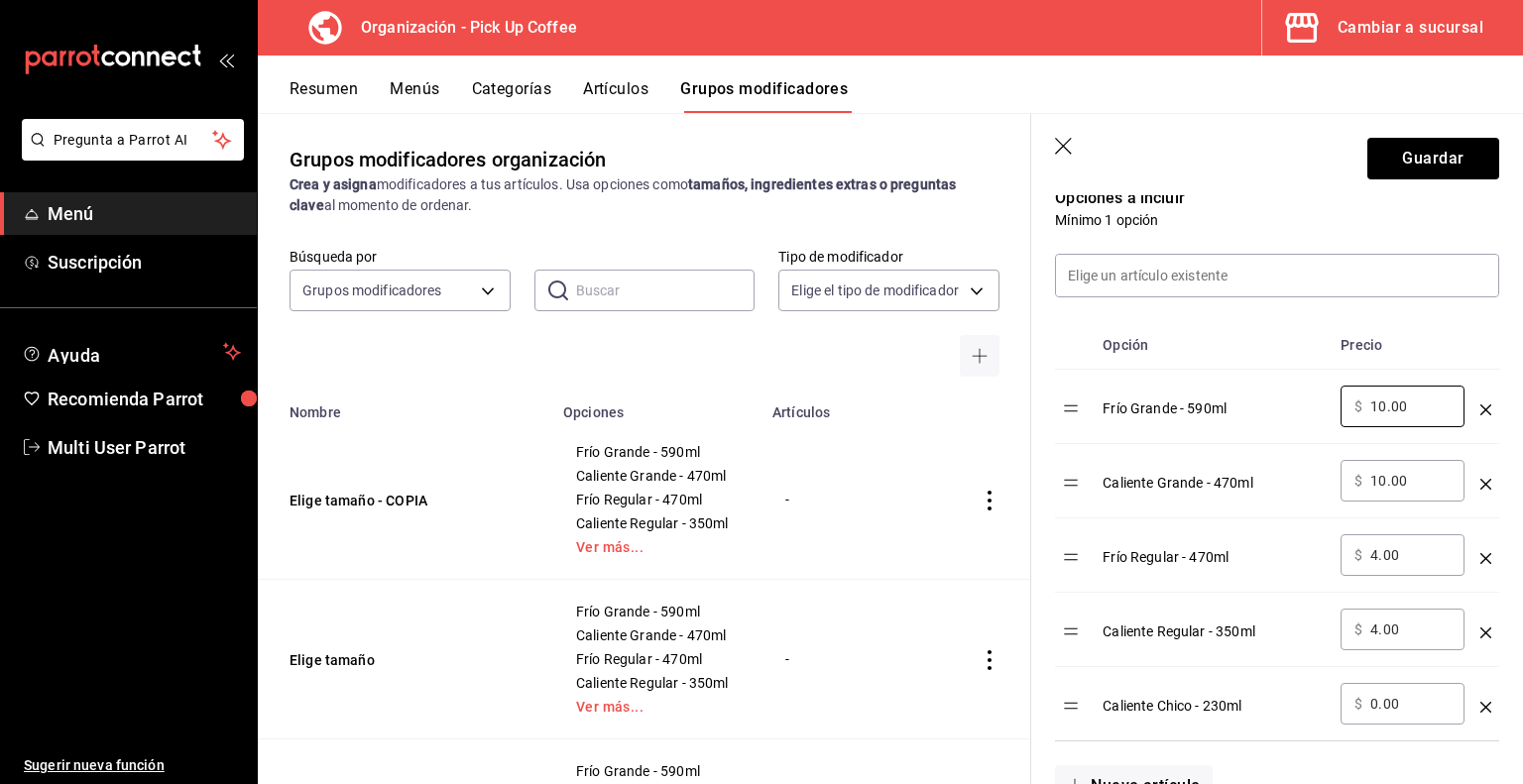 drag, startPoint x: 1410, startPoint y: 399, endPoint x: 1221, endPoint y: 399, distance: 189 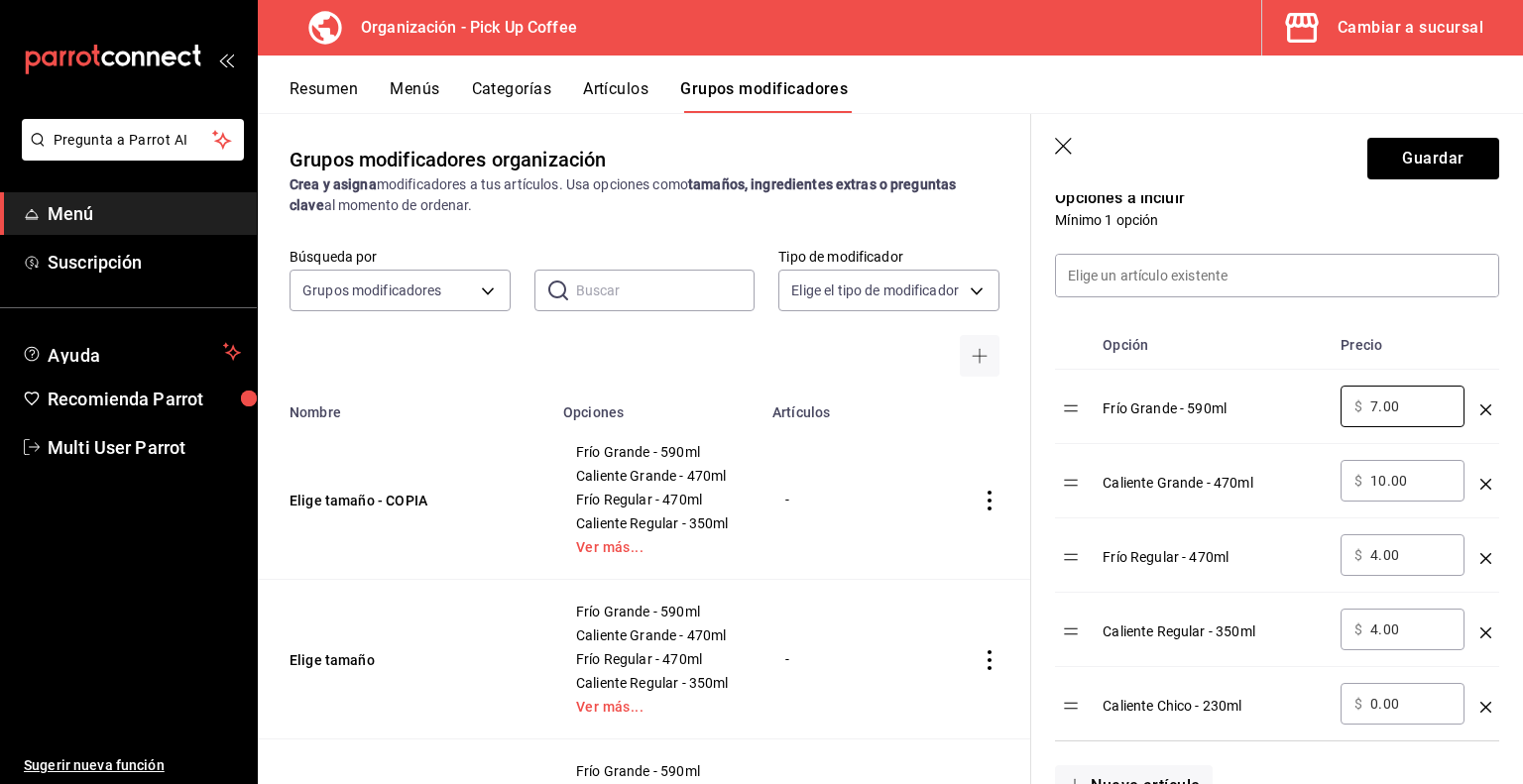 type on "7.00" 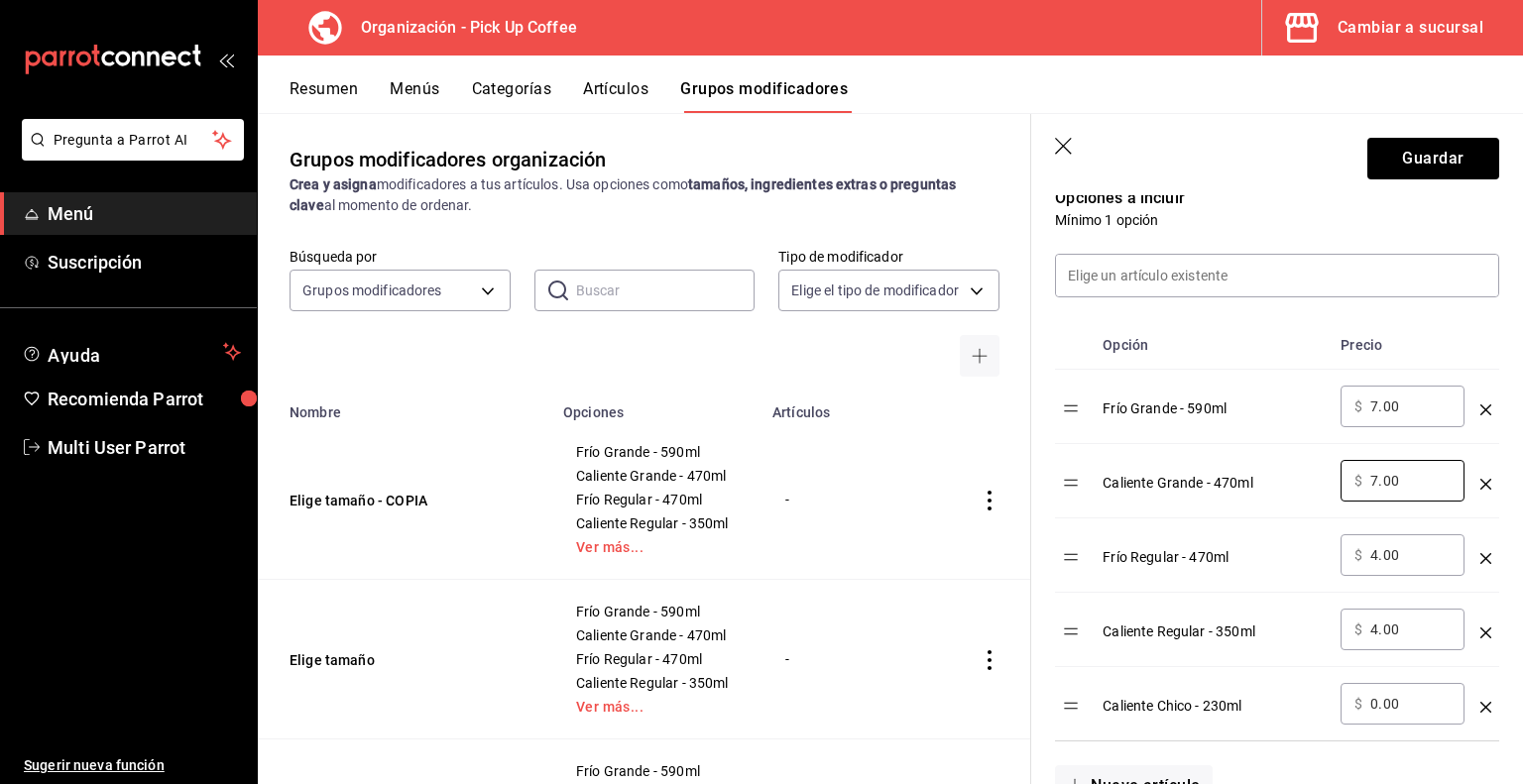 type on "7.00" 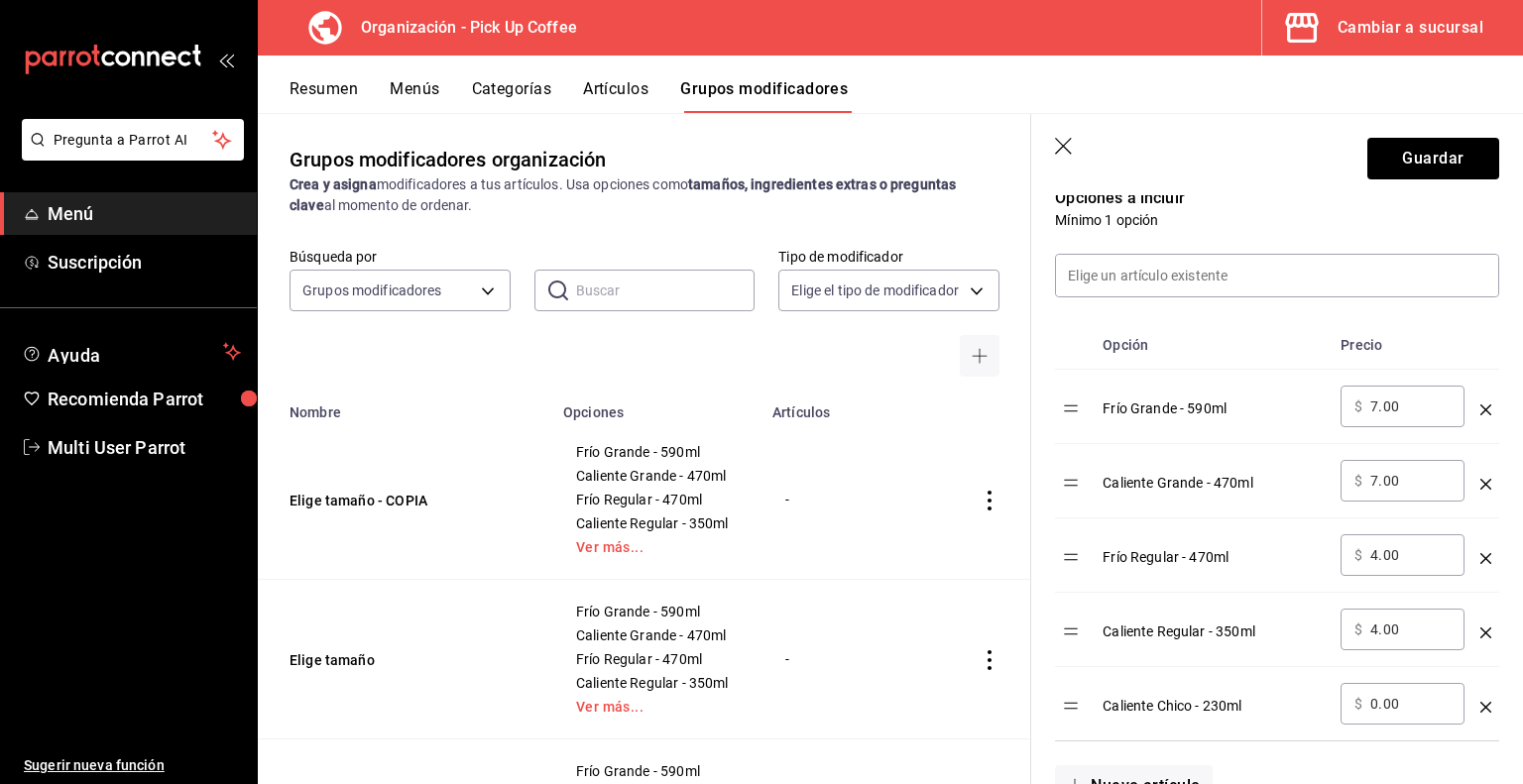 type 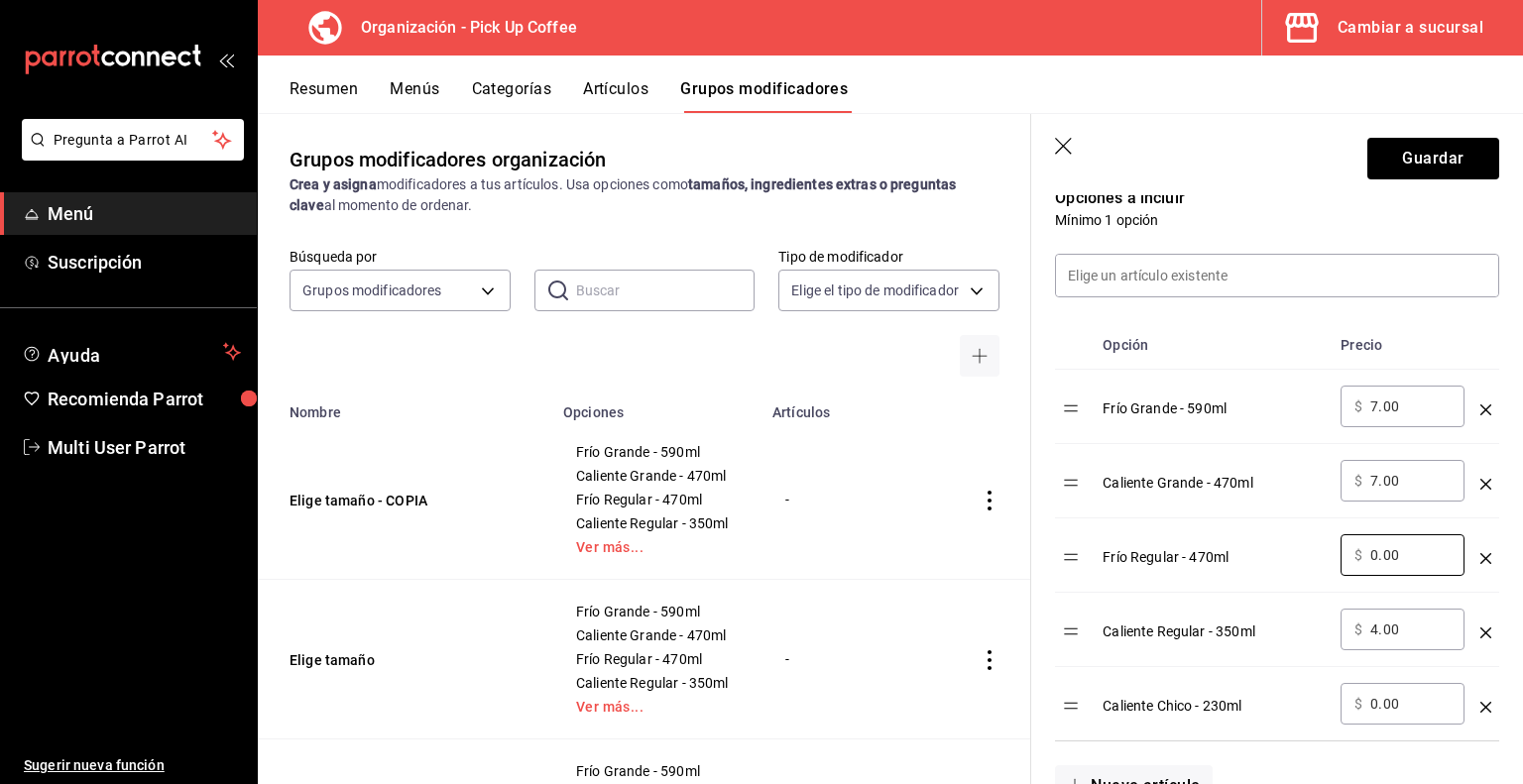 type on "0.00" 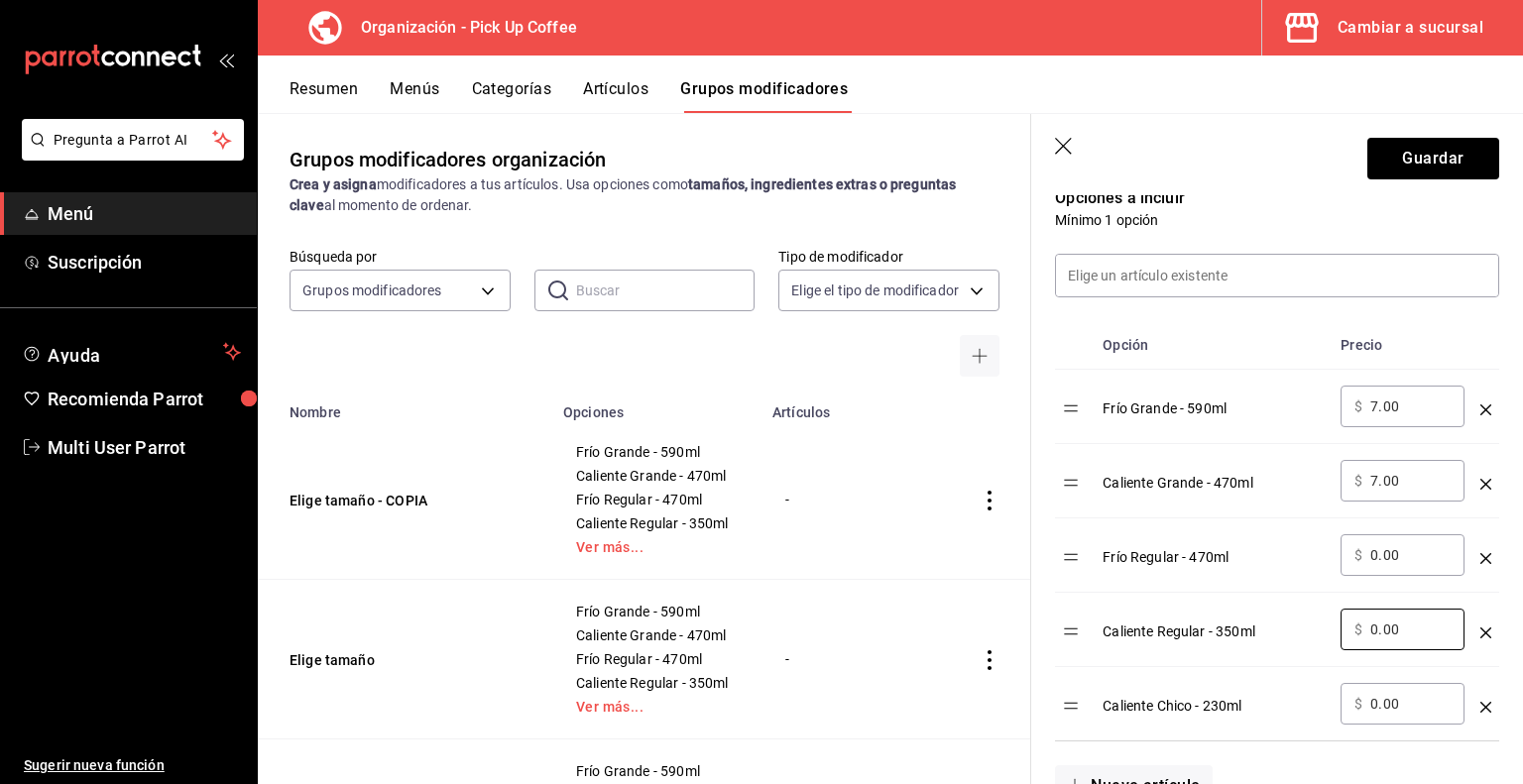 type on "0.00" 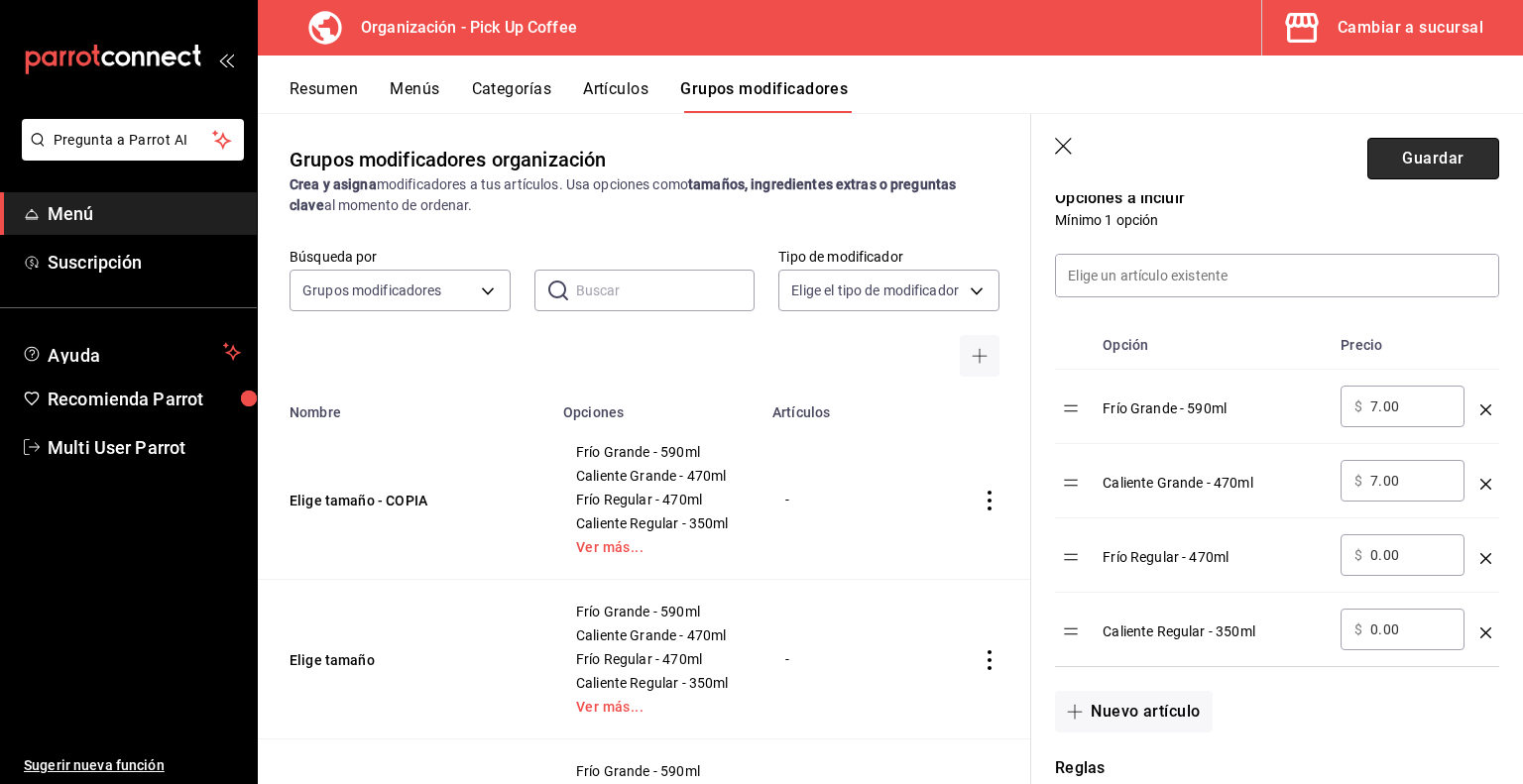 click on "Guardar" at bounding box center (1433, 159) 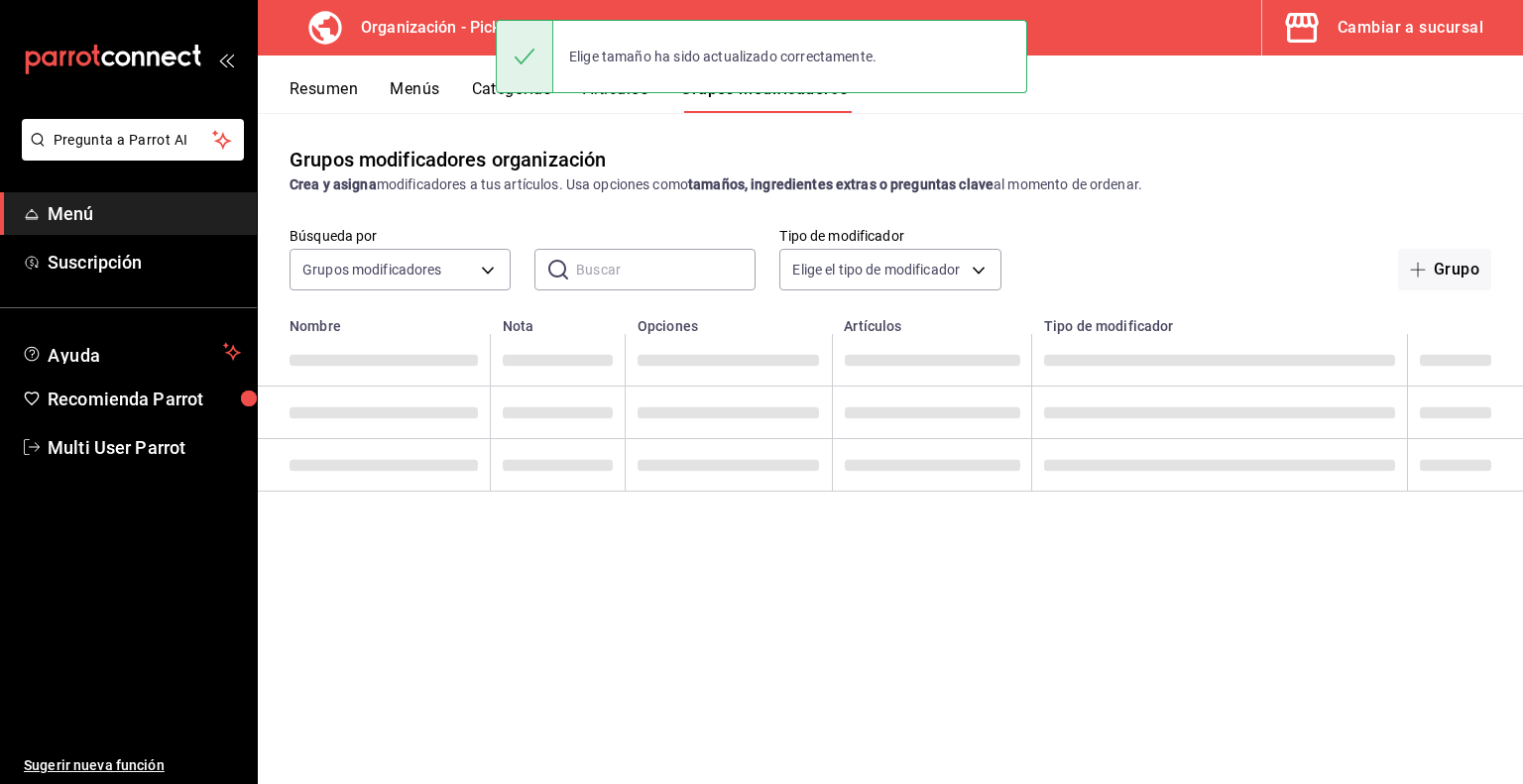 scroll, scrollTop: 0, scrollLeft: 0, axis: both 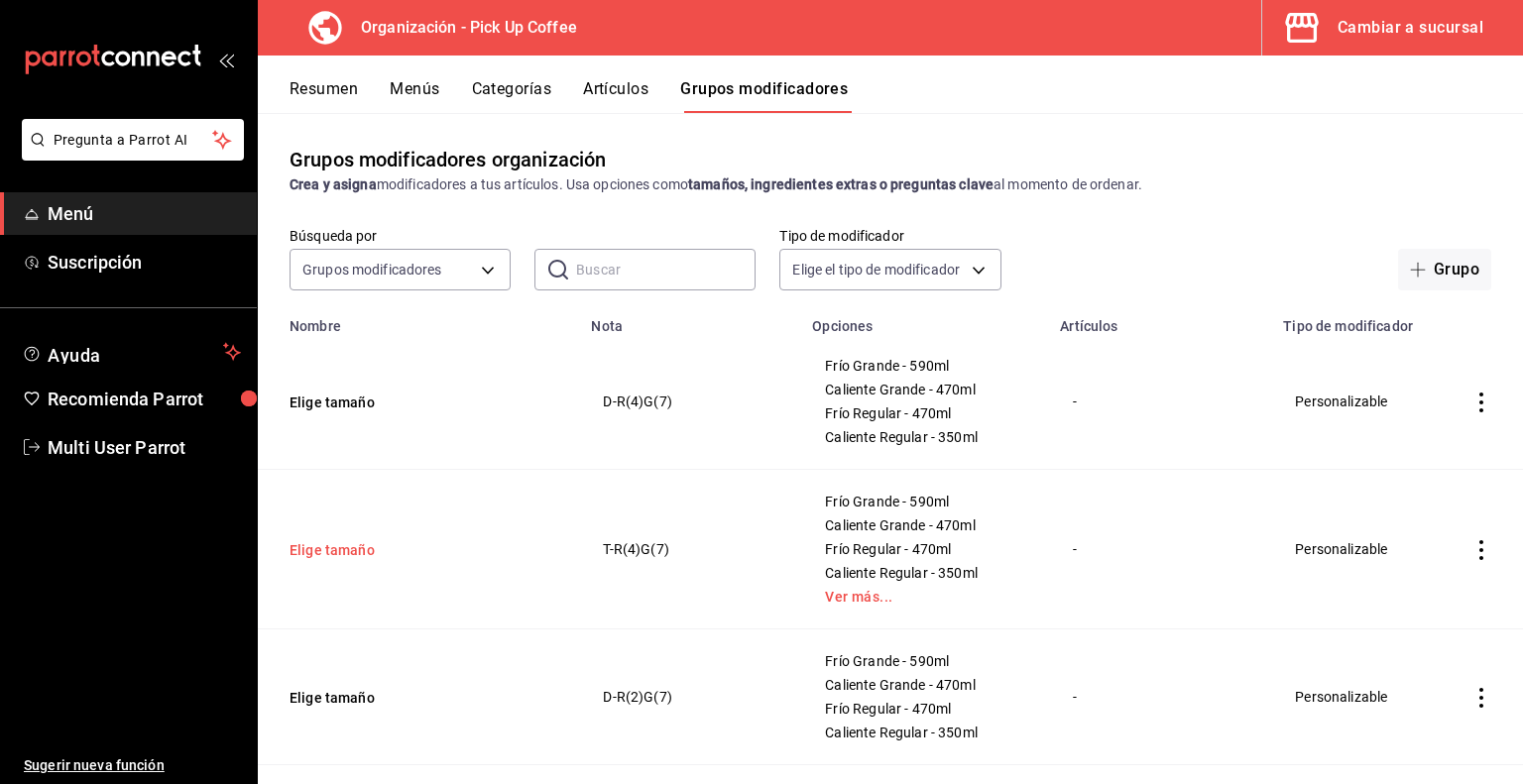 click on "Elige tamaño" at bounding box center (409, 550) 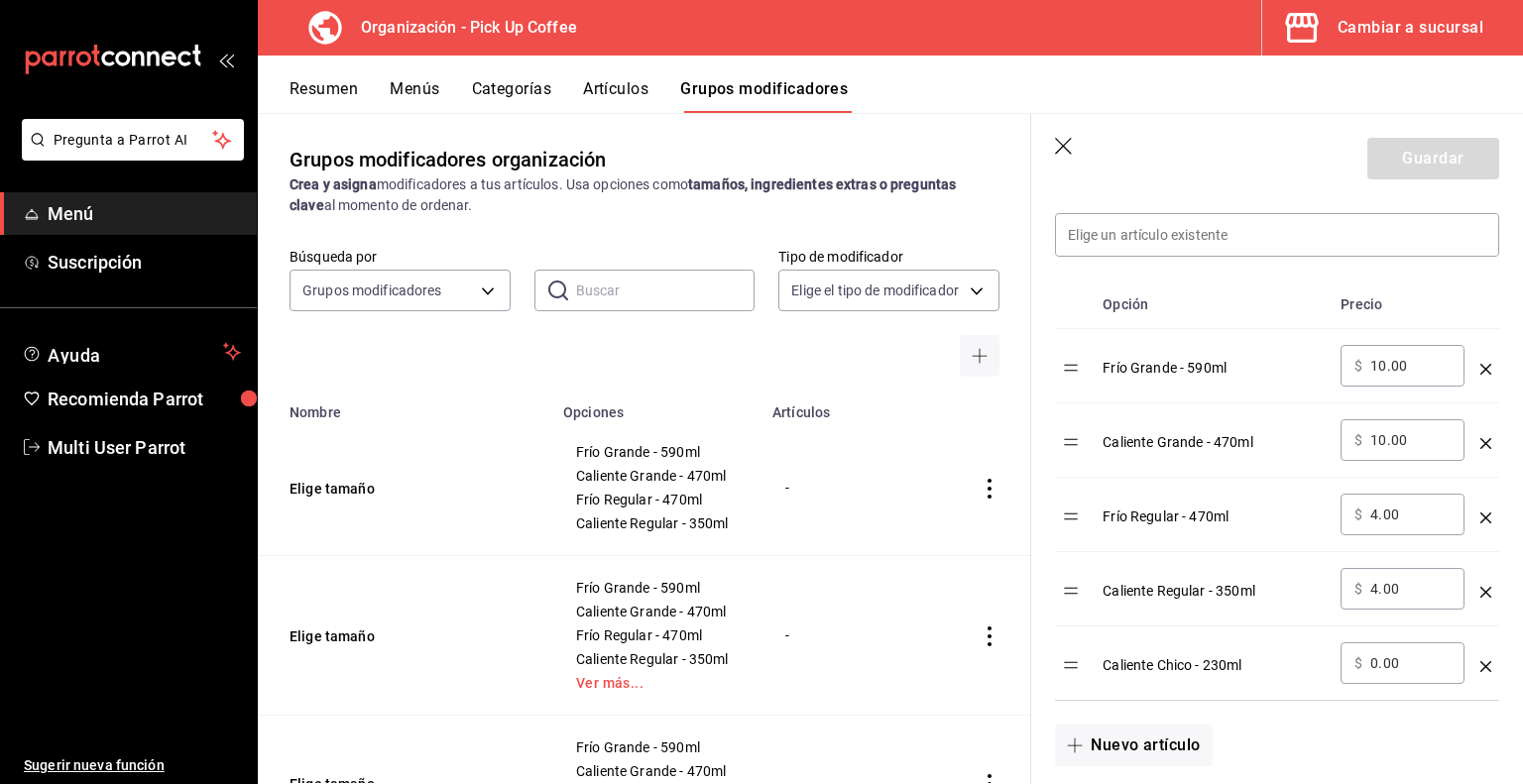 scroll, scrollTop: 0, scrollLeft: 0, axis: both 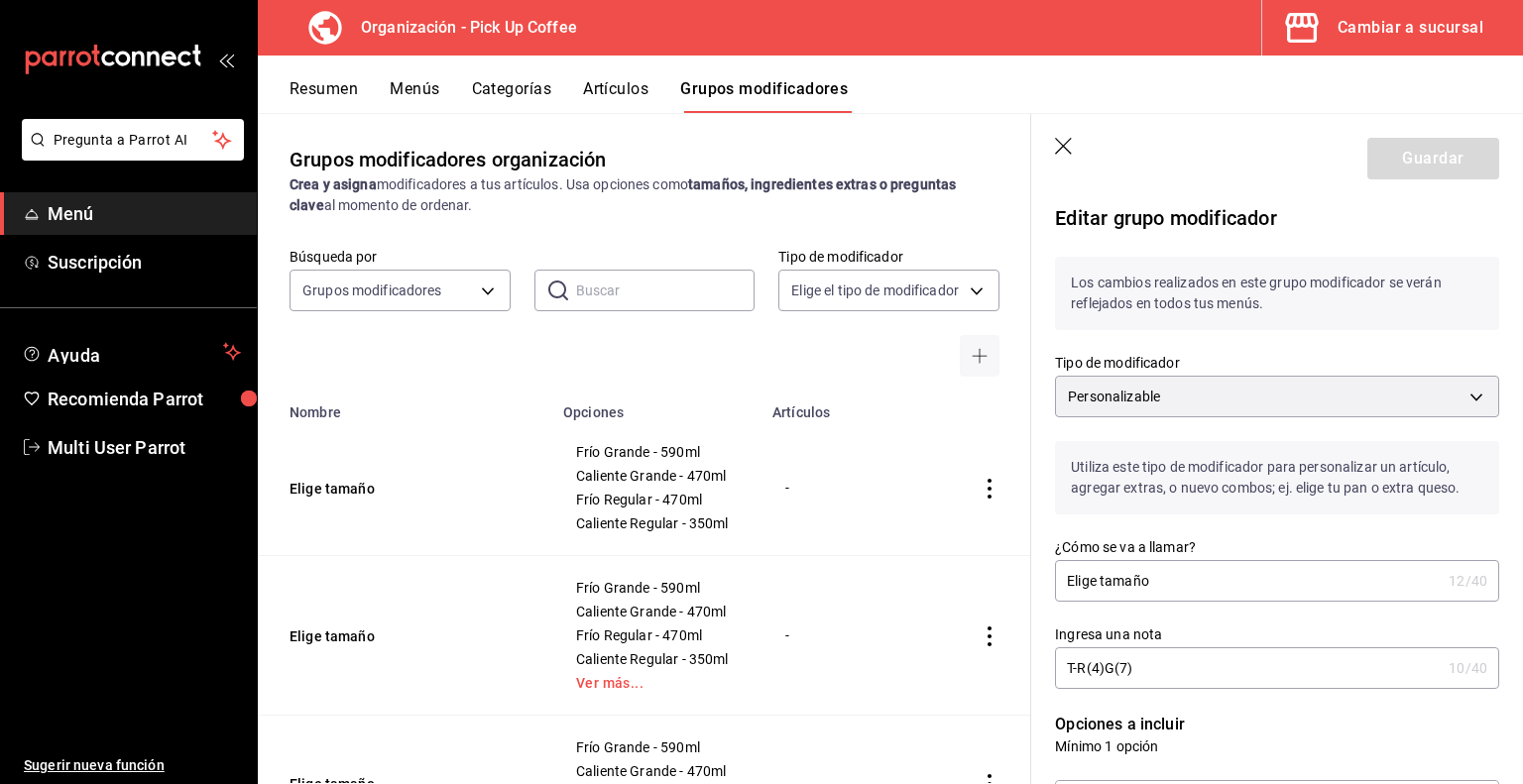 click 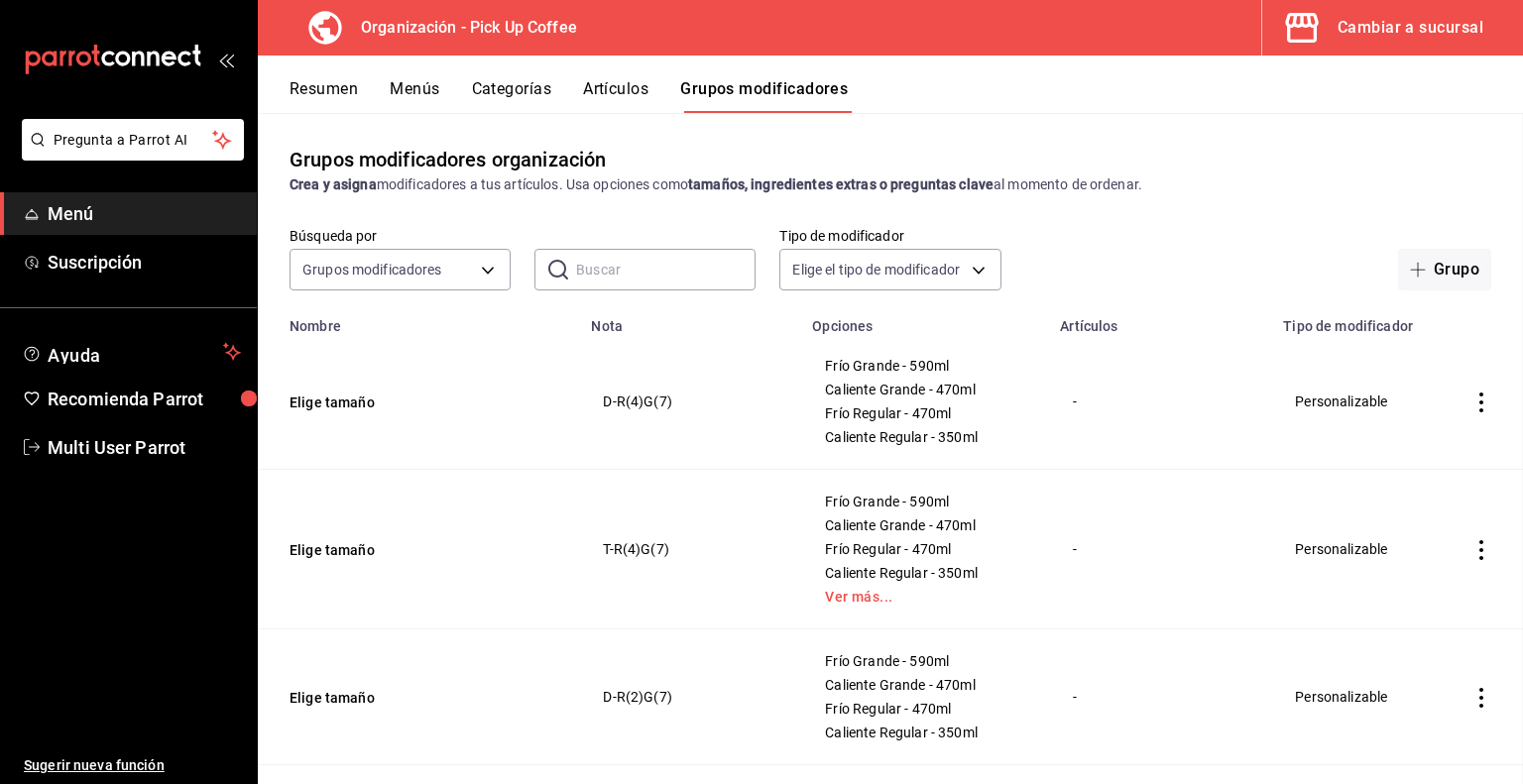 scroll, scrollTop: 0, scrollLeft: 0, axis: both 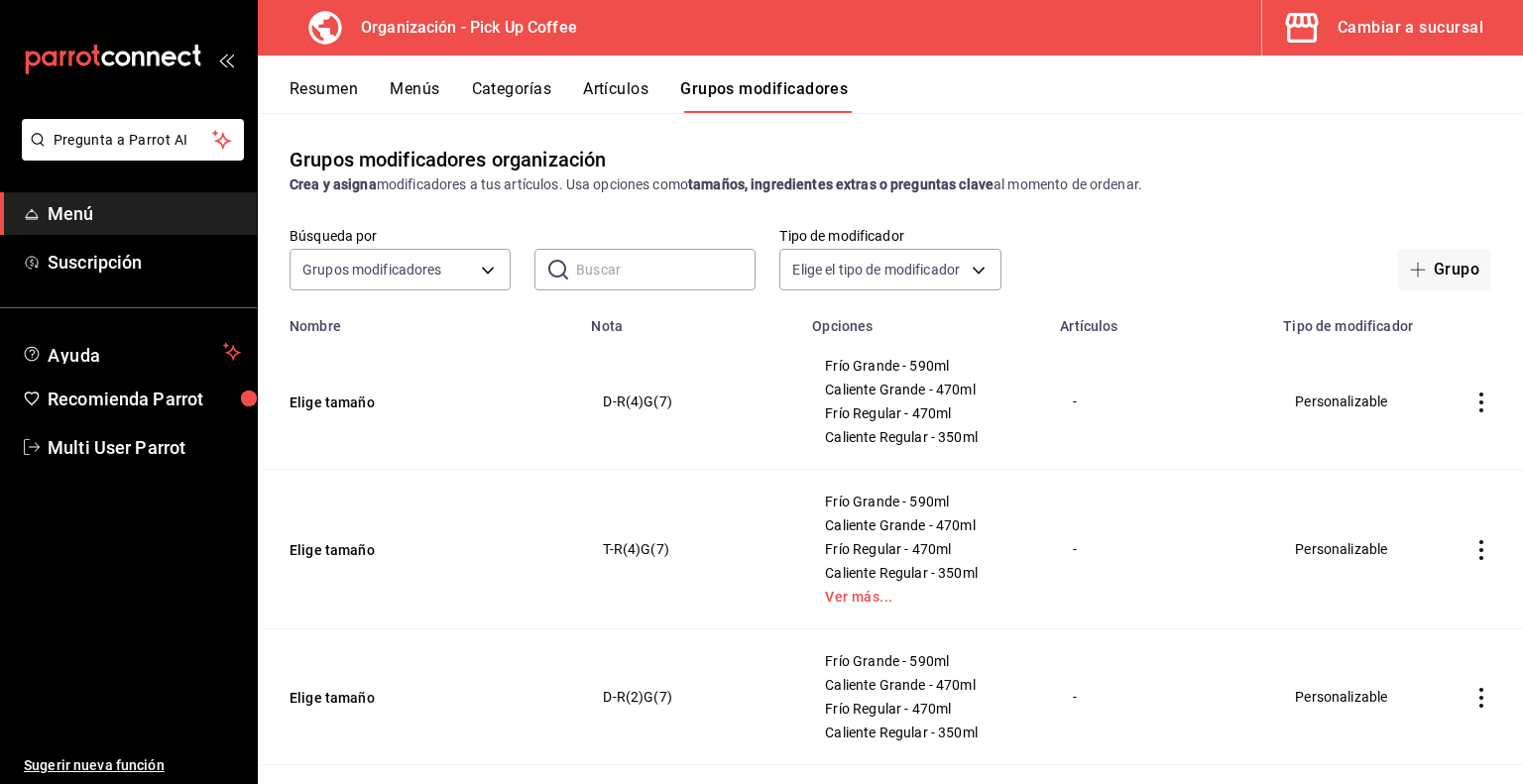 click on "Resumen" at bounding box center (323, 96) 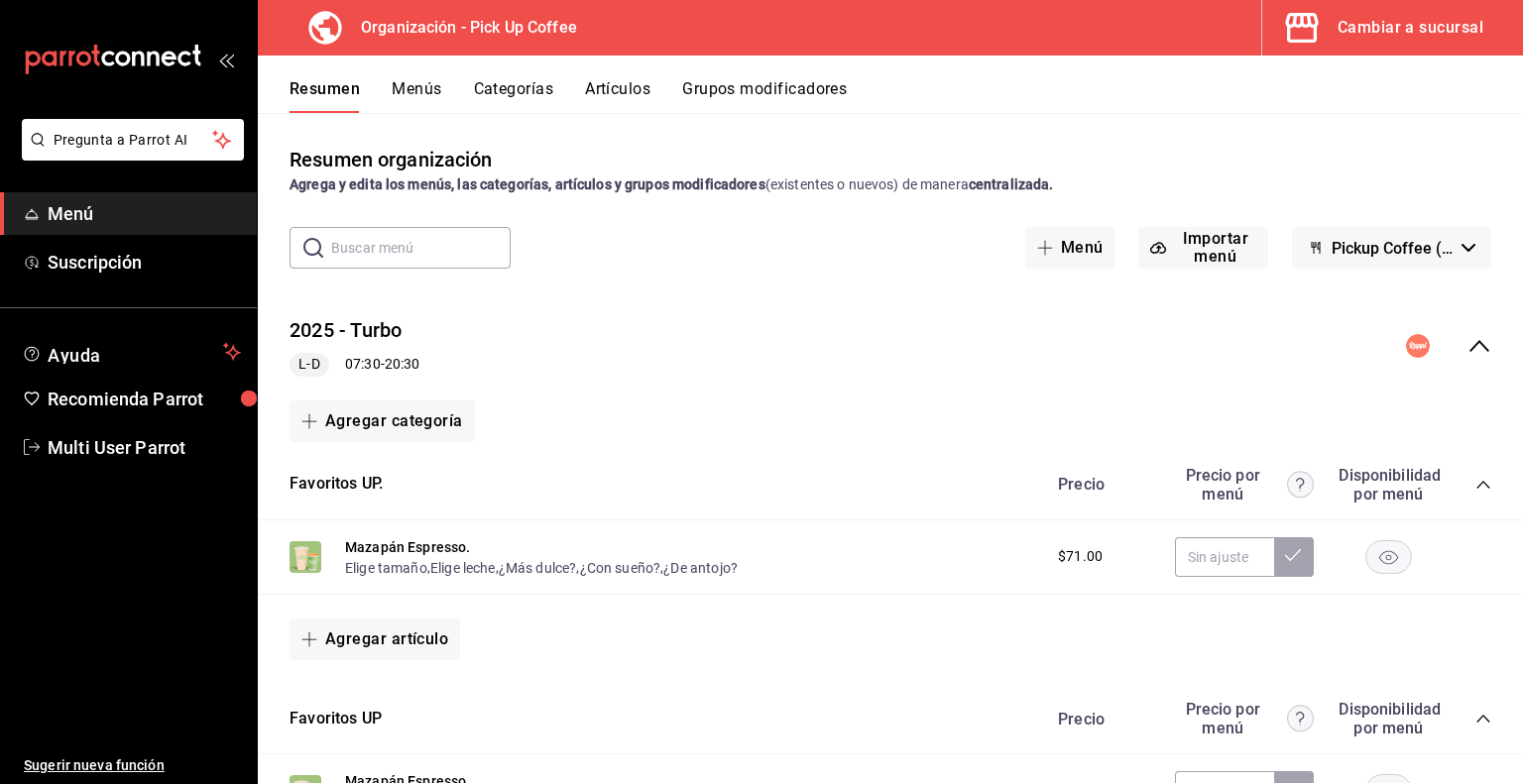 click on "Menús" at bounding box center (416, 96) 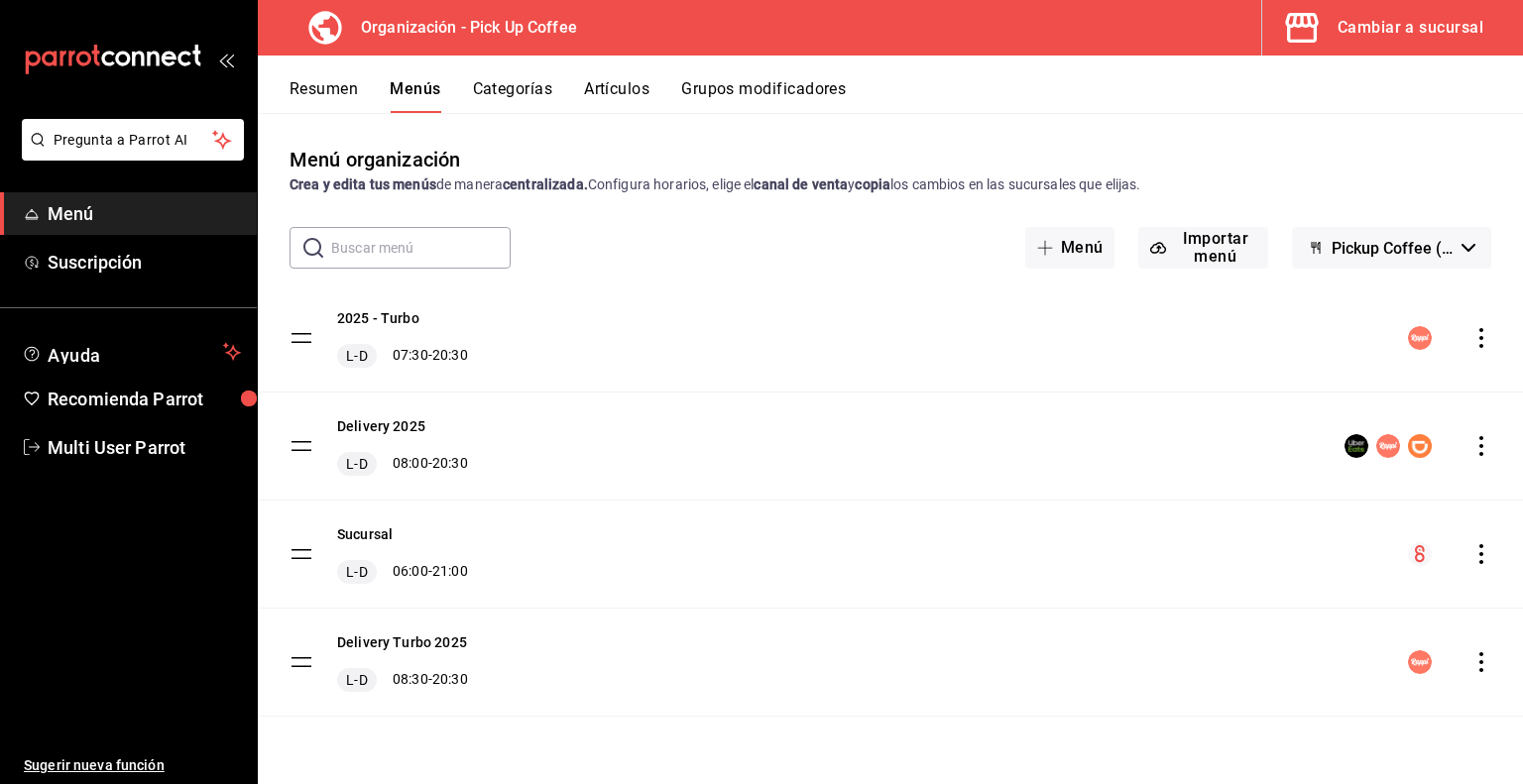 click on "Resumen" at bounding box center (323, 96) 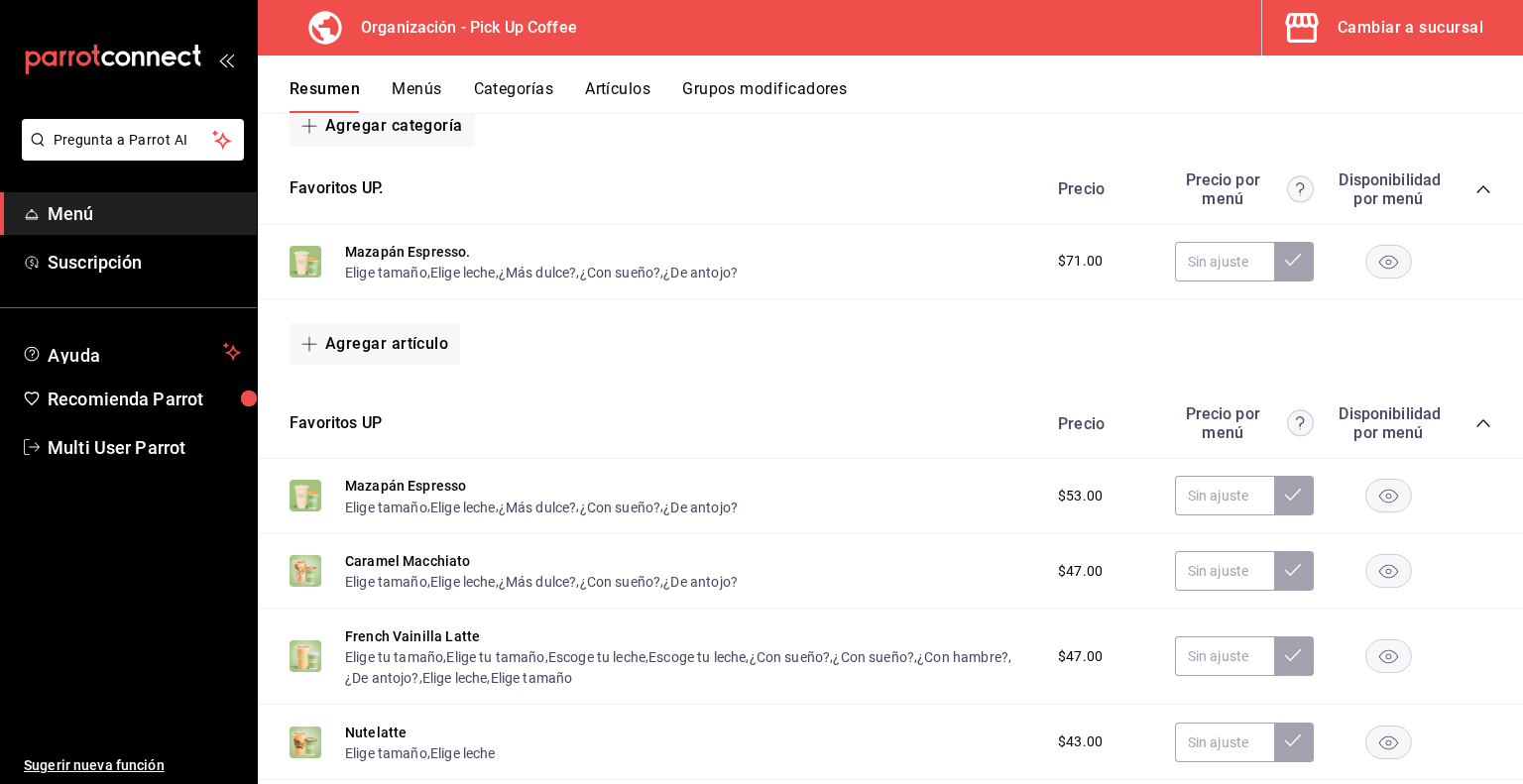 scroll, scrollTop: 0, scrollLeft: 0, axis: both 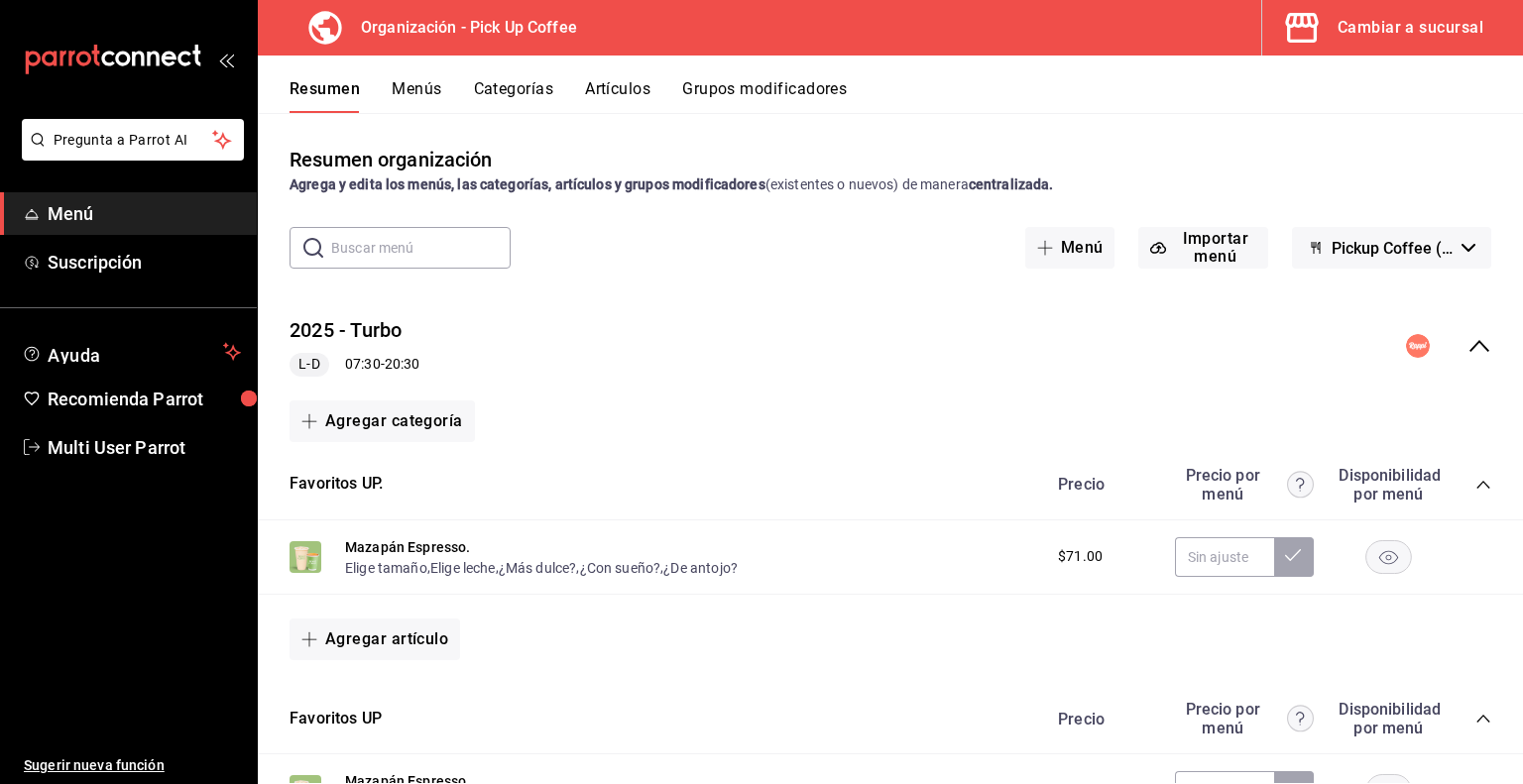 click on "Menús" at bounding box center (416, 96) 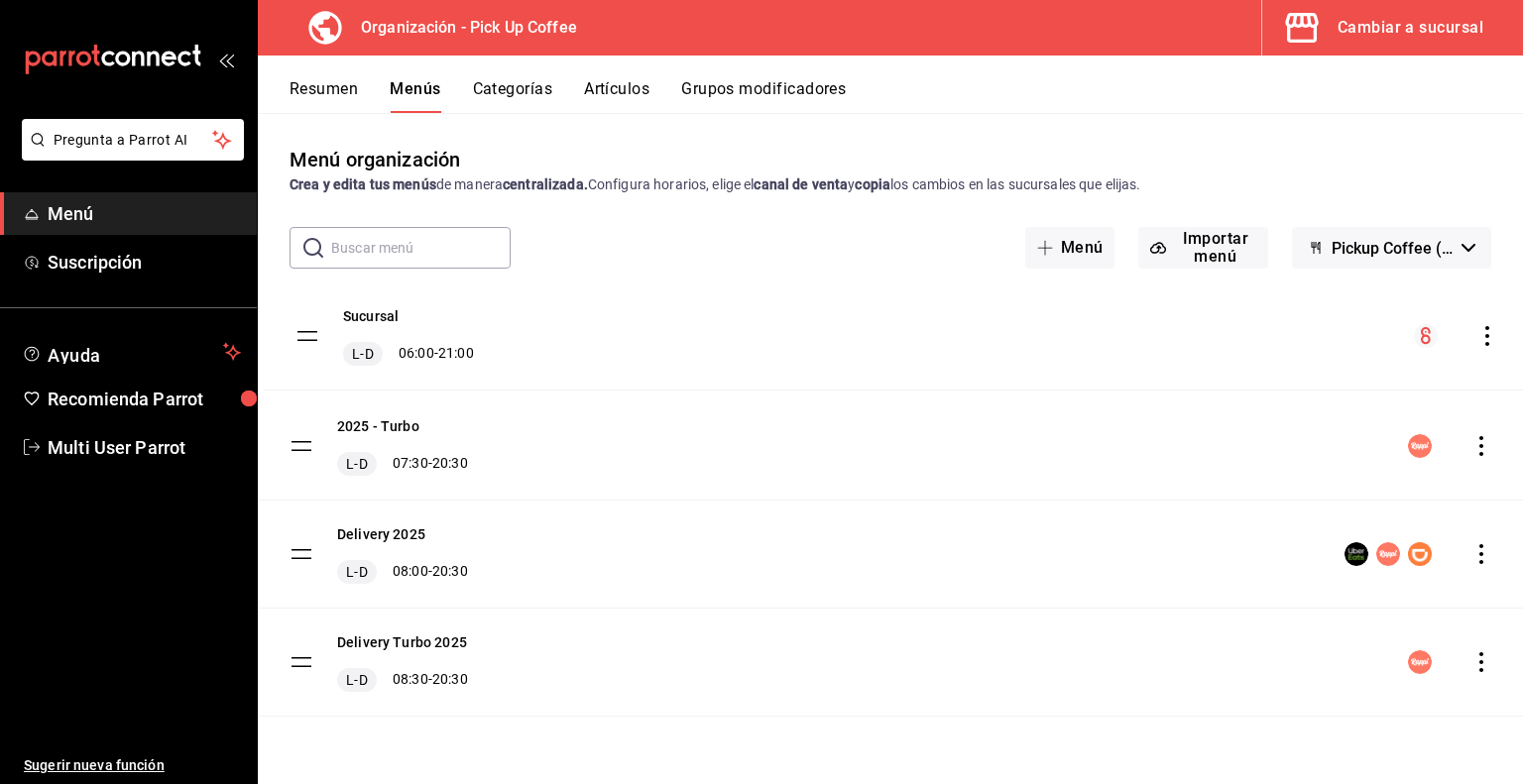 drag, startPoint x: 300, startPoint y: 553, endPoint x: 307, endPoint y: 339, distance: 214.1145 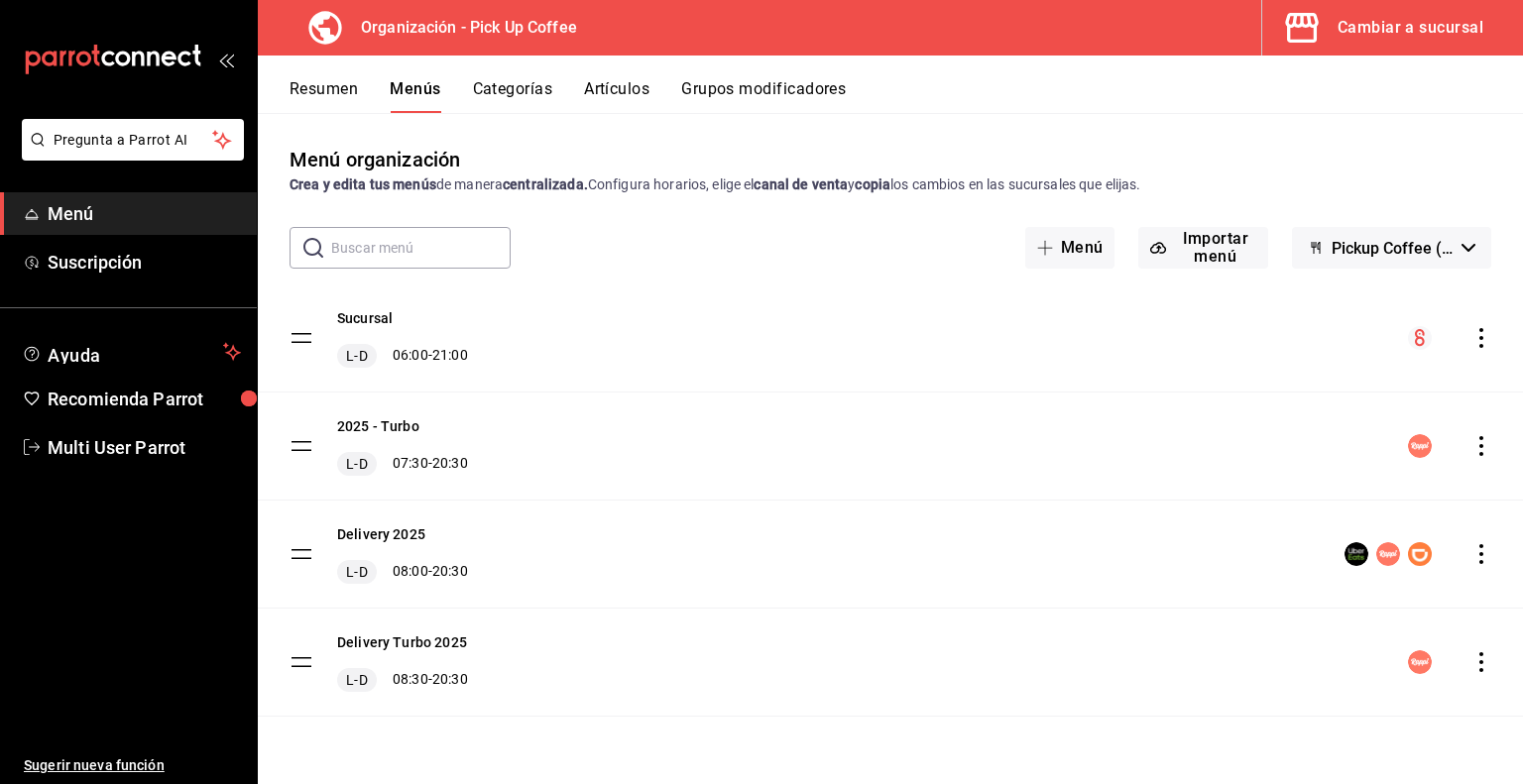 click on "Resumen" at bounding box center [323, 96] 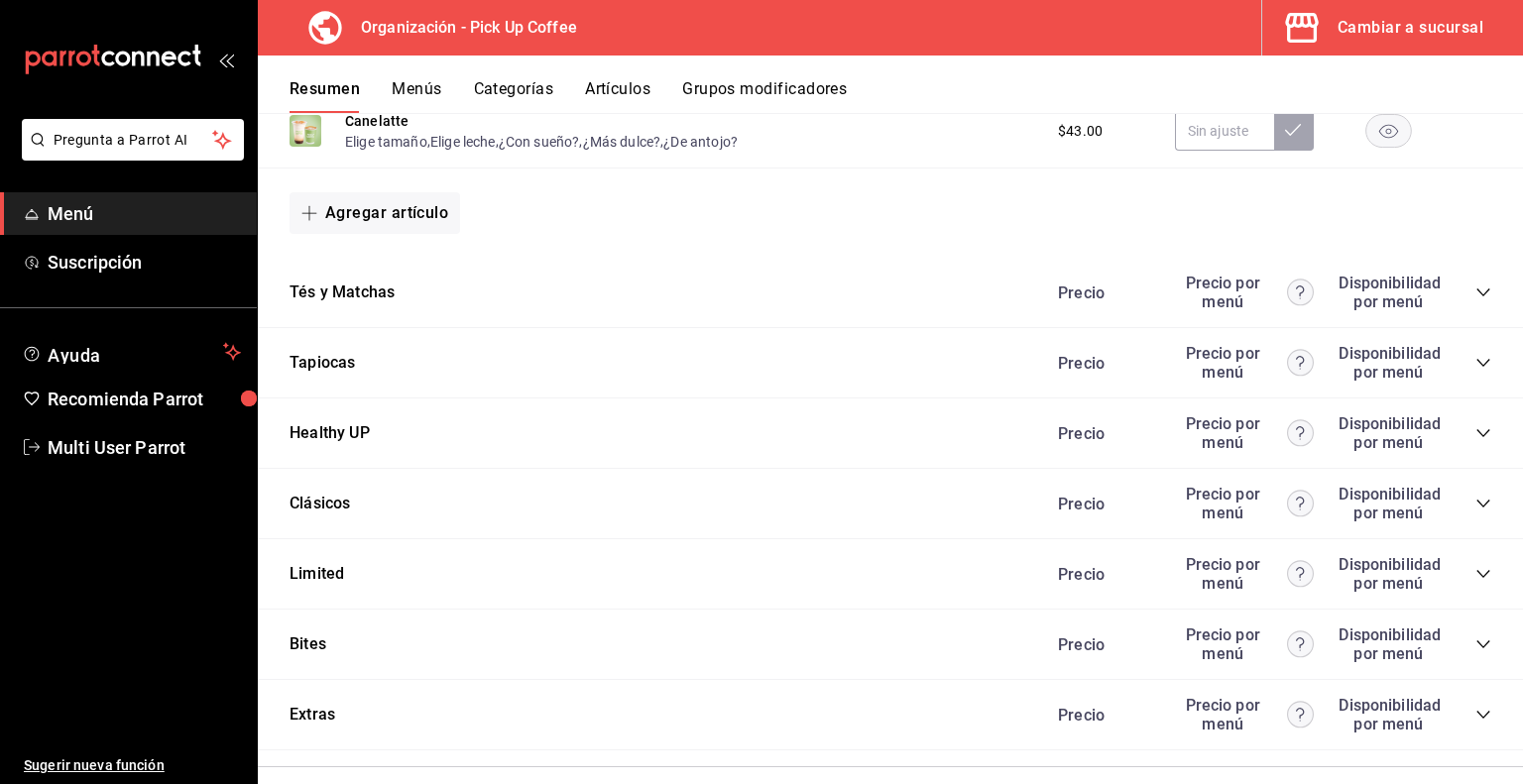 scroll, scrollTop: 1486, scrollLeft: 0, axis: vertical 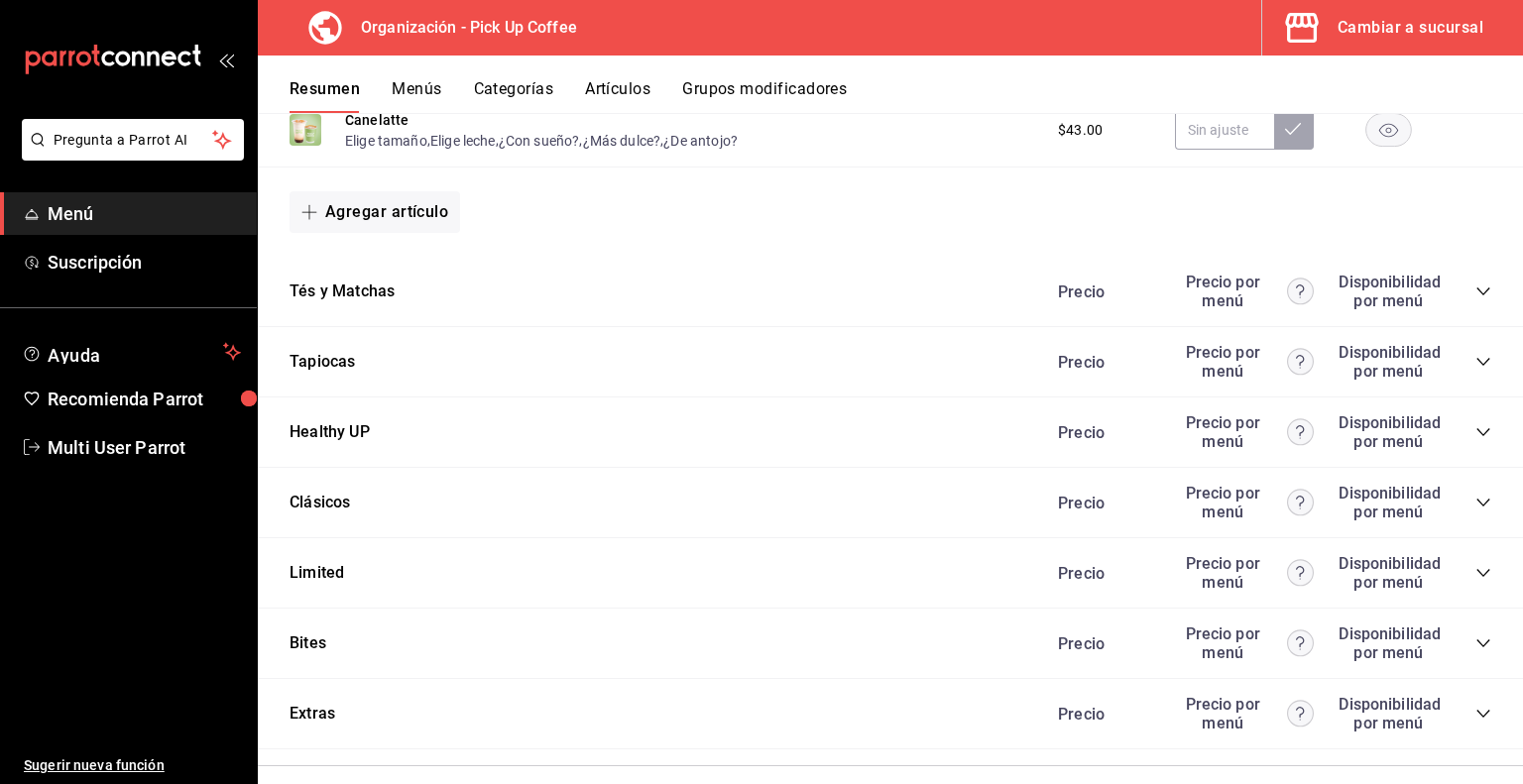 click 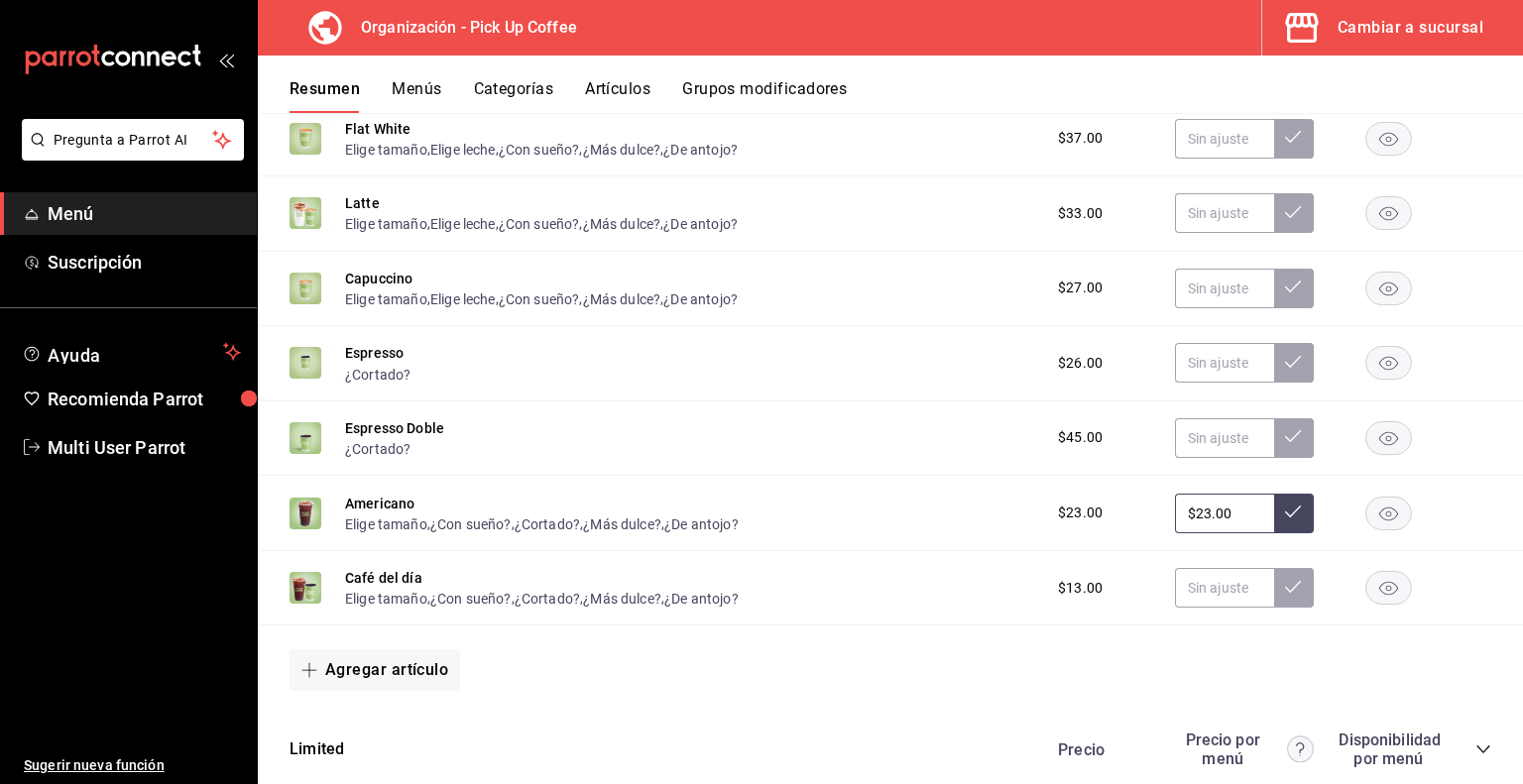 scroll, scrollTop: 1922, scrollLeft: 0, axis: vertical 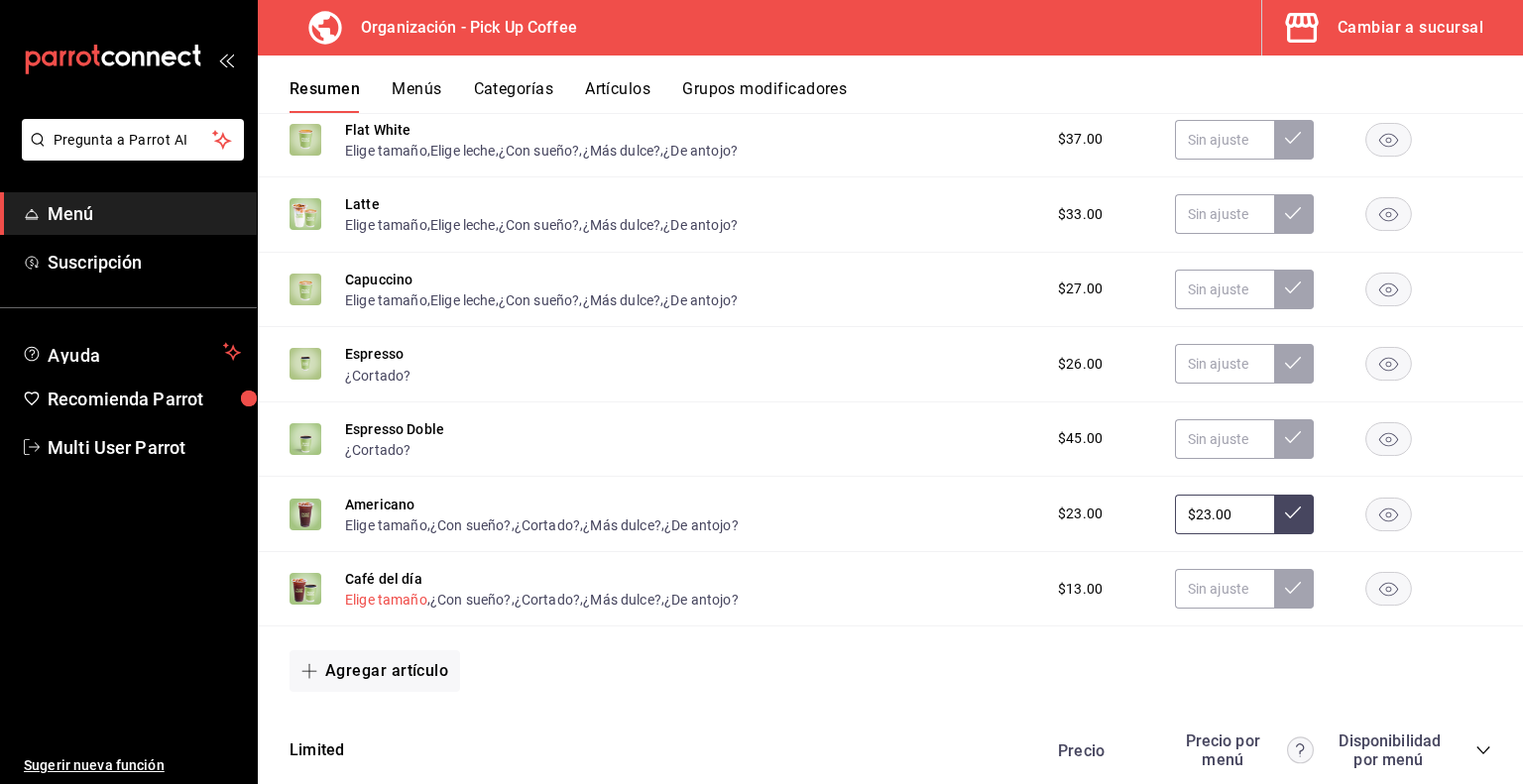 click on "Elige tamaño" at bounding box center (386, 600) 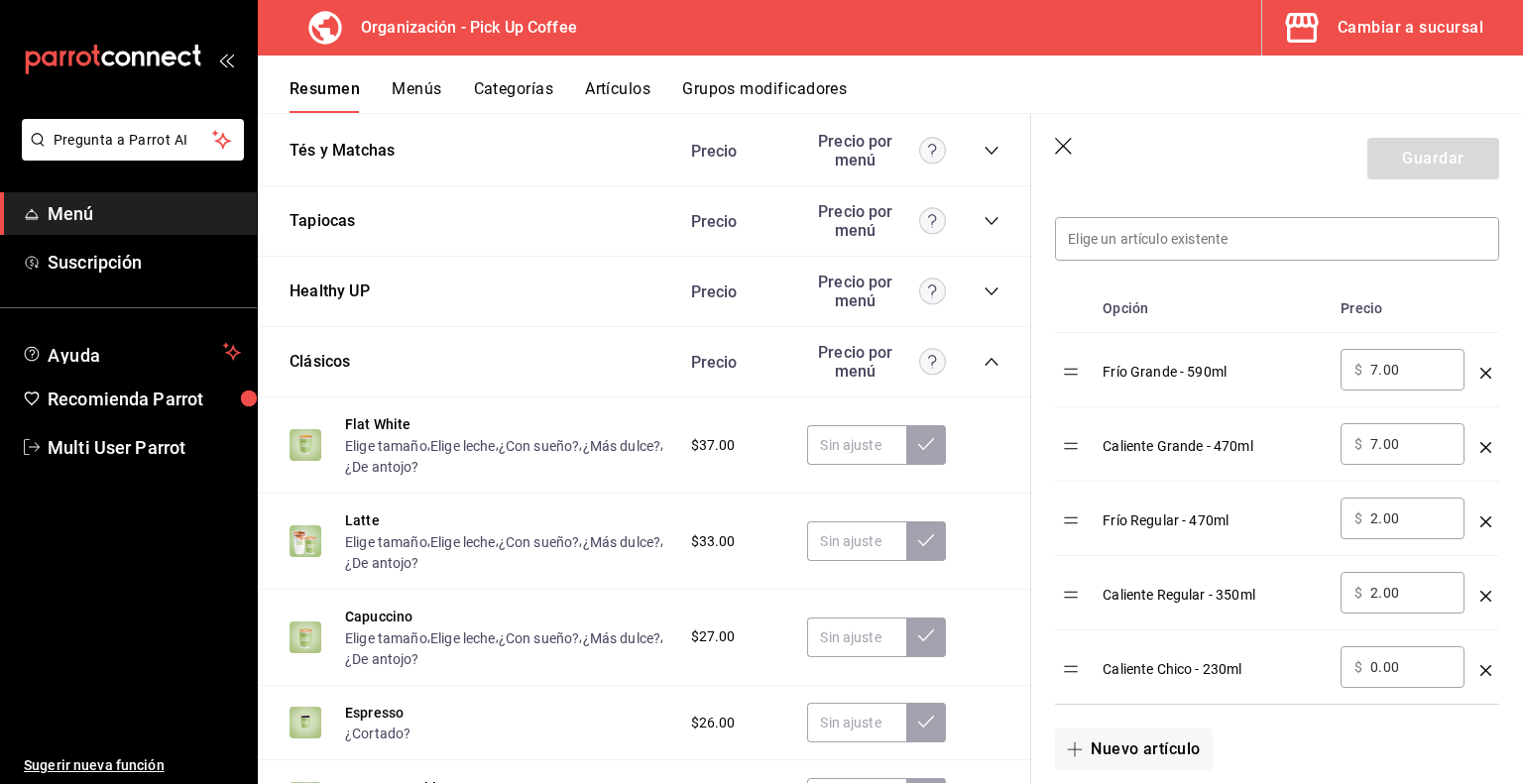 scroll, scrollTop: 521, scrollLeft: 0, axis: vertical 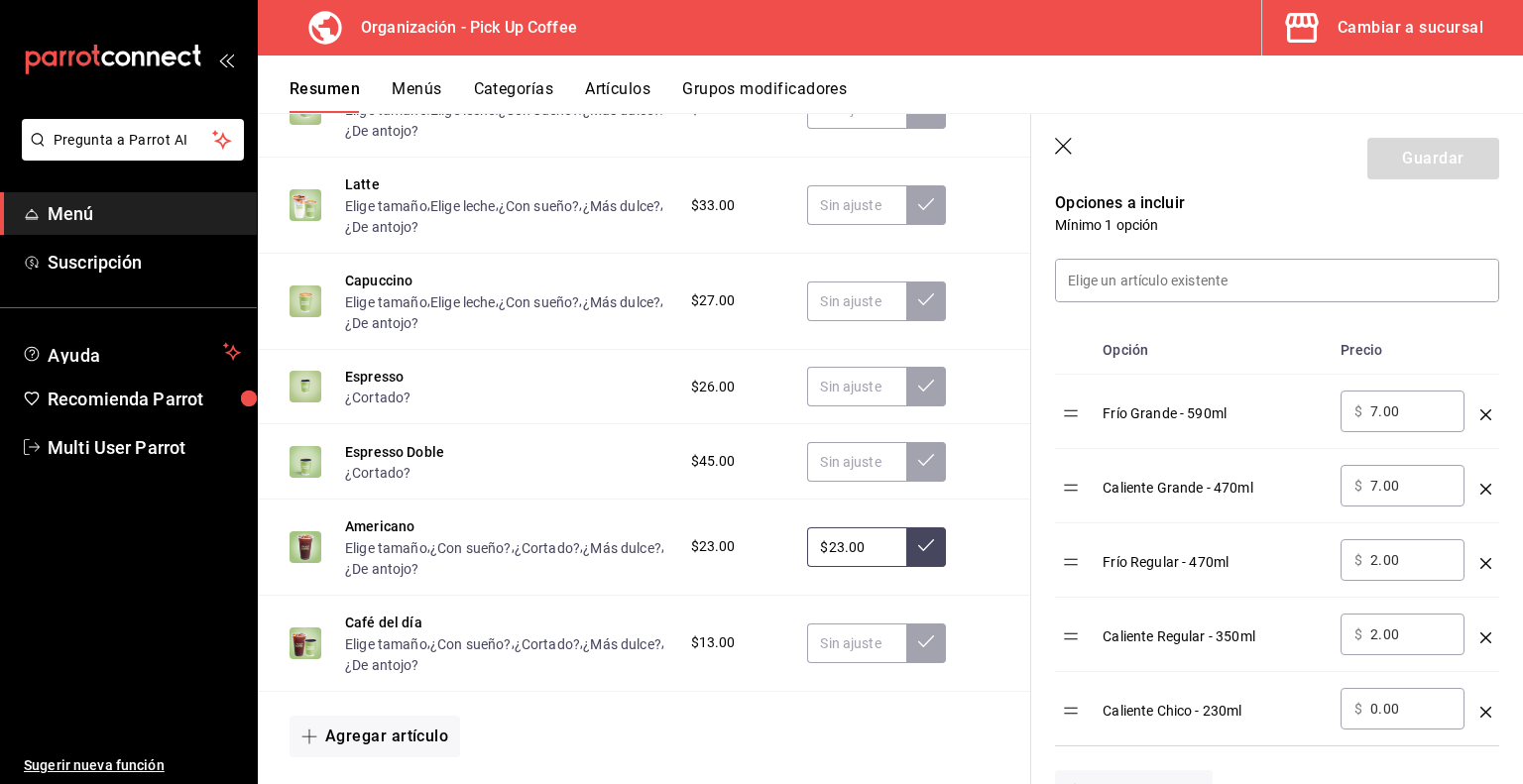 type 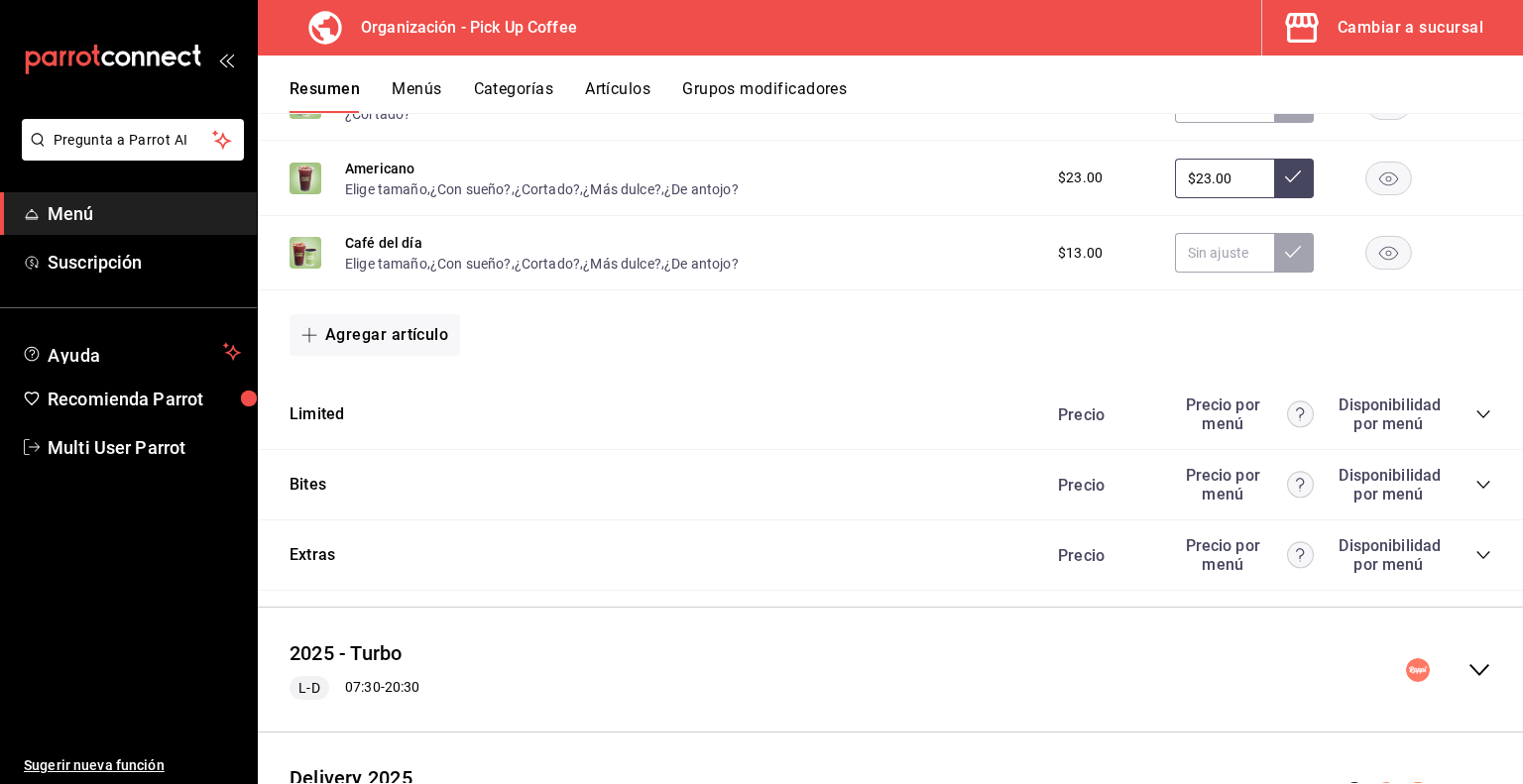 scroll, scrollTop: 0, scrollLeft: 0, axis: both 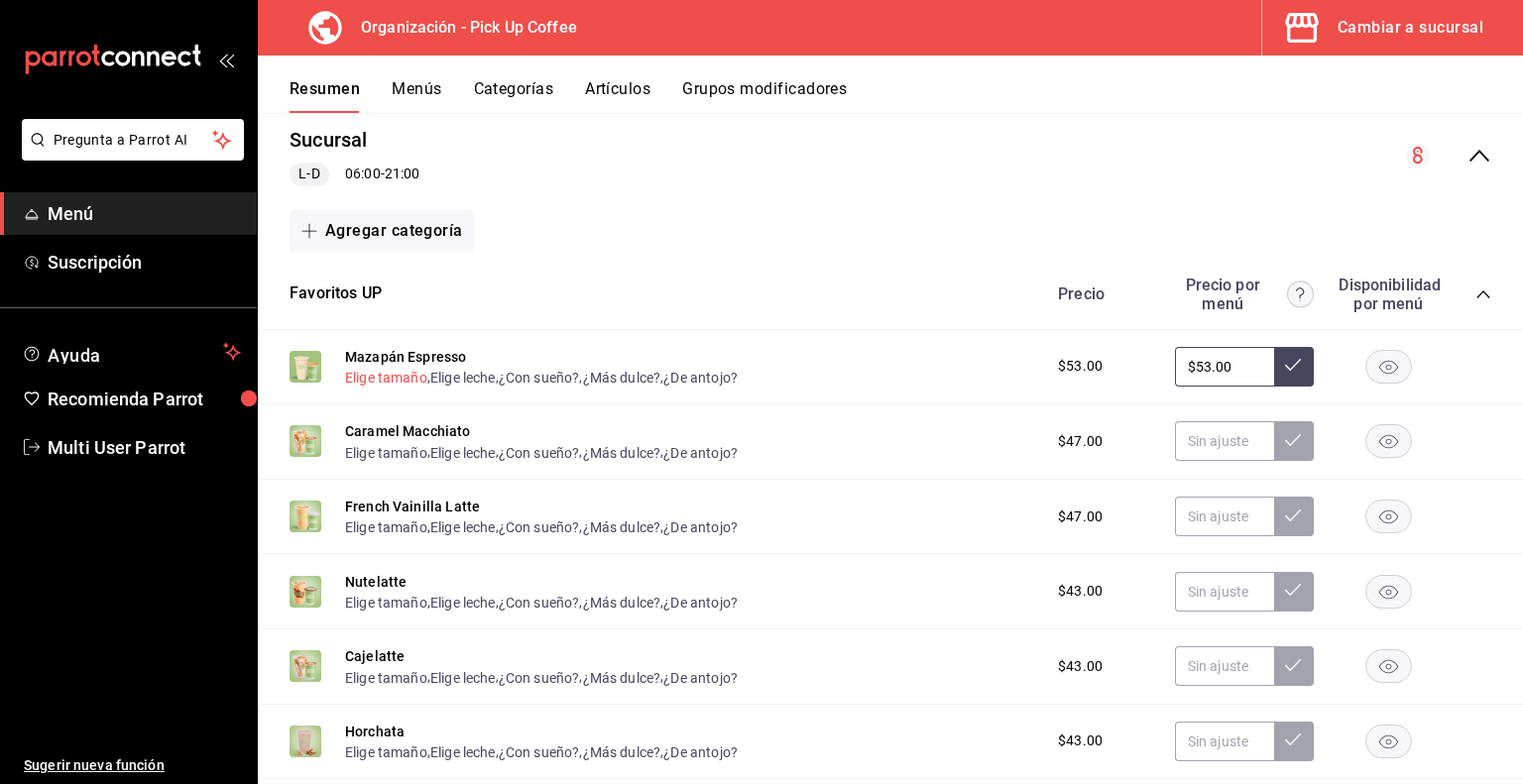 click on "Elige tamaño" at bounding box center (386, 378) 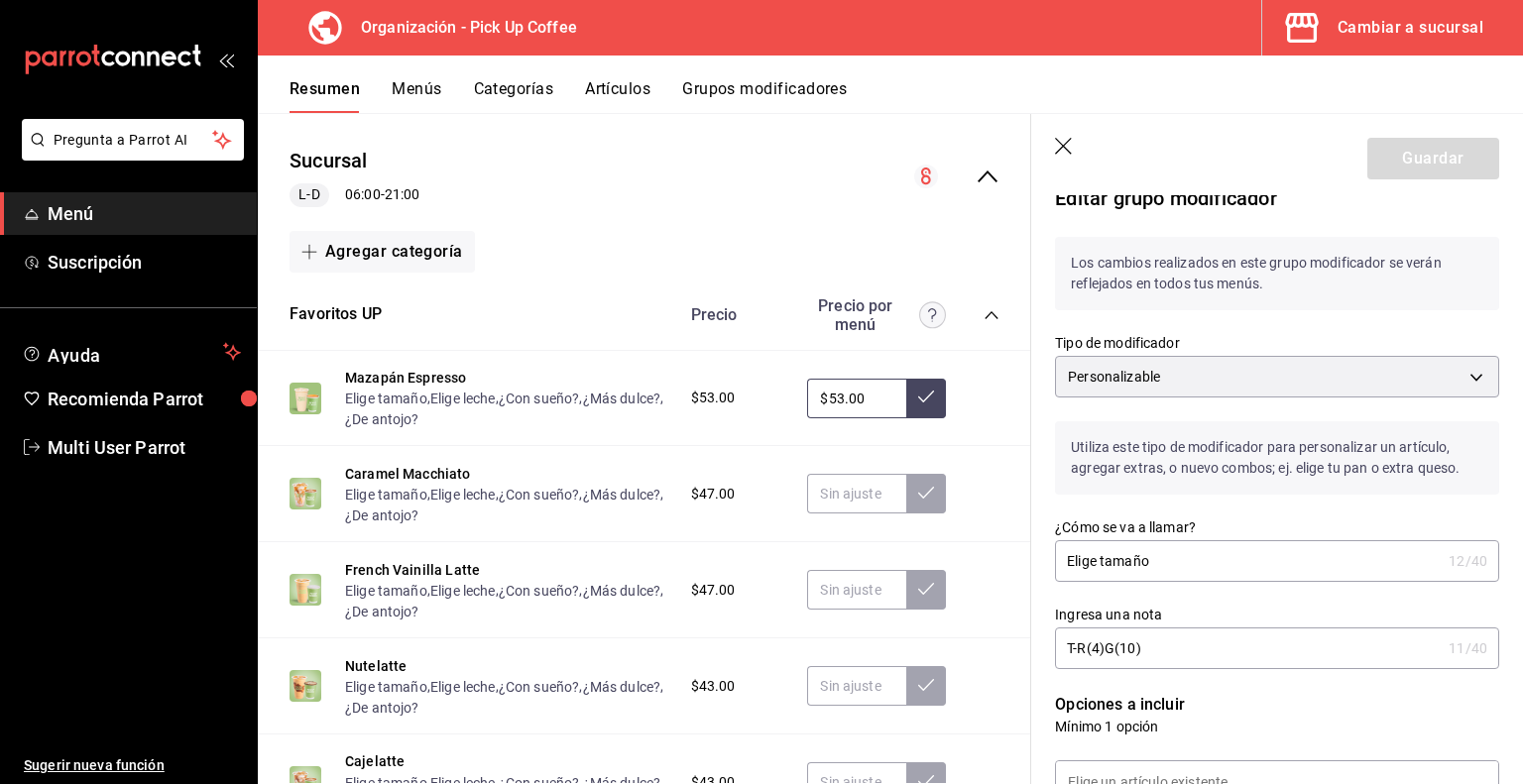 scroll, scrollTop: 0, scrollLeft: 0, axis: both 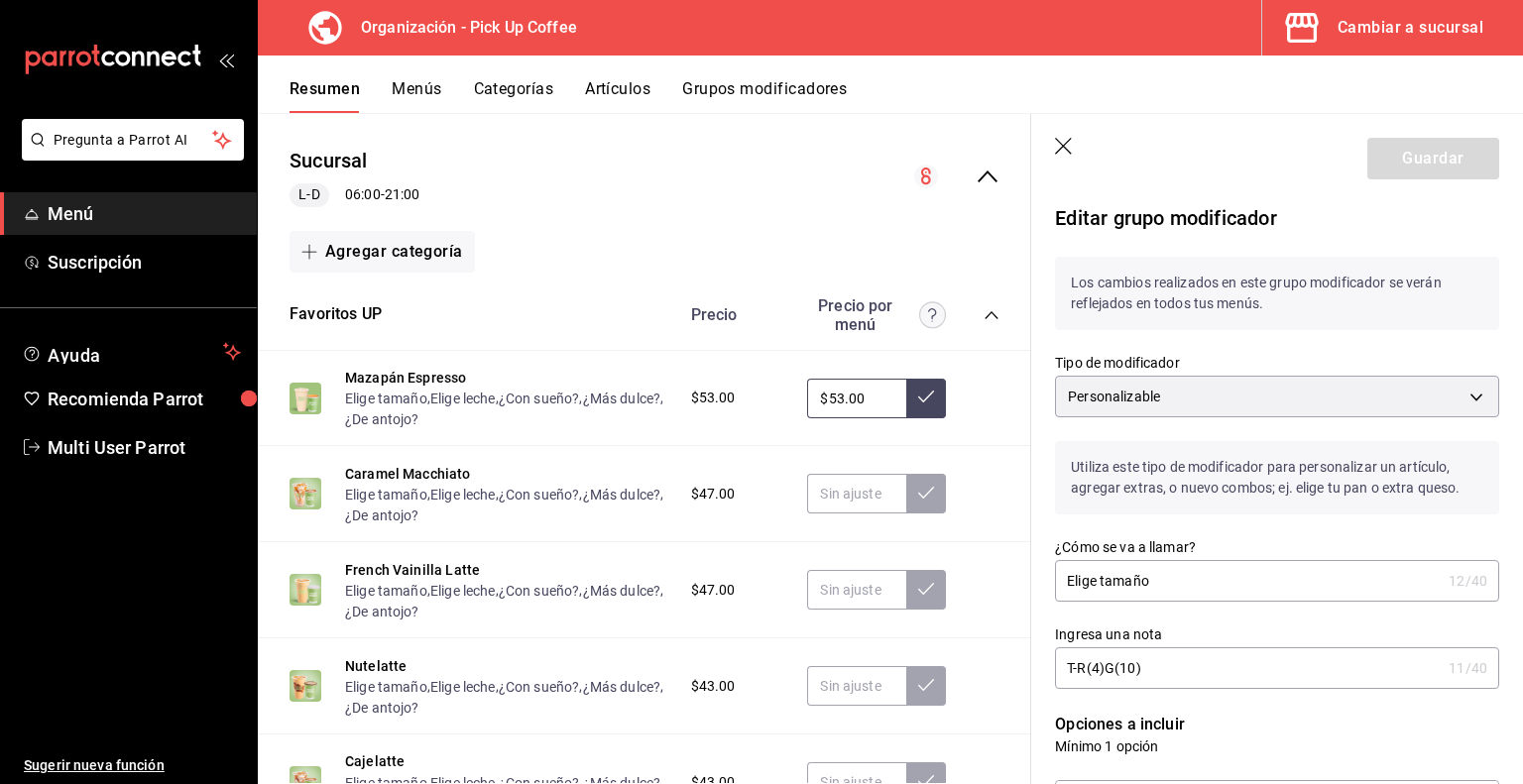 click 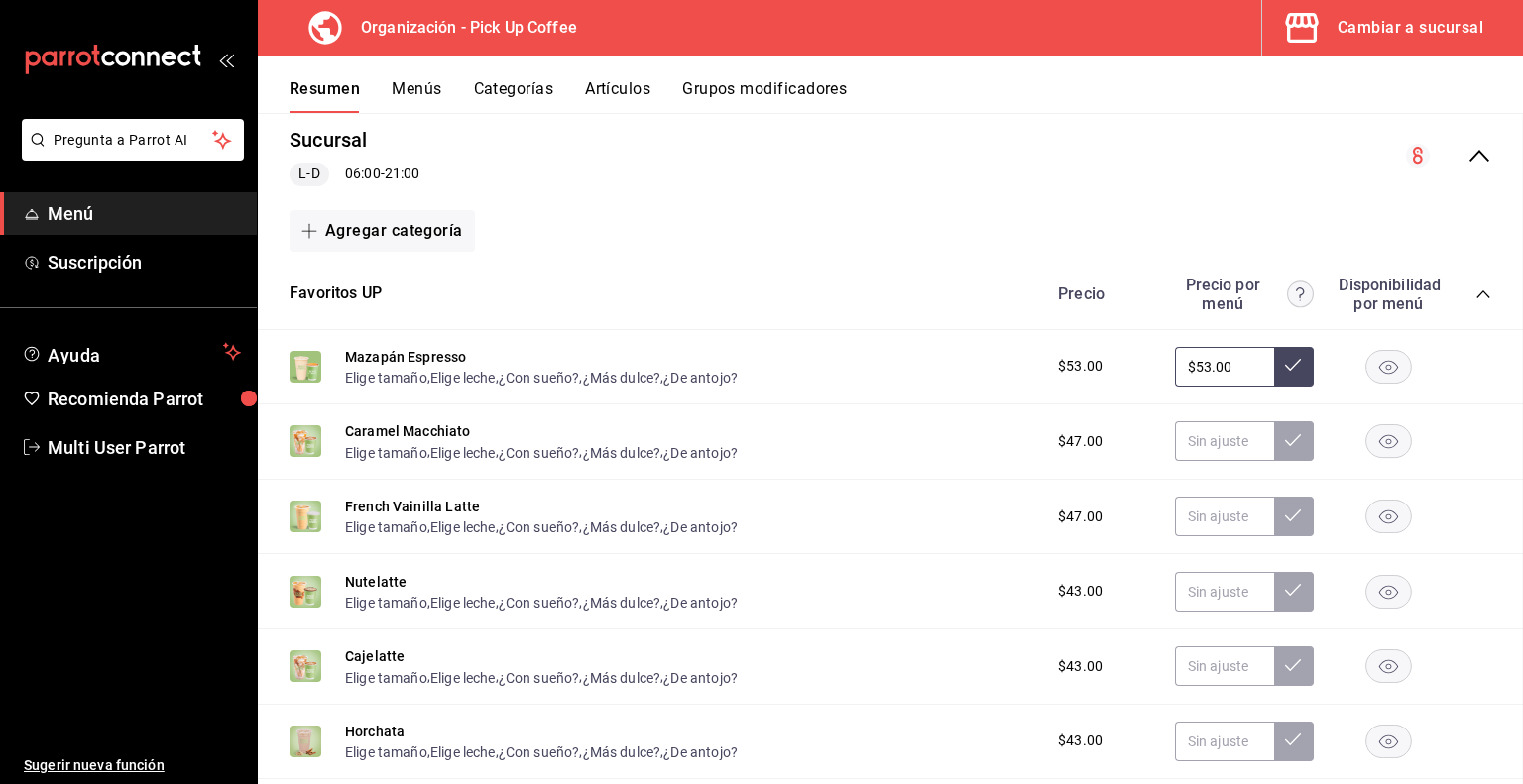 scroll, scrollTop: 0, scrollLeft: 0, axis: both 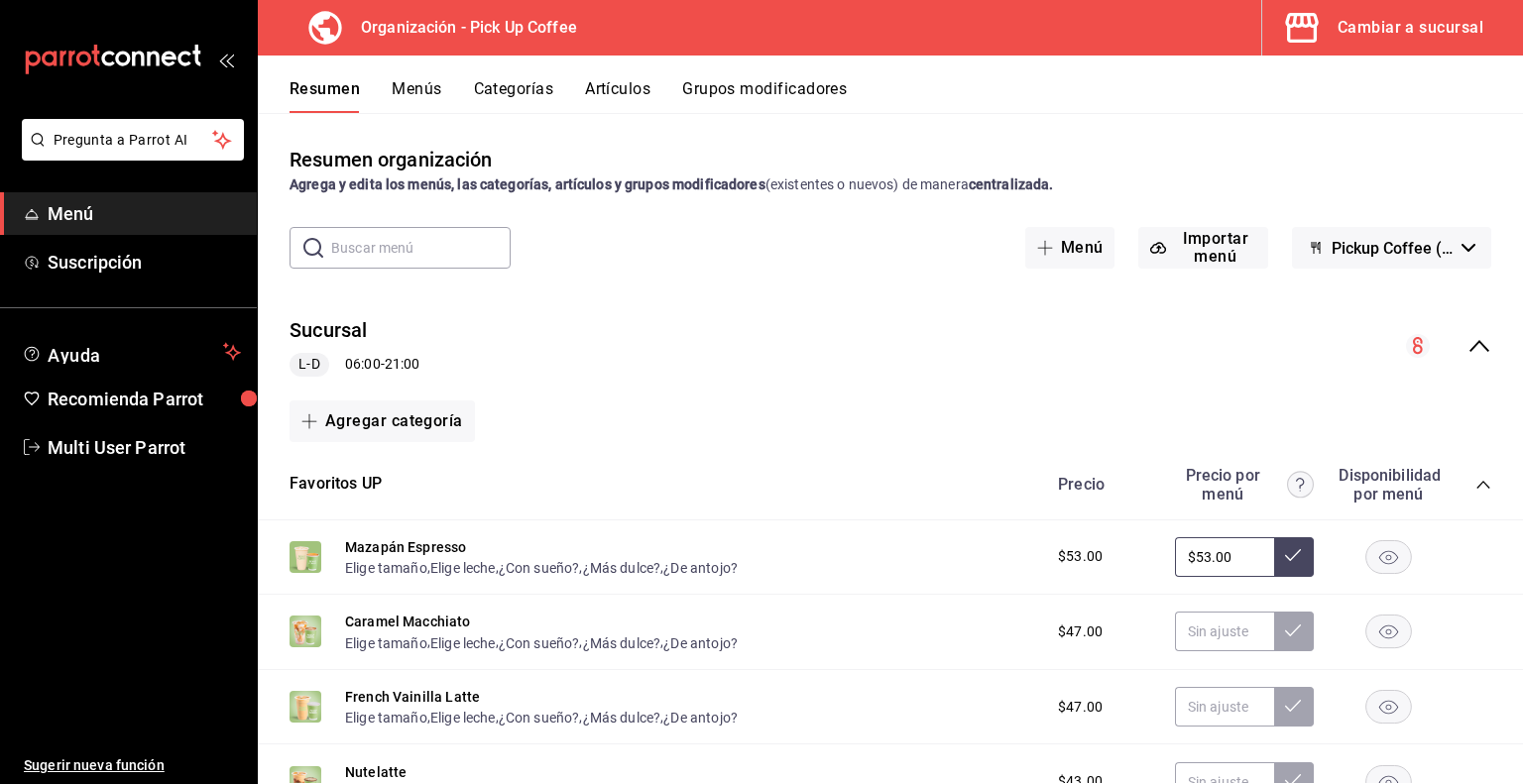 click on "Menús" at bounding box center [416, 96] 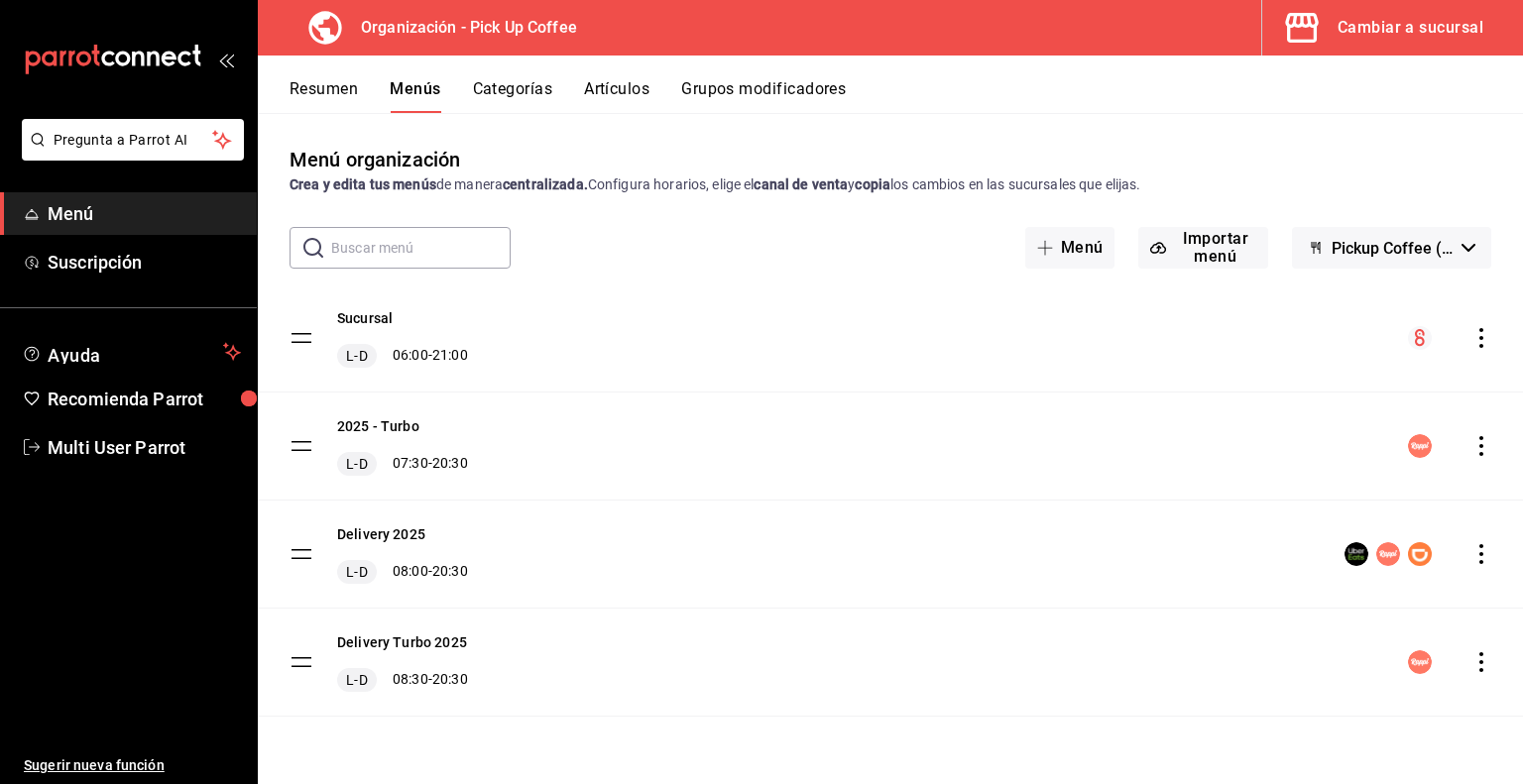 click 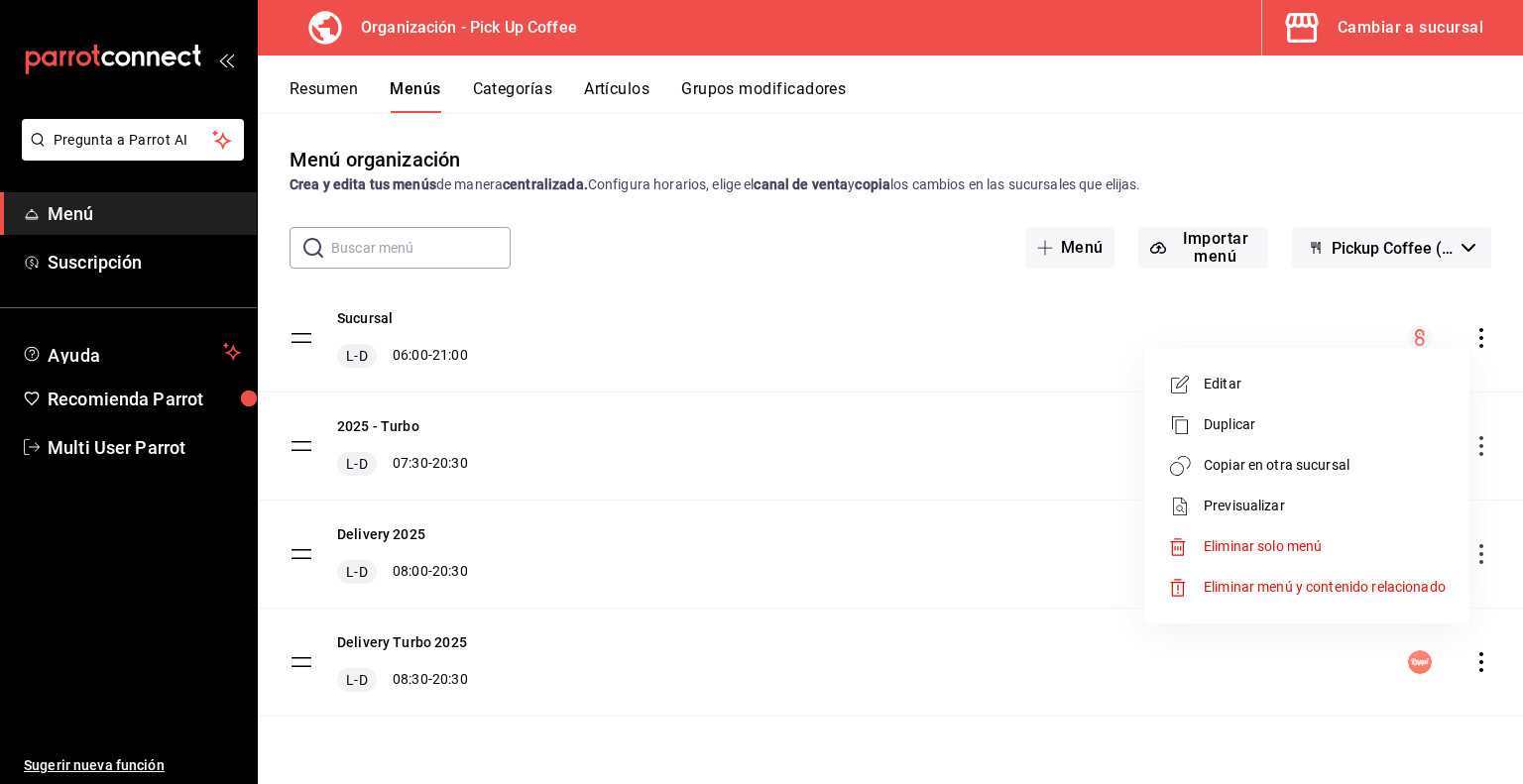 drag, startPoint x: 1270, startPoint y: 423, endPoint x: 1266, endPoint y: 456, distance: 33.24154 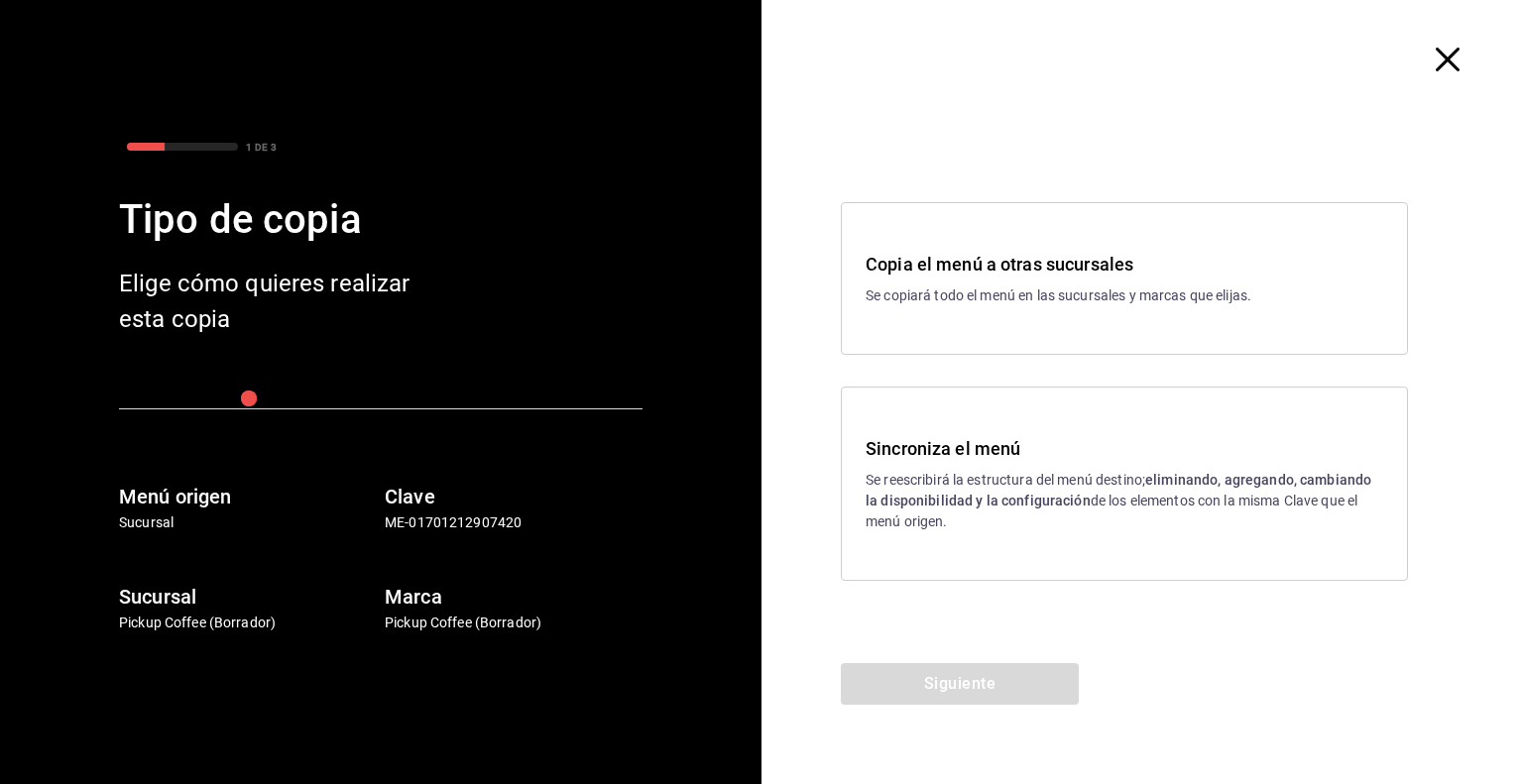 click on "Se reescribirá la estructura del menú destino;  eliminando, agregando, cambiando la disponibilidad y la configuración  de los elementos con la misma Clave que el menú origen." at bounding box center (1124, 501) 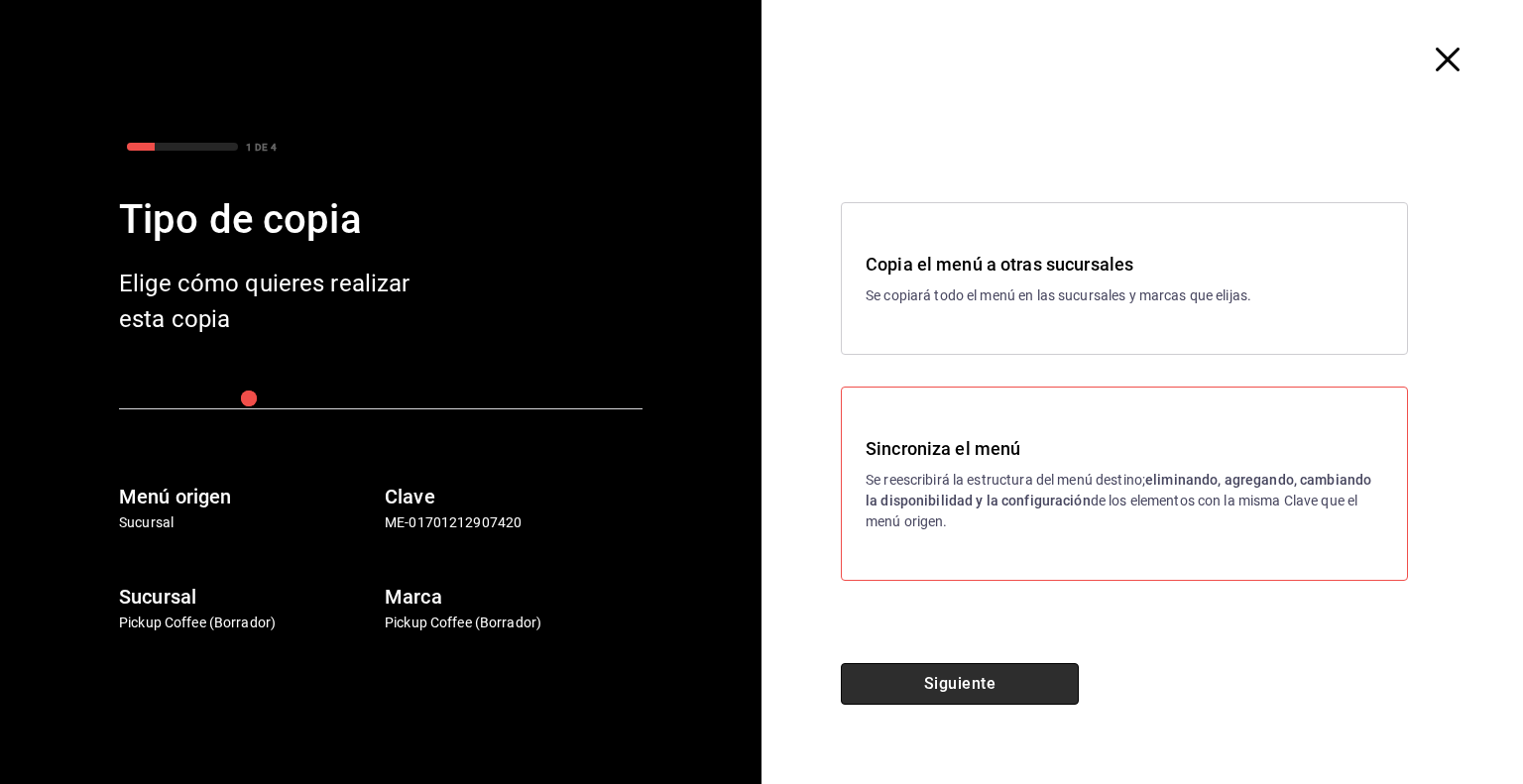 click on "Siguiente" at bounding box center (960, 684) 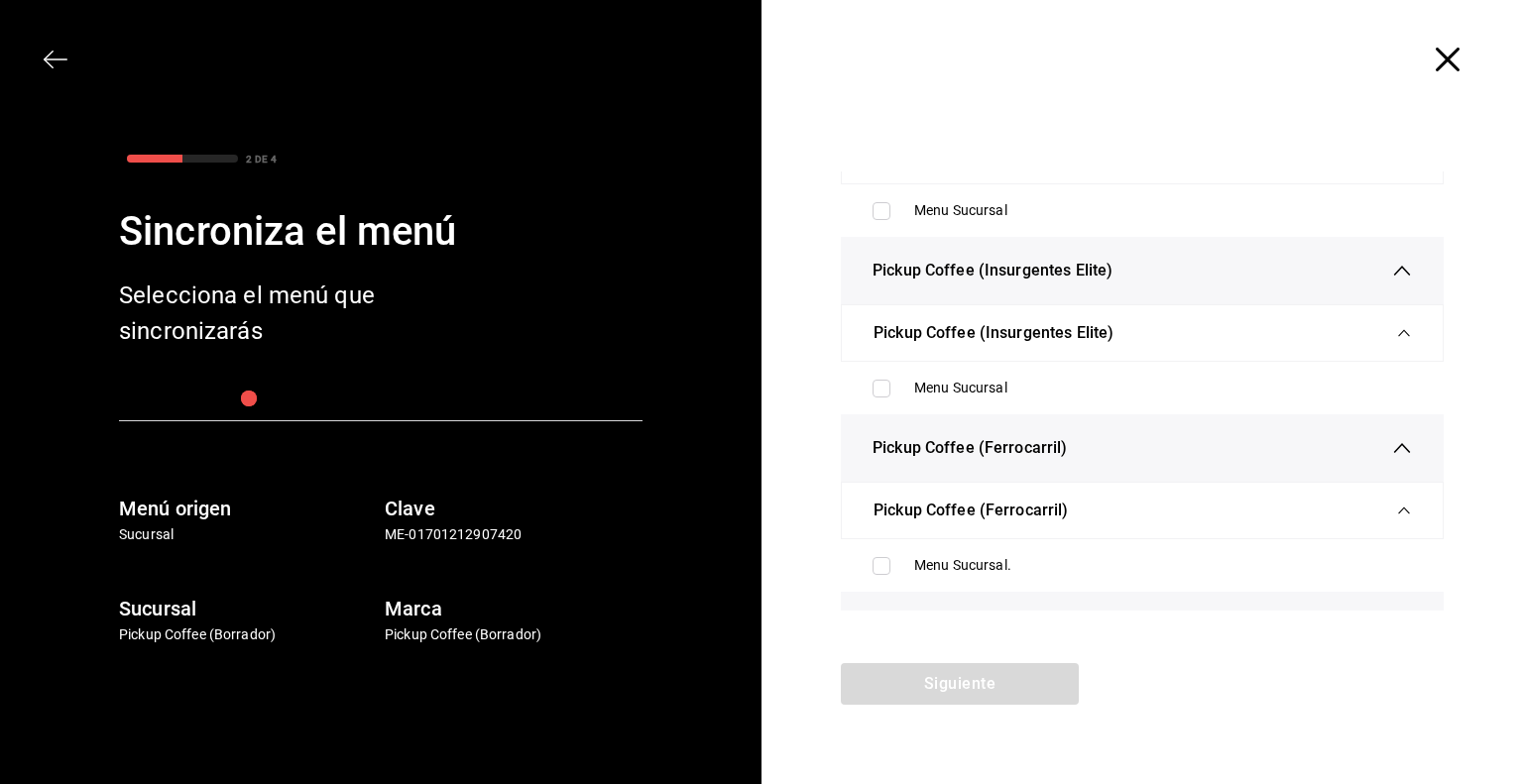 scroll, scrollTop: 1879, scrollLeft: 0, axis: vertical 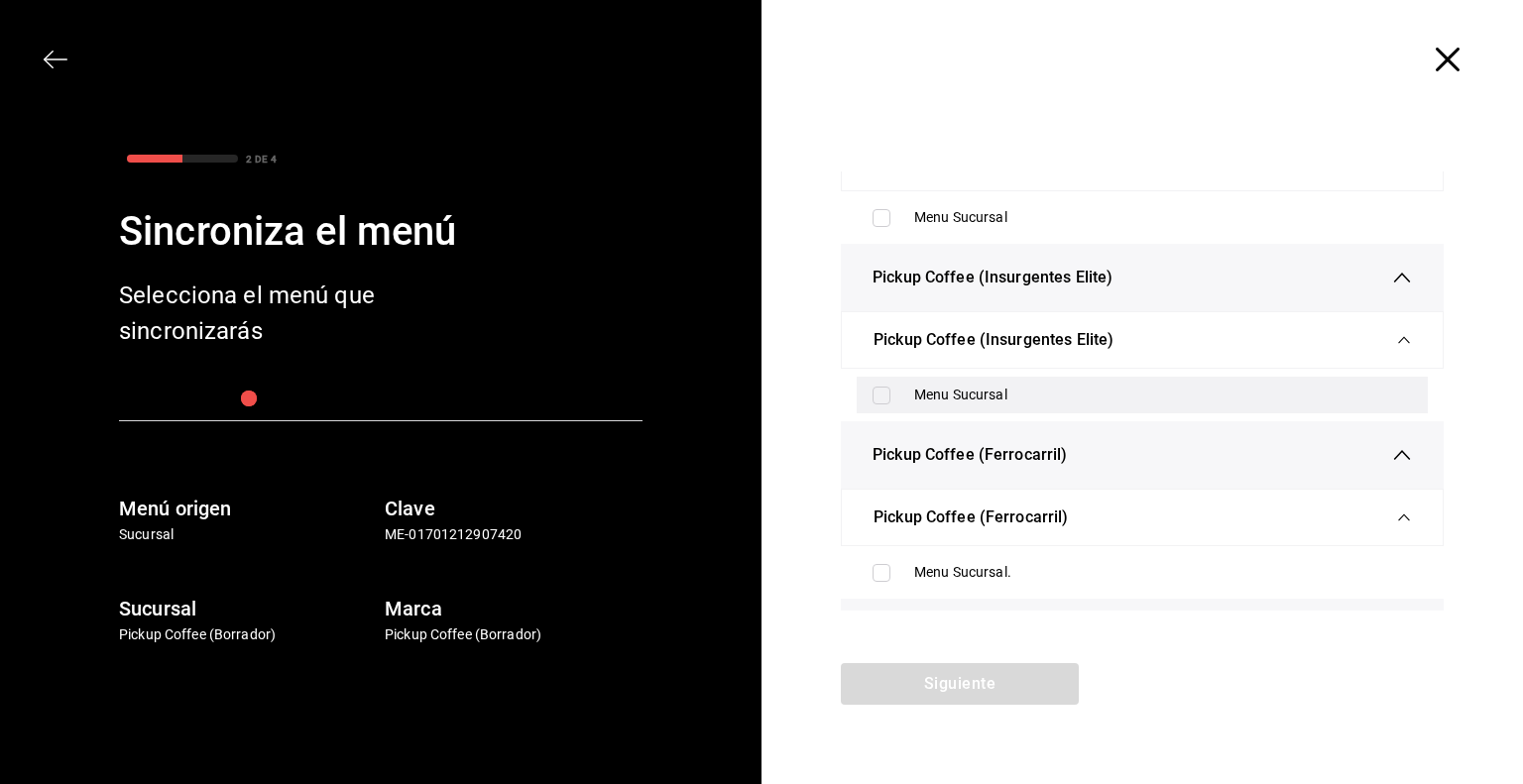 click on "Menu Sucursal" at bounding box center [1163, 394] 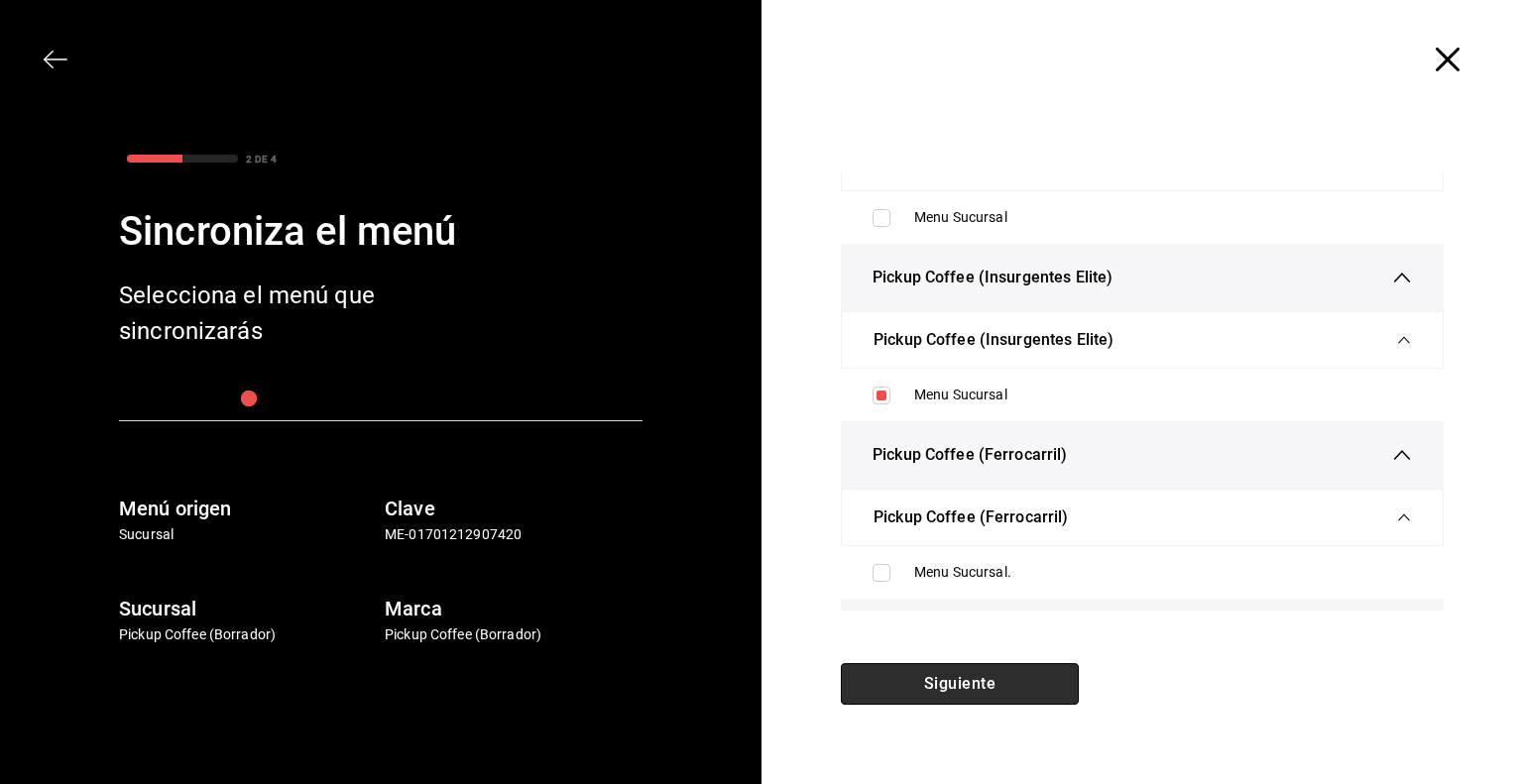 click on "Siguiente" at bounding box center (960, 684) 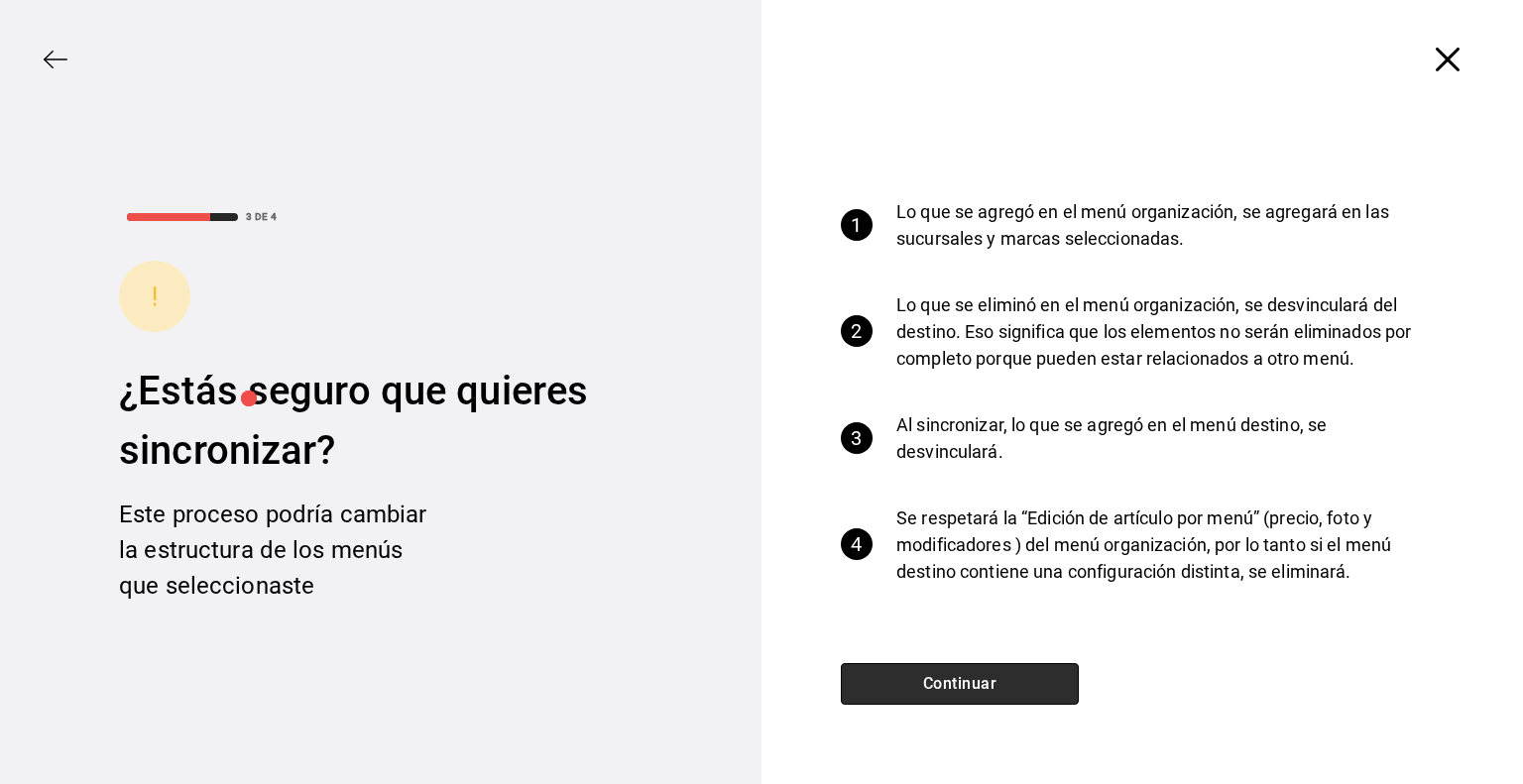 click on "Continuar" at bounding box center (960, 684) 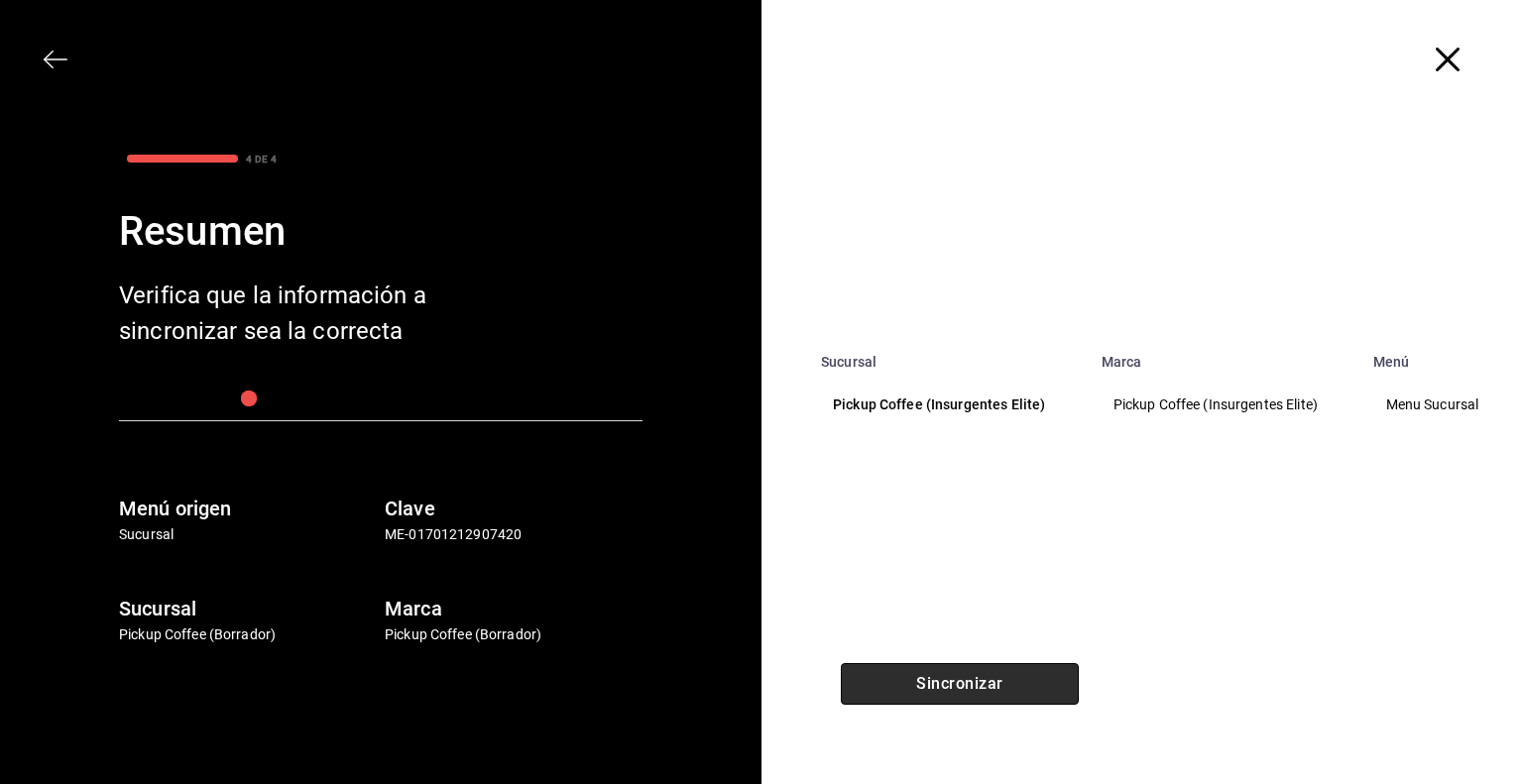 click on "Sincronizar" at bounding box center [960, 684] 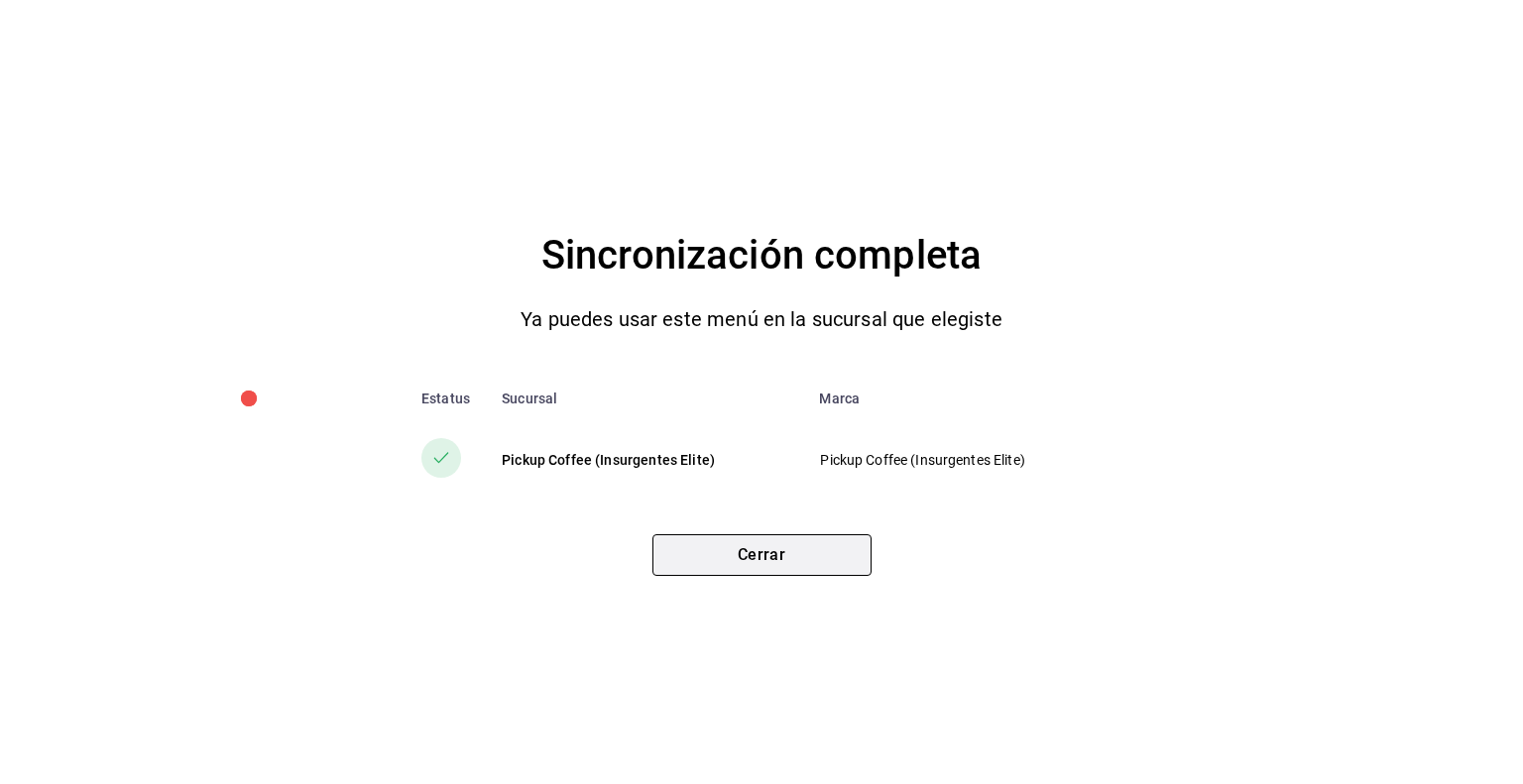 click on "Cerrar" at bounding box center [762, 555] 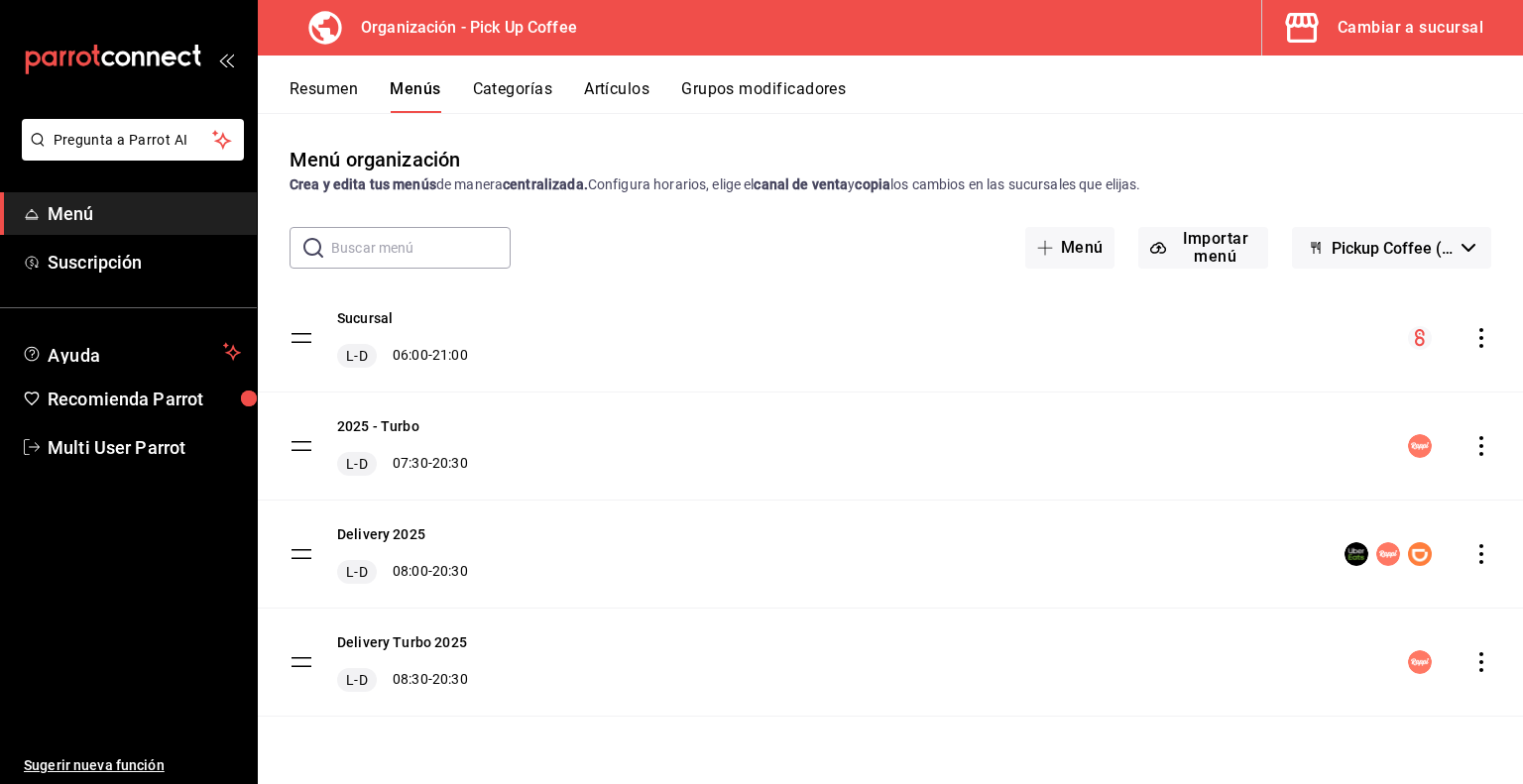 type 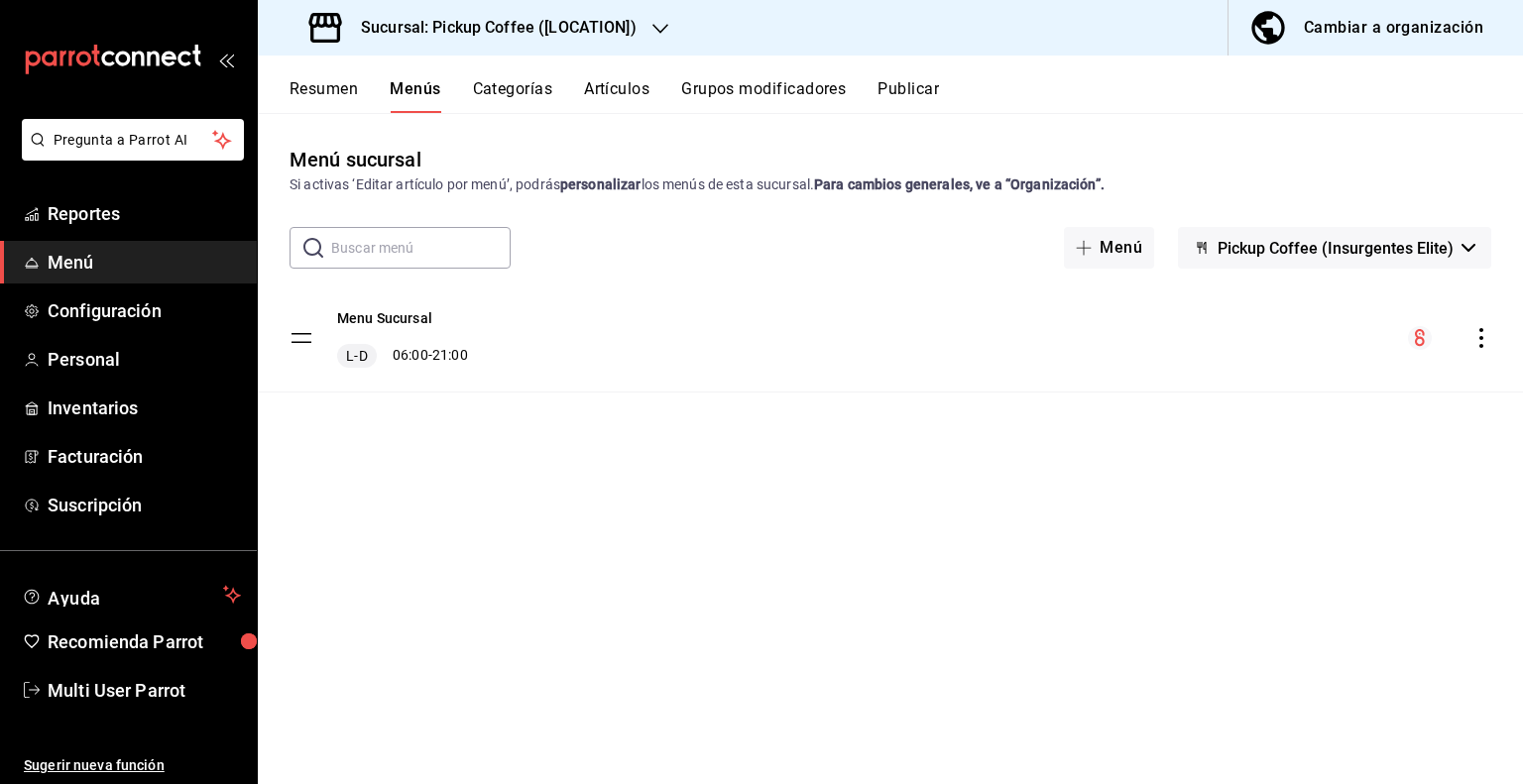 click on "Resumen" at bounding box center (323, 96) 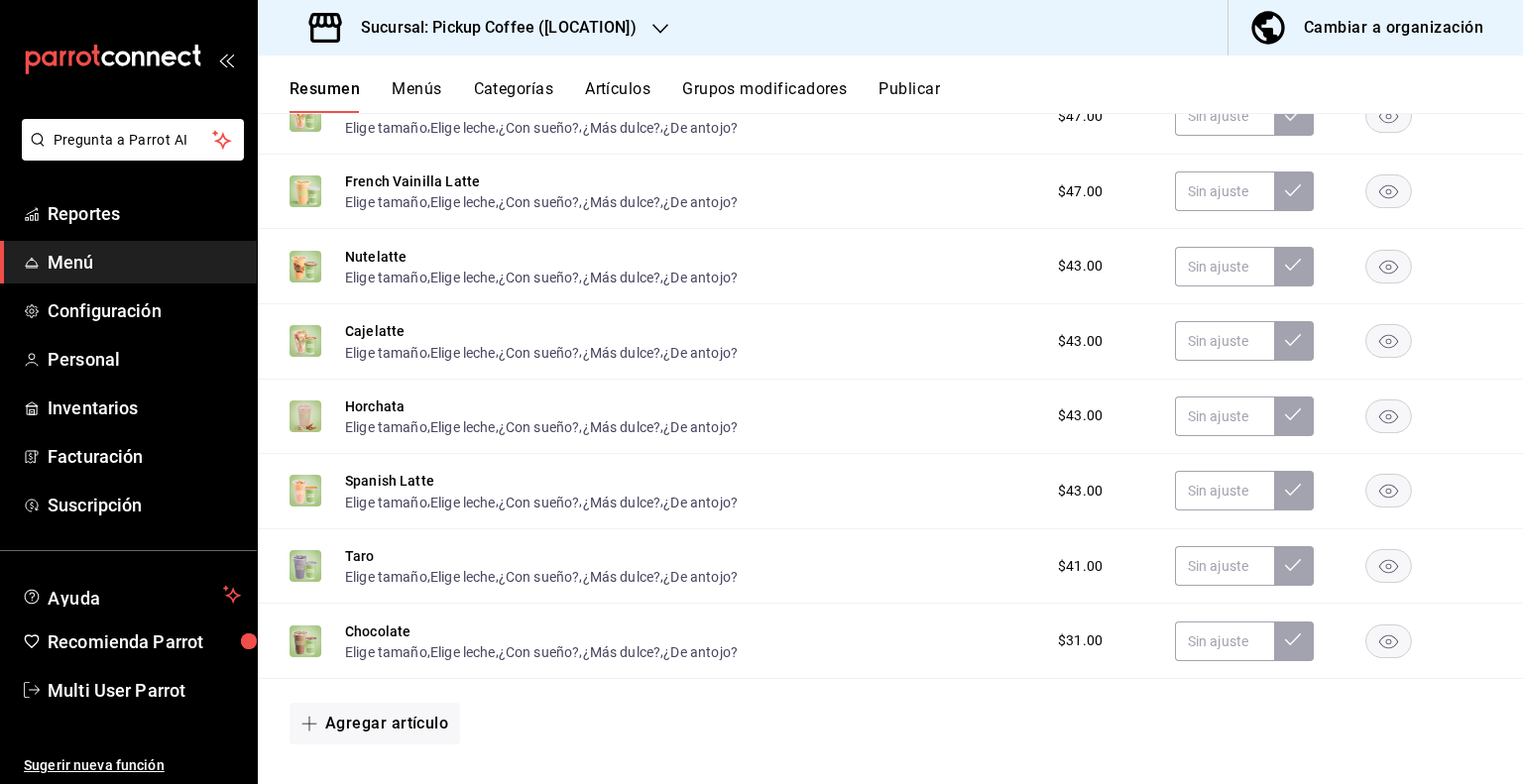 scroll, scrollTop: 517, scrollLeft: 0, axis: vertical 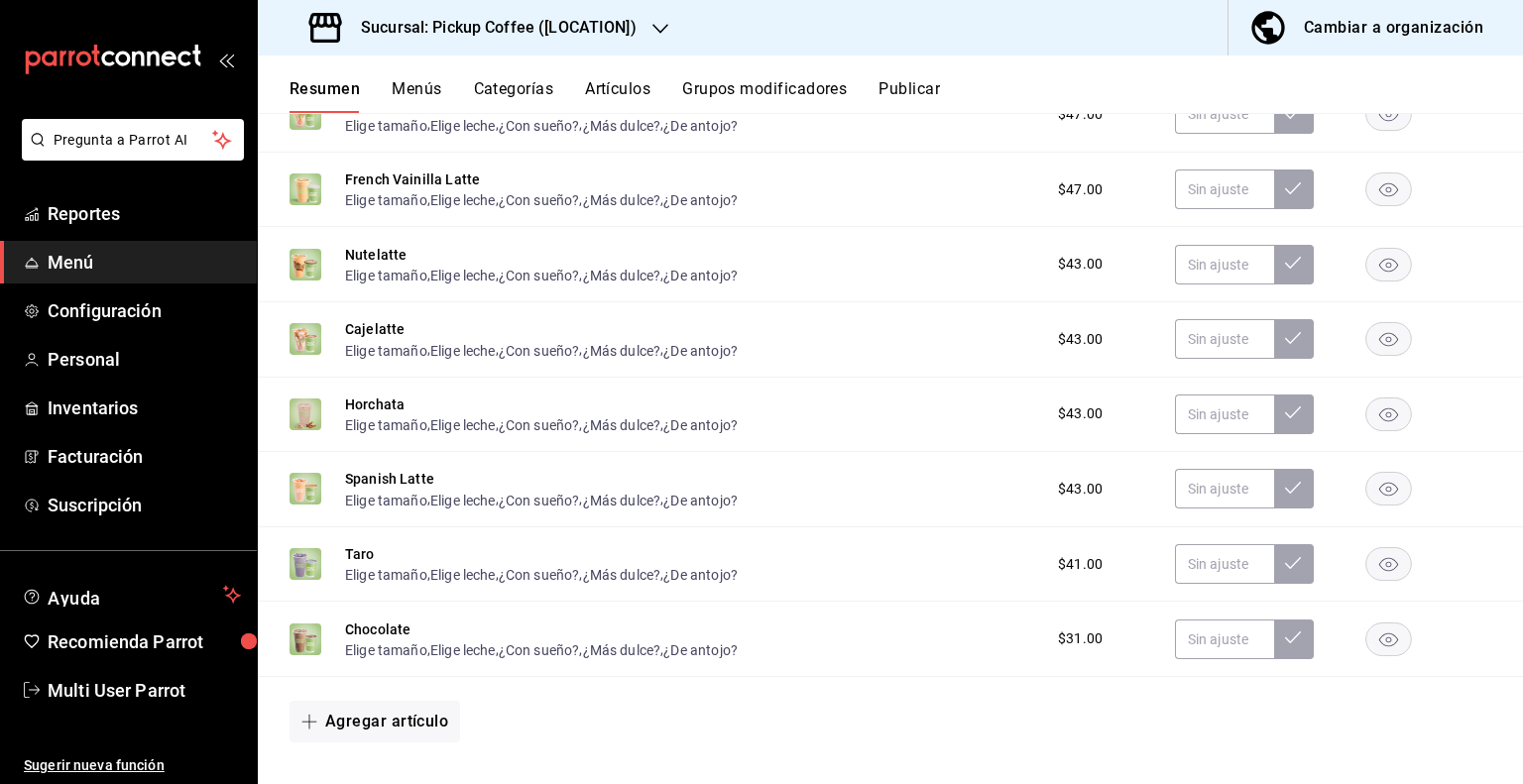 click on "Menús" at bounding box center [416, 96] 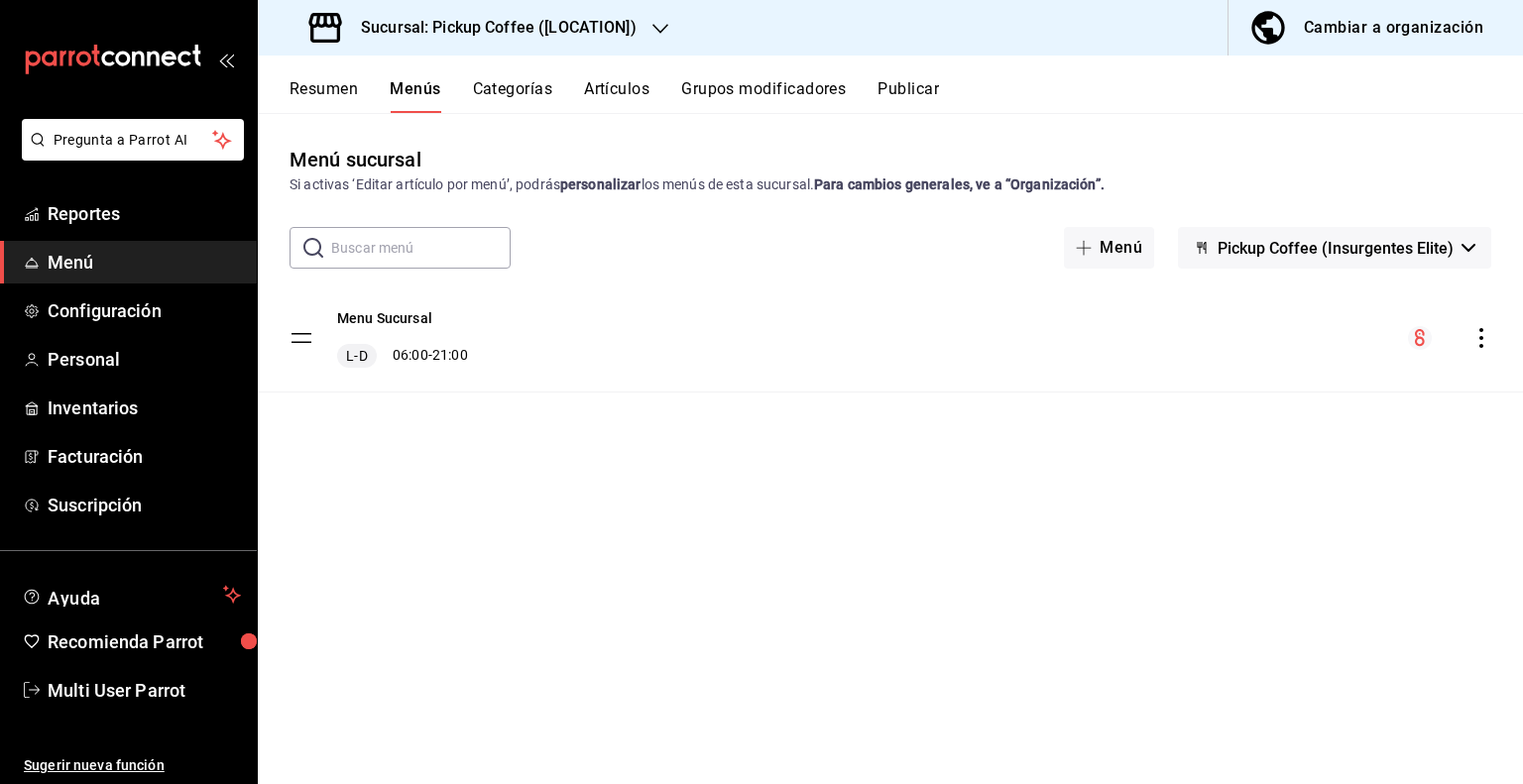 click 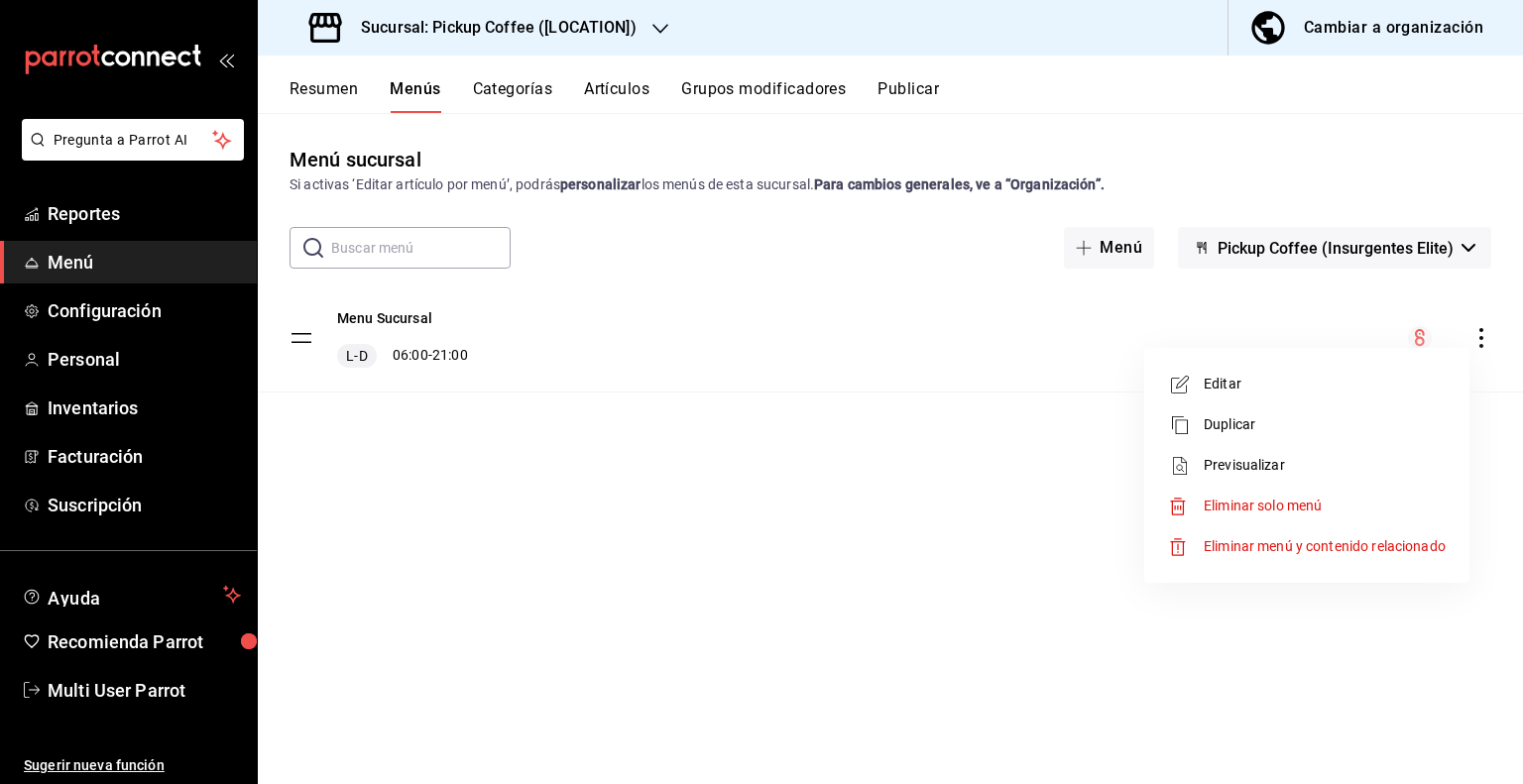 click on "Previsualizar" at bounding box center [1325, 465] 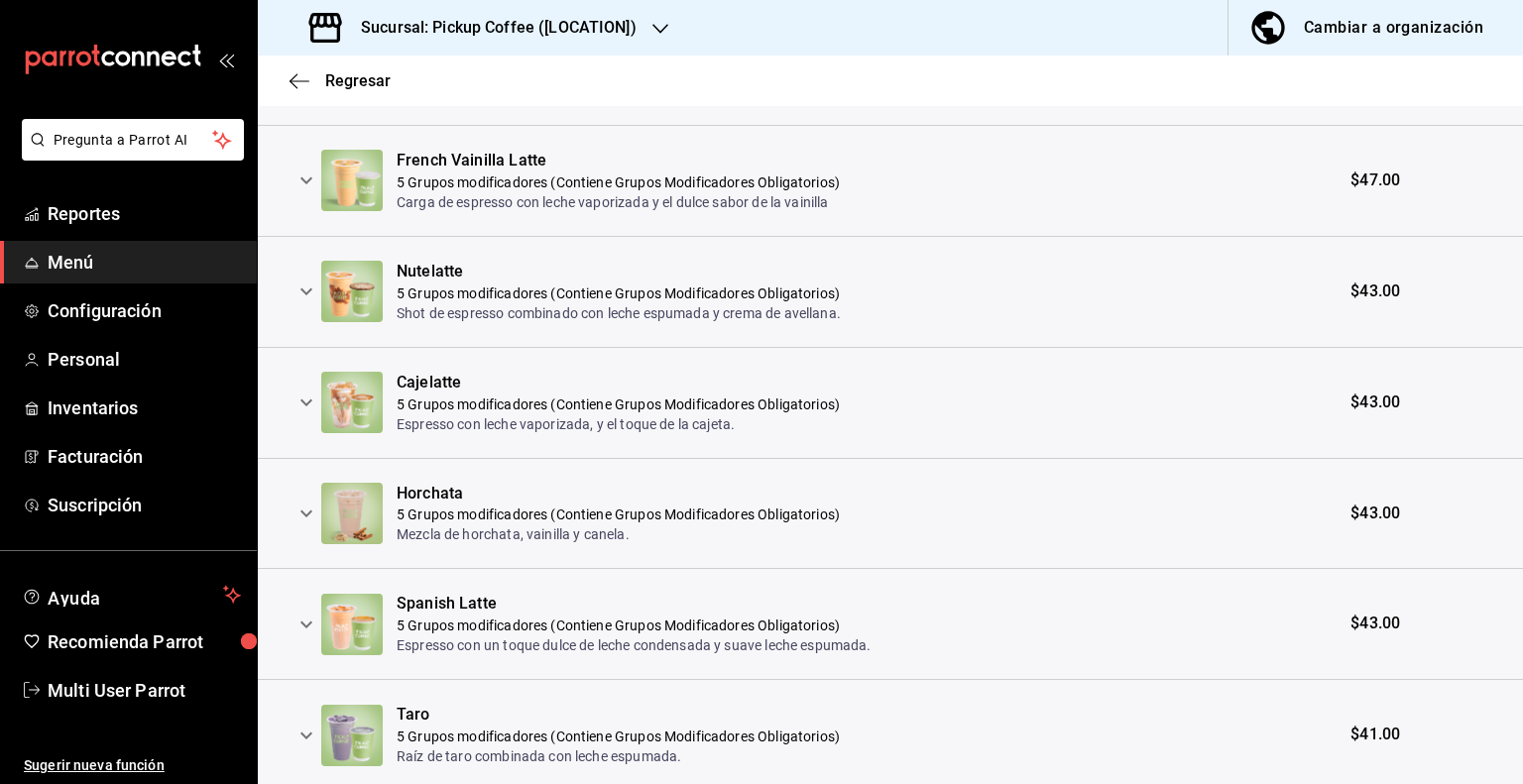 scroll, scrollTop: 694, scrollLeft: 0, axis: vertical 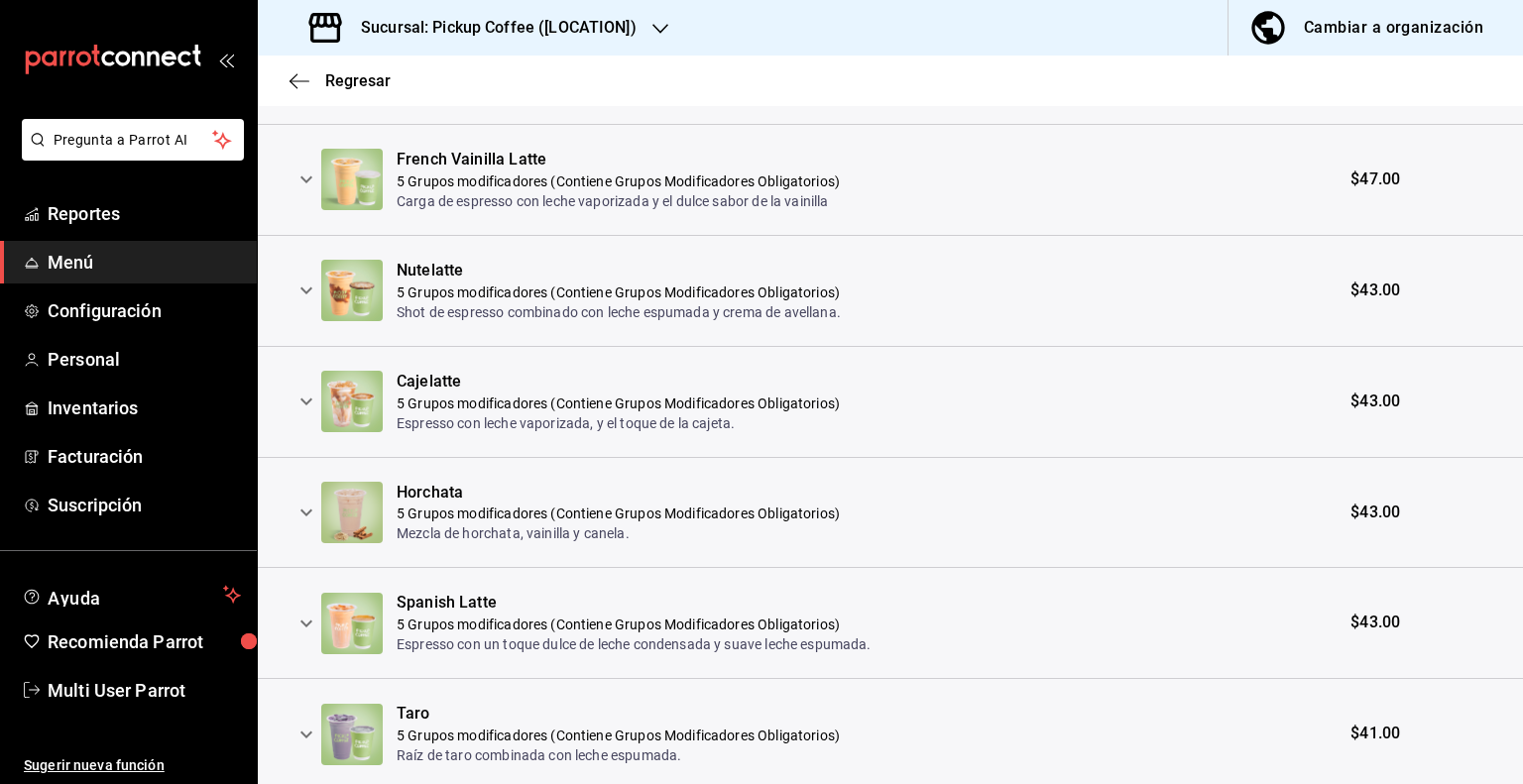 click 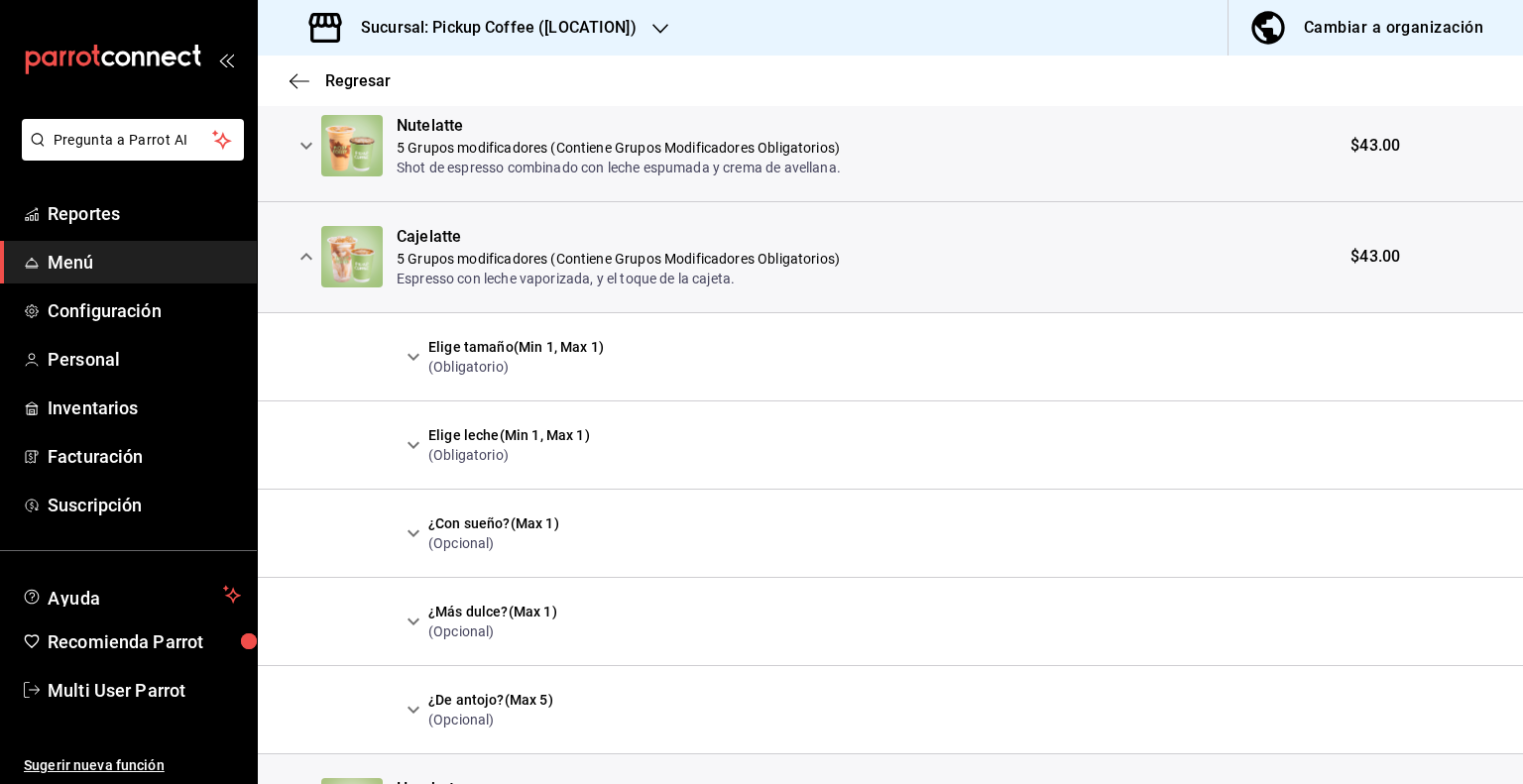 scroll, scrollTop: 840, scrollLeft: 0, axis: vertical 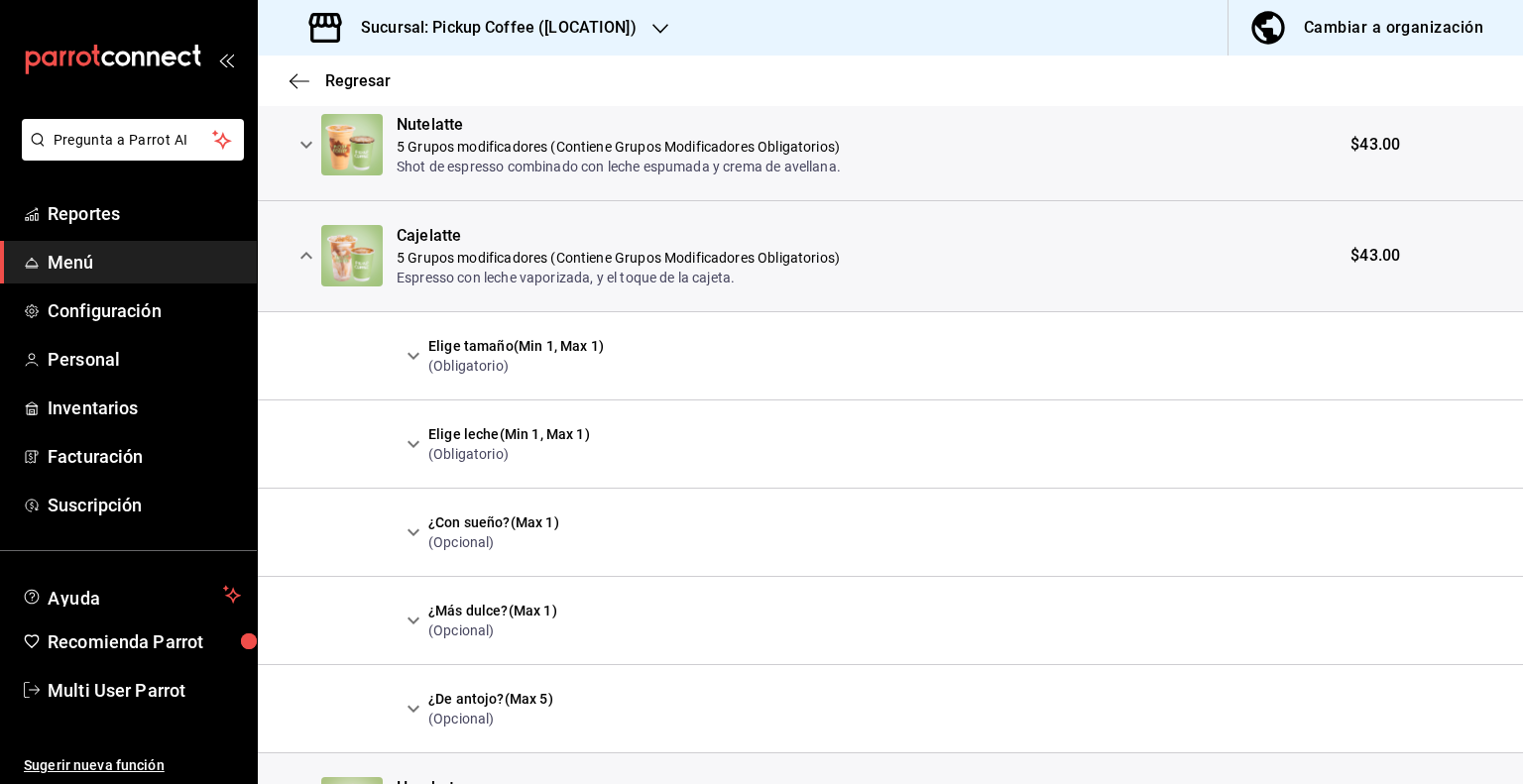 click 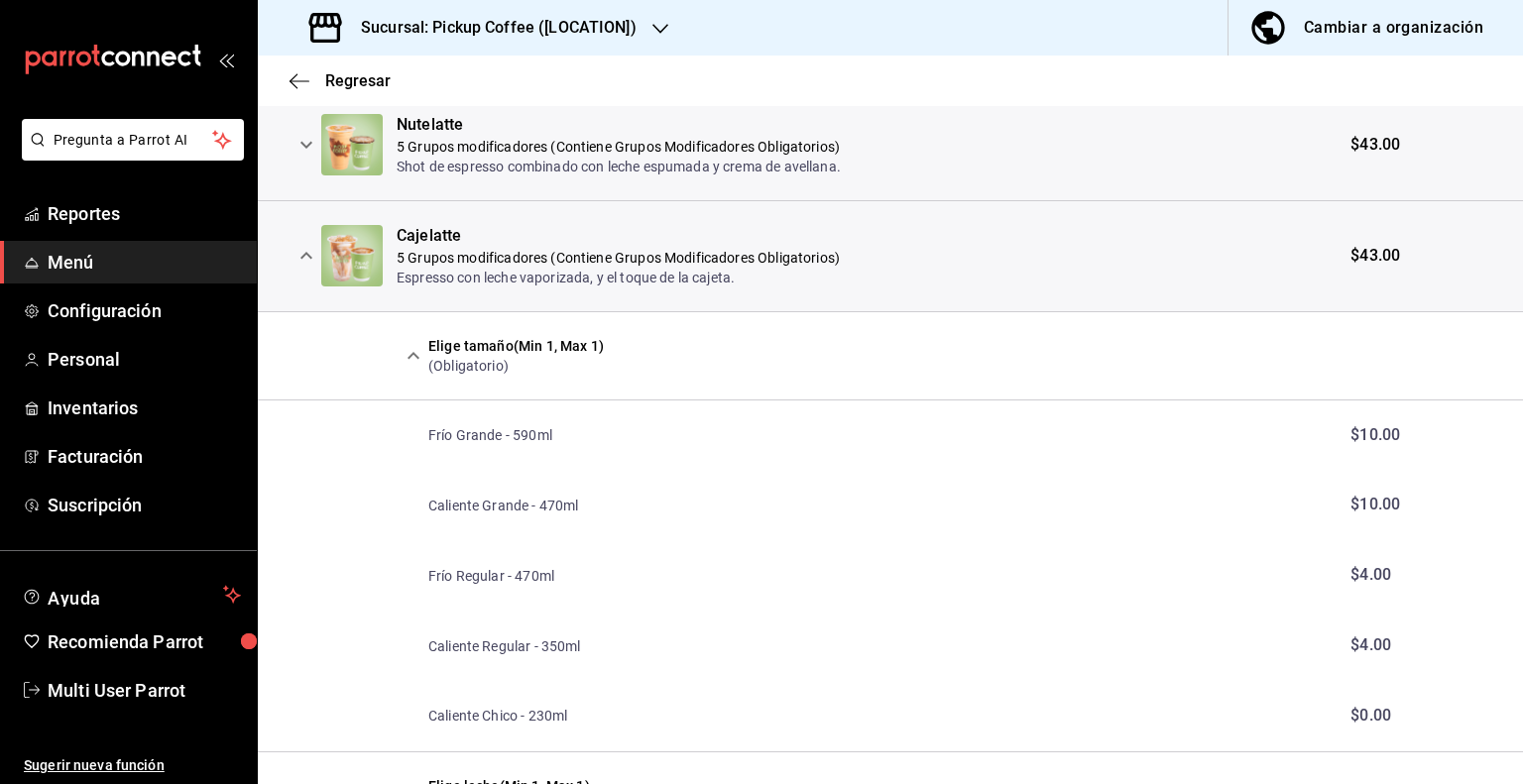 type 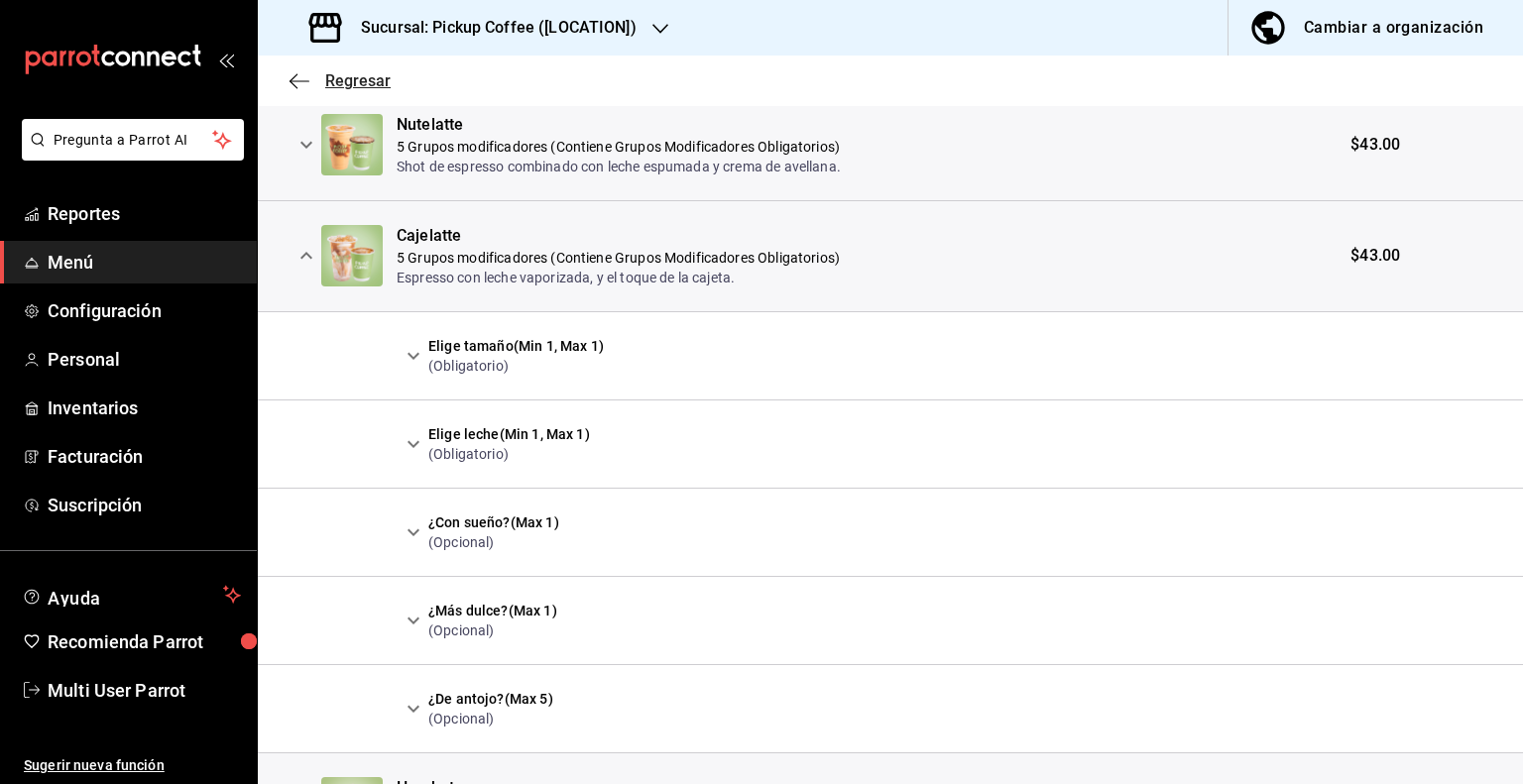 click 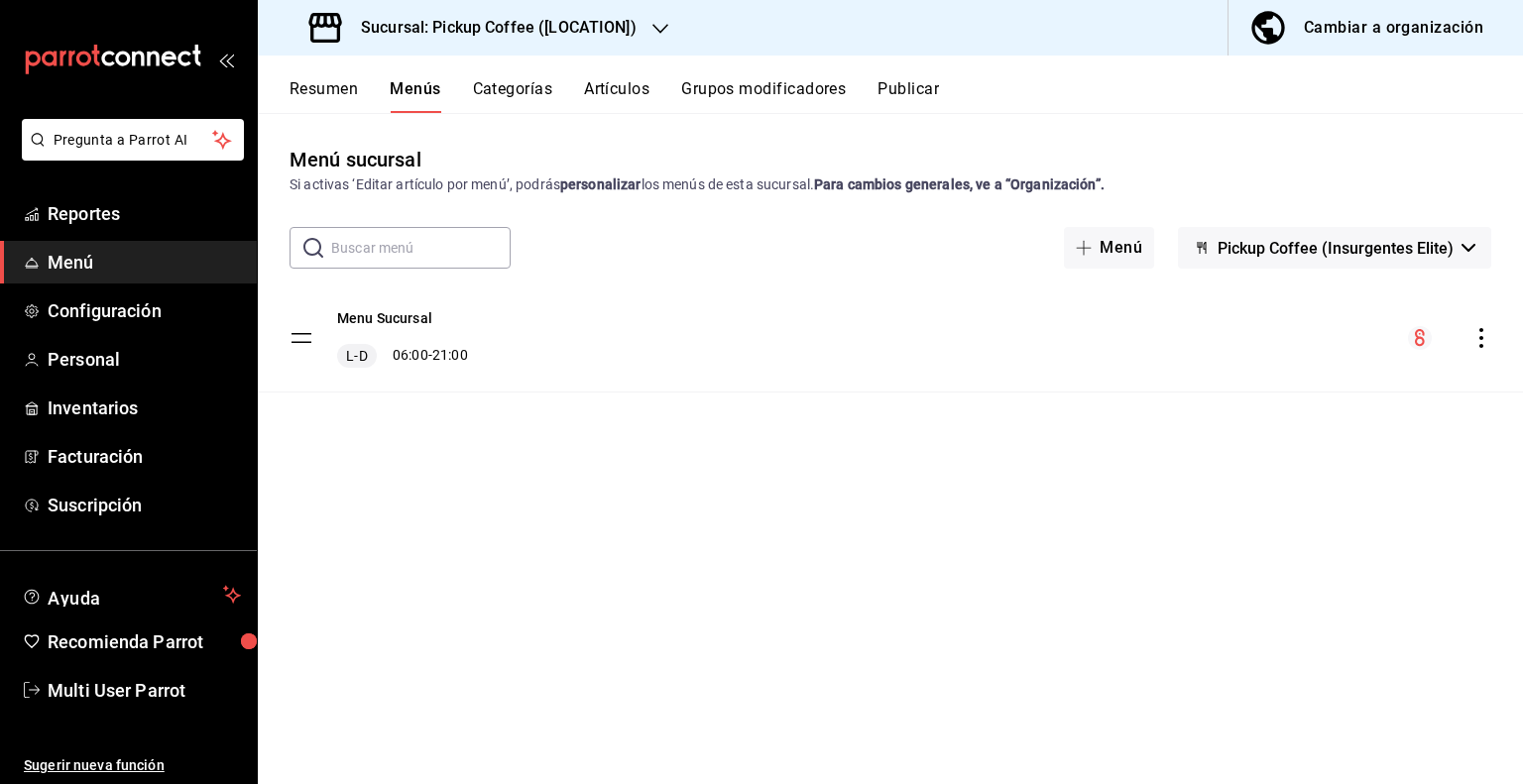click 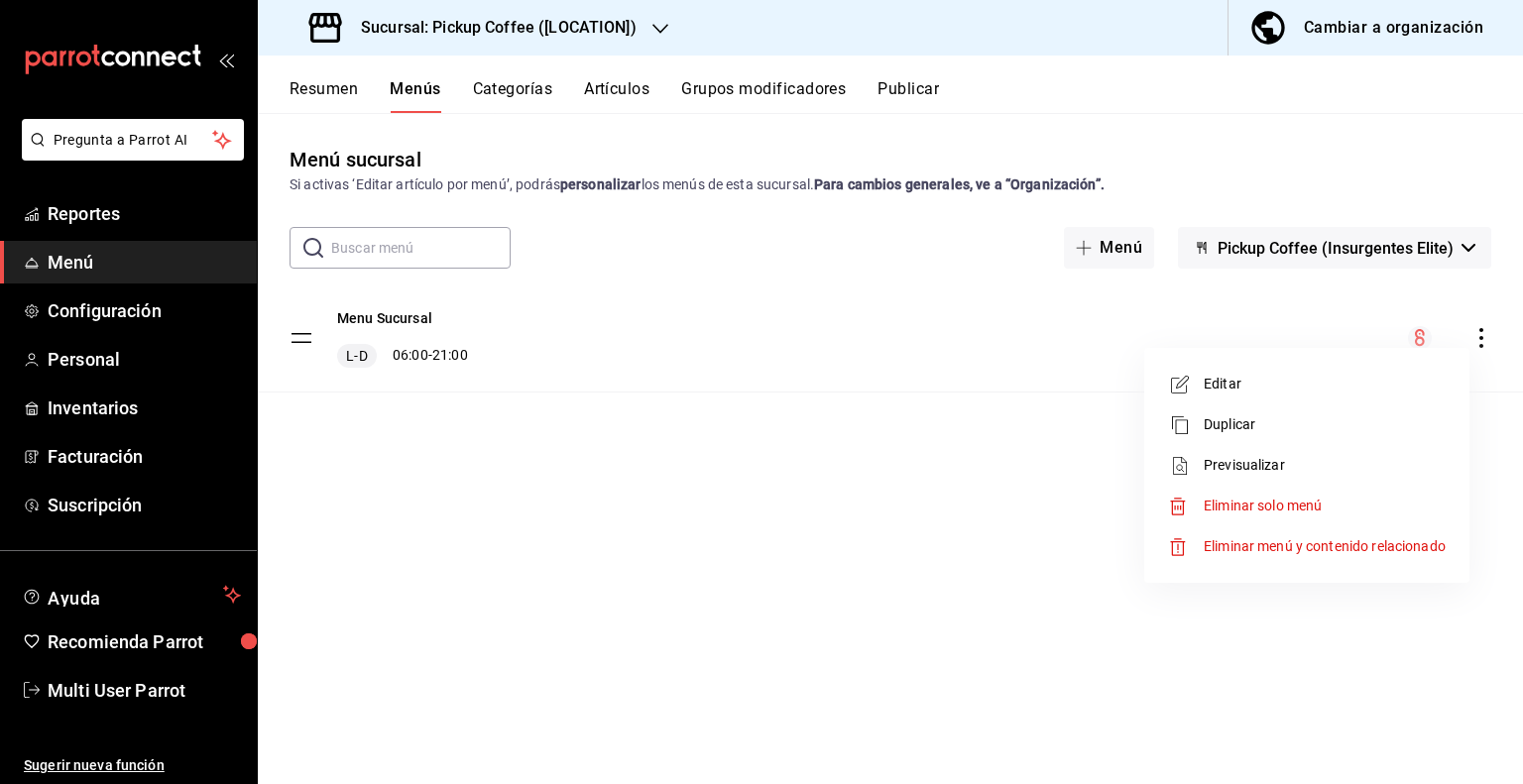 click on "Previsualizar" at bounding box center [1325, 465] 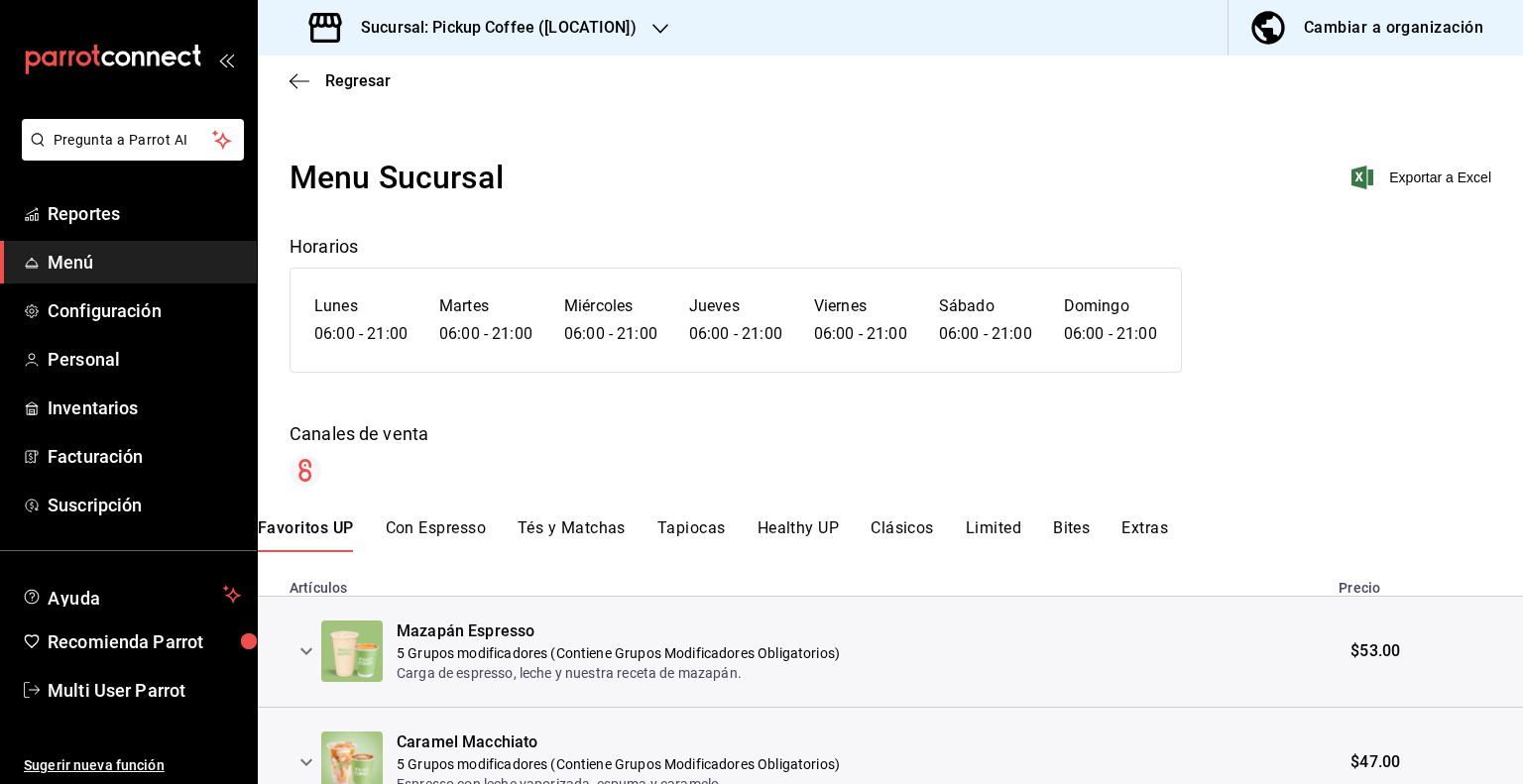 click on "Clásicos" at bounding box center (902, 535) 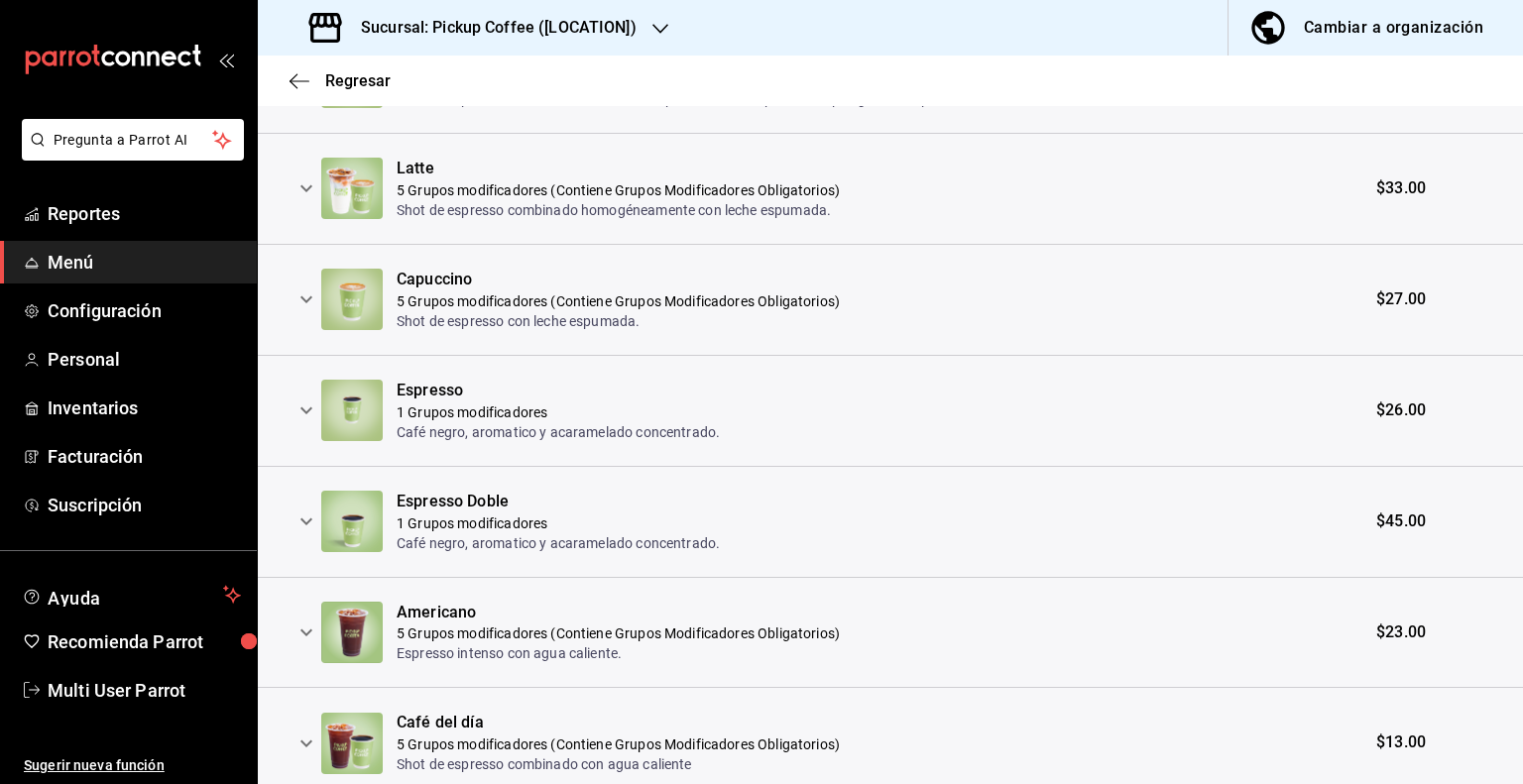 scroll, scrollTop: 650, scrollLeft: 0, axis: vertical 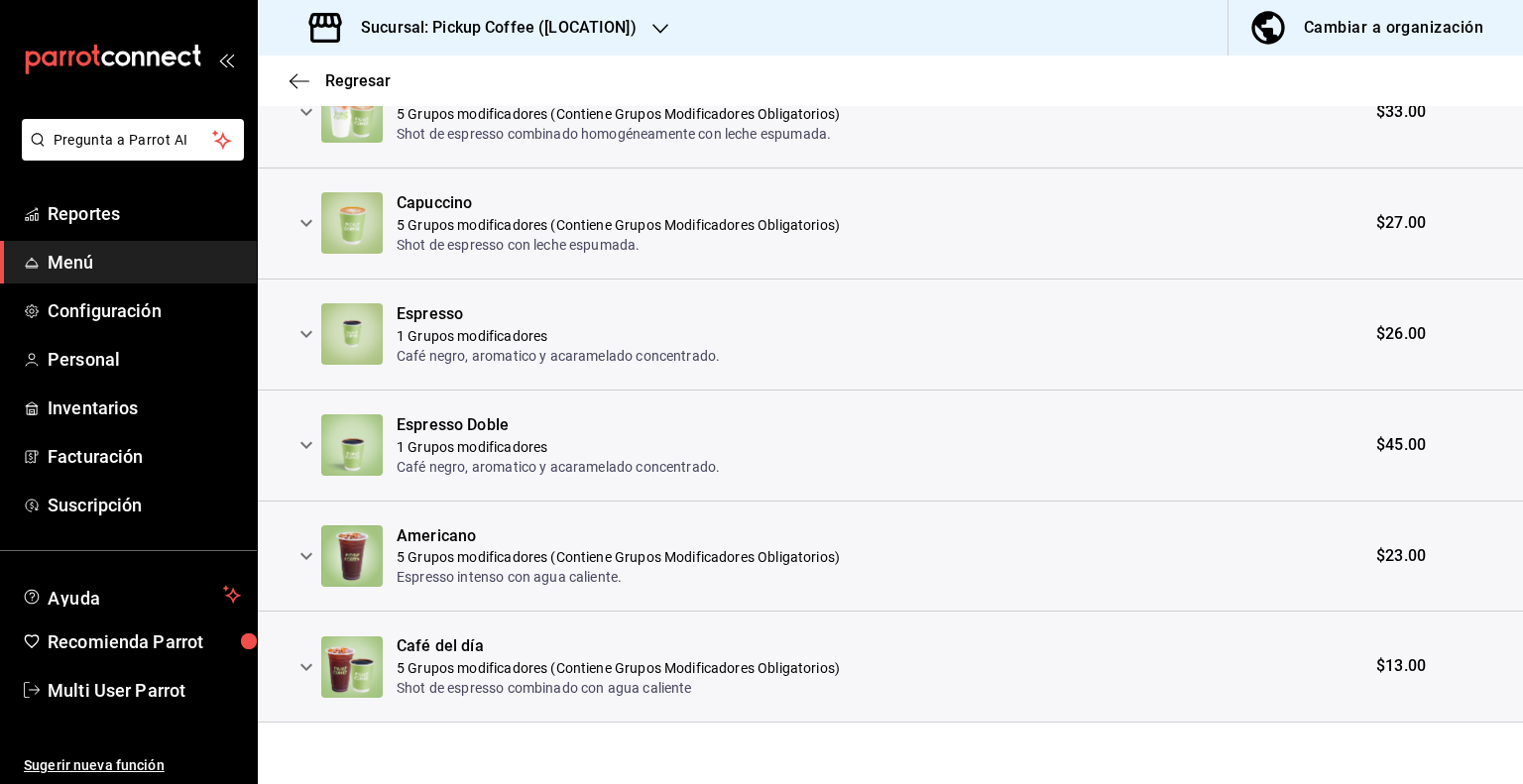 click 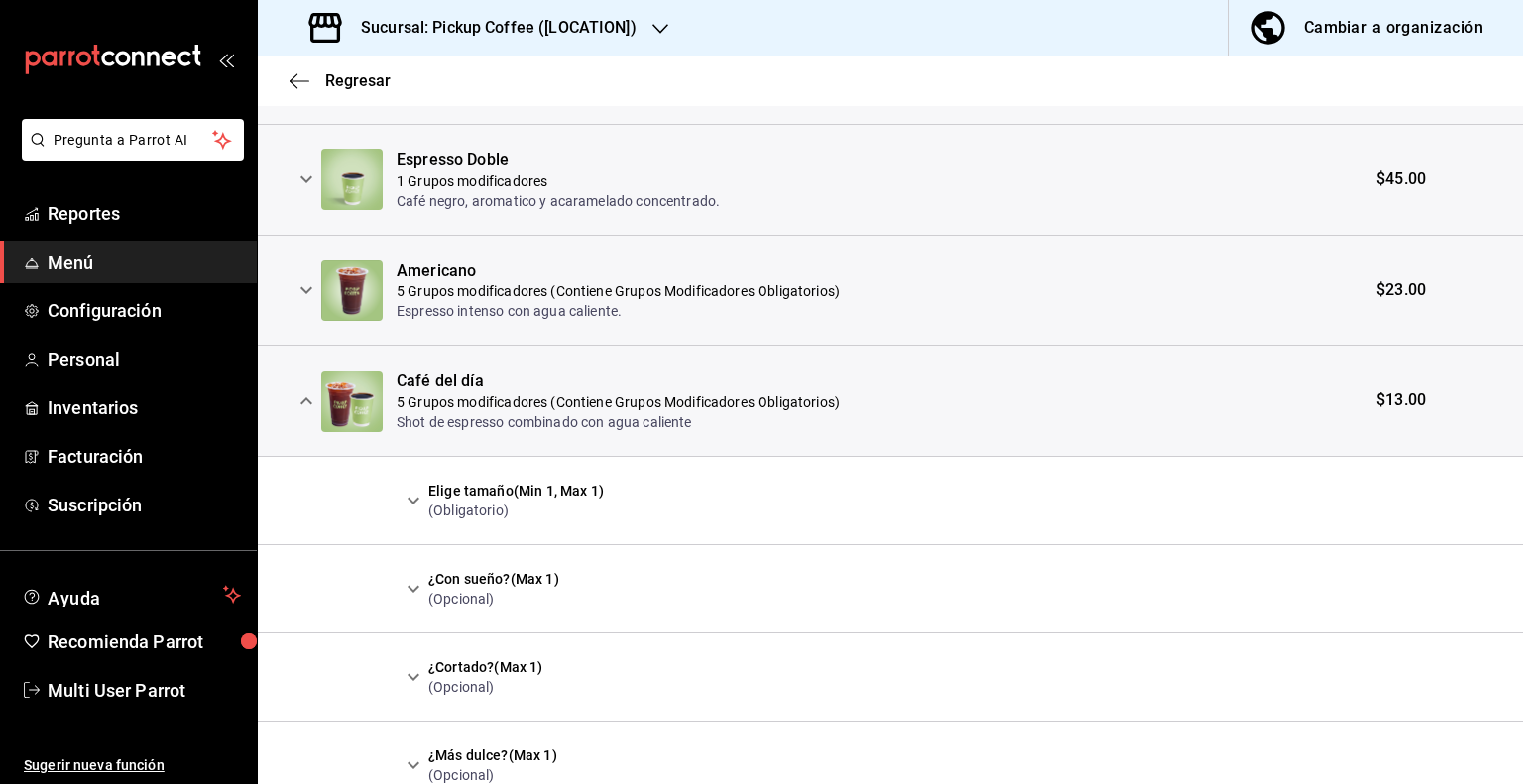 scroll, scrollTop: 1091, scrollLeft: 0, axis: vertical 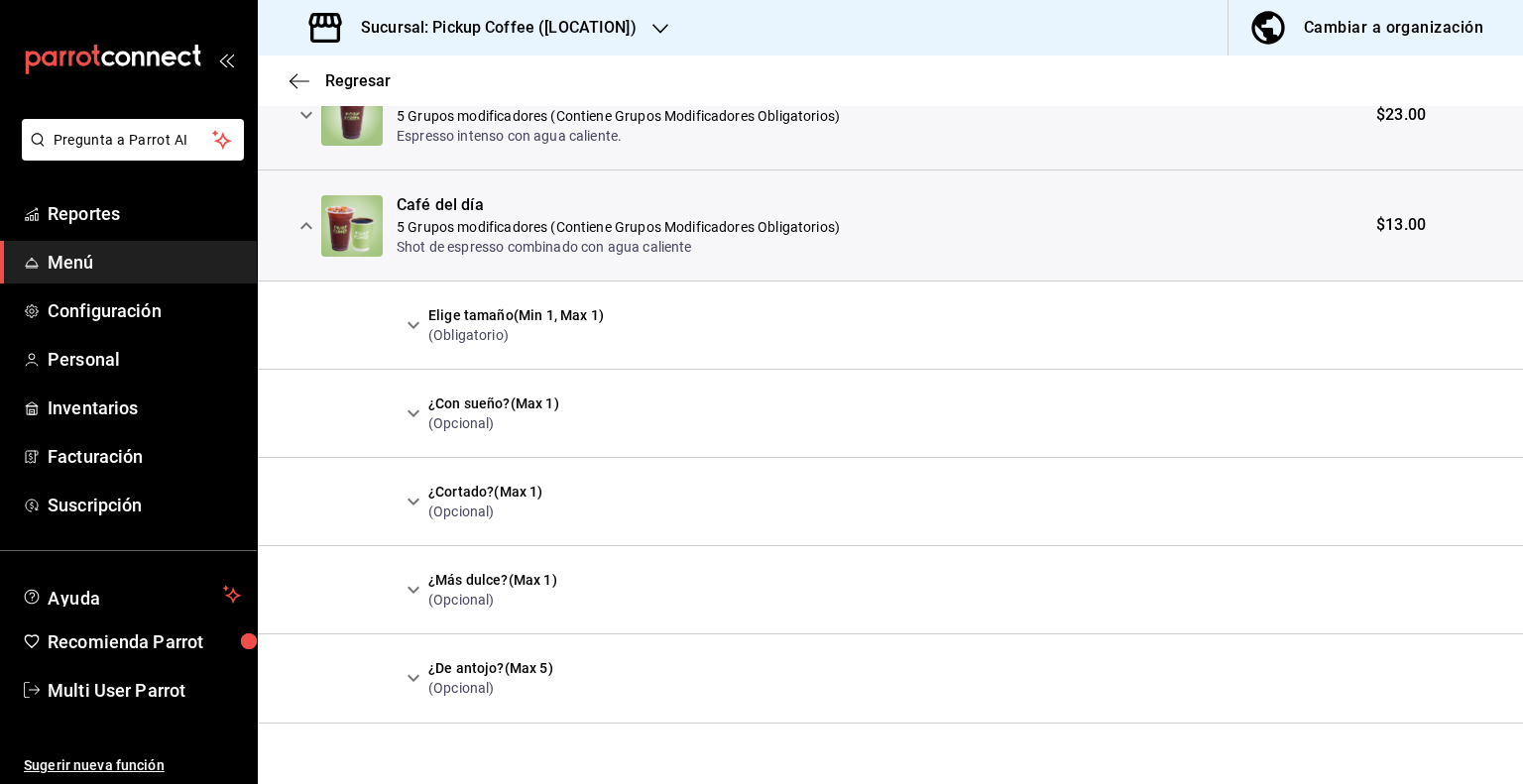 click 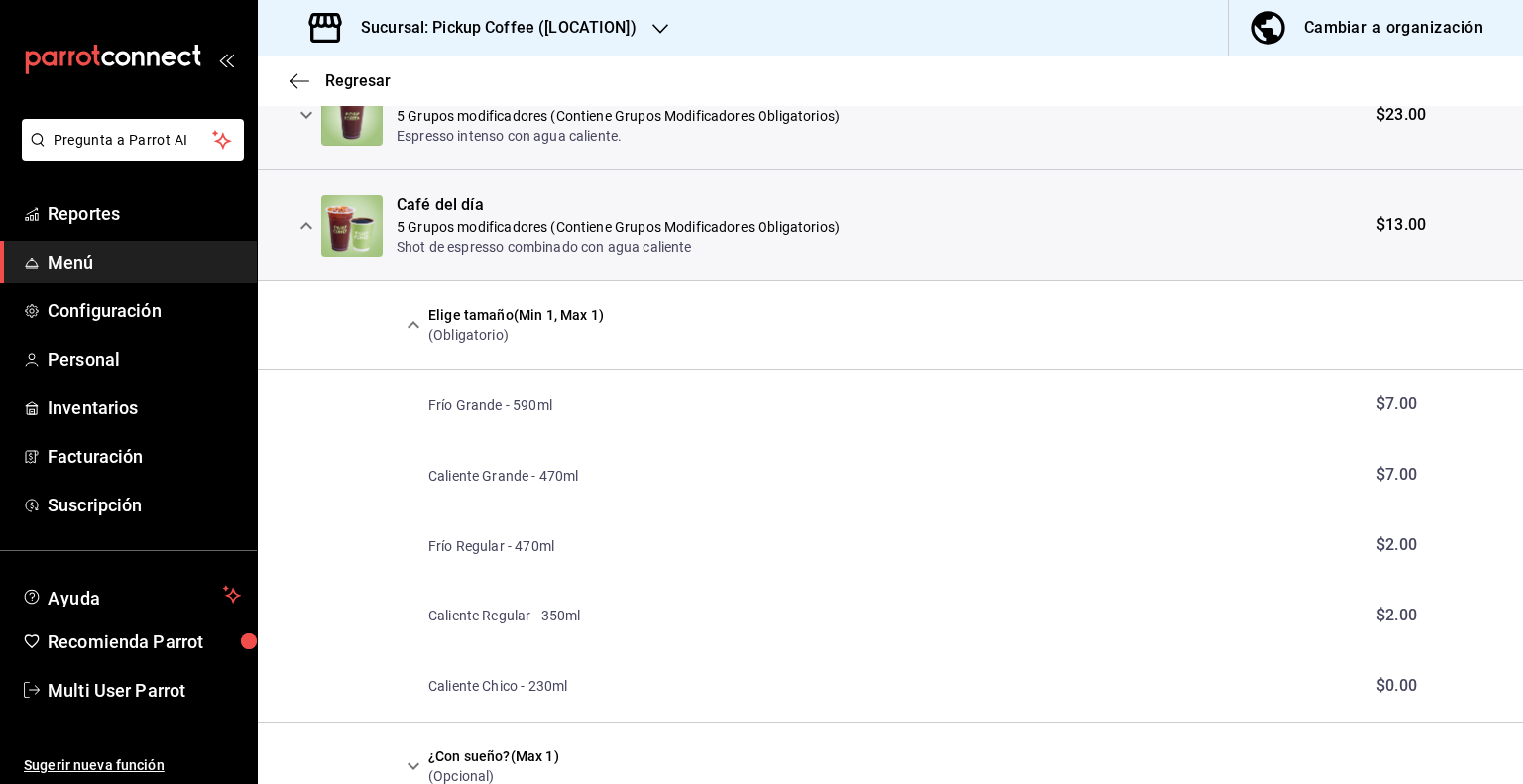 type 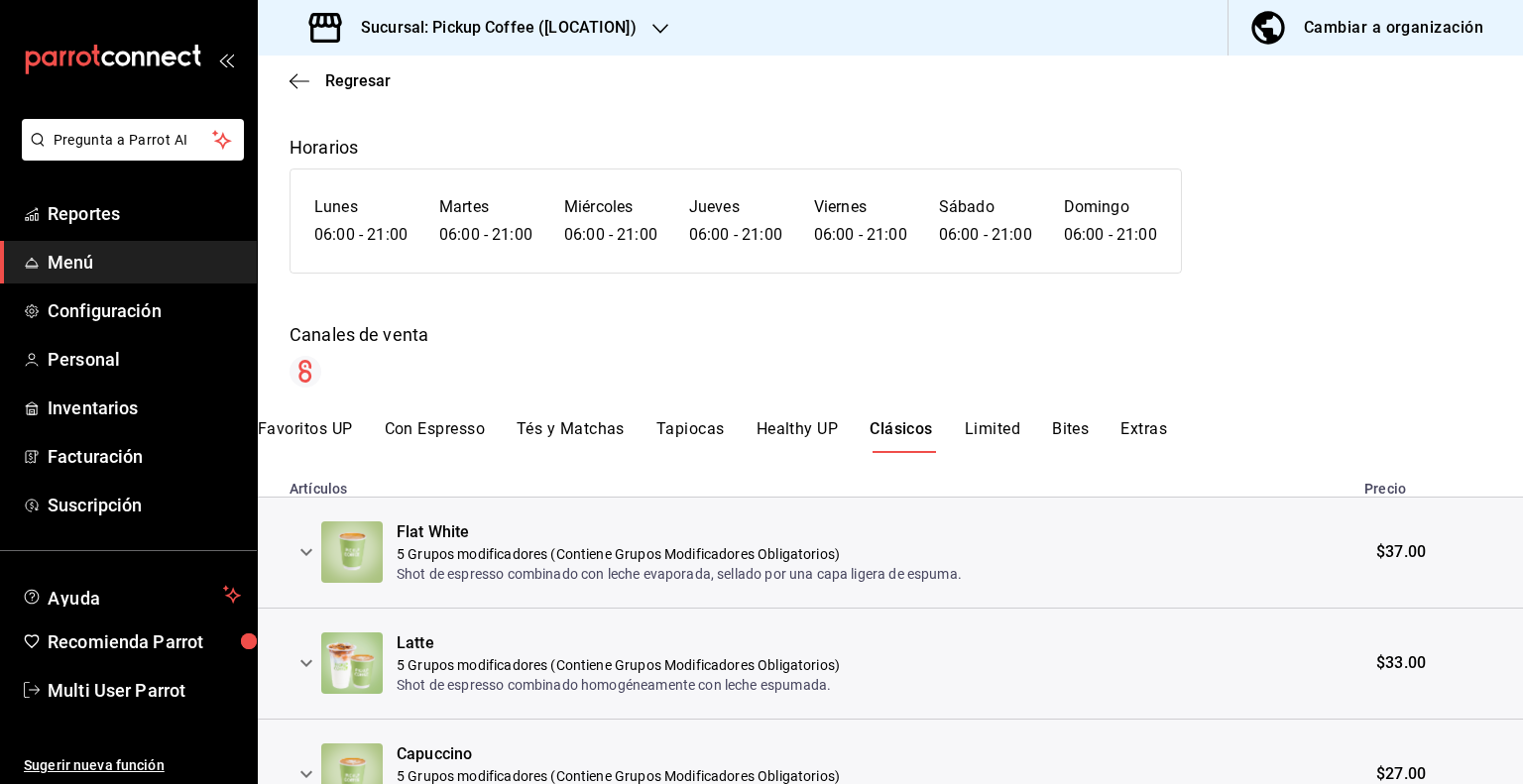 scroll, scrollTop: 0, scrollLeft: 0, axis: both 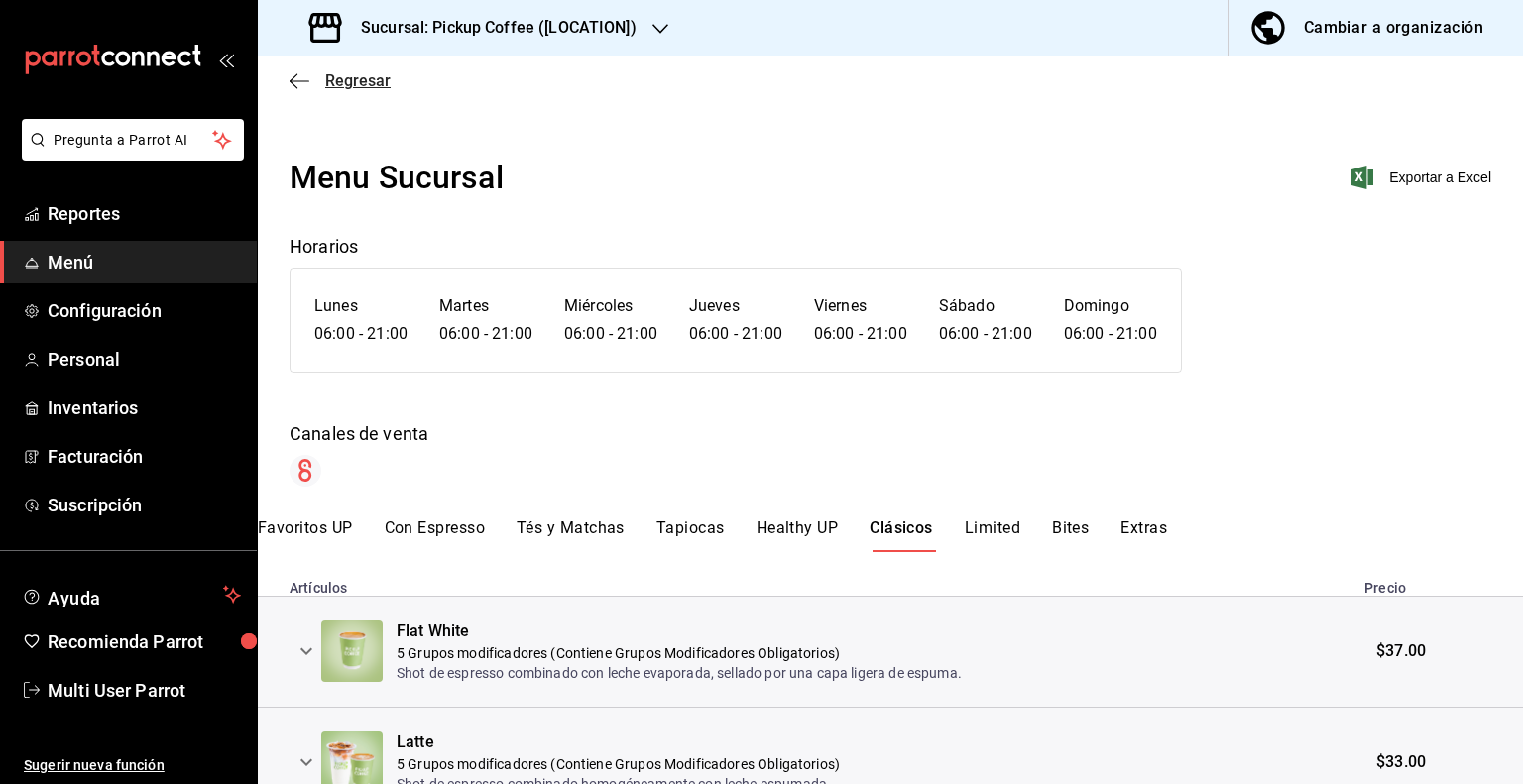 click 